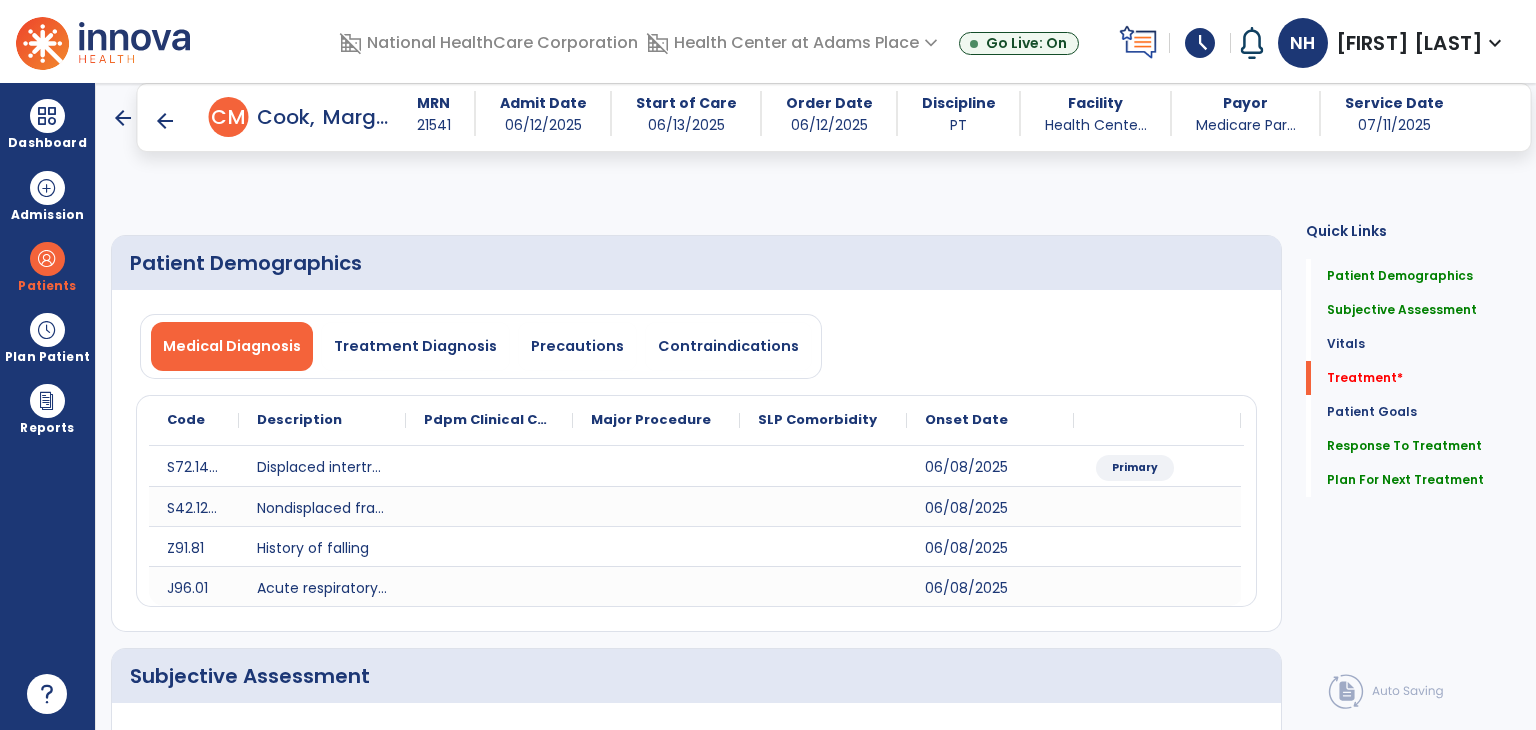 select on "*" 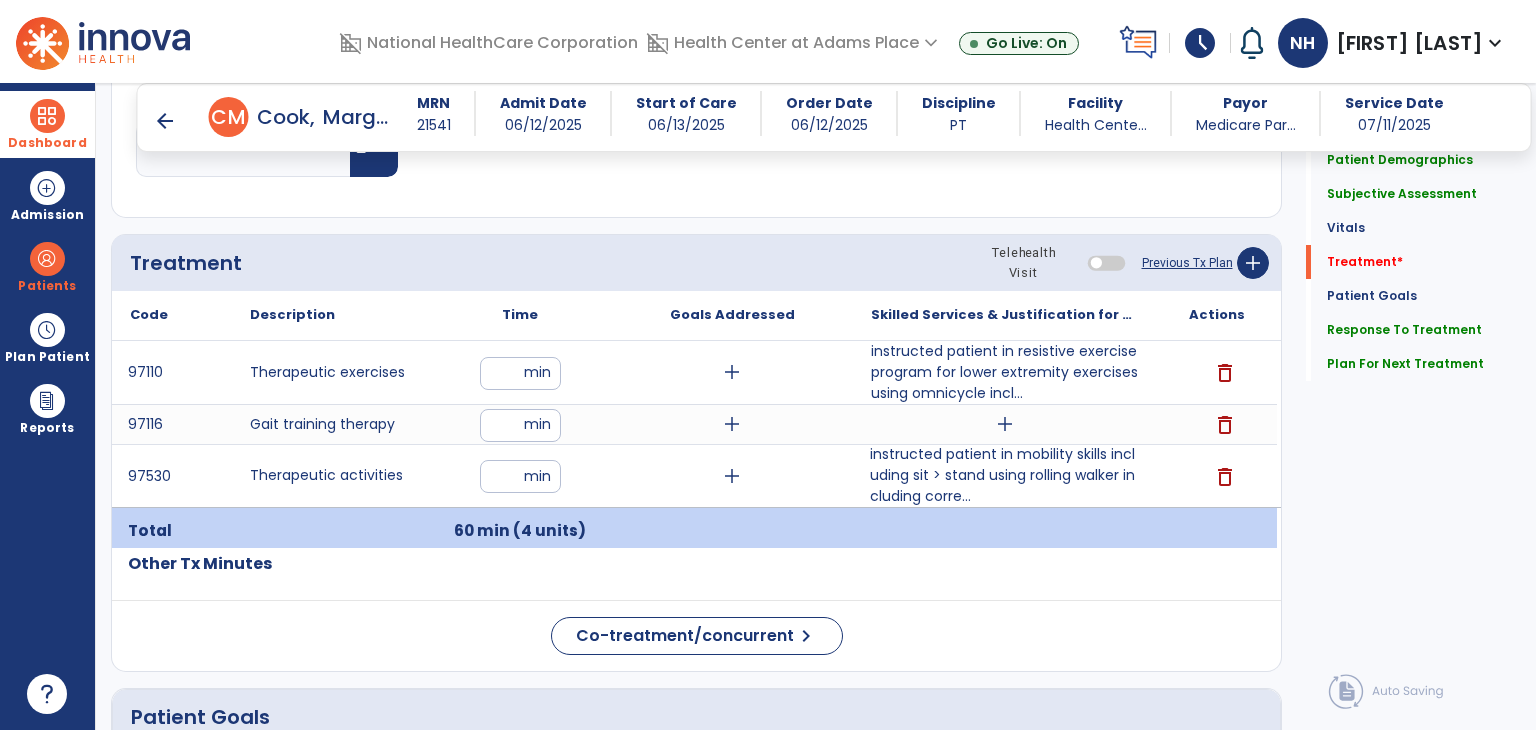 click at bounding box center [47, 116] 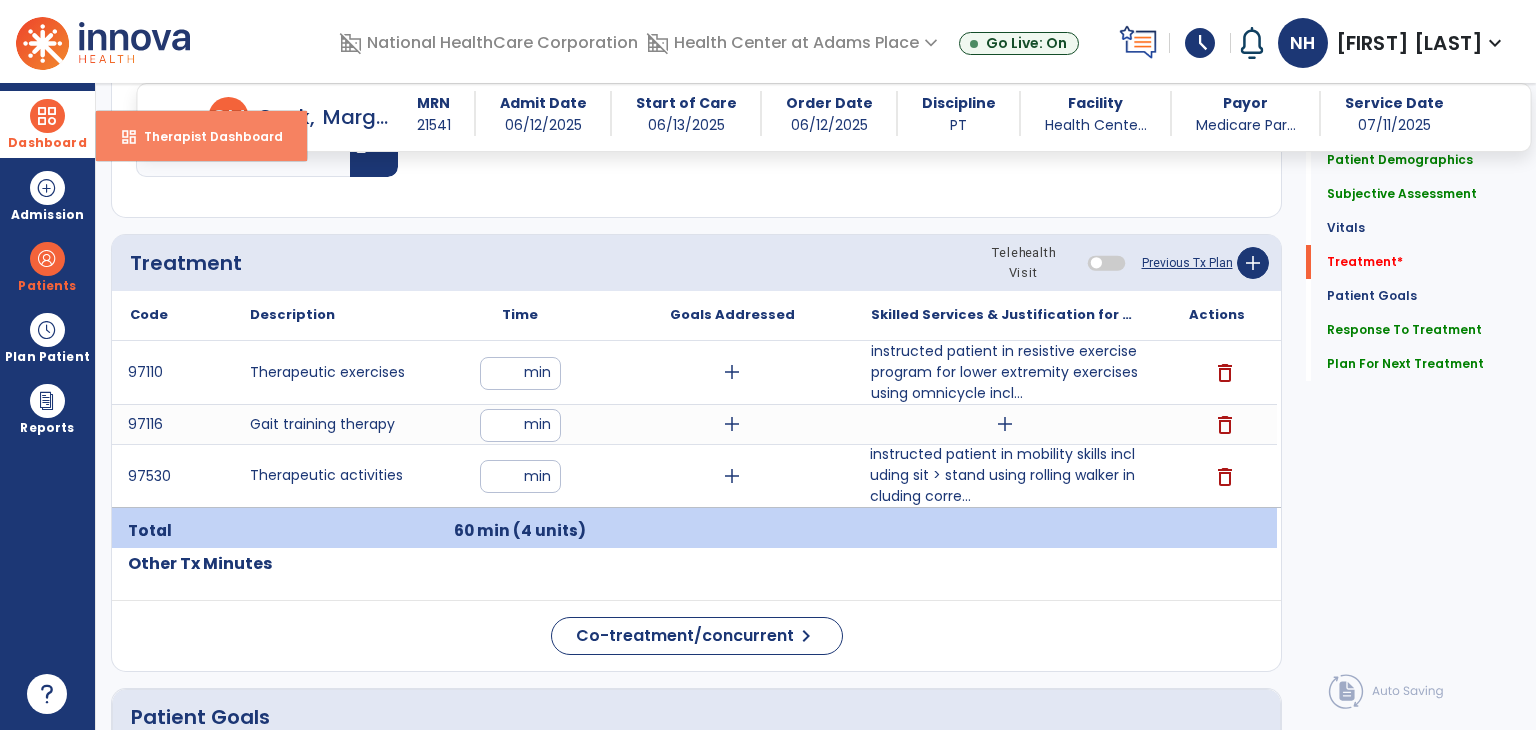 click on "Therapist Dashboard" at bounding box center [205, 136] 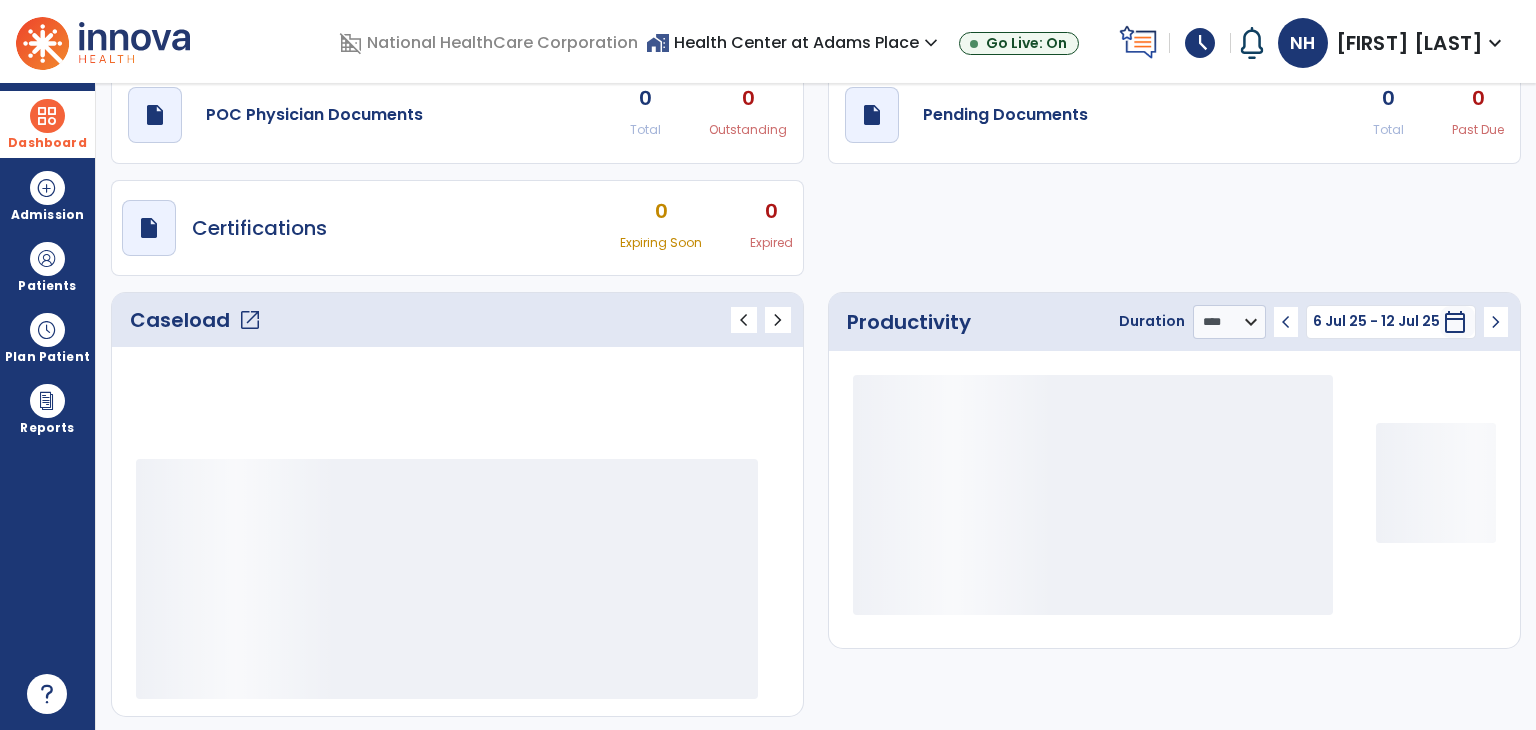 scroll, scrollTop: 75, scrollLeft: 0, axis: vertical 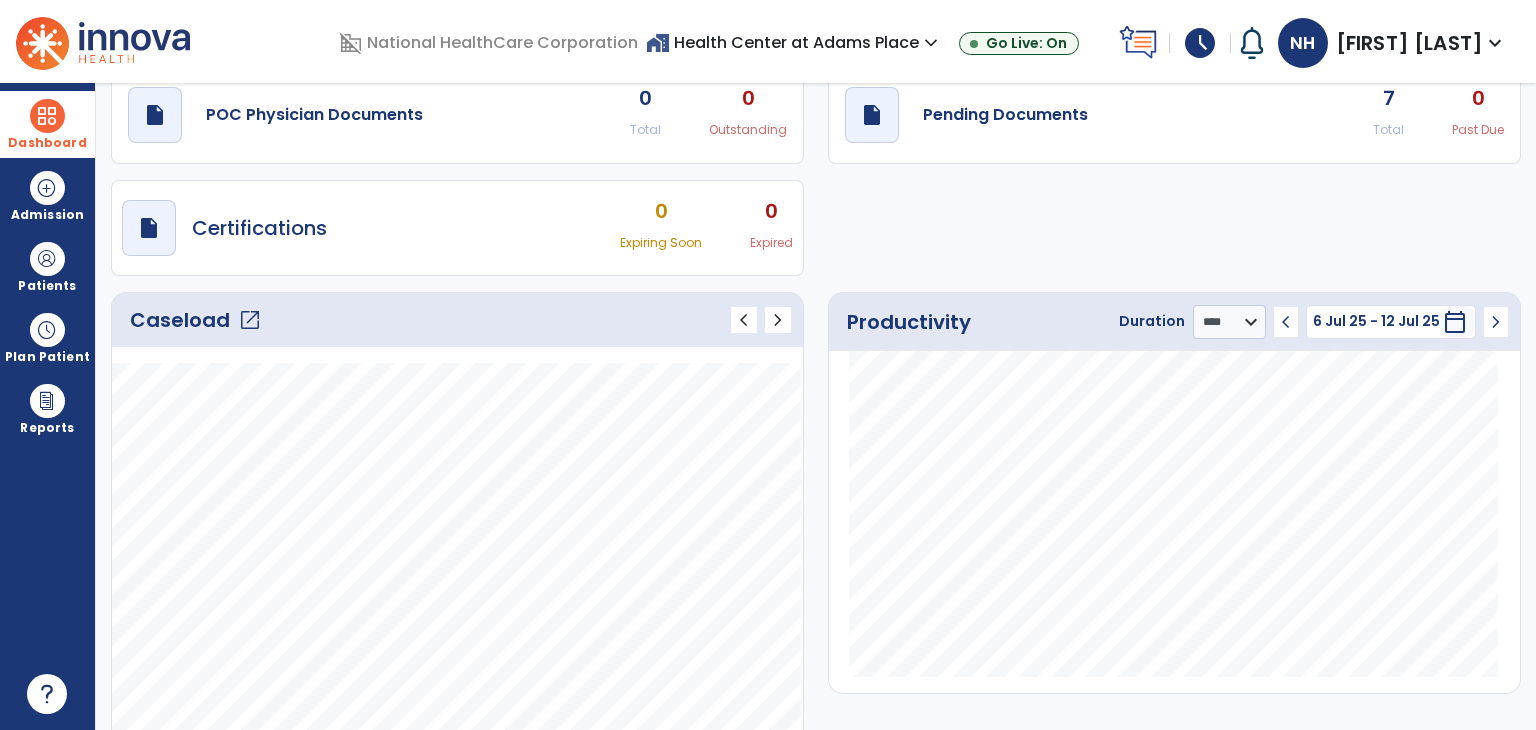 click on "7" 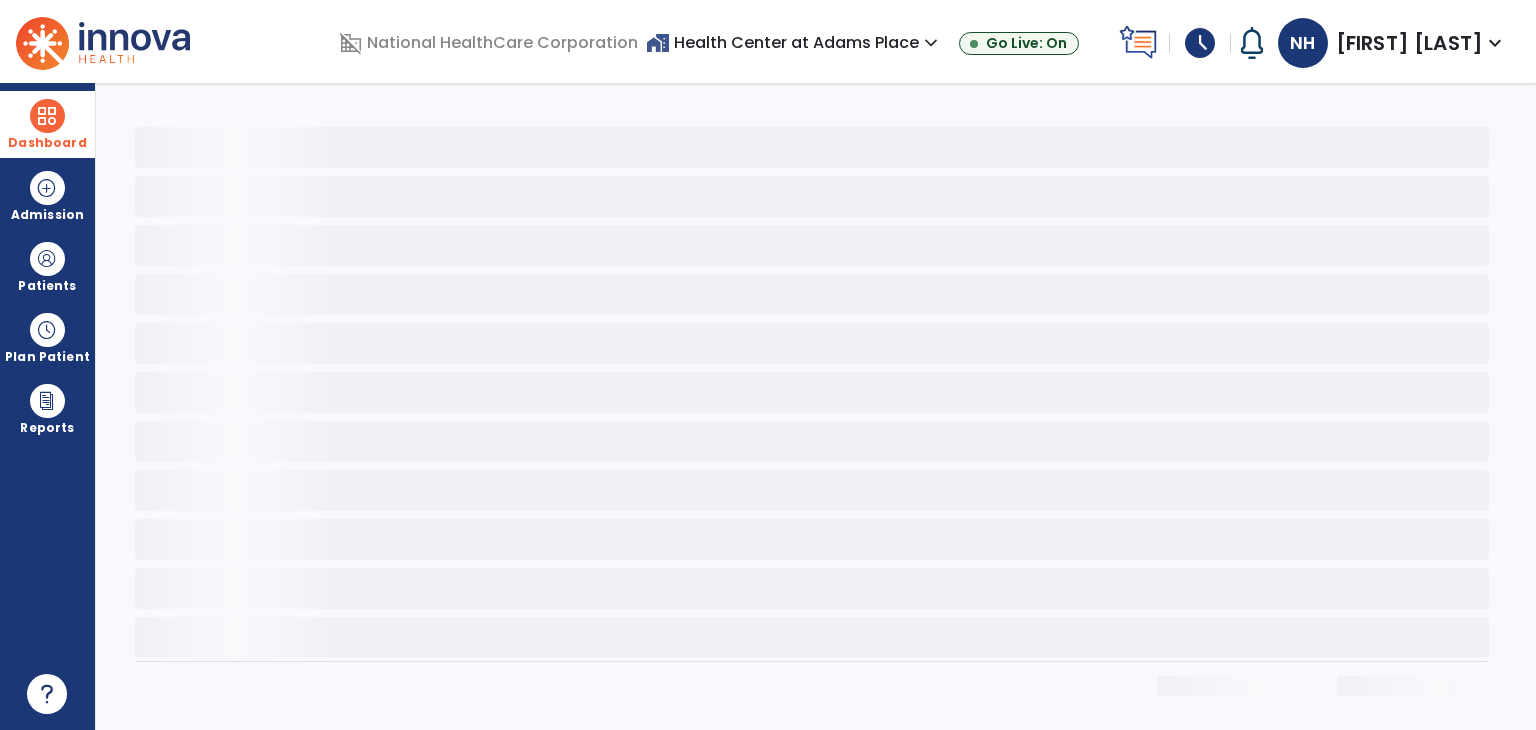 scroll, scrollTop: 0, scrollLeft: 0, axis: both 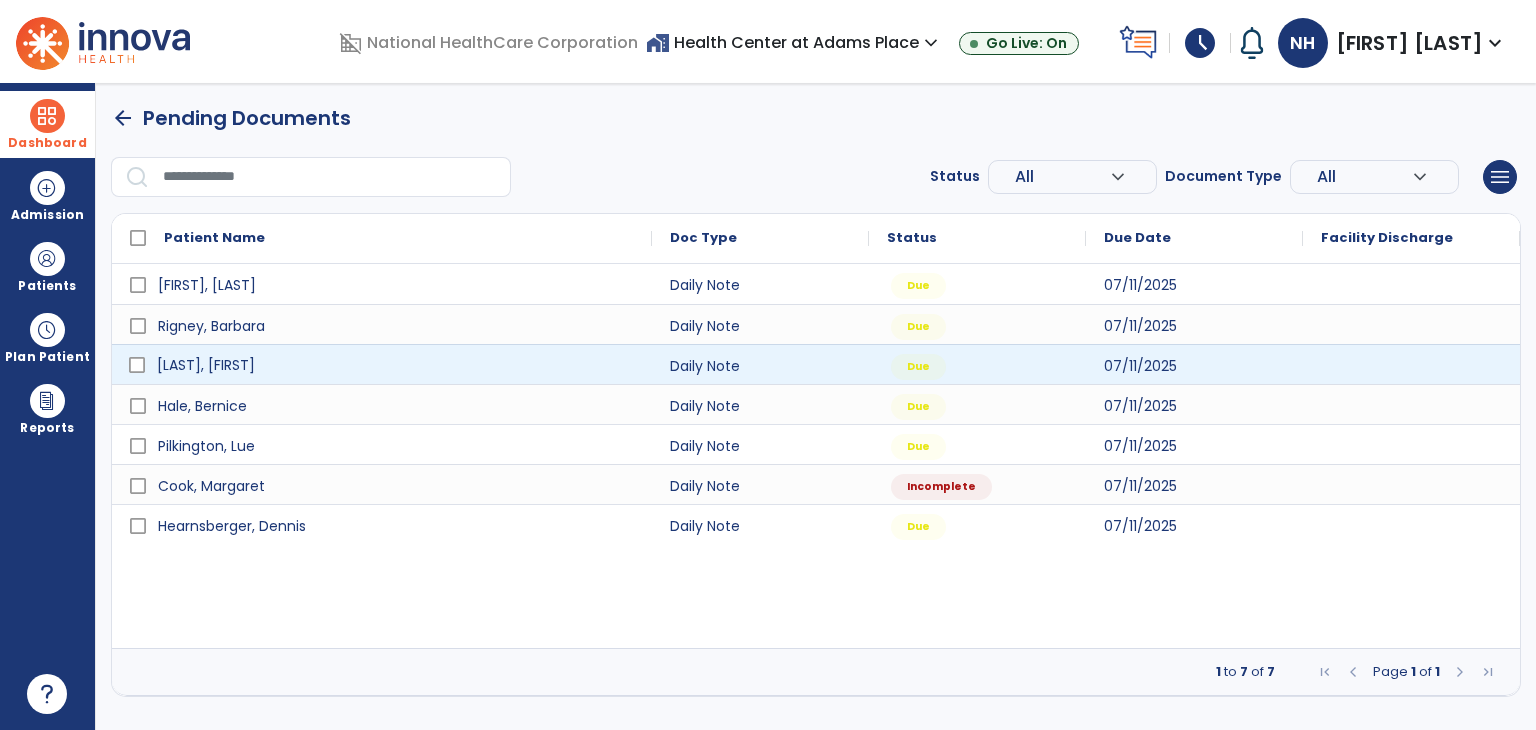 click on "Morrison, [NAME]" at bounding box center (396, 365) 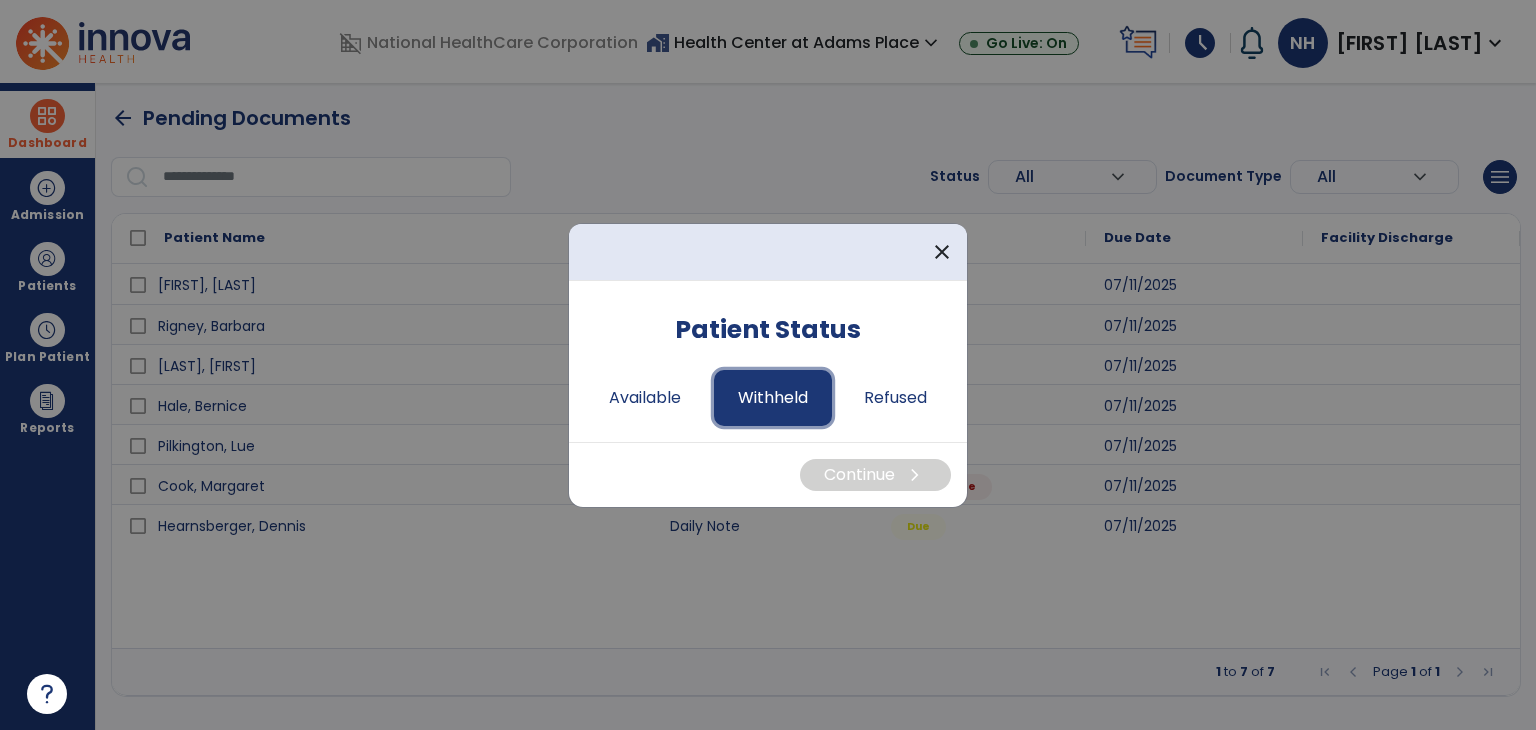 click on "Withheld" at bounding box center (773, 398) 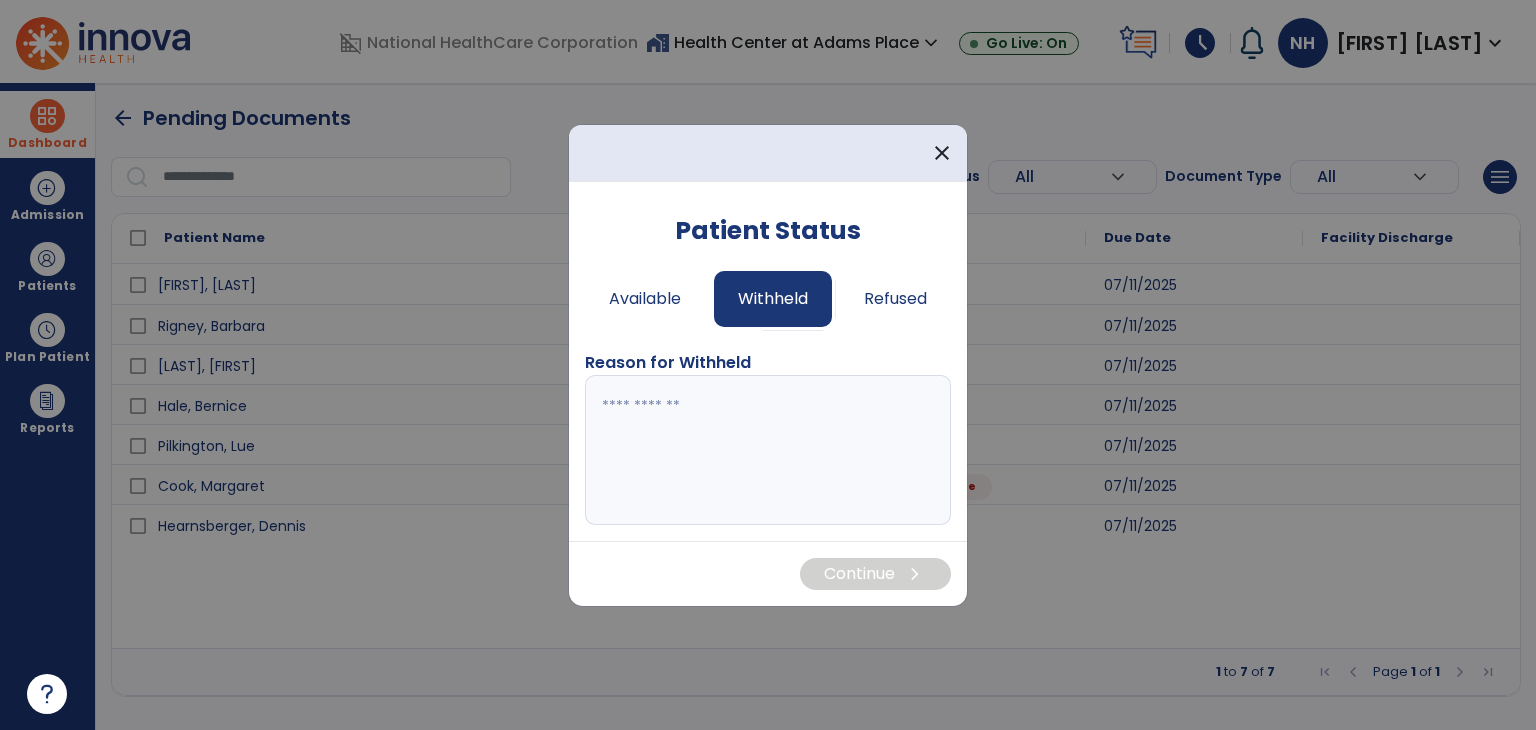 click at bounding box center [768, 450] 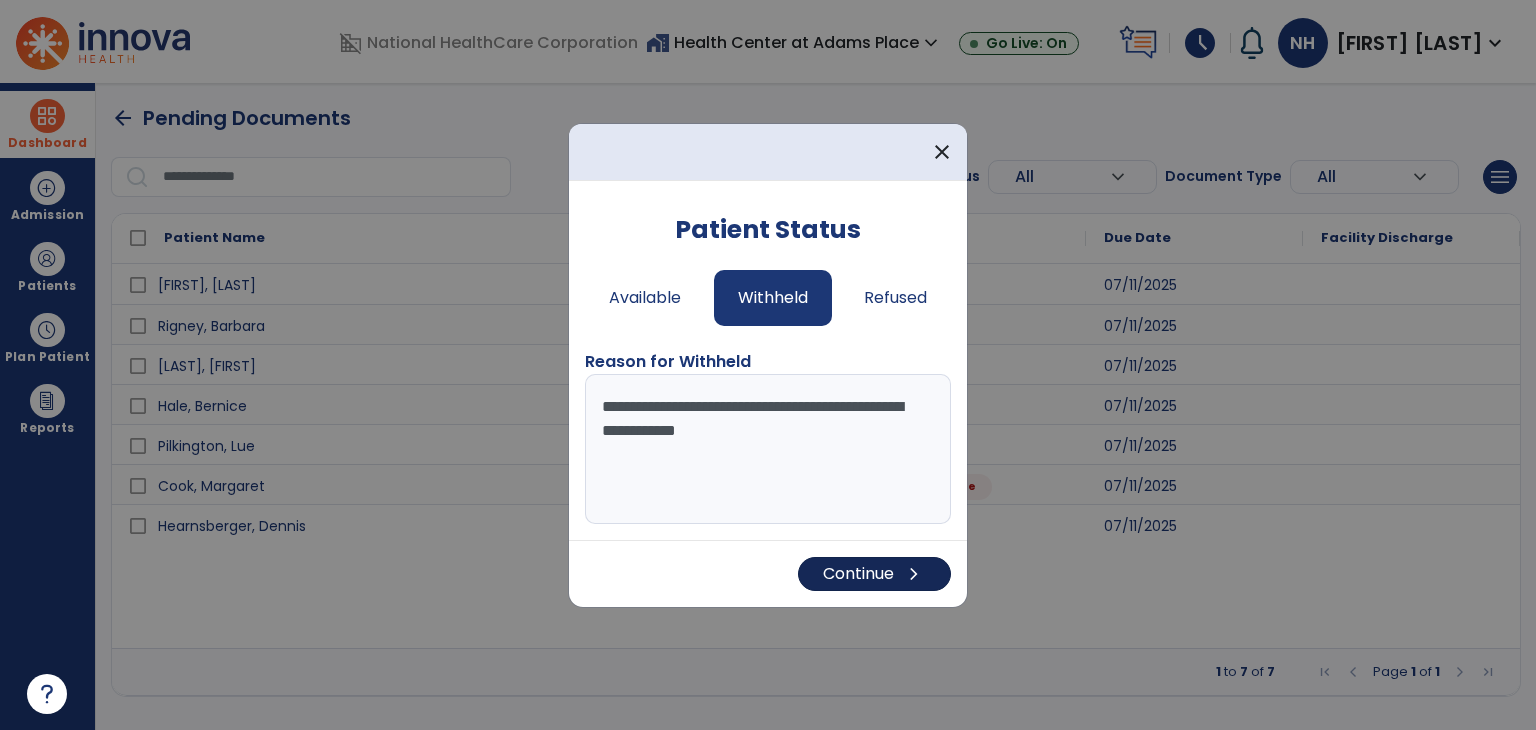 type on "**********" 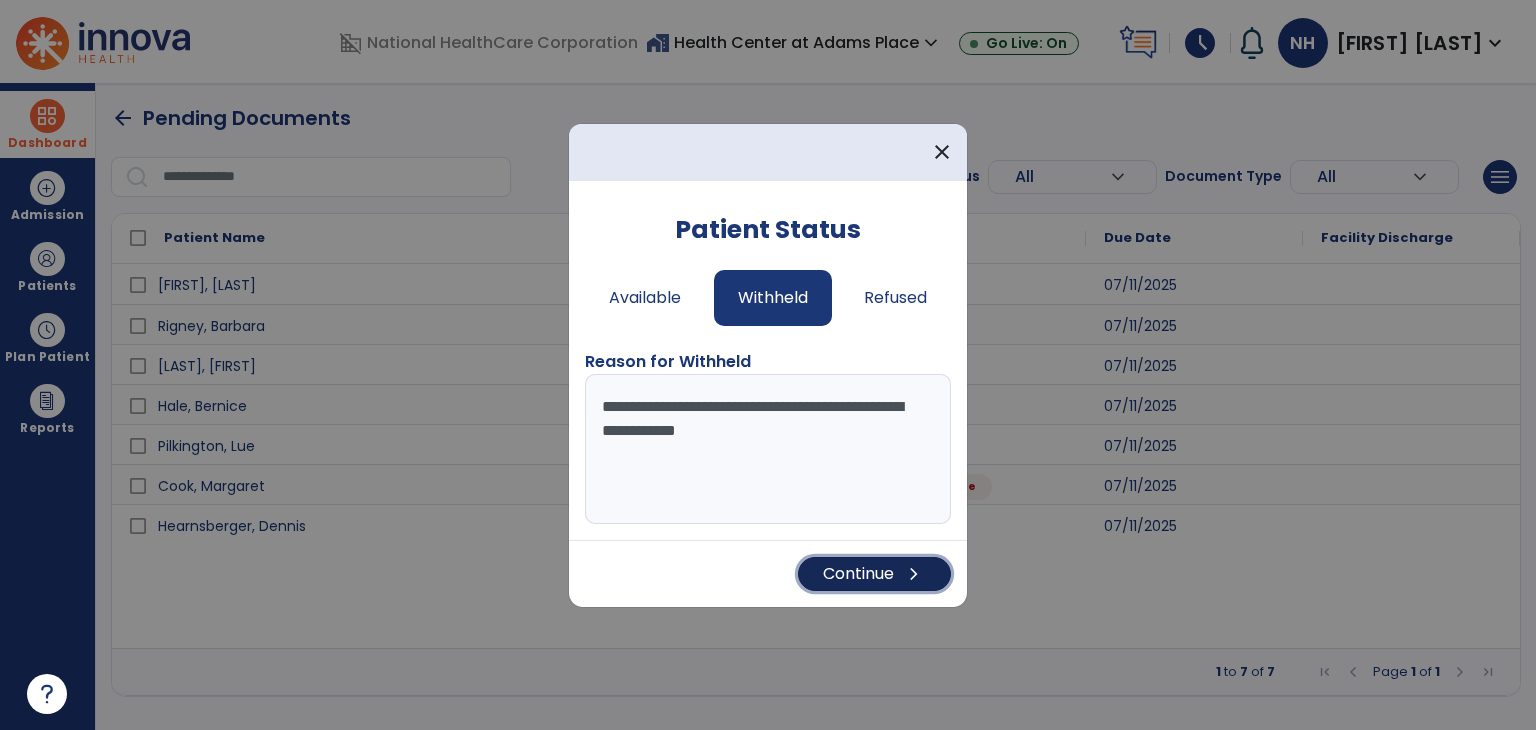 click on "Continue   chevron_right" at bounding box center (874, 574) 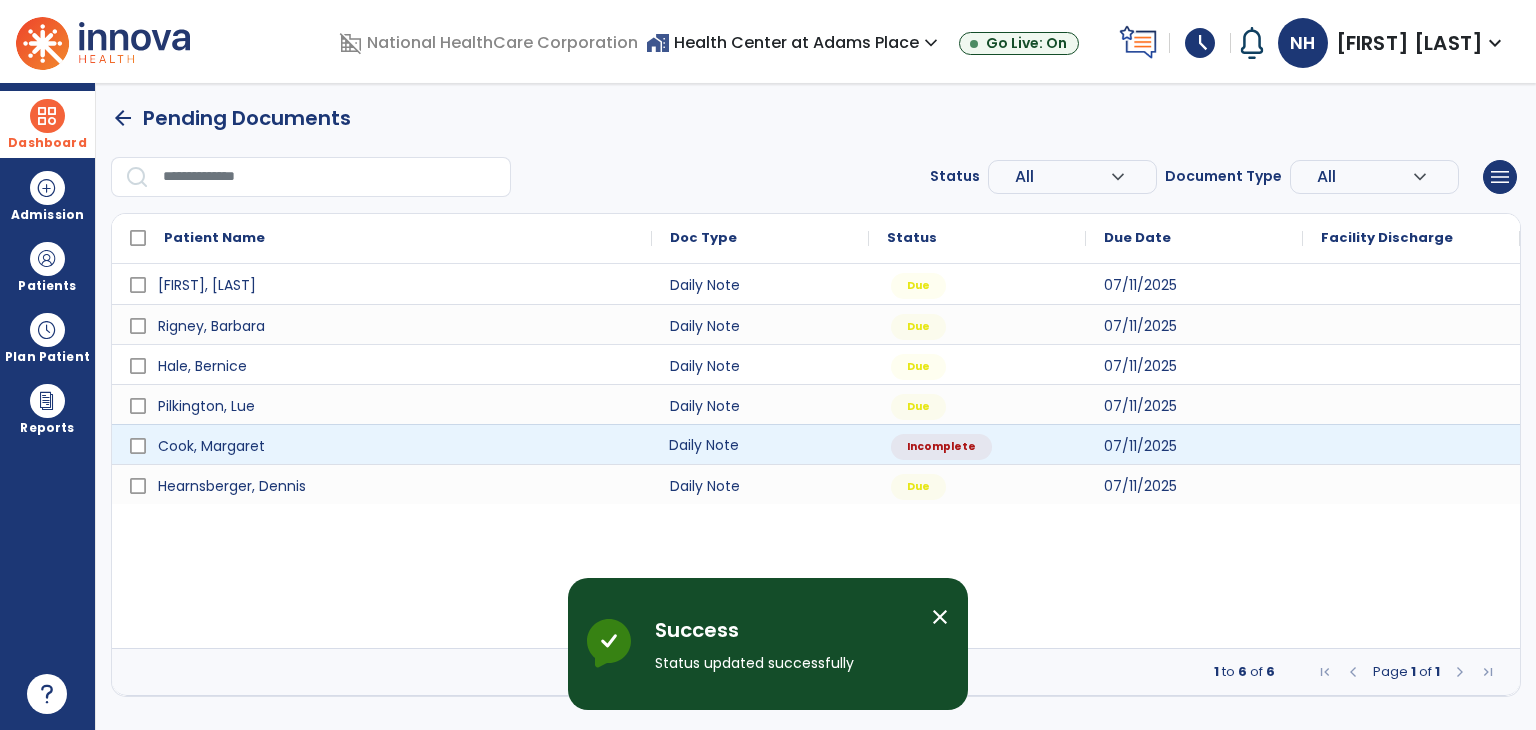 click on "Daily Note" at bounding box center [760, 444] 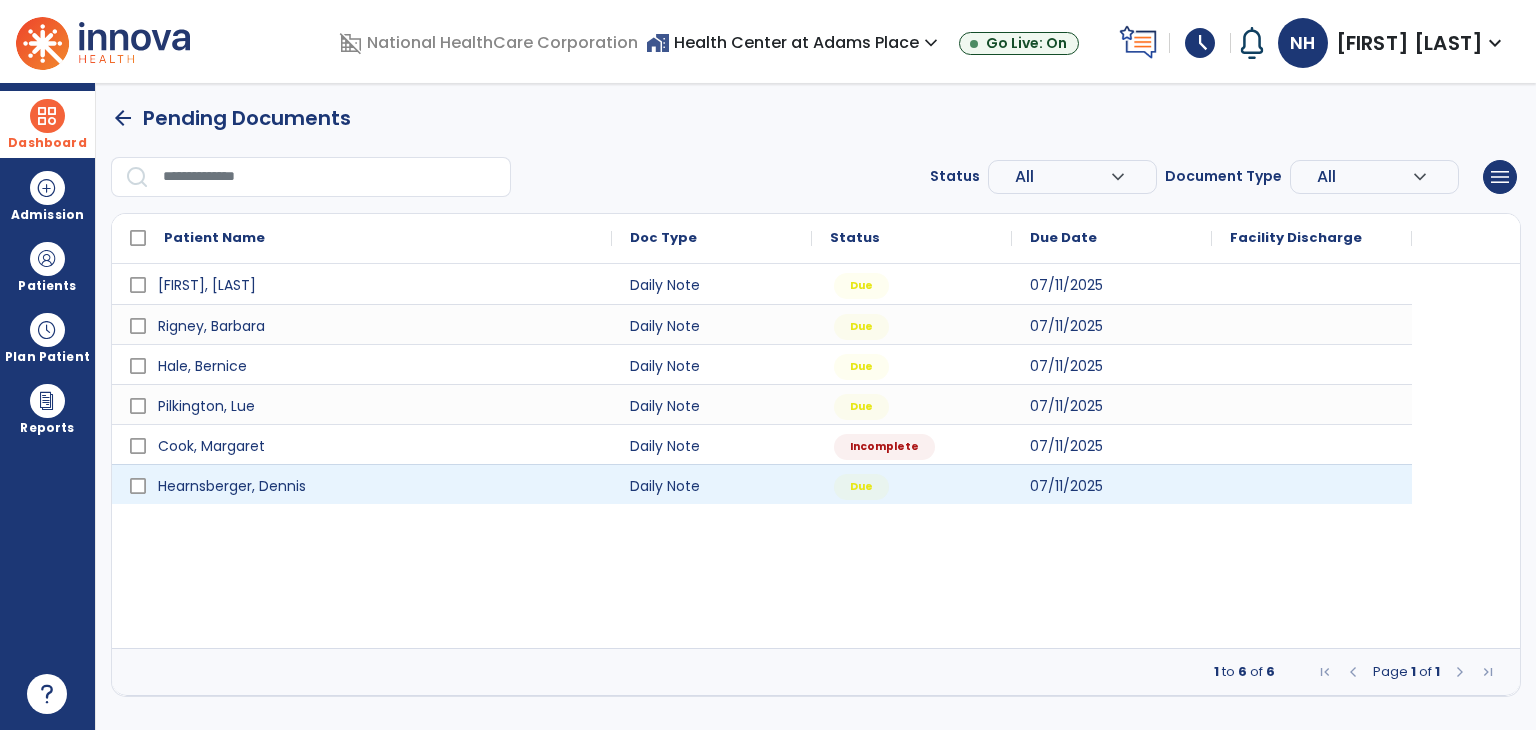 select on "*" 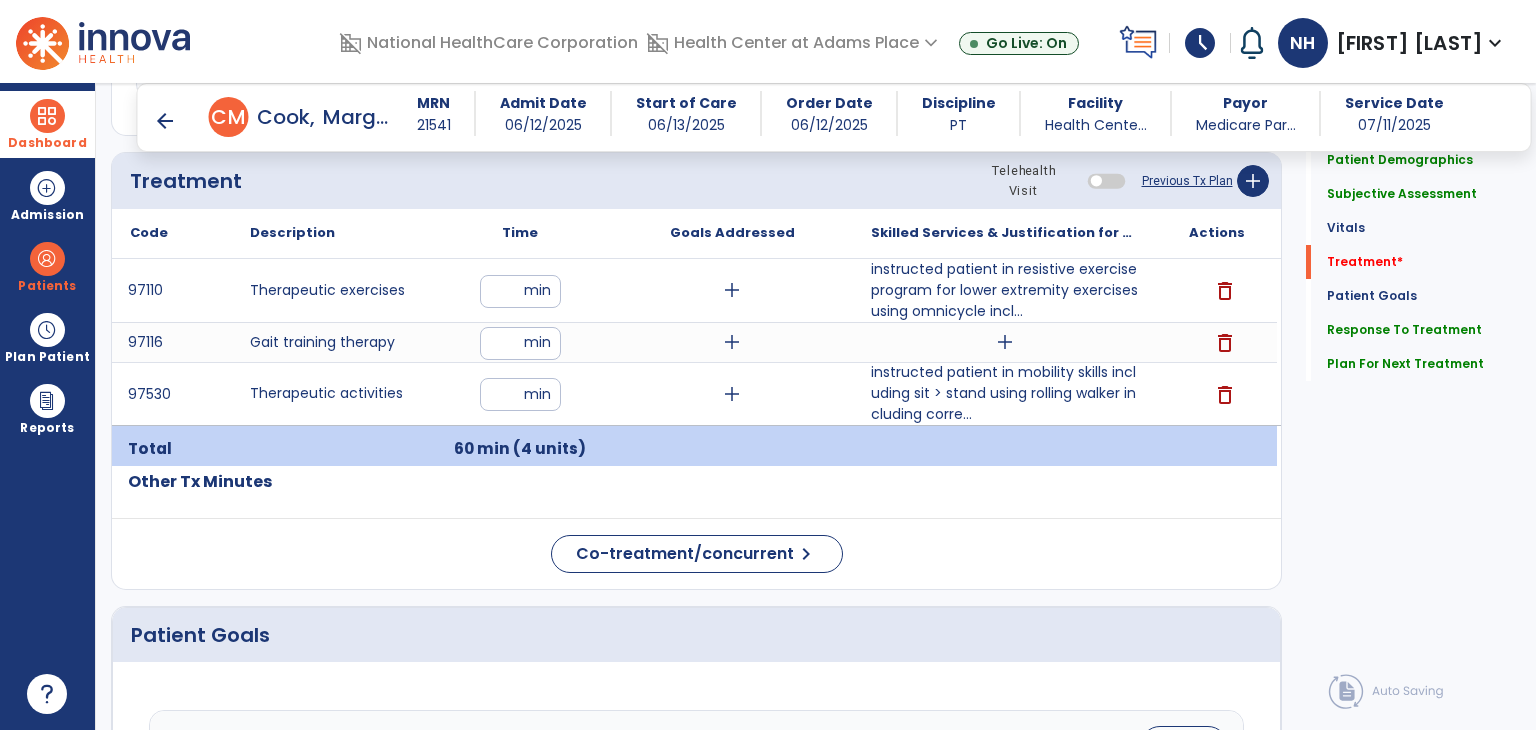 scroll, scrollTop: 1219, scrollLeft: 0, axis: vertical 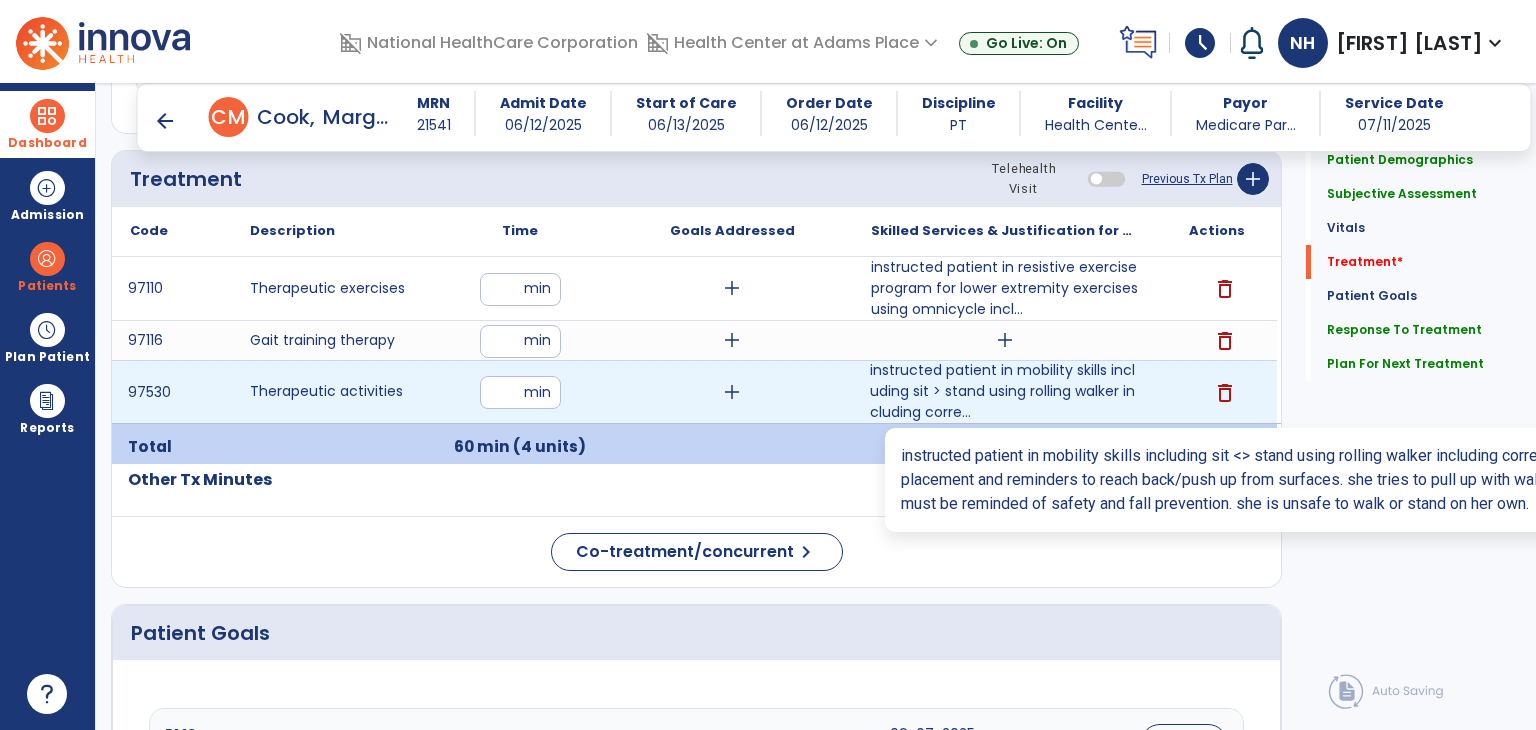 click on "instructed patient in mobility skills including sit > stand using rolling walker including corre..." at bounding box center [1004, 391] 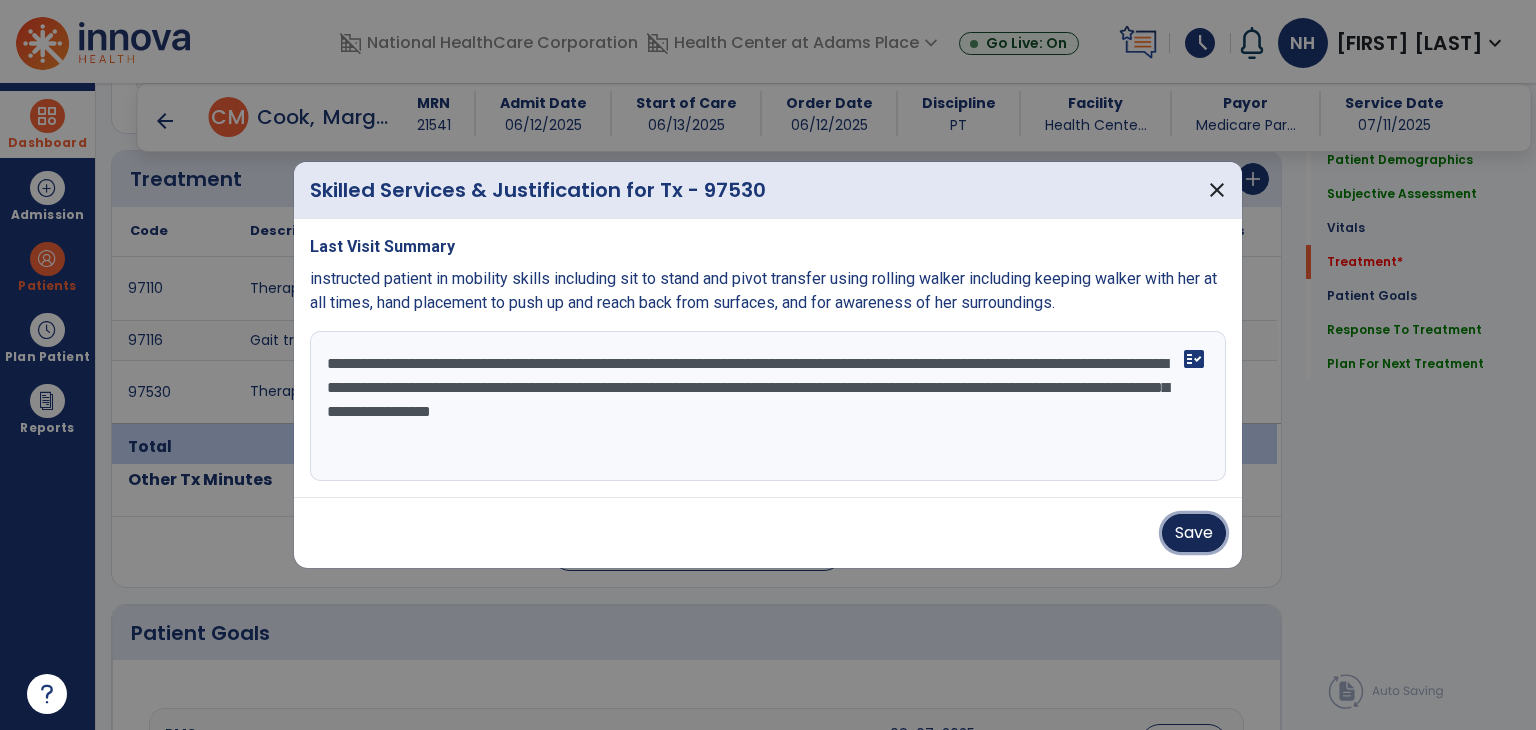 click on "Save" at bounding box center (1194, 533) 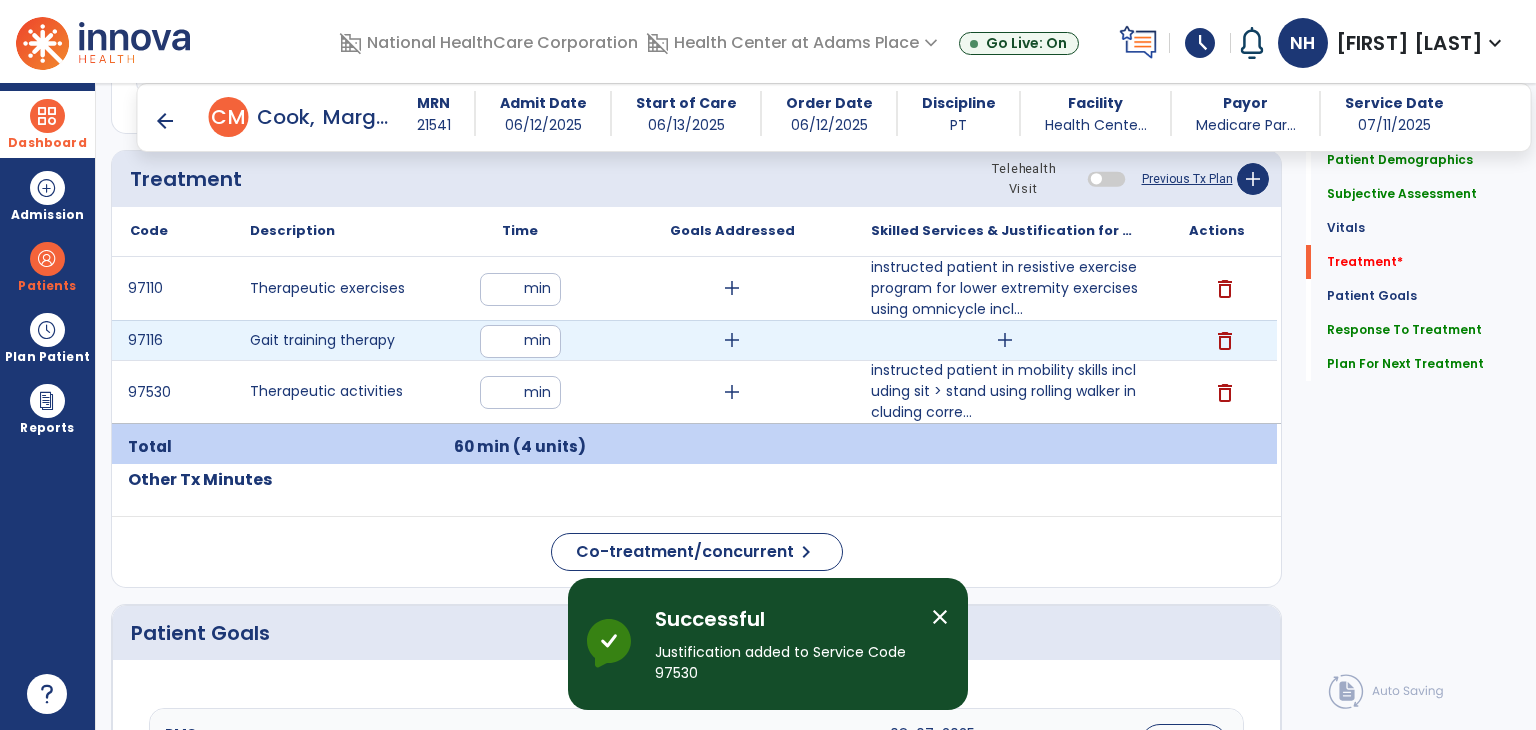 click on "add" at bounding box center (1005, 340) 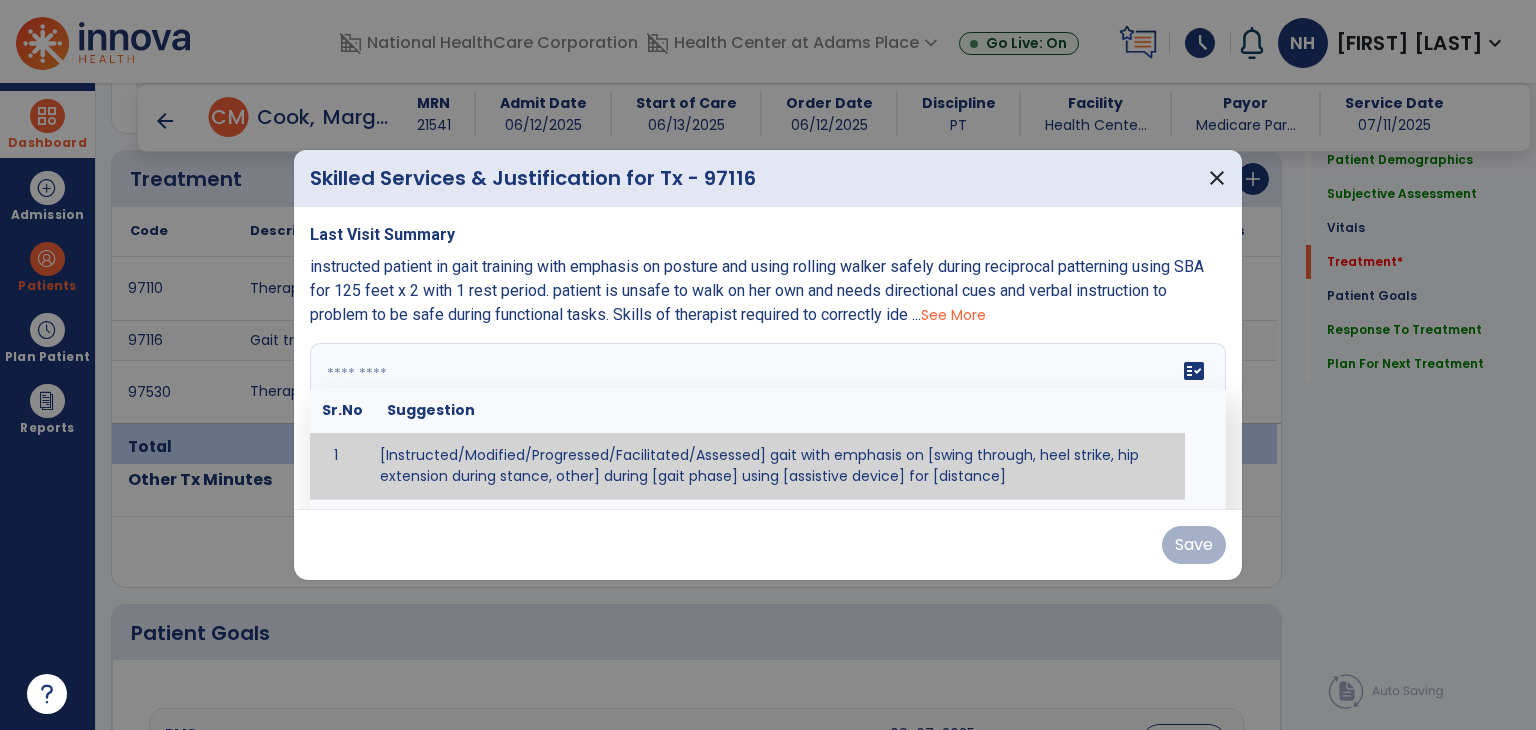 click at bounding box center (766, 418) 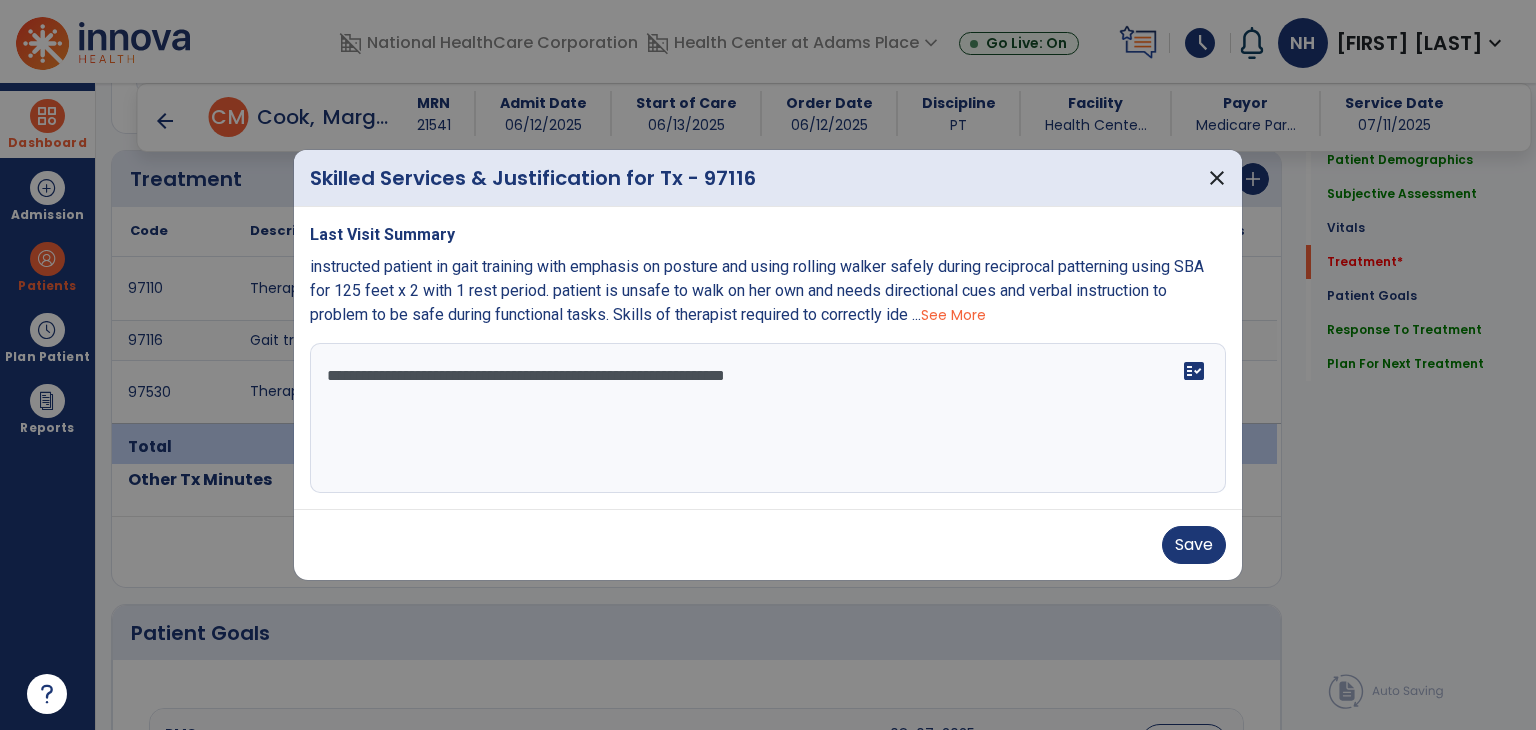 click on "**********" at bounding box center (768, 418) 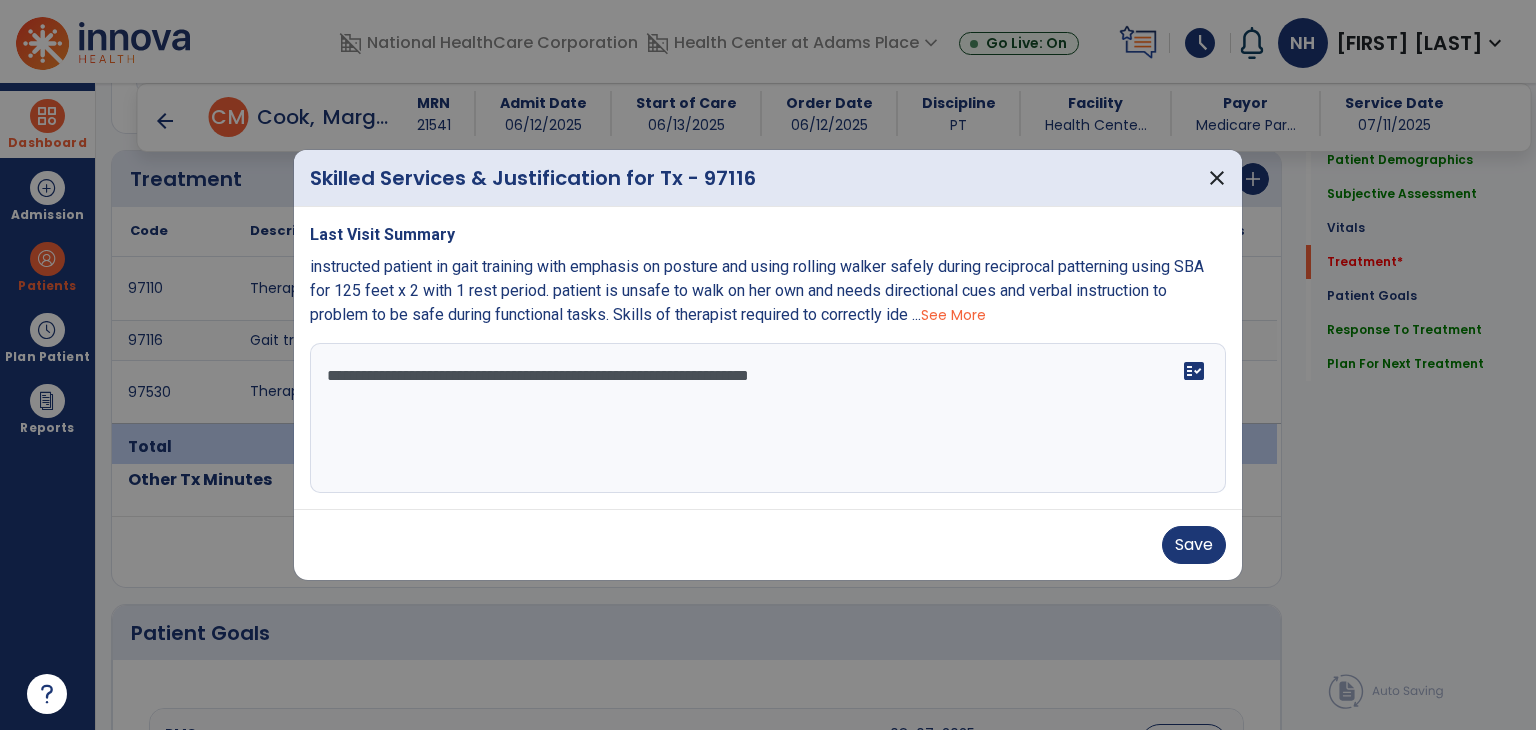 click on "**********" at bounding box center (768, 418) 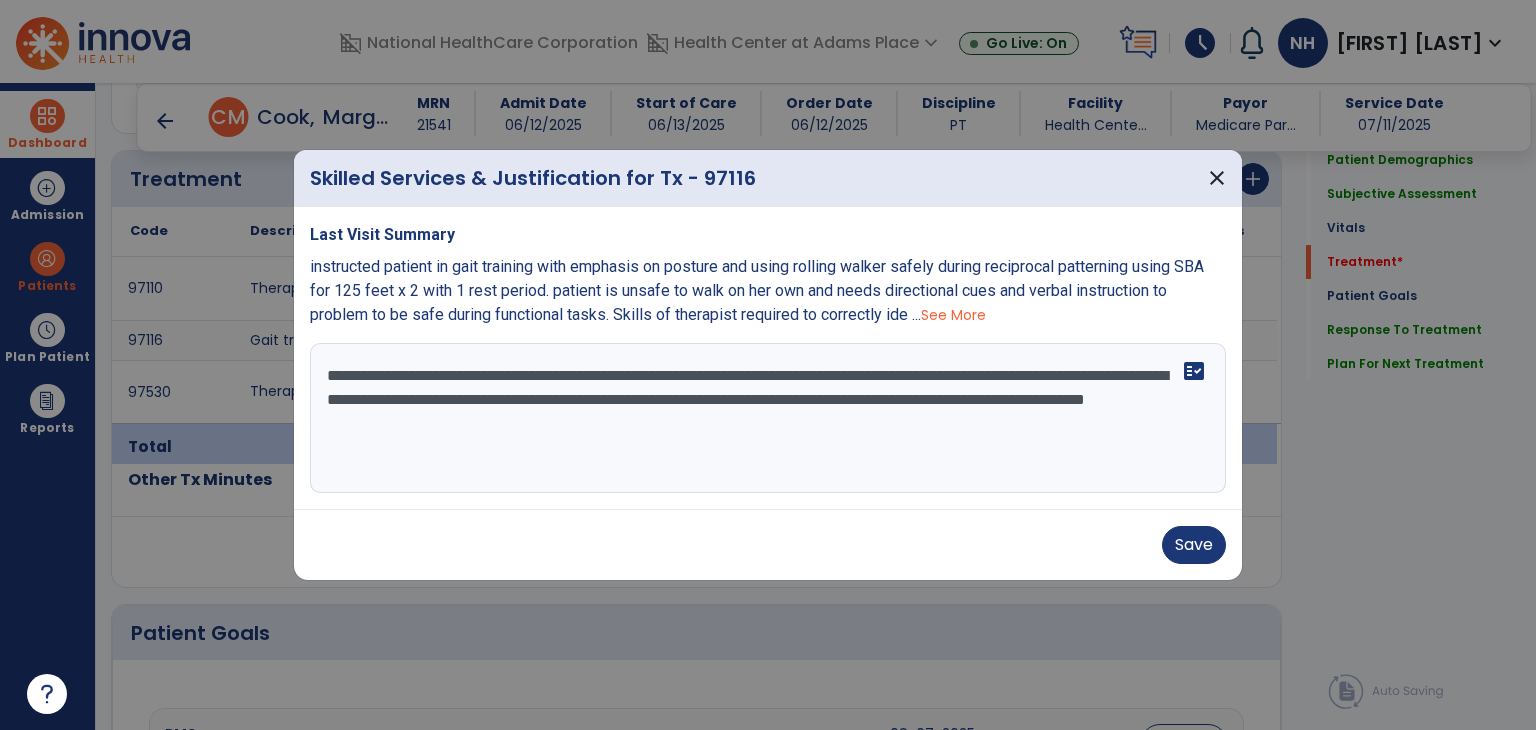click on "See More" at bounding box center [953, 315] 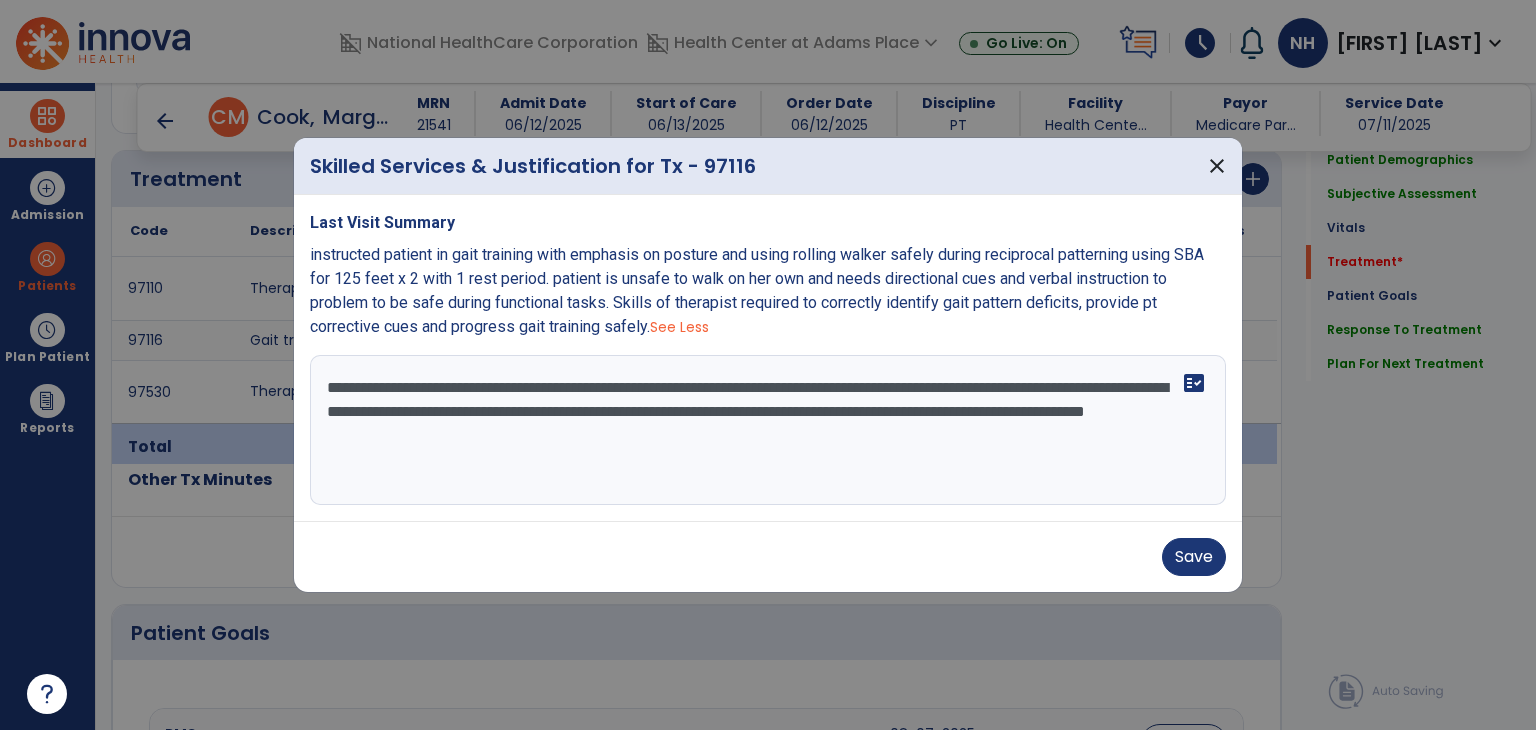 click on "instructed patient in gait training with emphasis on posture and using rolling walker safely during reciprocal patterning using SBA for 125 feet x 2 with 1 rest period. patient is unsafe to walk on her own and needs directional cues and verbal instruction to problem to be safe during functional tasks. Skills of therapist required to correctly identify gait pattern deficits, provide pt corrective cues and progress gait training safely." at bounding box center (757, 290) 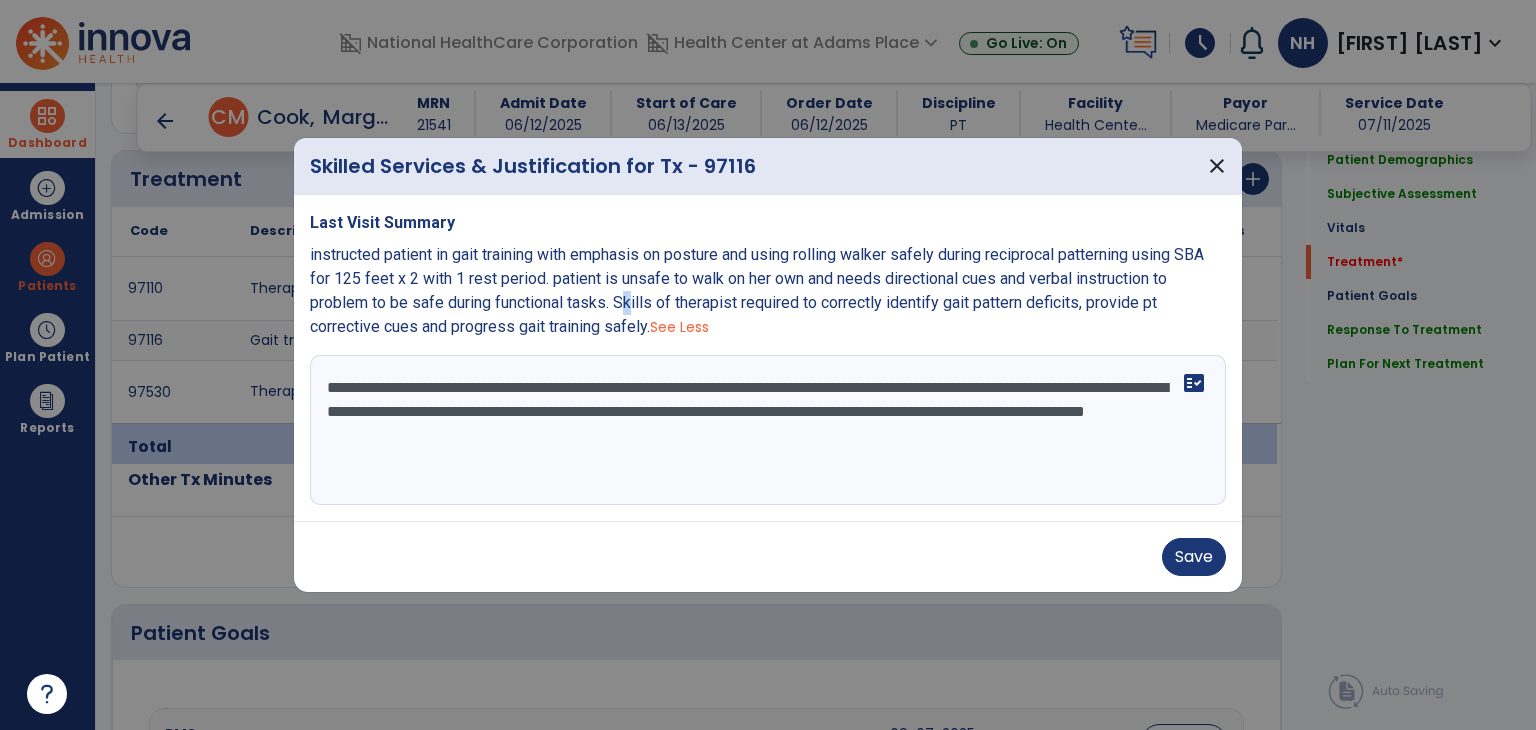click on "instructed patient in gait training with emphasis on posture and using rolling walker safely during reciprocal patterning using SBA for 125 feet x 2 with 1 rest period. patient is unsafe to walk on her own and needs directional cues and verbal instruction to problem to be safe during functional tasks. Skills of therapist required to correctly identify gait pattern deficits, provide pt corrective cues and progress gait training safely." at bounding box center (757, 290) 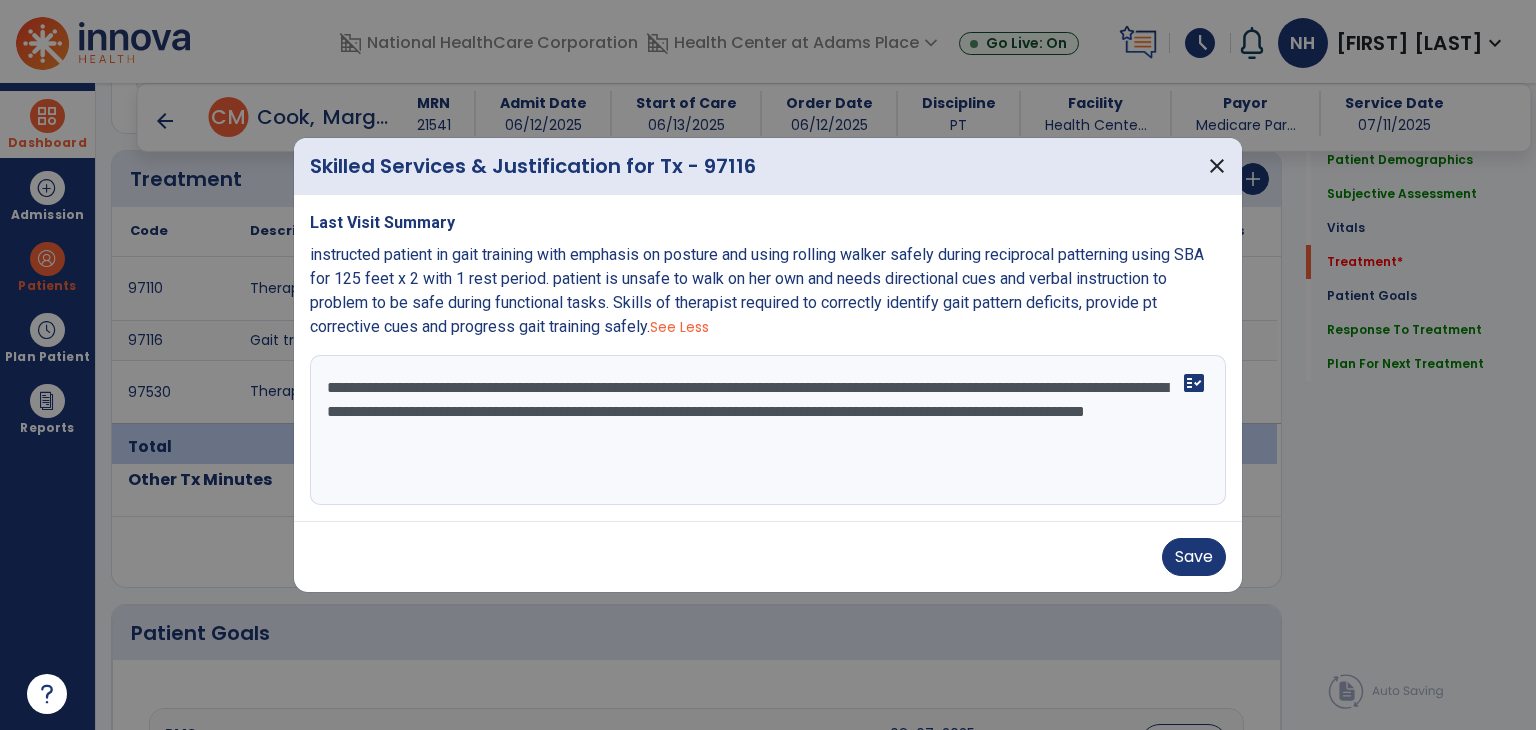 click on "**********" at bounding box center (768, 430) 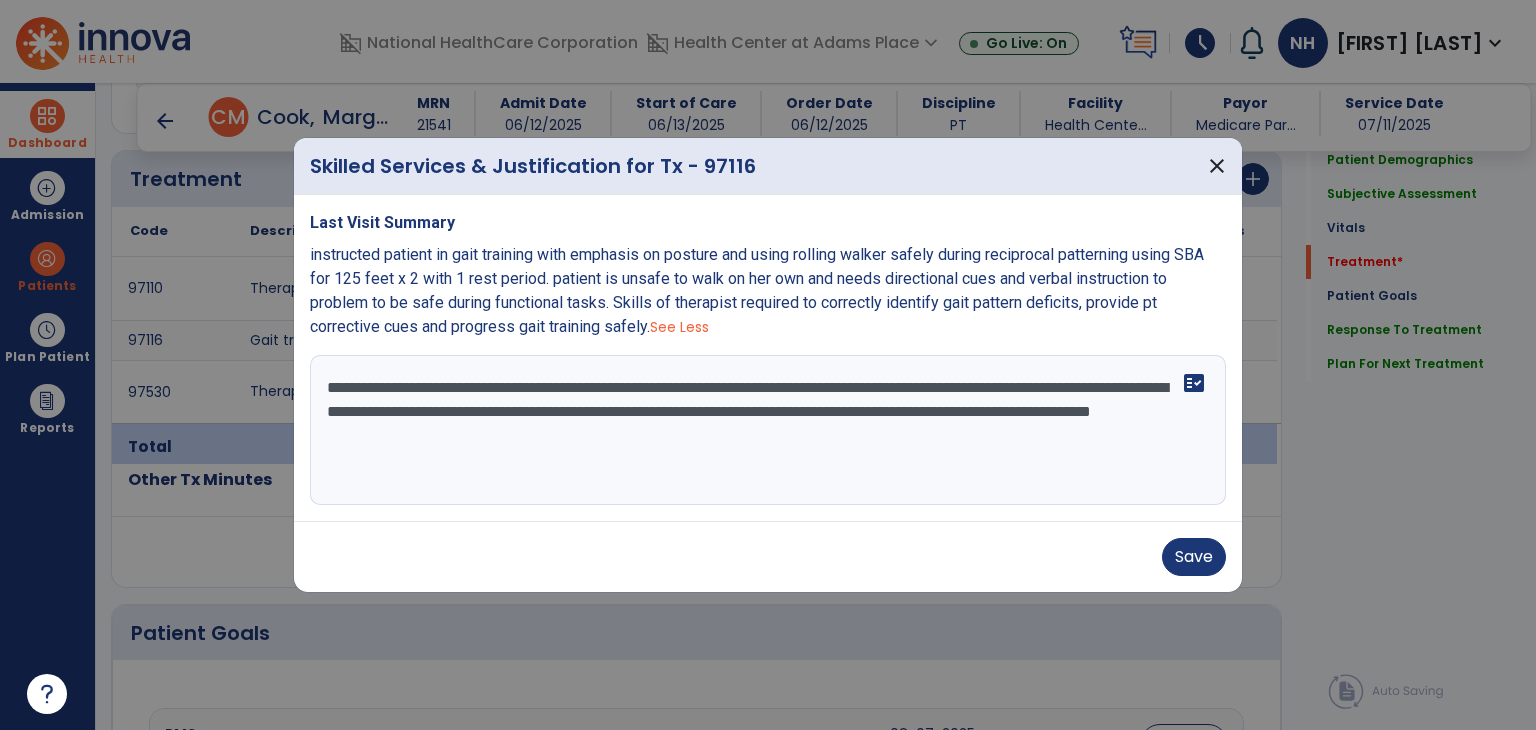 paste on "**********" 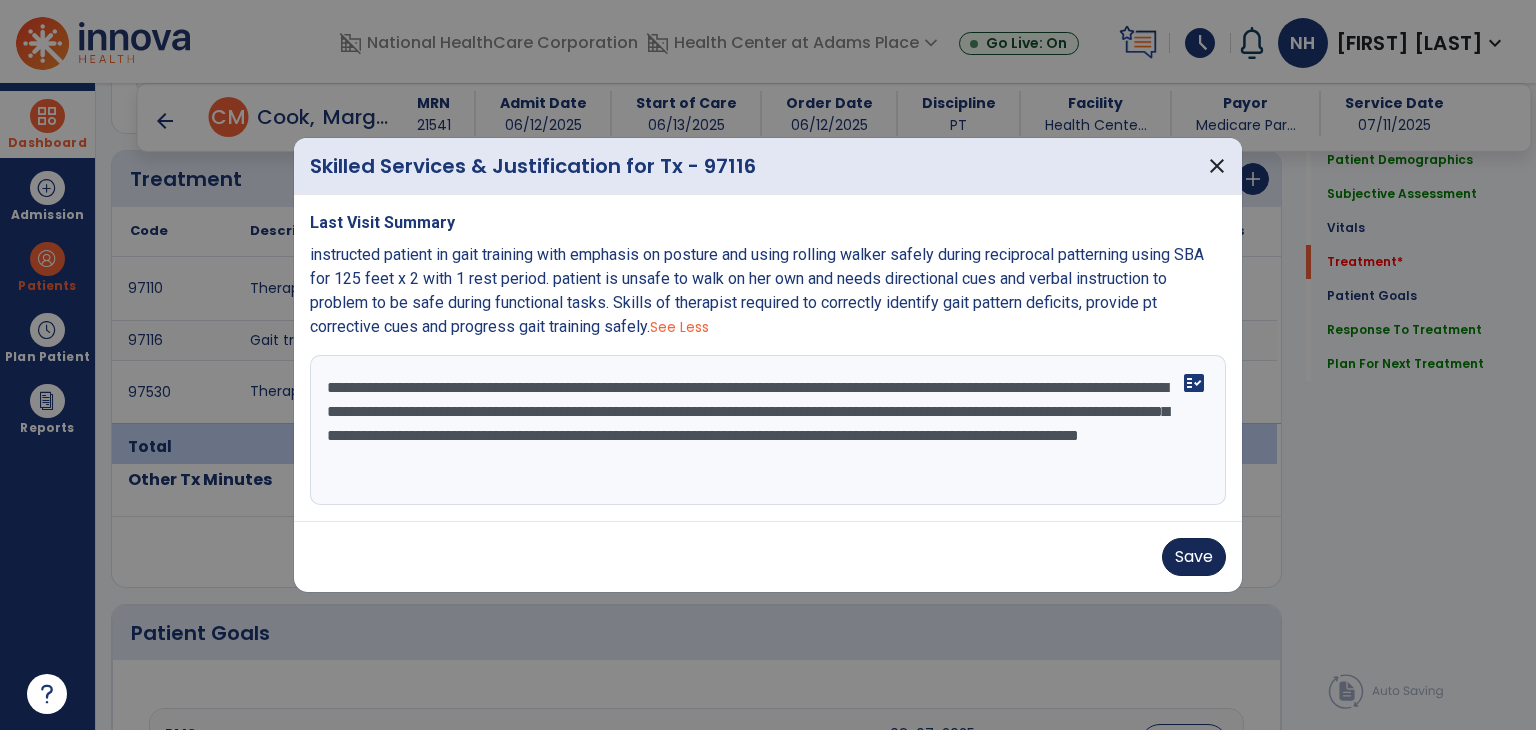 type on "**********" 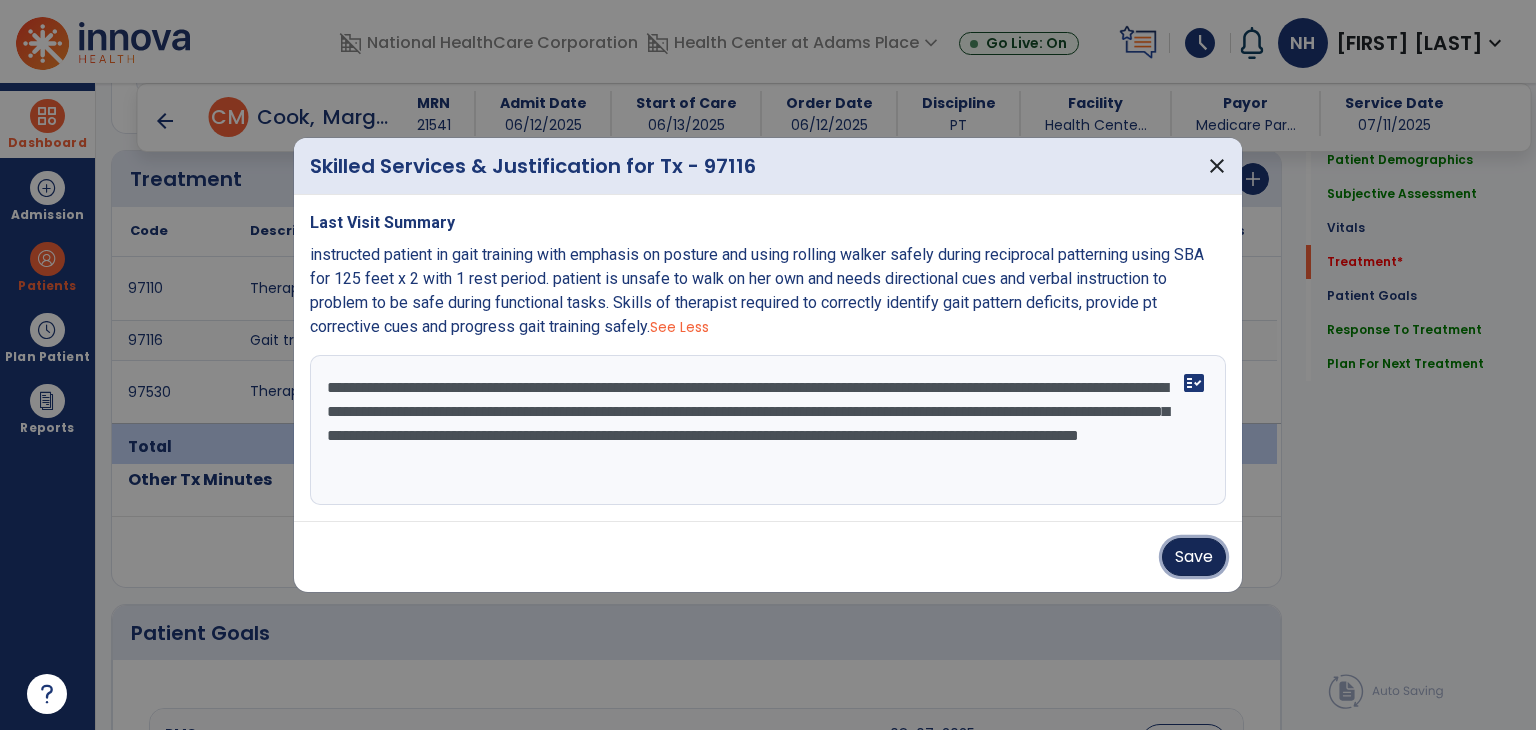 click on "Save" at bounding box center (1194, 557) 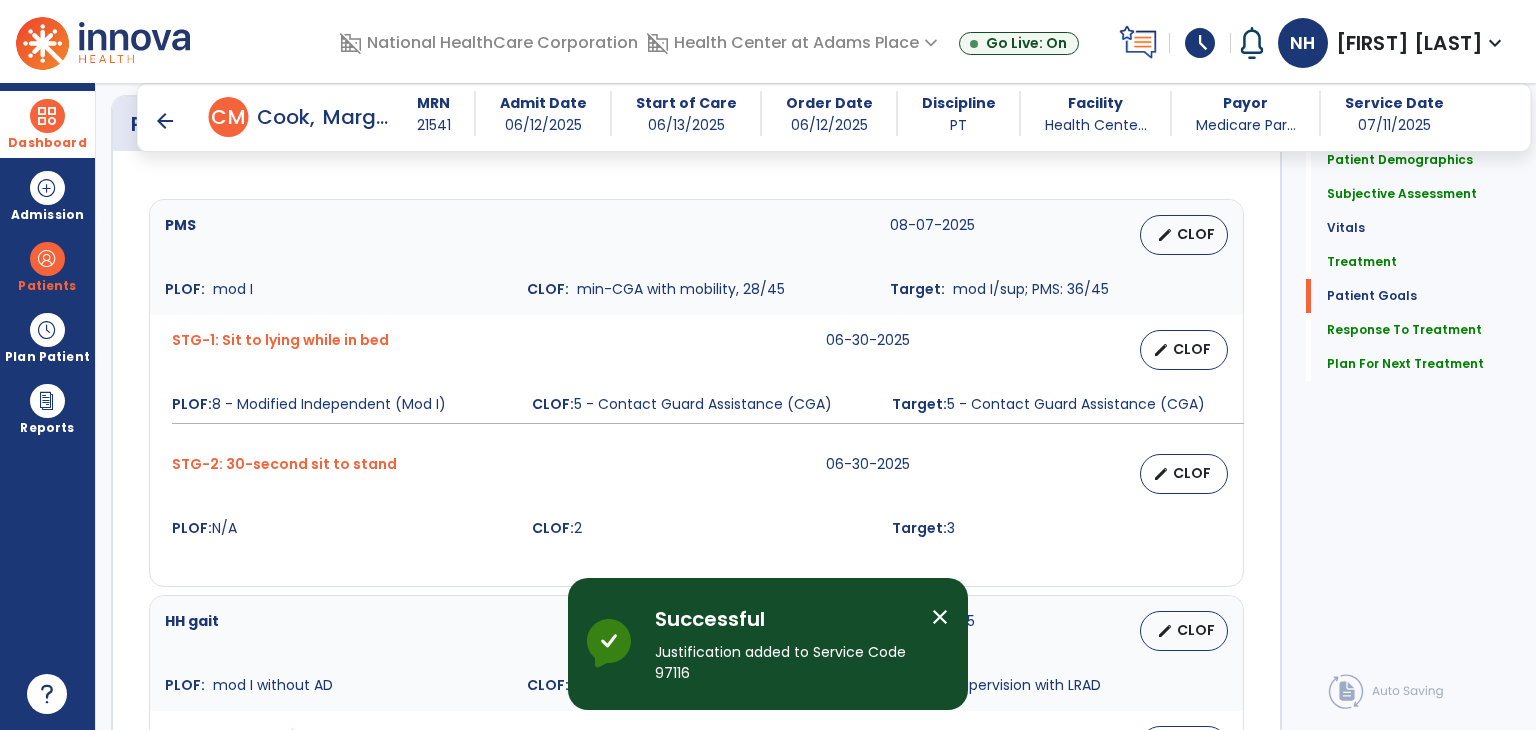 scroll, scrollTop: 2538, scrollLeft: 0, axis: vertical 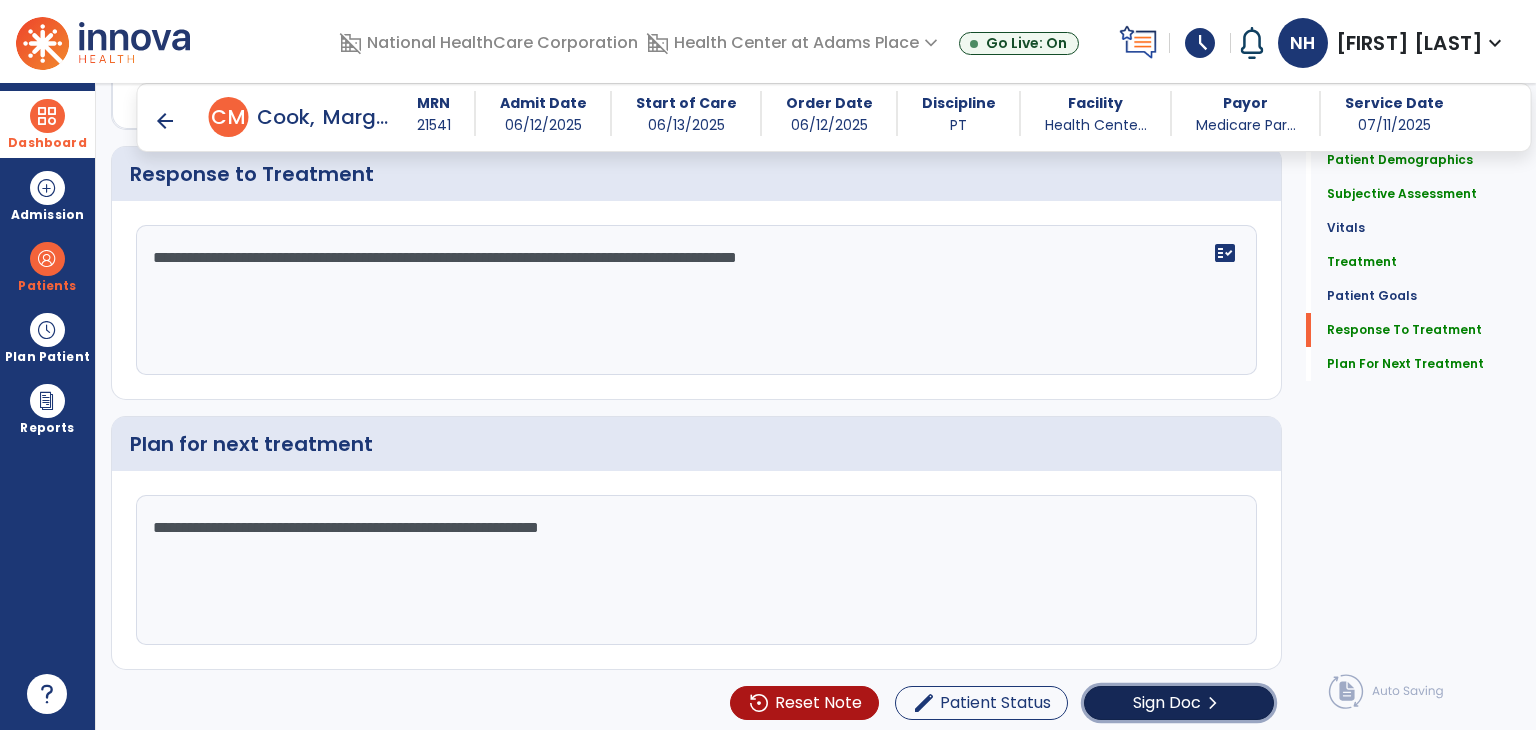 click on "Sign Doc" 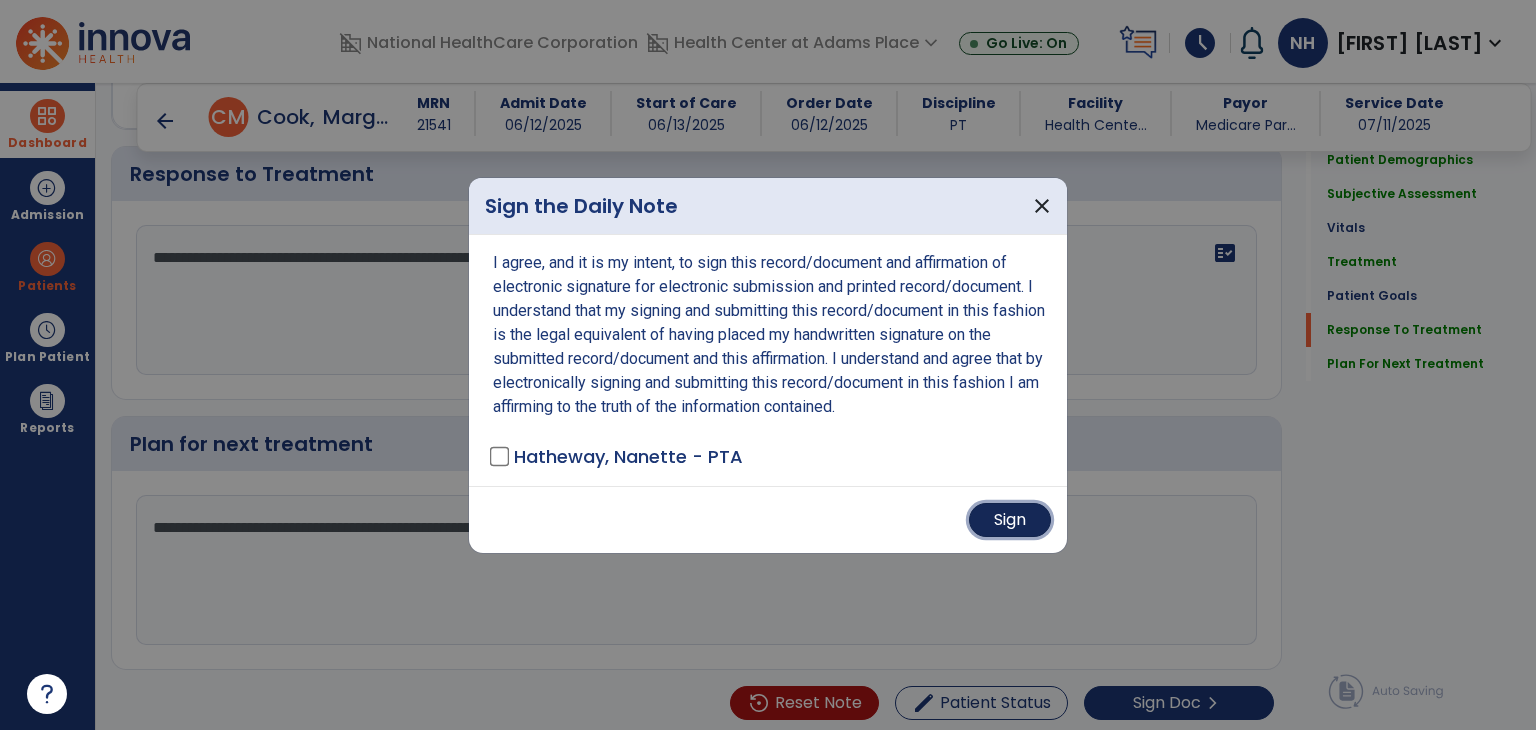 click on "Sign" at bounding box center (1010, 520) 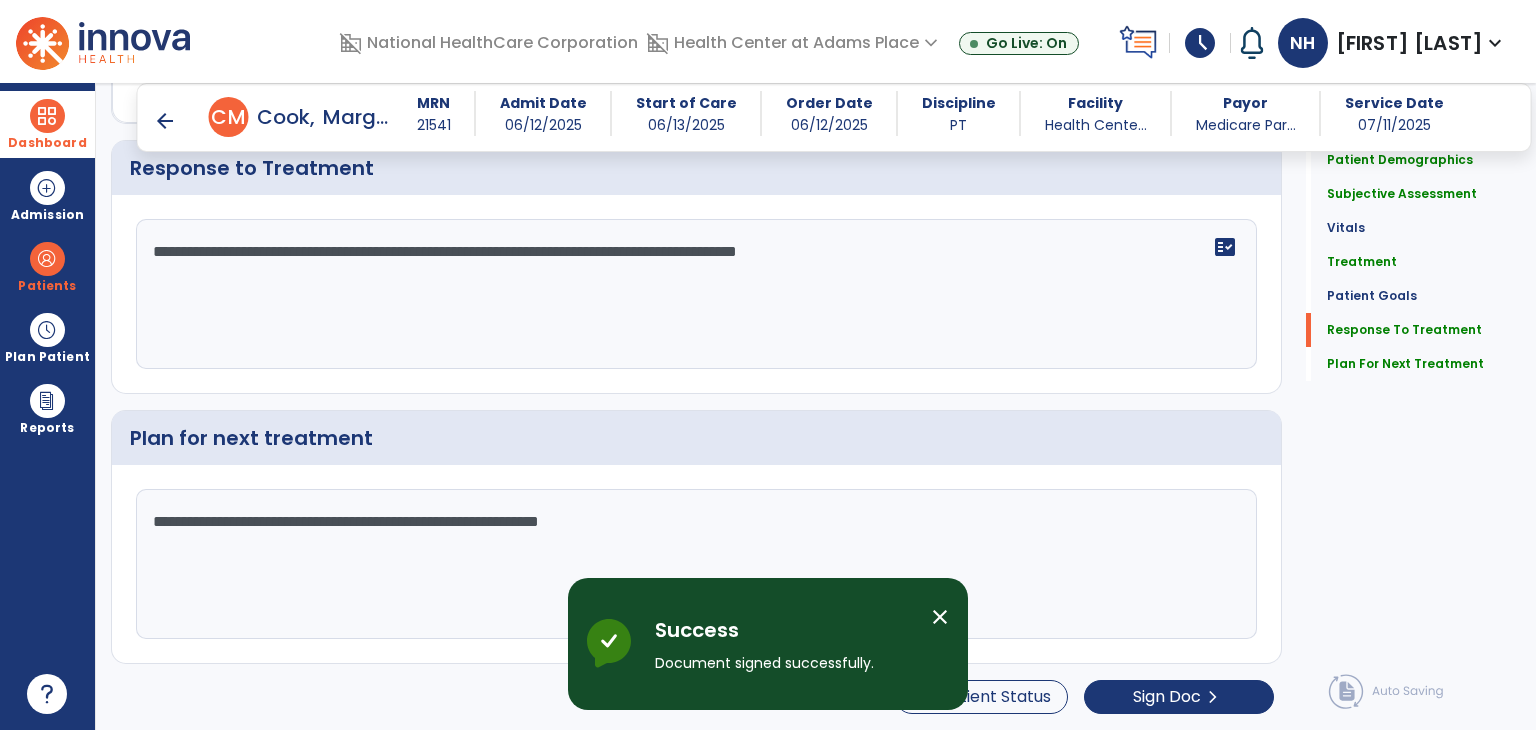 scroll, scrollTop: 0, scrollLeft: 0, axis: both 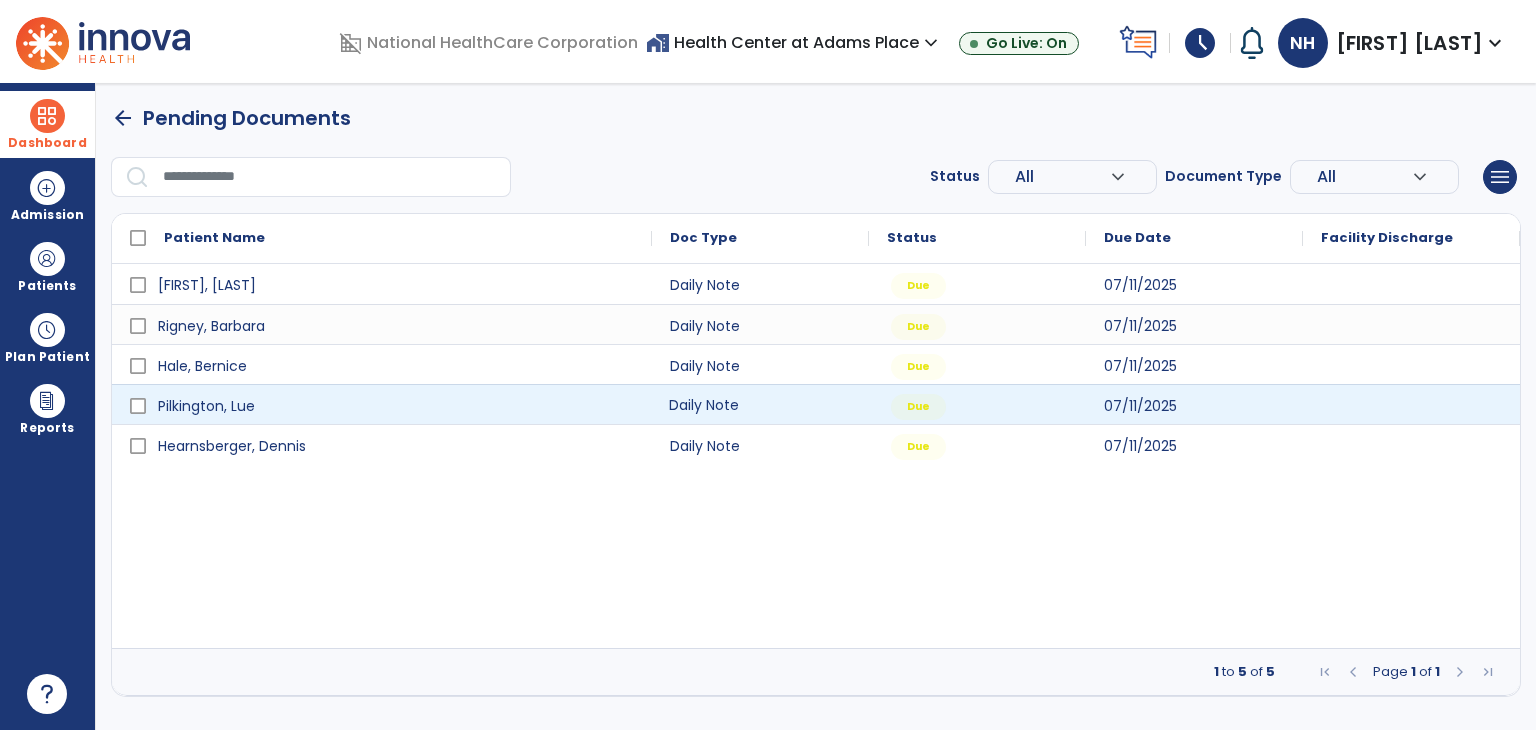 click on "Daily Note" at bounding box center [760, 404] 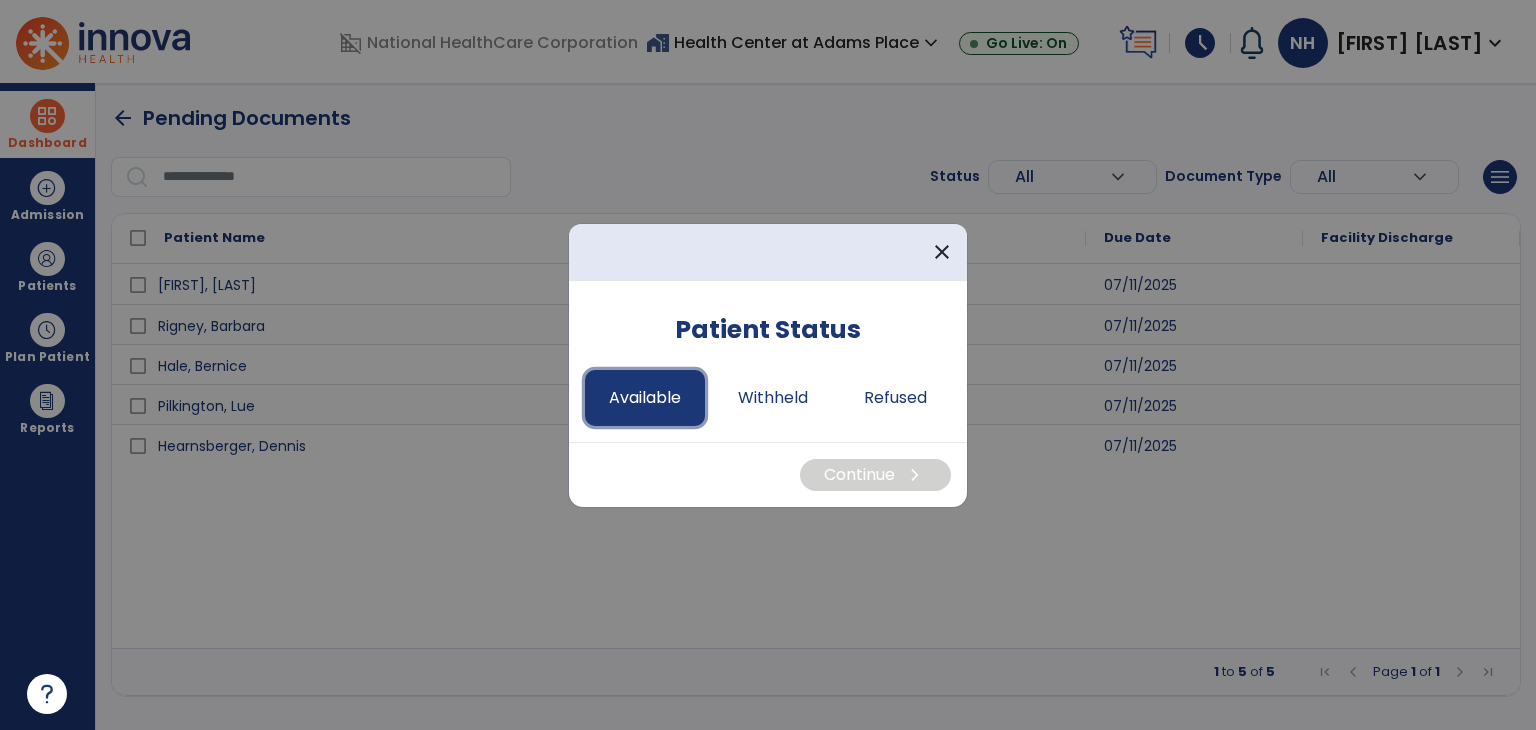 click on "Available" at bounding box center (645, 398) 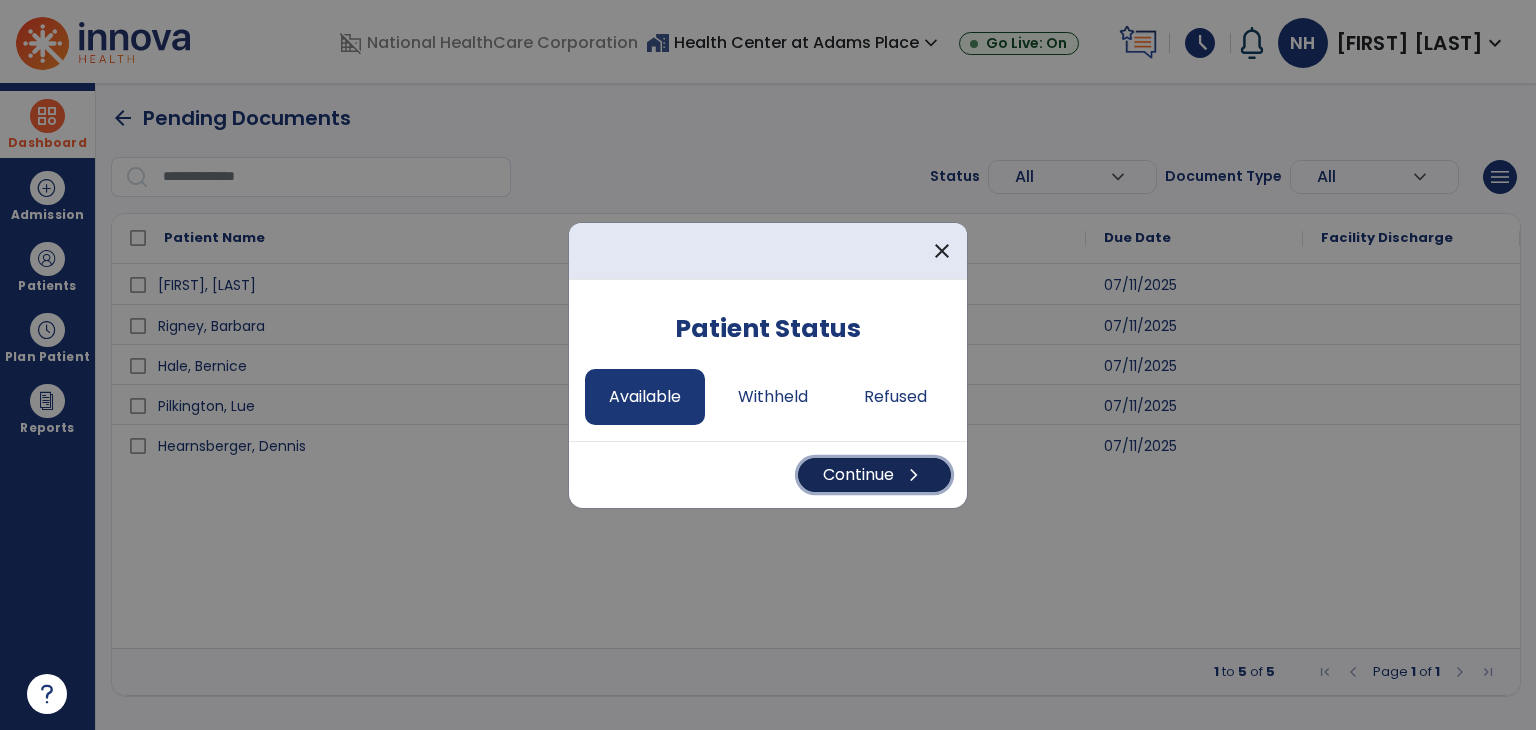 click on "Continue   chevron_right" at bounding box center [874, 475] 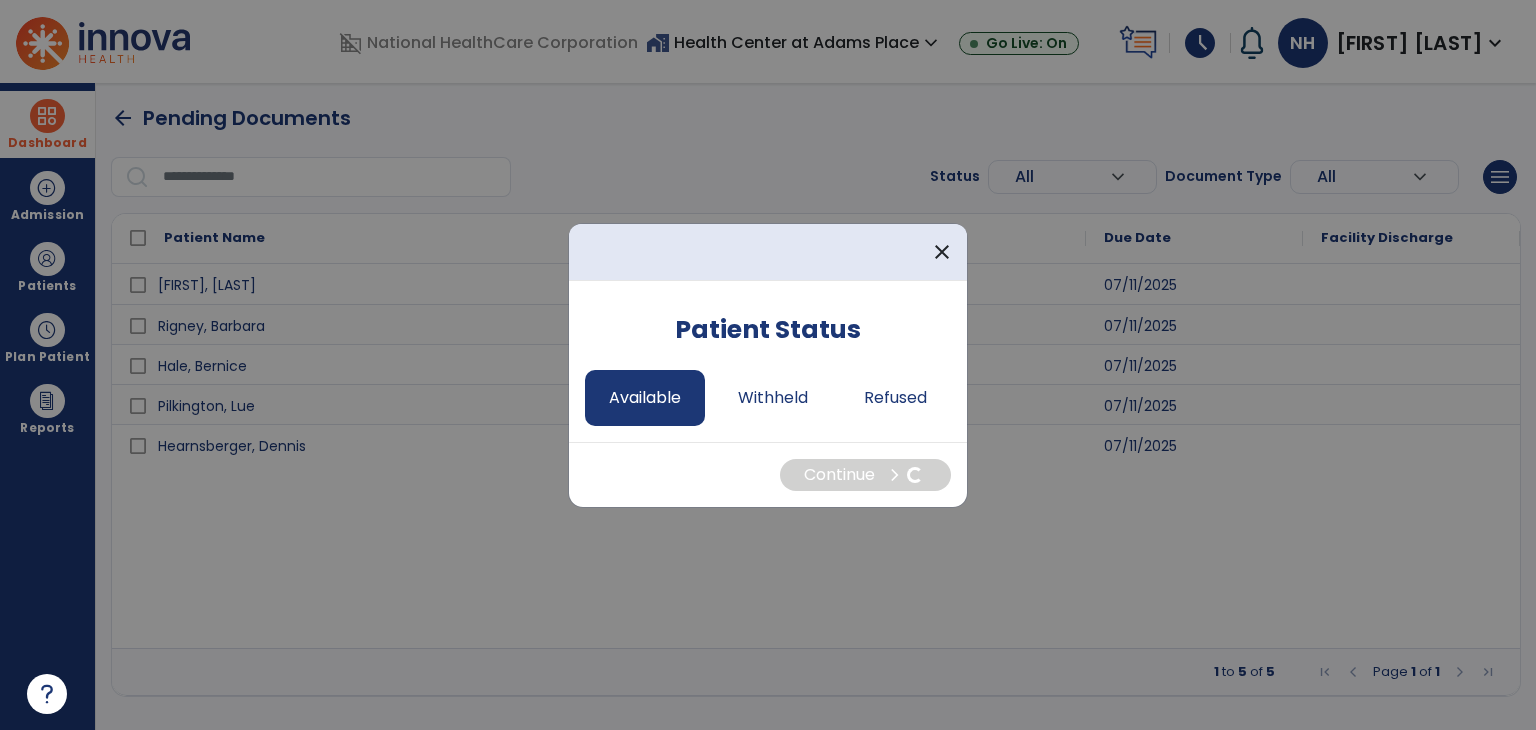 select on "*" 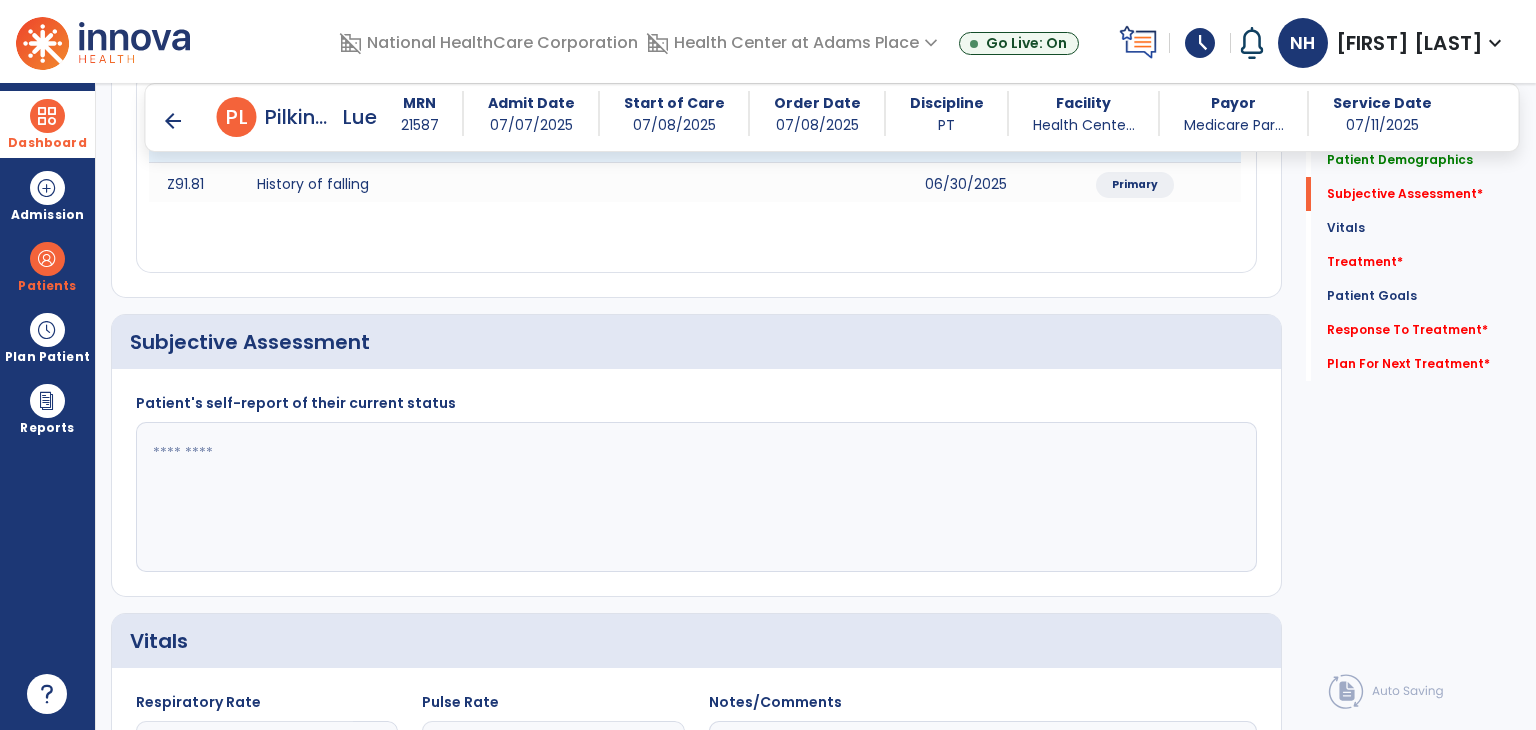 scroll, scrollTop: 364, scrollLeft: 0, axis: vertical 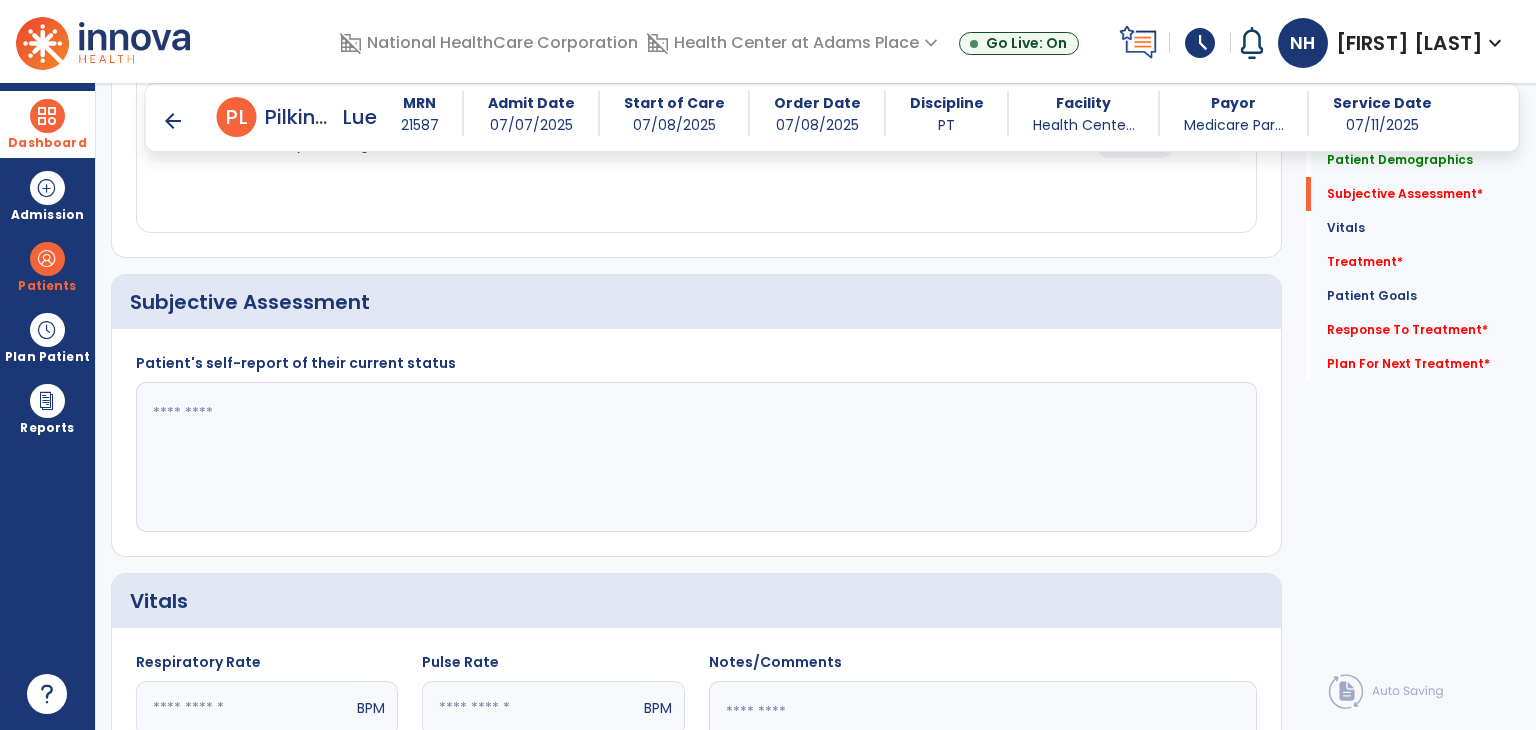 click 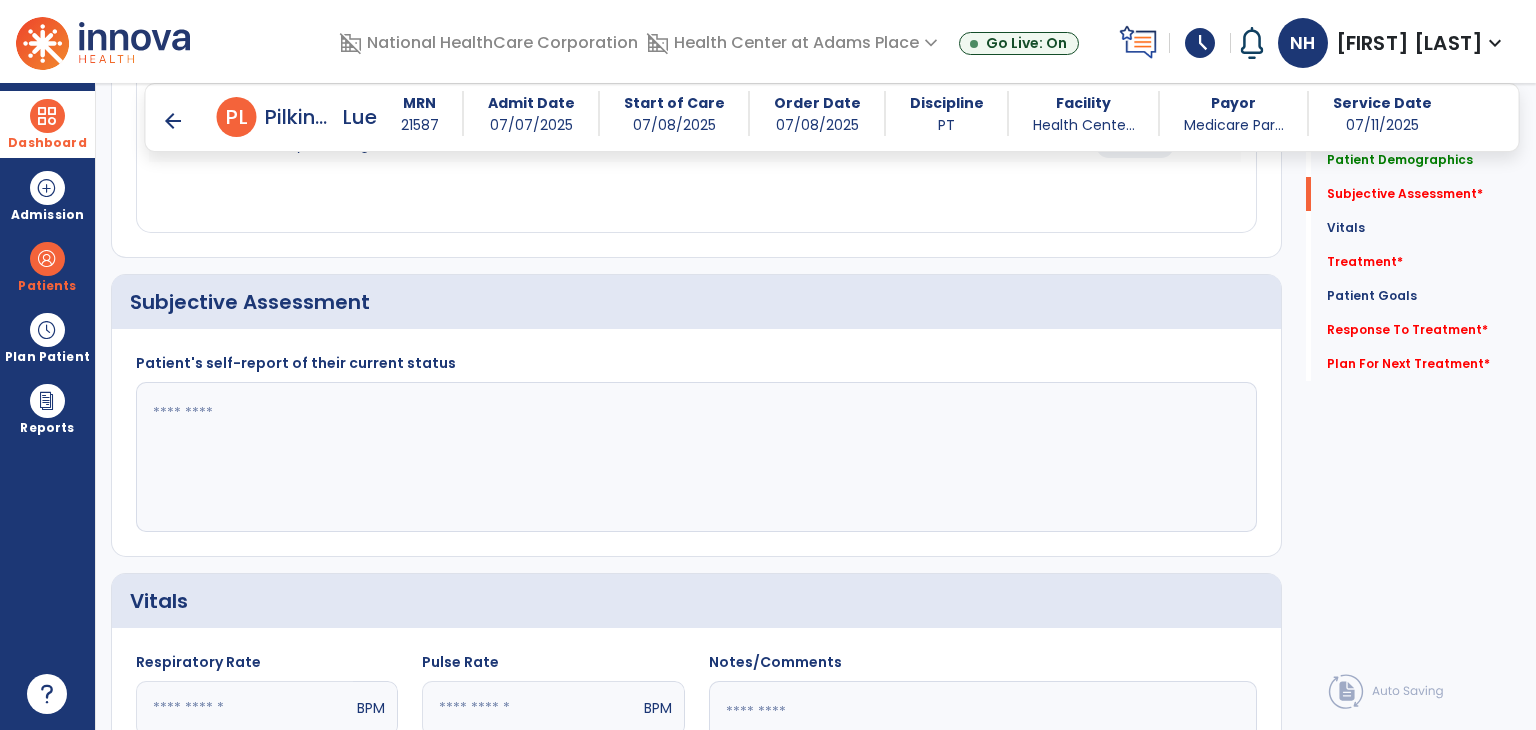 click on "Patient's self-report of their current status" 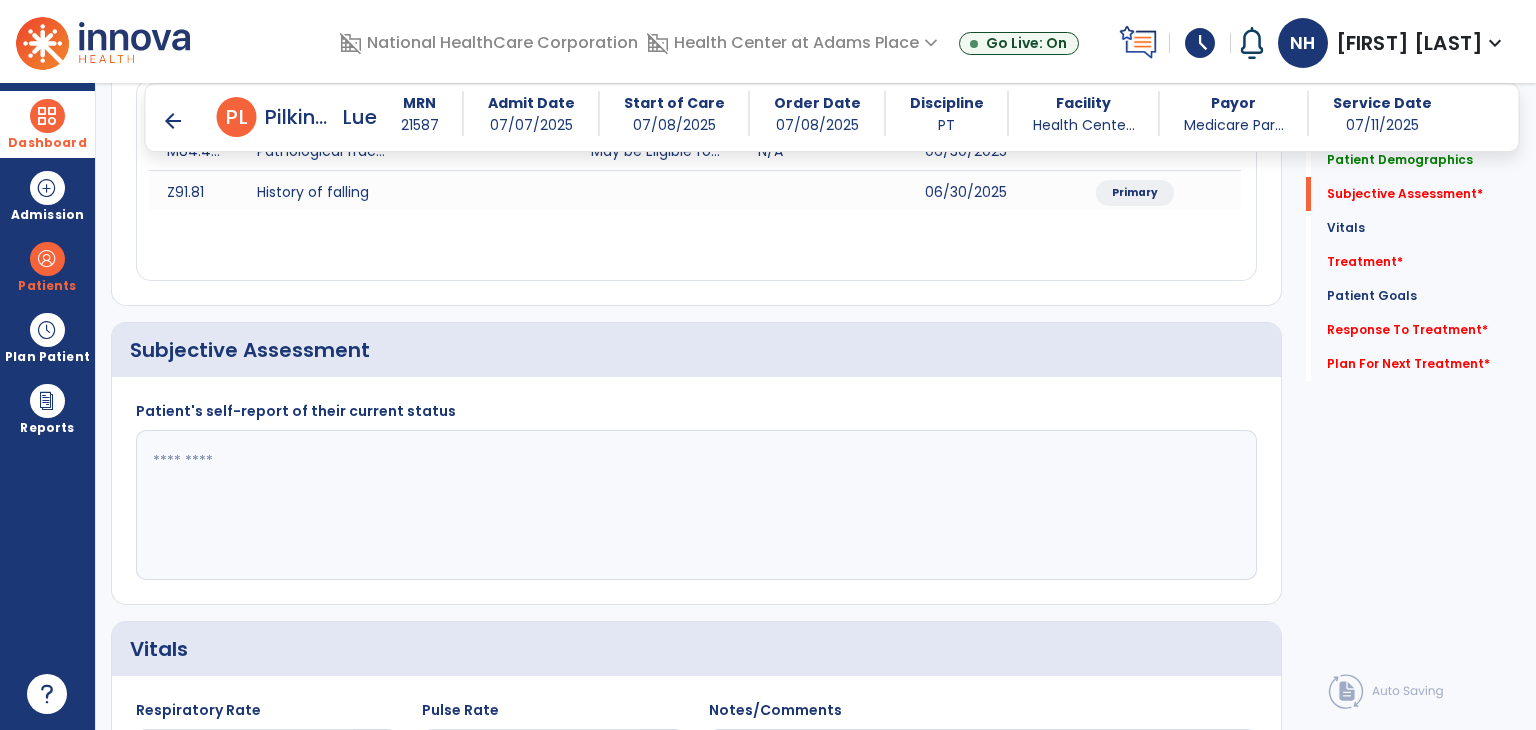 scroll, scrollTop: 319, scrollLeft: 0, axis: vertical 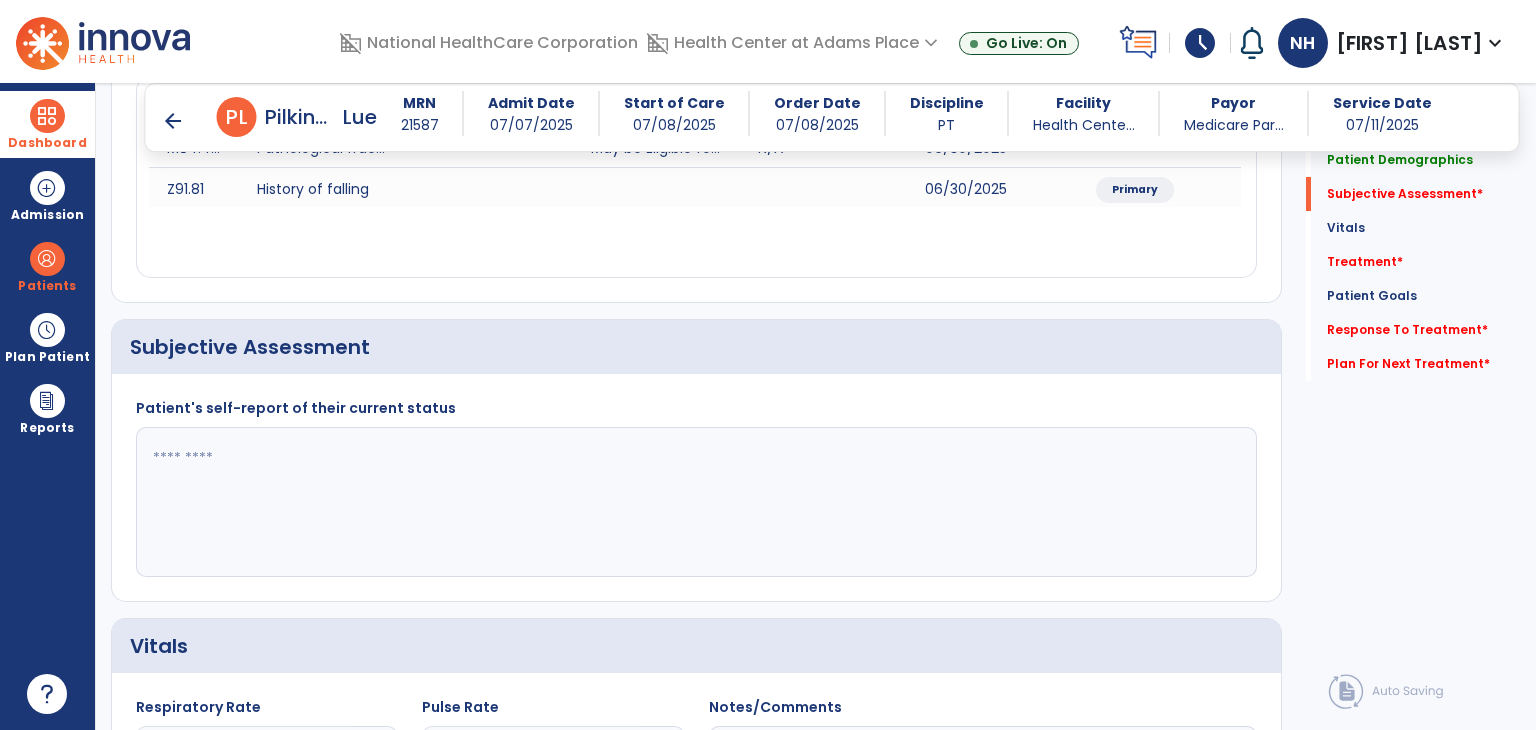 click 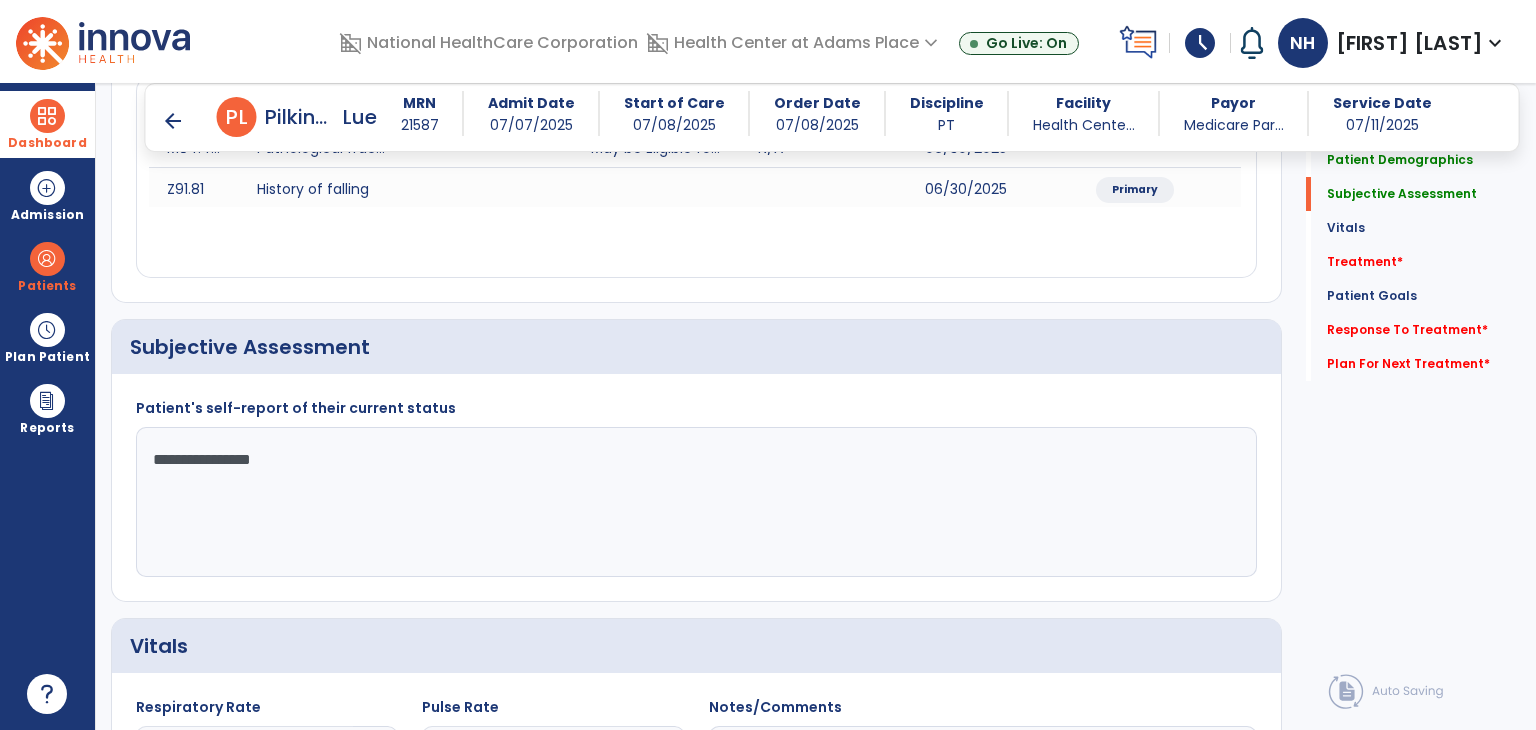 click on "Dashboard  dashboard  Therapist Dashboard Admission Patients  format_list_bulleted  Patient List  space_dashboard  Patient Board  insert_chart  PDPM Board Plan Patient  event_note  Planner  content_paste_go  Scheduler  content_paste_go  Whiteboard Reports  export_notes  Billing Exports  note_alt  EOM Report  event_note  Minutes By Payor  inbox_customize  Service Log  playlist_add_check  Triple Check Report" at bounding box center [48, 406] 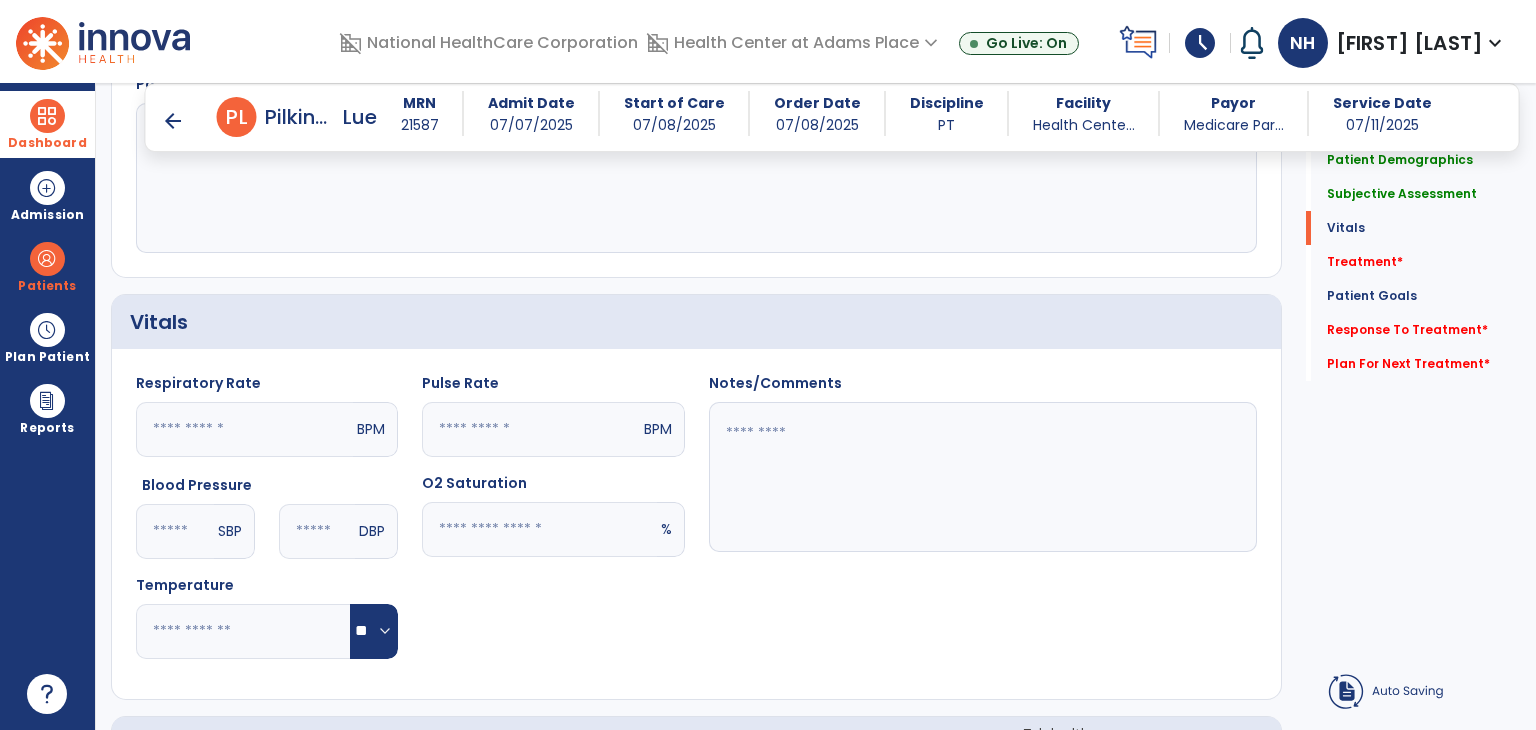 scroll, scrollTop: 658, scrollLeft: 0, axis: vertical 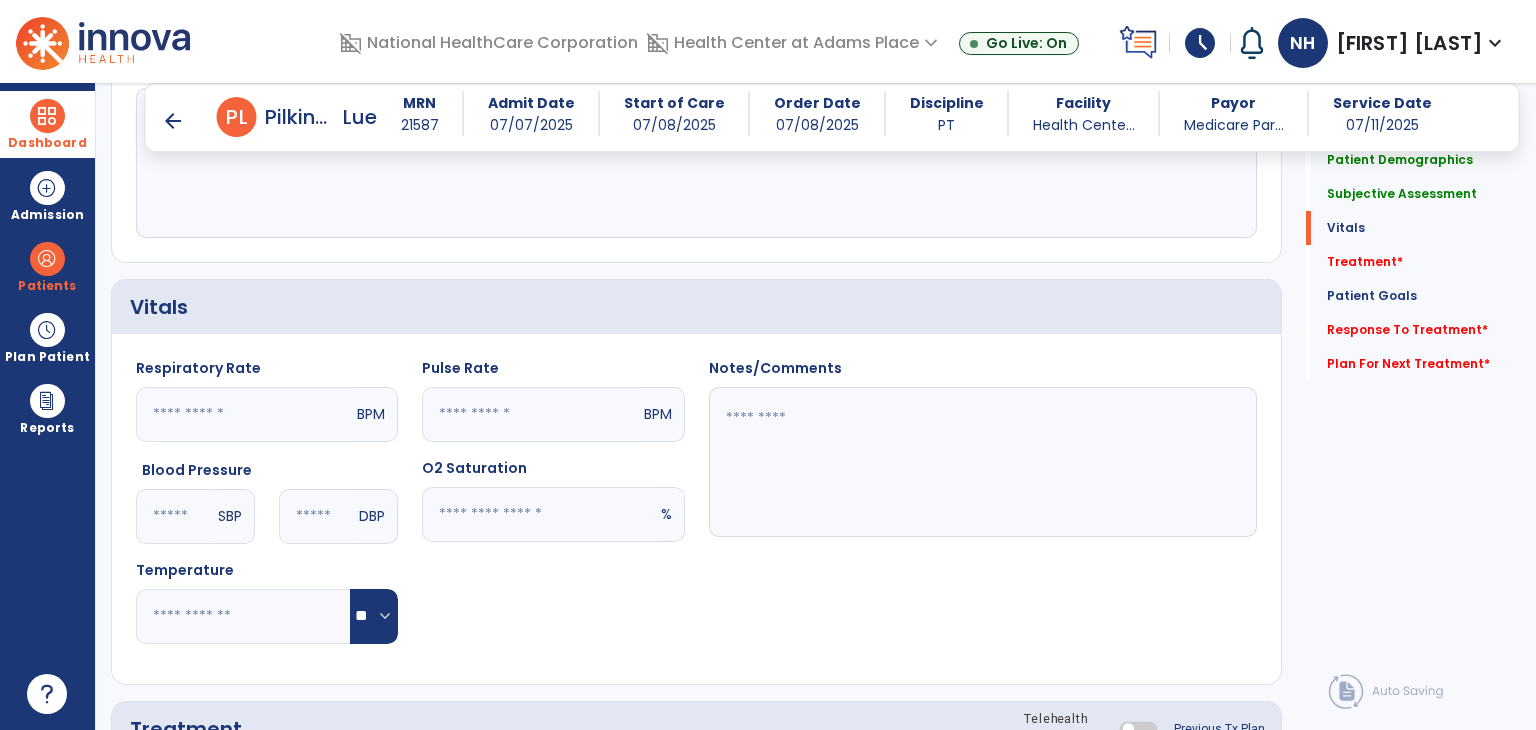 type on "**********" 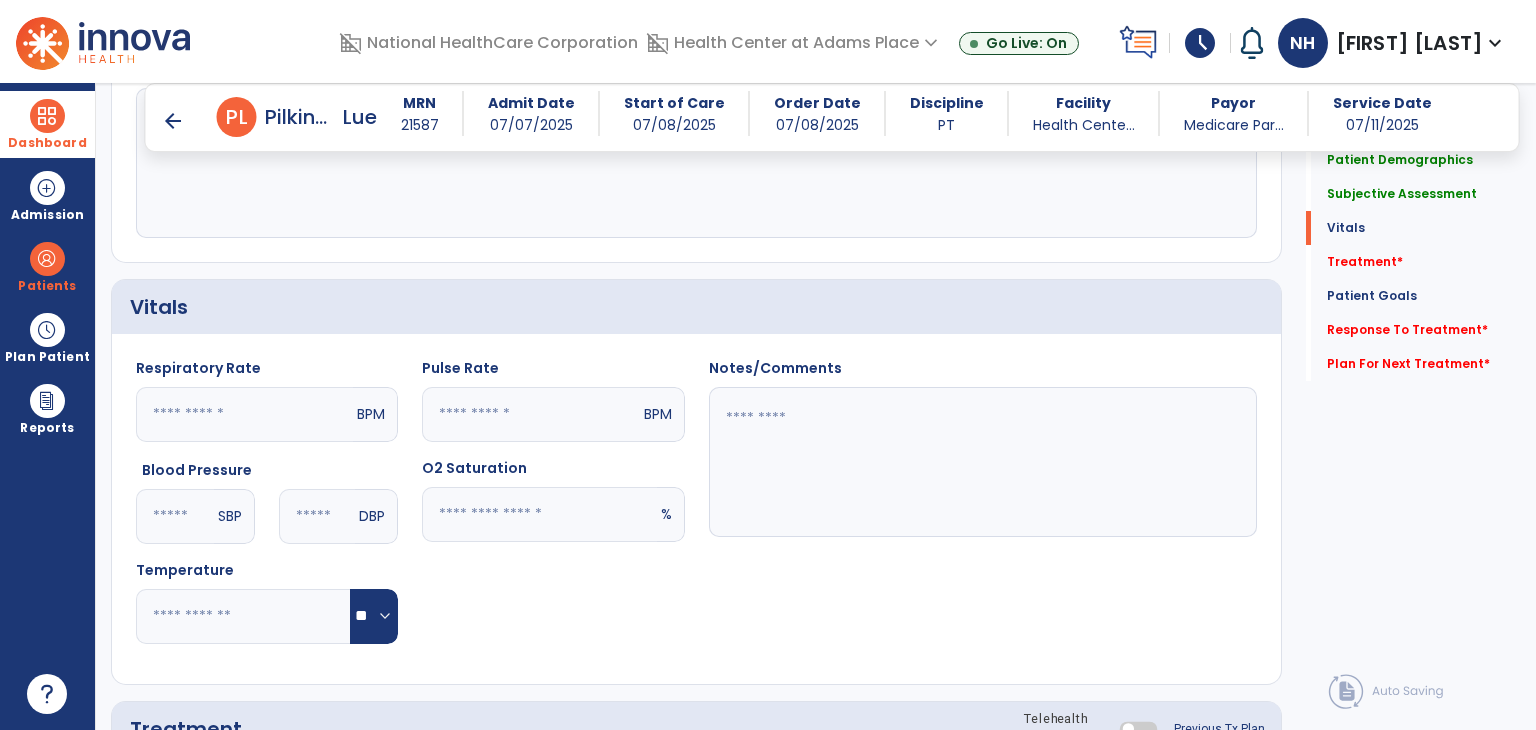 click 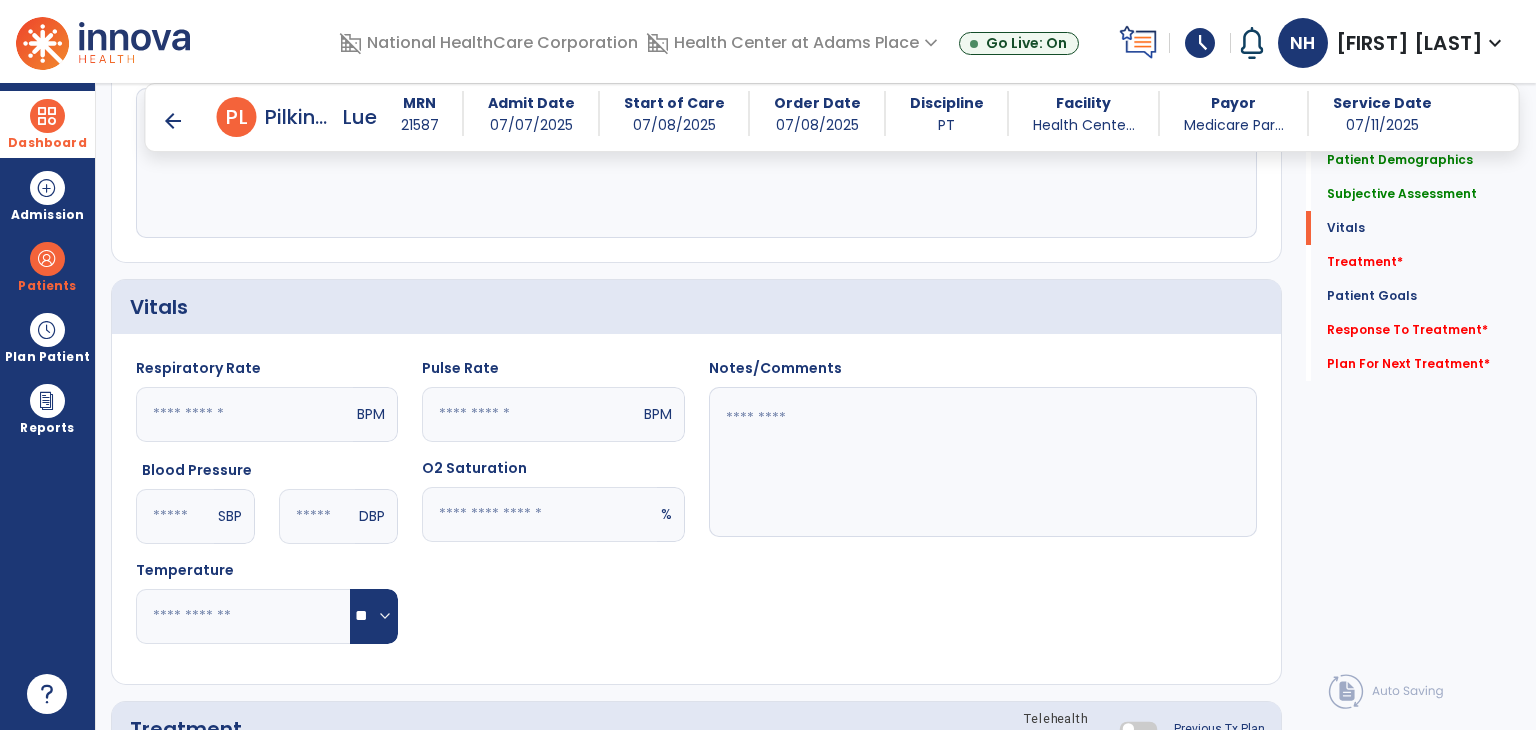 click 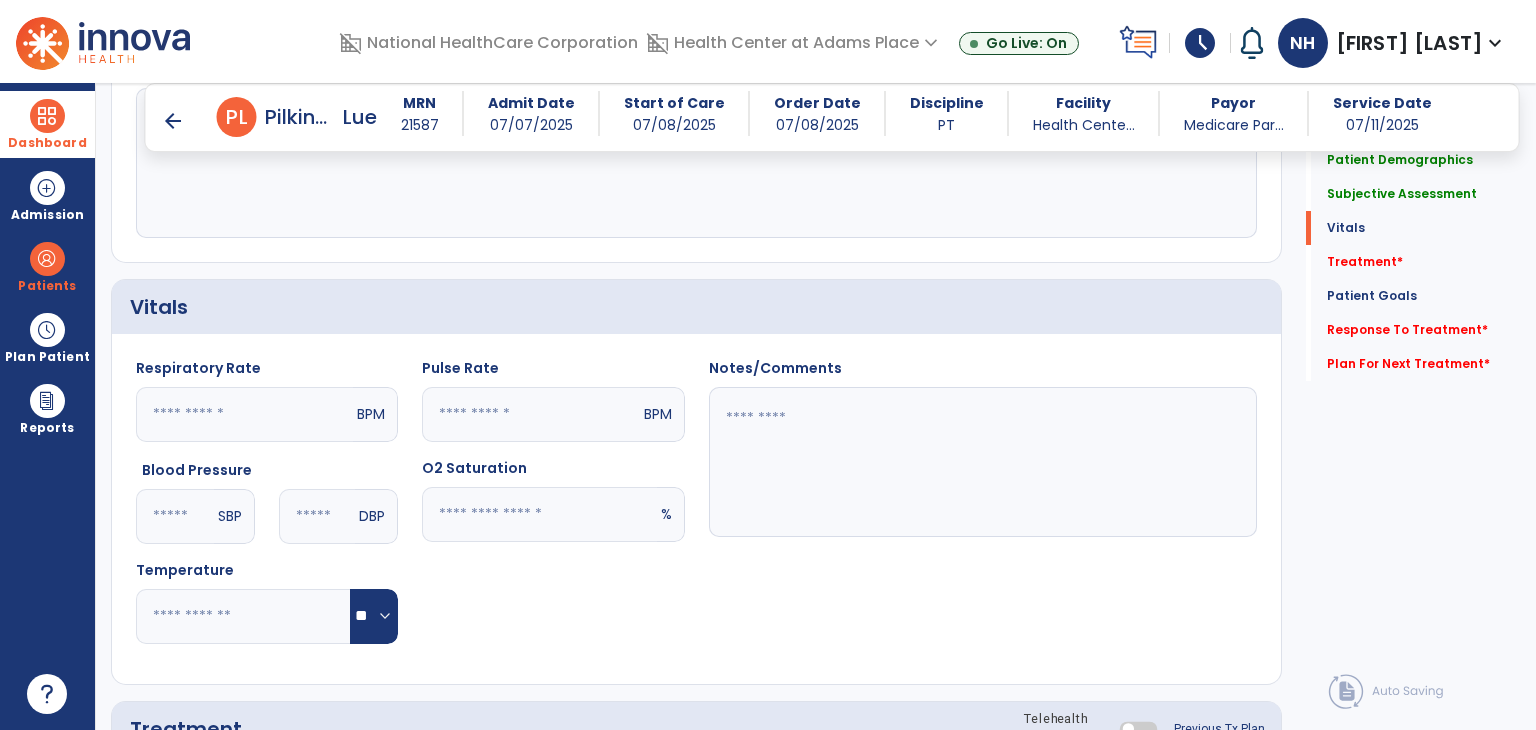 type on "**" 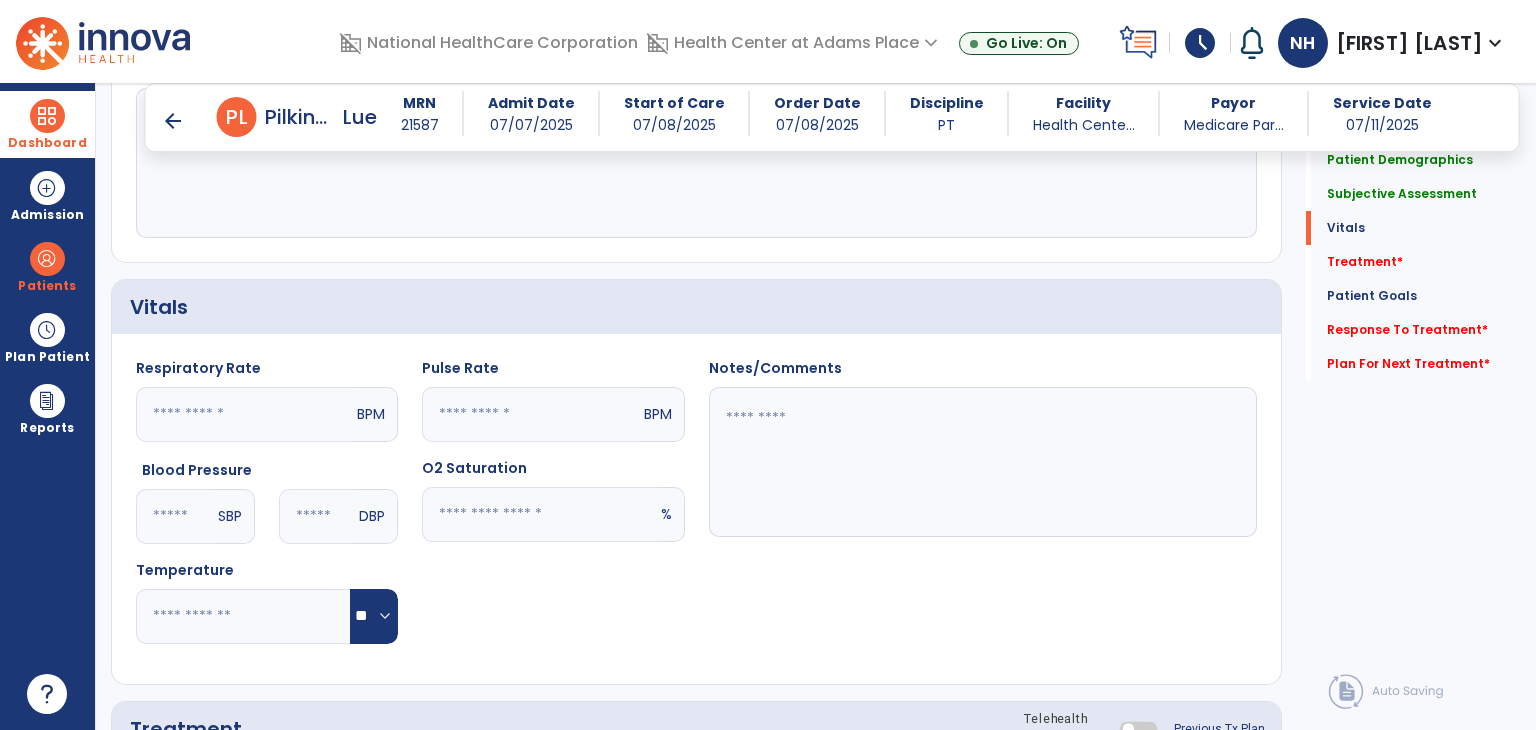 click 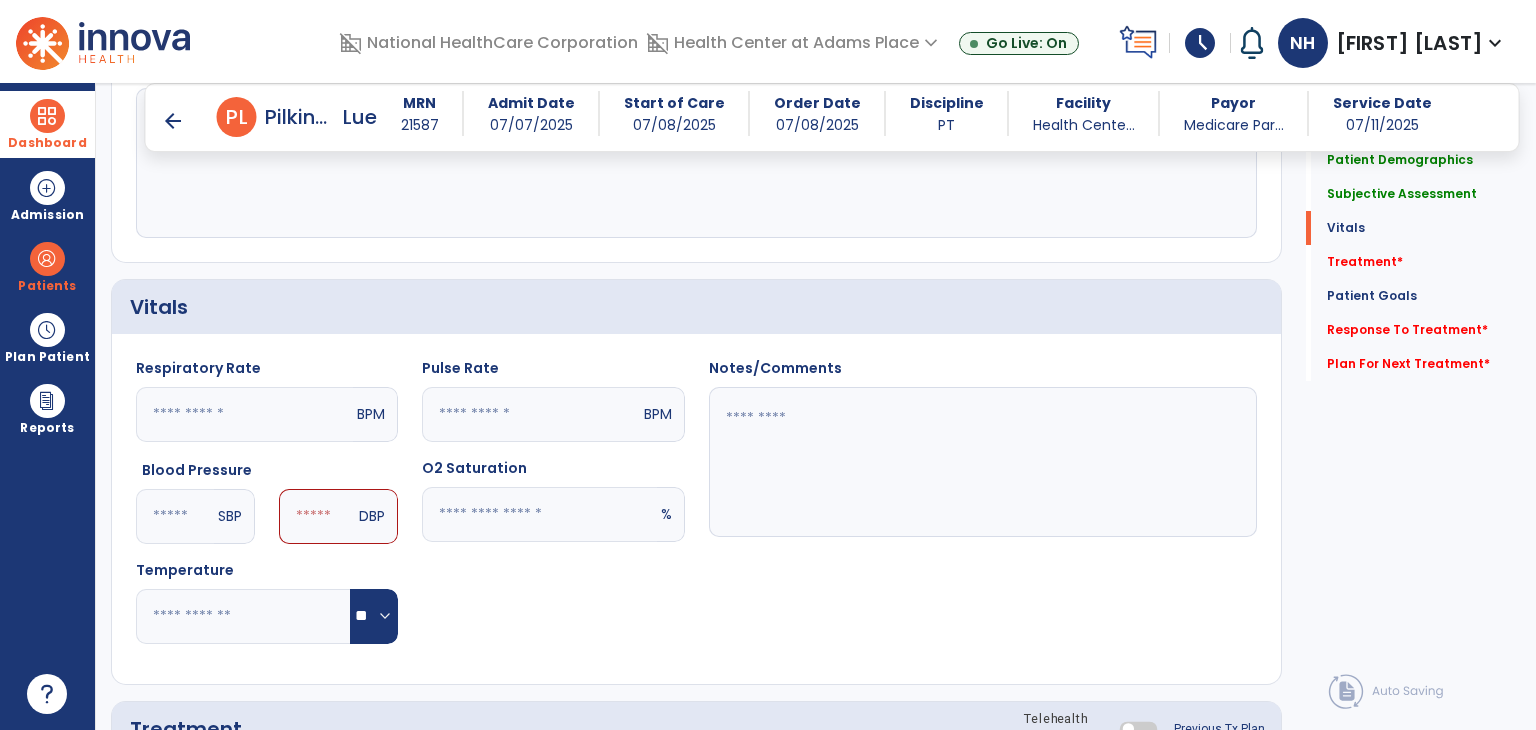 type on "***" 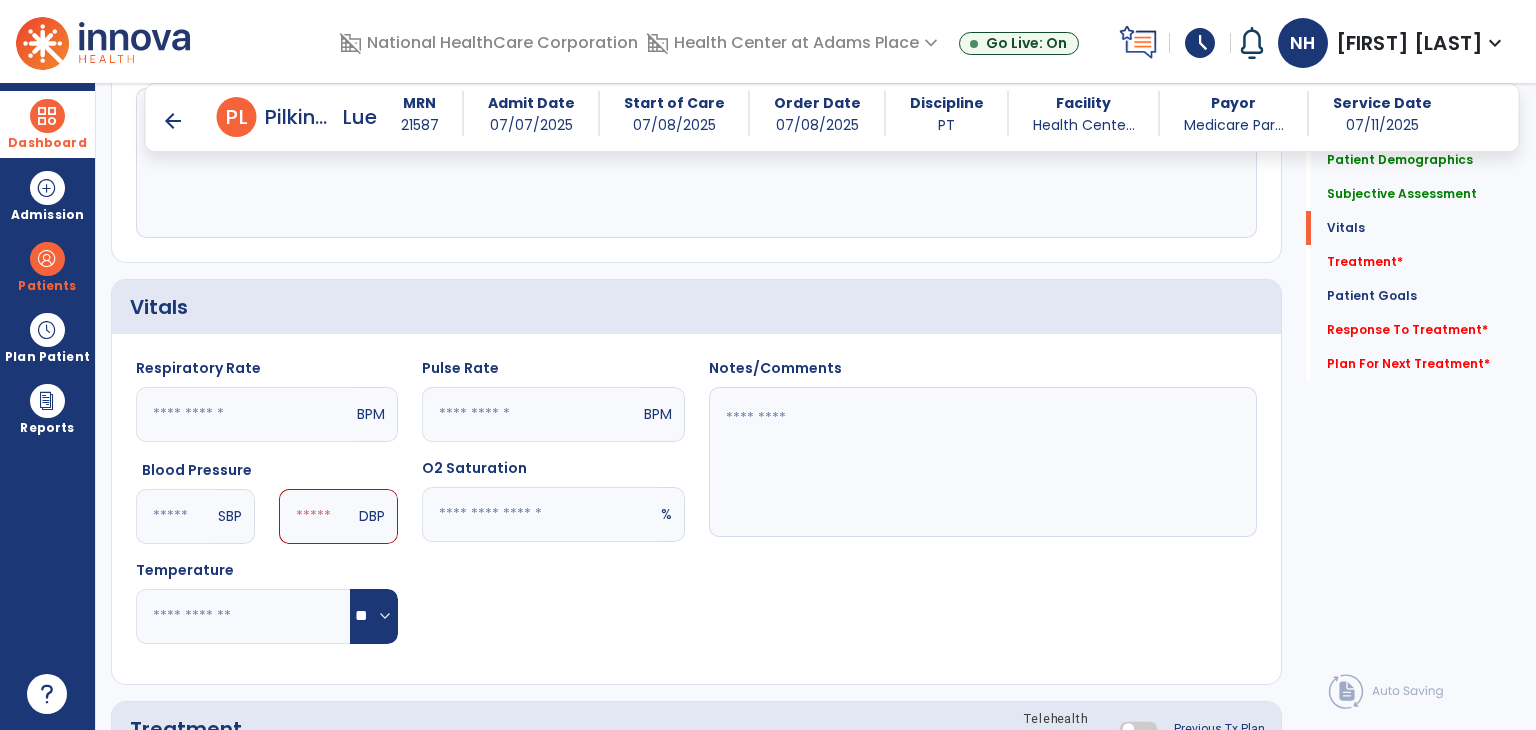 click 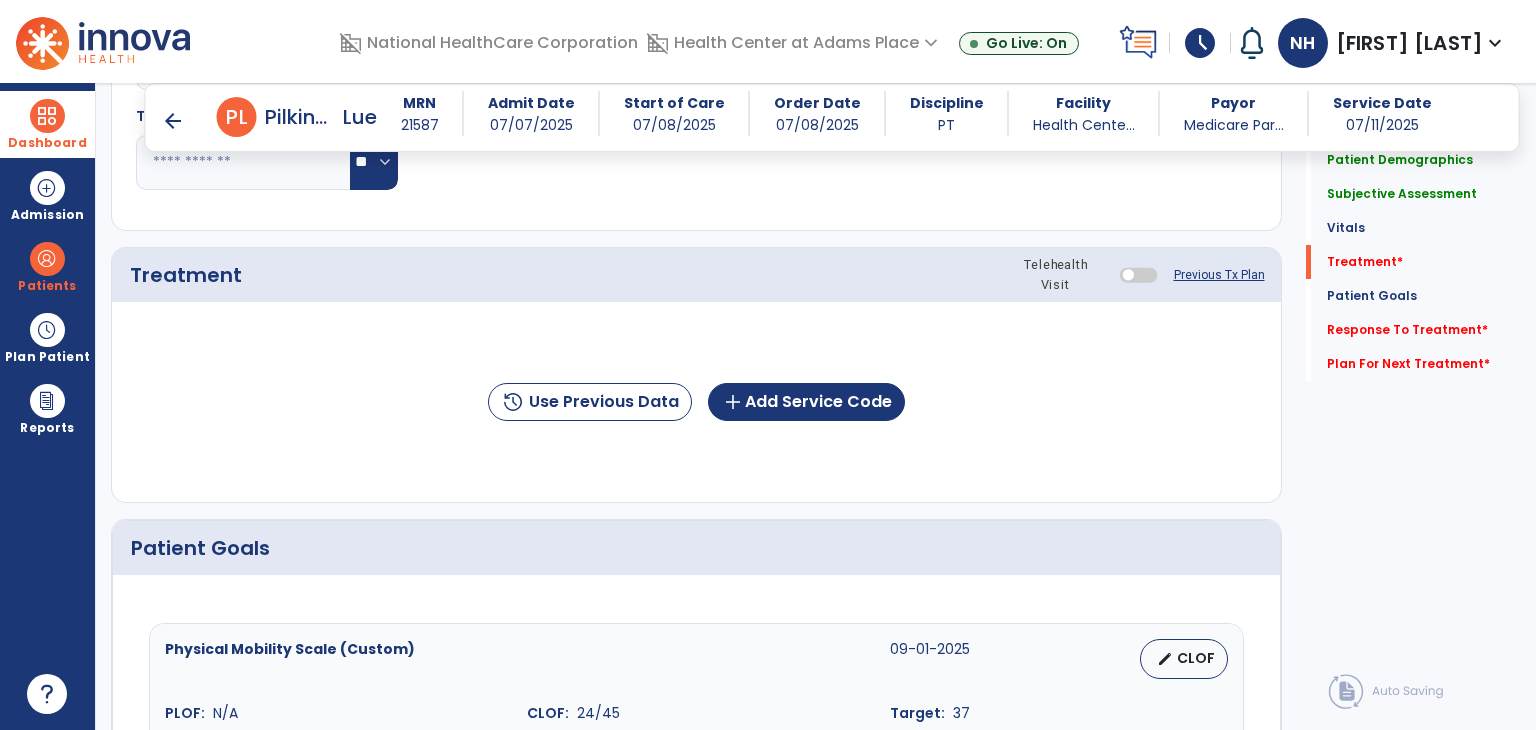 scroll, scrollTop: 1111, scrollLeft: 0, axis: vertical 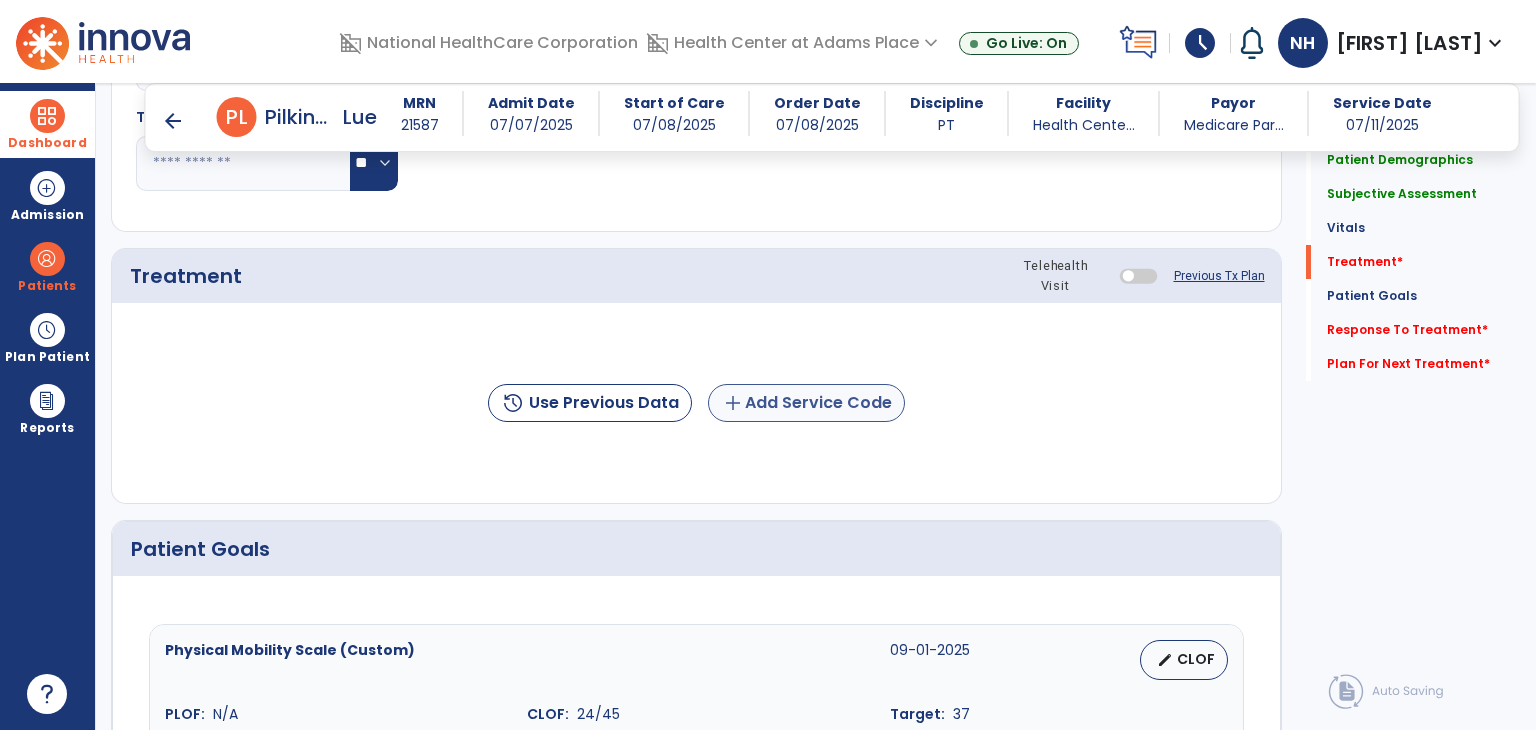 type on "**" 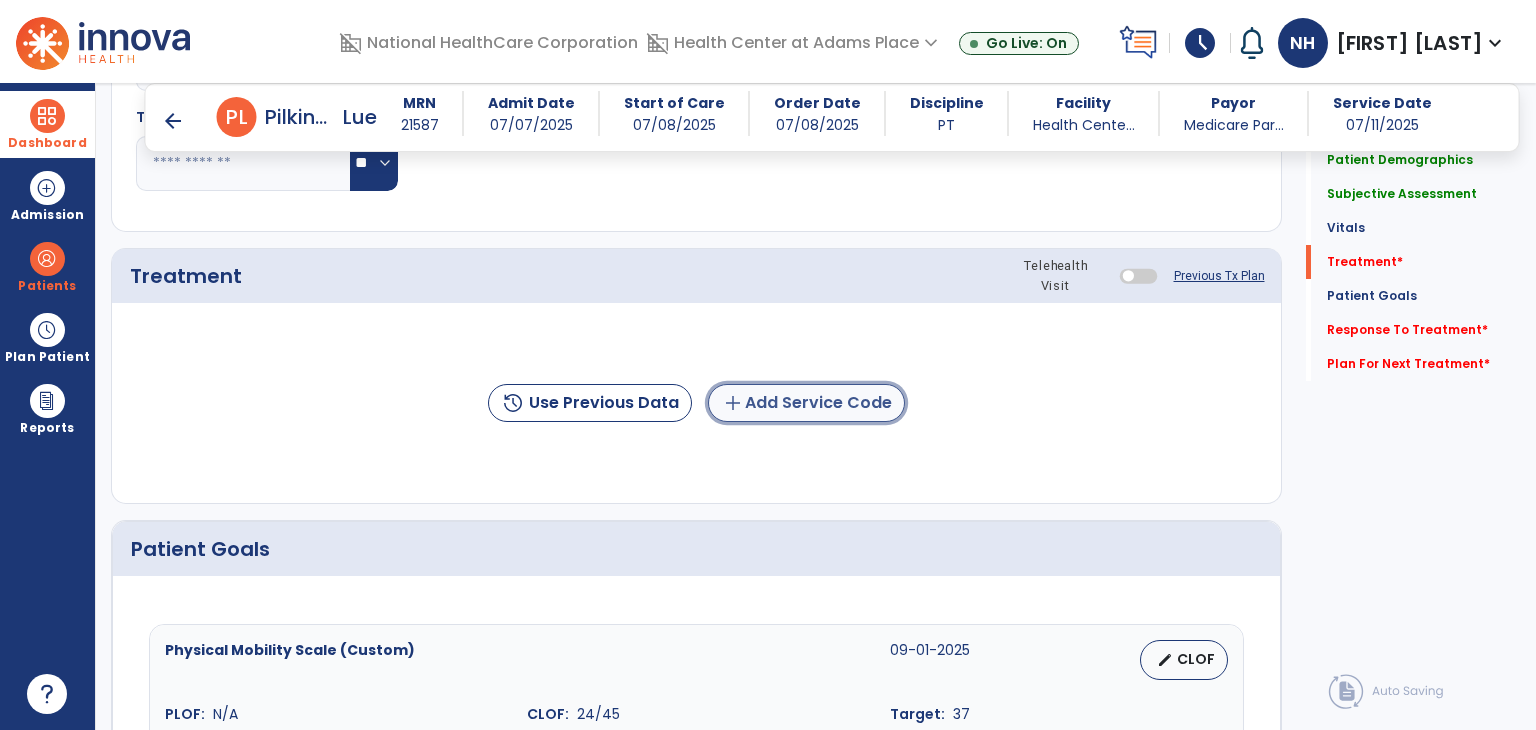 click on "add  Add Service Code" 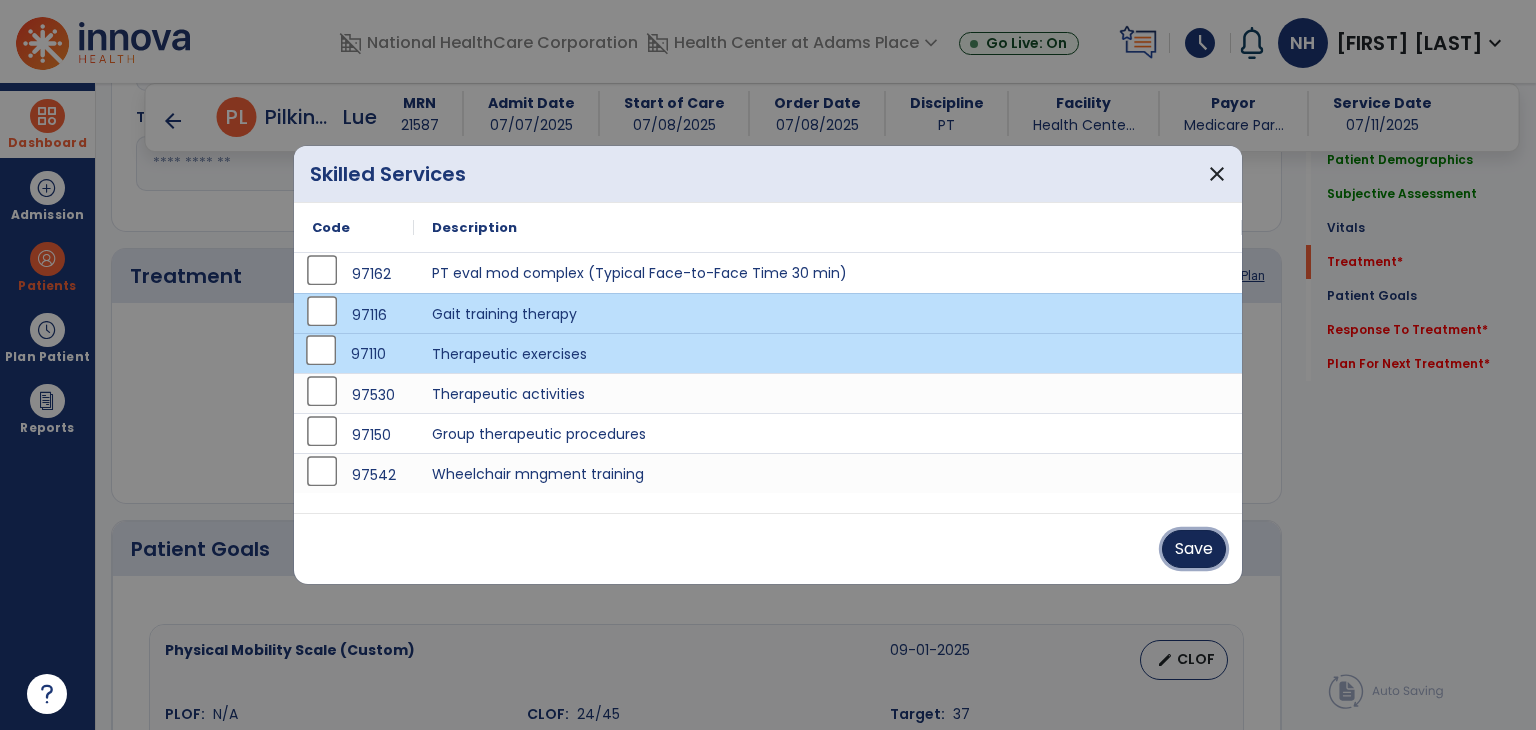 click on "Save" at bounding box center (1194, 549) 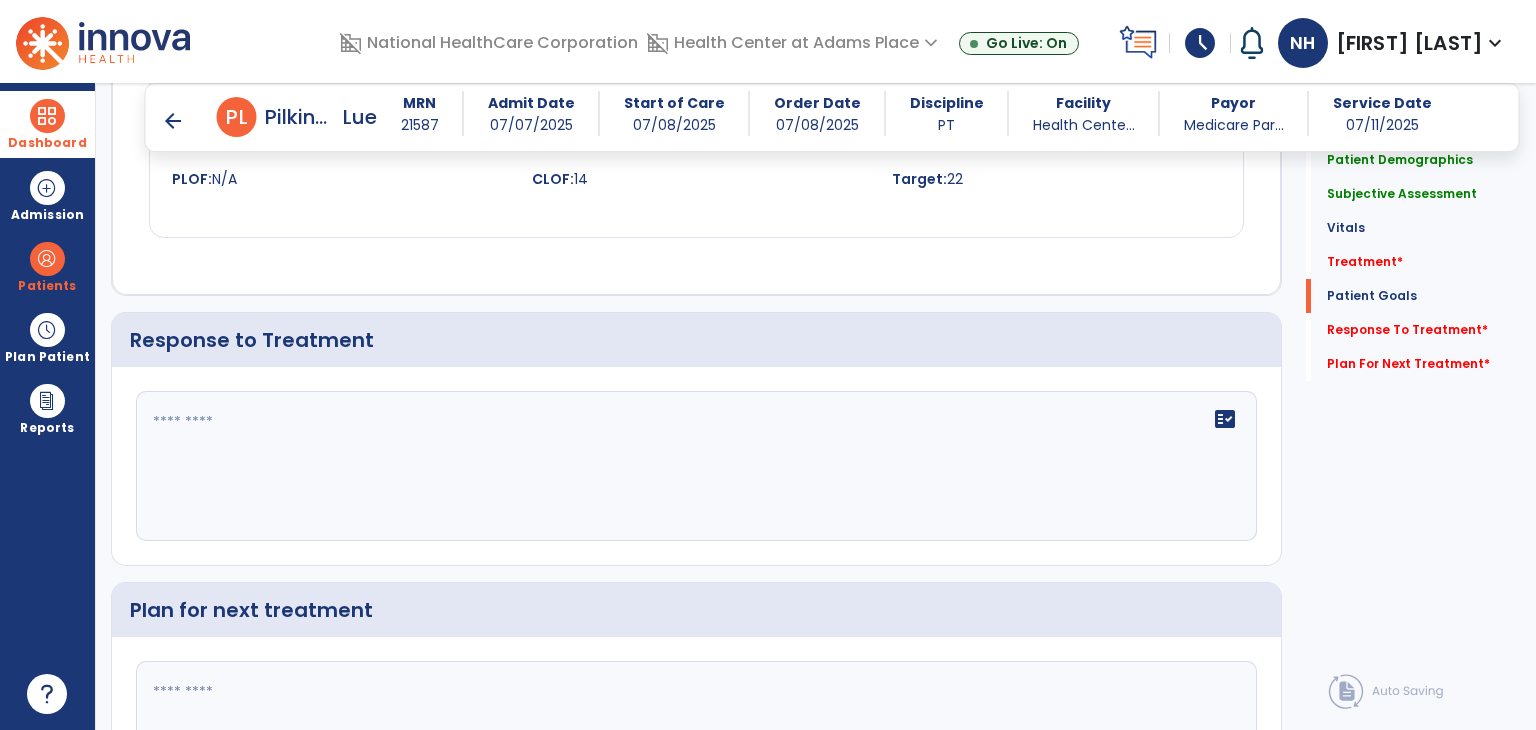 scroll, scrollTop: 2676, scrollLeft: 0, axis: vertical 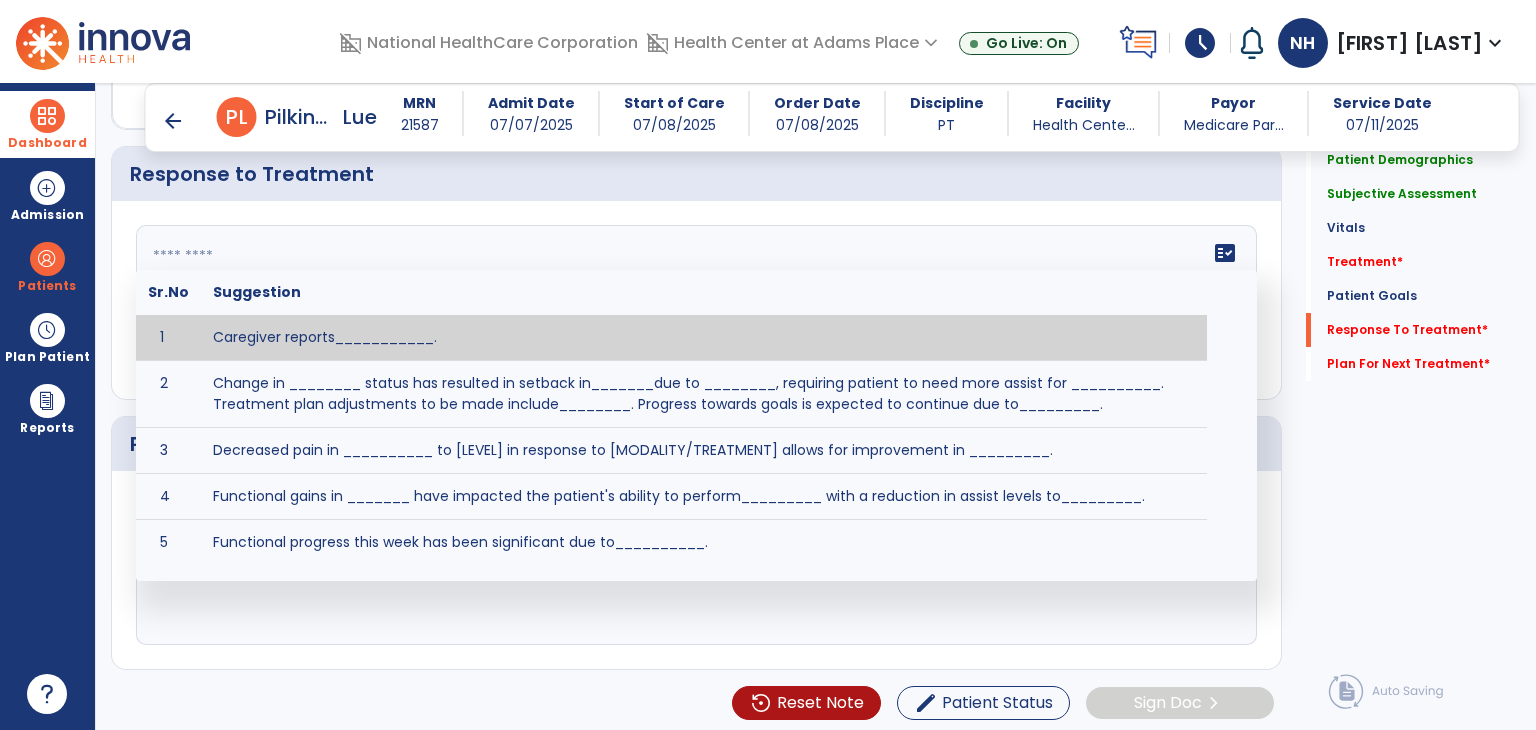 click 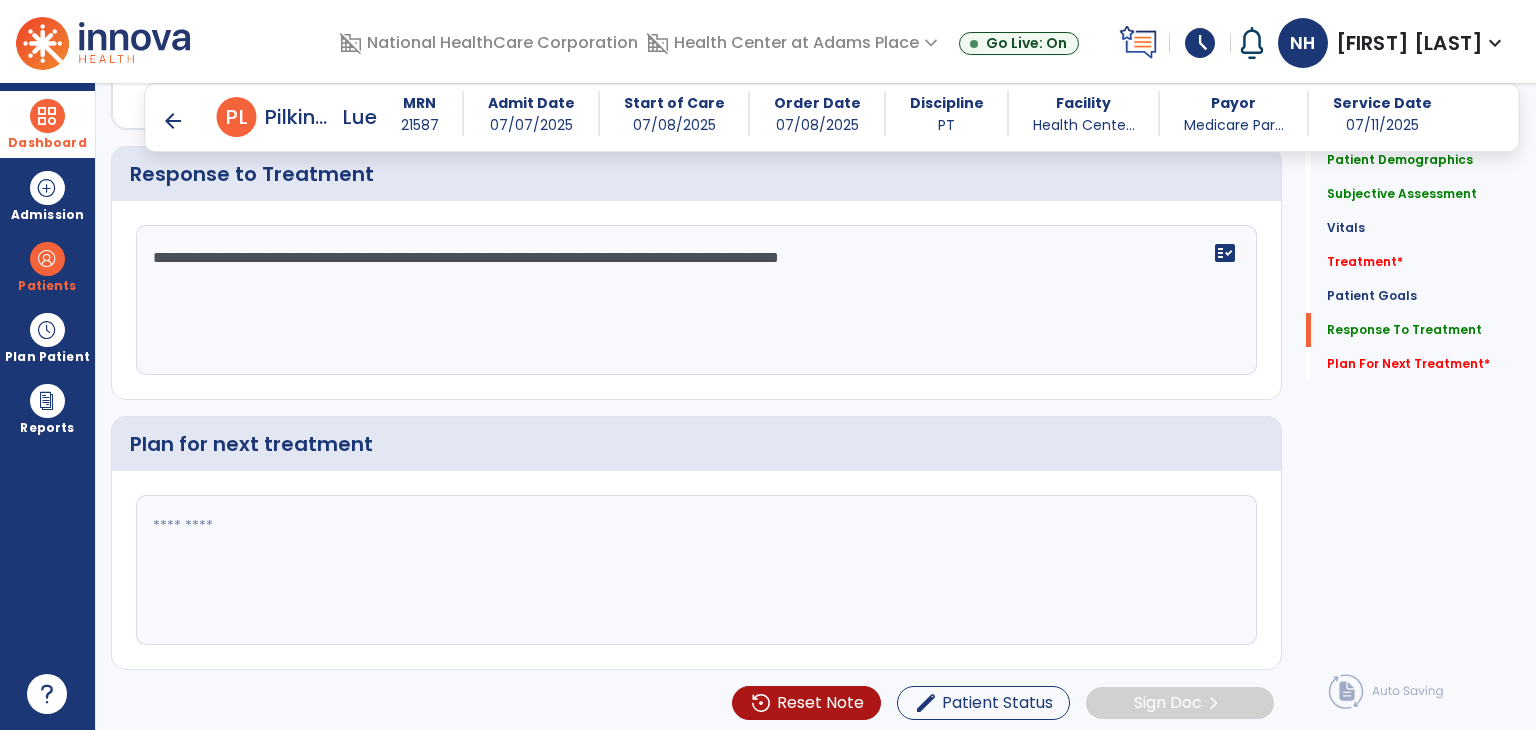 type on "**********" 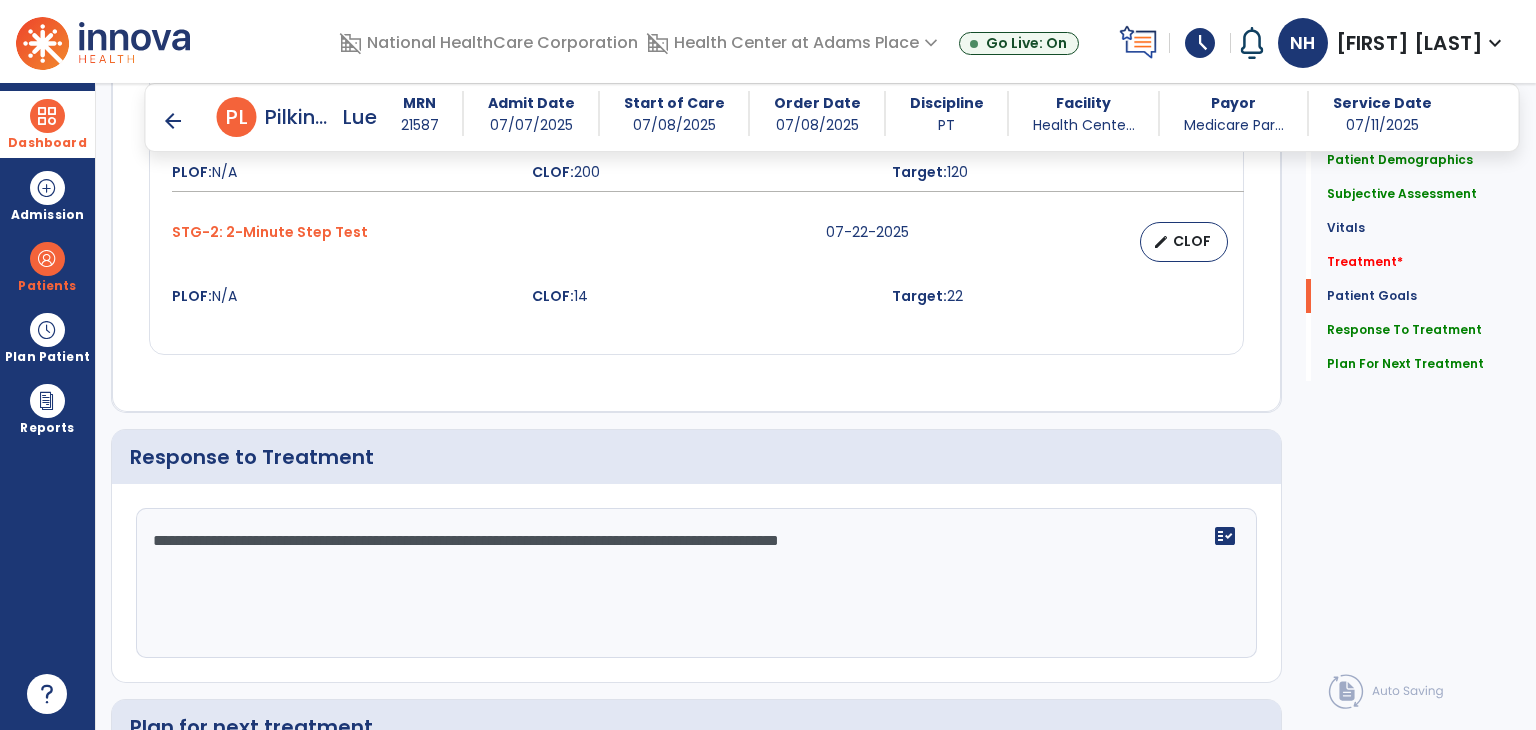 scroll, scrollTop: 2384, scrollLeft: 0, axis: vertical 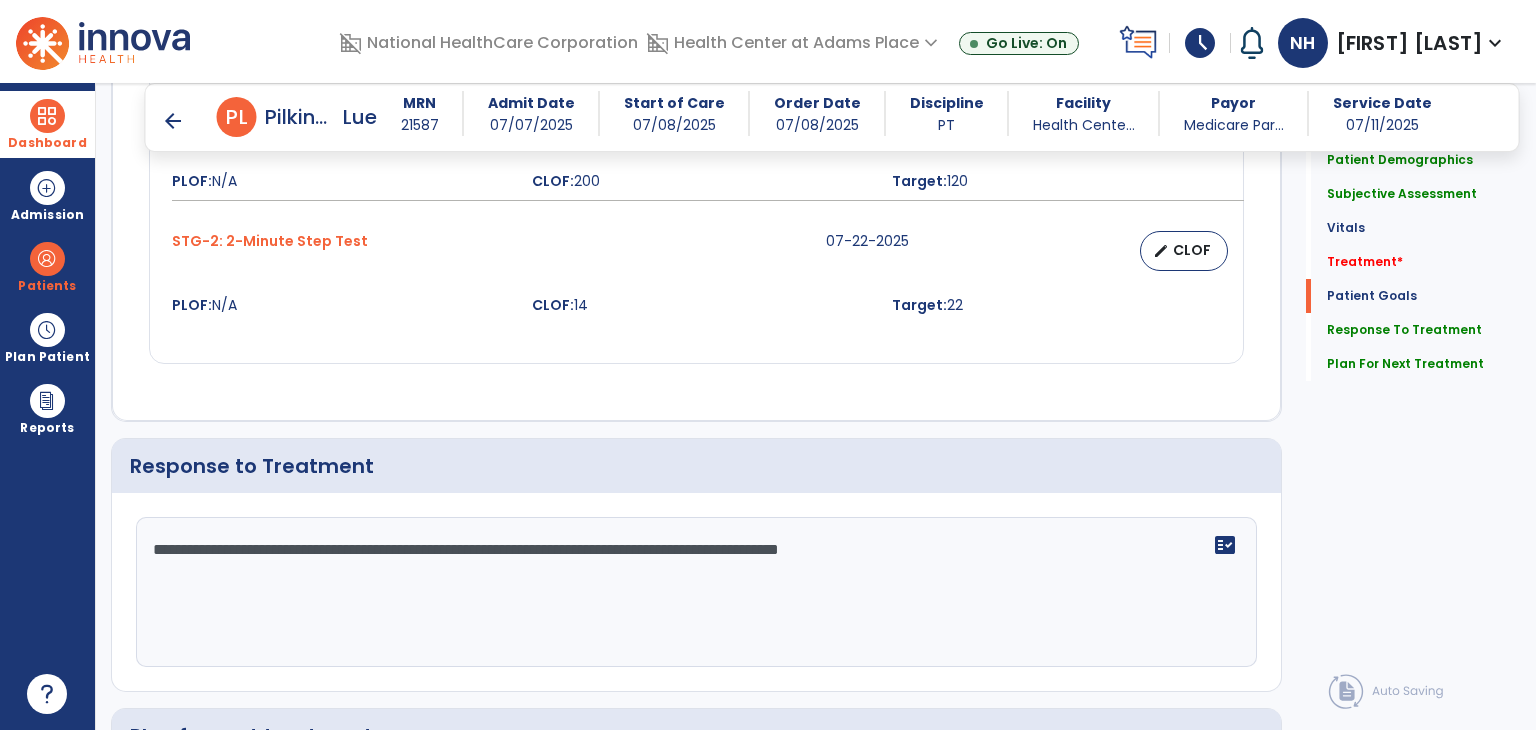 type on "**********" 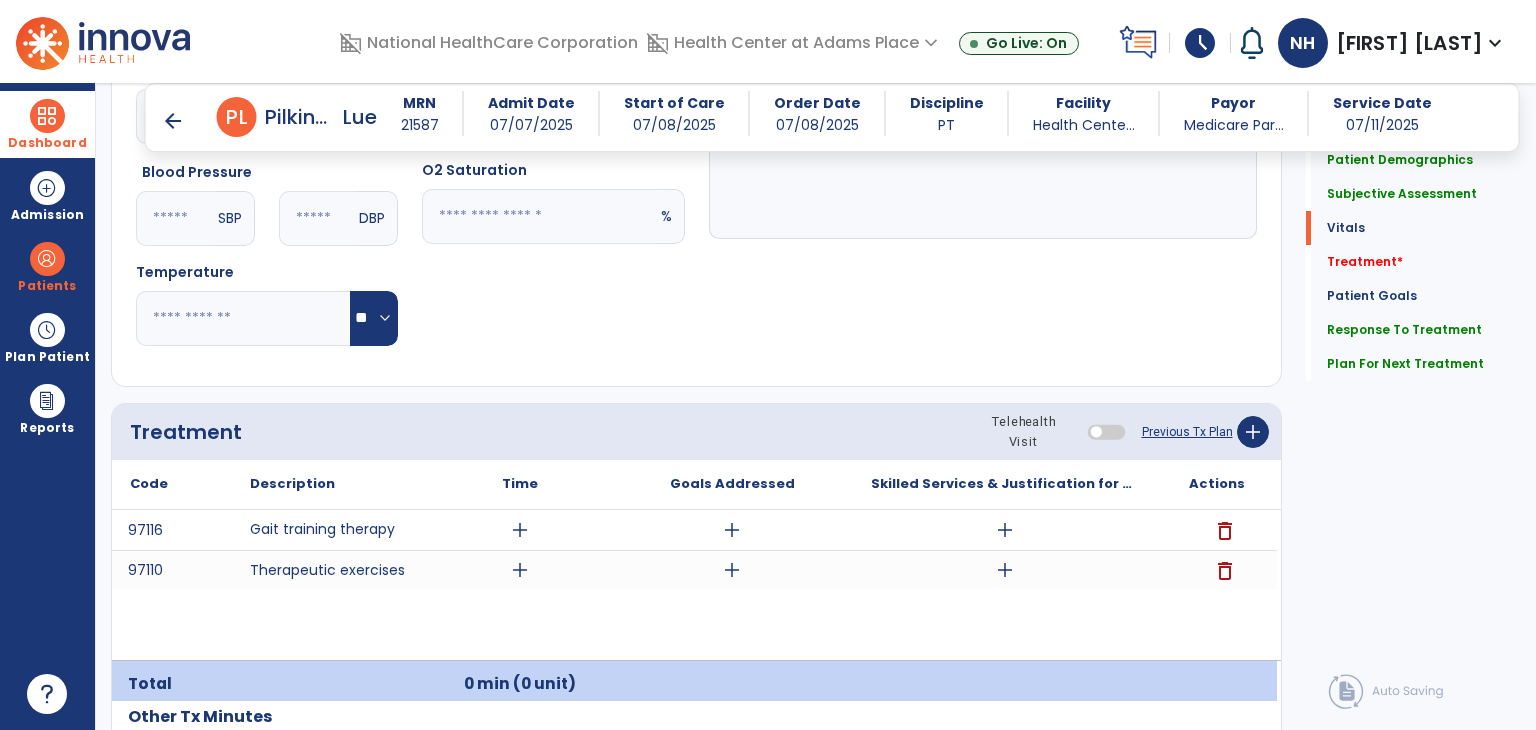 scroll, scrollTop: 936, scrollLeft: 0, axis: vertical 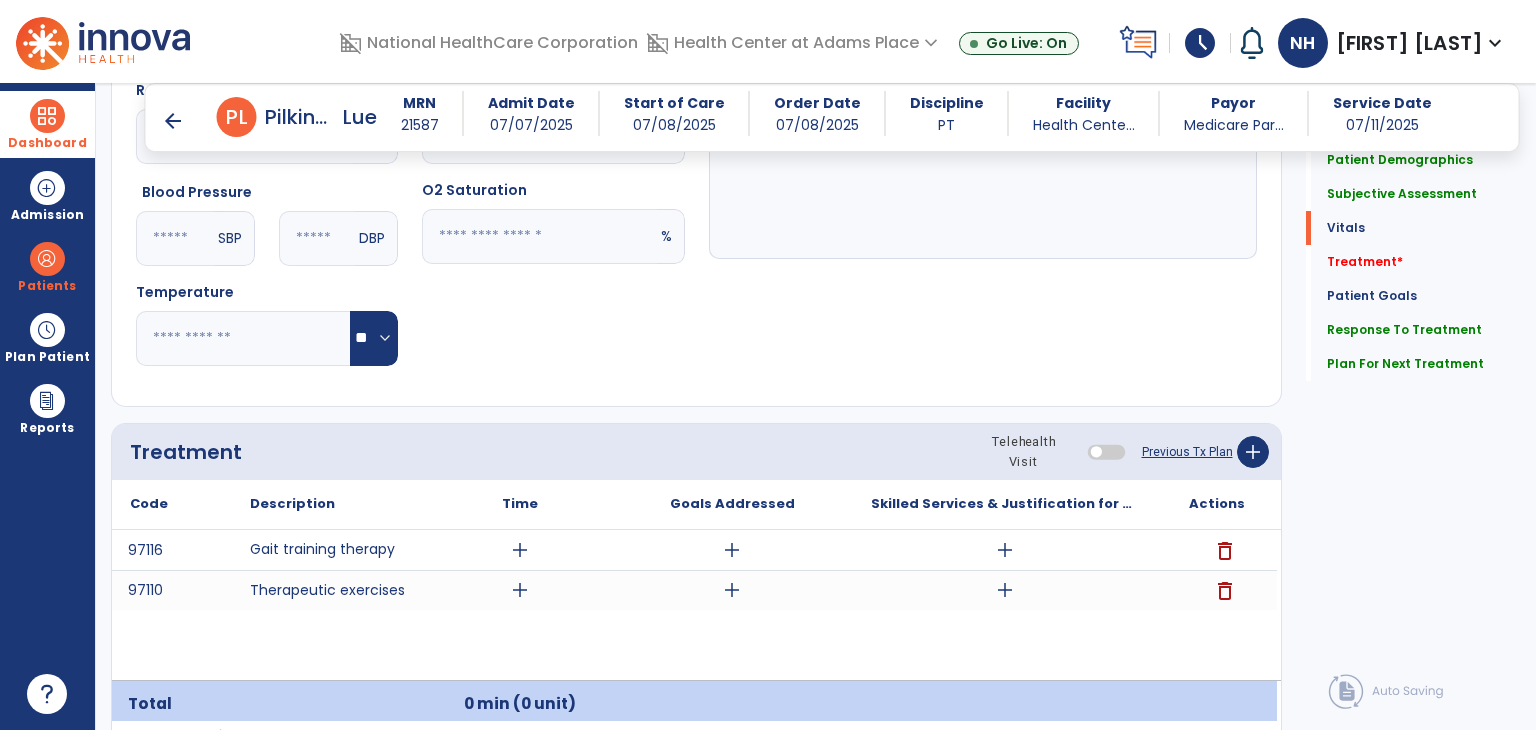 drag, startPoint x: 292, startPoint y: 275, endPoint x: 686, endPoint y: 333, distance: 398.24615 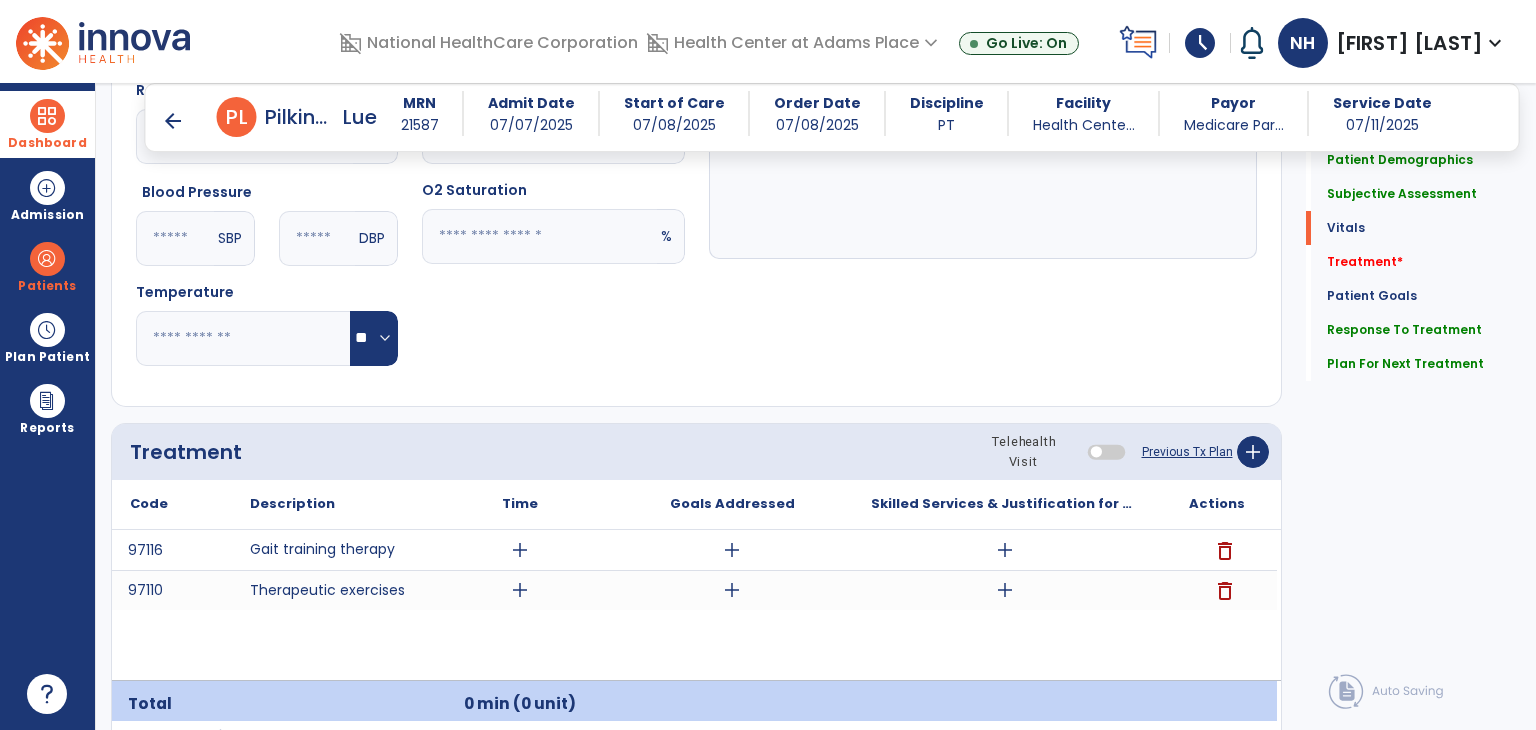 click on "Notes/Comments" 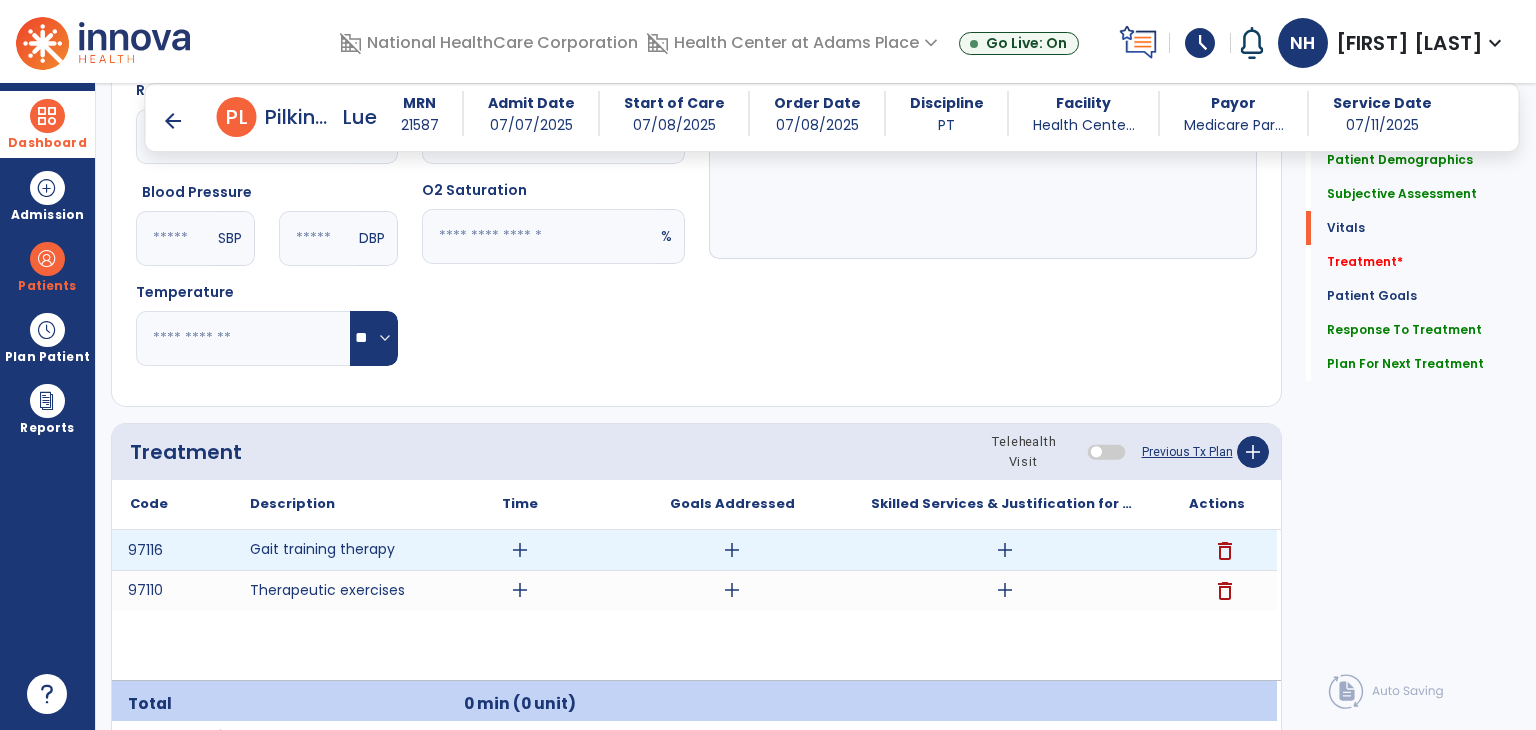 click on "add" at bounding box center (520, 550) 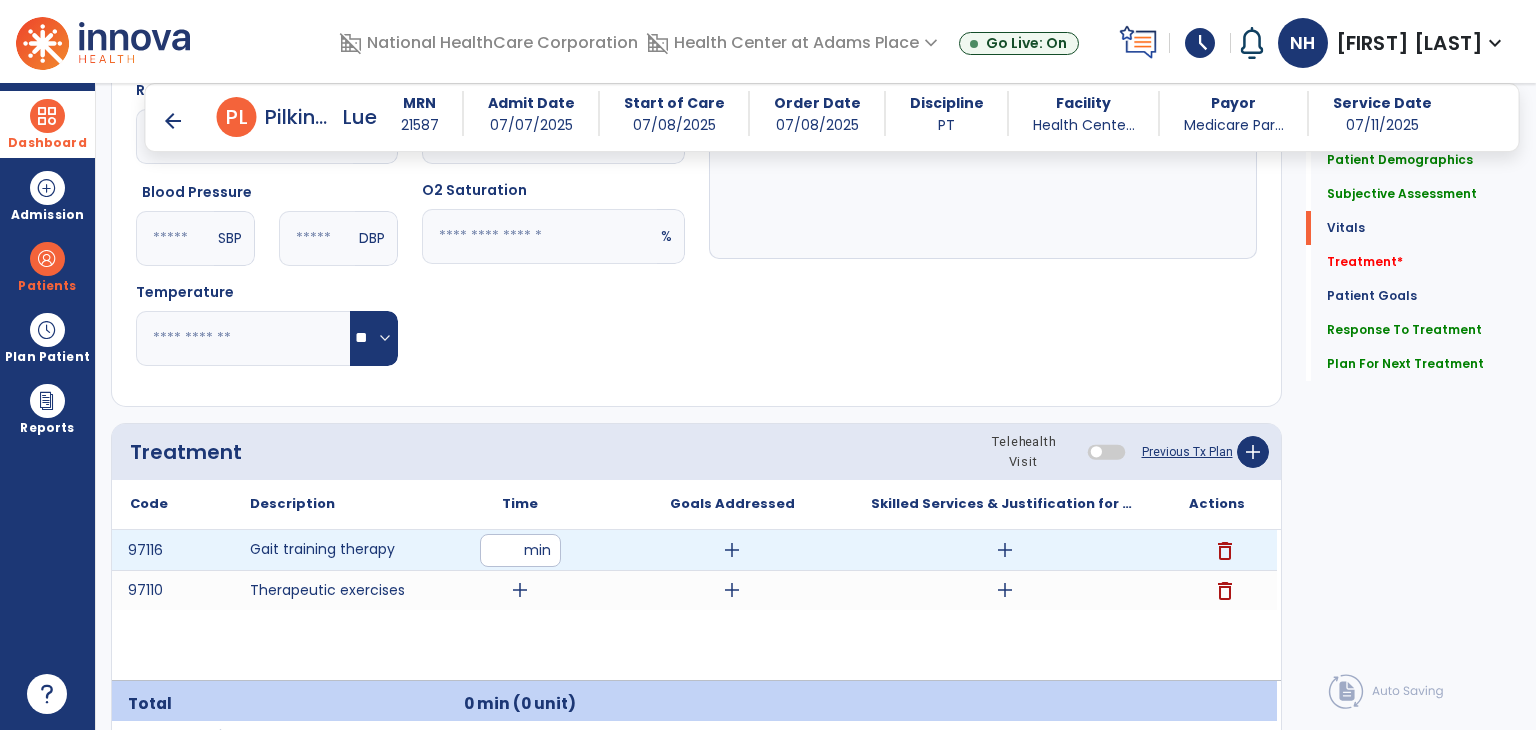 type on "**" 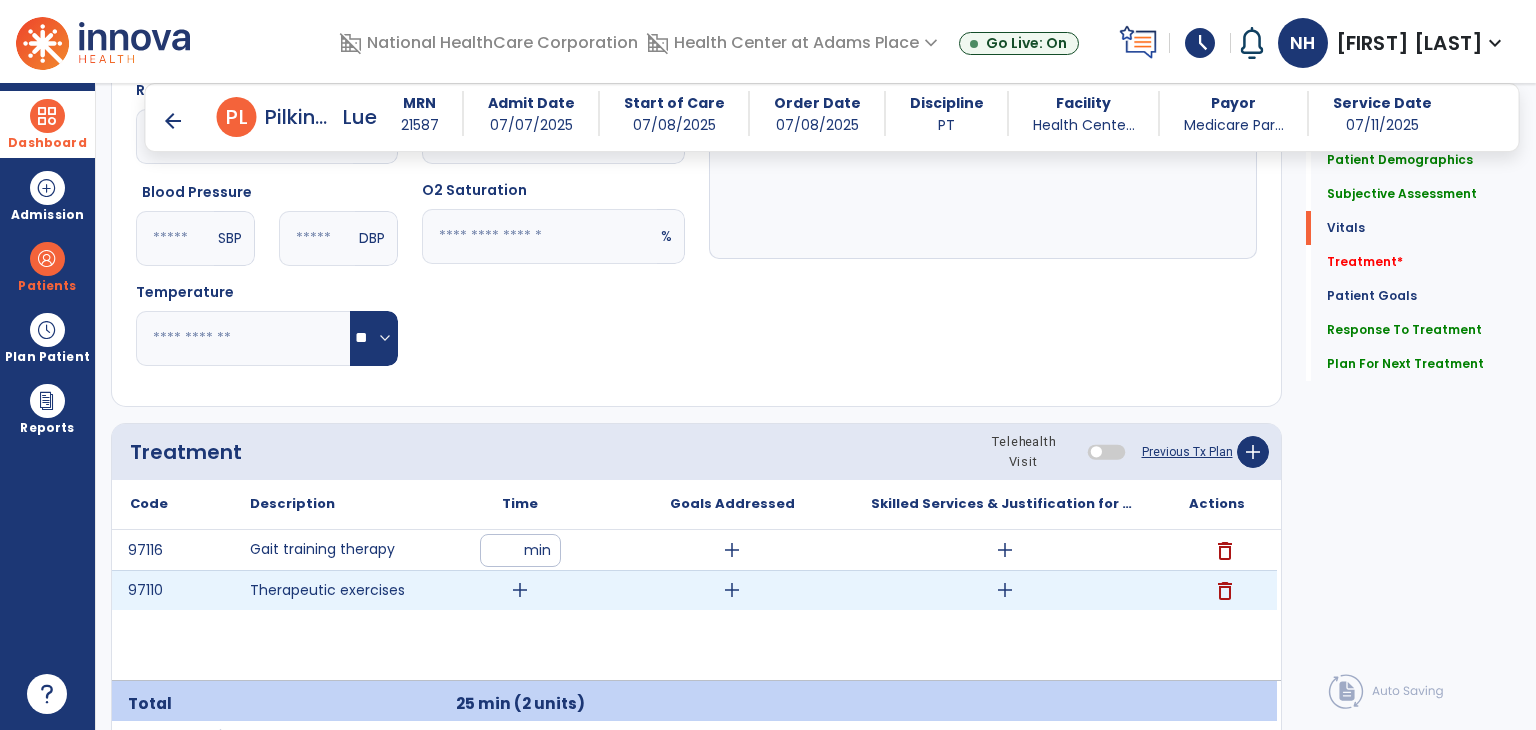 click on "add" at bounding box center (520, 590) 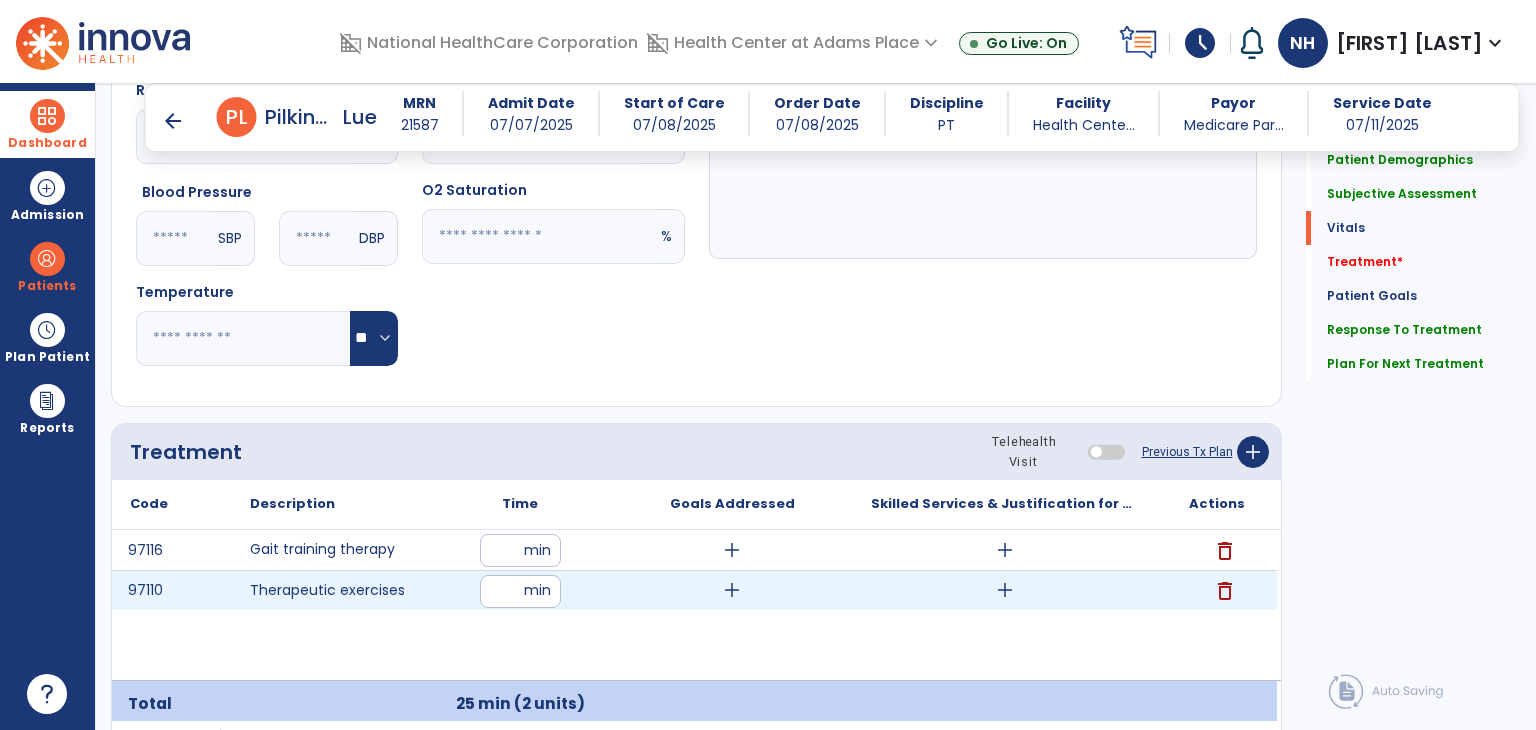 type on "**" 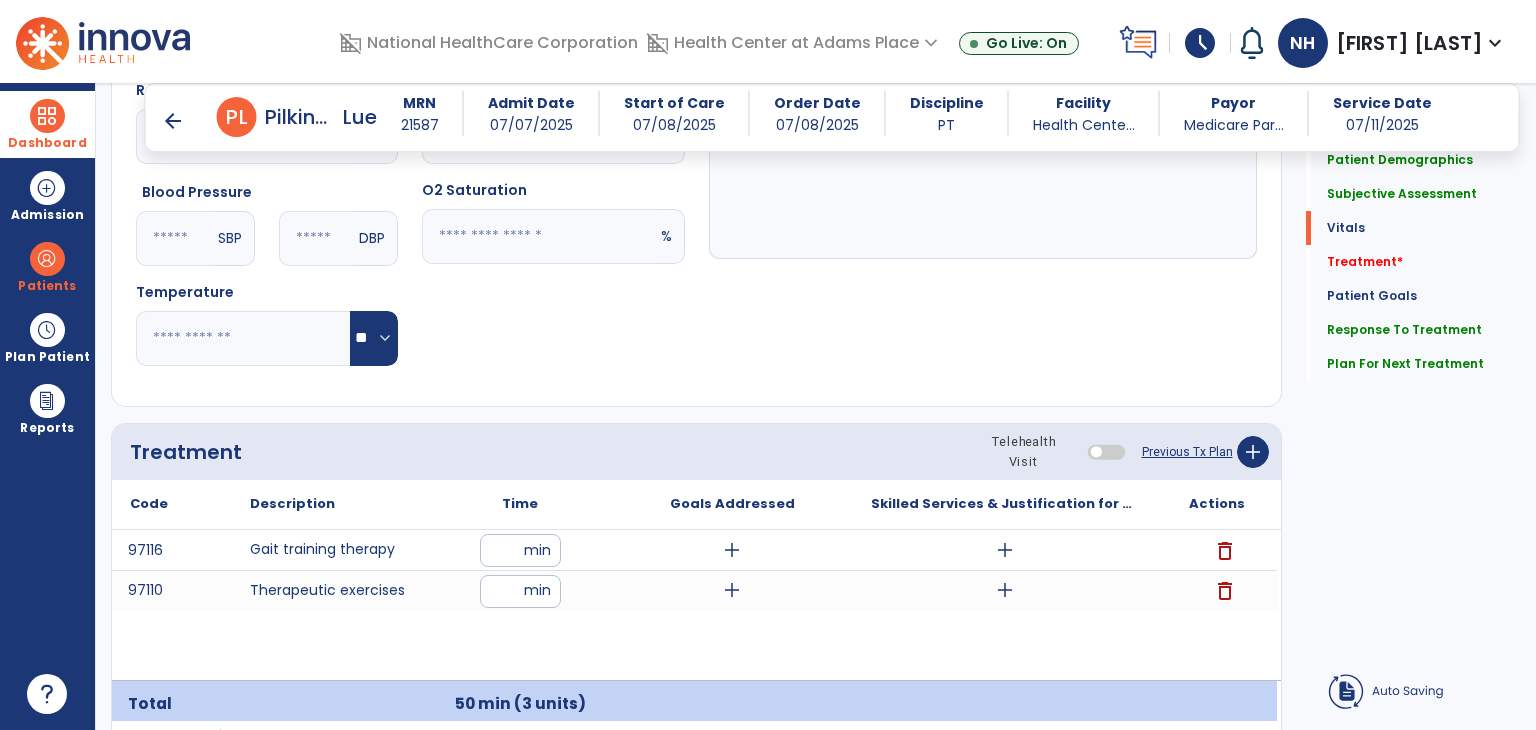 click on "97116  Gait training therapy  ** min add add delete 97110  Therapeutic exercises  ** min add add delete" at bounding box center [694, 605] 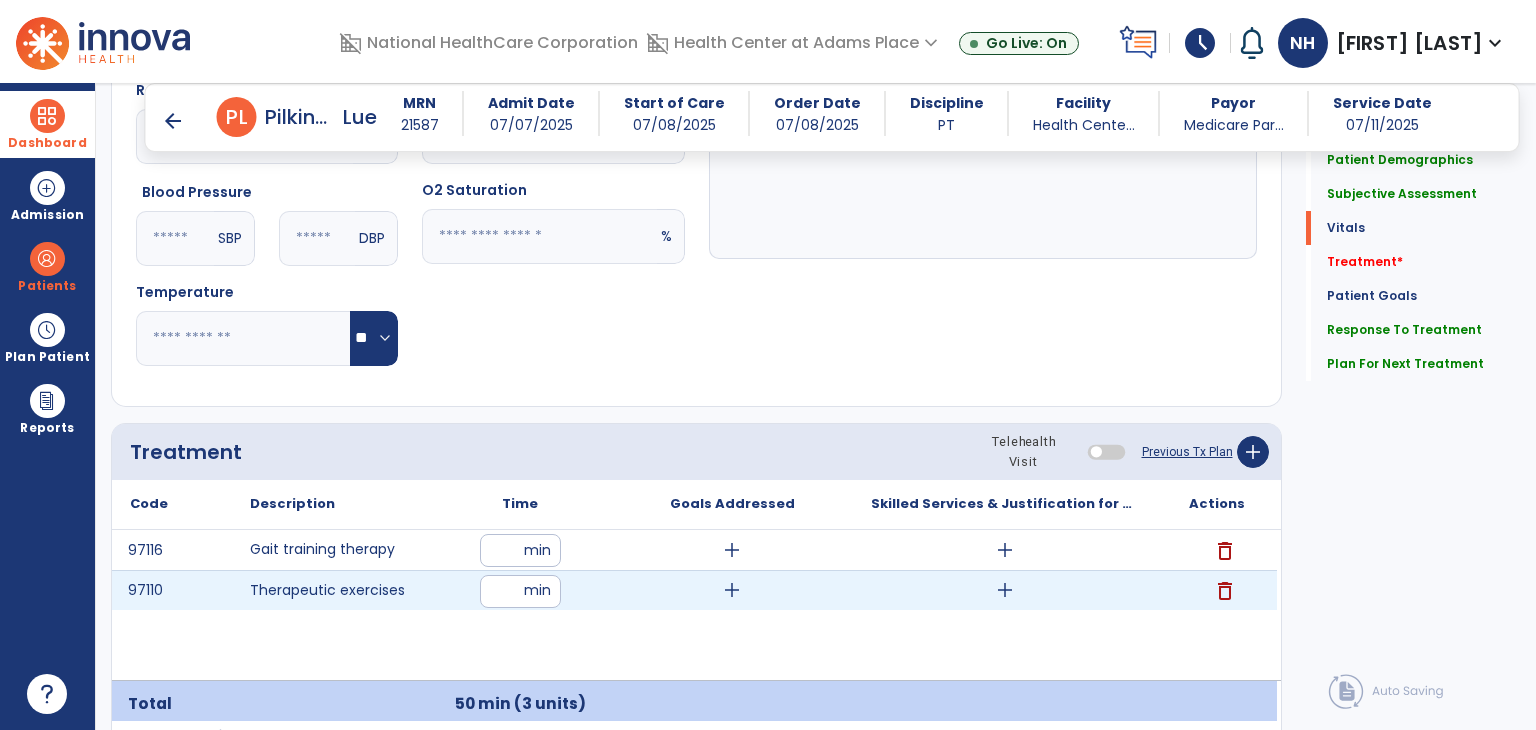 click on "add" at bounding box center [1005, 590] 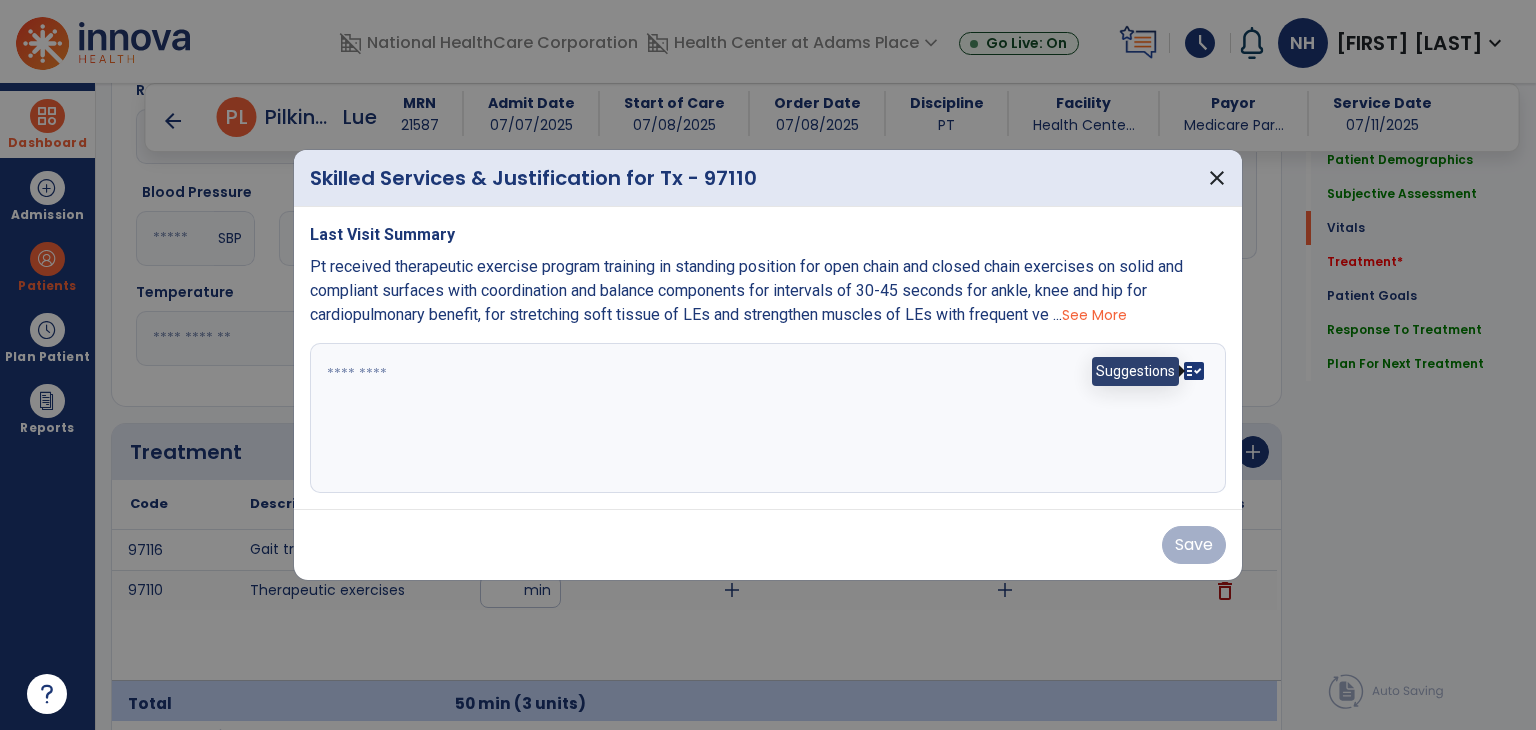 click on "fact_check" at bounding box center (1194, 371) 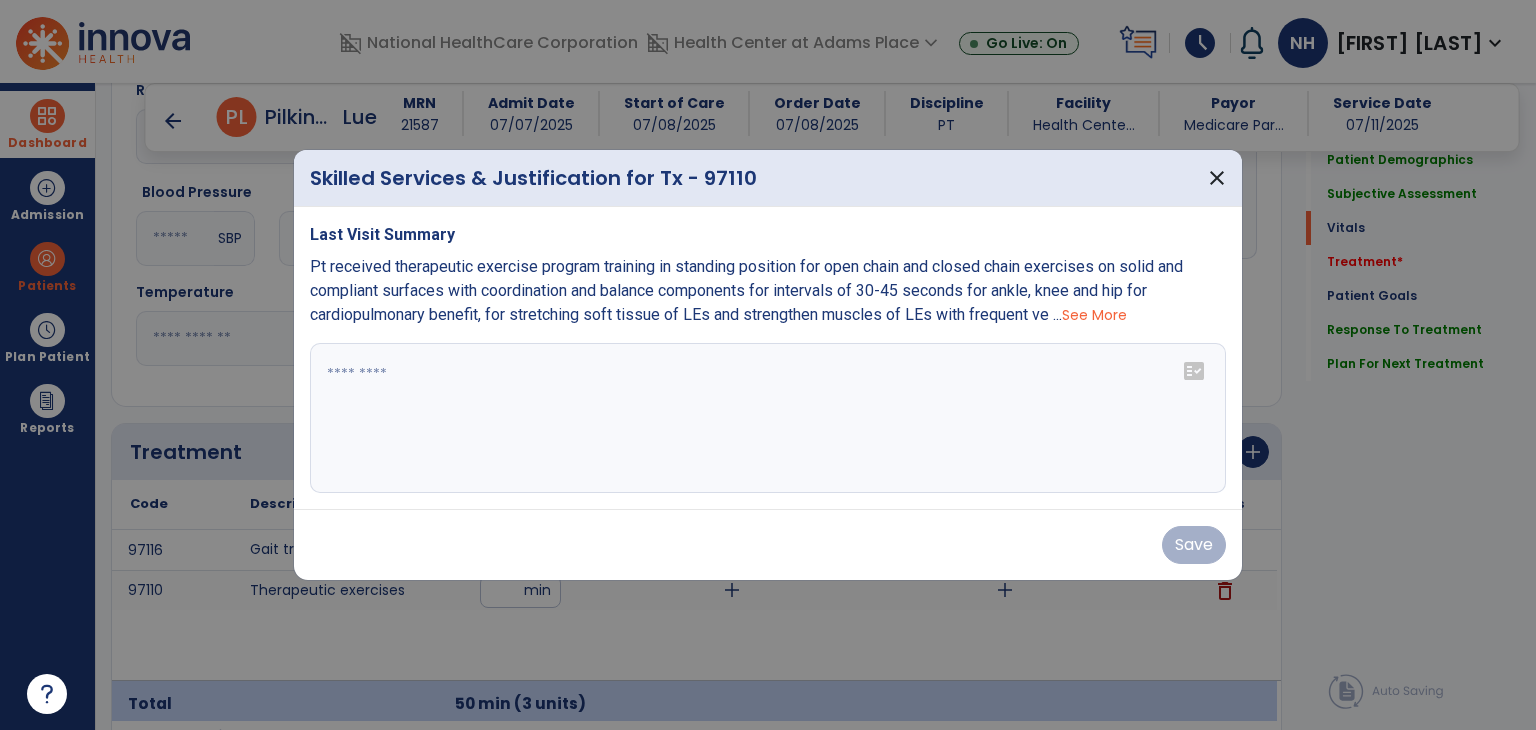 click on "fact_check" at bounding box center [1194, 371] 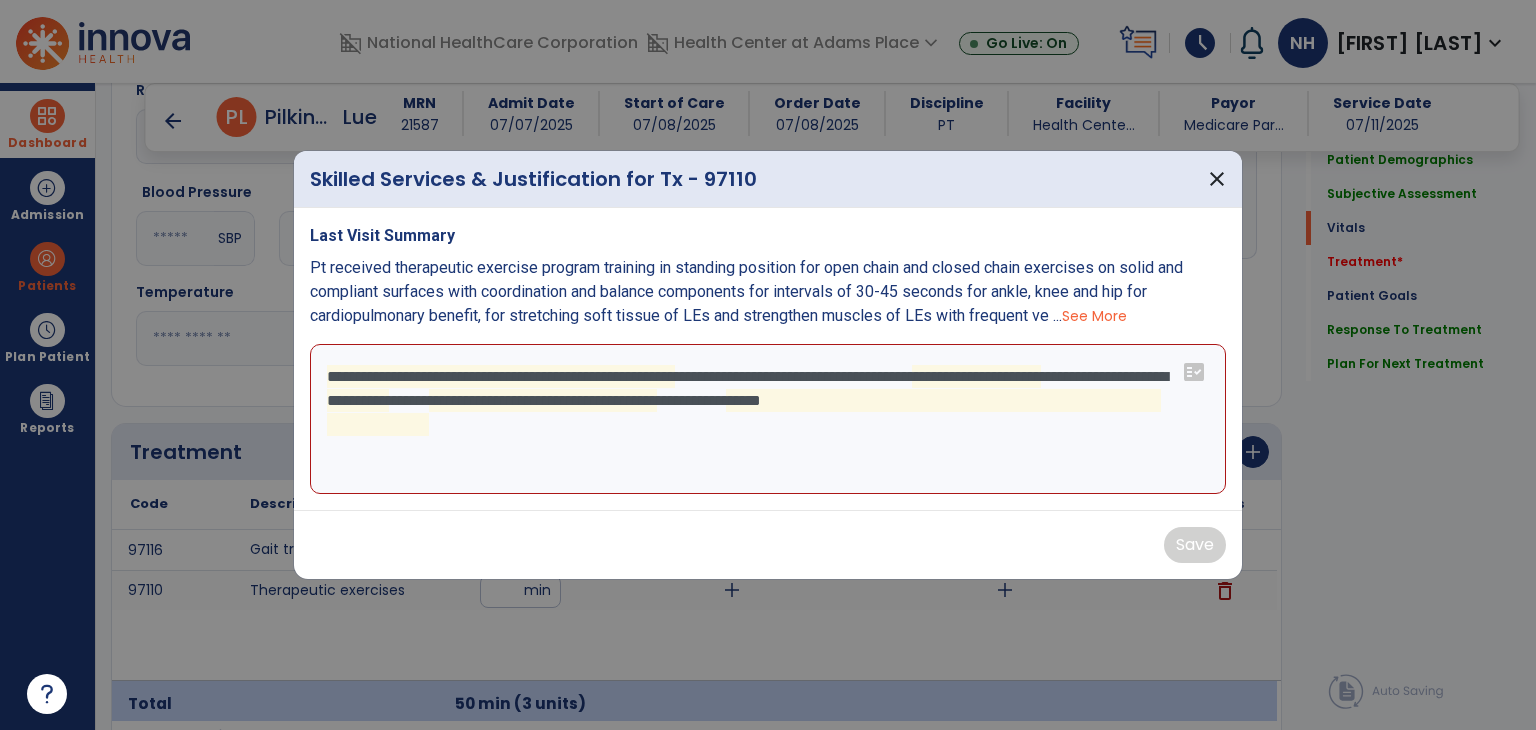 click on "**********" at bounding box center (768, 419) 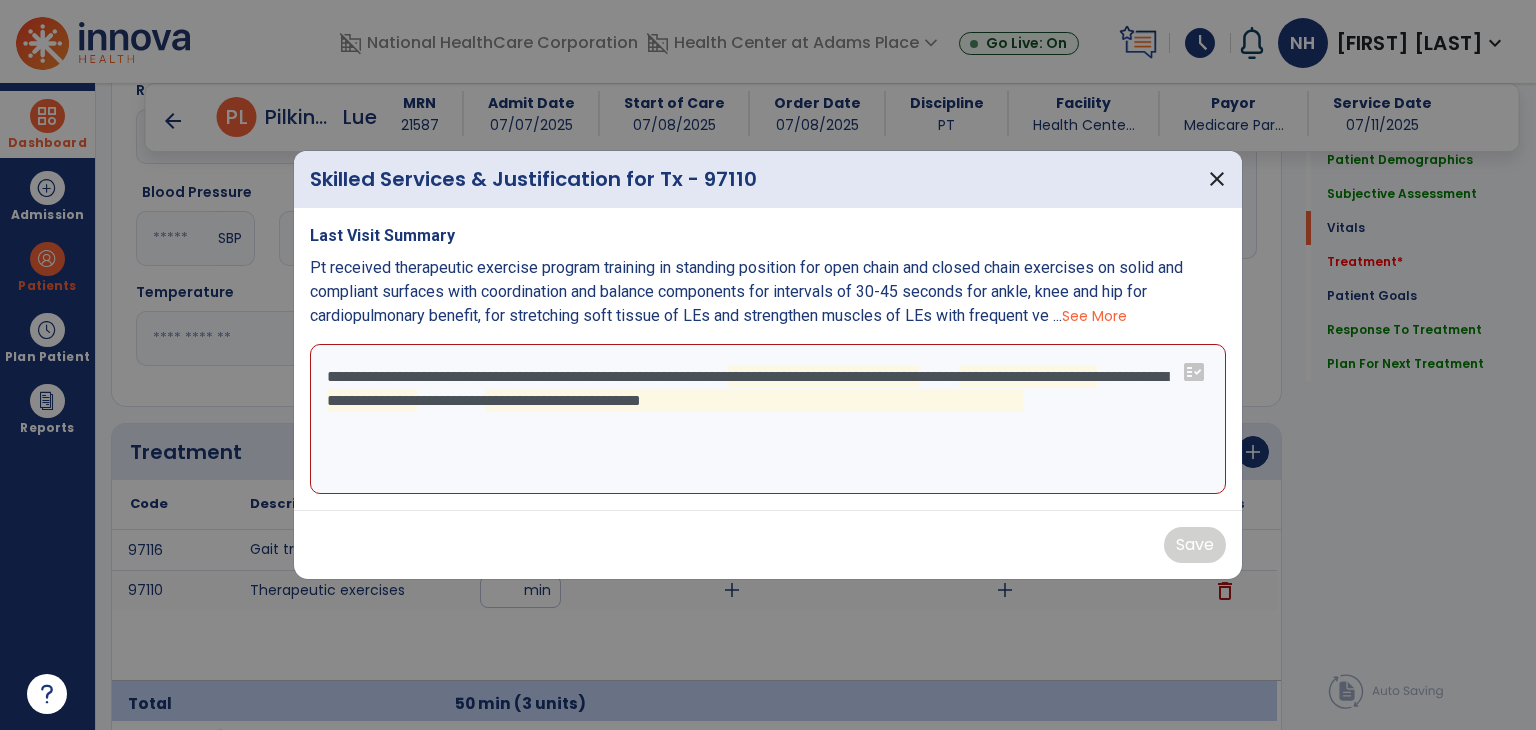click on "**********" at bounding box center [768, 419] 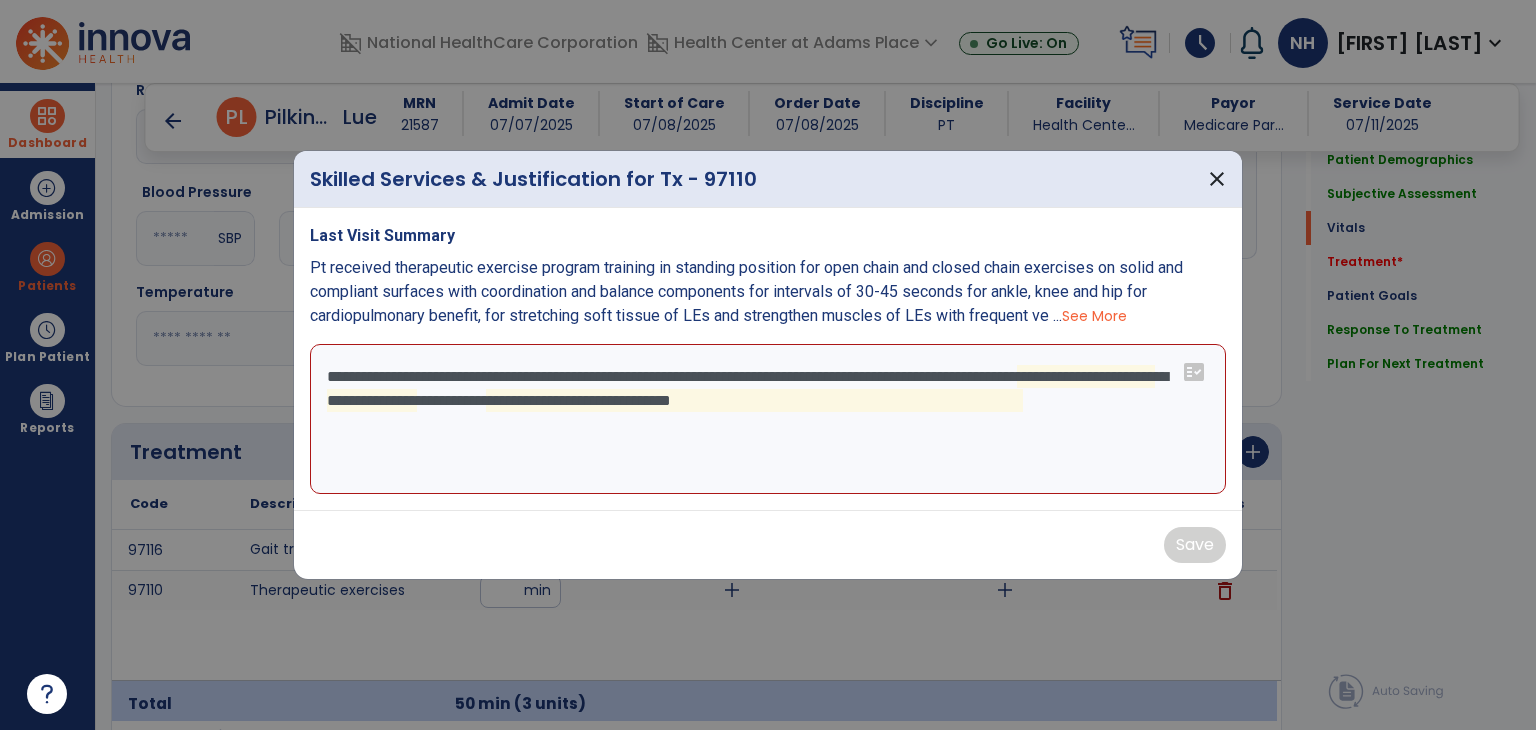 click on "**********" at bounding box center [768, 419] 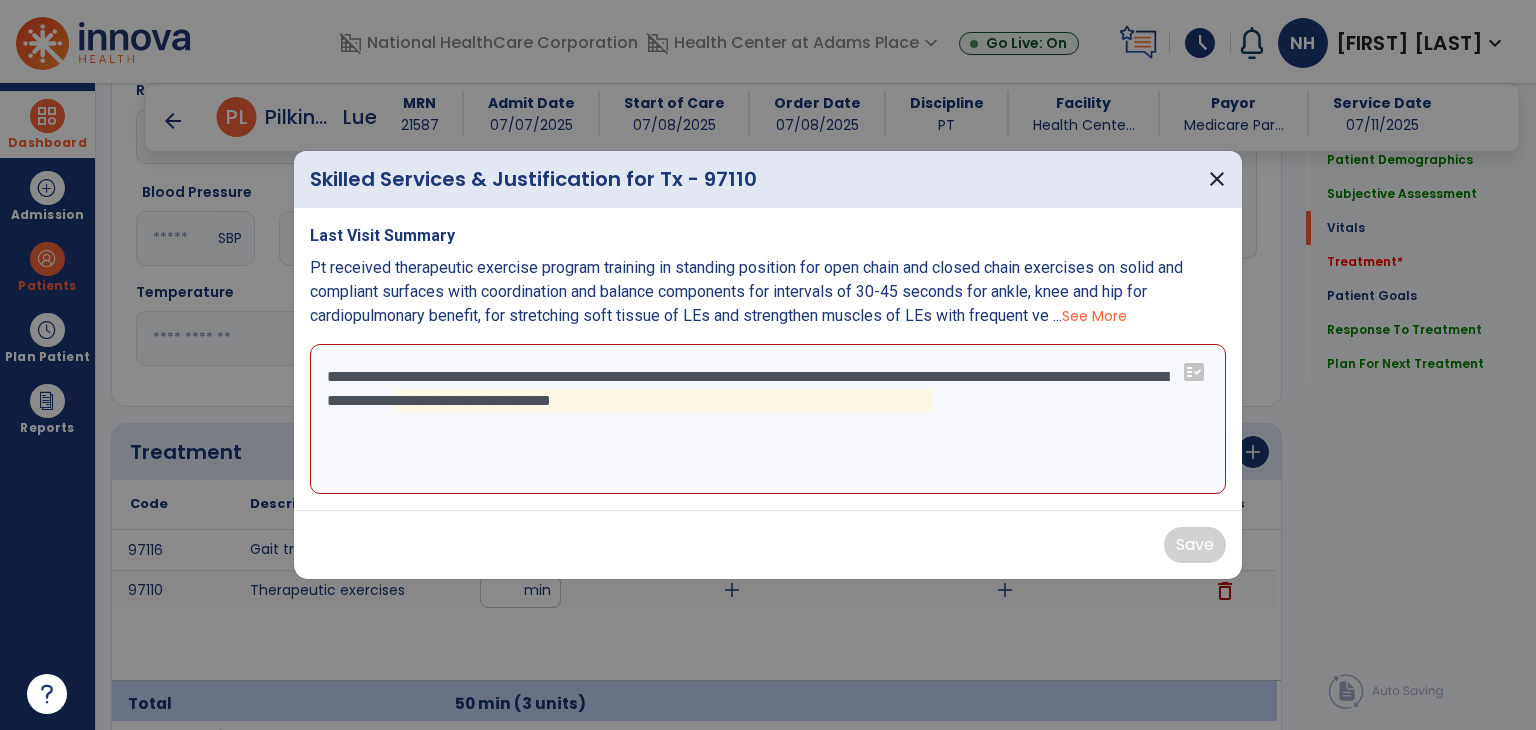 click on "**********" at bounding box center [768, 419] 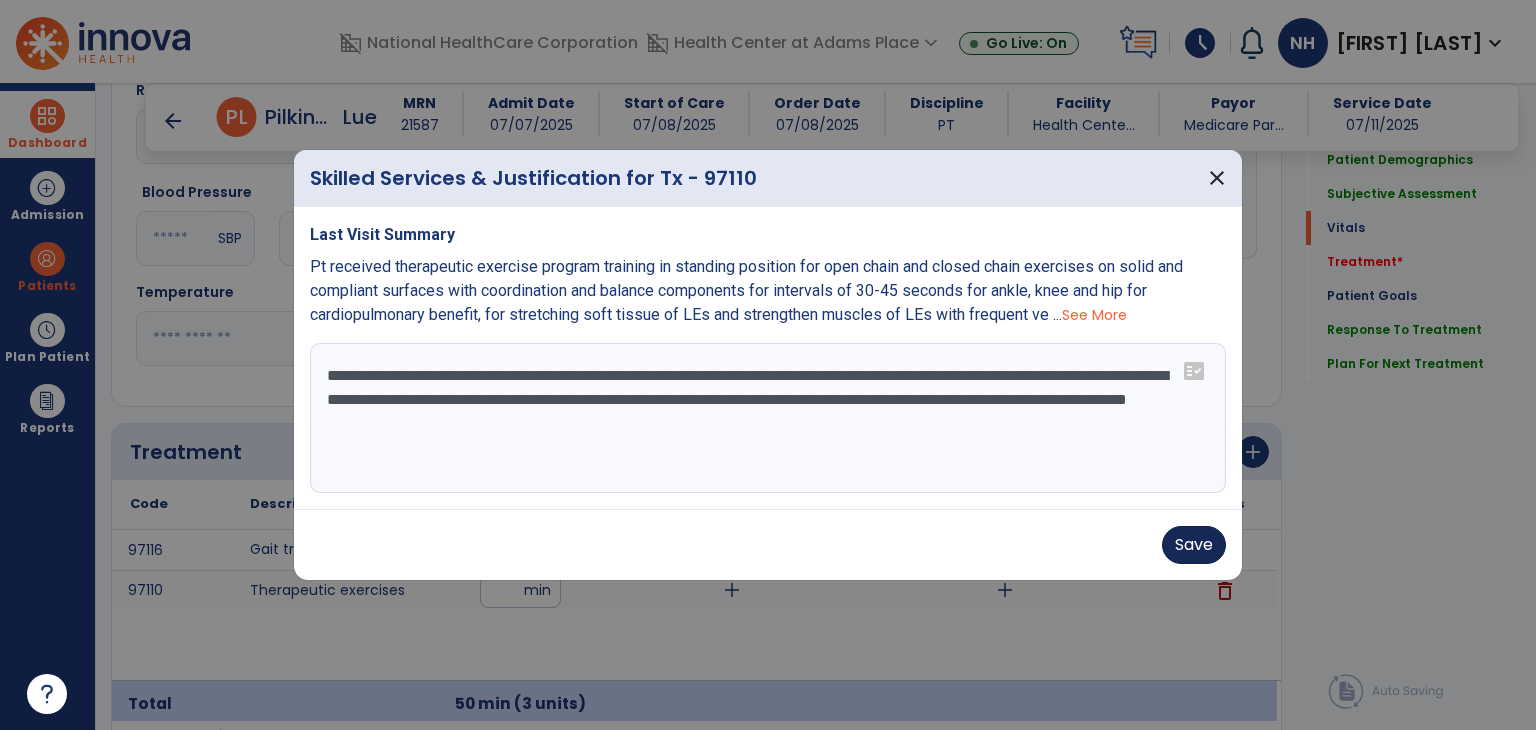 type on "**********" 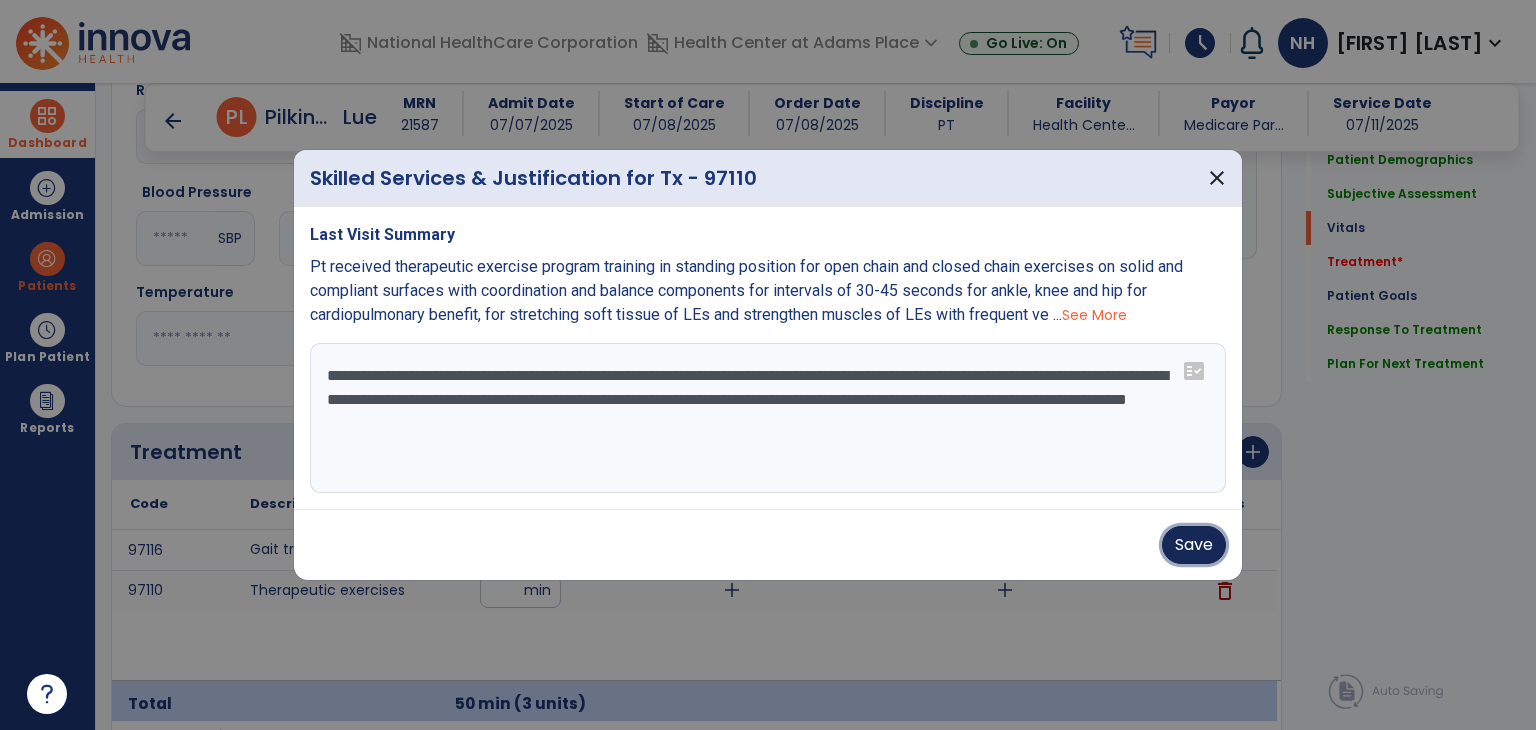 click on "Save" at bounding box center [1194, 545] 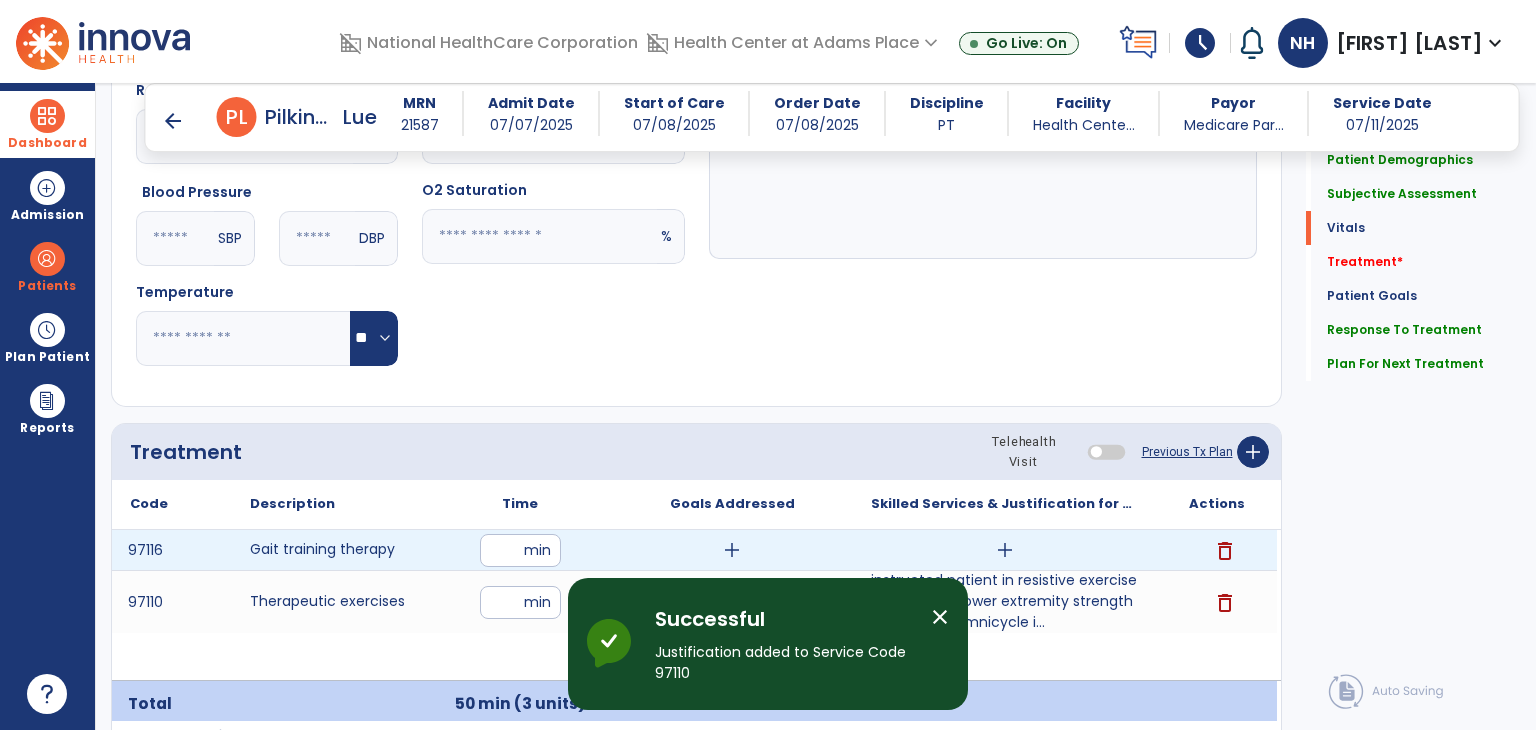 click on "add" at bounding box center [1005, 550] 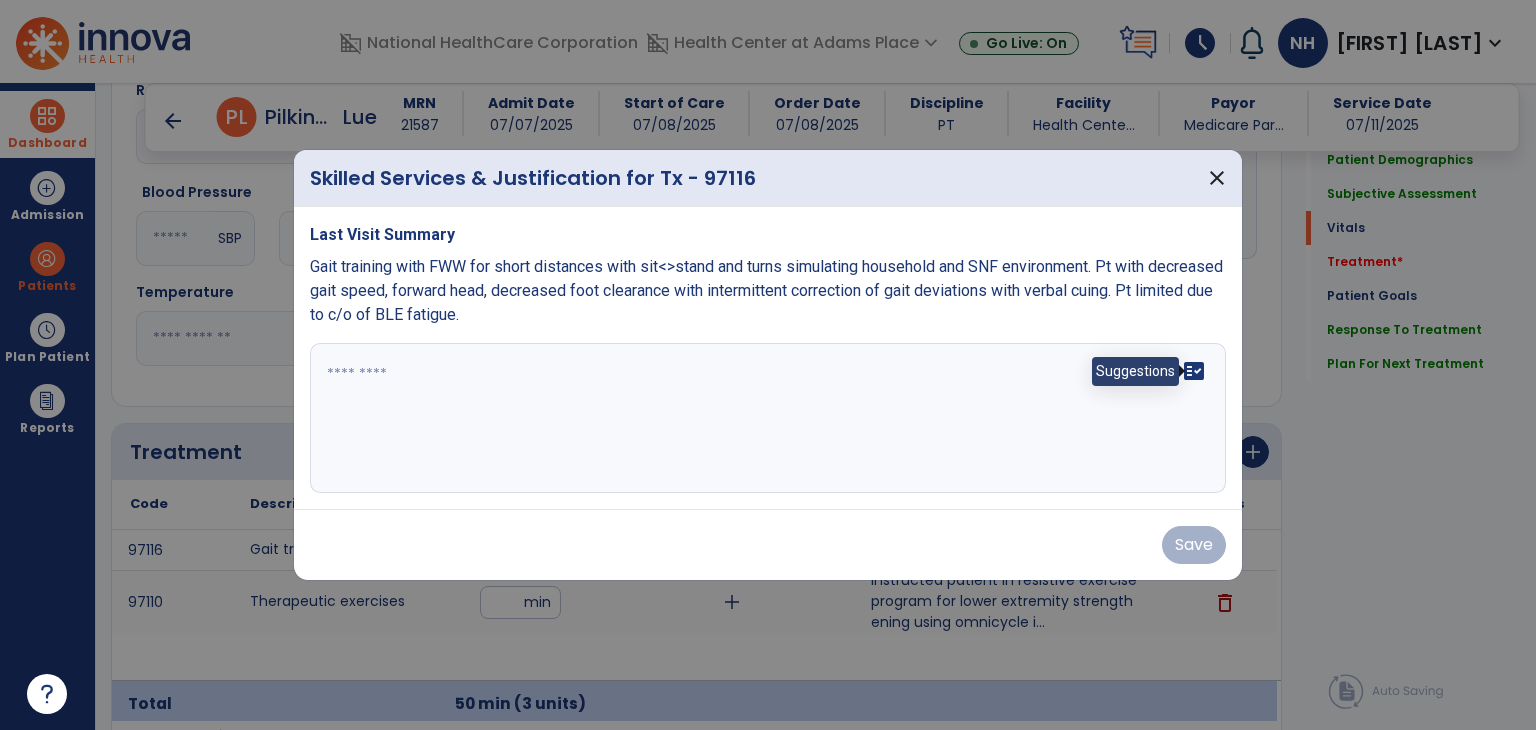click on "fact_check" at bounding box center (1194, 371) 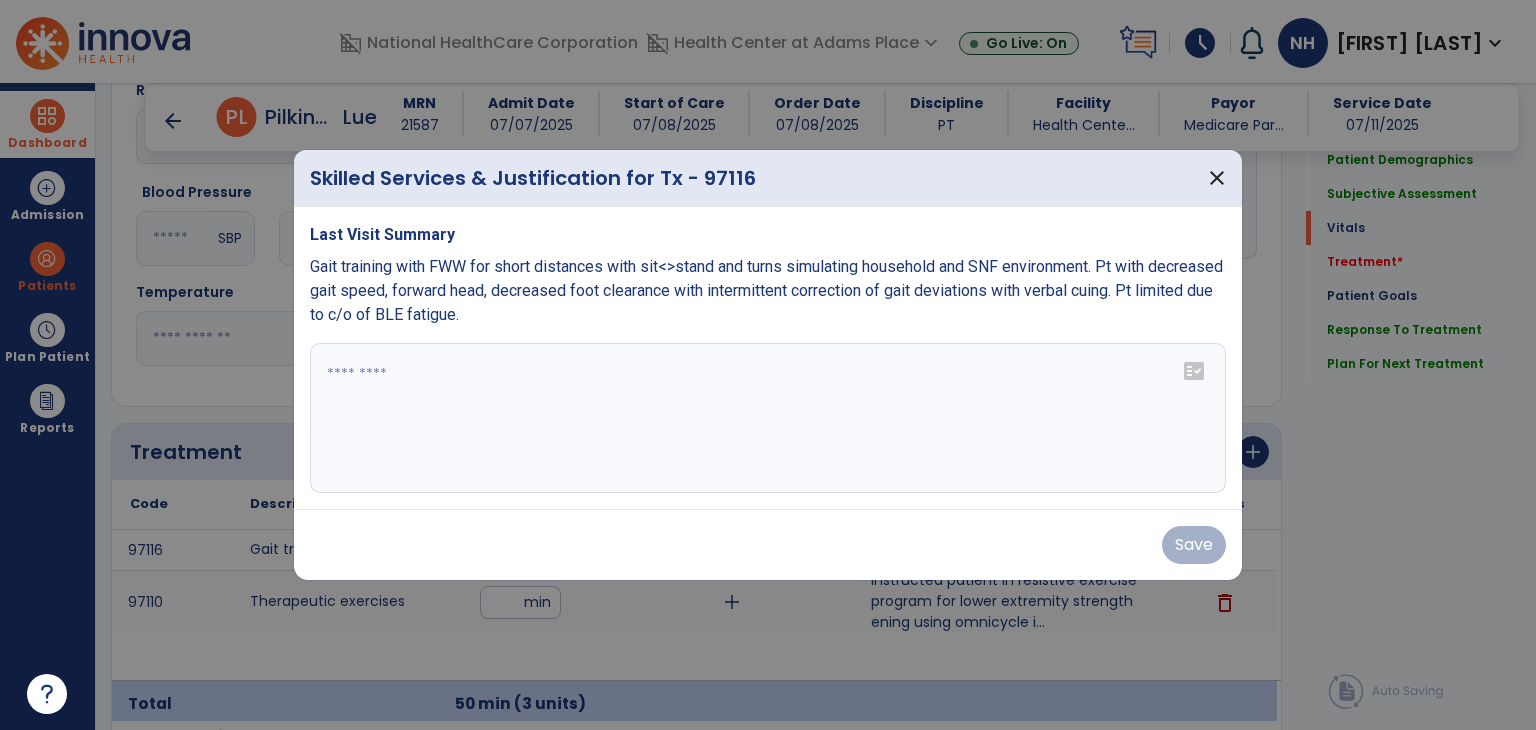 click on "fact_check" at bounding box center (1194, 371) 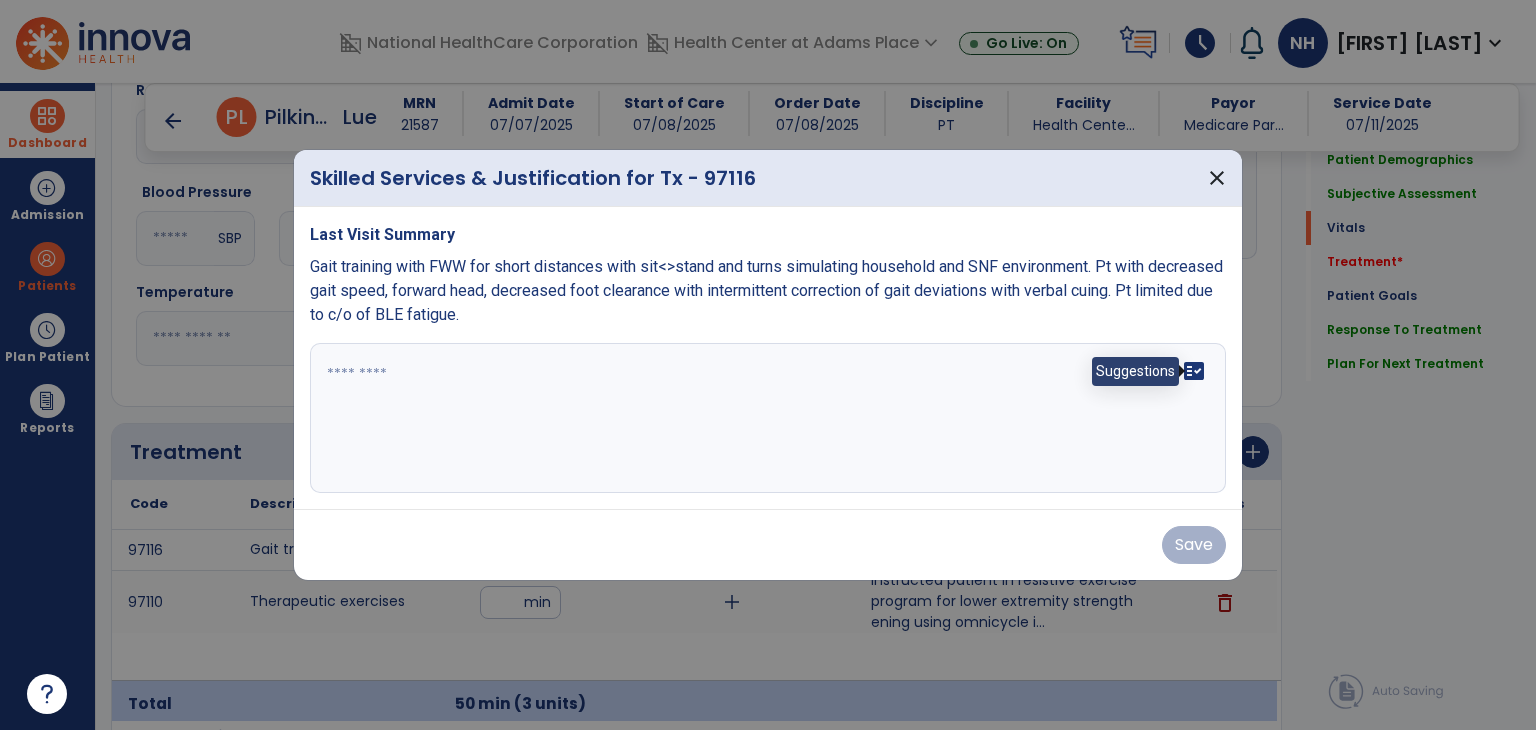 click on "fact_check" at bounding box center [1194, 371] 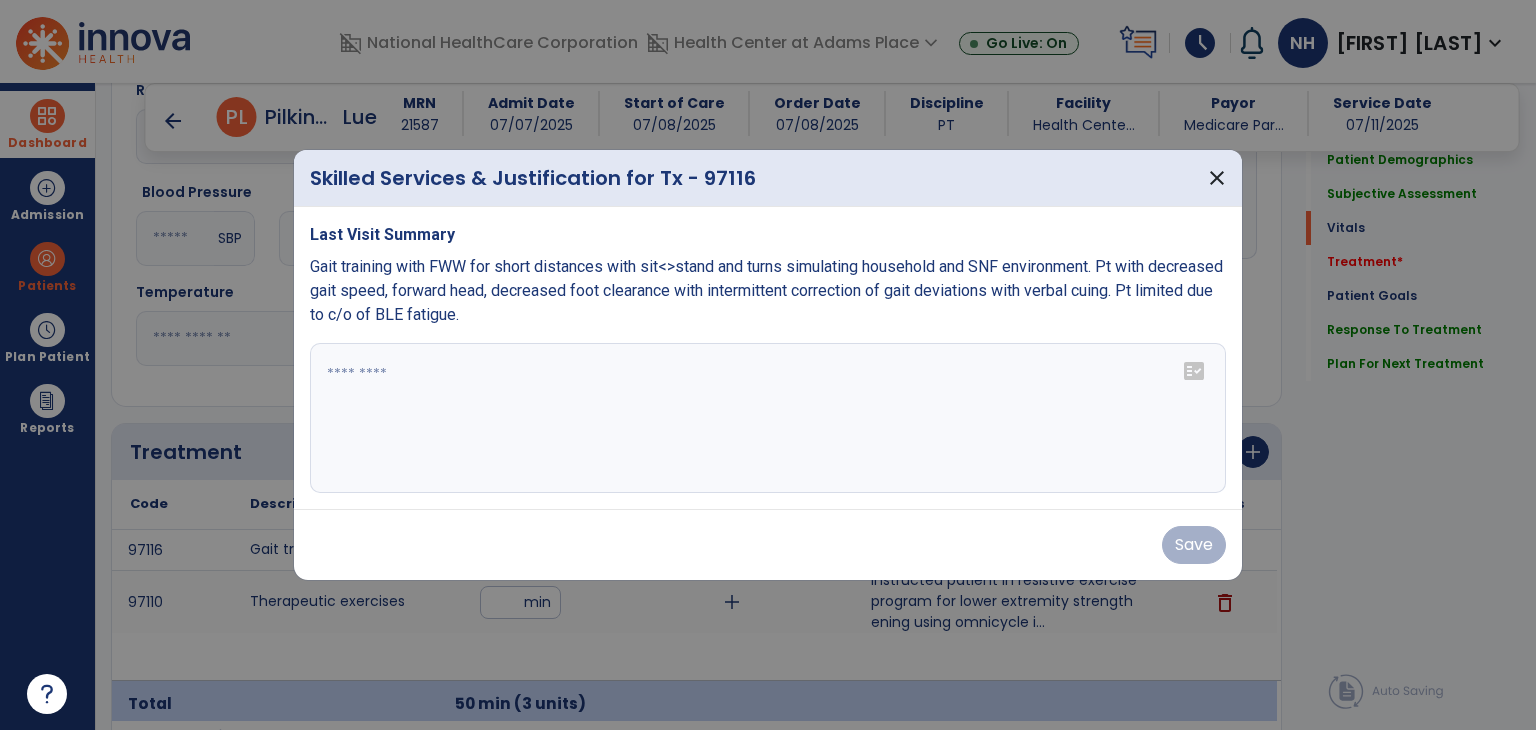 click at bounding box center [768, 418] 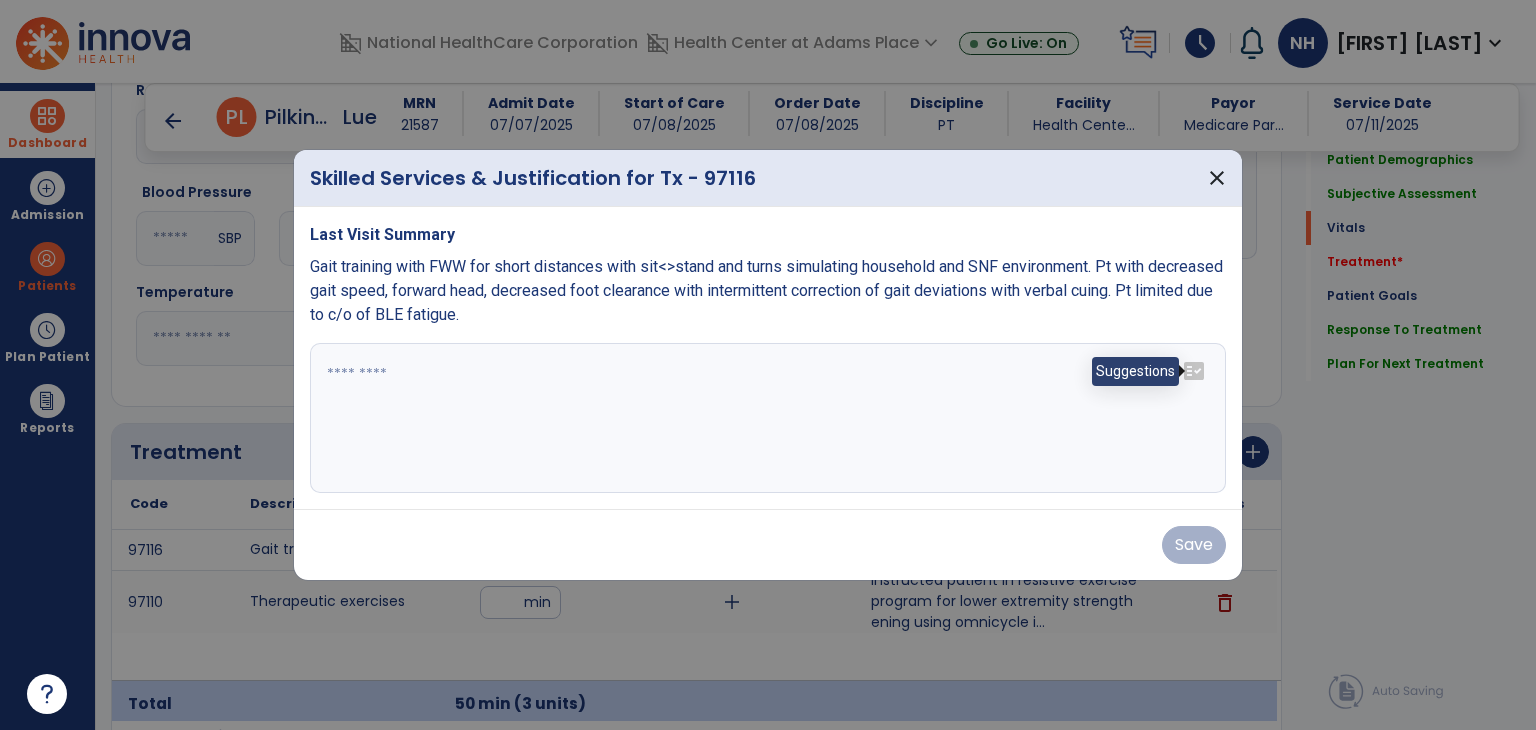 click on "fact_check" at bounding box center [1194, 371] 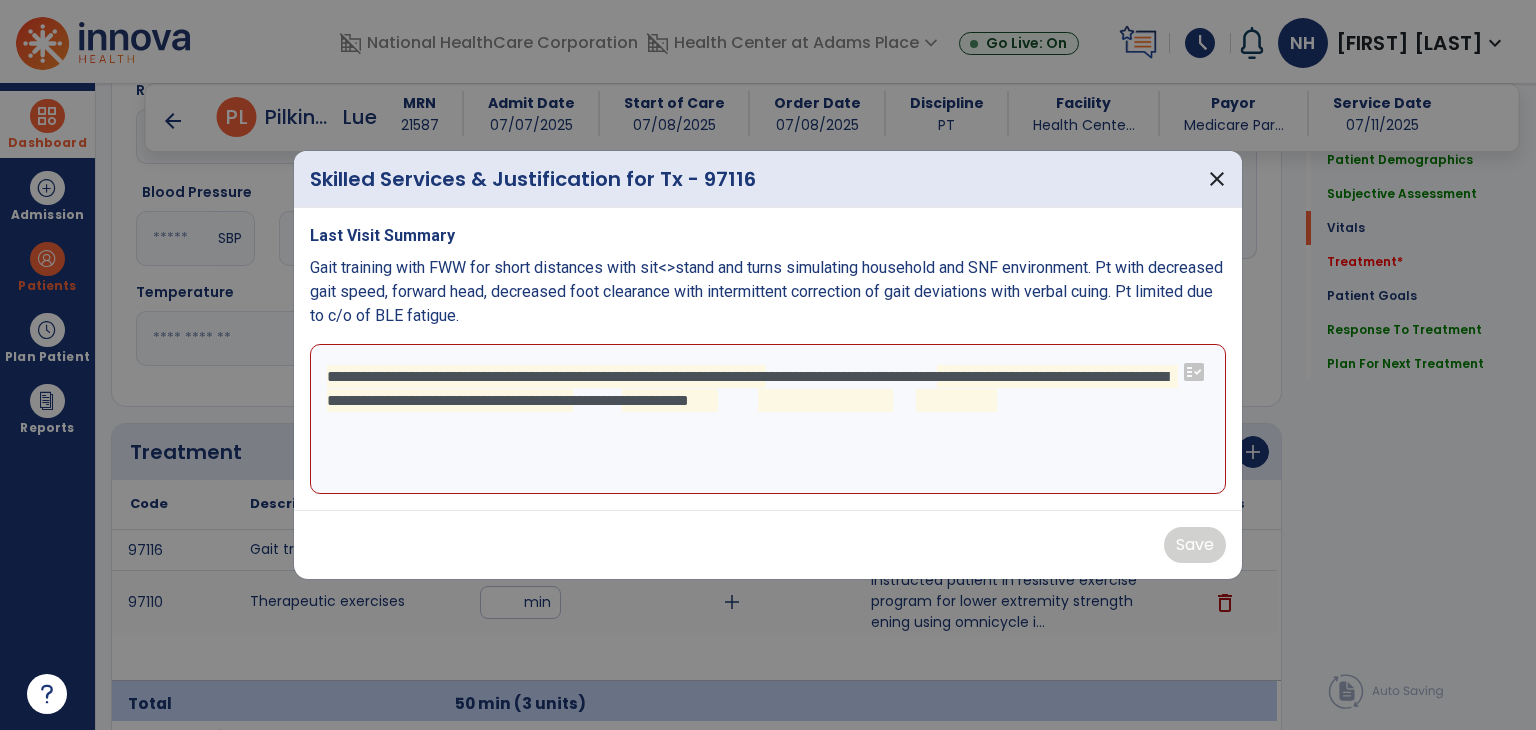 click on "**********" at bounding box center (768, 419) 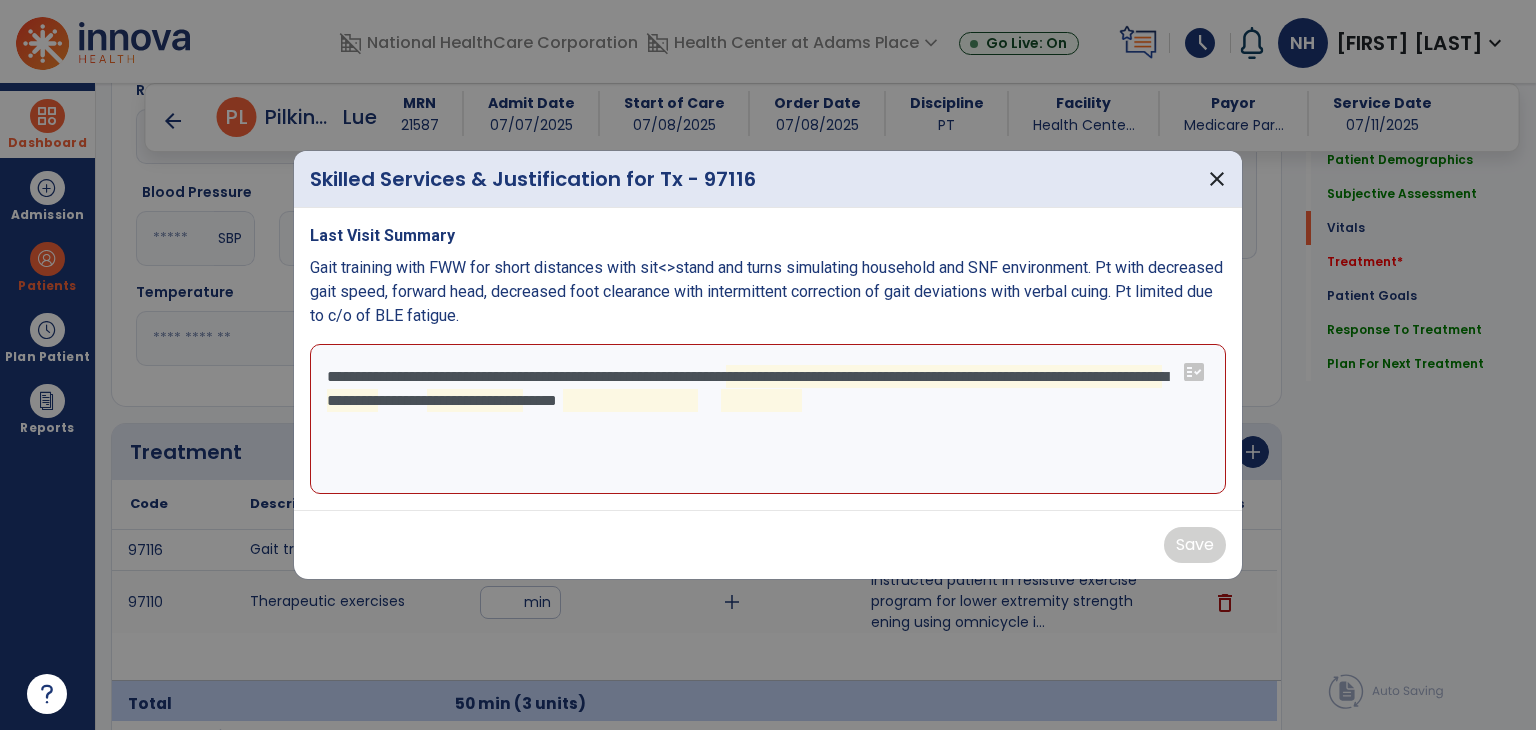 click on "**********" at bounding box center [768, 419] 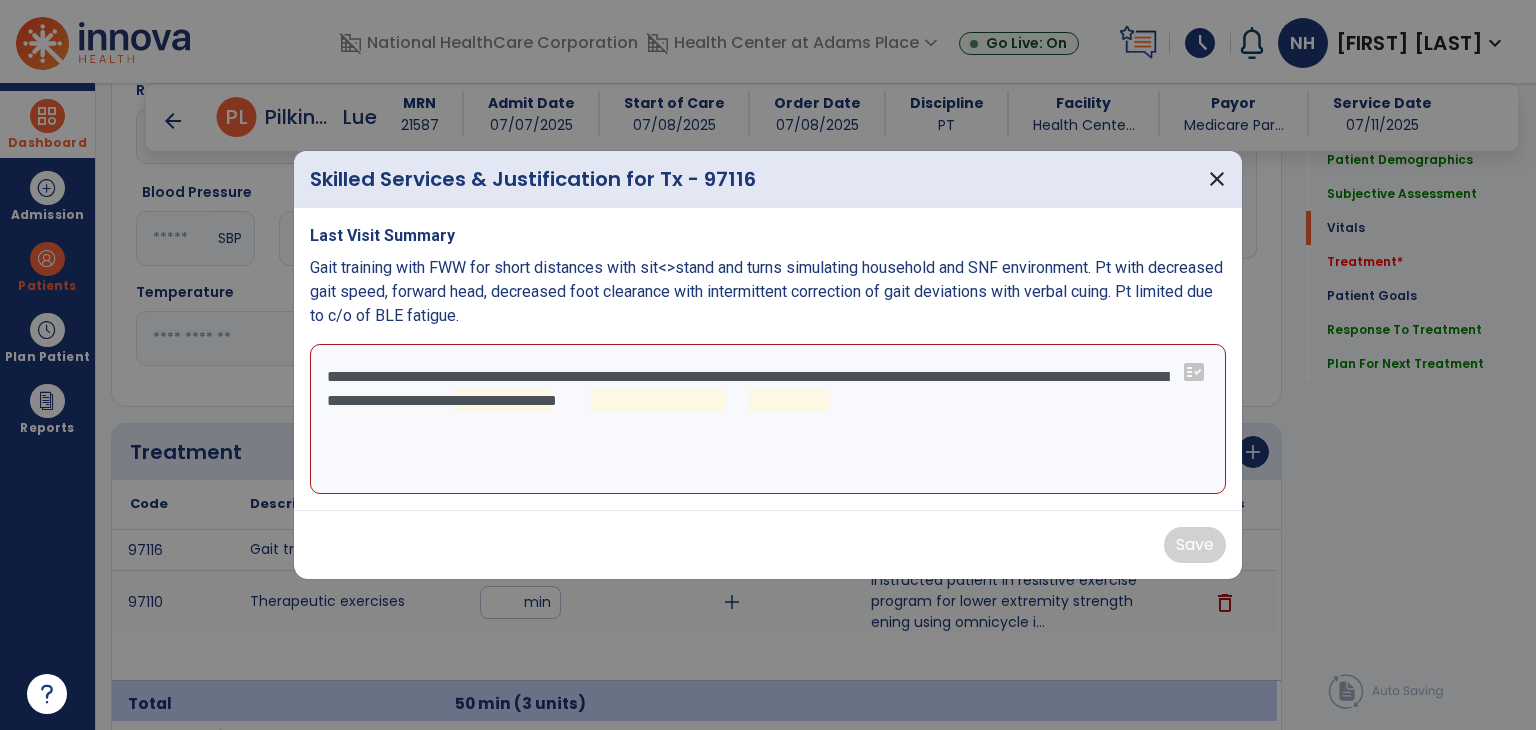 click on "**********" at bounding box center [768, 419] 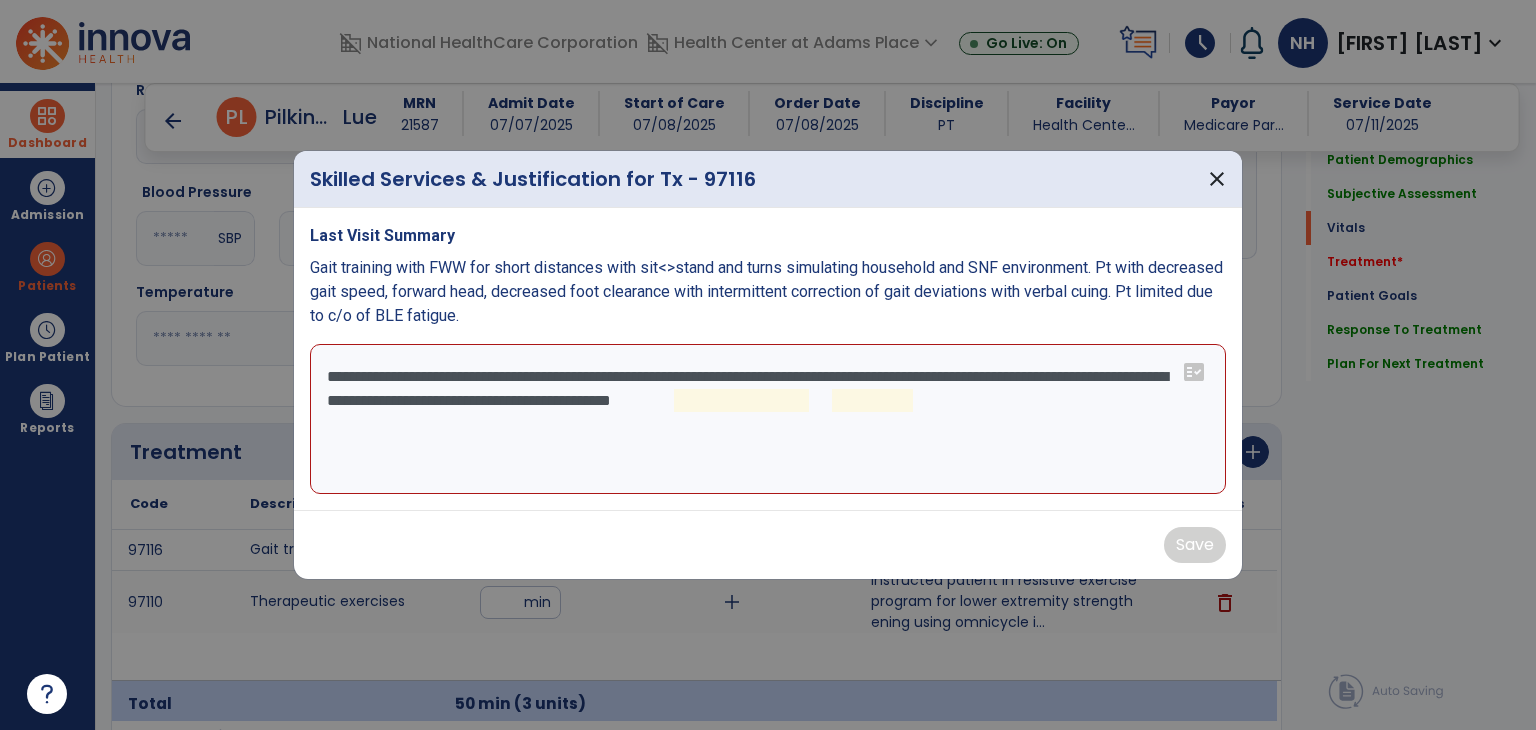 click on "**********" at bounding box center [768, 419] 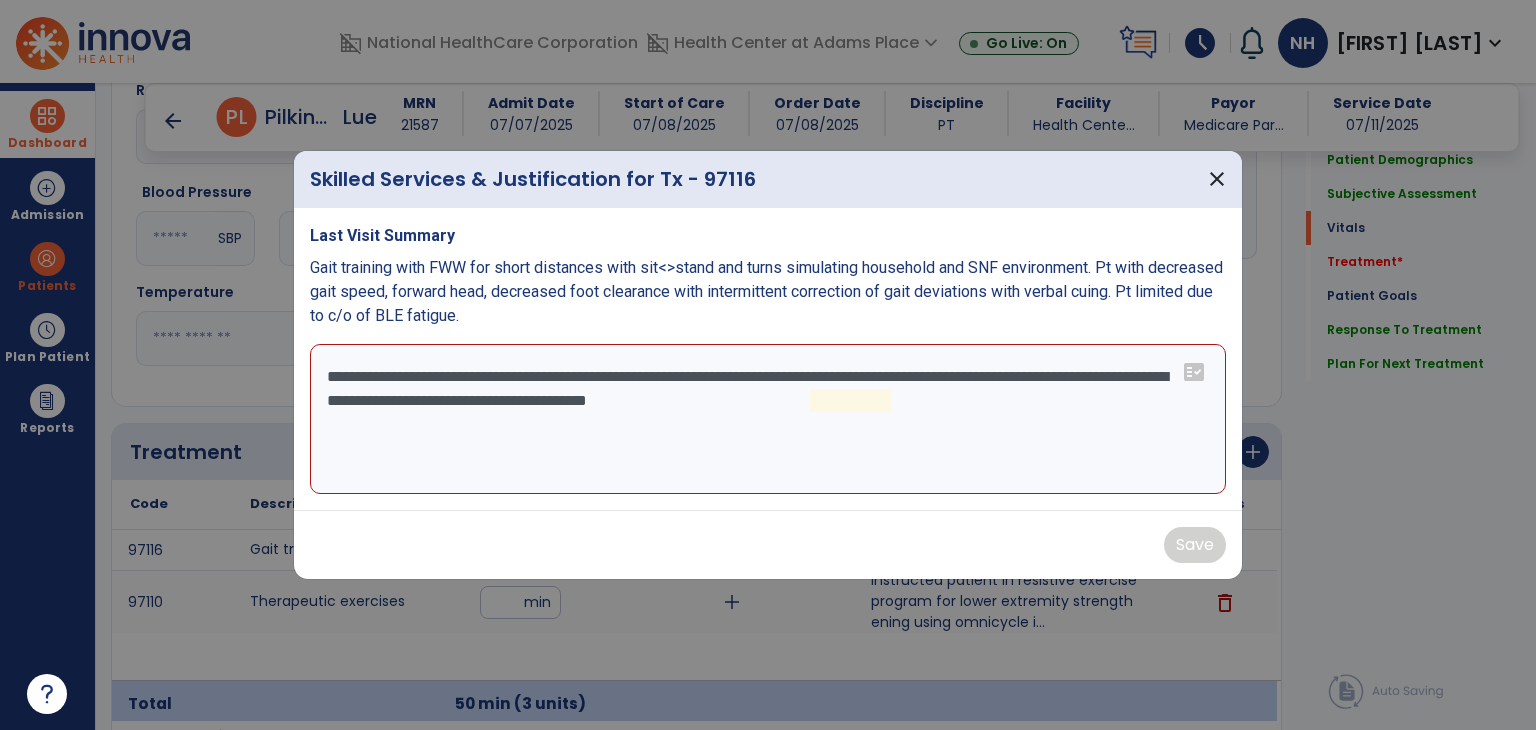 click on "**********" at bounding box center [768, 419] 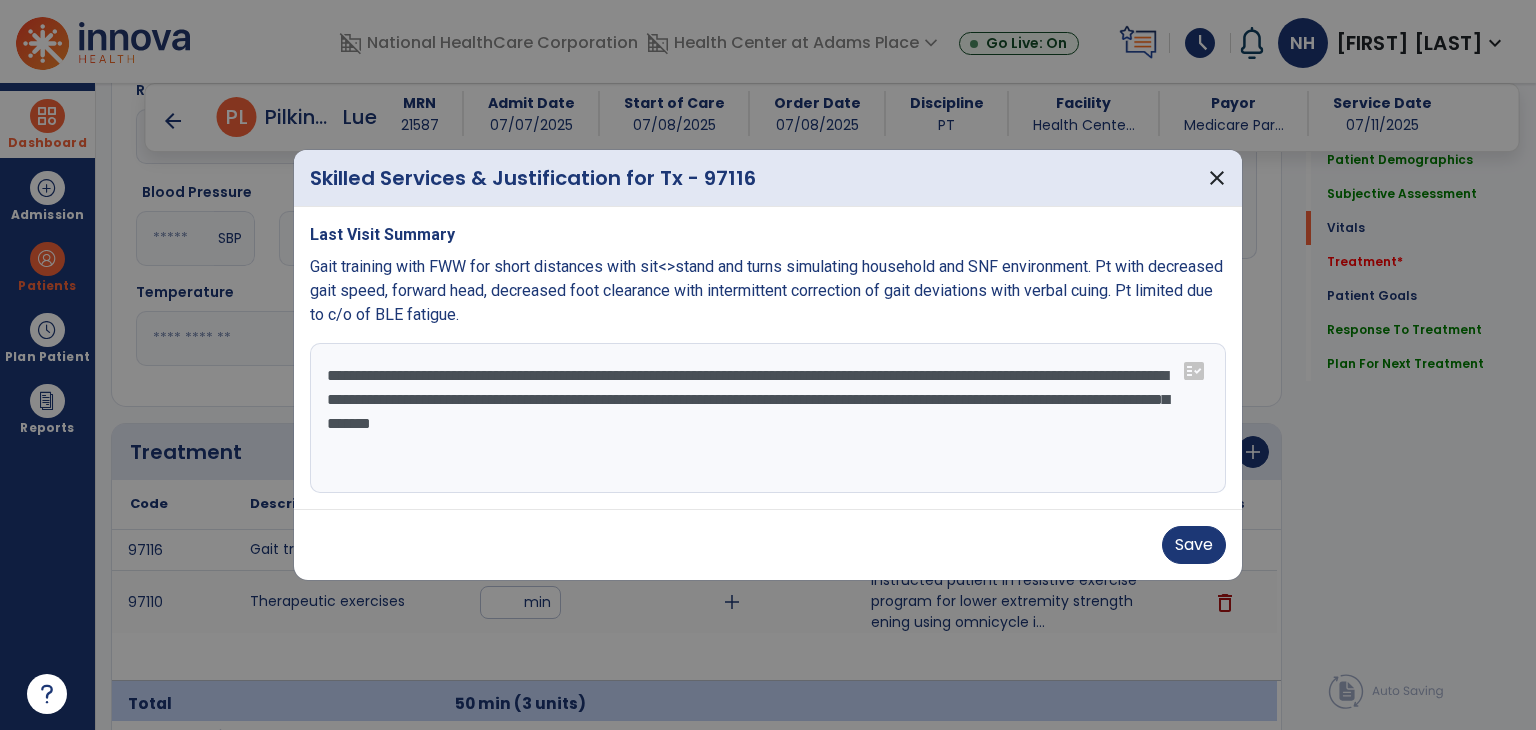paste on "**********" 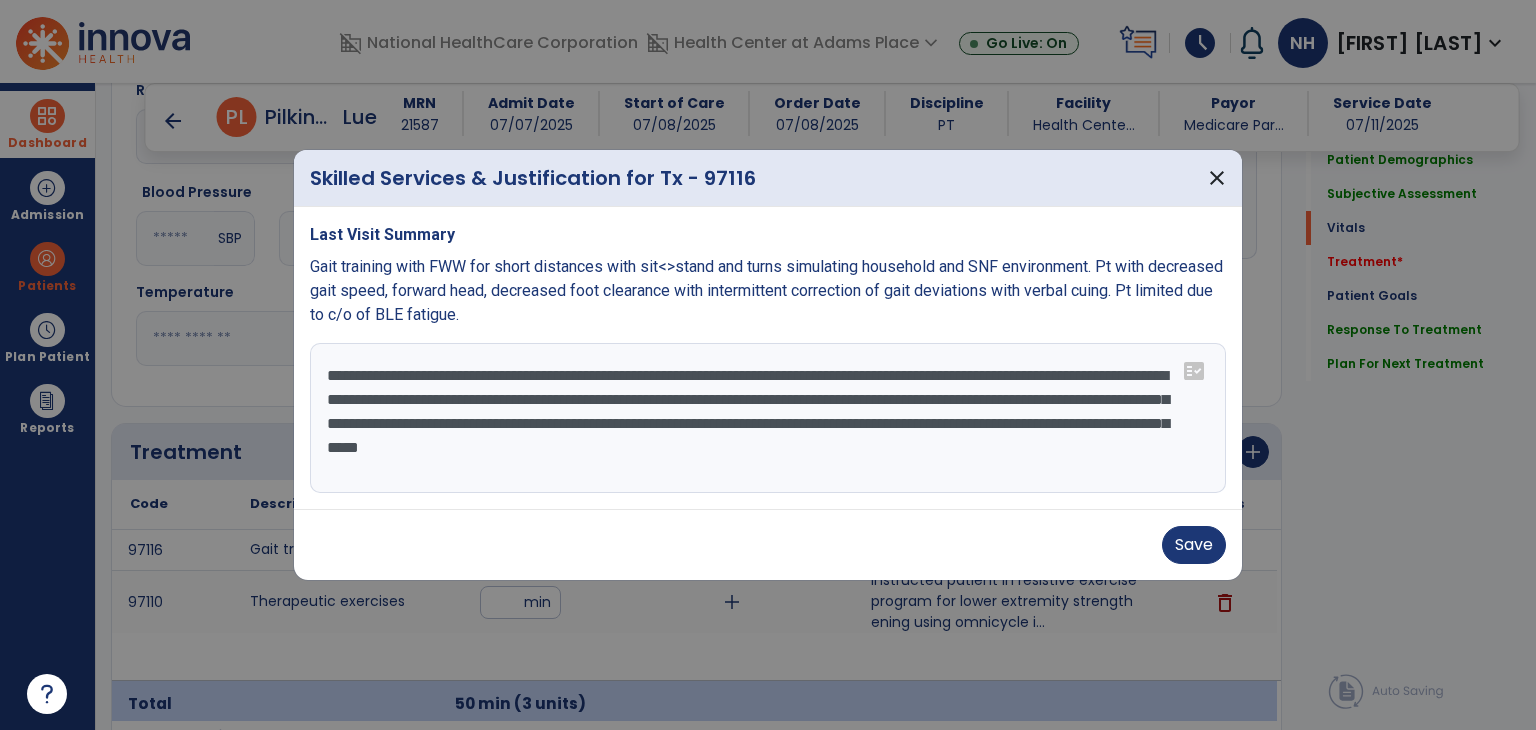 click on "**********" at bounding box center [768, 418] 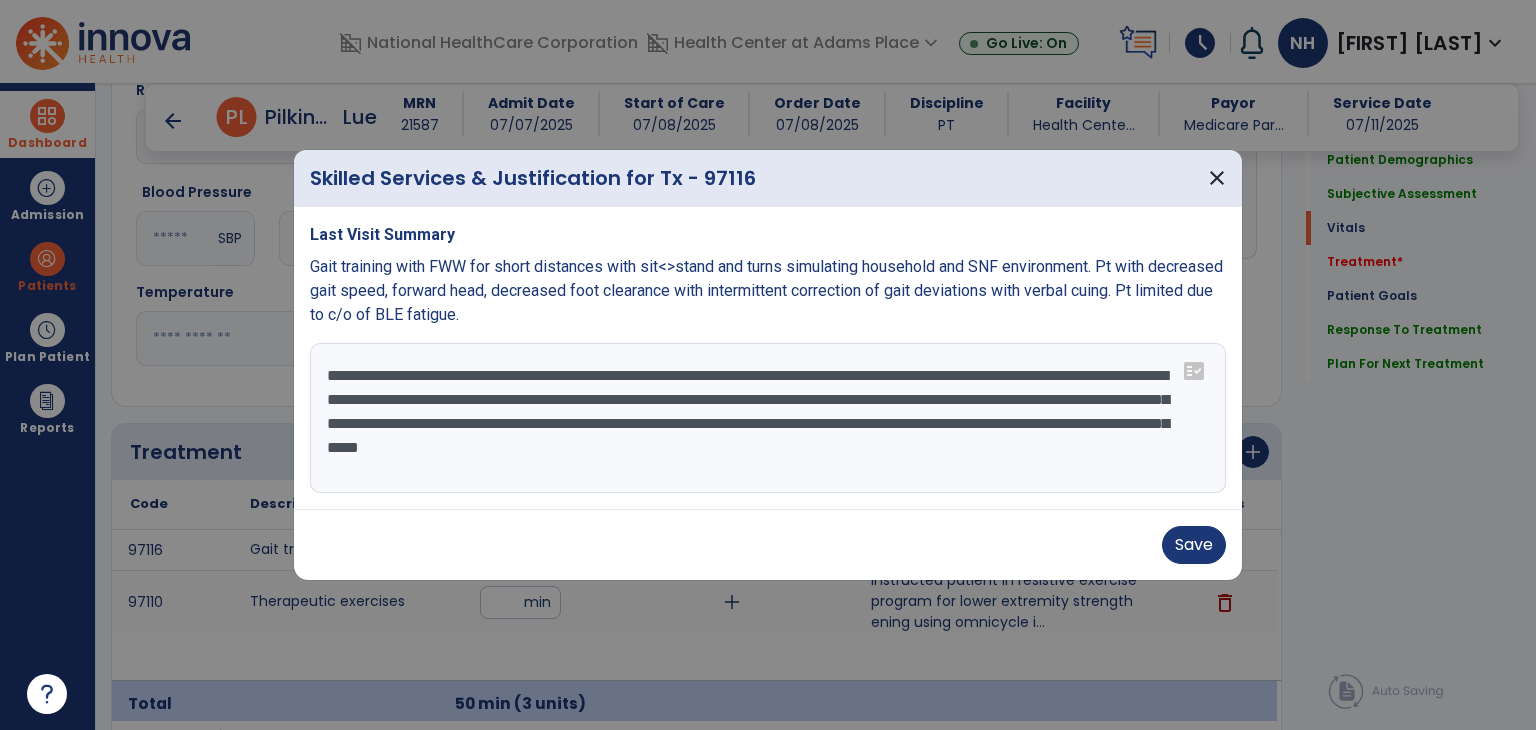 click on "**********" at bounding box center (768, 418) 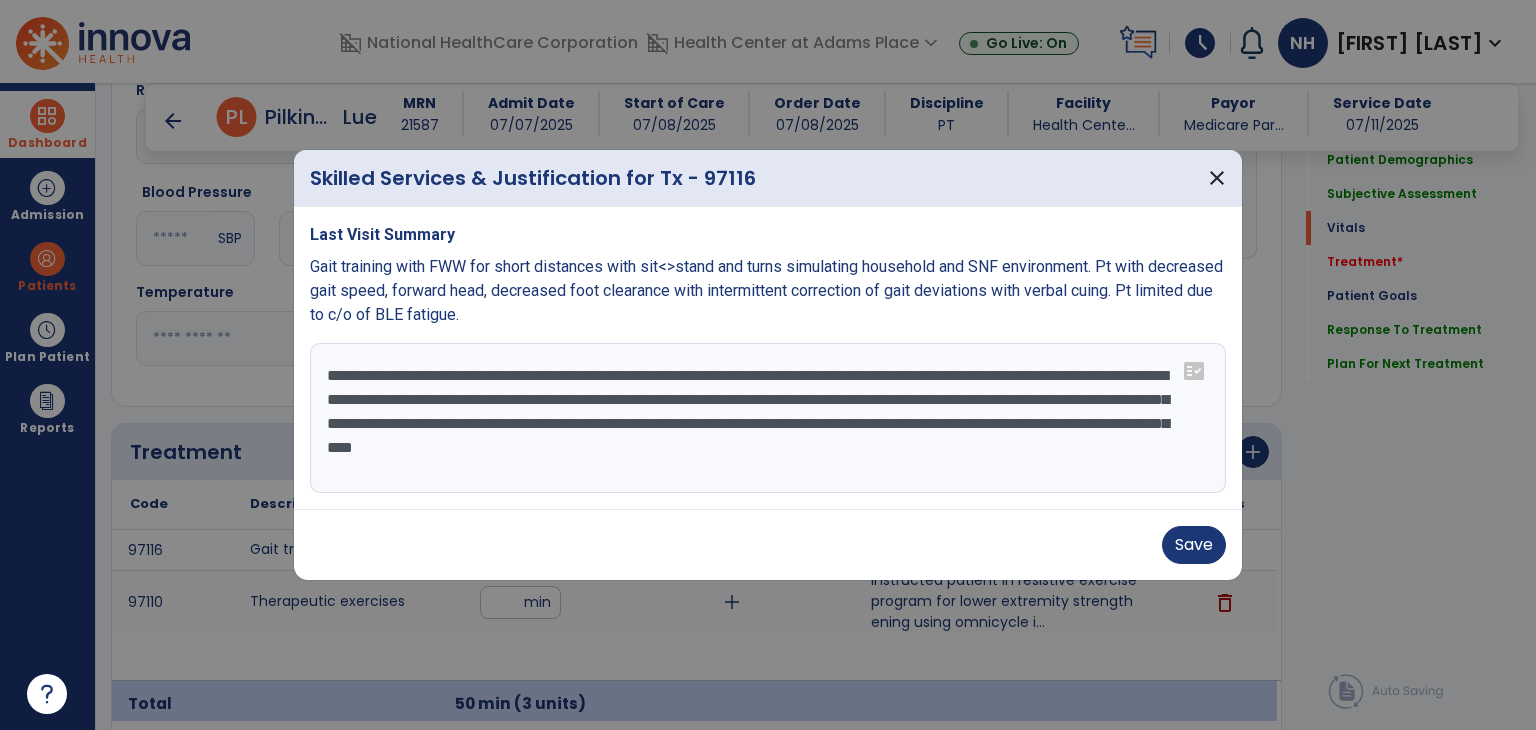 click on "**********" at bounding box center (768, 418) 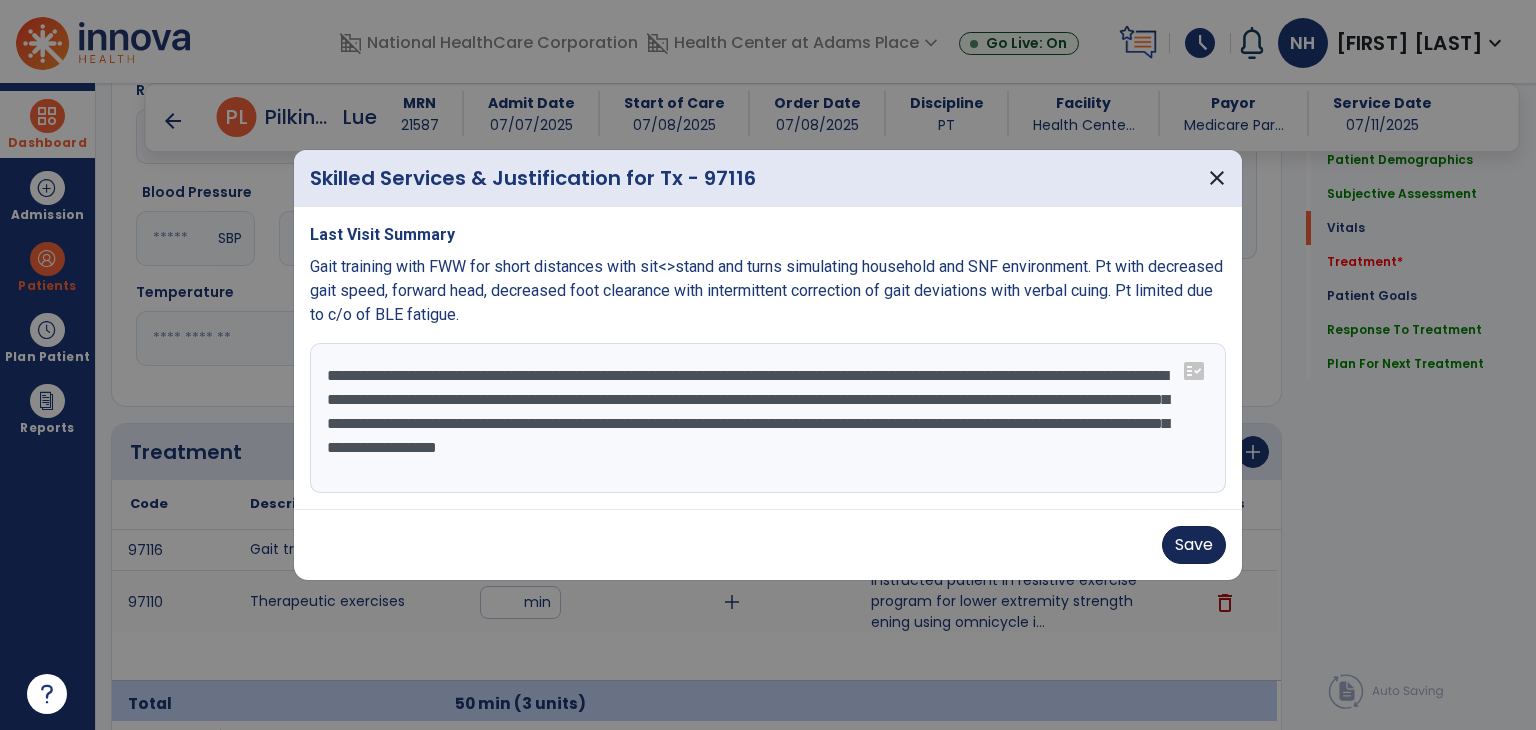 type on "**********" 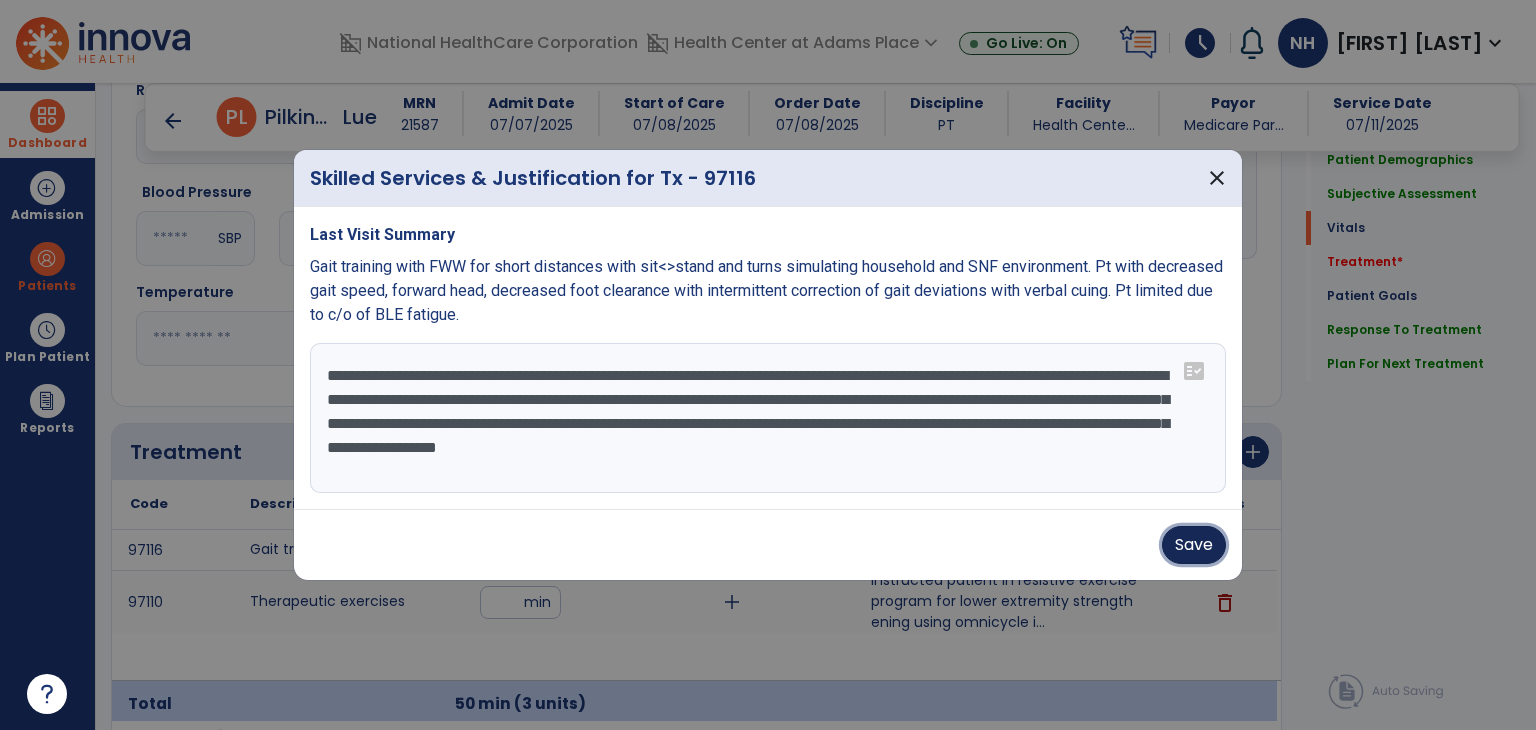 click on "Save" at bounding box center [1194, 545] 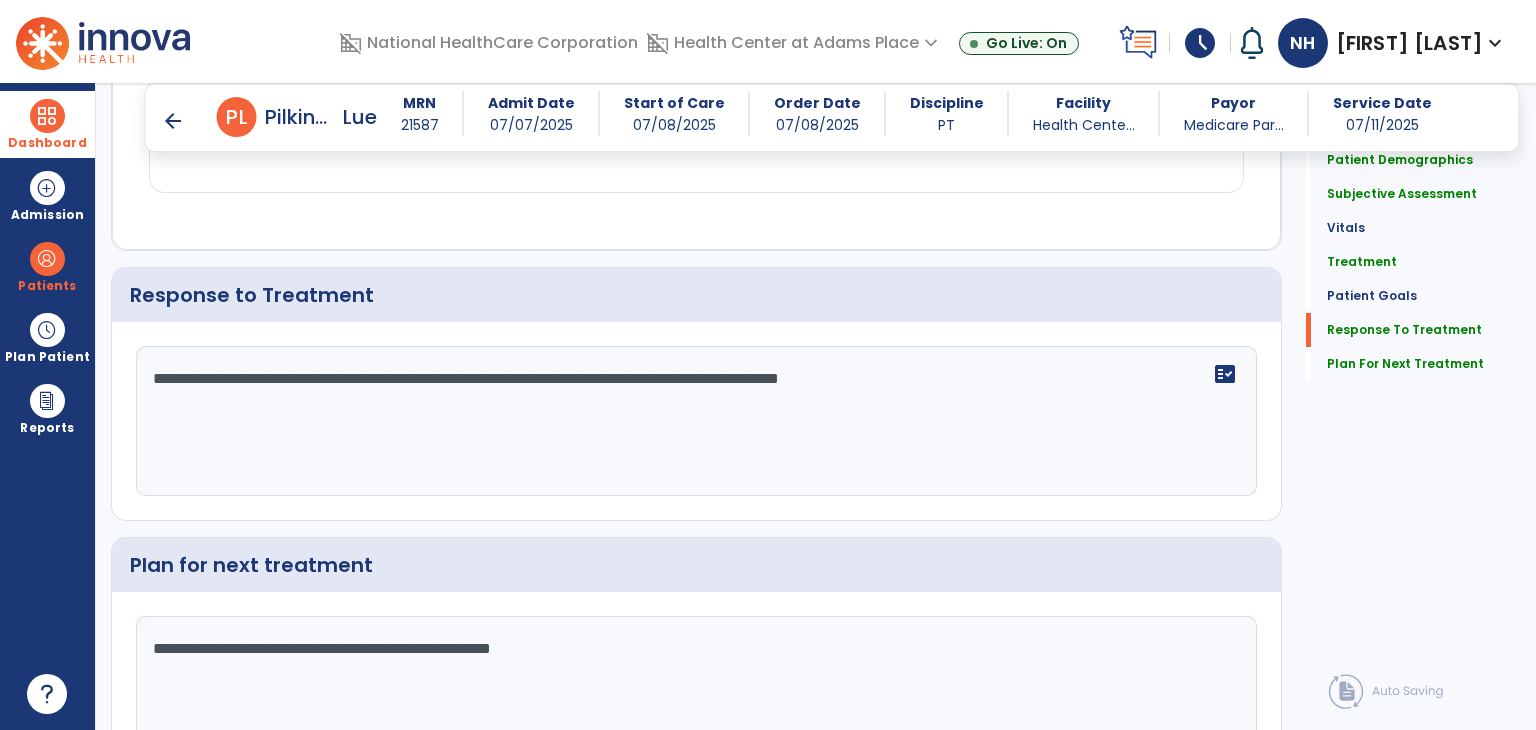 scroll, scrollTop: 2676, scrollLeft: 0, axis: vertical 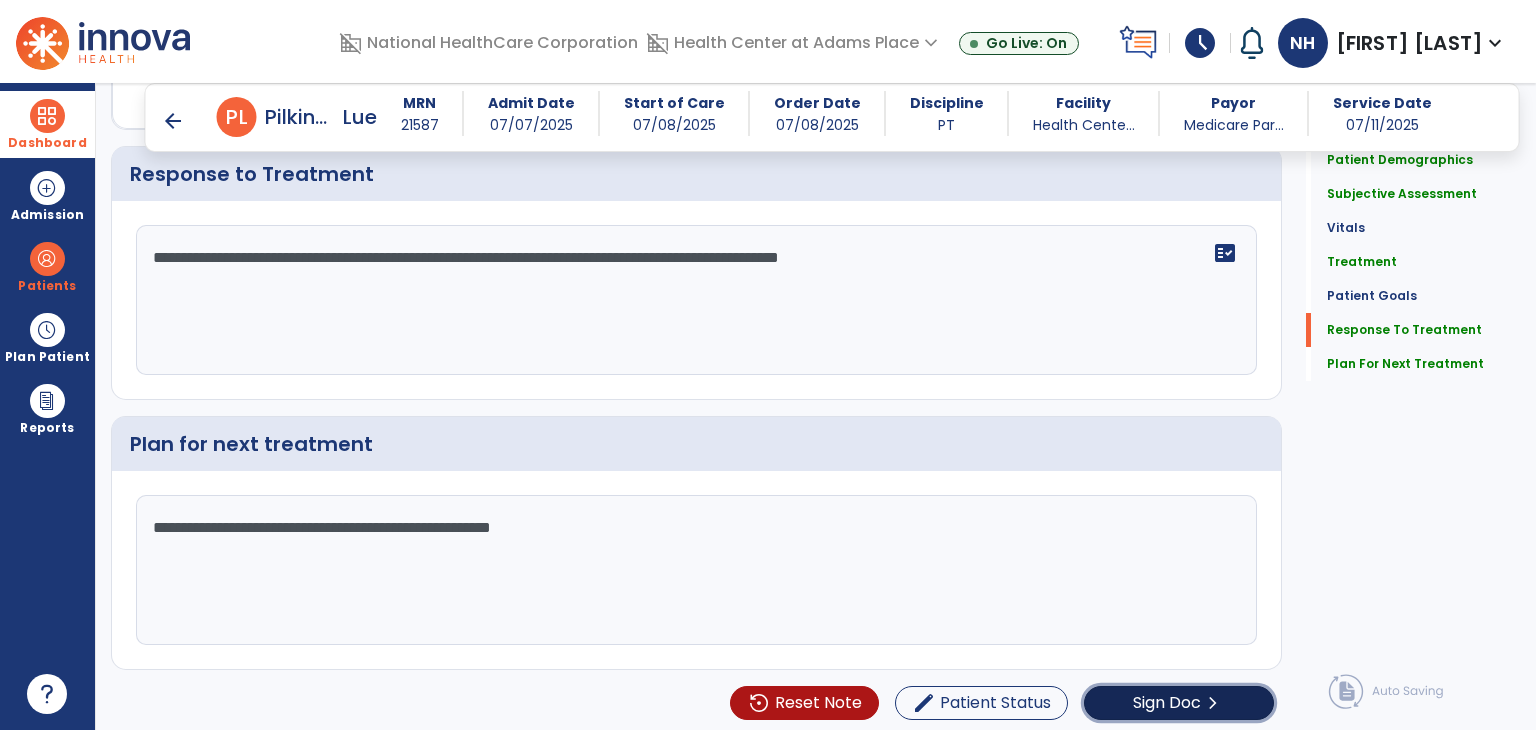 click on "Sign Doc" 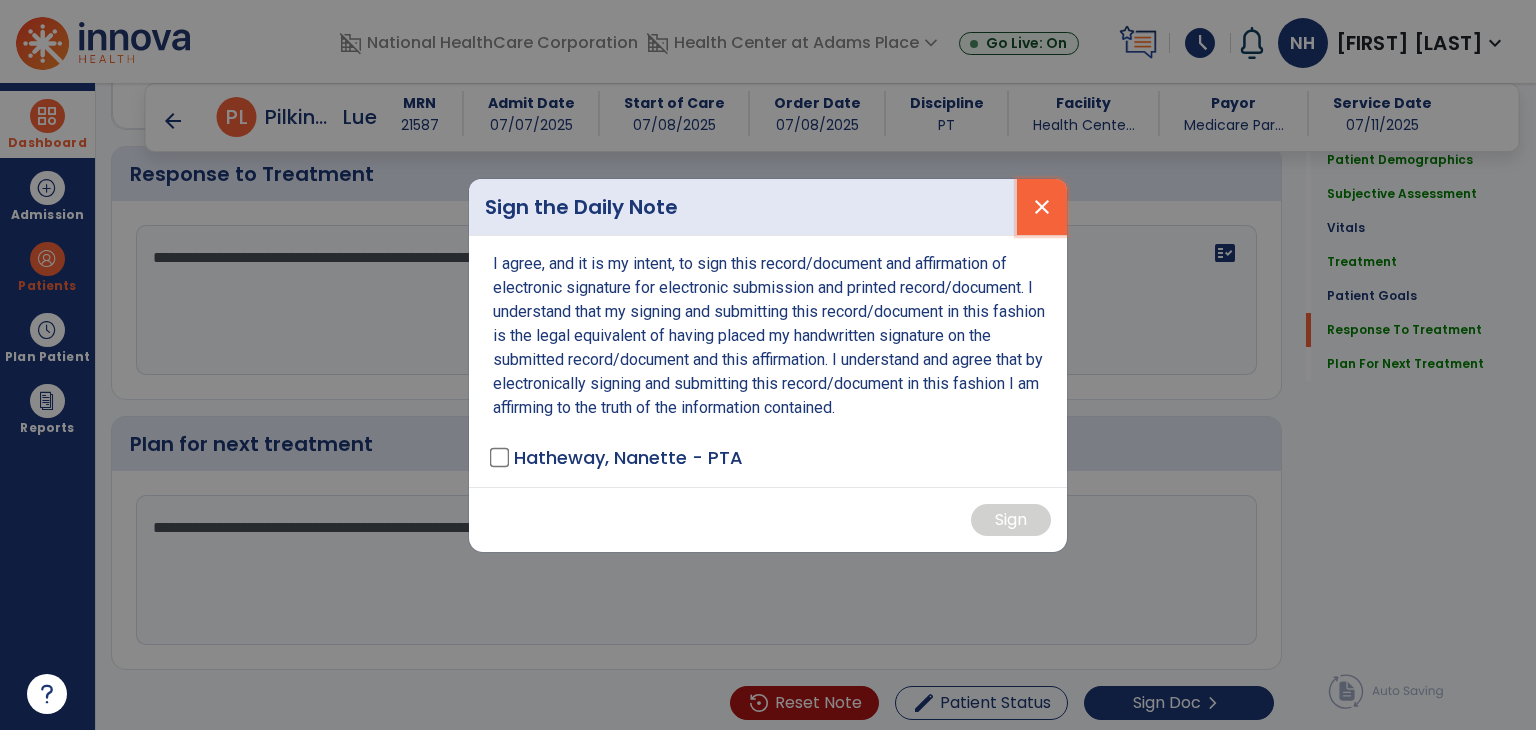 click on "close" at bounding box center [1042, 207] 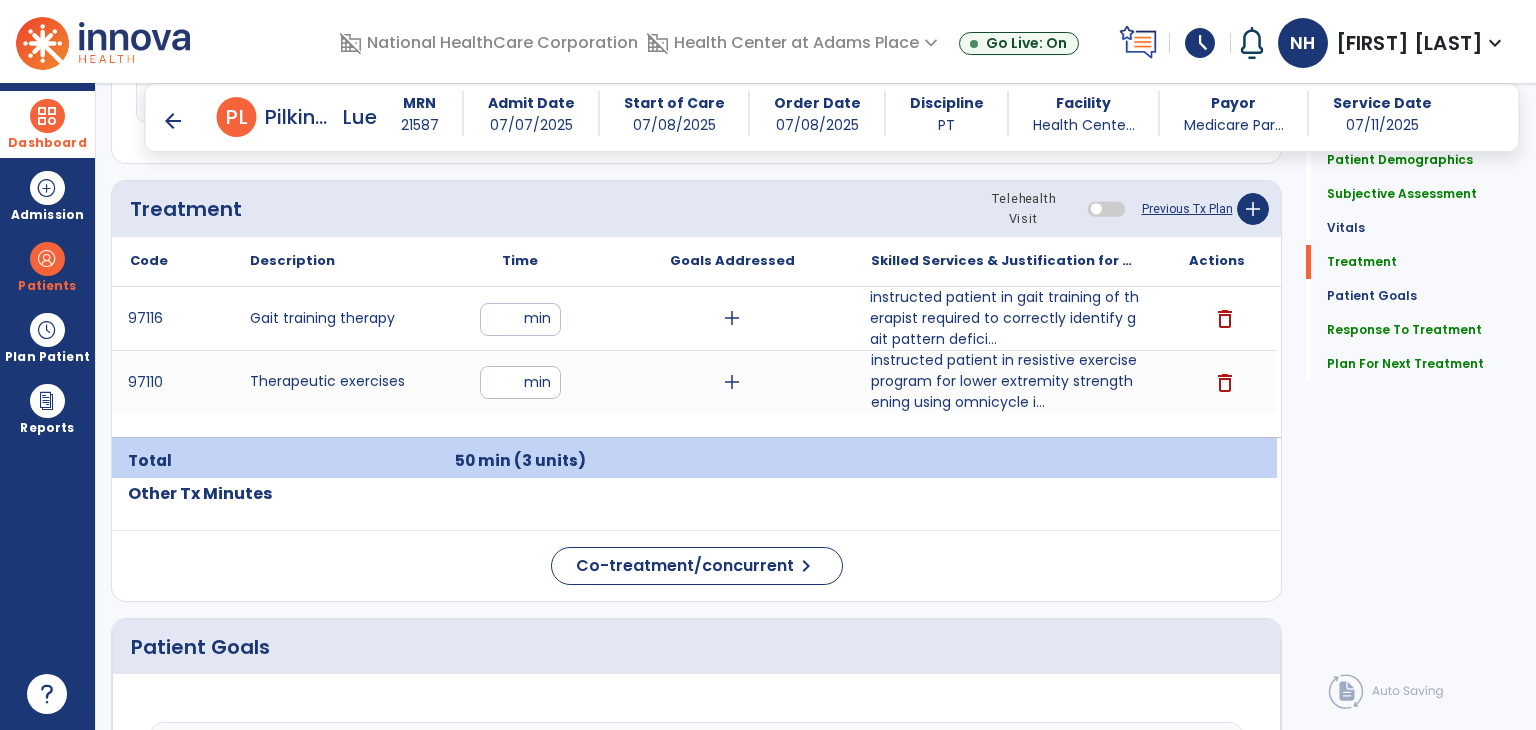 scroll, scrollTop: 1182, scrollLeft: 0, axis: vertical 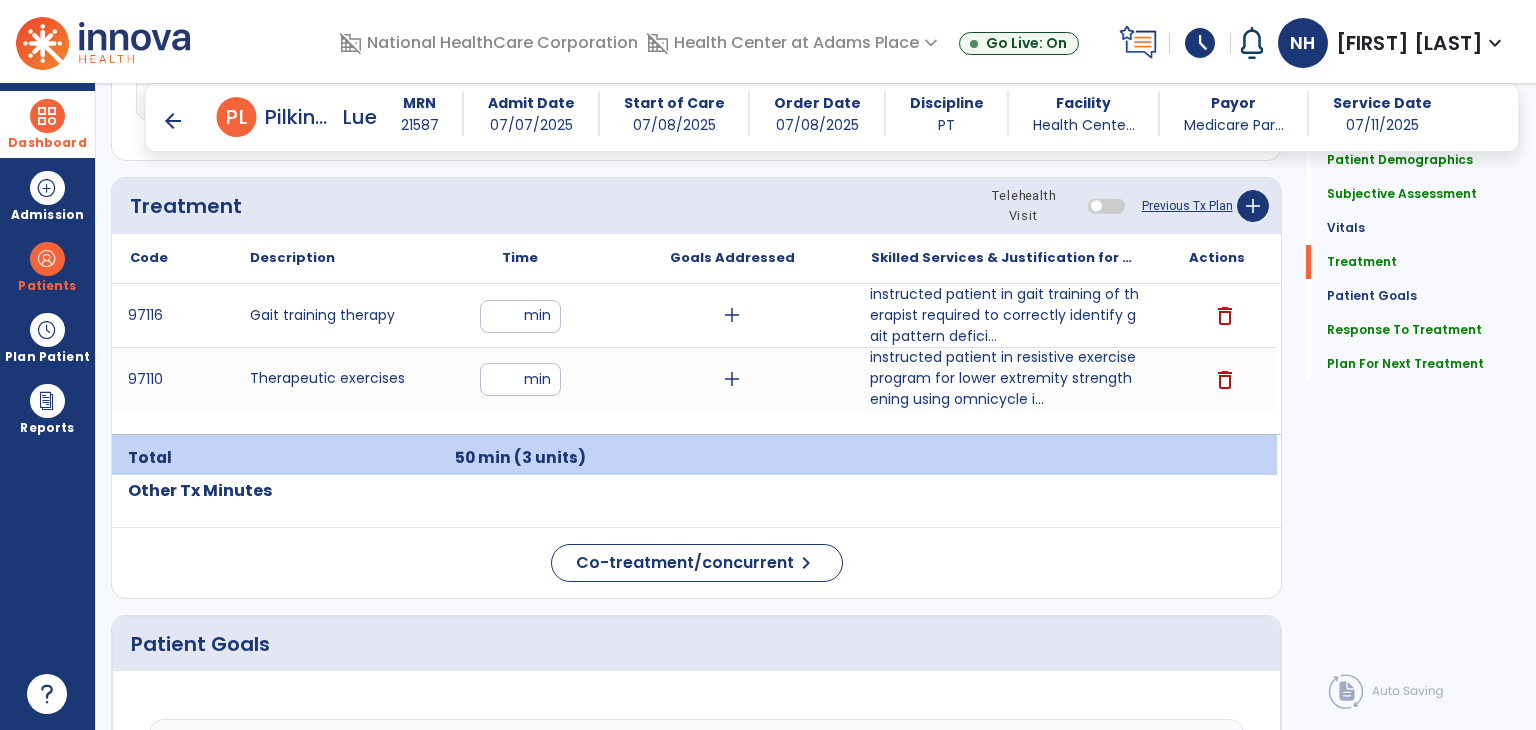 click on "instructed patient in resistive exercise program for lower extremity strengthening using omnicycle i..." at bounding box center (1004, 378) 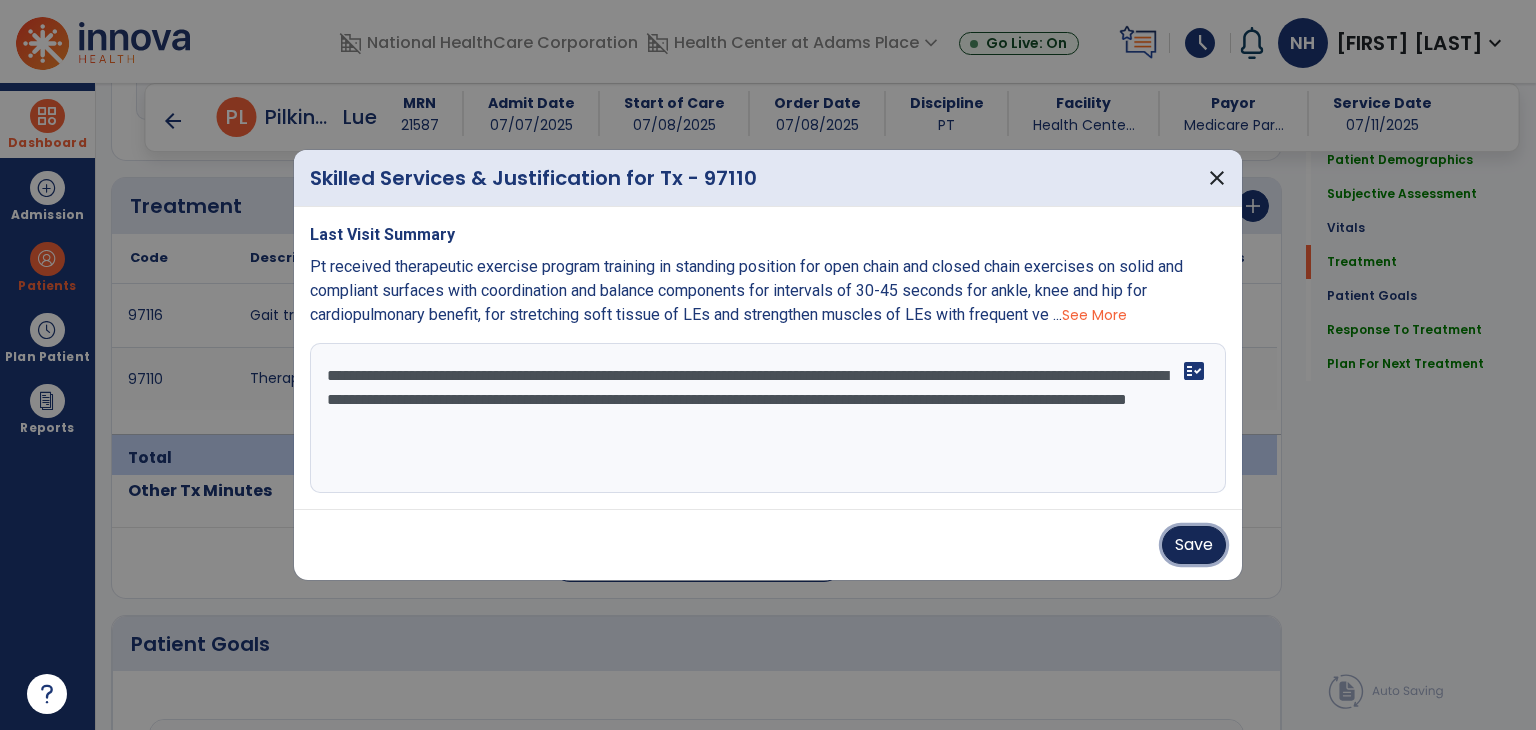 click on "Save" at bounding box center [1194, 545] 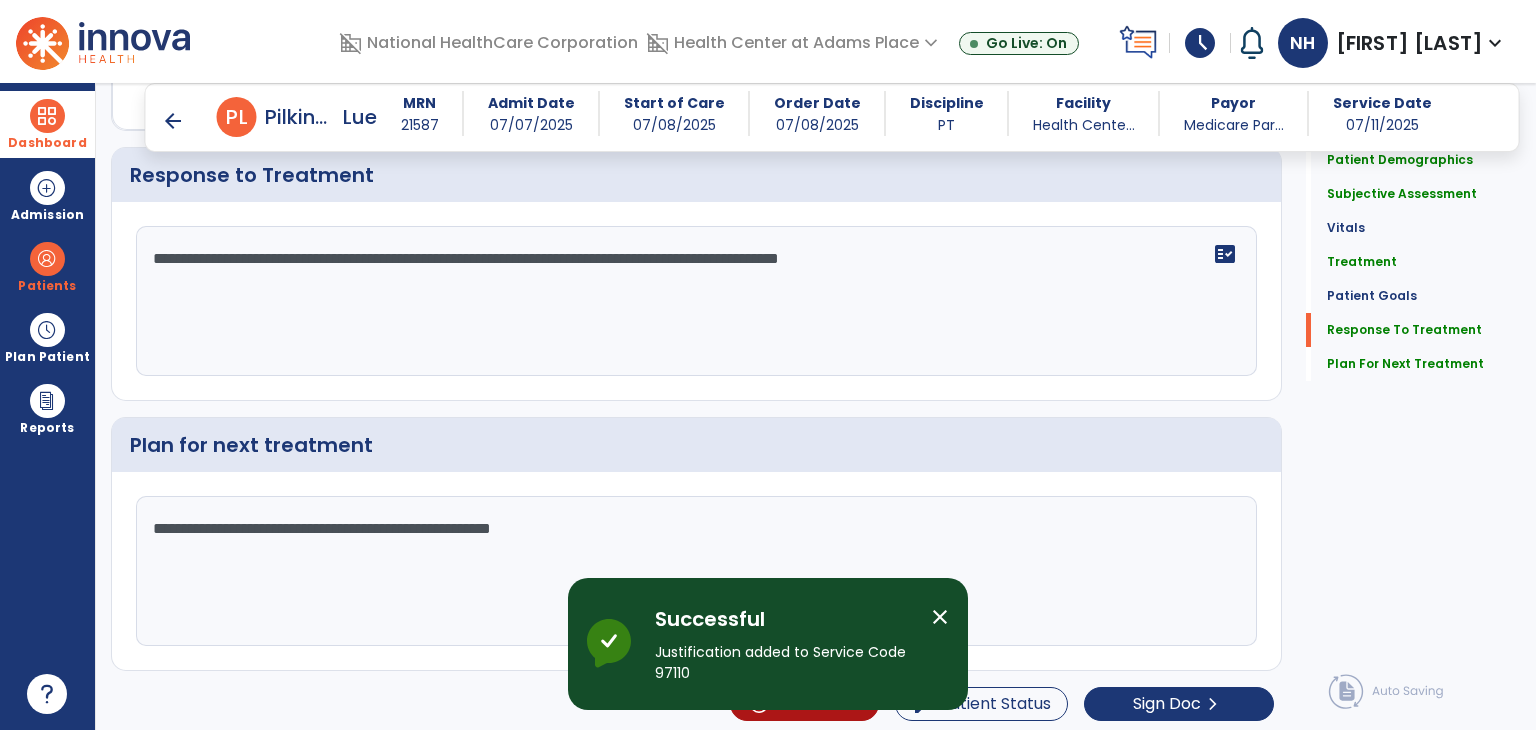 scroll, scrollTop: 2676, scrollLeft: 0, axis: vertical 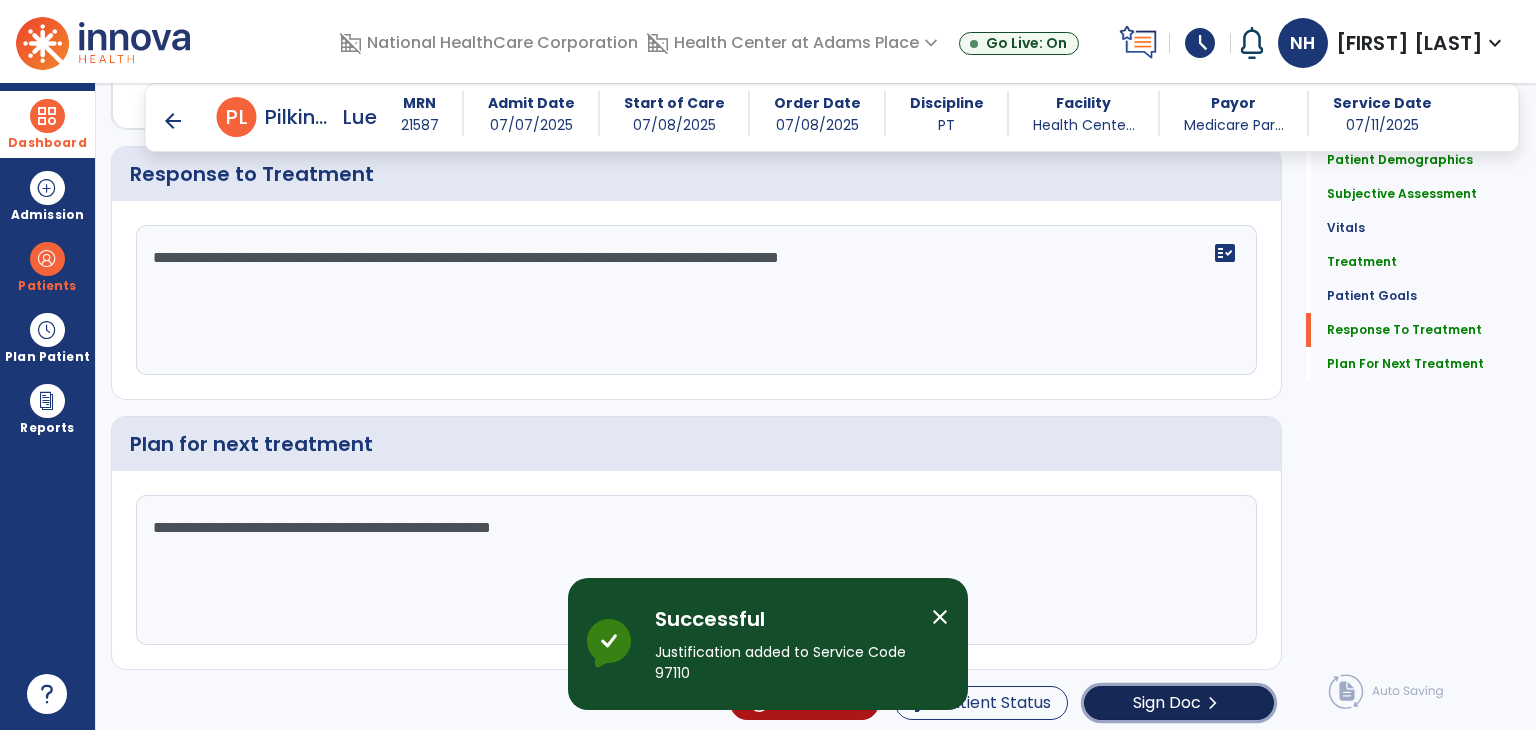 click on "Sign Doc" 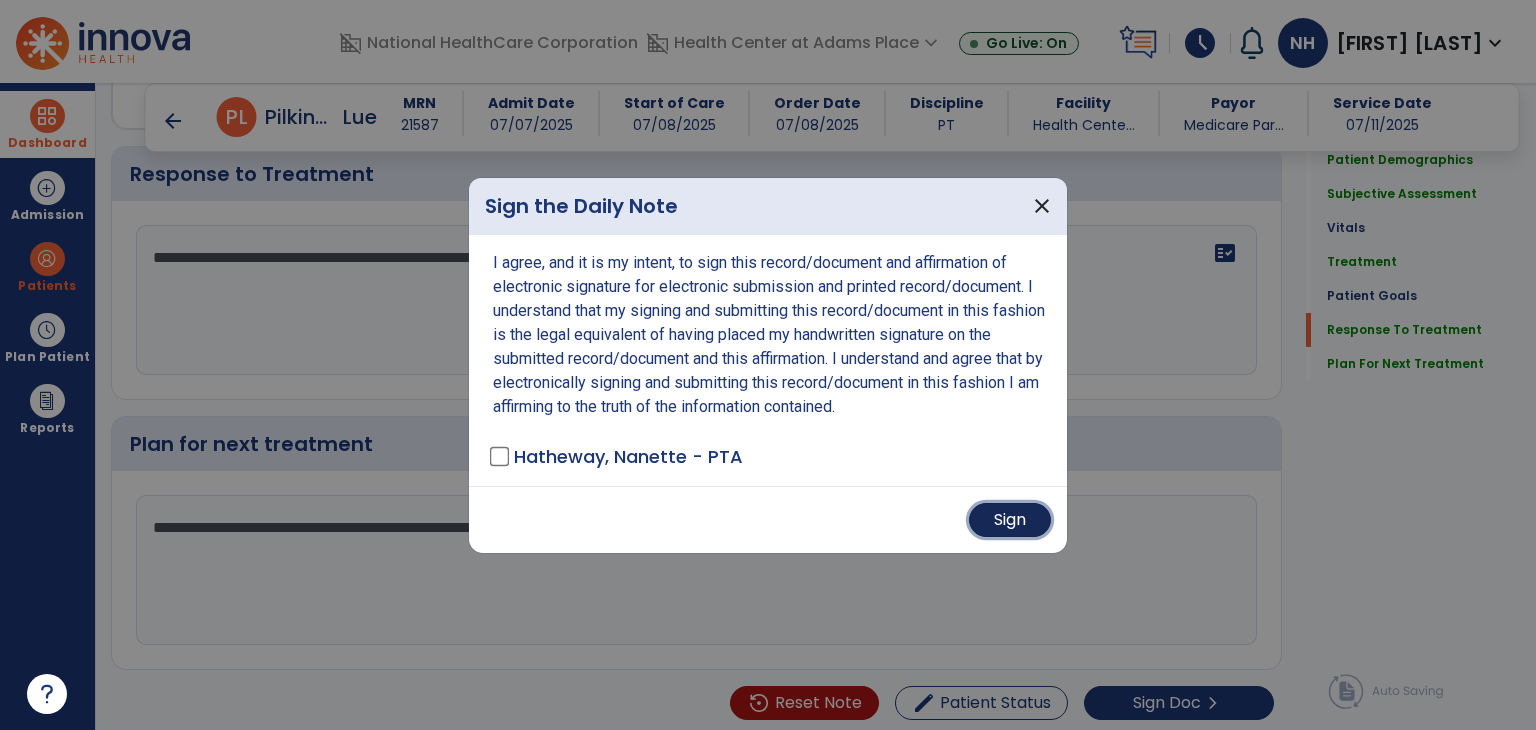 click on "Sign" at bounding box center [1010, 520] 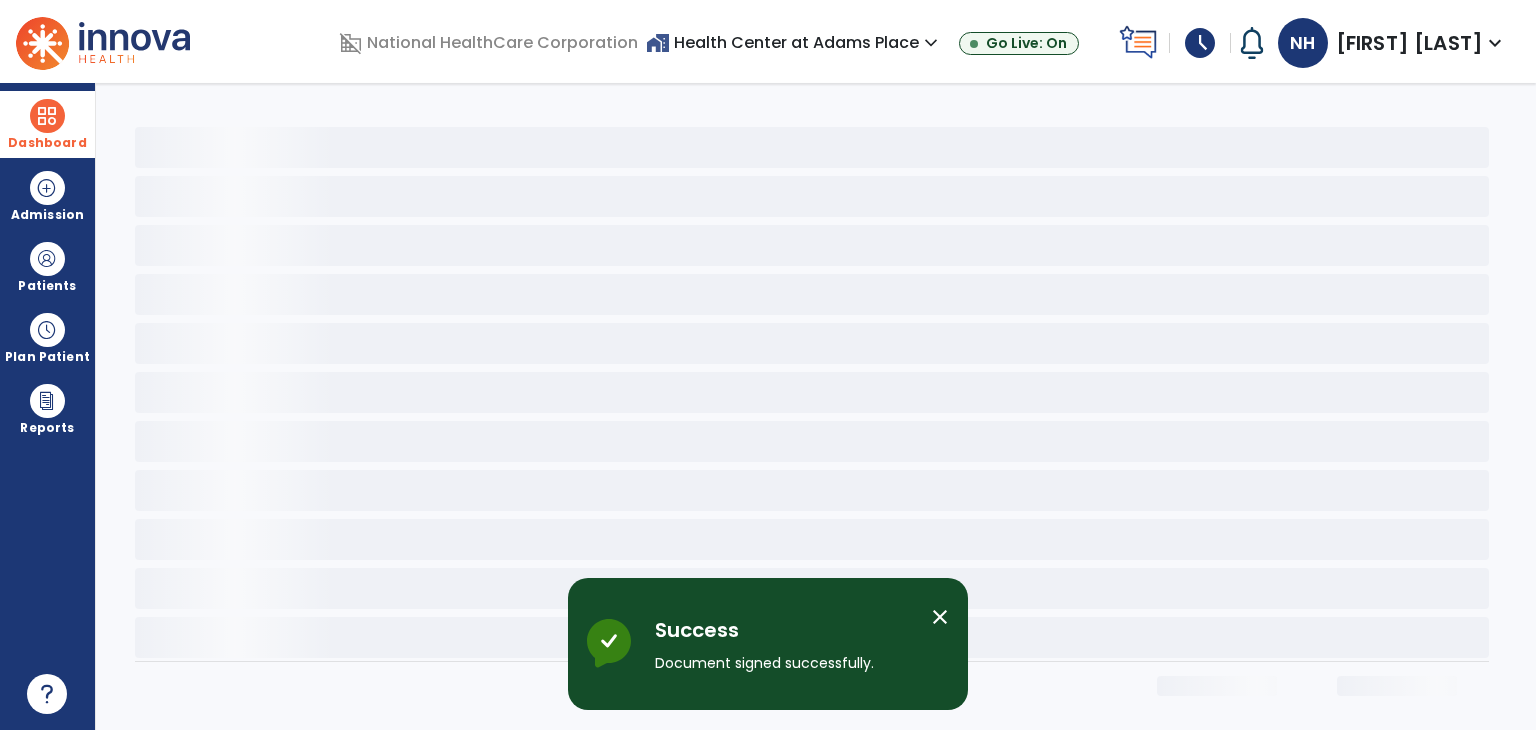 scroll, scrollTop: 0, scrollLeft: 0, axis: both 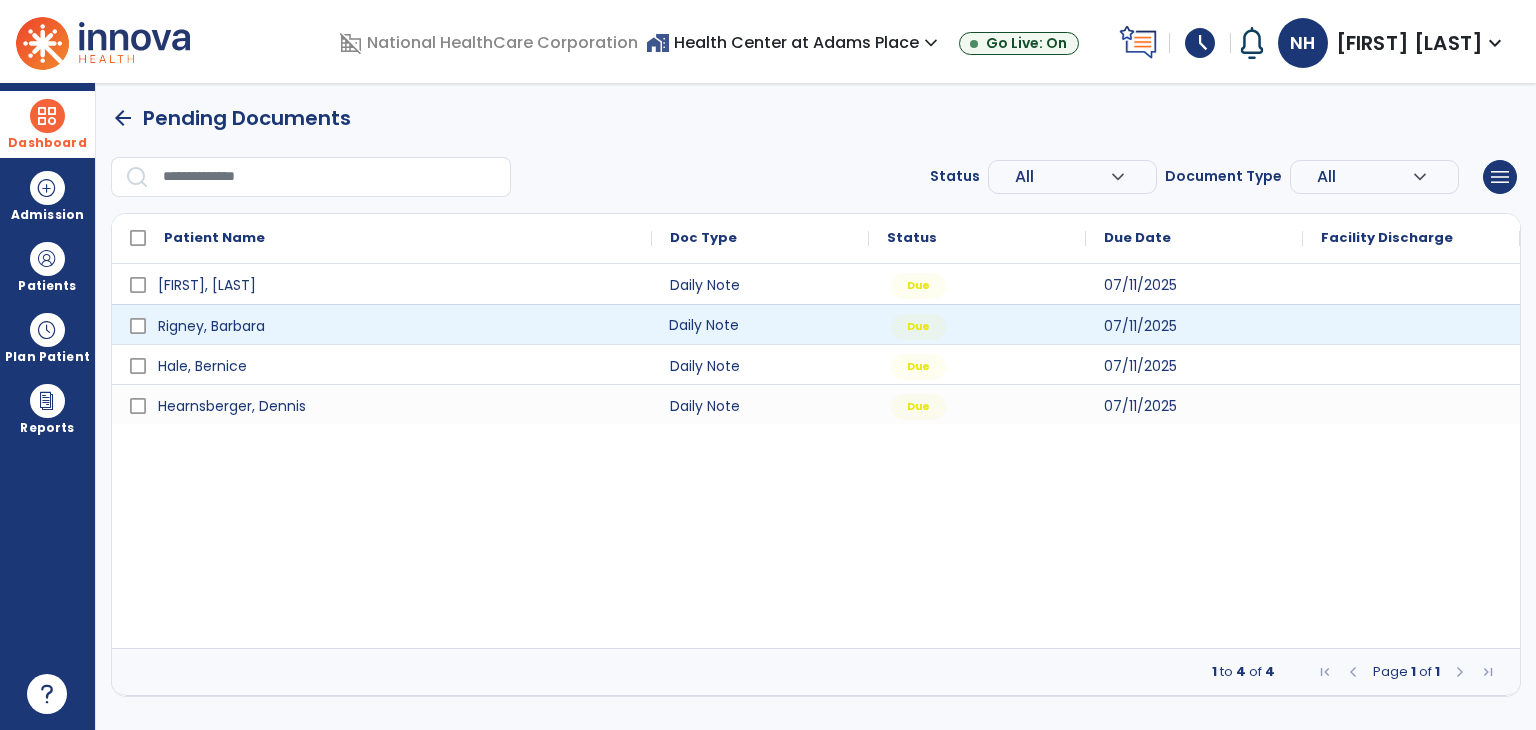 click on "Daily Note" at bounding box center [760, 324] 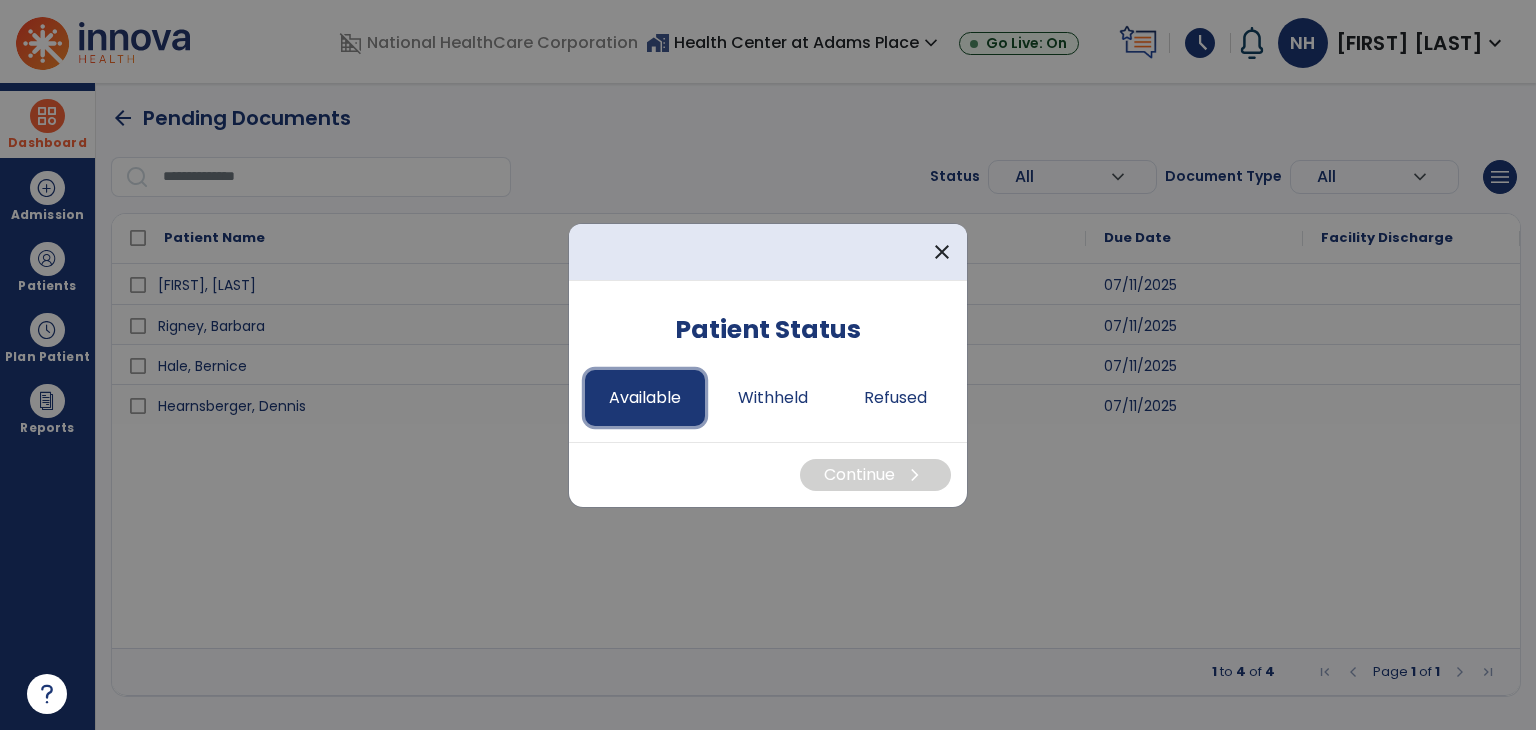click on "Available" at bounding box center (645, 398) 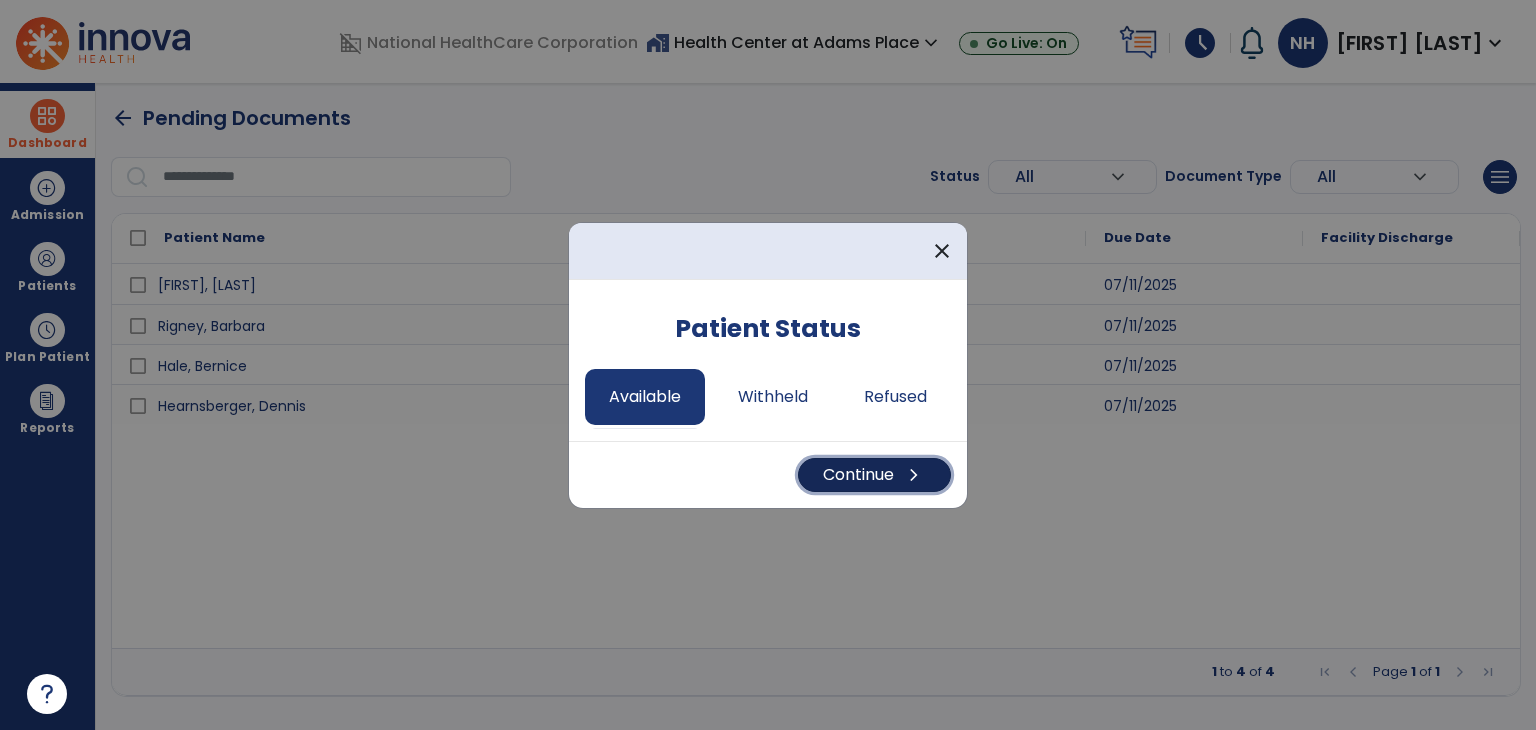 click on "Continue   chevron_right" at bounding box center (874, 475) 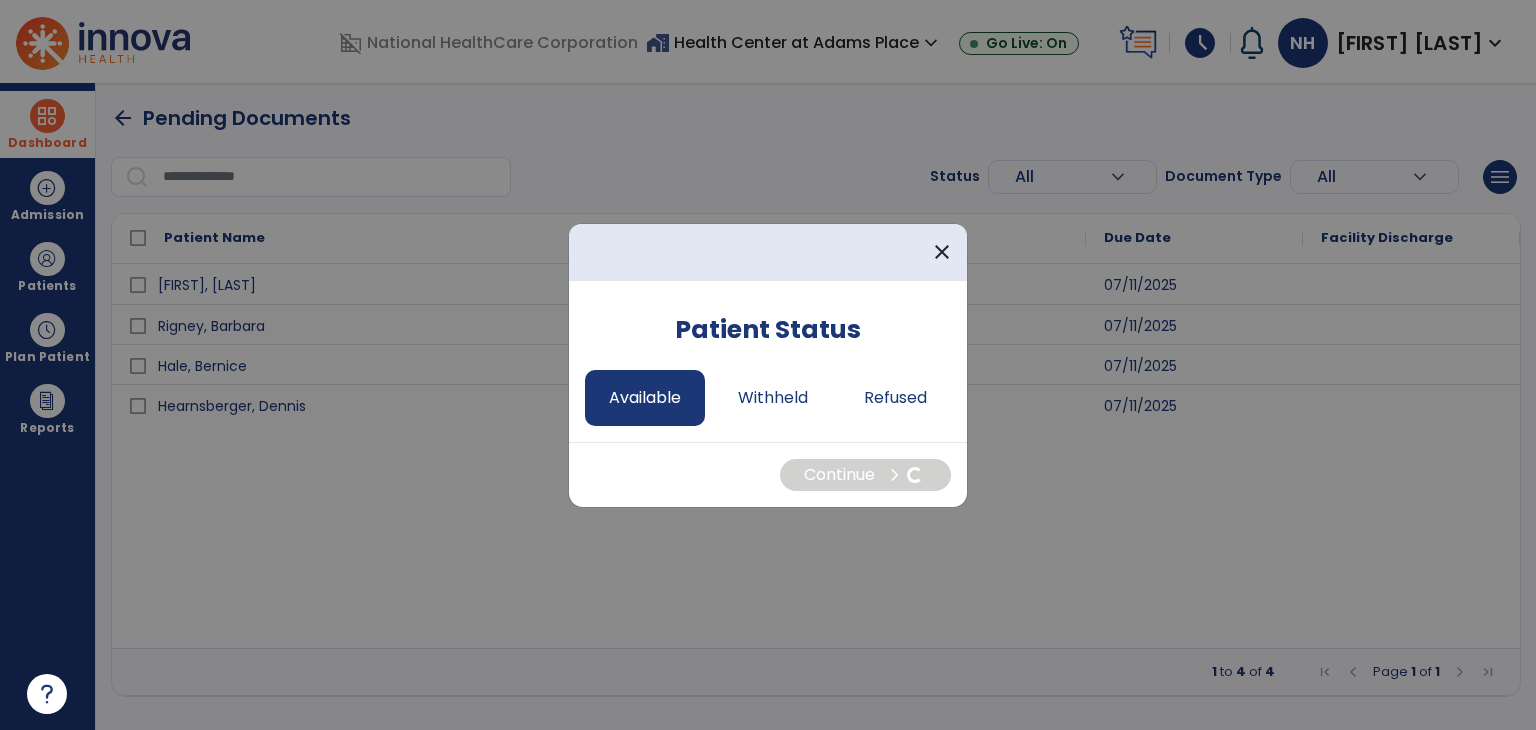 select on "*" 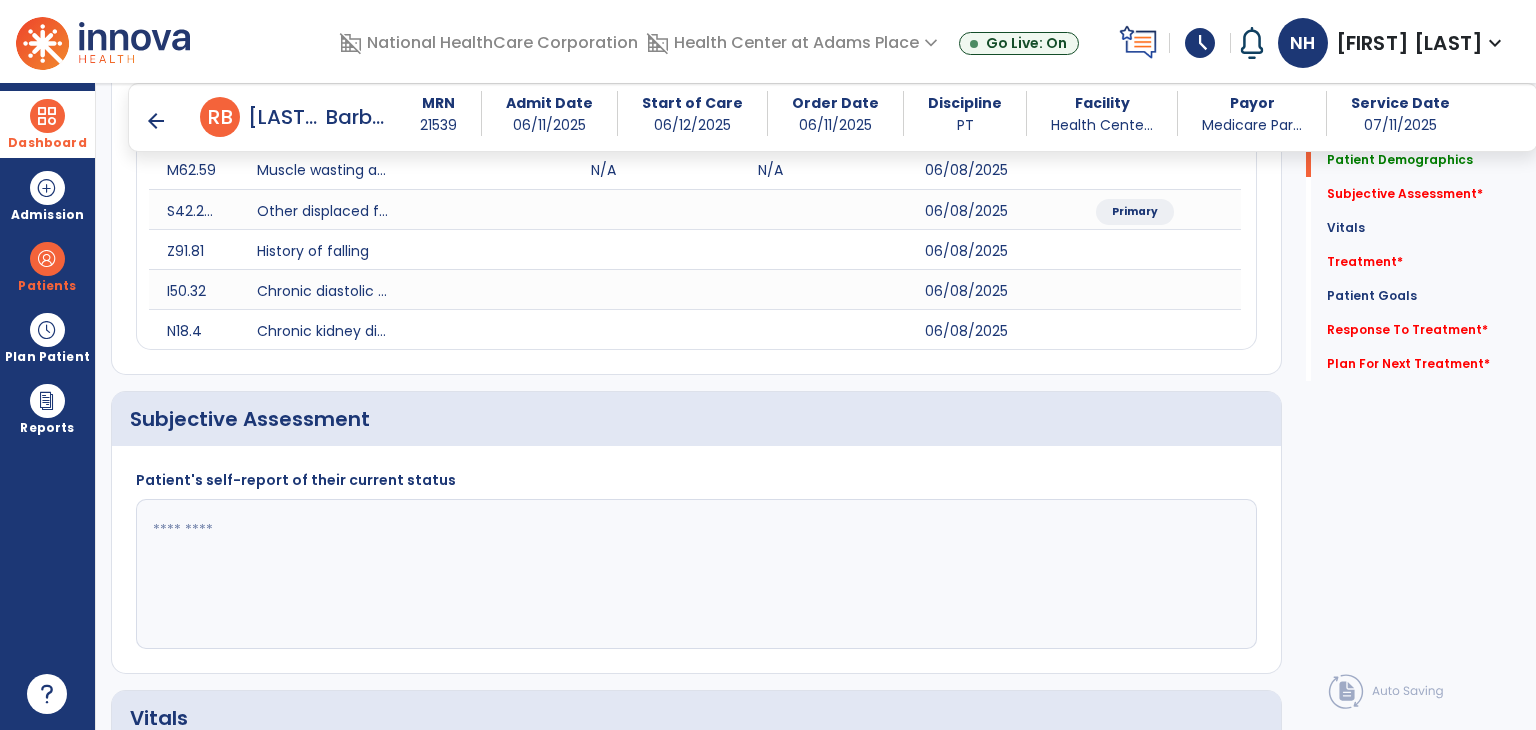 scroll, scrollTop: 298, scrollLeft: 0, axis: vertical 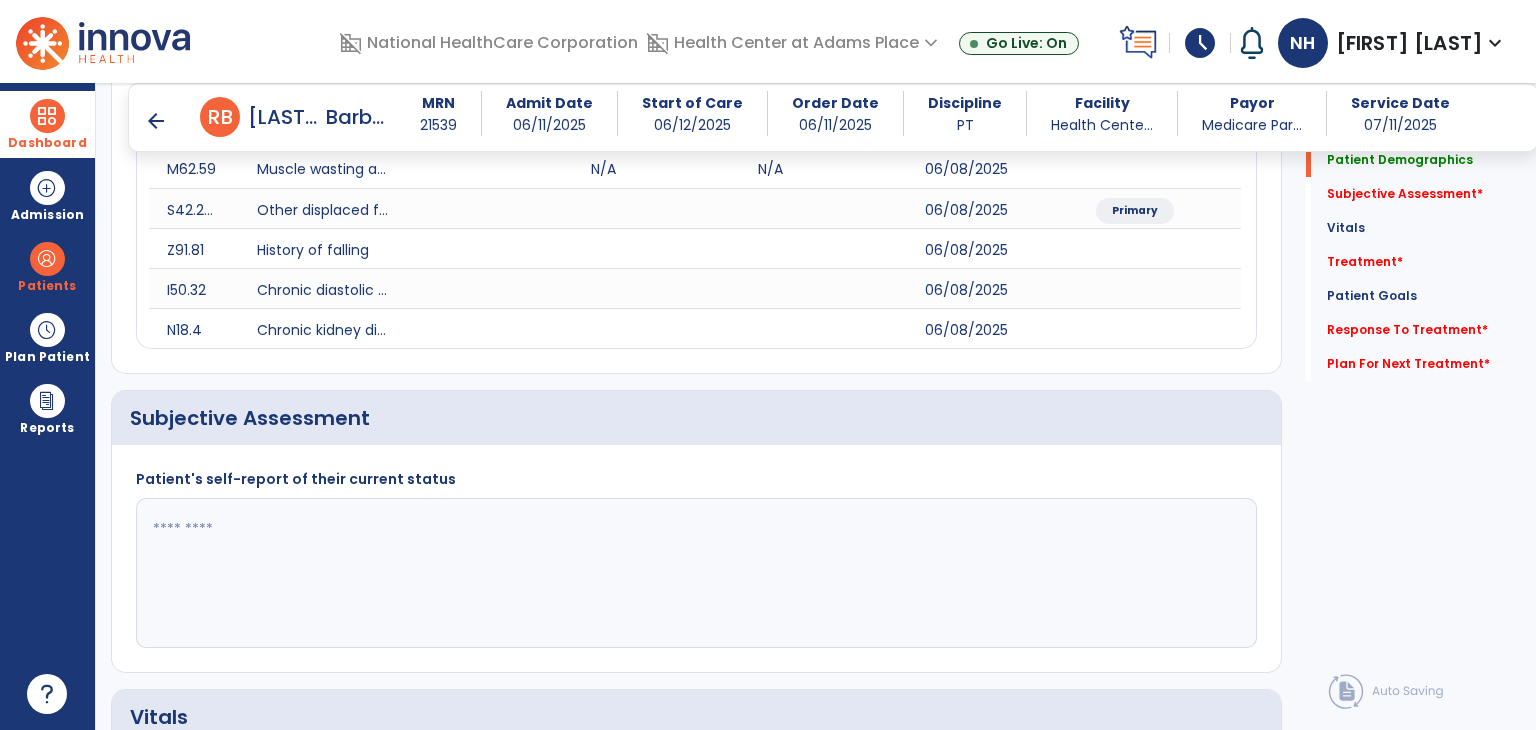 click 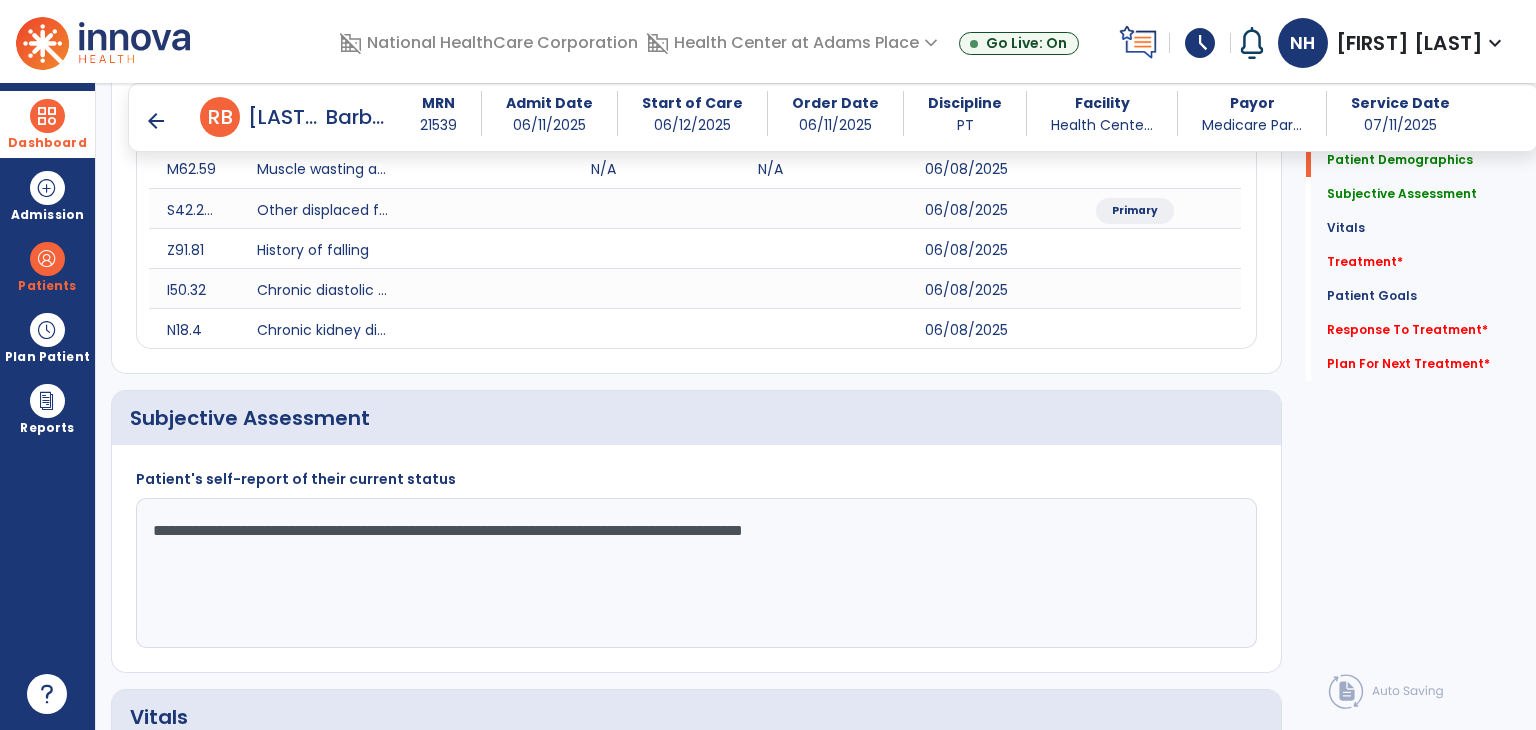 click on "**********" 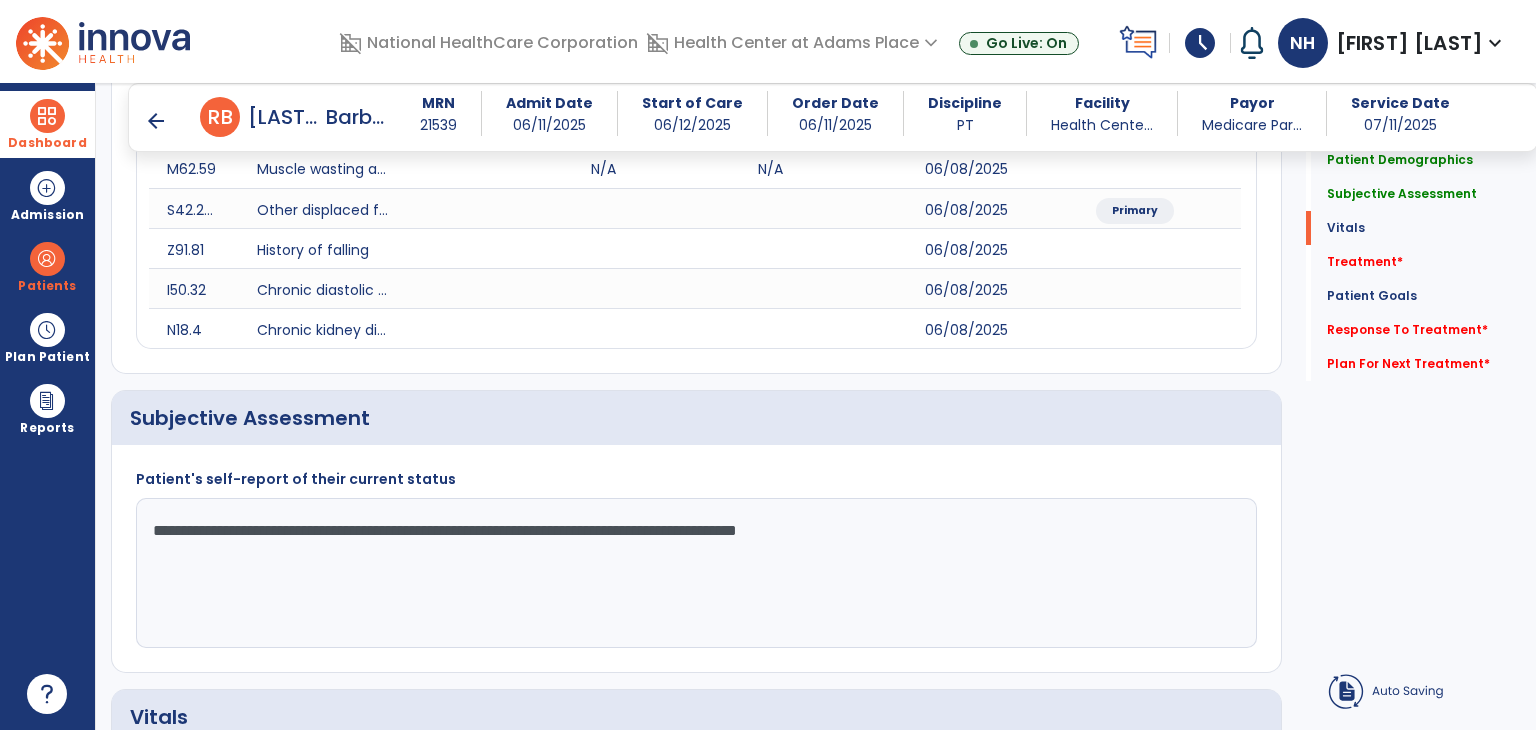 scroll, scrollTop: 636, scrollLeft: 0, axis: vertical 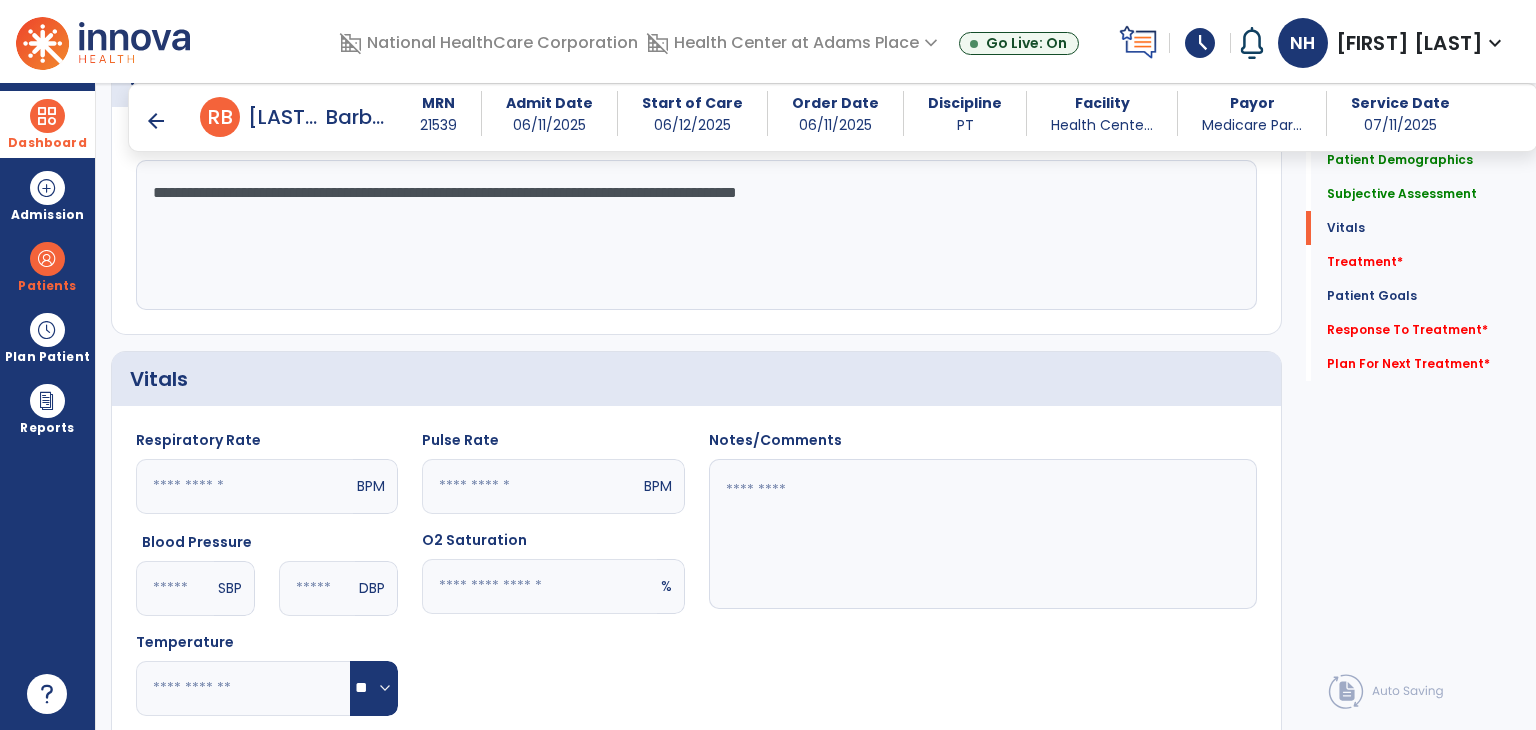 type on "**********" 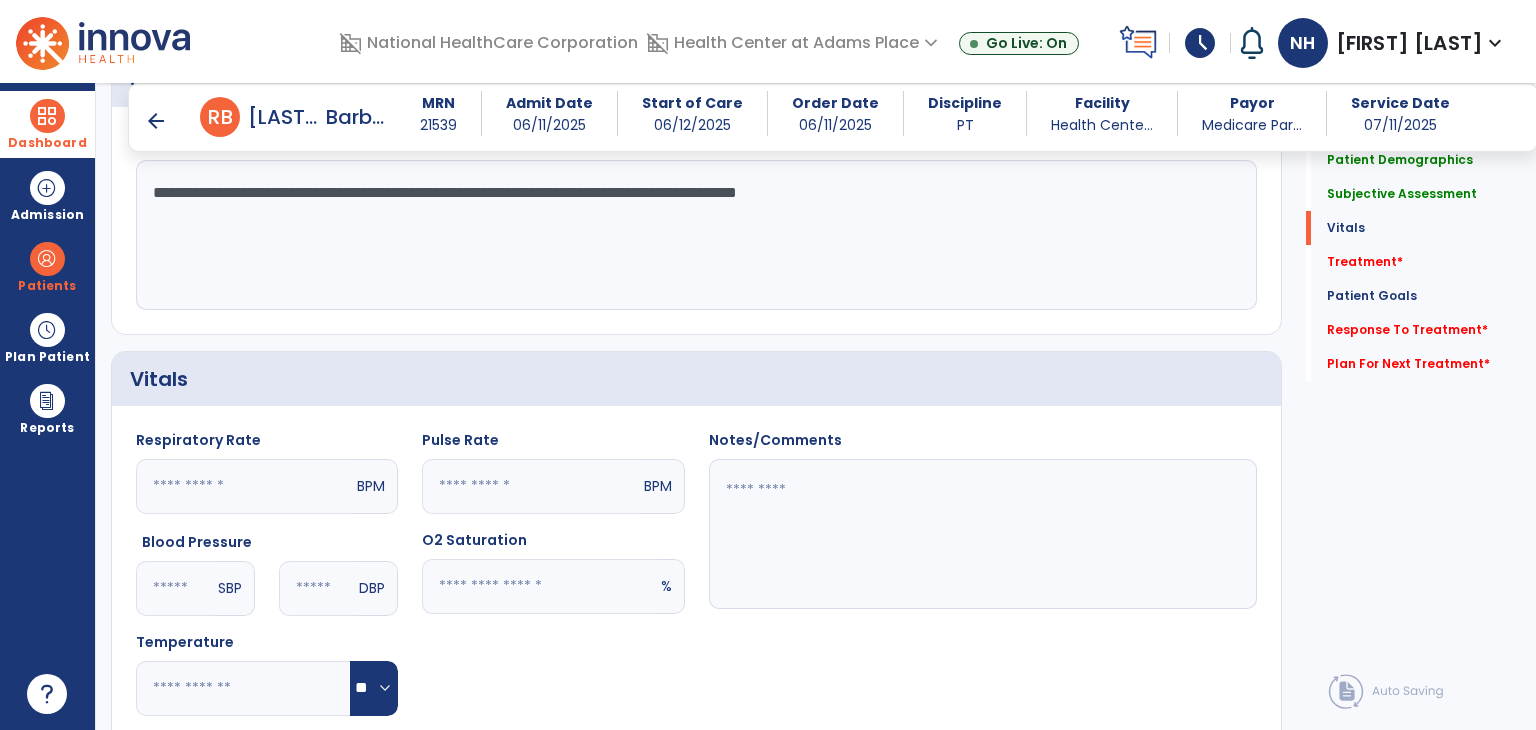 click 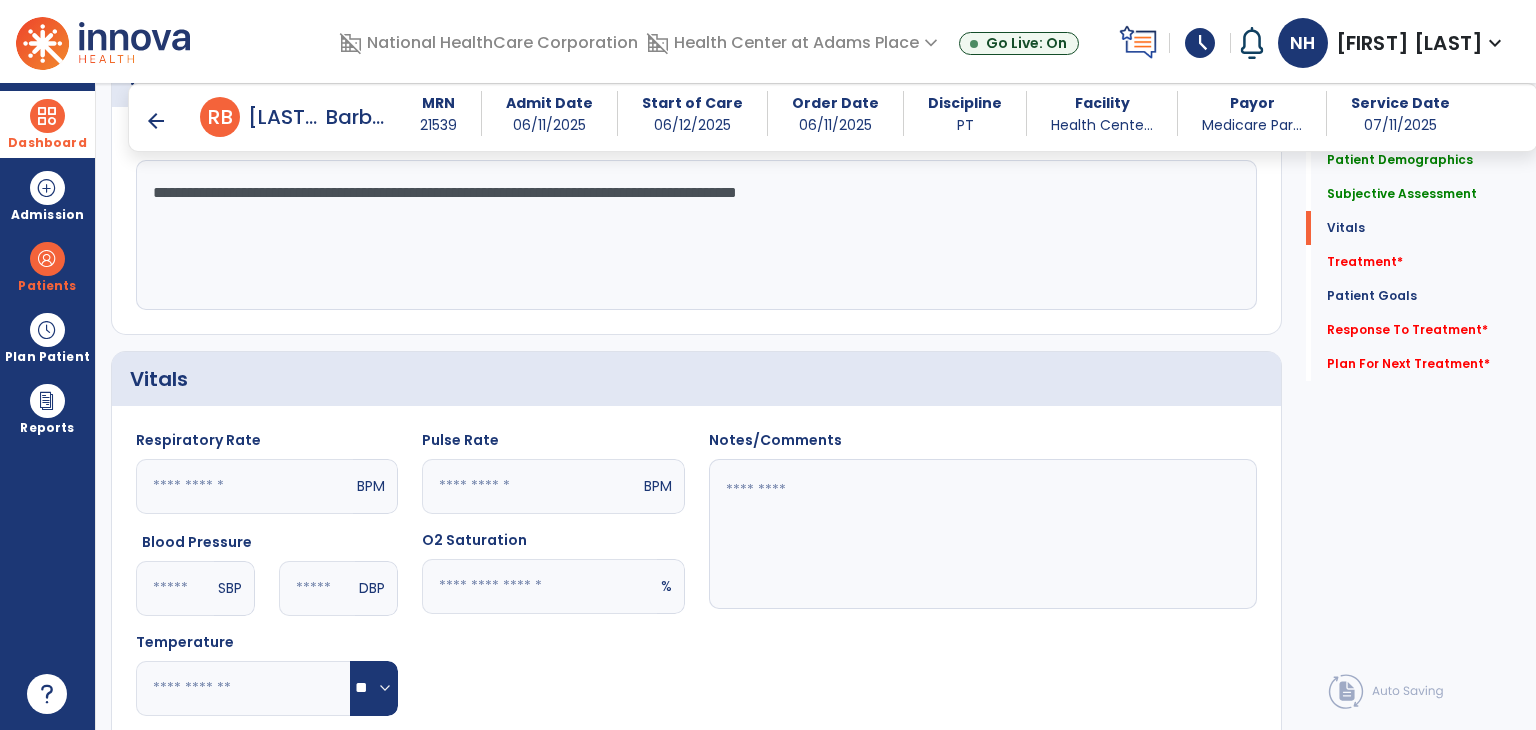 click 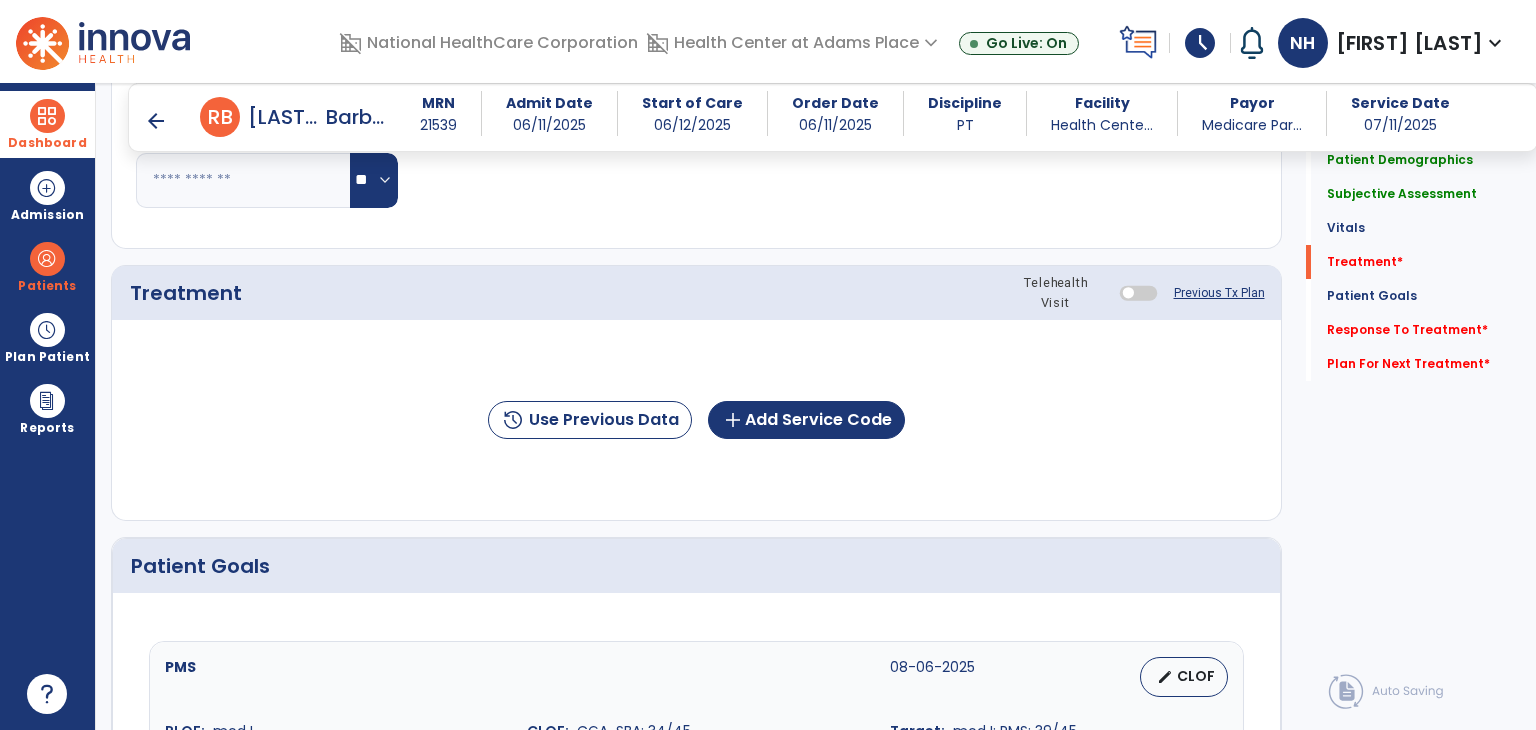 scroll, scrollTop: 1170, scrollLeft: 0, axis: vertical 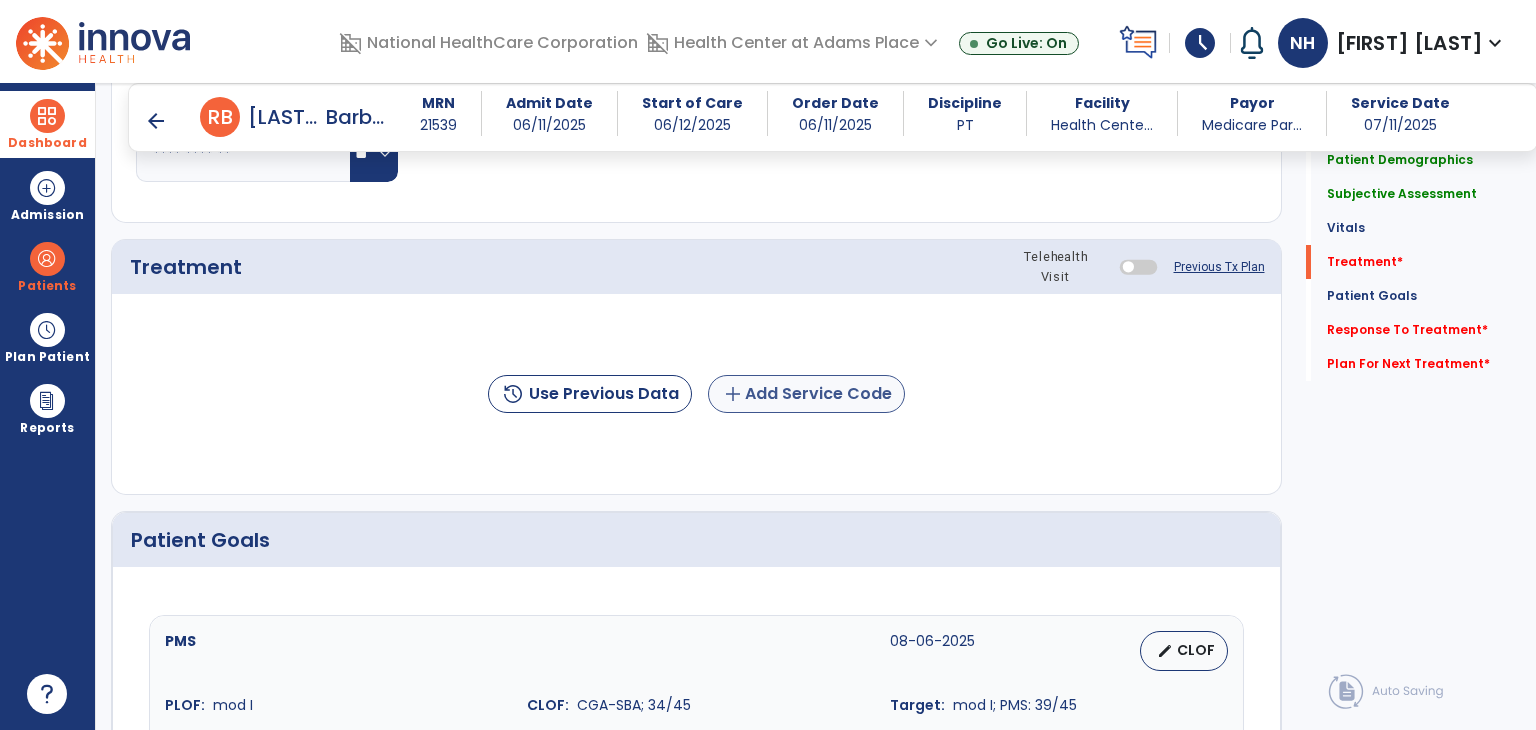 type on "**" 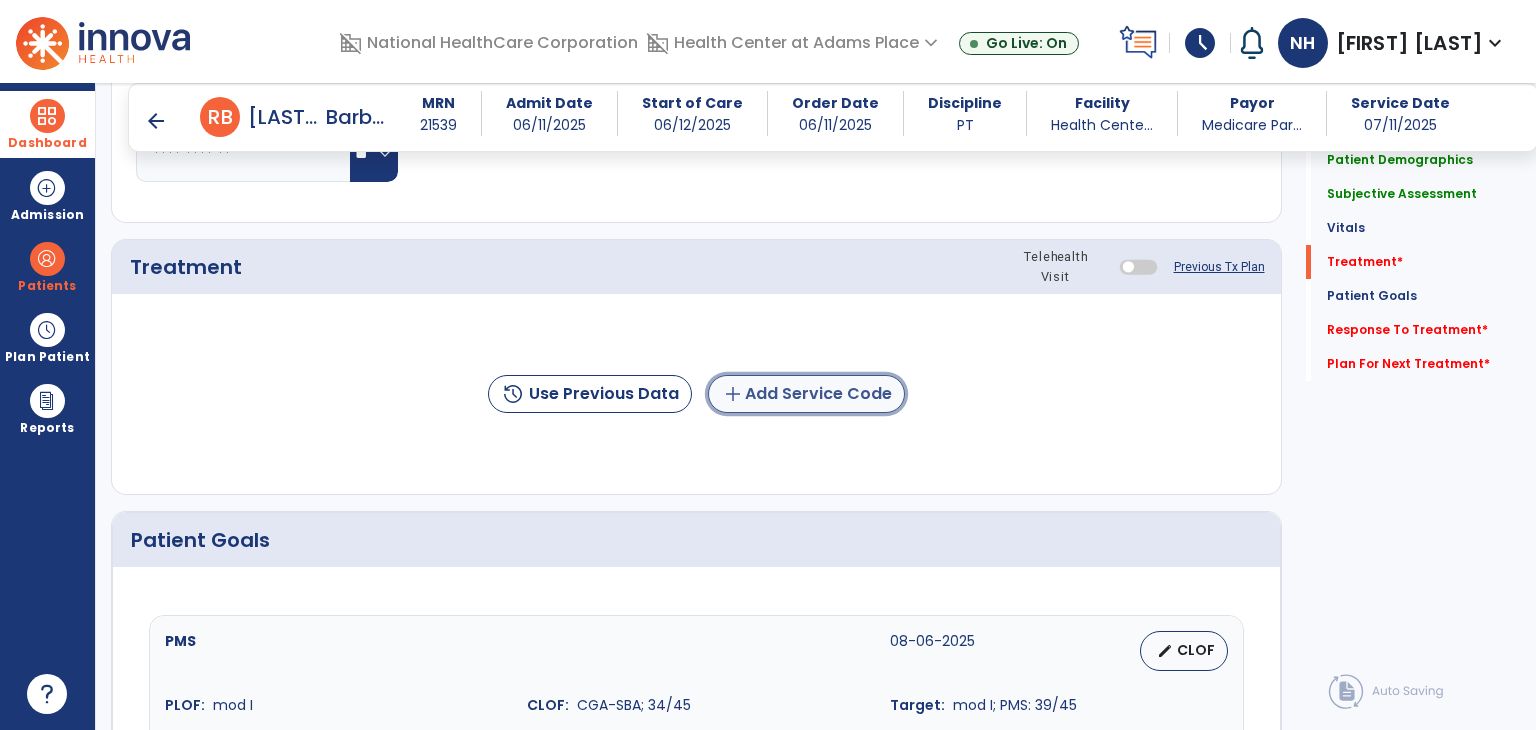 click on "add  Add Service Code" 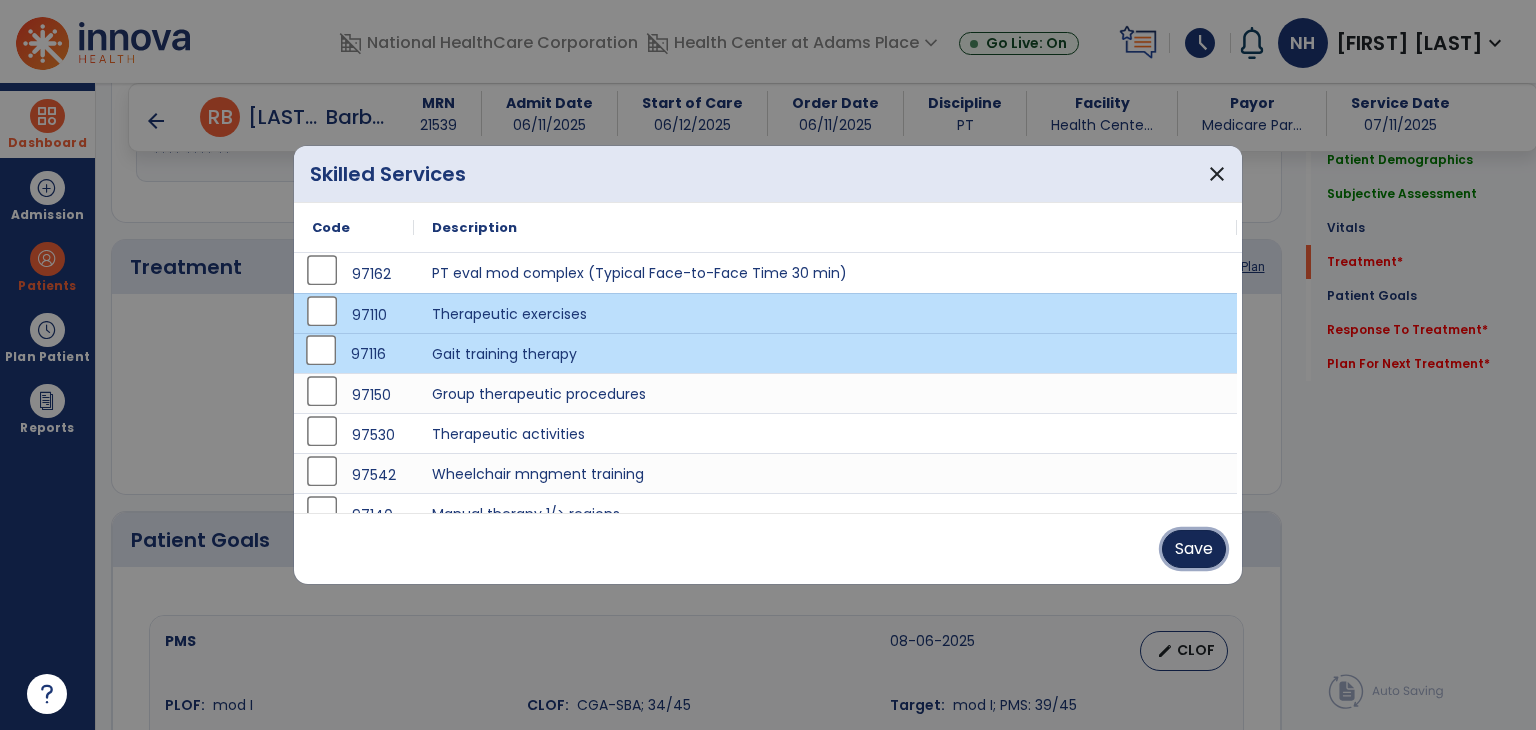 click on "Save" at bounding box center [1194, 549] 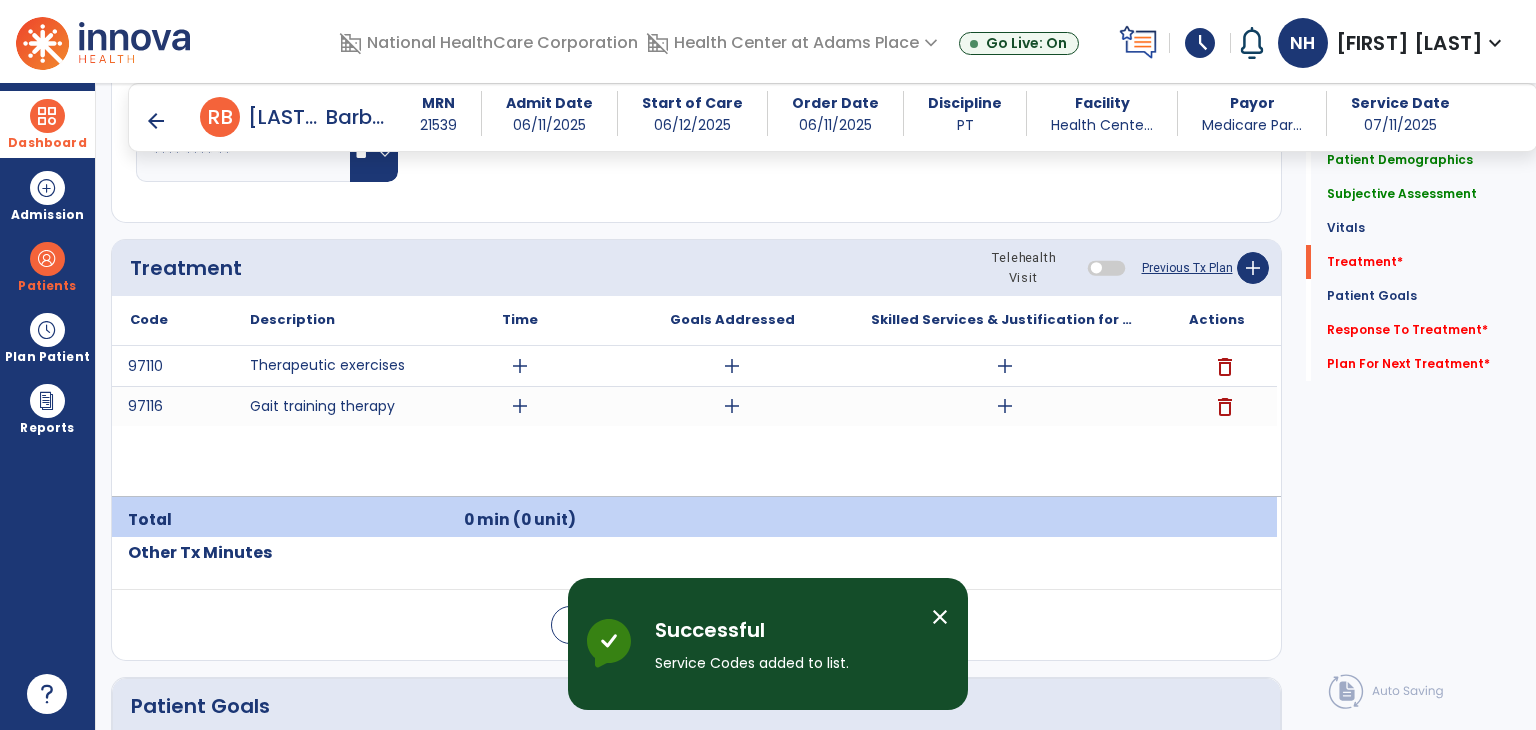 click on "Other Tx Minutes" 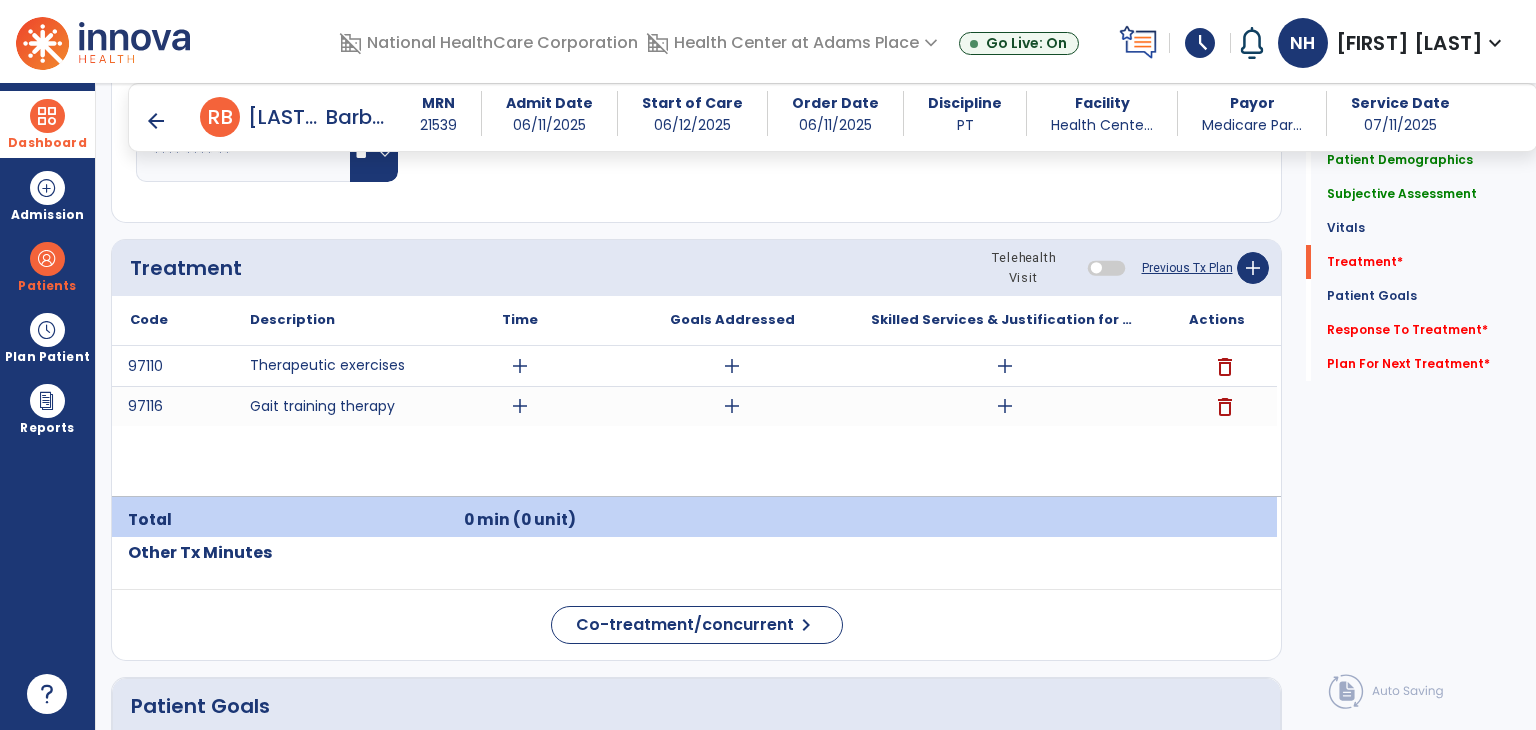 click on "add" at bounding box center (520, 366) 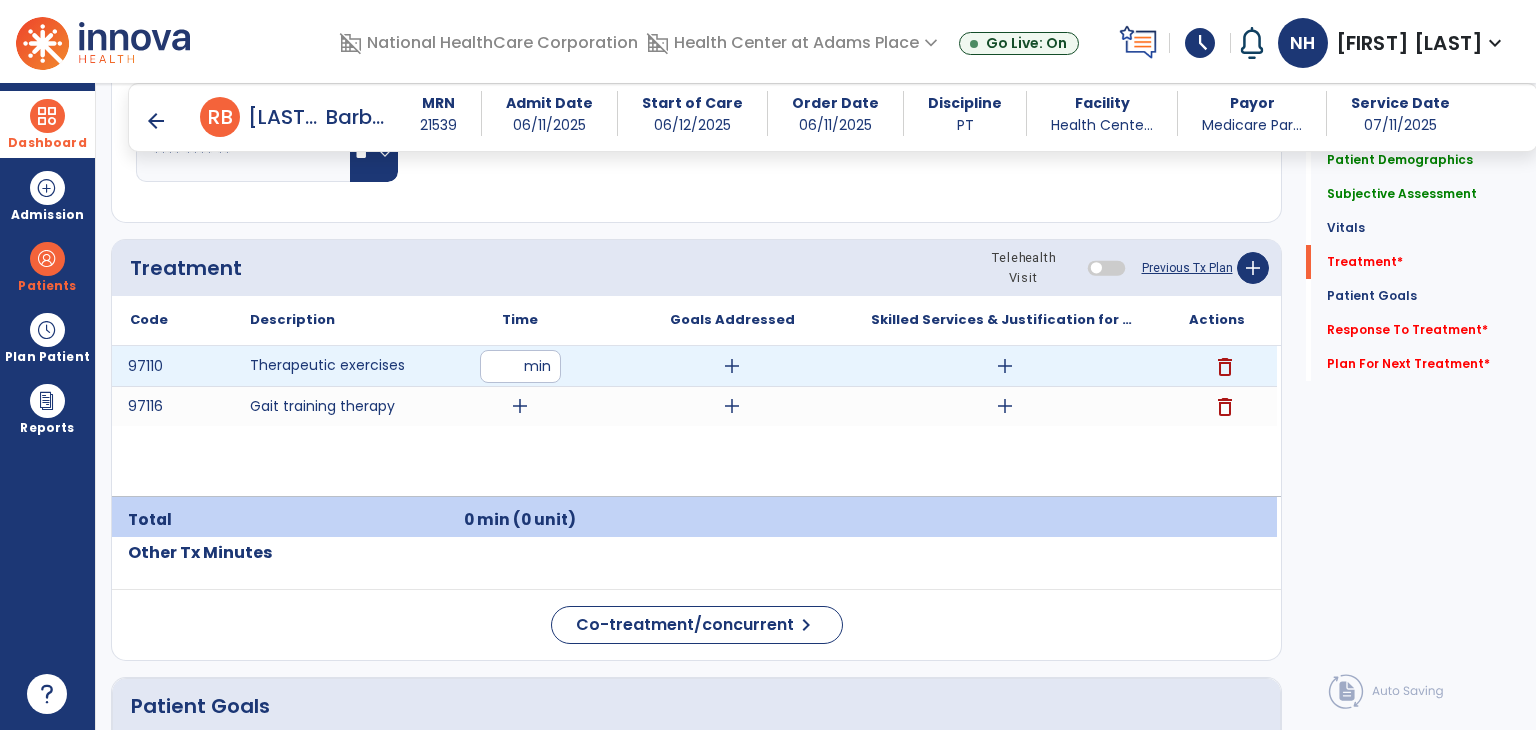 type on "**" 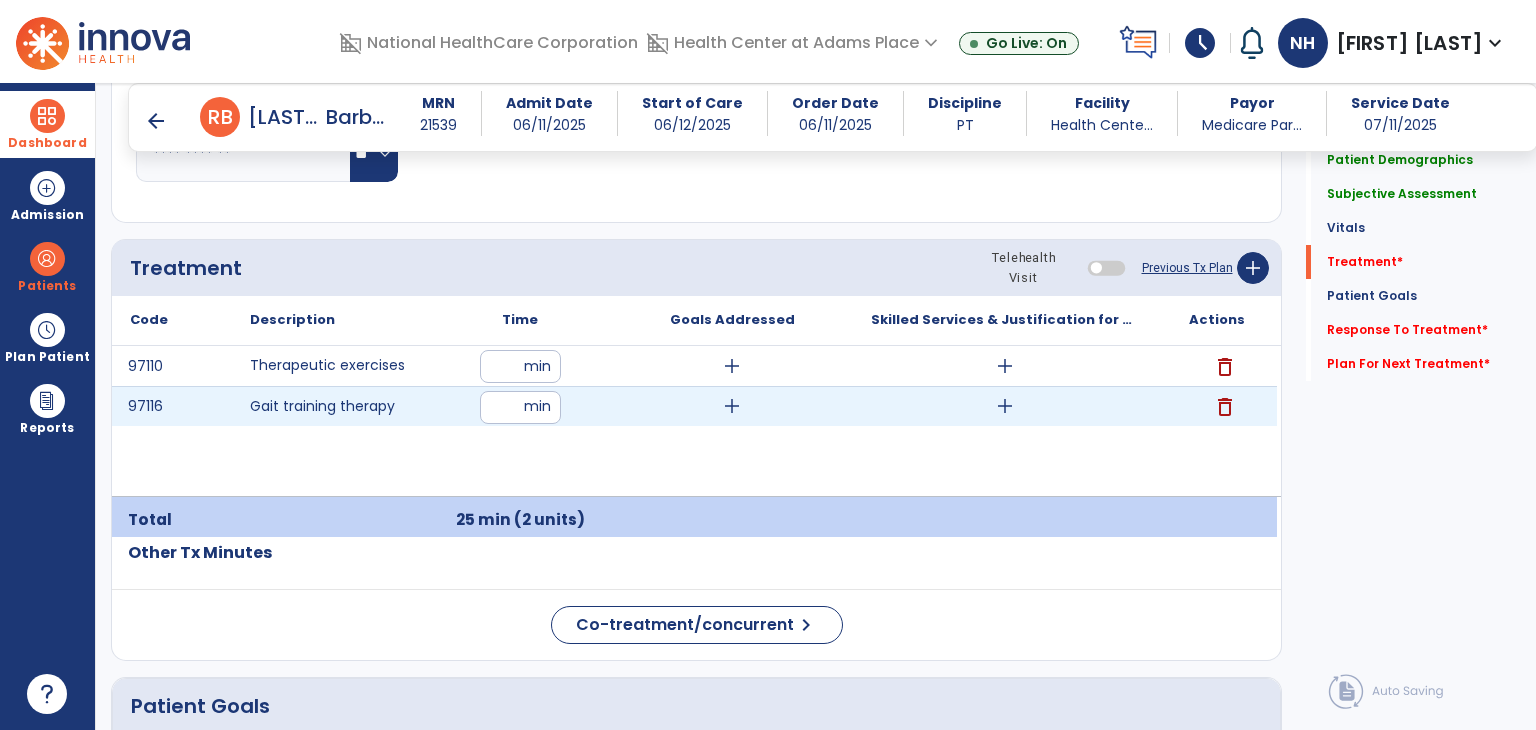 type on "**" 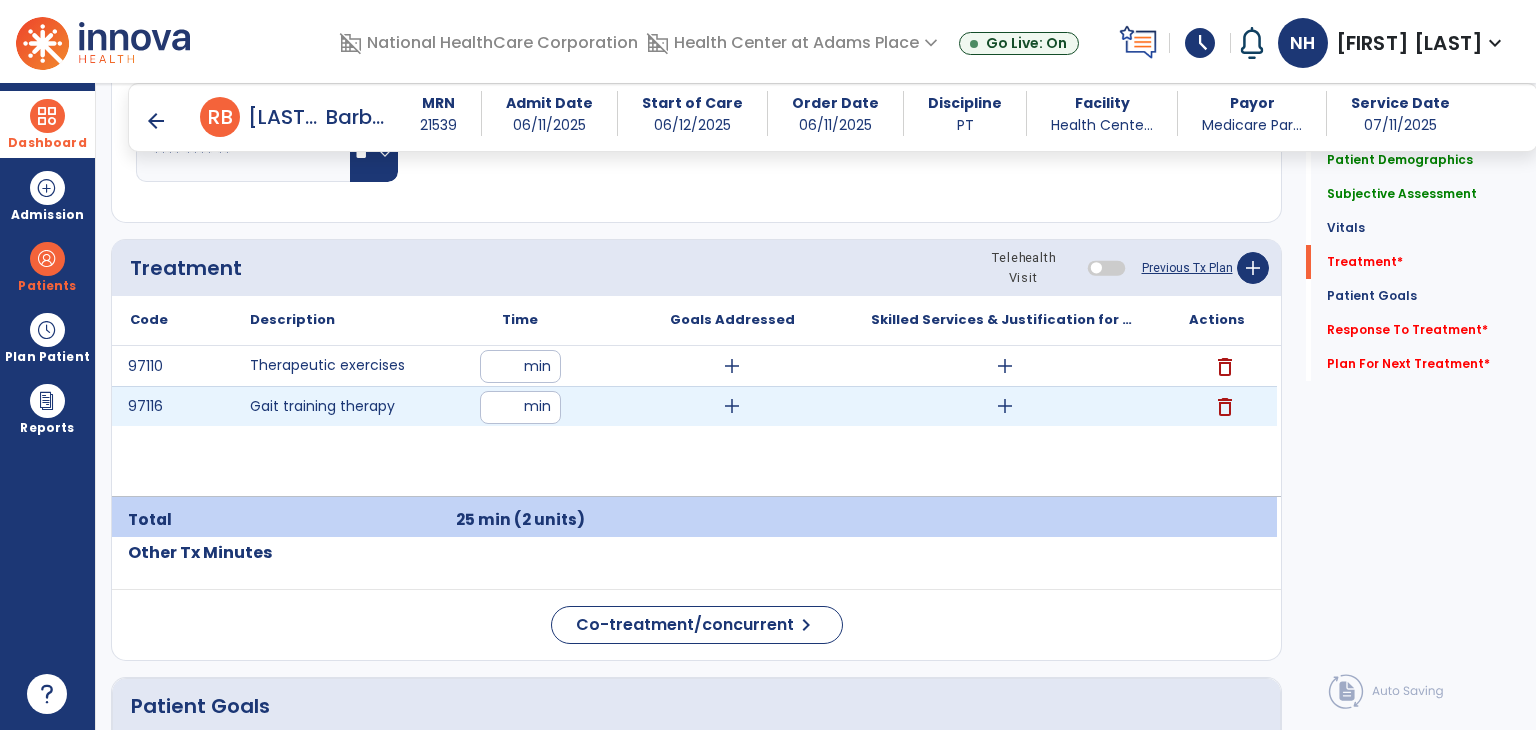click on "97110  Therapeutic exercises  ** min add add delete 97116  Gait training therapy  ** min add add delete" at bounding box center [694, 421] 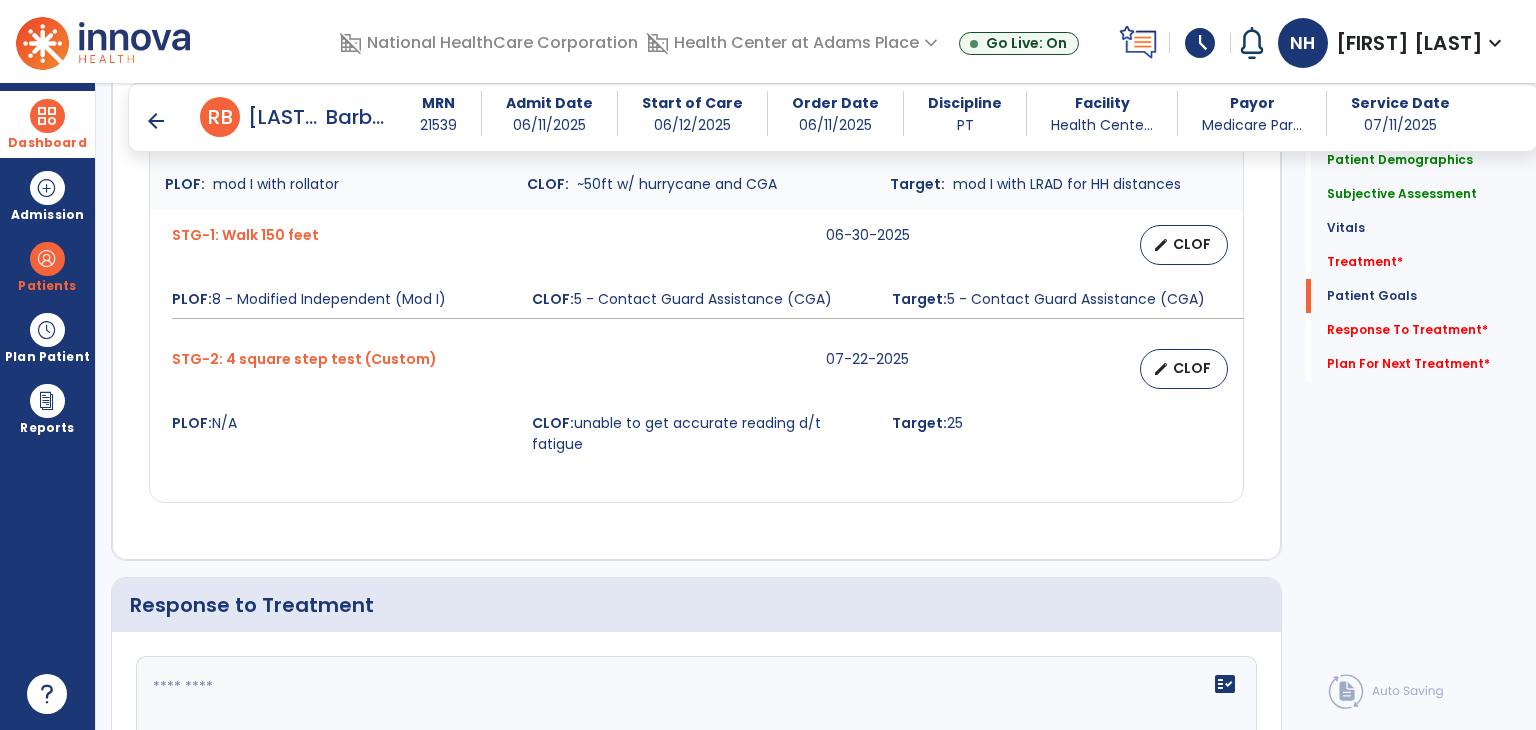 scroll, scrollTop: 2808, scrollLeft: 0, axis: vertical 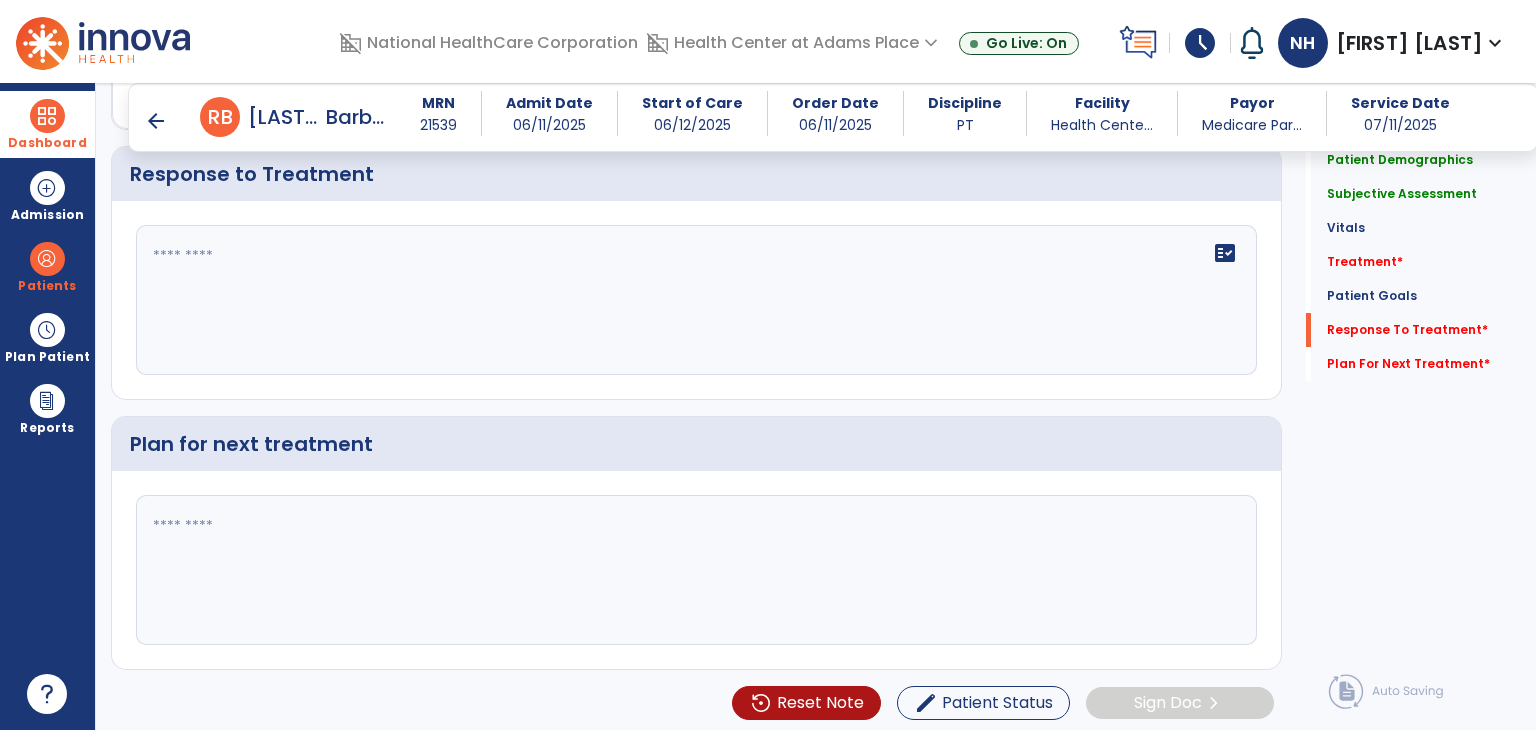 click 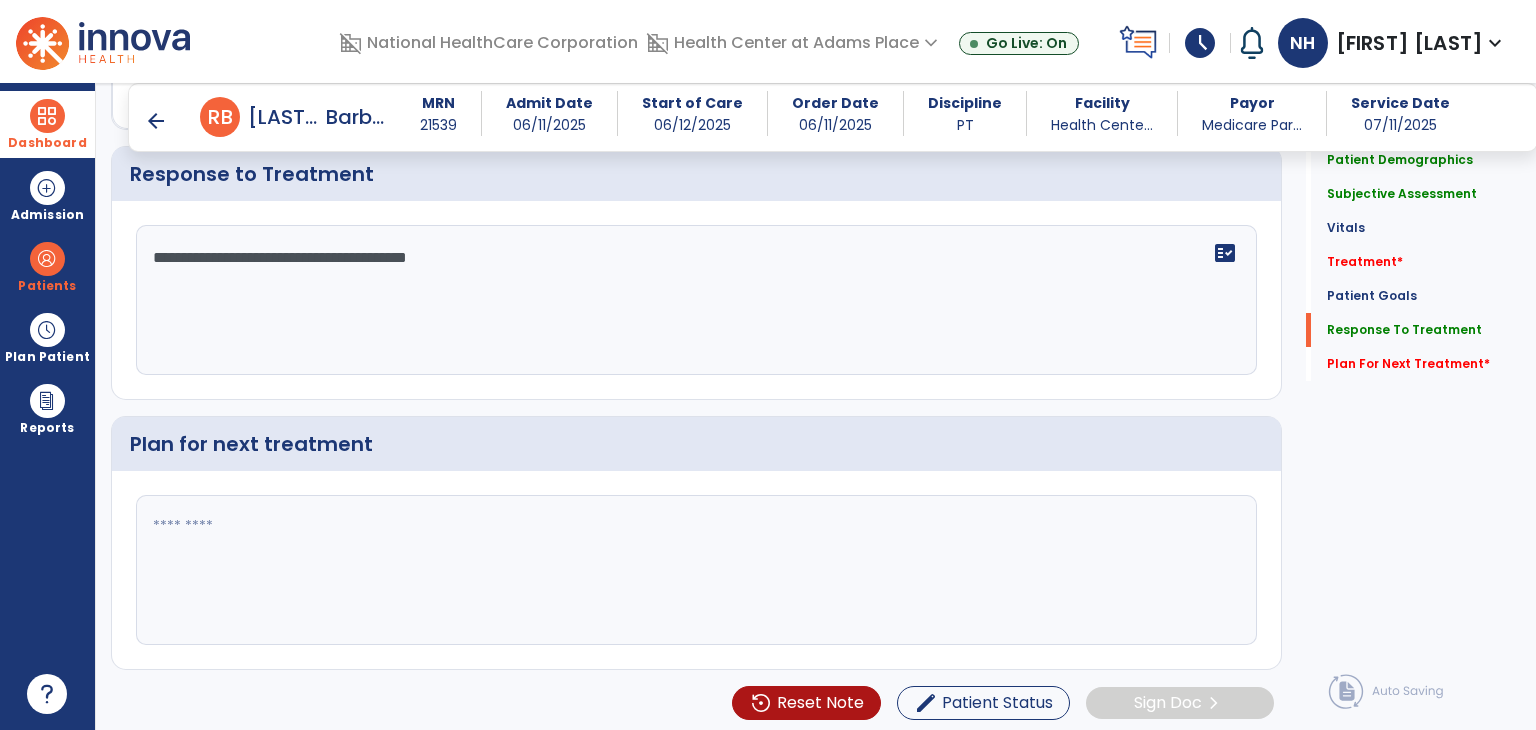 drag, startPoint x: 448, startPoint y: 252, endPoint x: 841, endPoint y: 441, distance: 436.08487 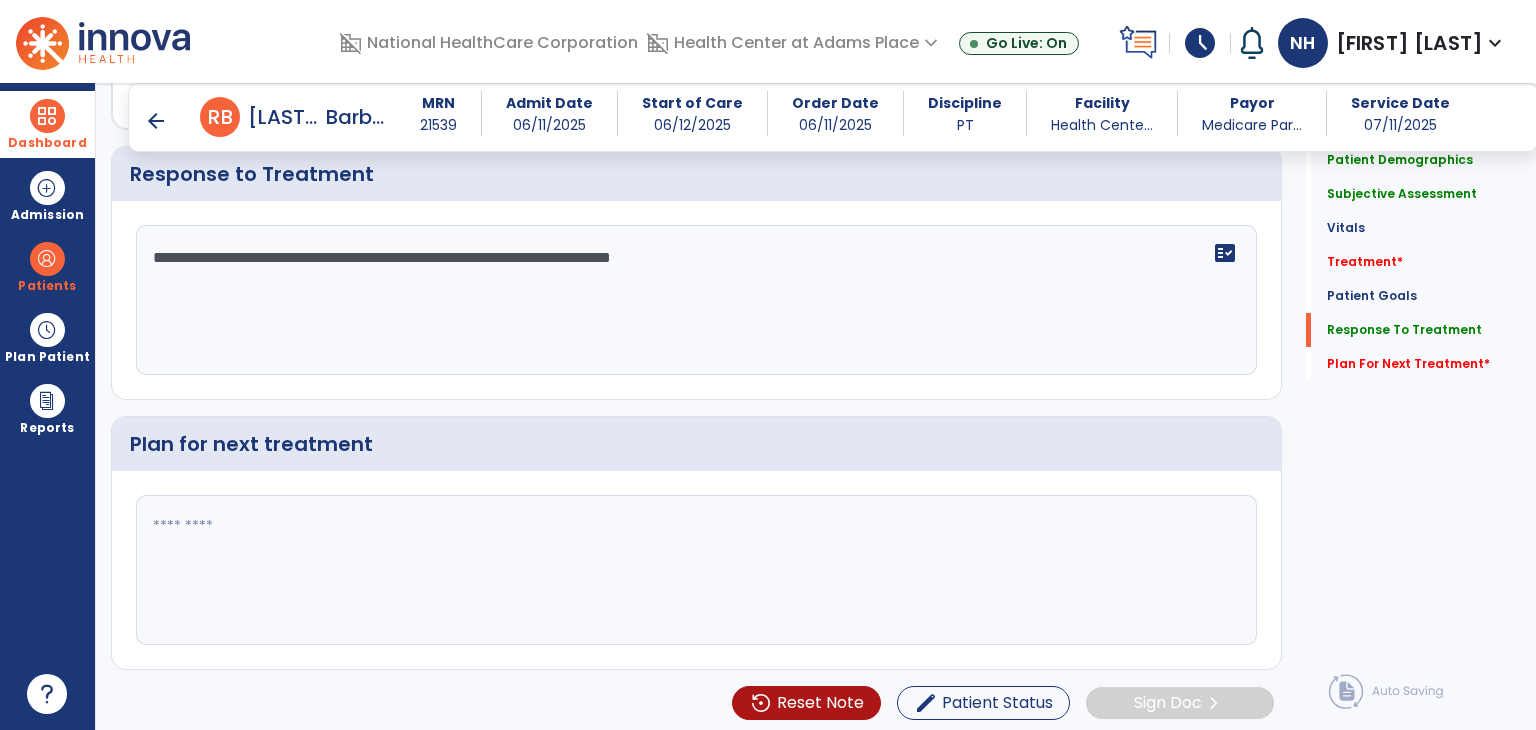 click on "**********" 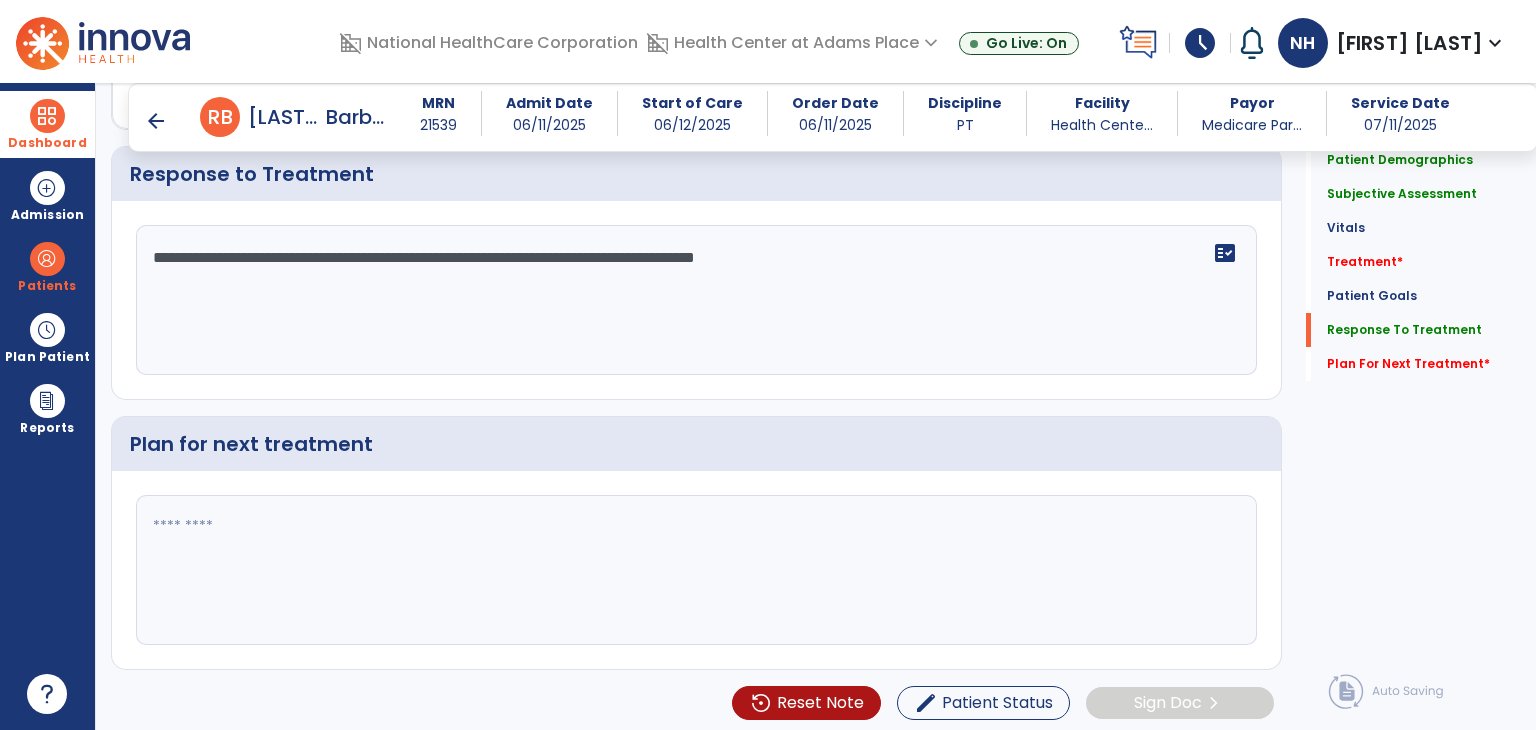 type on "**********" 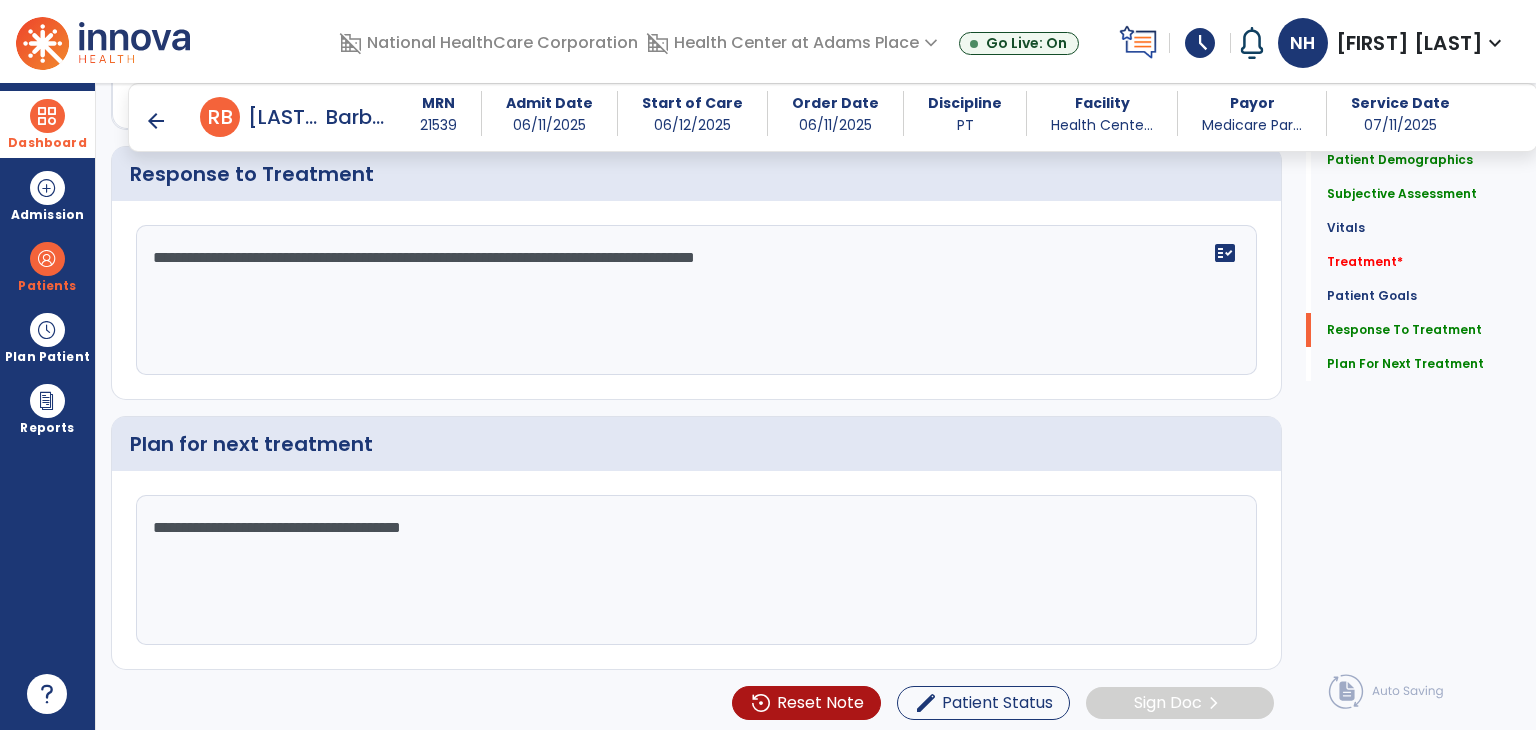 click on "**********" 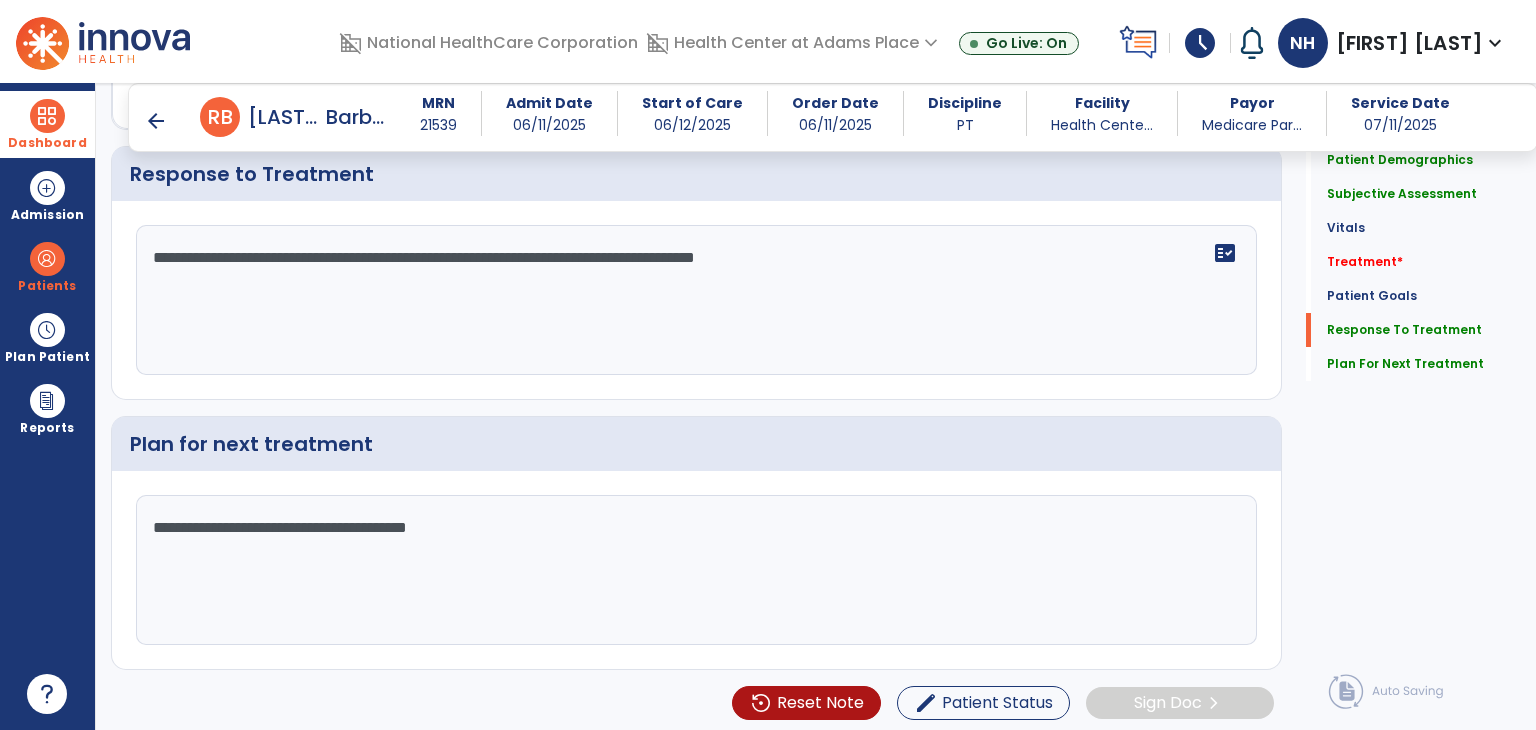 click on "**********" 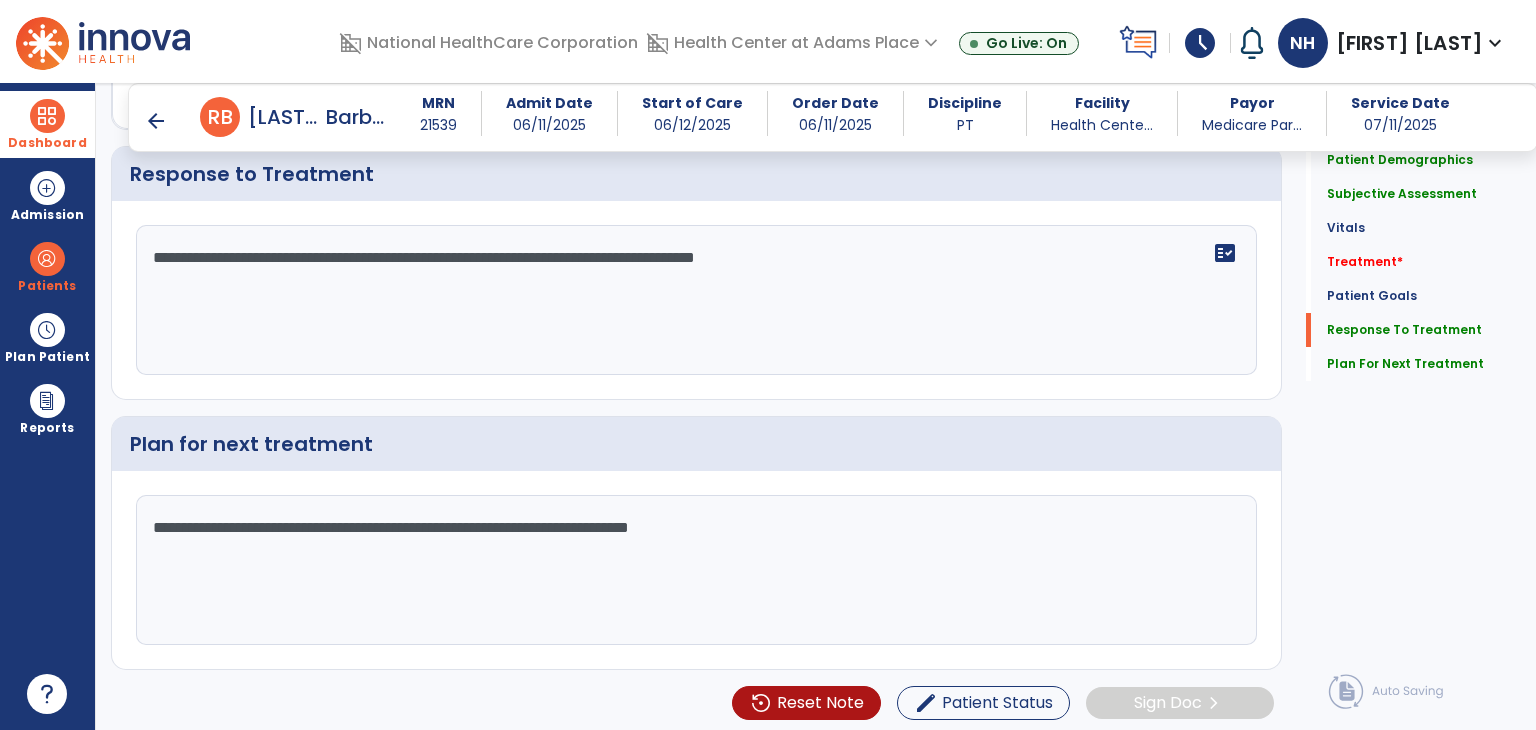 drag, startPoint x: 680, startPoint y: 521, endPoint x: 956, endPoint y: 565, distance: 279.48523 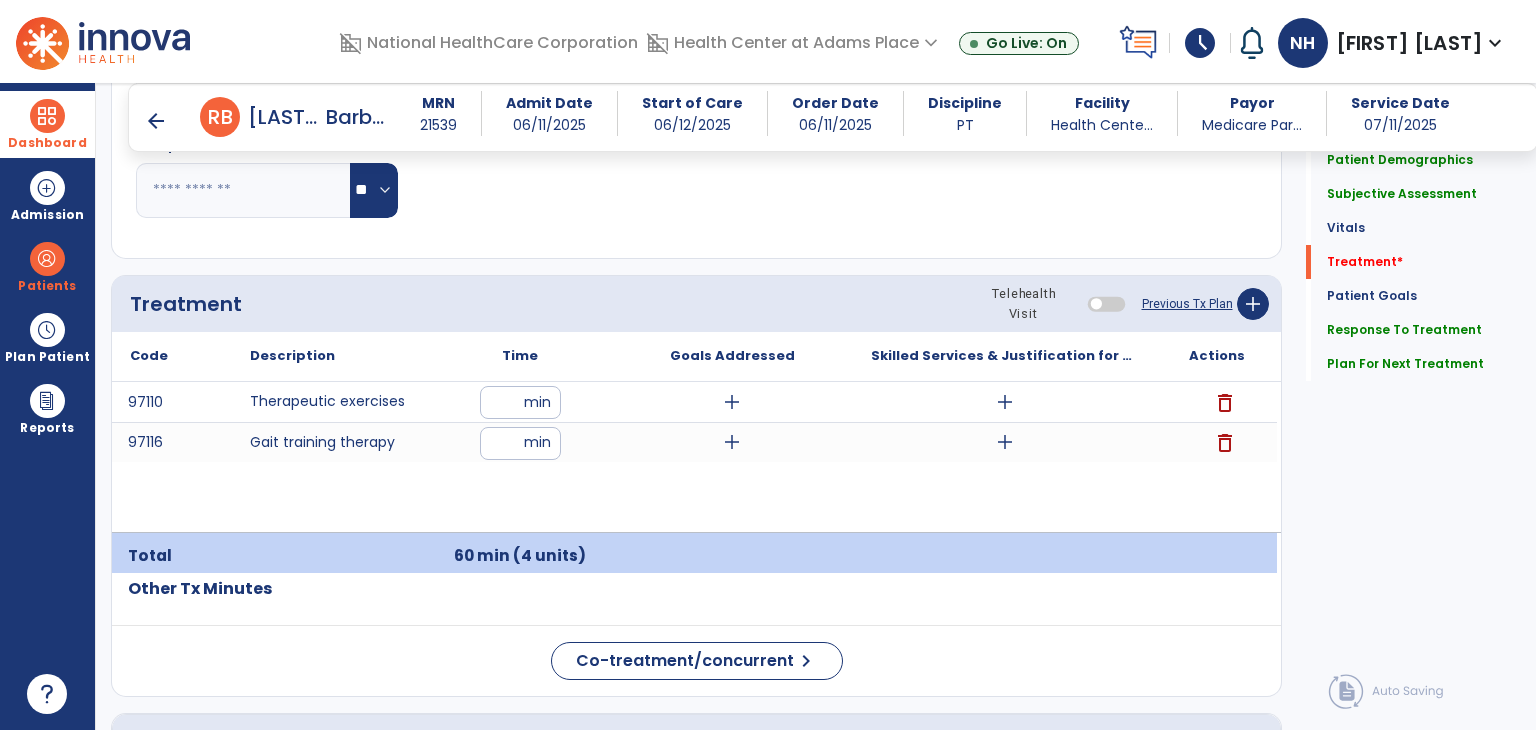 scroll, scrollTop: 1132, scrollLeft: 0, axis: vertical 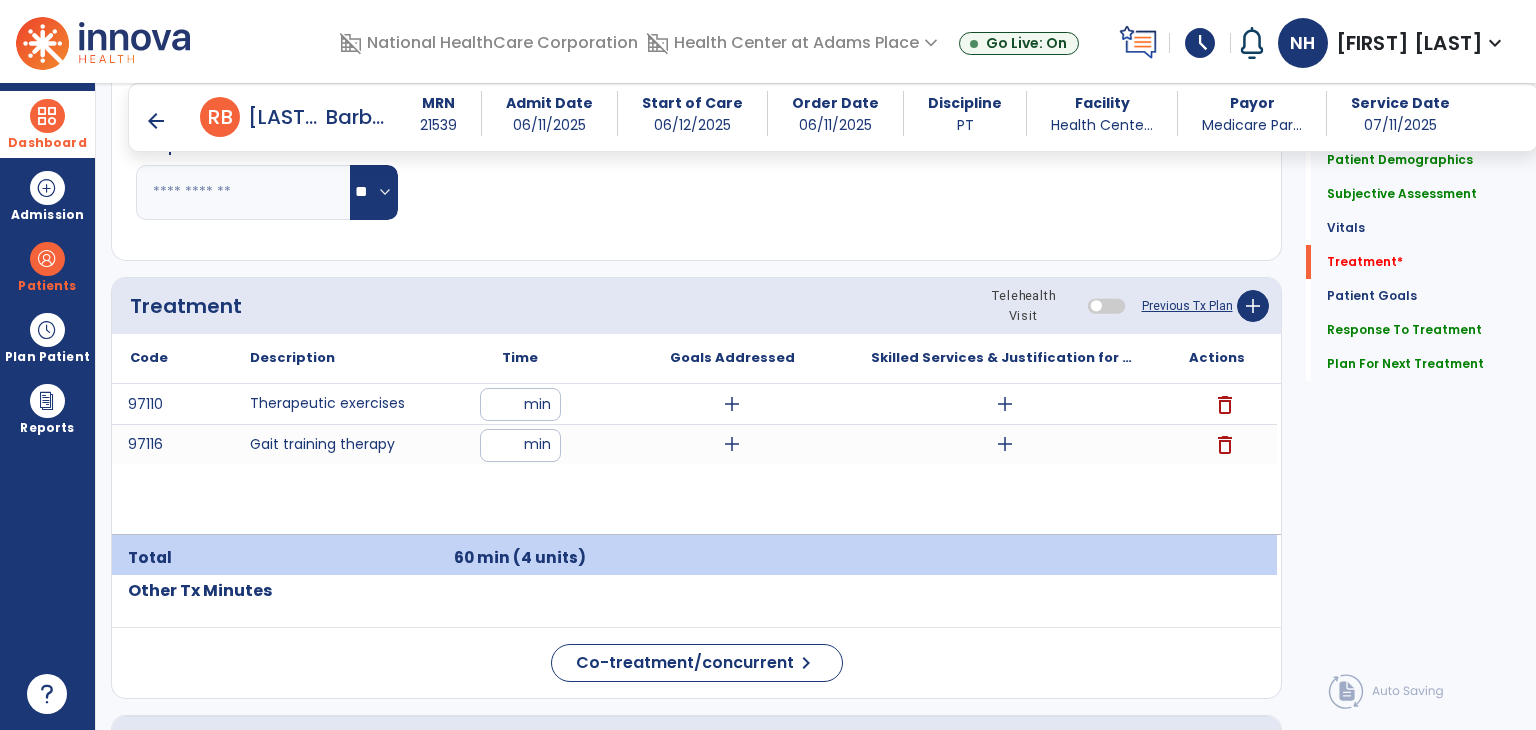type on "**********" 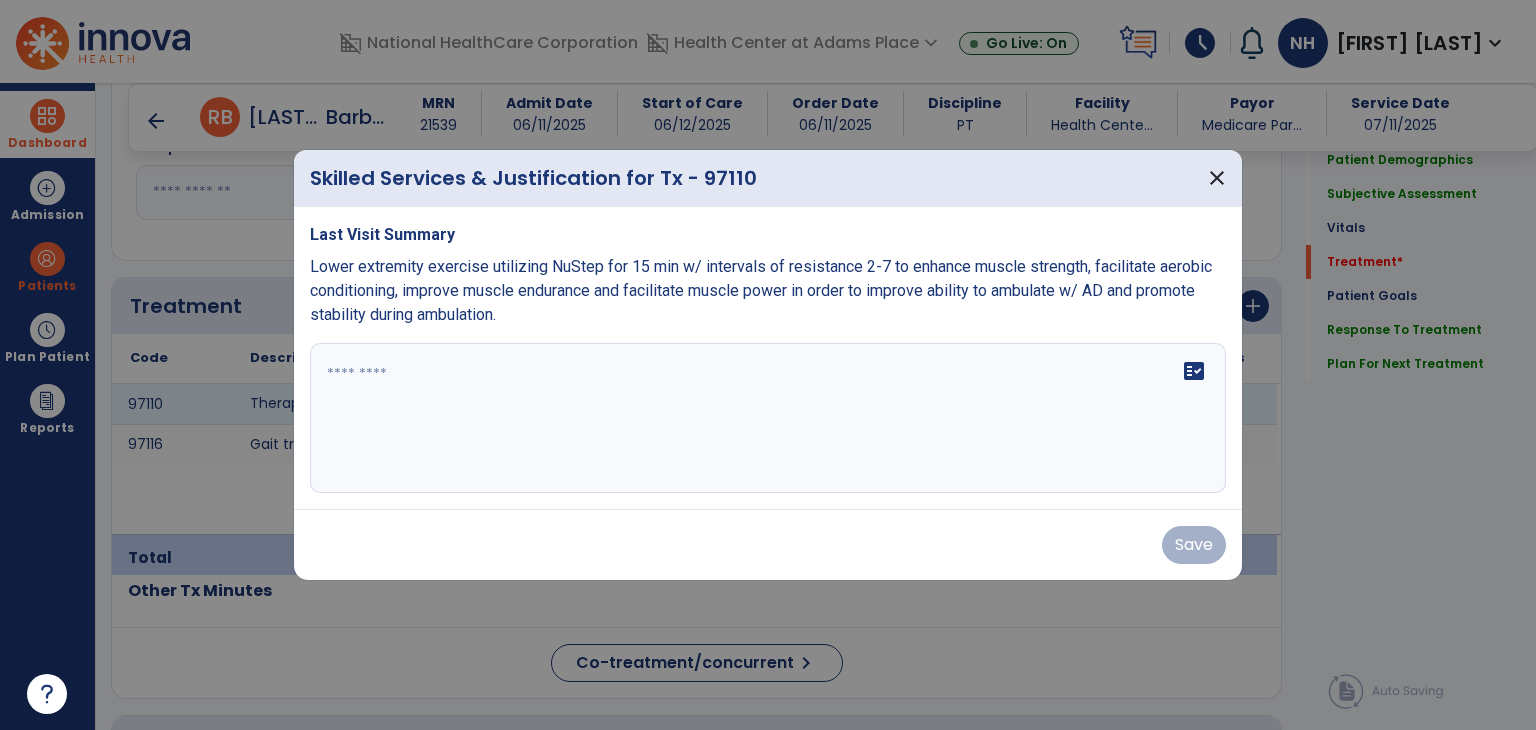 click on "fact_check" at bounding box center [1194, 371] 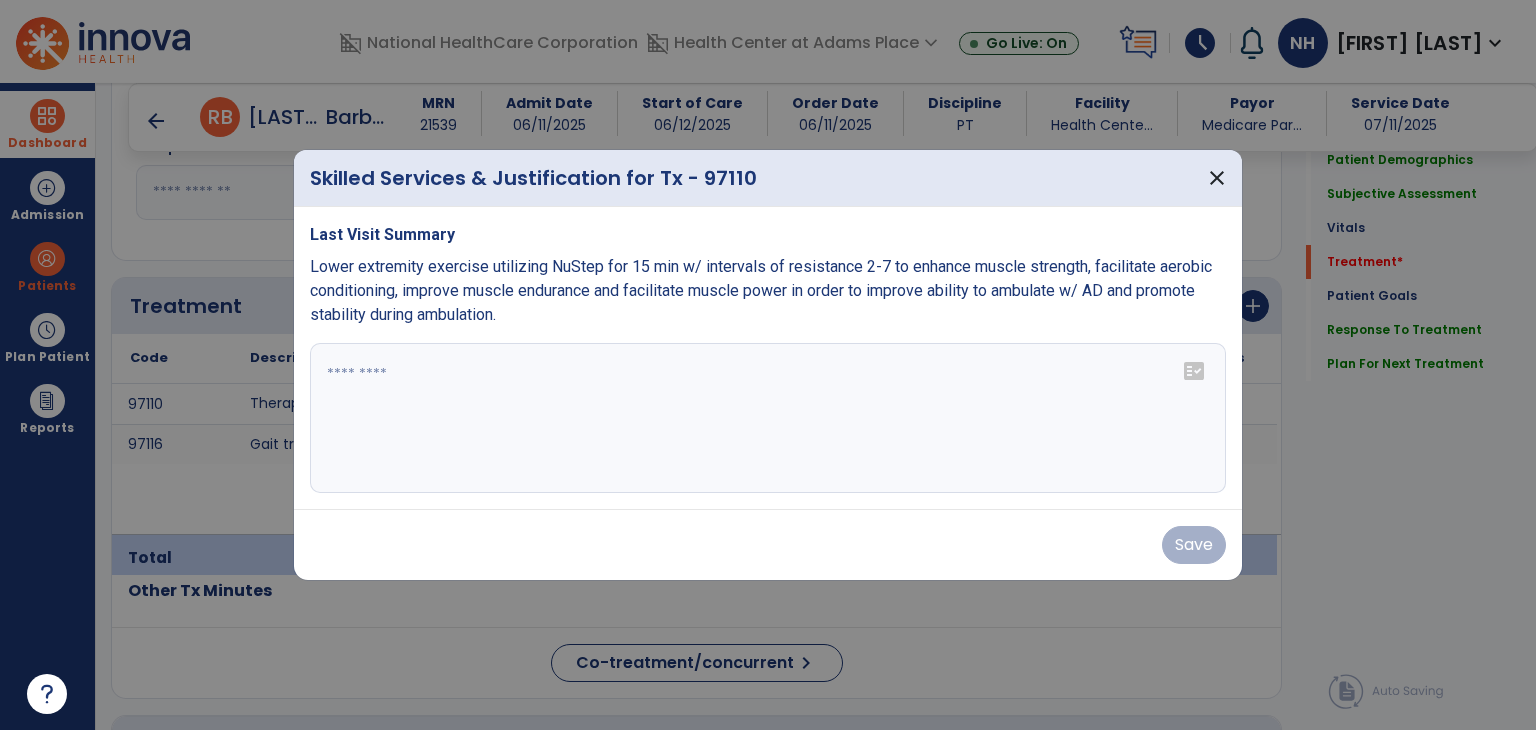 click on "fact_check" at bounding box center (1194, 371) 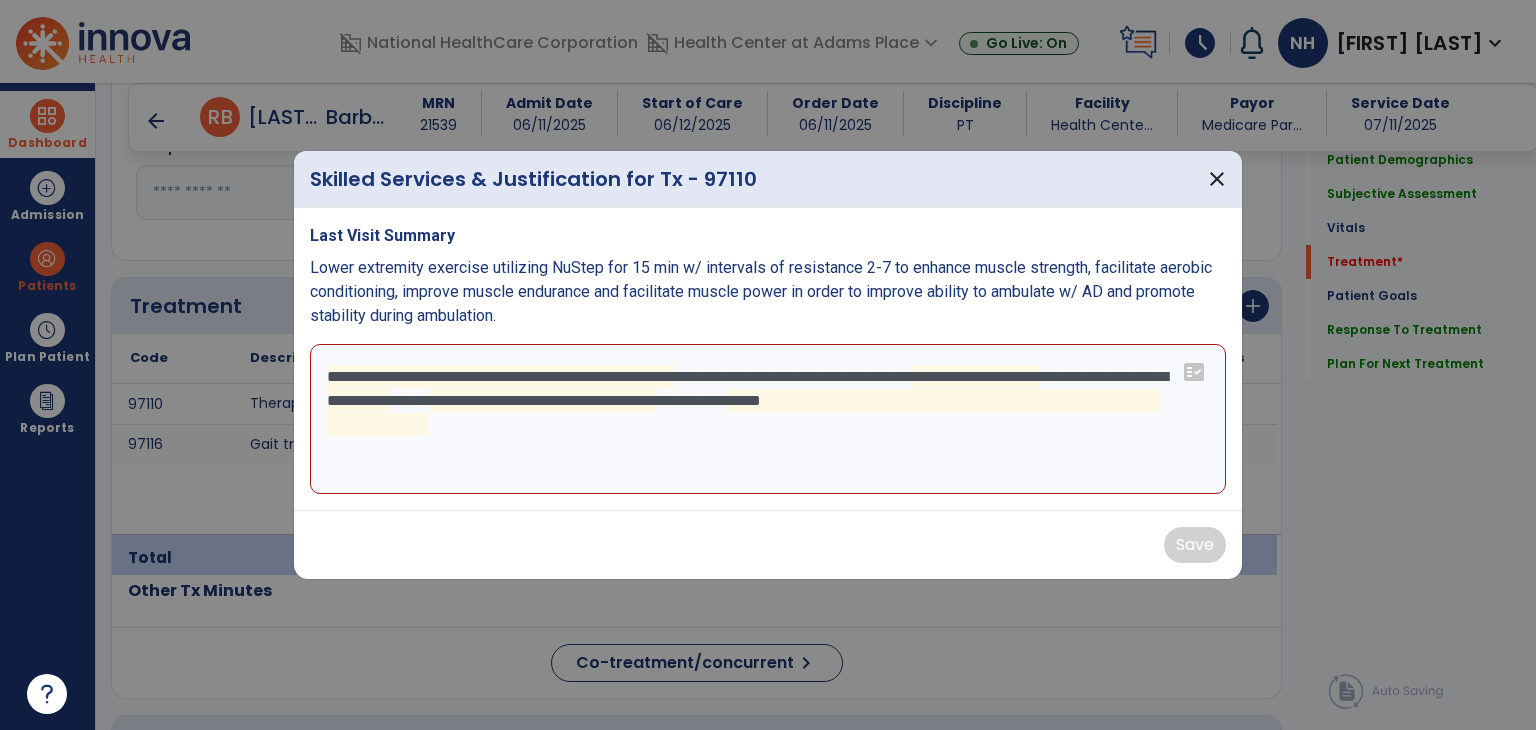 click on "**********" at bounding box center (768, 419) 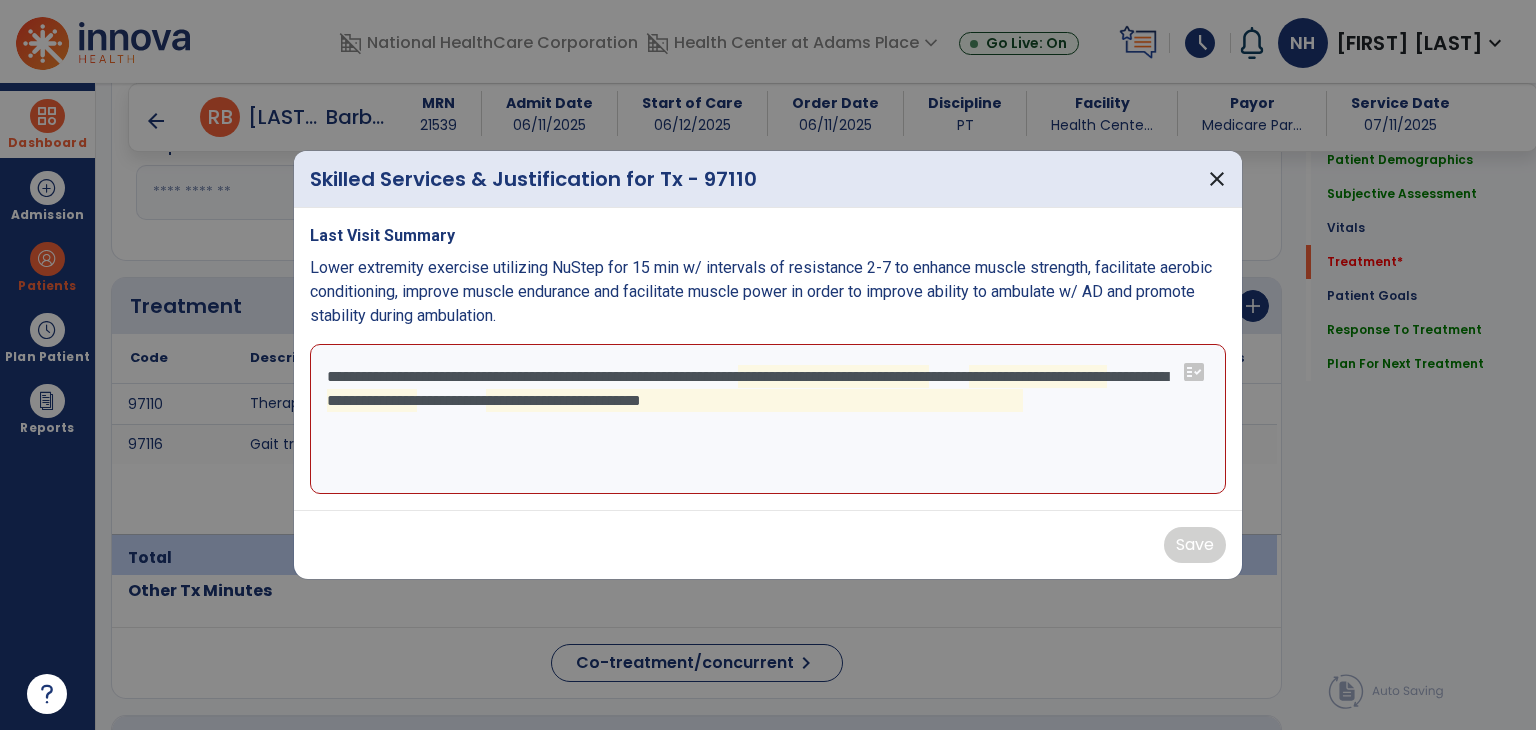 click on "**********" at bounding box center [768, 419] 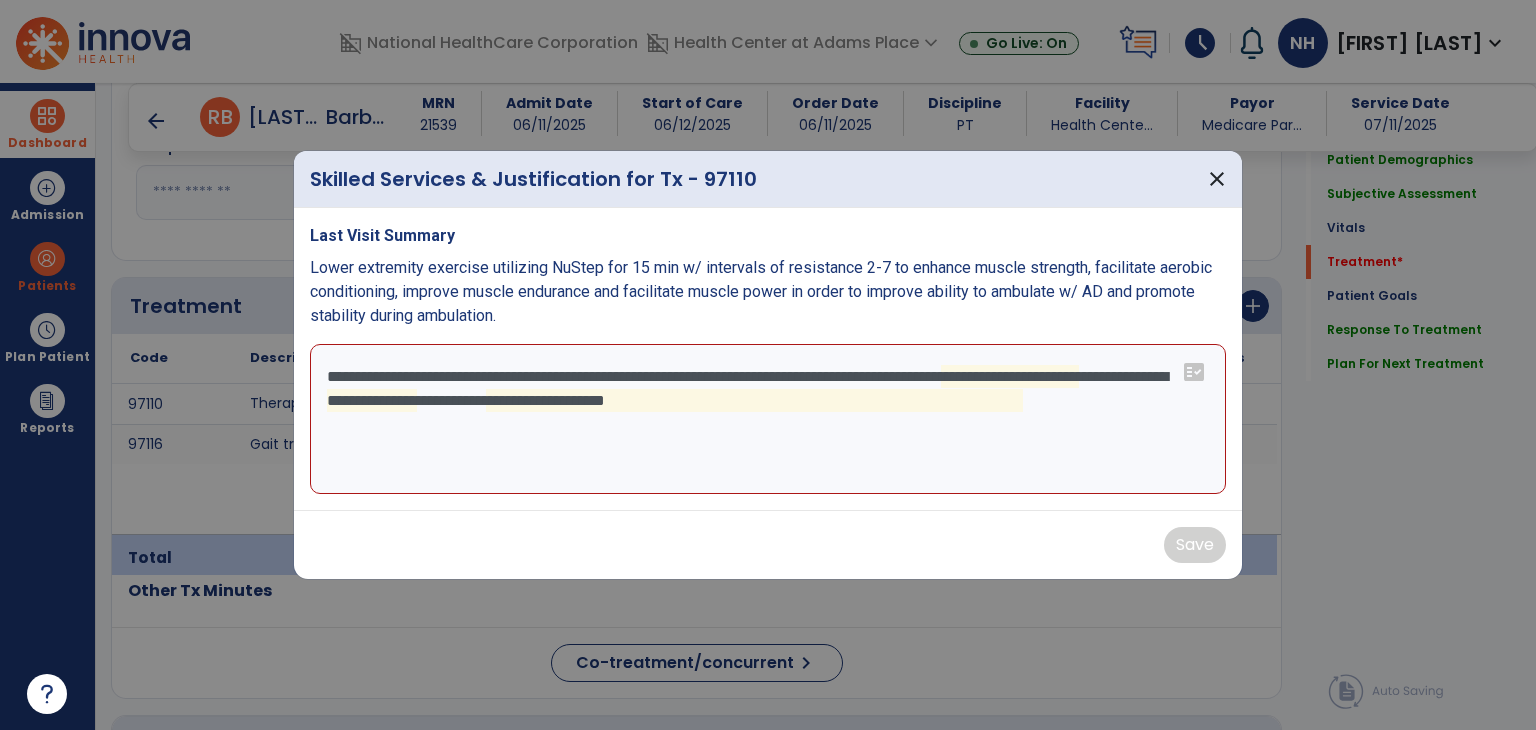 click on "**********" at bounding box center (768, 419) 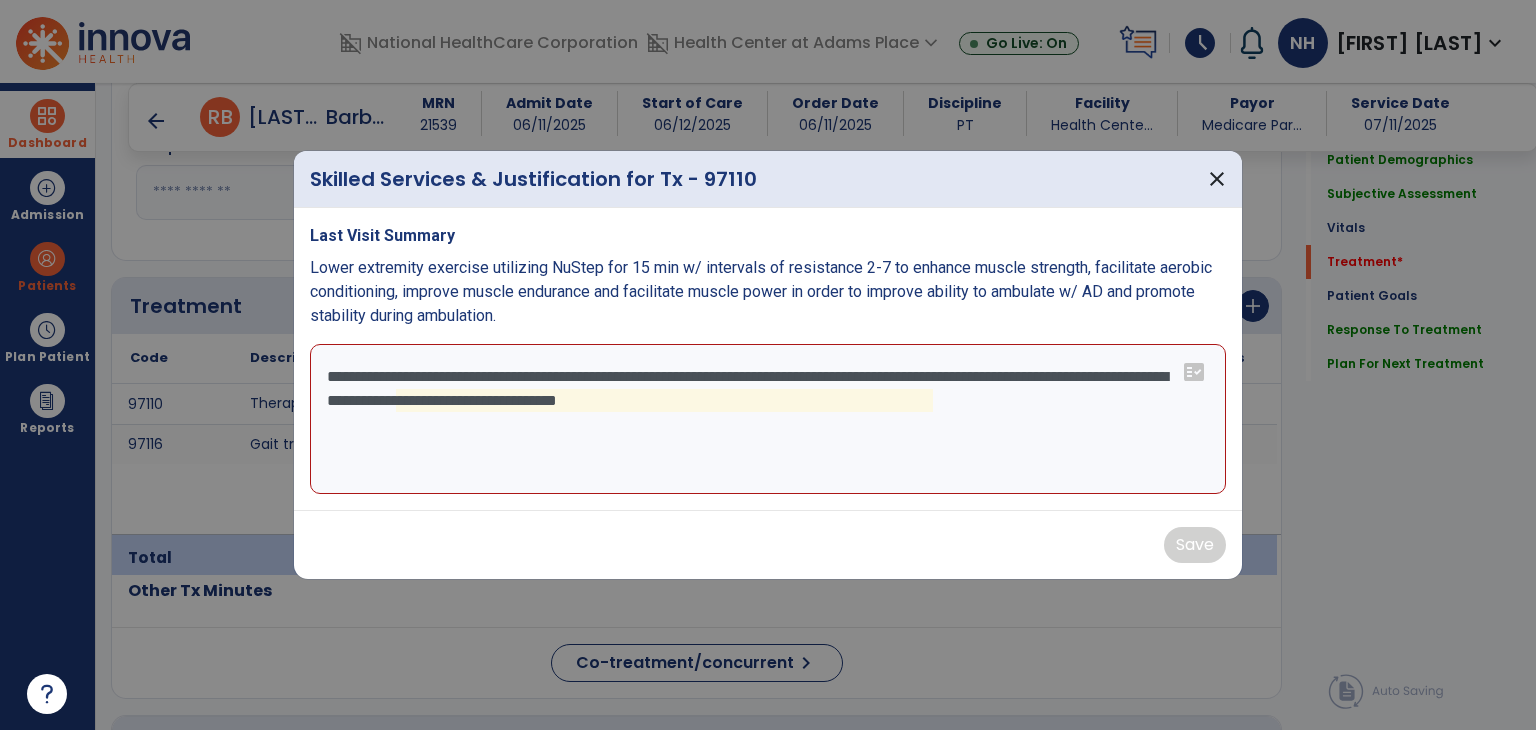 click on "**********" at bounding box center (768, 419) 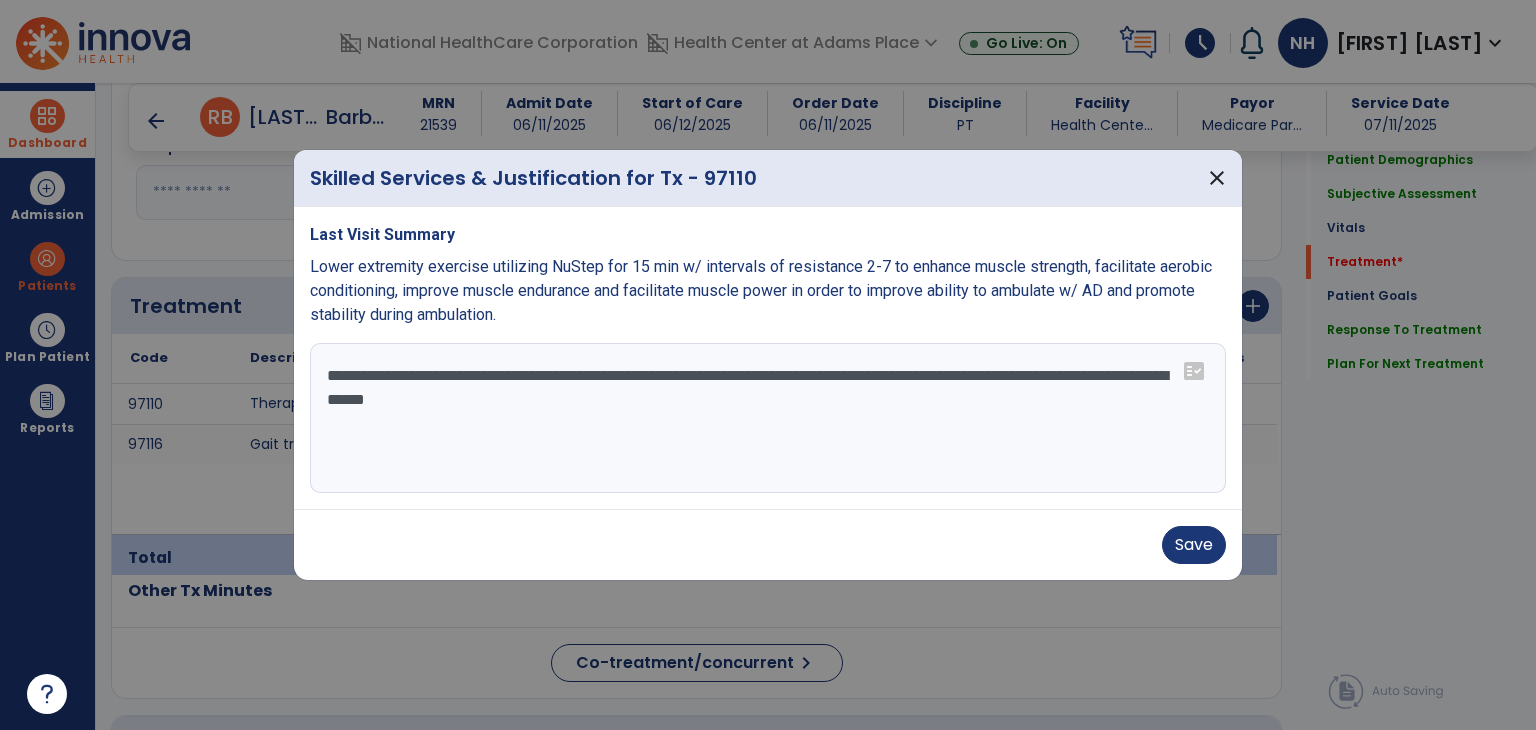 click on "**********" at bounding box center (768, 418) 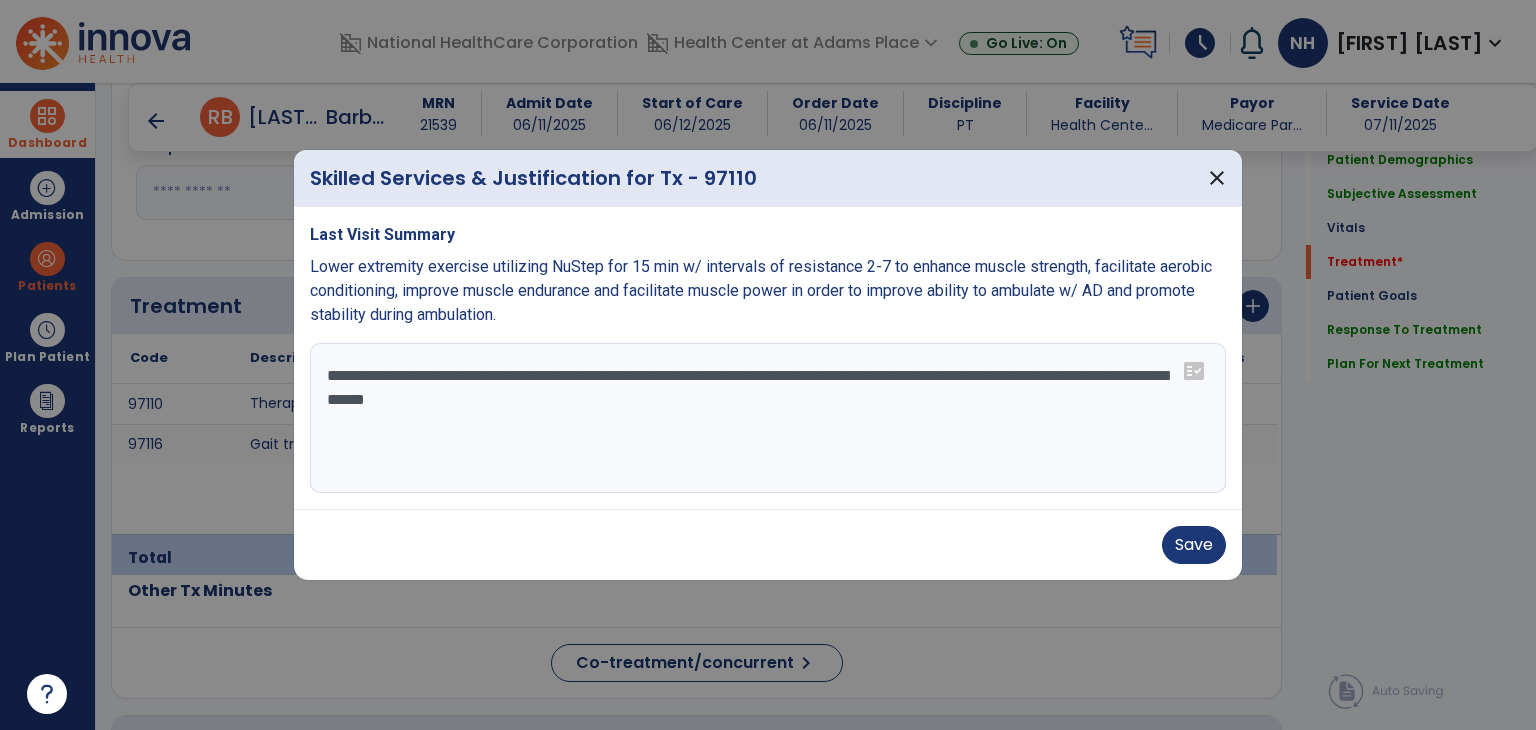 click on "**********" at bounding box center (768, 418) 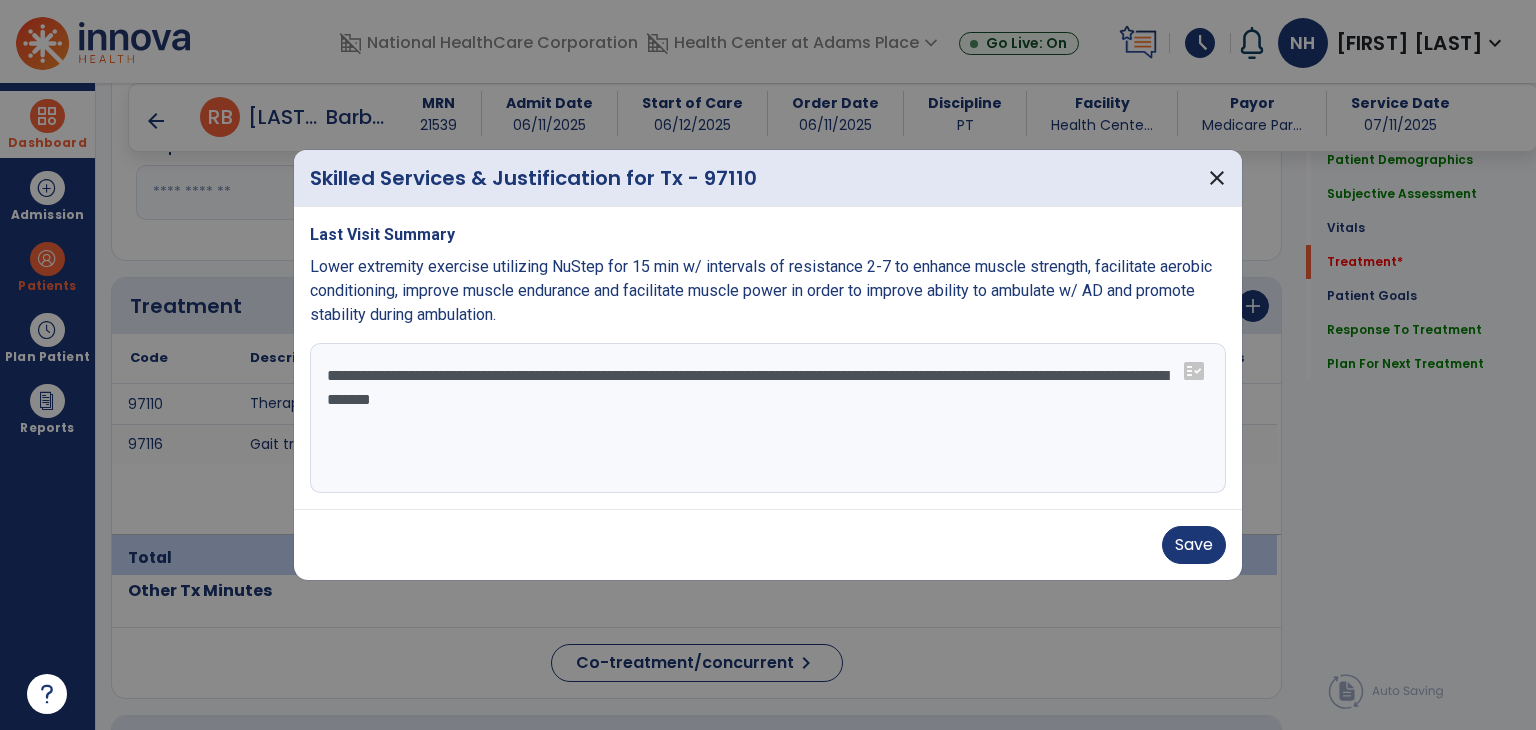 click on "**********" at bounding box center [768, 418] 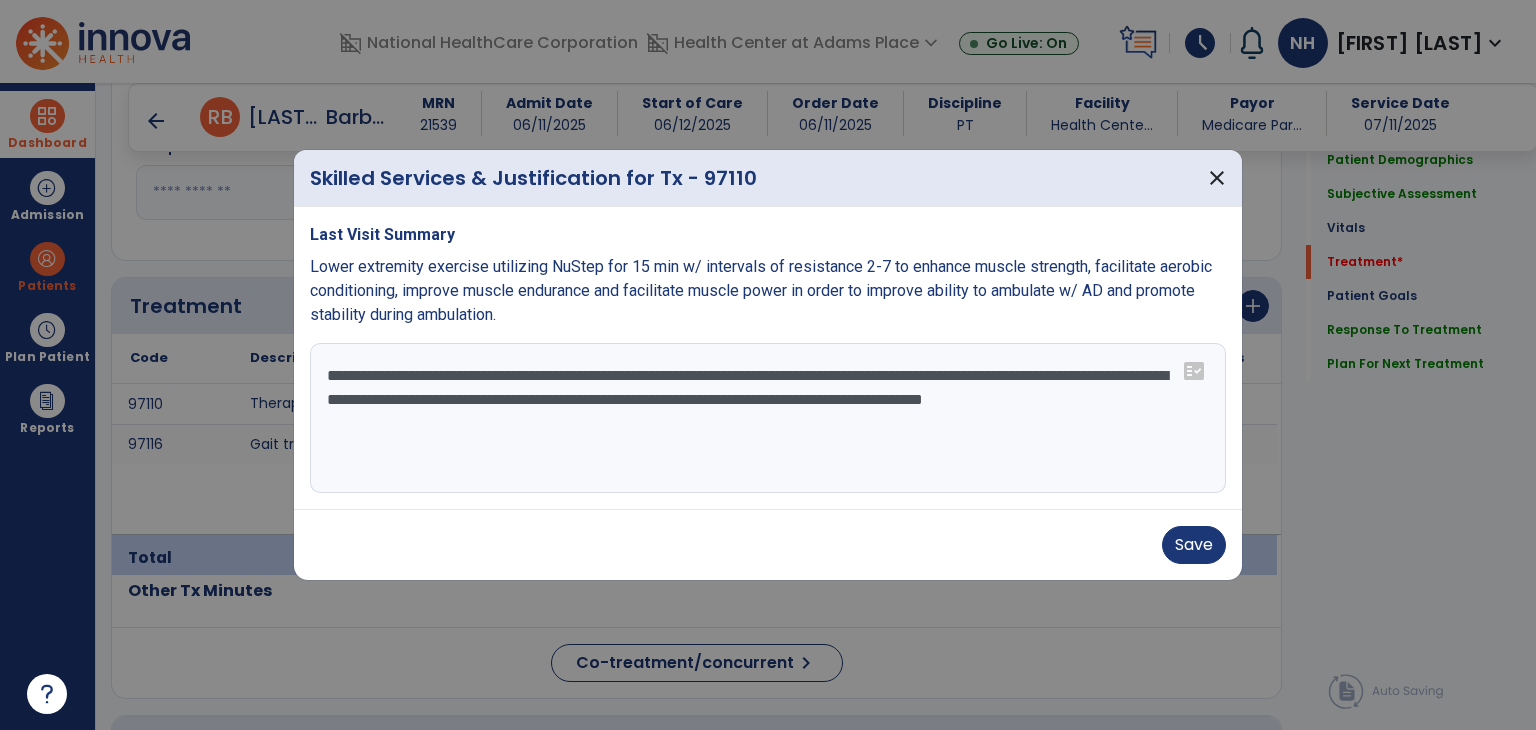 click on "**********" at bounding box center [768, 418] 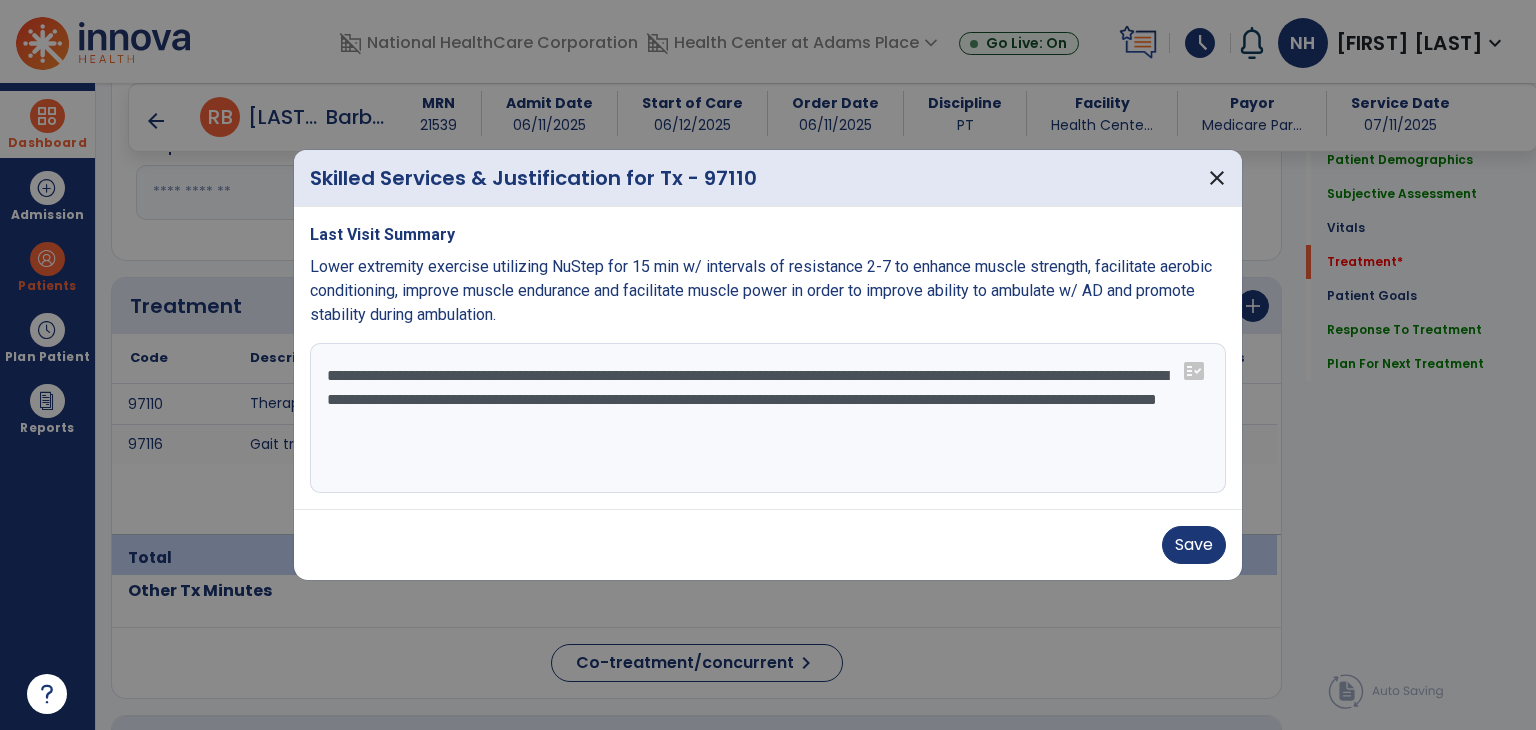 paste on "**********" 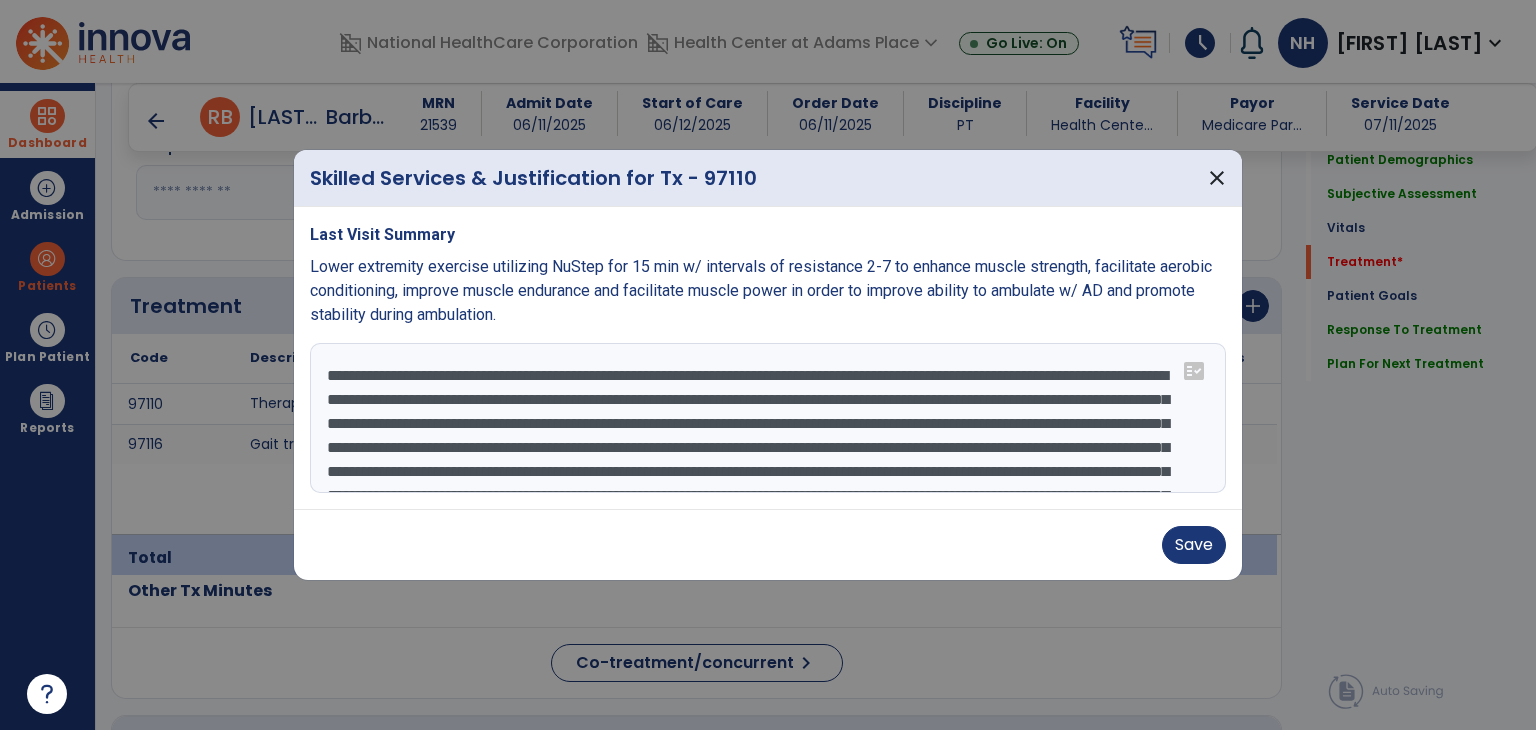 scroll, scrollTop: 136, scrollLeft: 0, axis: vertical 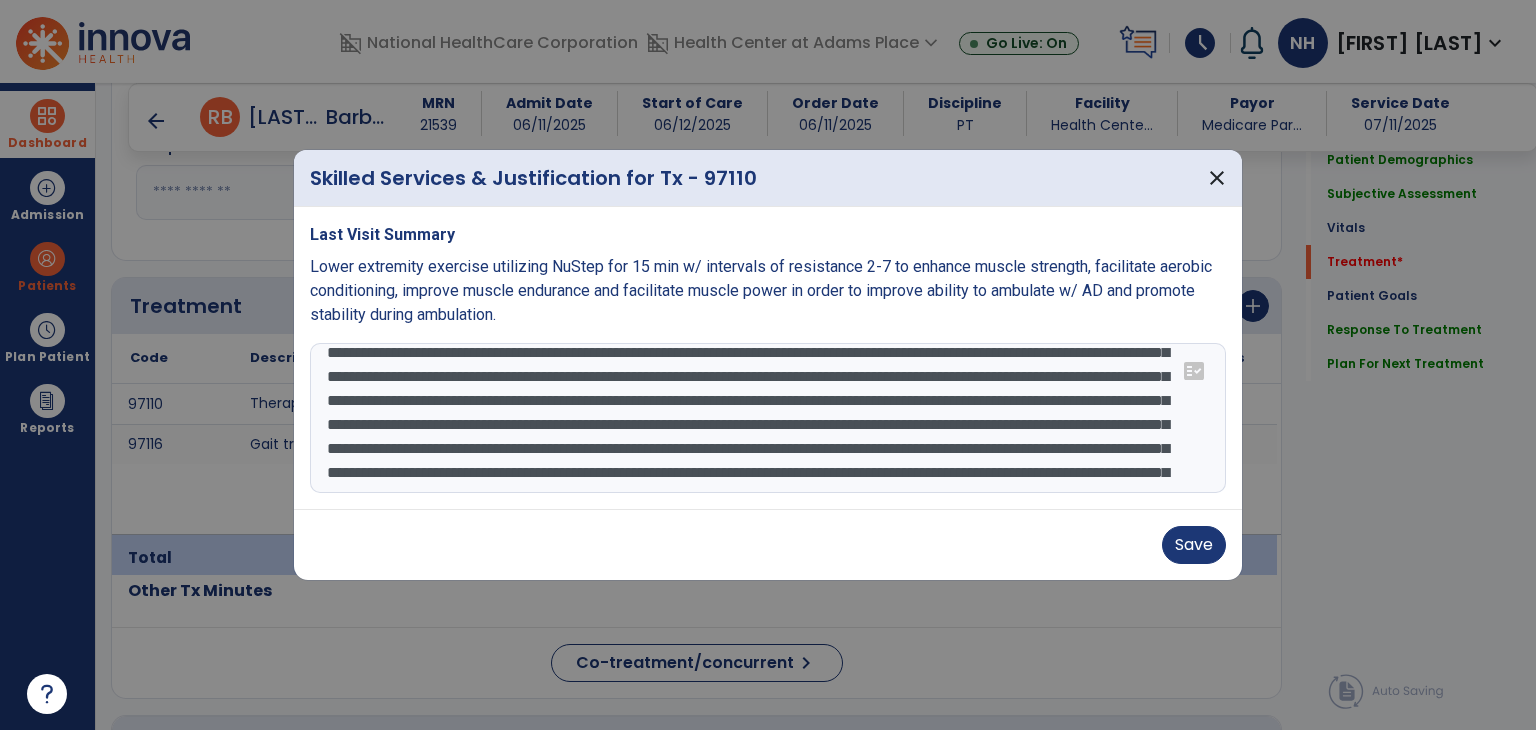 click at bounding box center (768, 418) 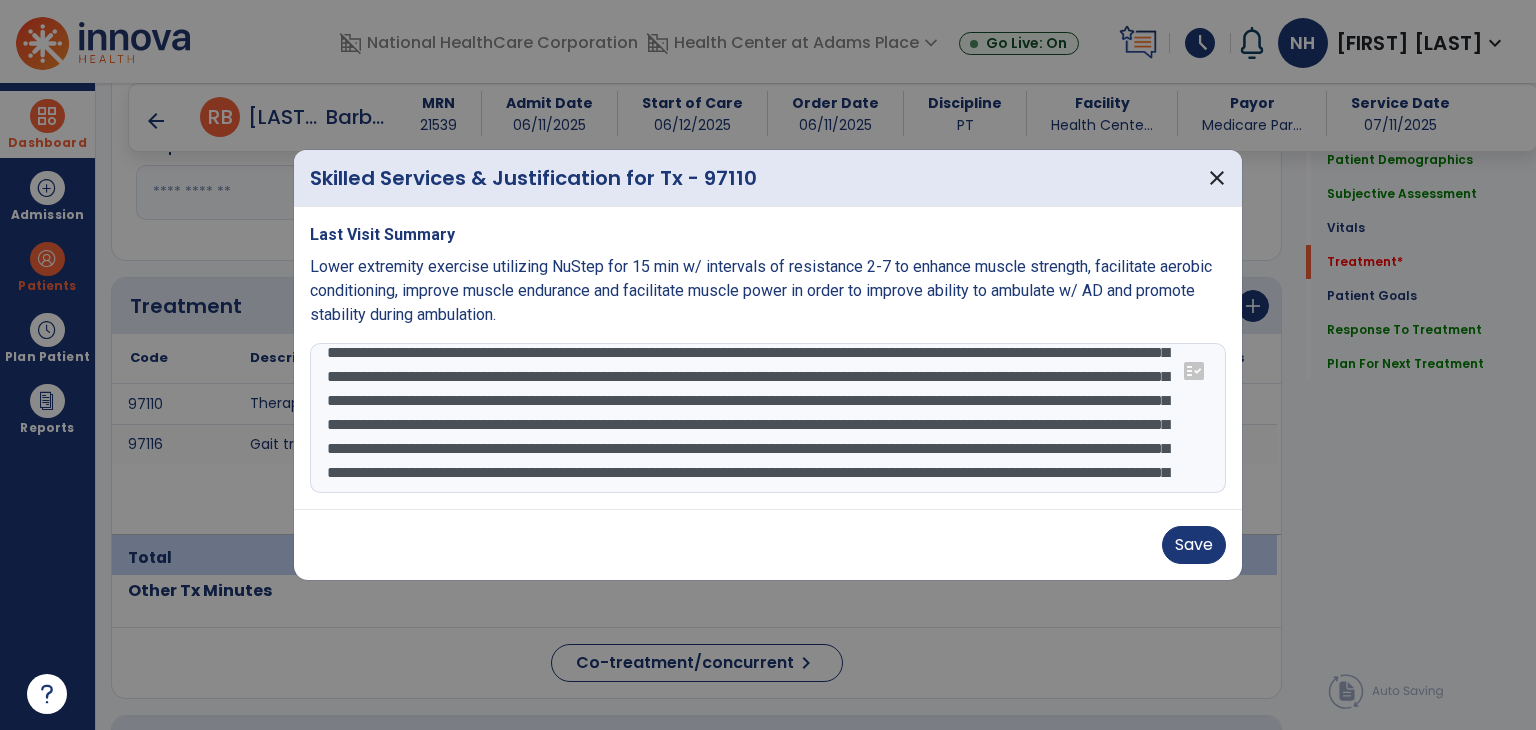 scroll, scrollTop: 88, scrollLeft: 0, axis: vertical 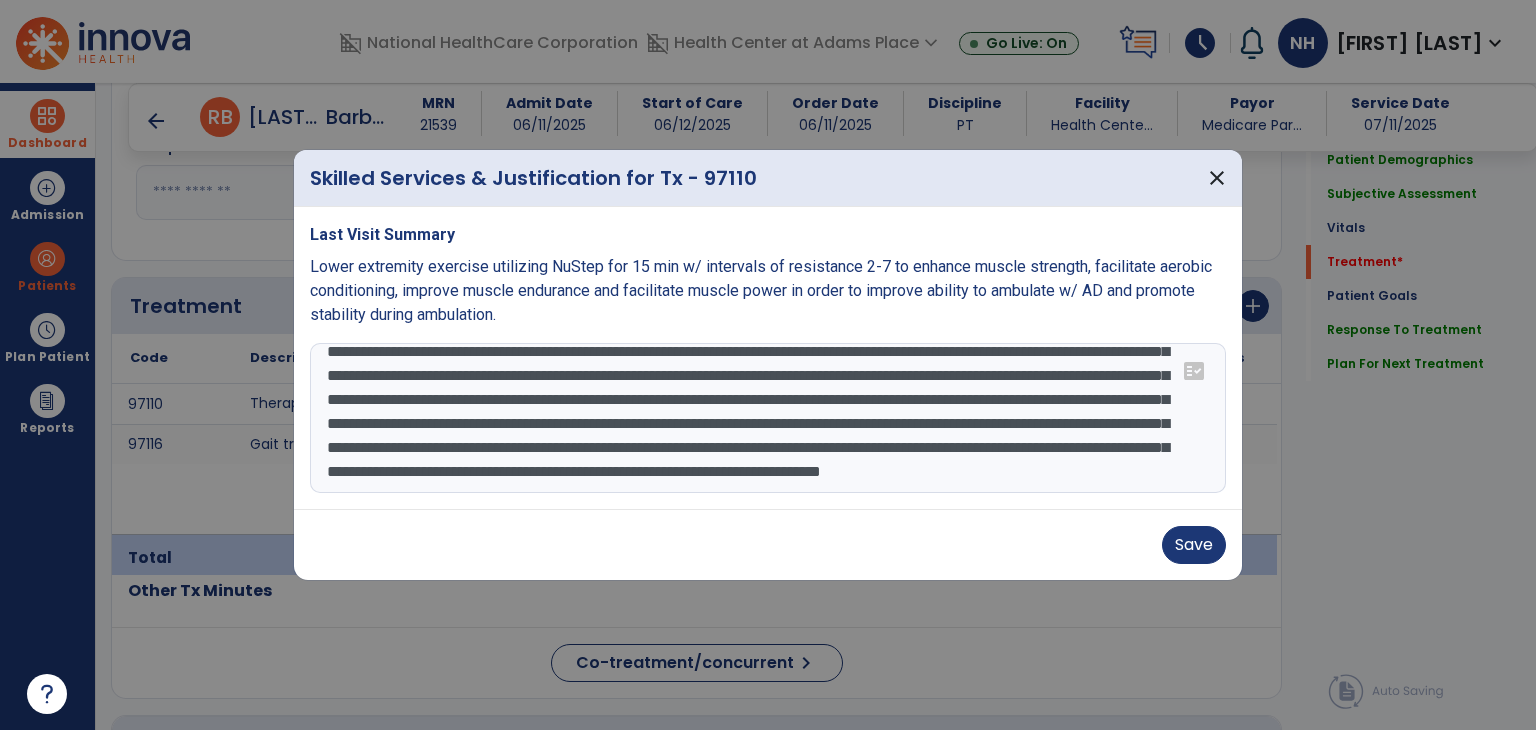 click at bounding box center (768, 418) 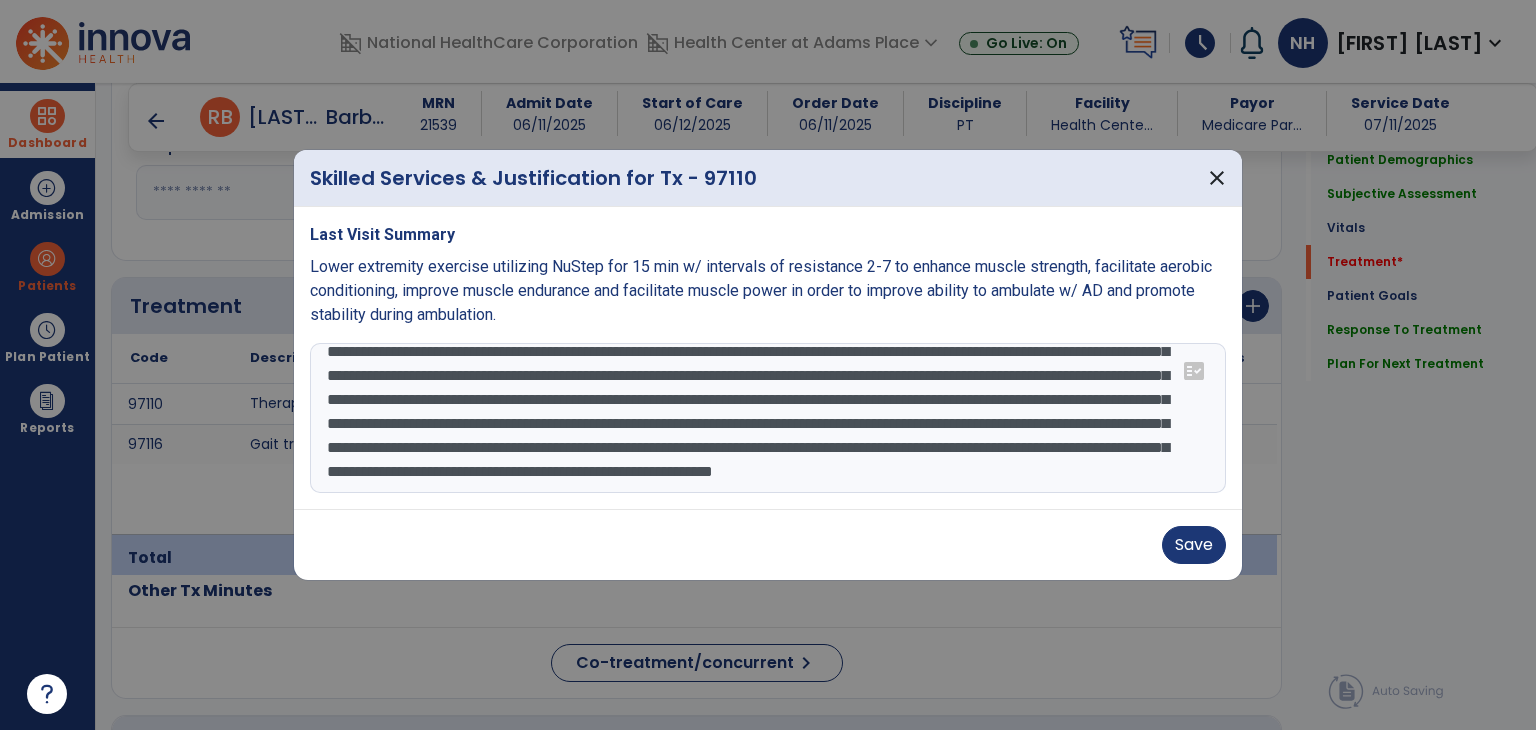 scroll, scrollTop: 120, scrollLeft: 0, axis: vertical 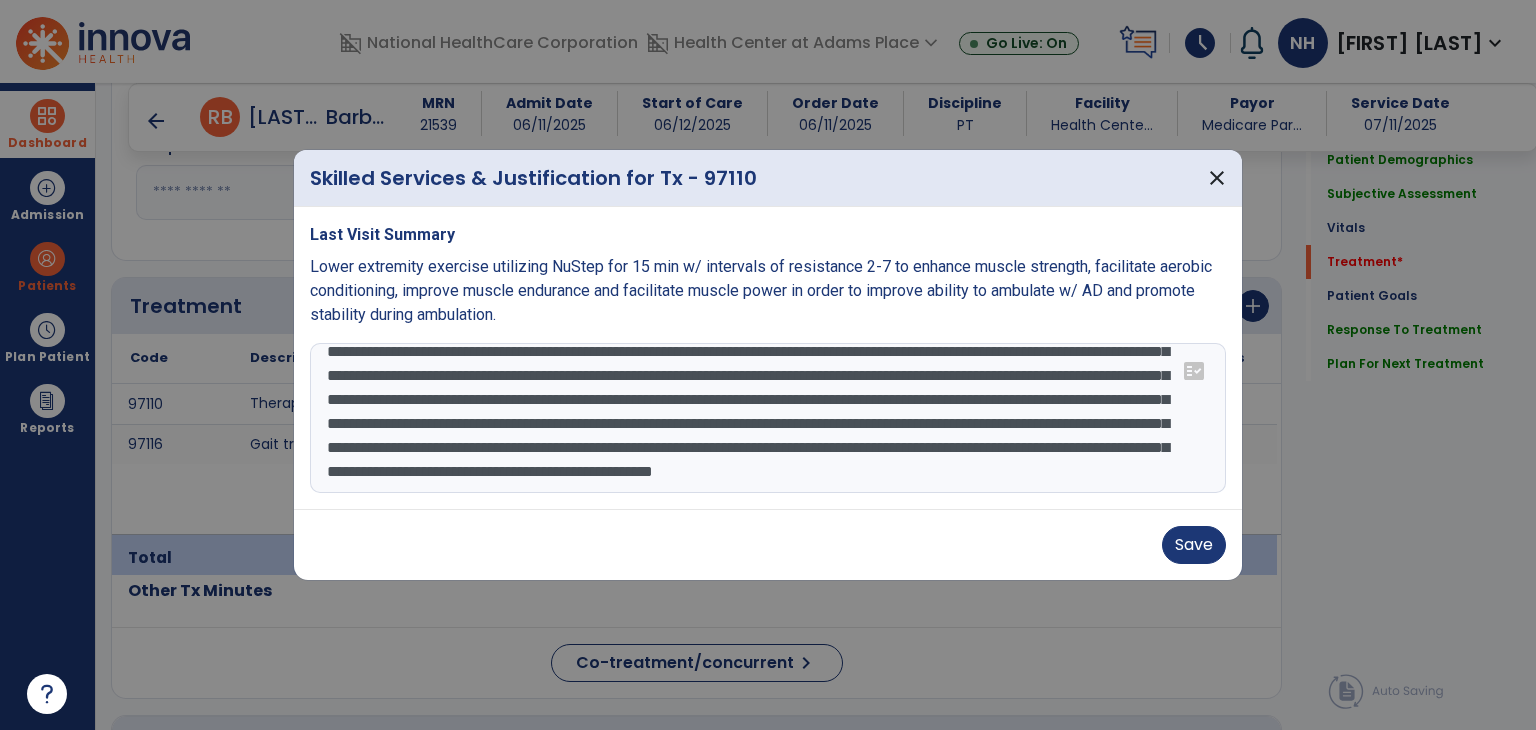 click on "**********" at bounding box center [768, 418] 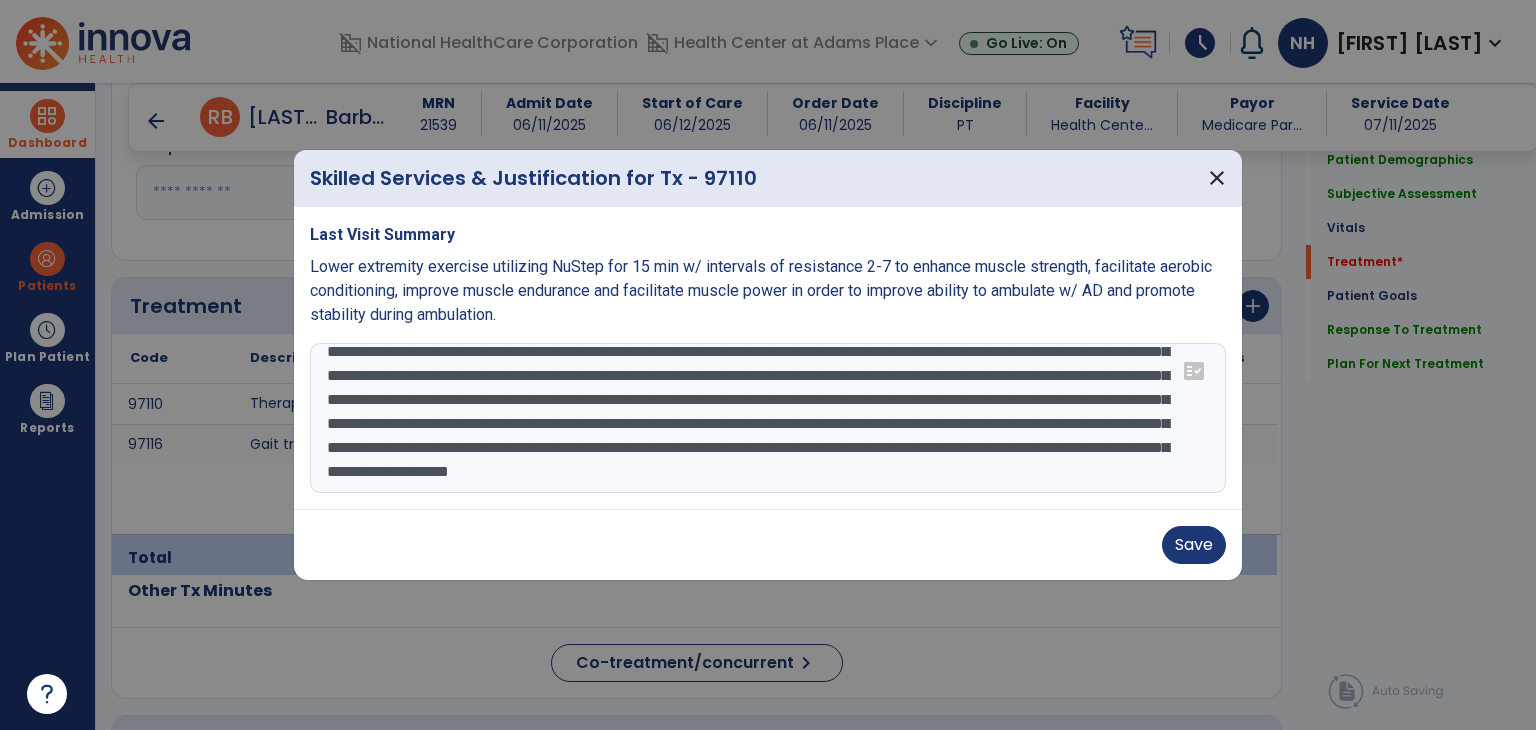 drag, startPoint x: 986, startPoint y: 454, endPoint x: 1114, endPoint y: 497, distance: 135.02963 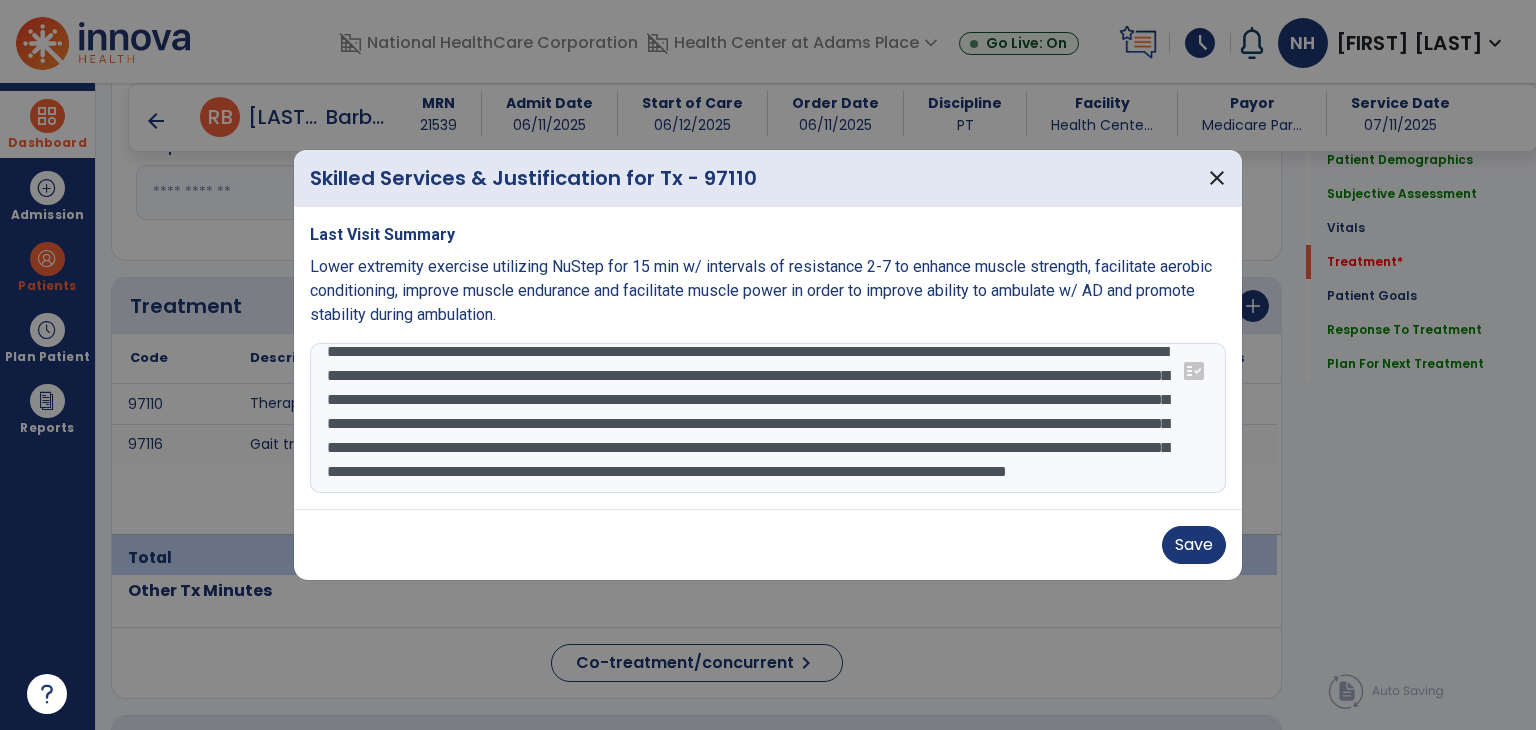 scroll, scrollTop: 72, scrollLeft: 0, axis: vertical 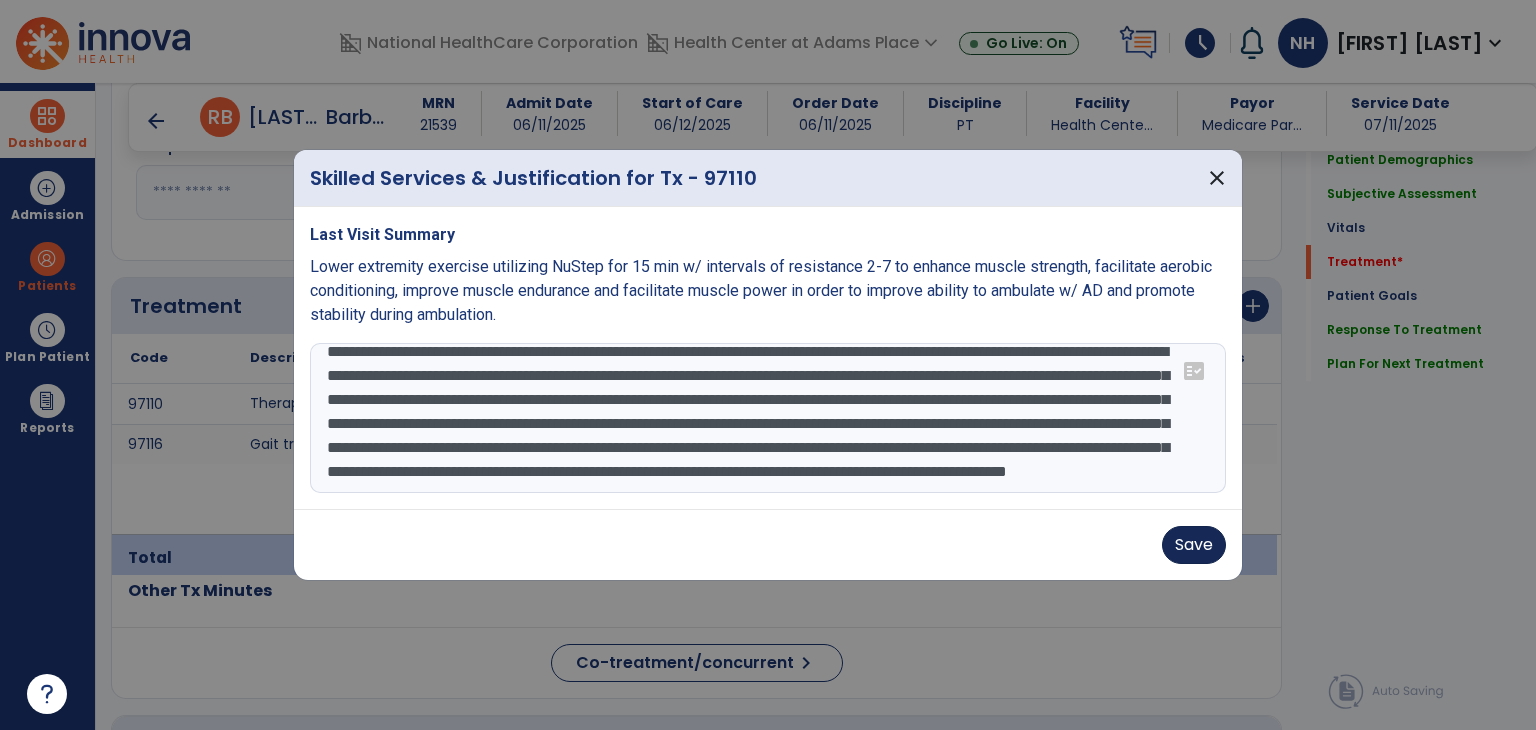 type on "**********" 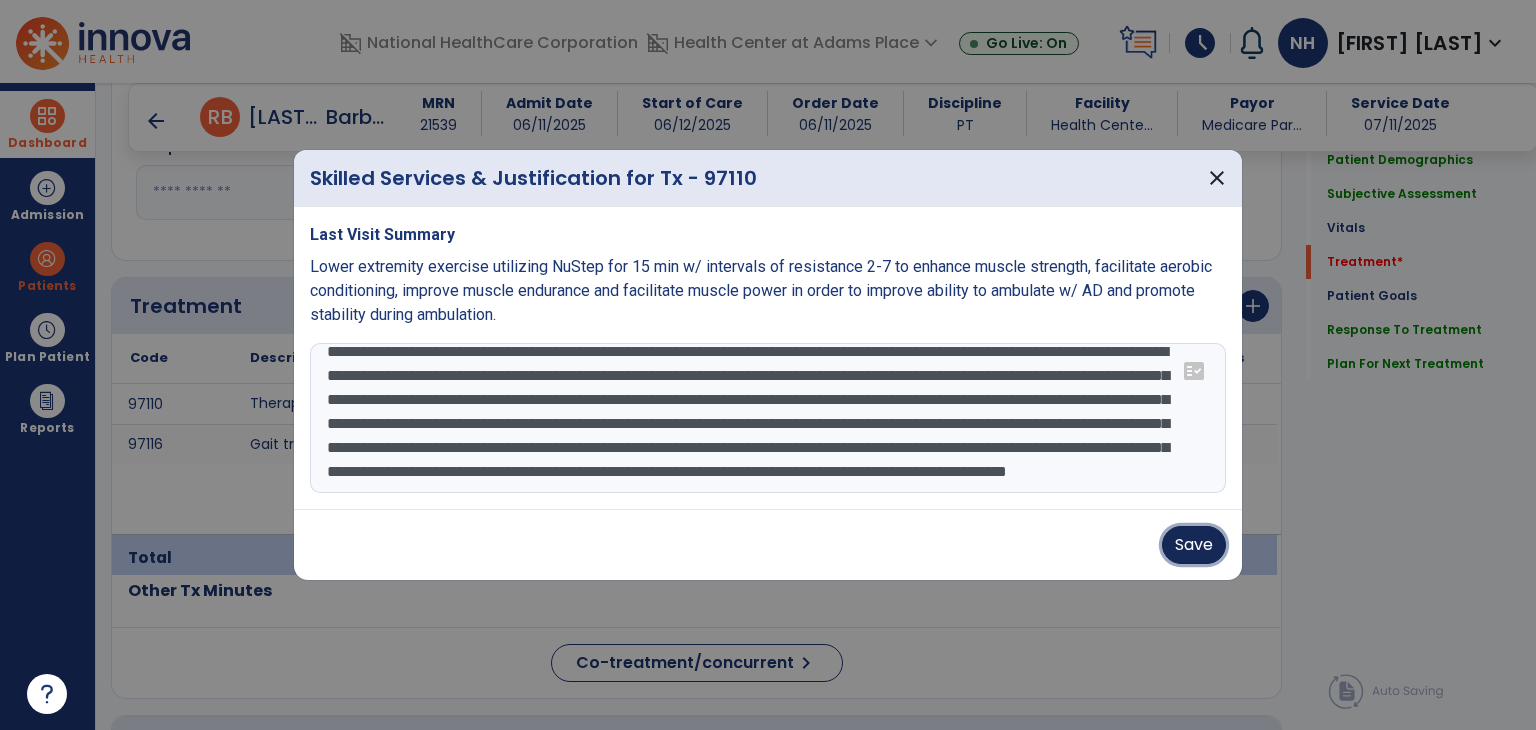 click on "Save" at bounding box center (1194, 545) 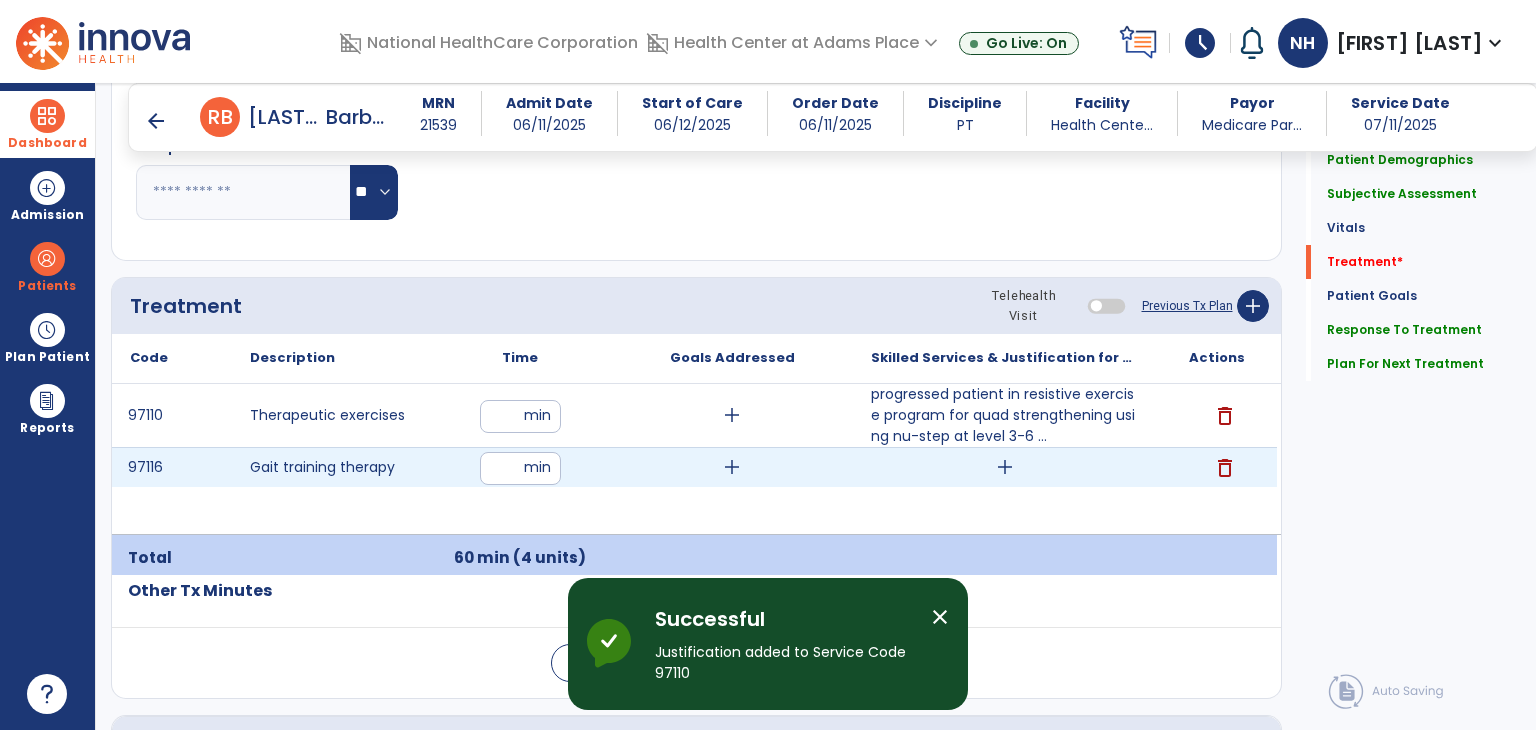 click on "add" at bounding box center (1005, 467) 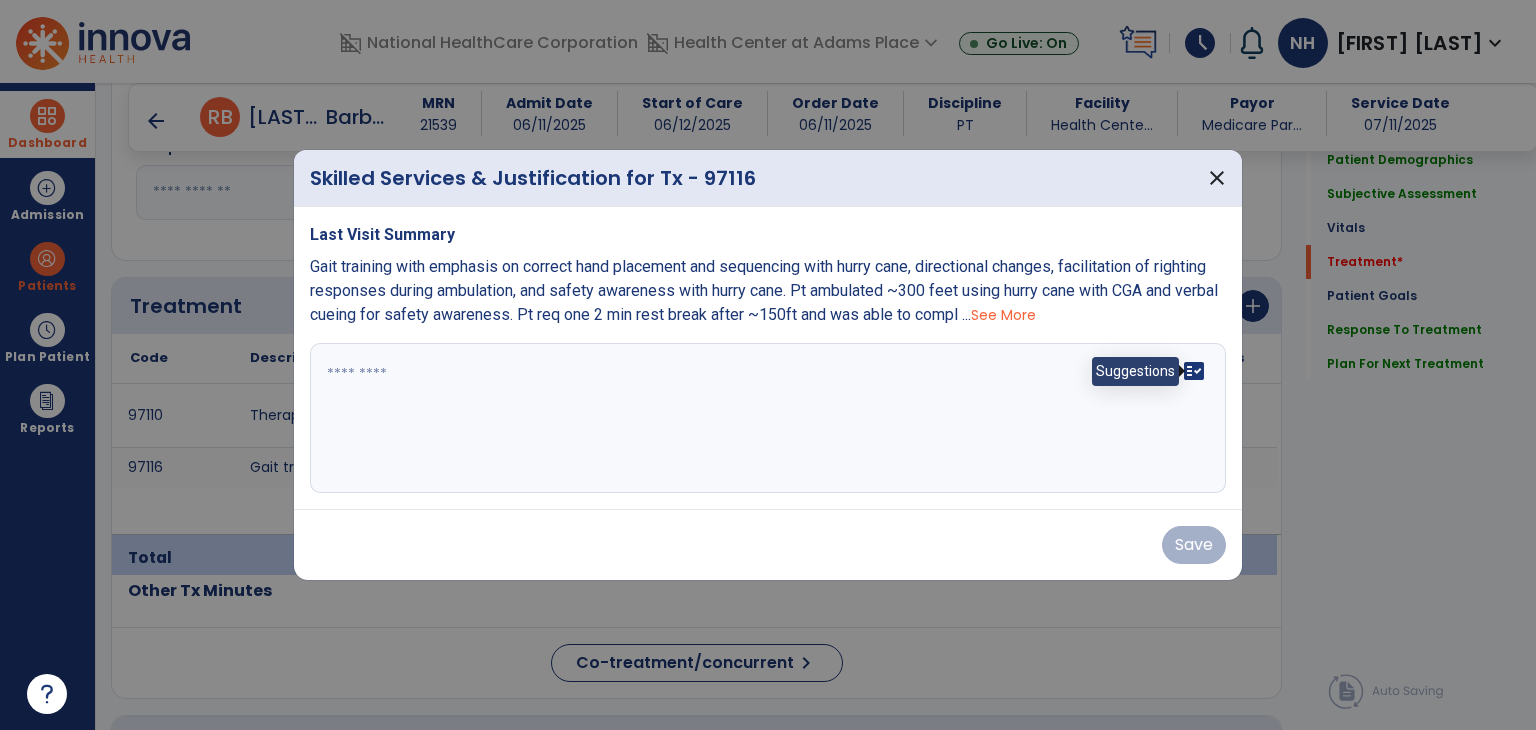 click on "fact_check" at bounding box center [1194, 371] 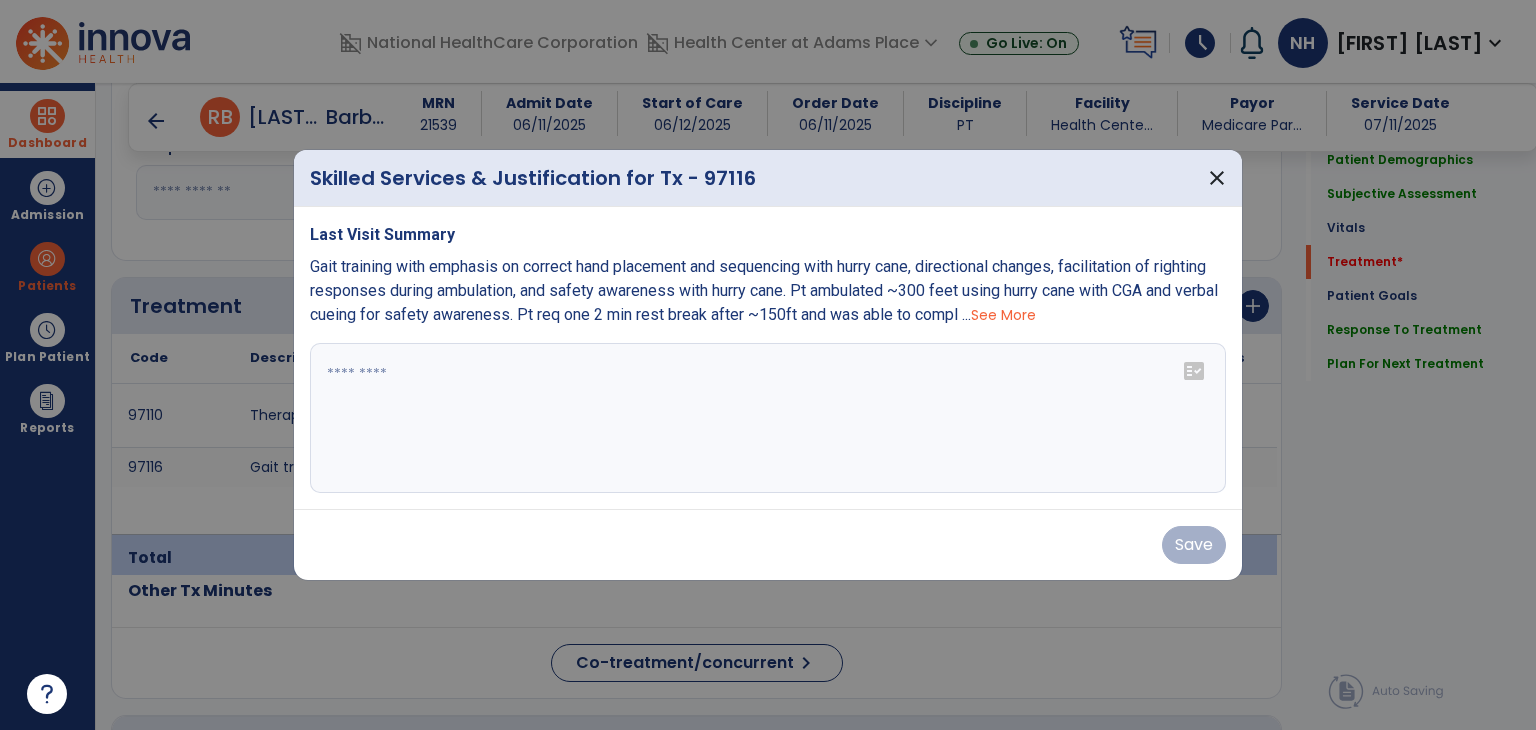 click on "fact_check" at bounding box center (1194, 371) 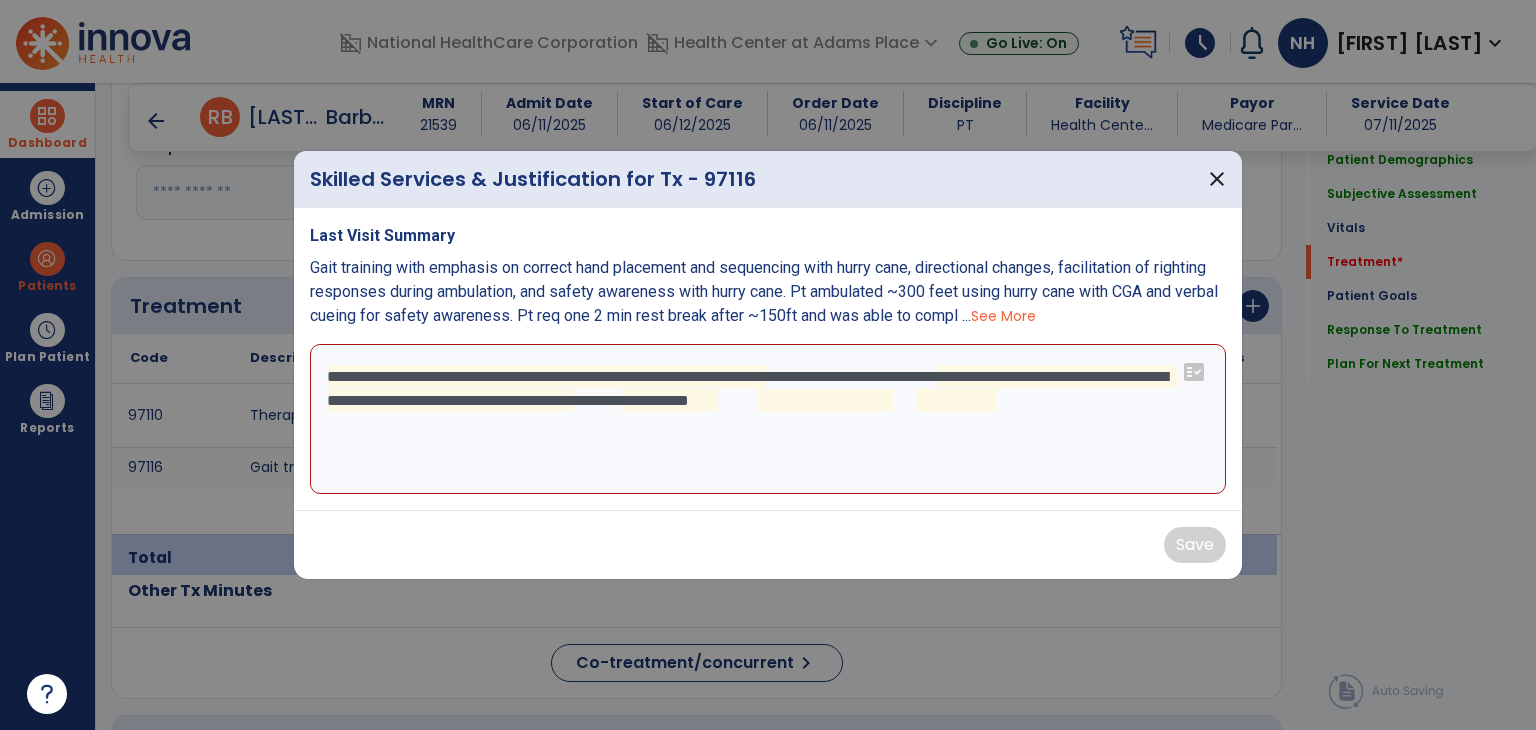 click on "**********" at bounding box center (768, 419) 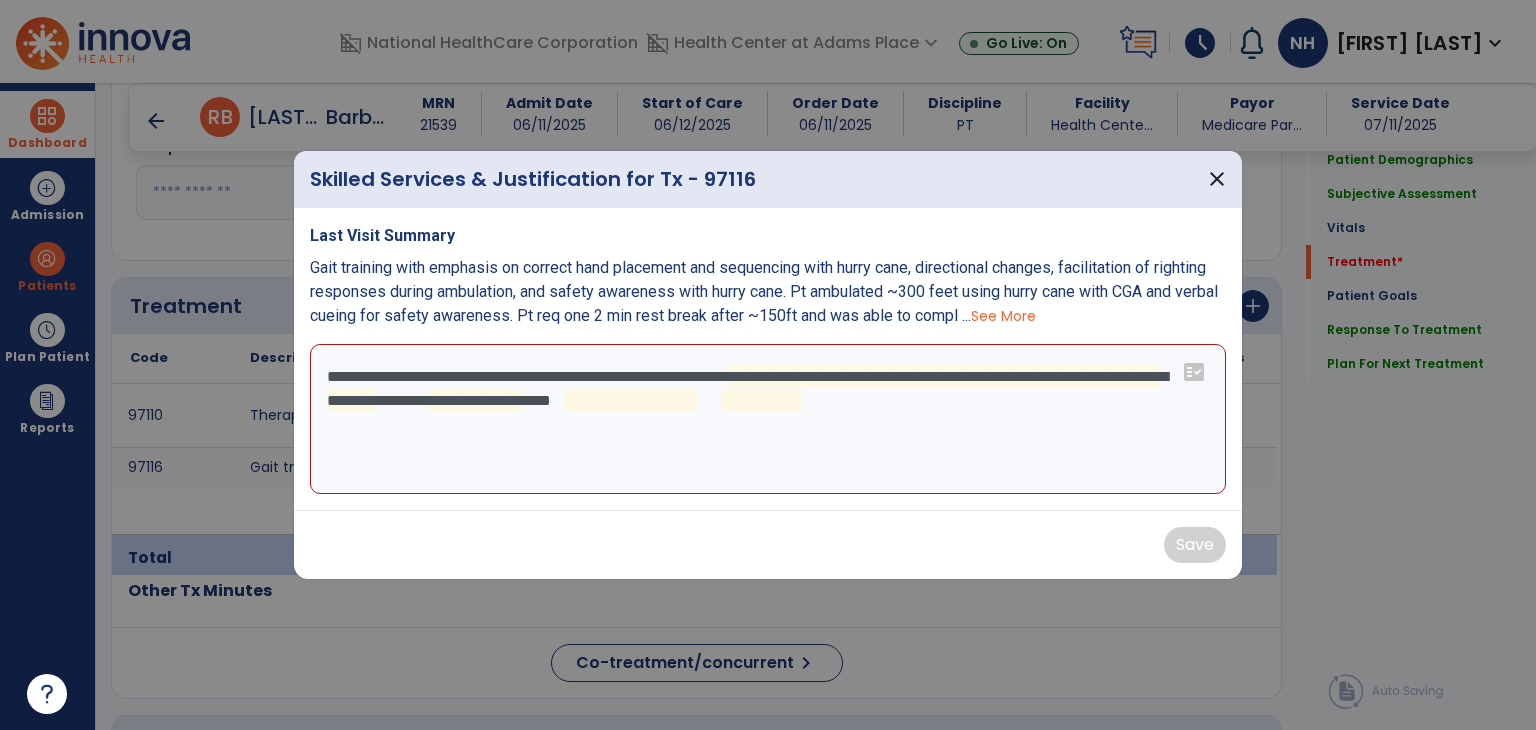 click on "**********" at bounding box center (768, 419) 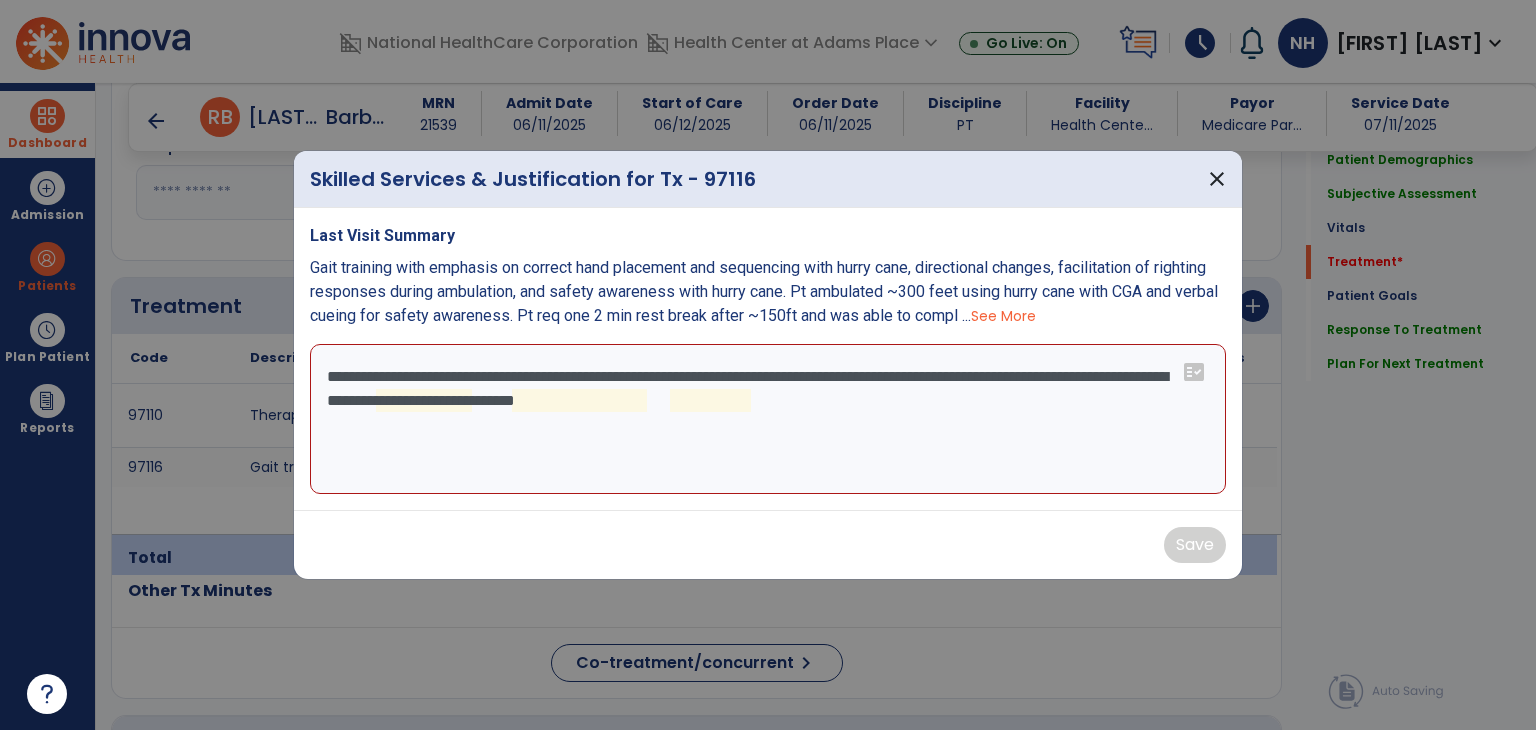 click on "**********" at bounding box center [768, 419] 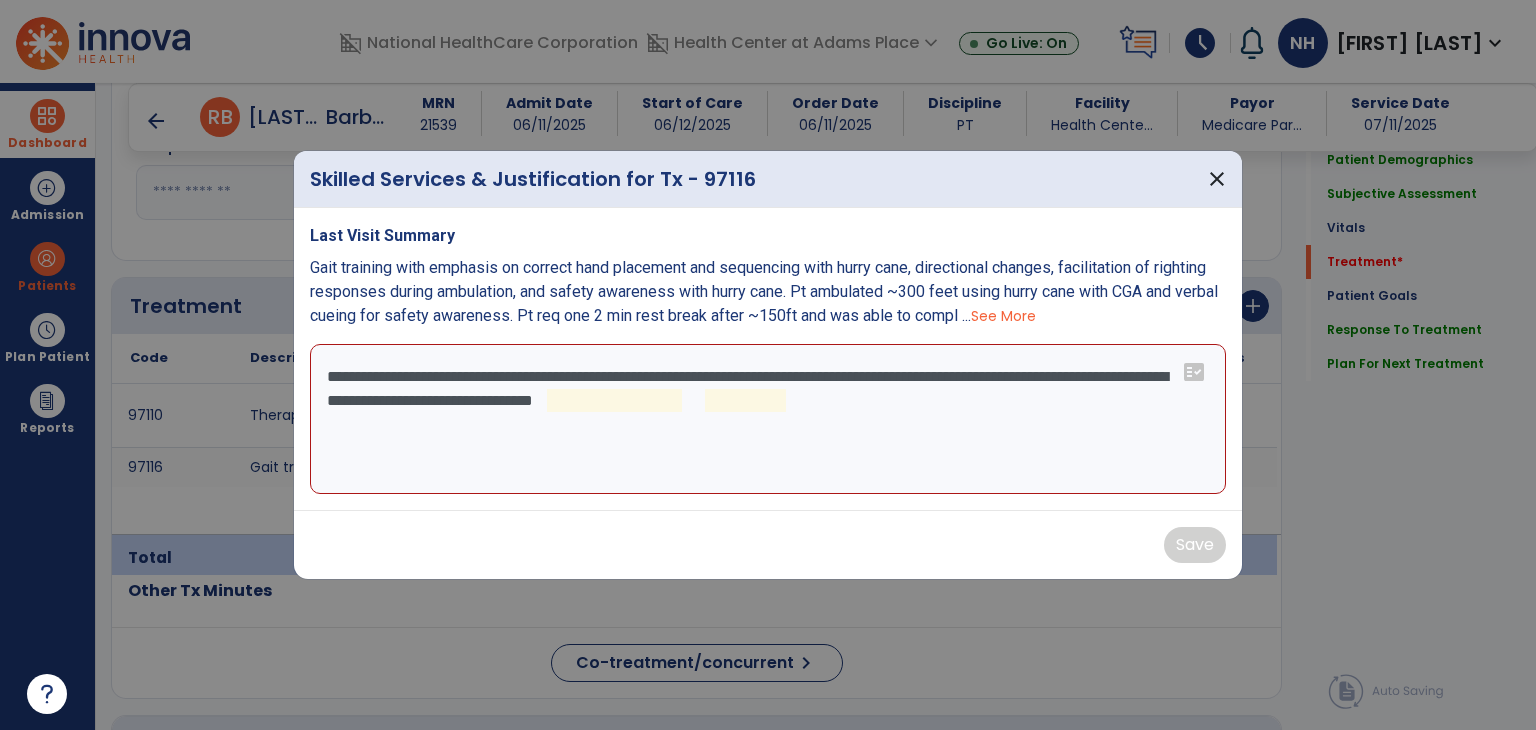 click on "**********" at bounding box center (768, 419) 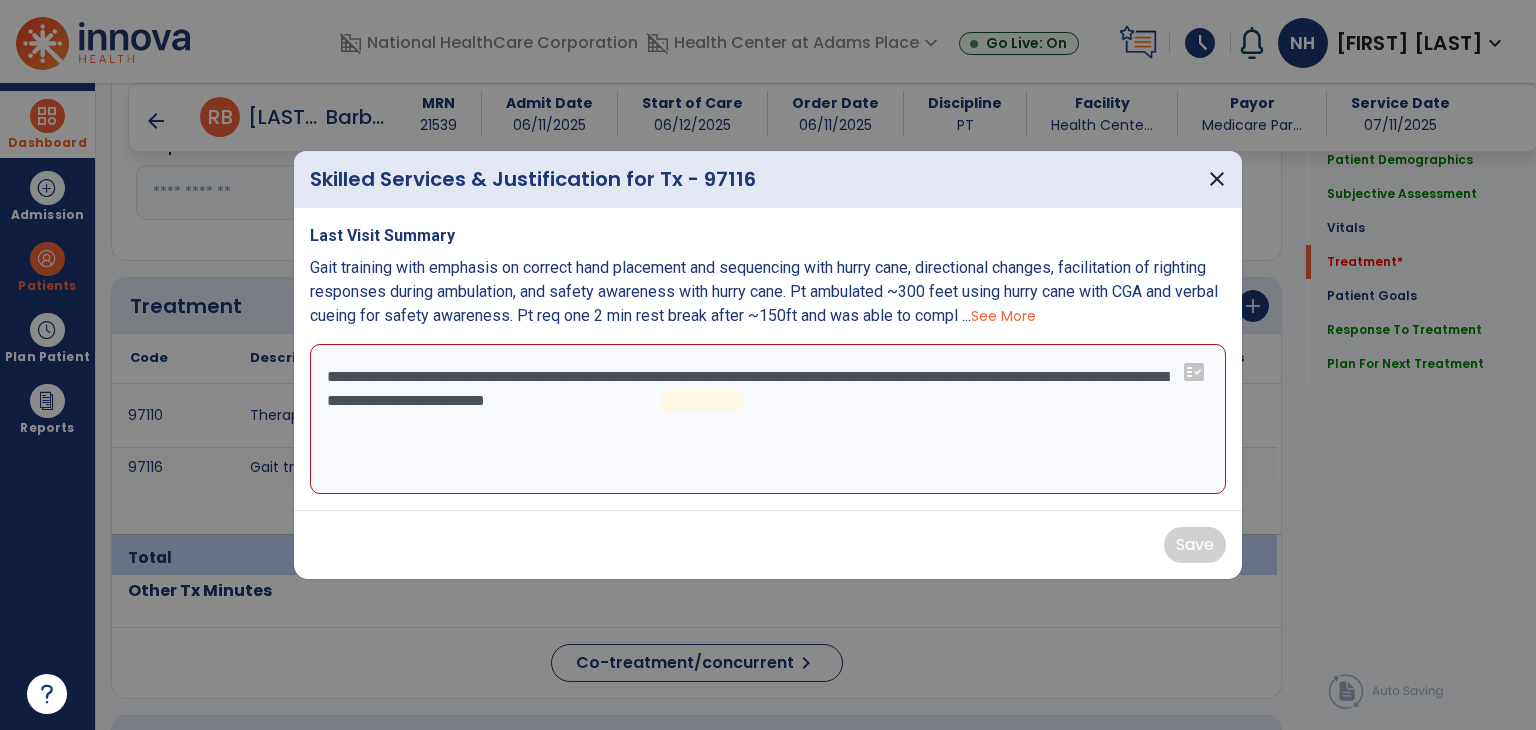 click on "**********" at bounding box center (768, 419) 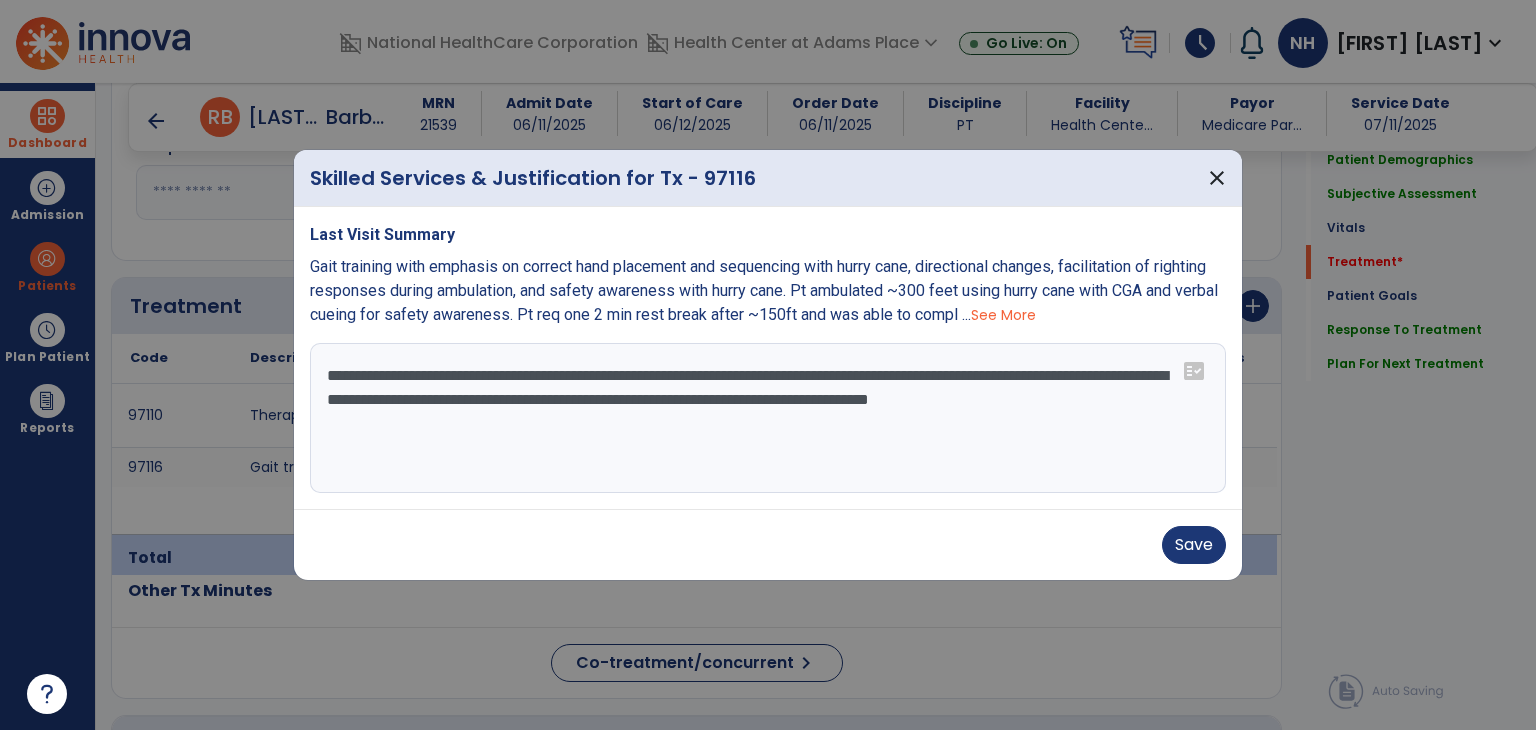 click on "**********" at bounding box center [768, 418] 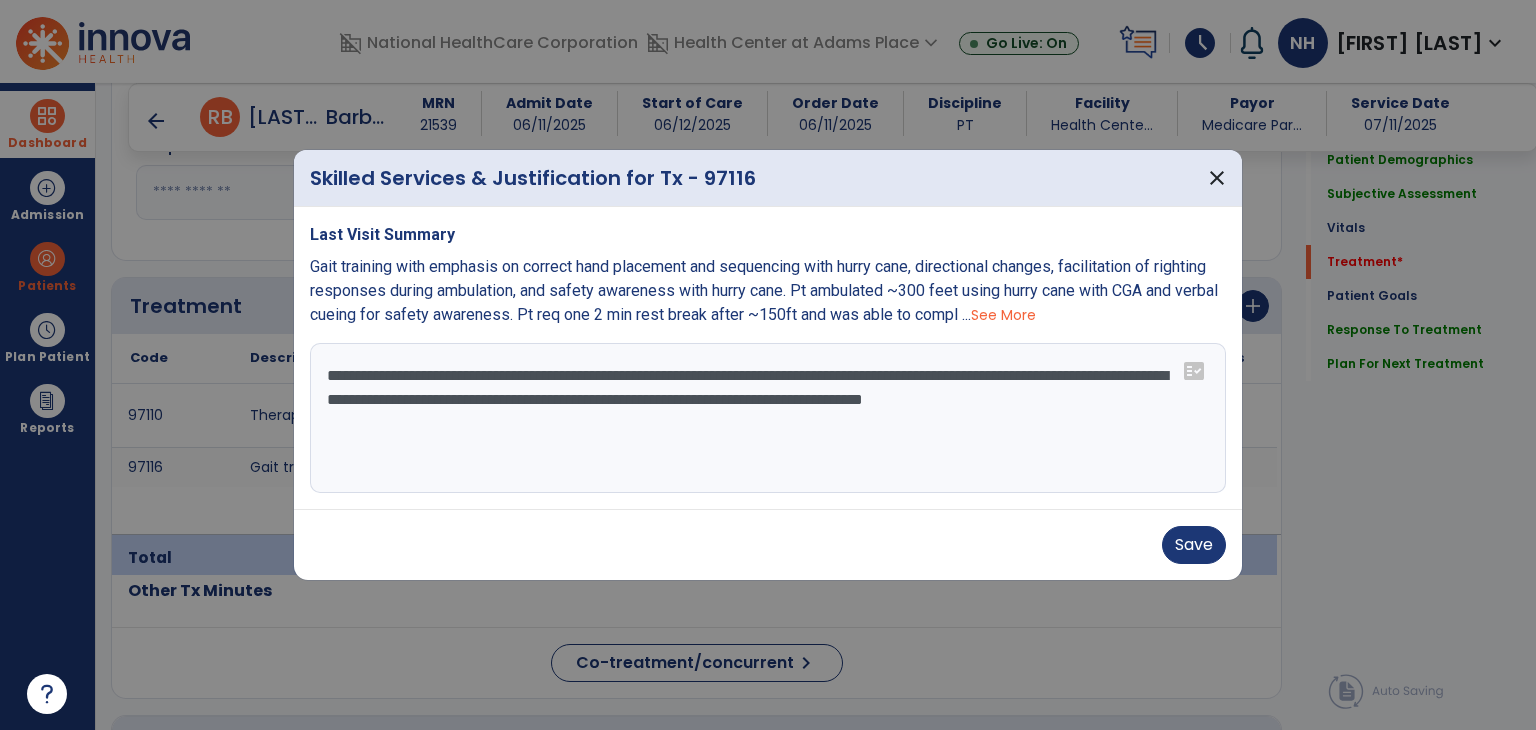 click on "**********" at bounding box center (768, 418) 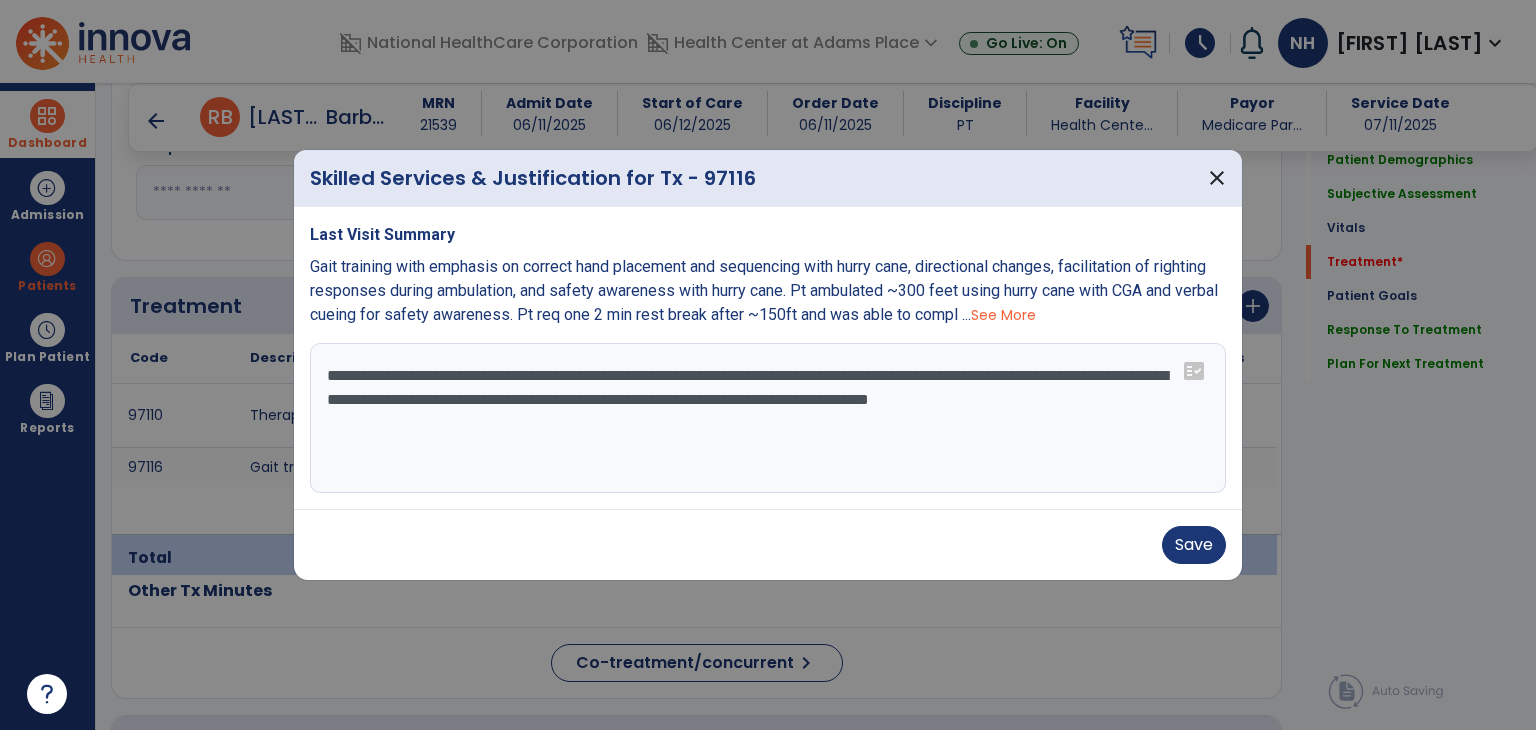 click on "**********" at bounding box center (768, 418) 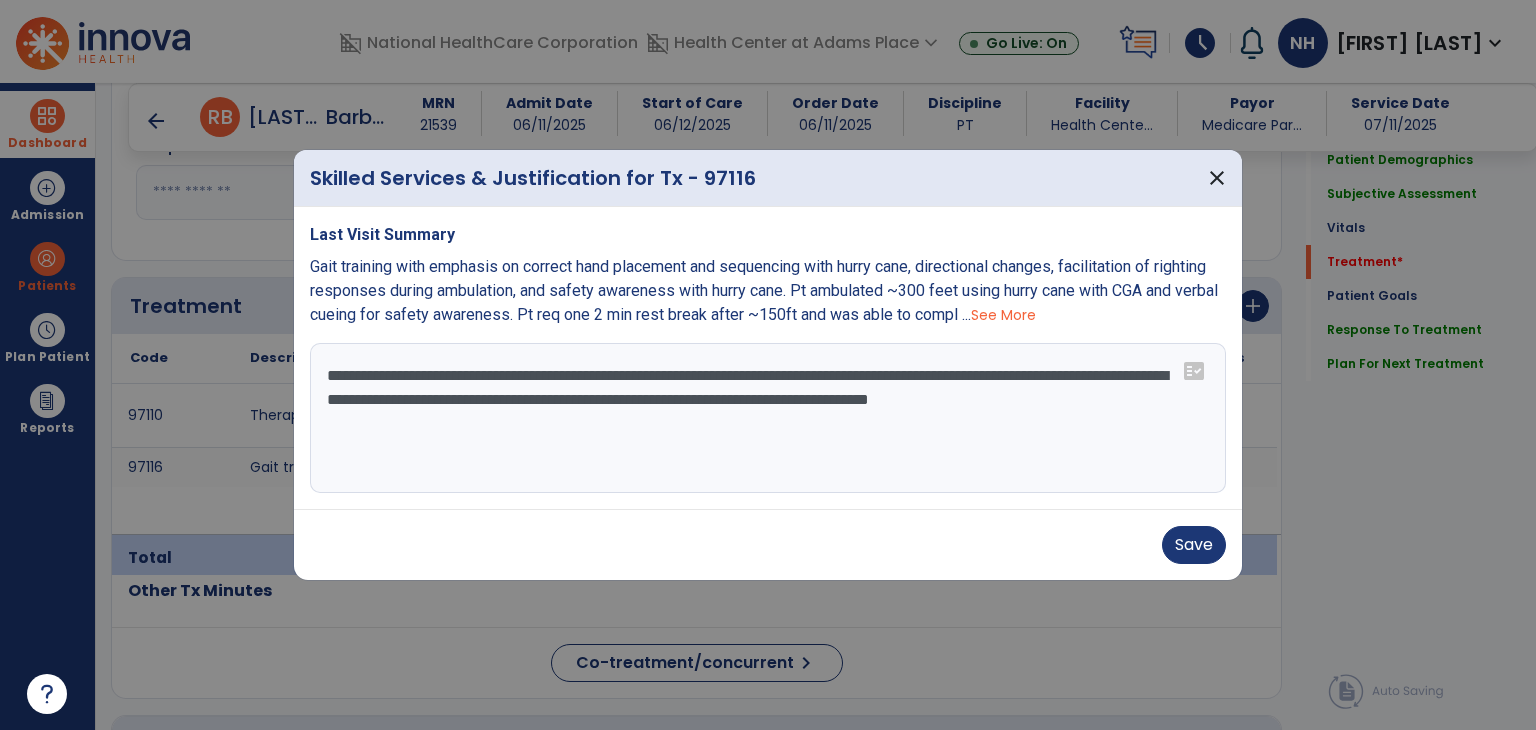 click on "See More" at bounding box center [1003, 315] 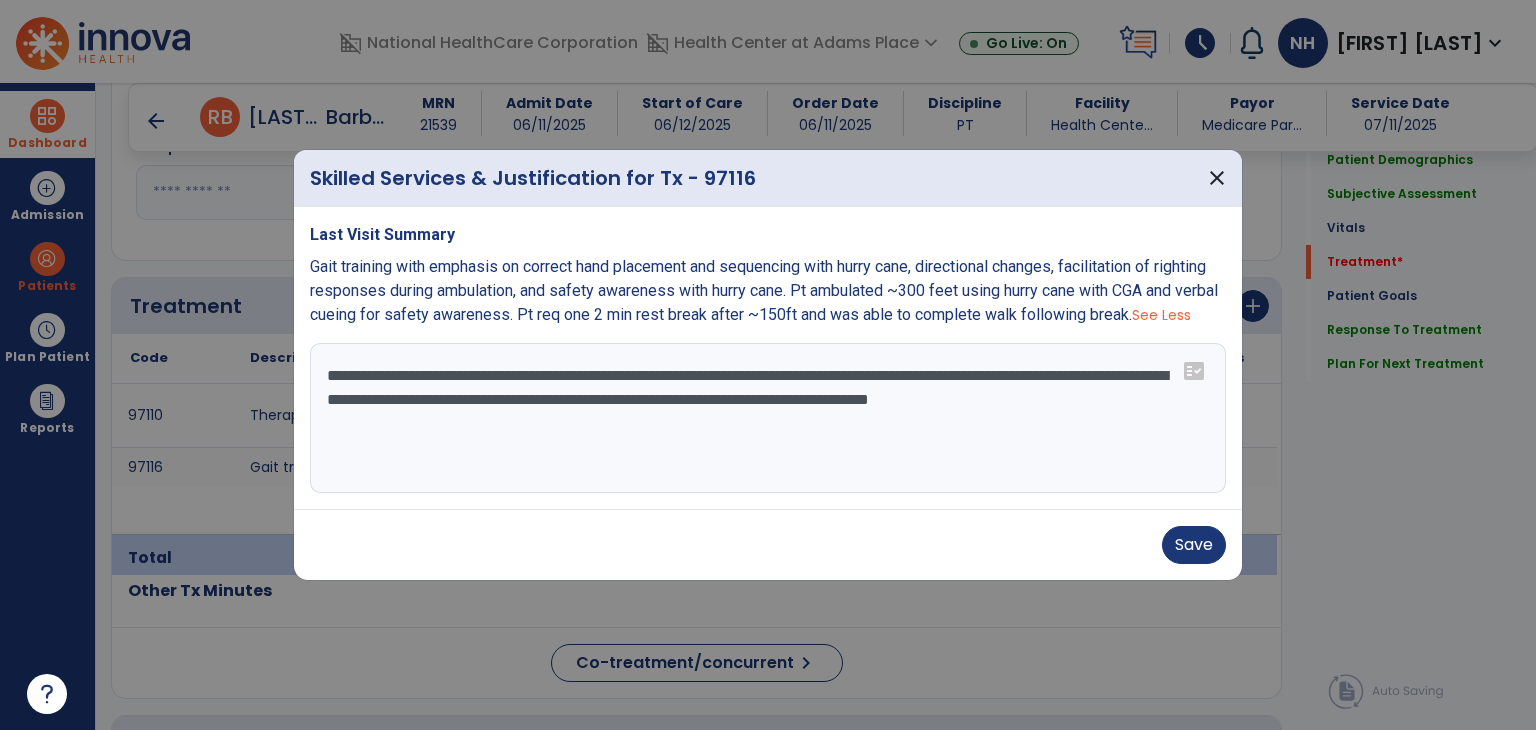 click on "**********" at bounding box center [768, 418] 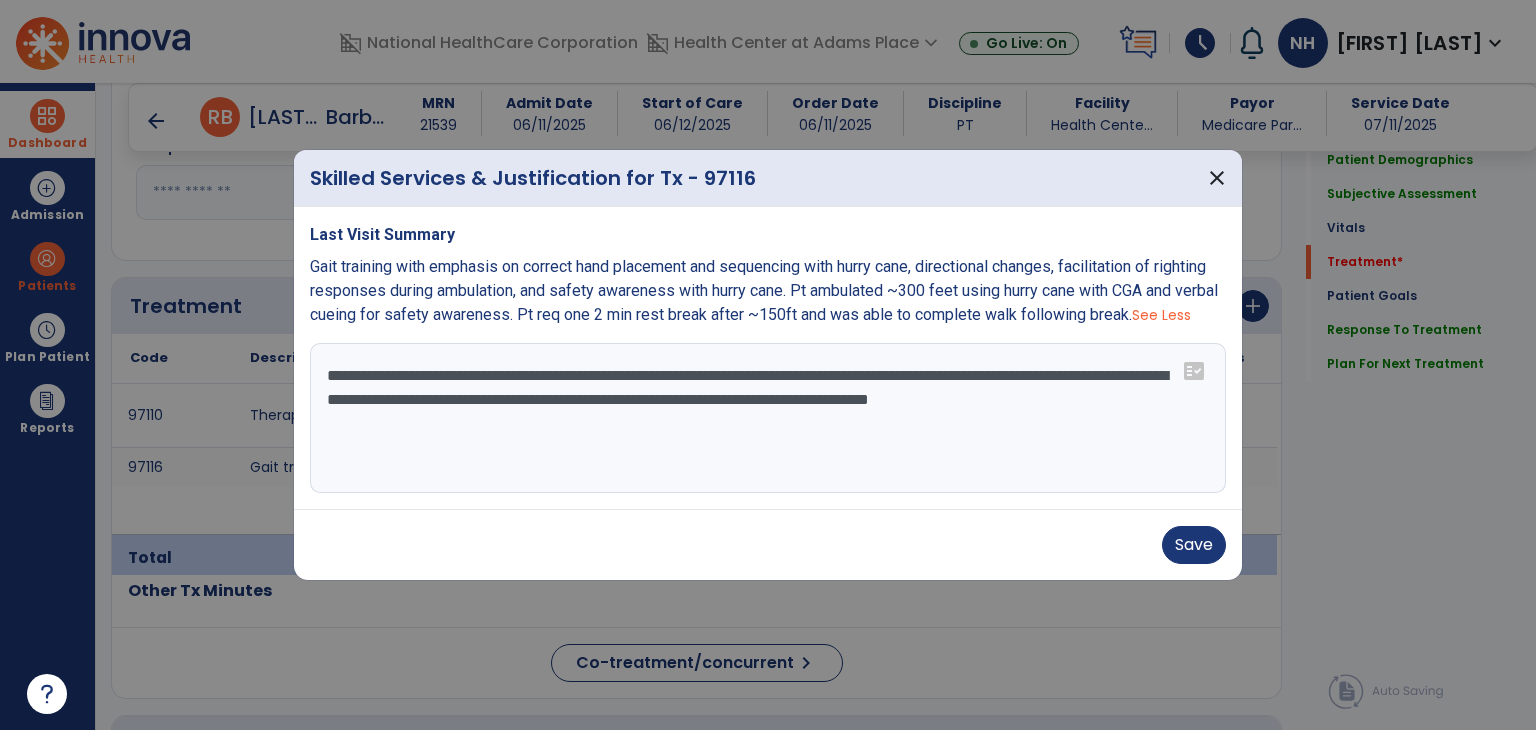 paste on "**********" 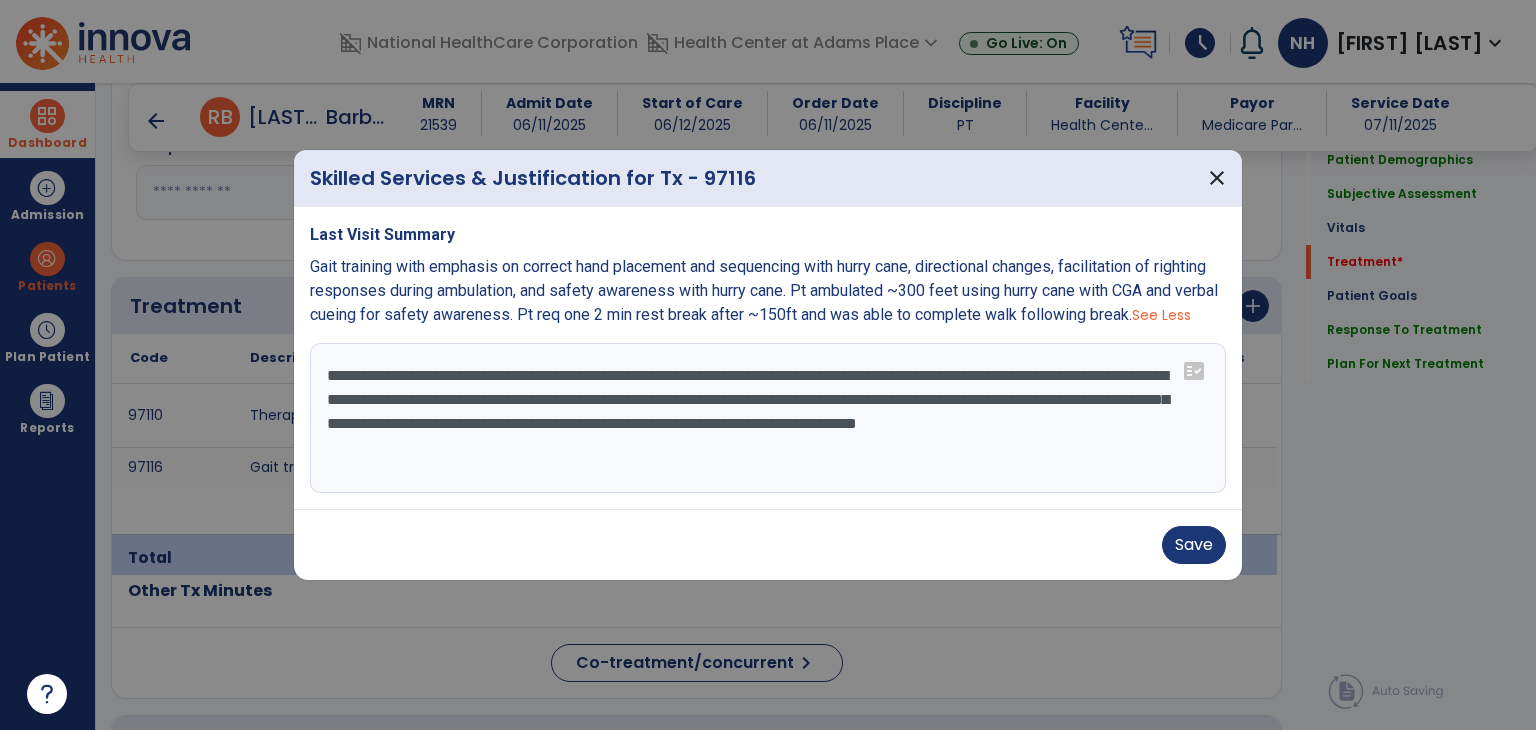 click on "**********" at bounding box center [768, 418] 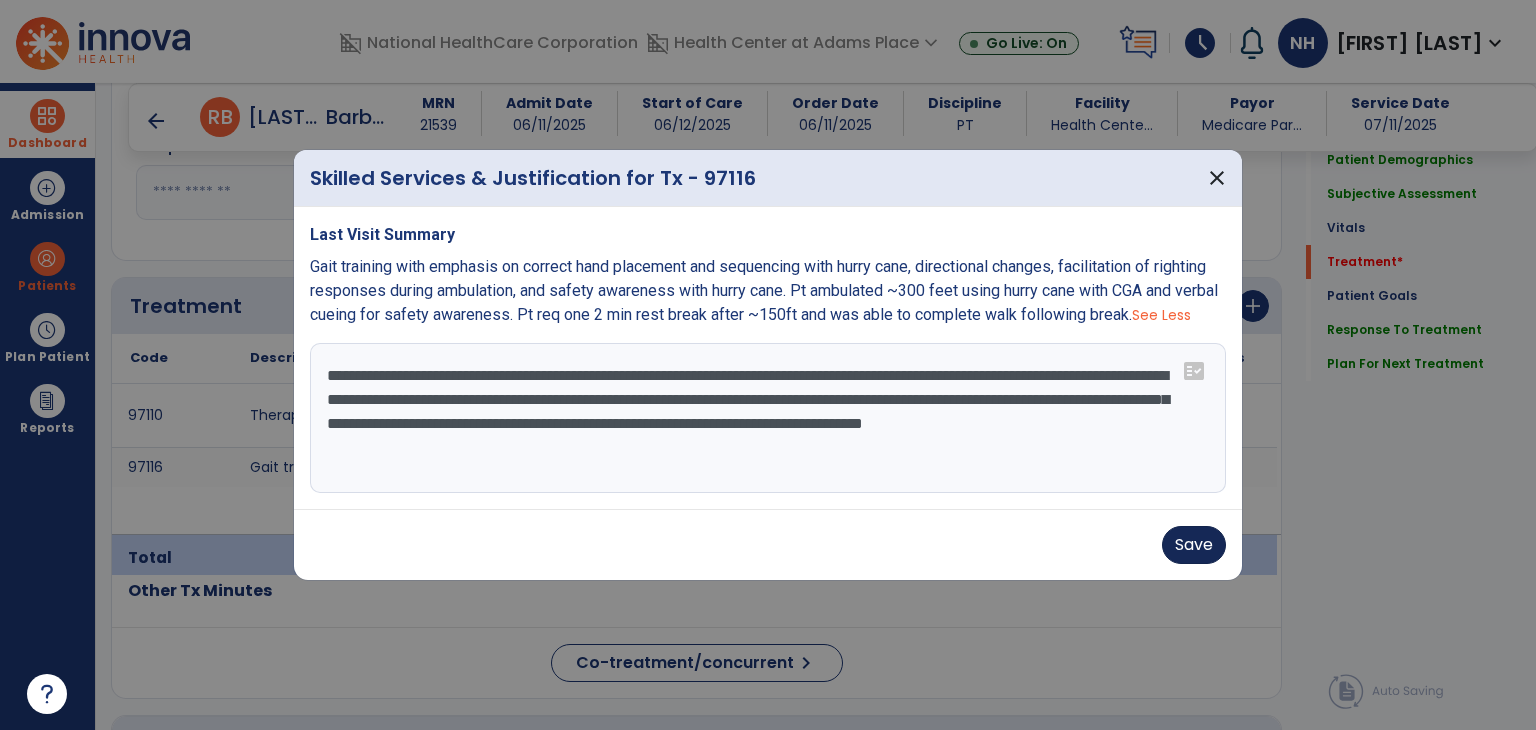 type on "**********" 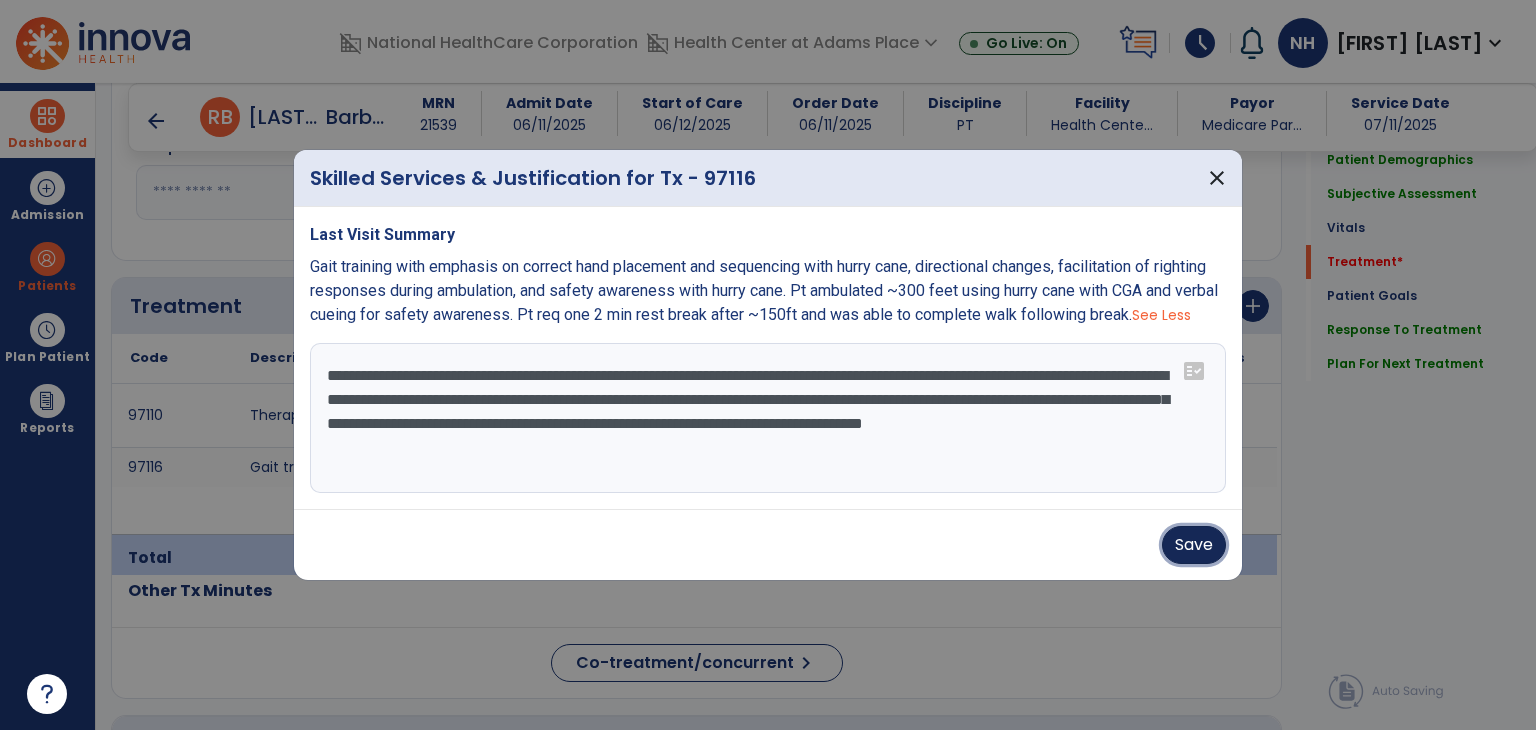 click on "Save" at bounding box center (1194, 545) 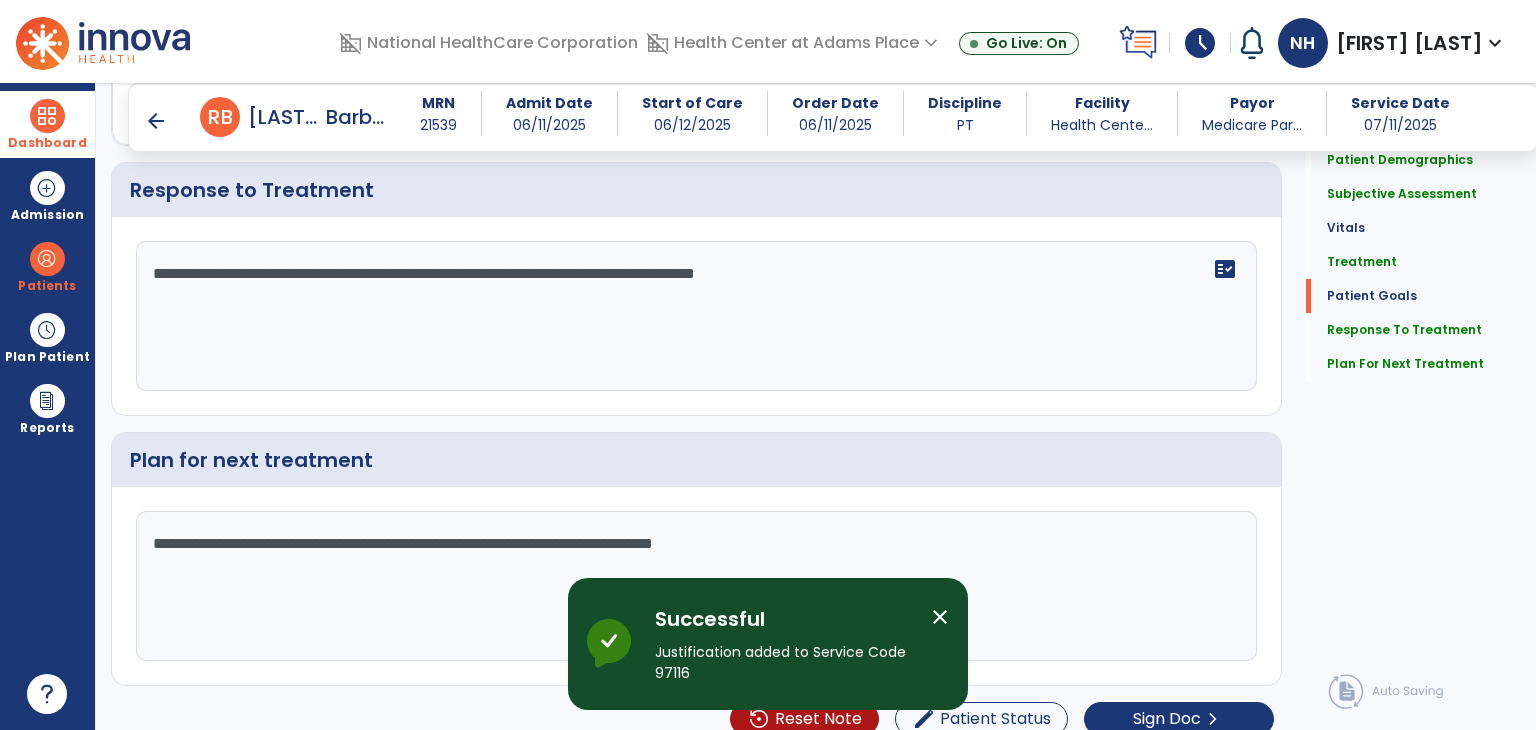 scroll, scrollTop: 2808, scrollLeft: 0, axis: vertical 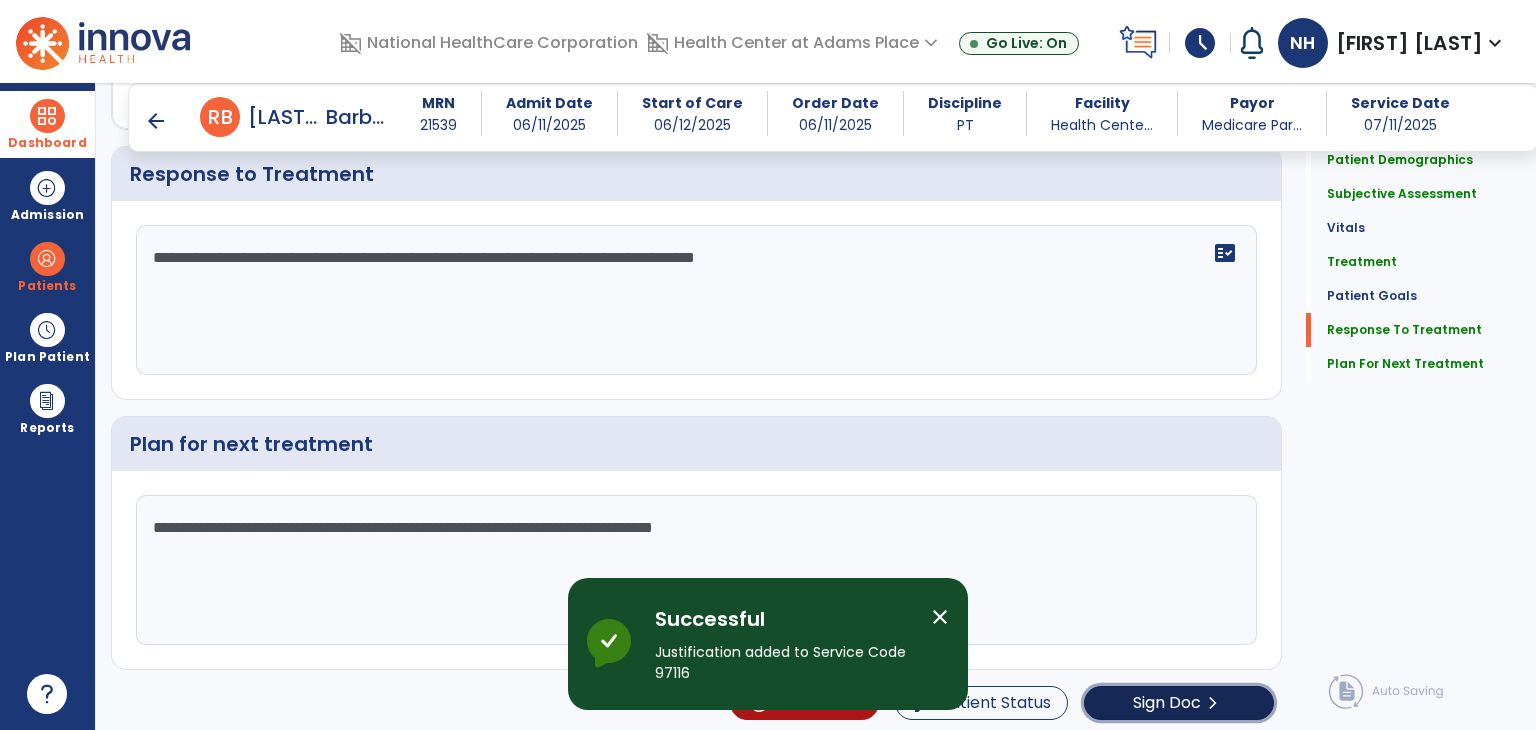 click on "chevron_right" 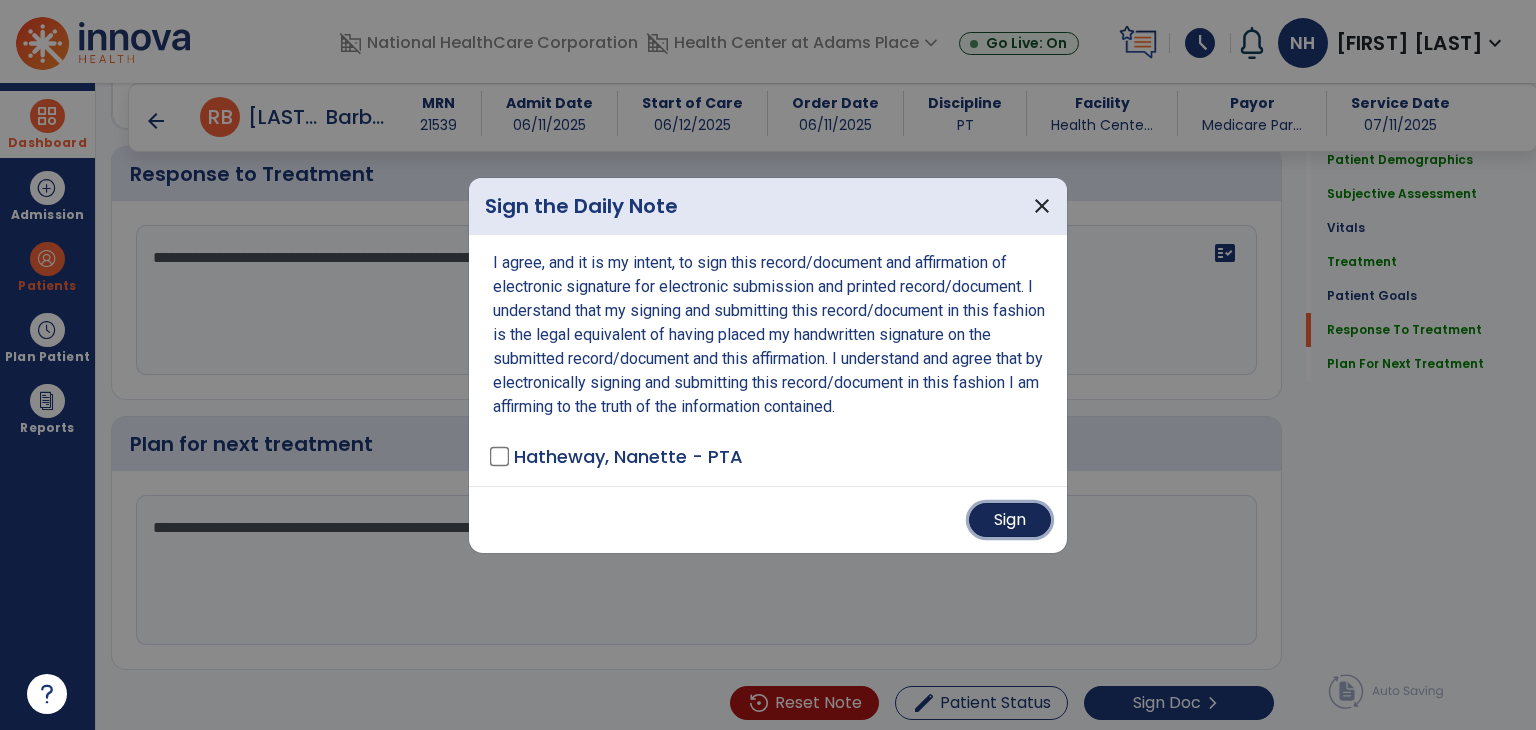 click on "Sign" at bounding box center [1010, 520] 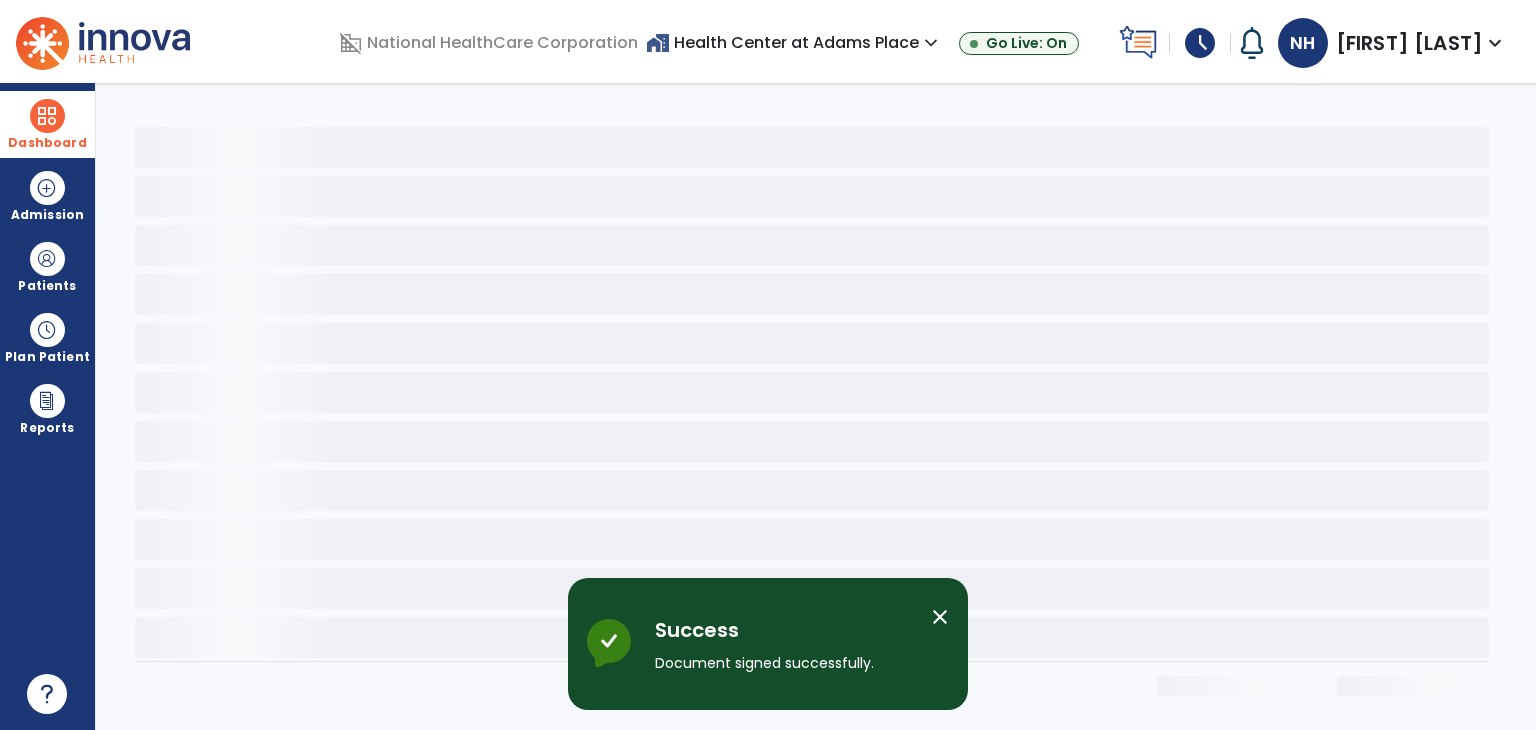 scroll, scrollTop: 0, scrollLeft: 0, axis: both 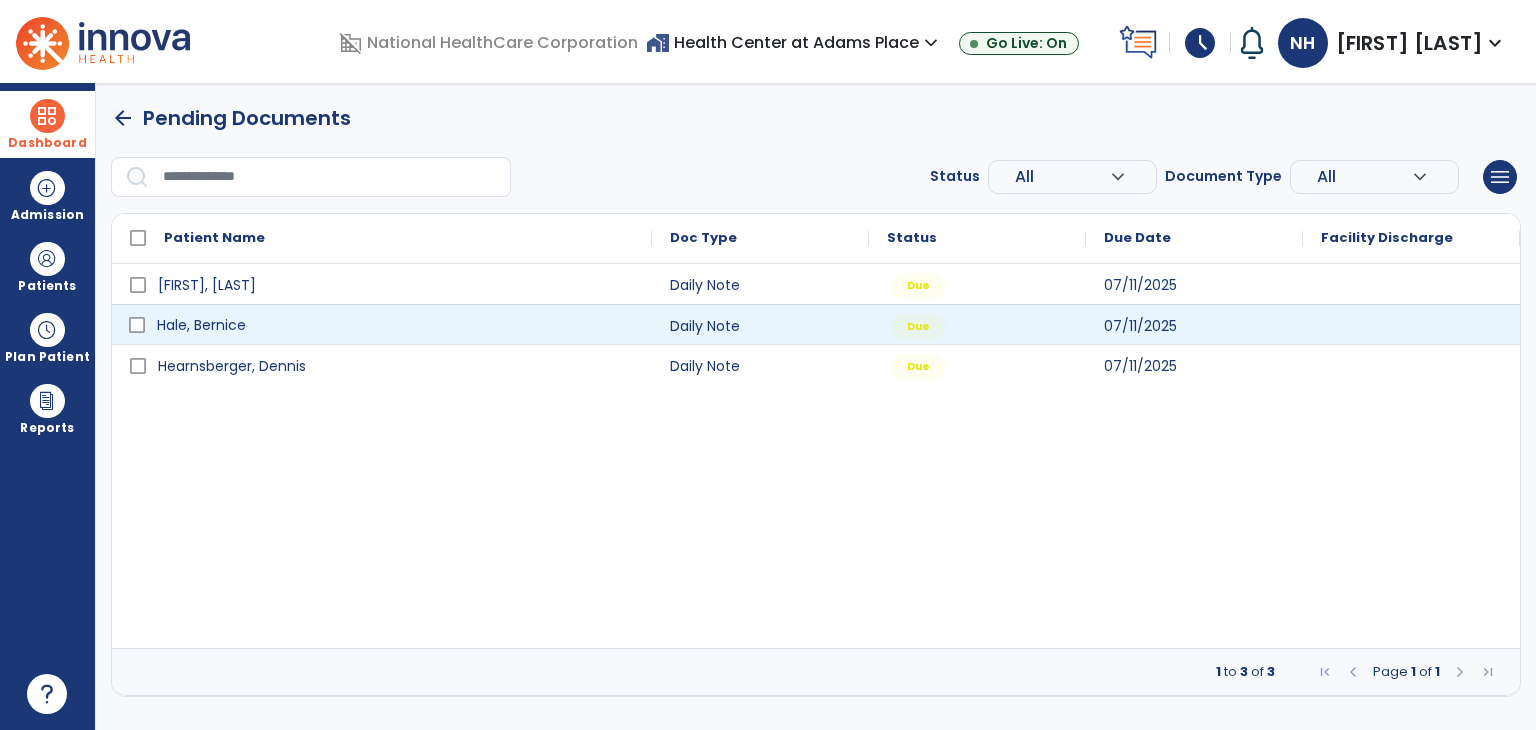 click on "Hale, Bernice" at bounding box center [396, 325] 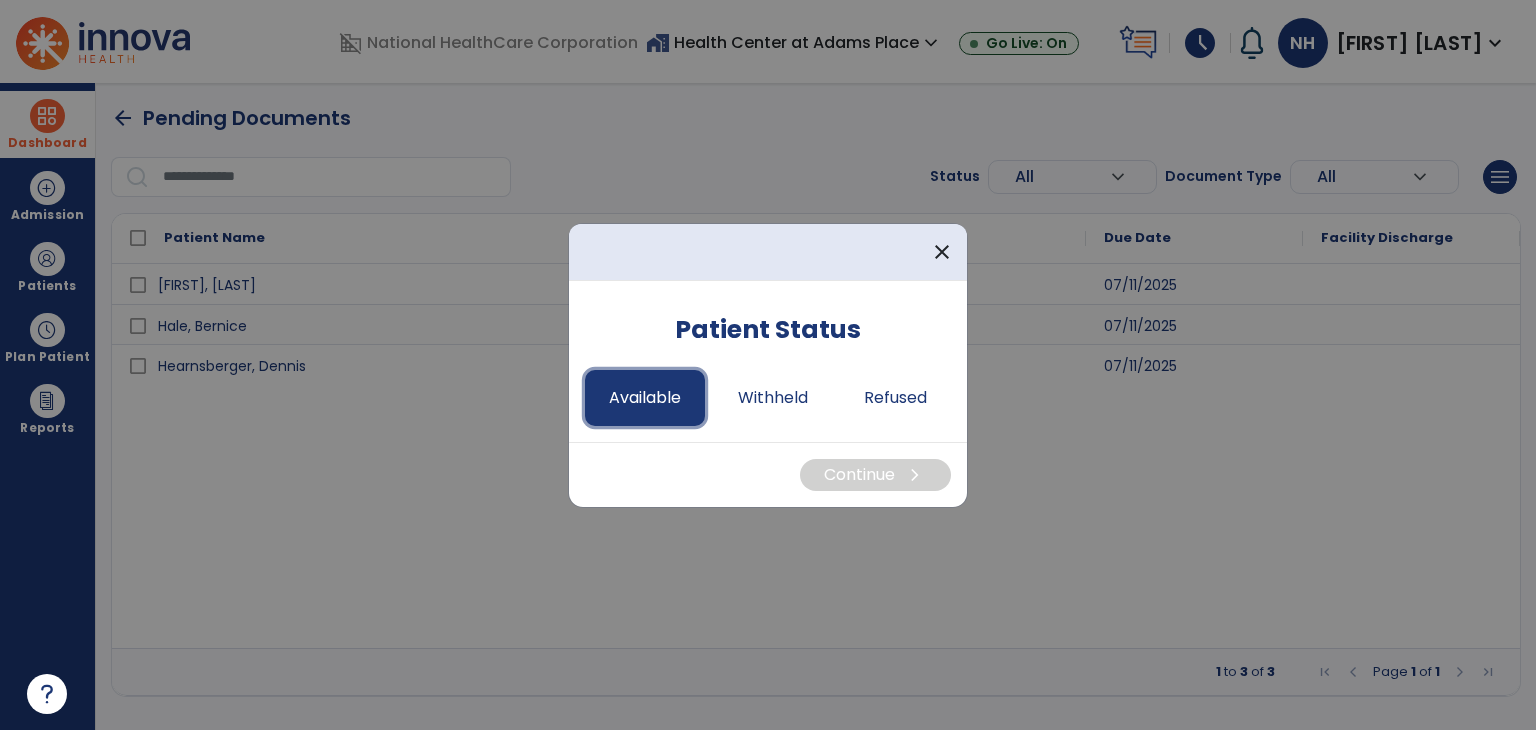 click on "Available" at bounding box center [645, 398] 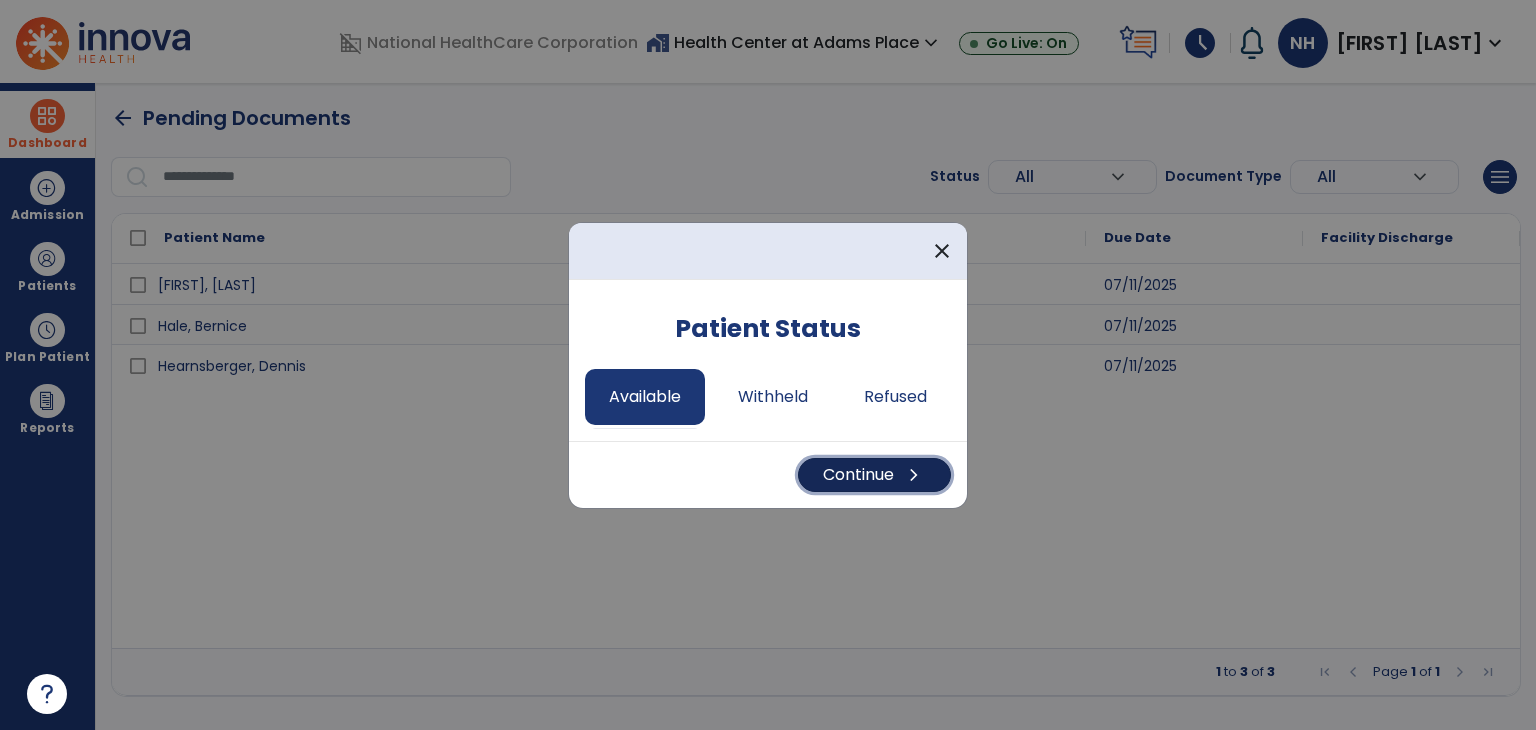 click on "Continue   chevron_right" at bounding box center (874, 475) 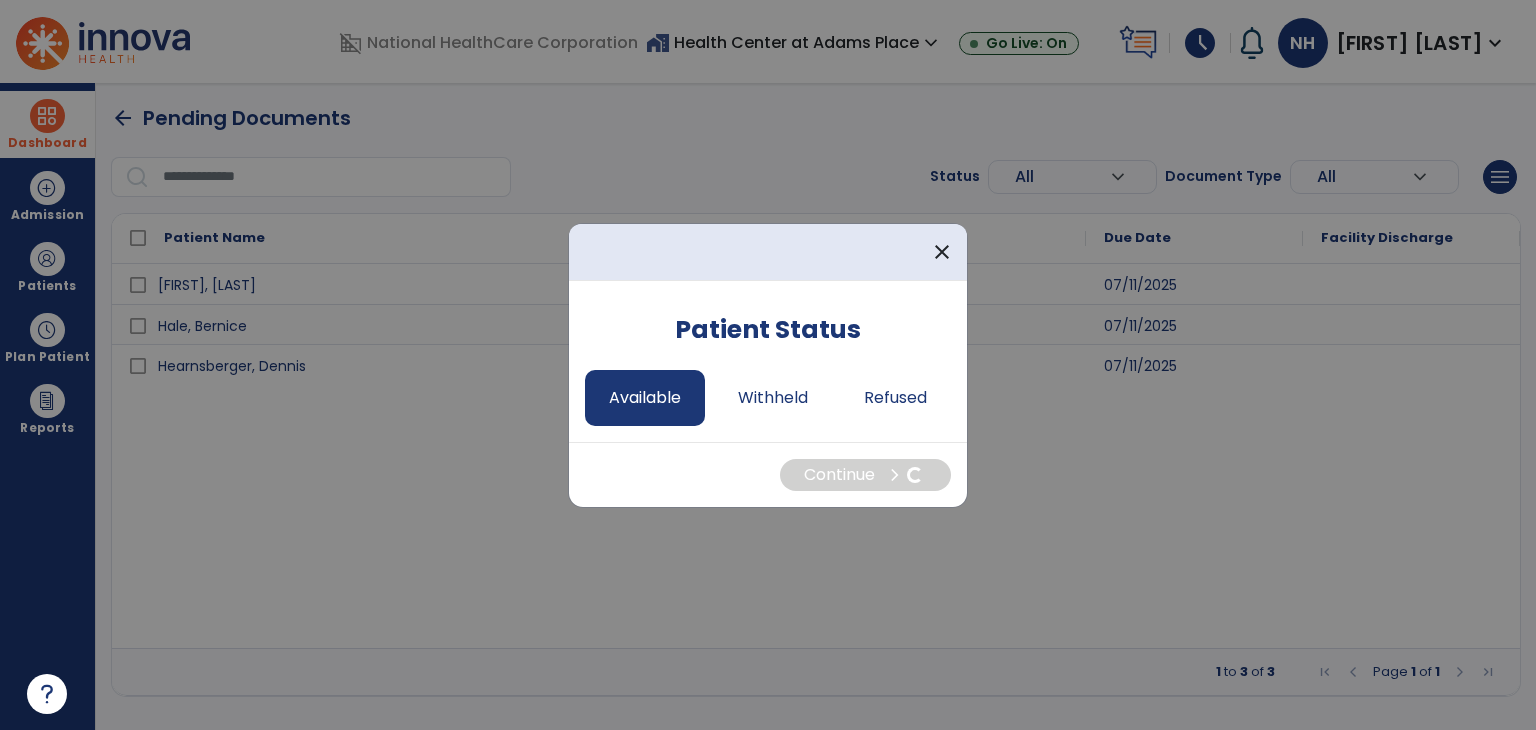 select on "*" 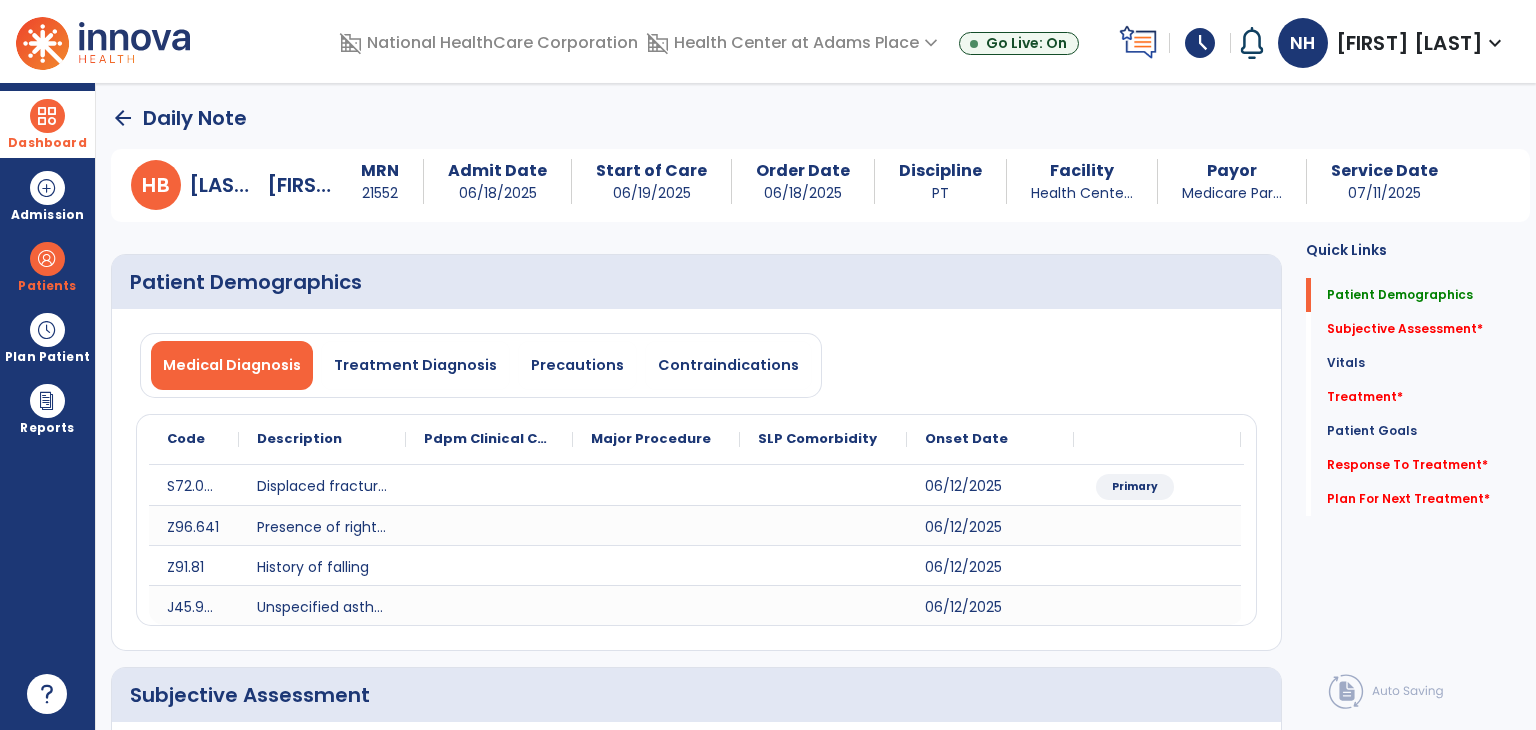 click on "Dashboard  dashboard  Therapist Dashboard Admission Patients  format_list_bulleted  Patient List  space_dashboard  Patient Board  insert_chart  PDPM Board Plan Patient  event_note  Planner  content_paste_go  Scheduler  content_paste_go  Whiteboard Reports  export_notes  Billing Exports  note_alt  EOM Report  event_note  Minutes By Payor  inbox_customize  Service Log  playlist_add_check  Triple Check Report" at bounding box center [48, 406] 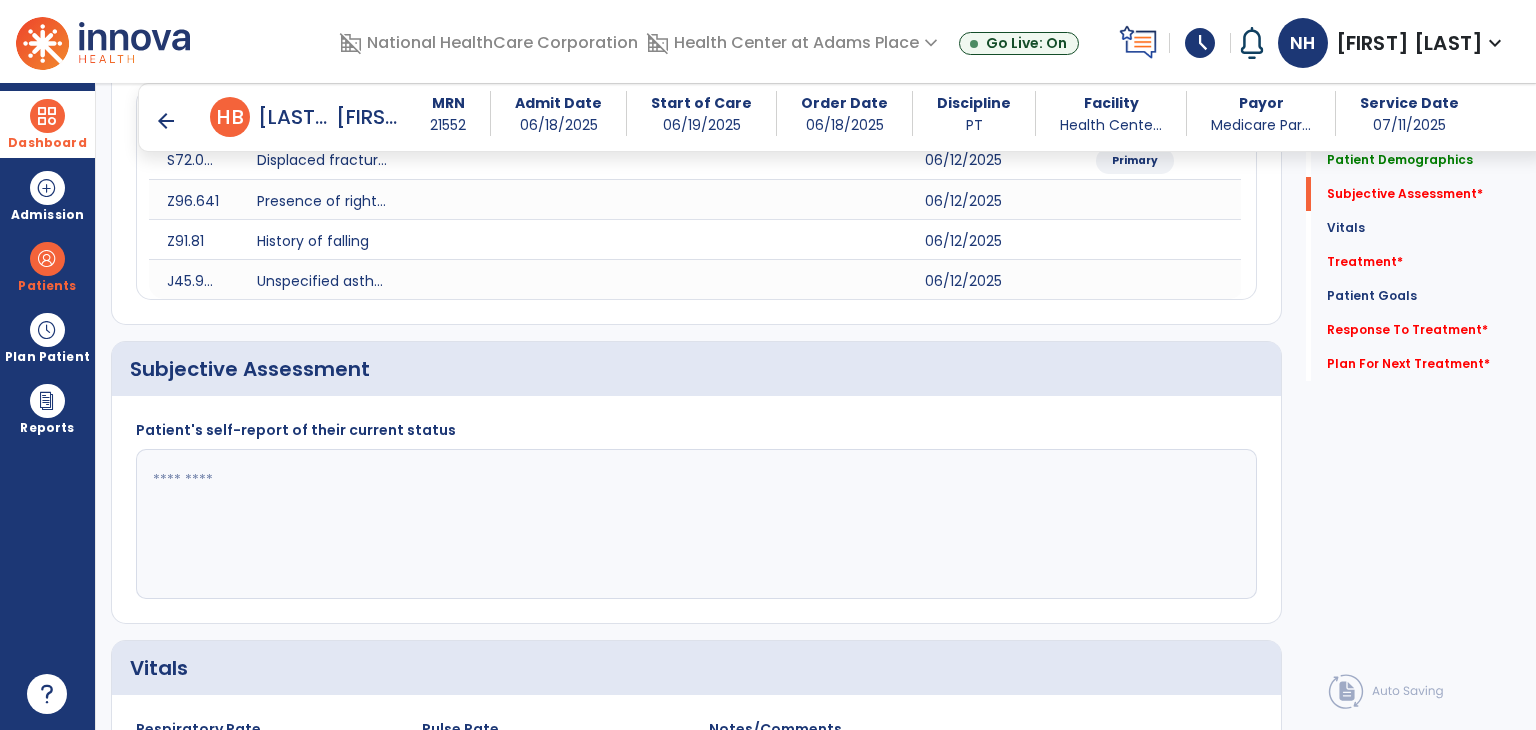 scroll, scrollTop: 316, scrollLeft: 0, axis: vertical 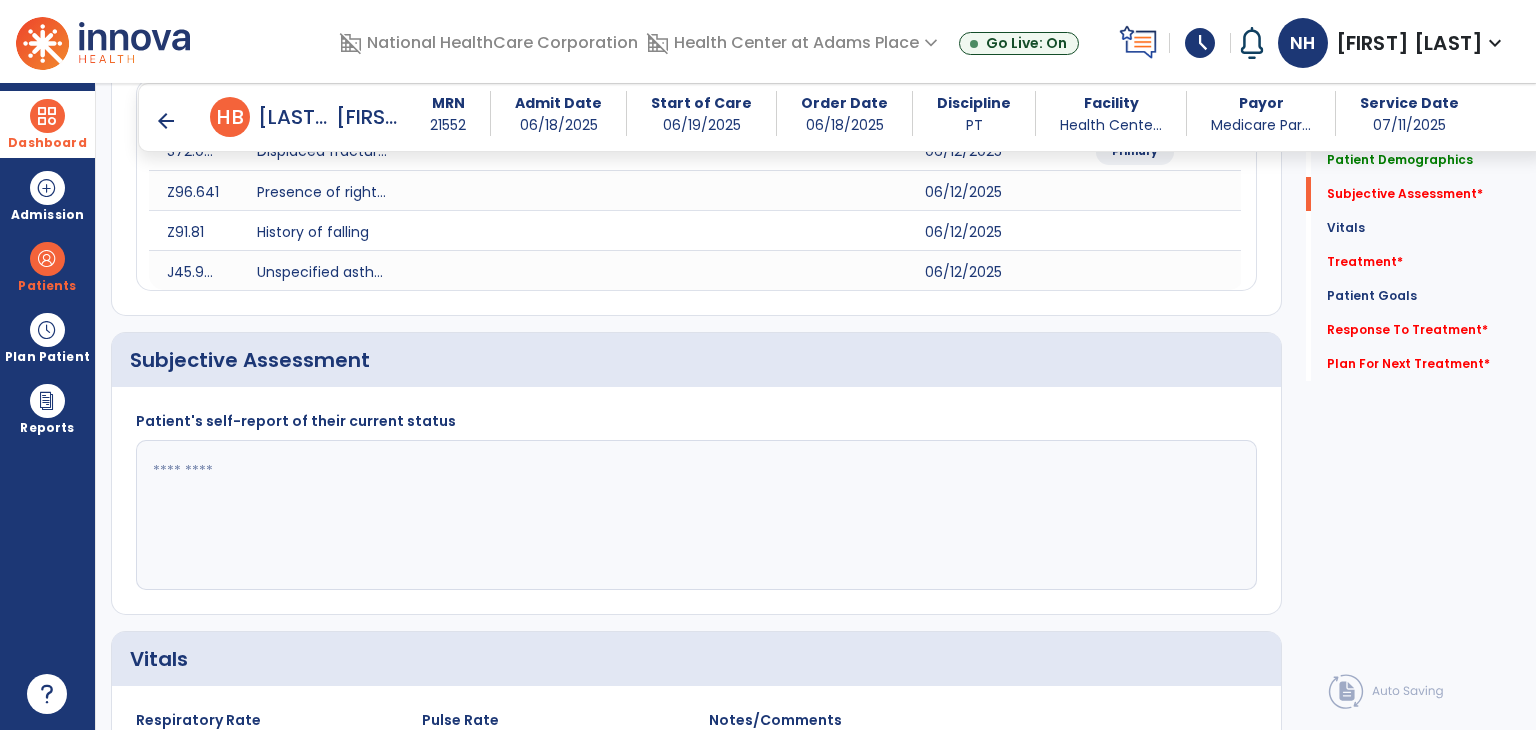 click 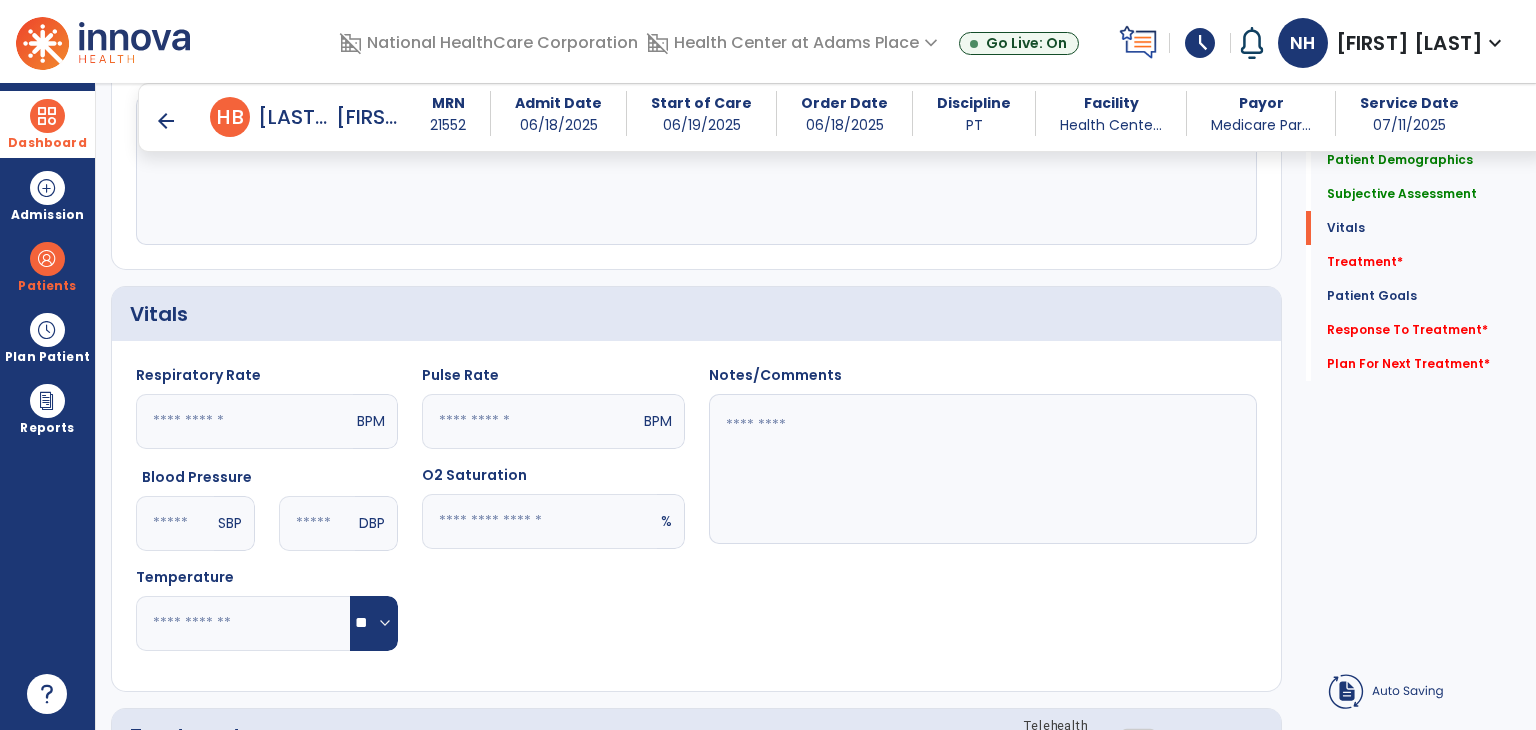 scroll, scrollTop: 662, scrollLeft: 0, axis: vertical 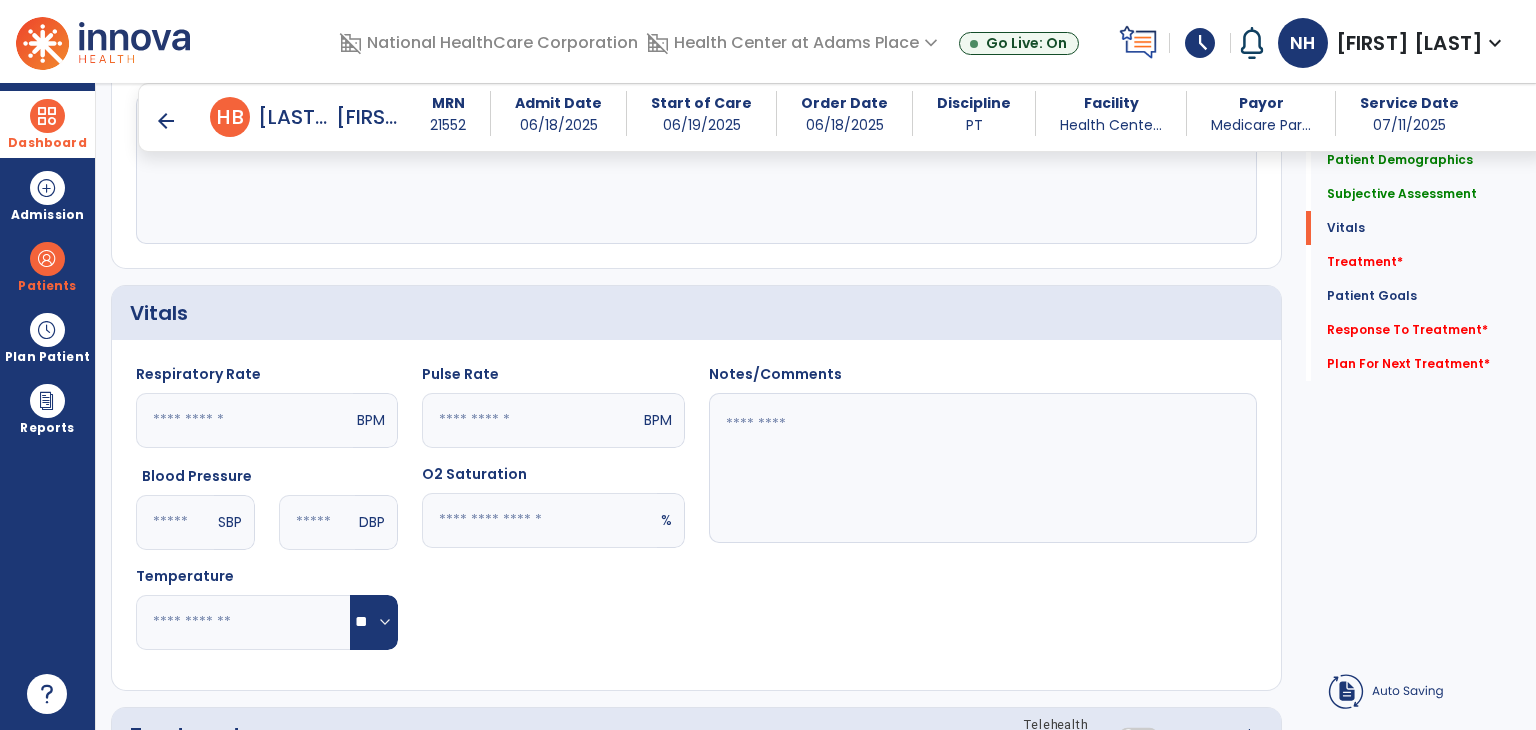 type on "**********" 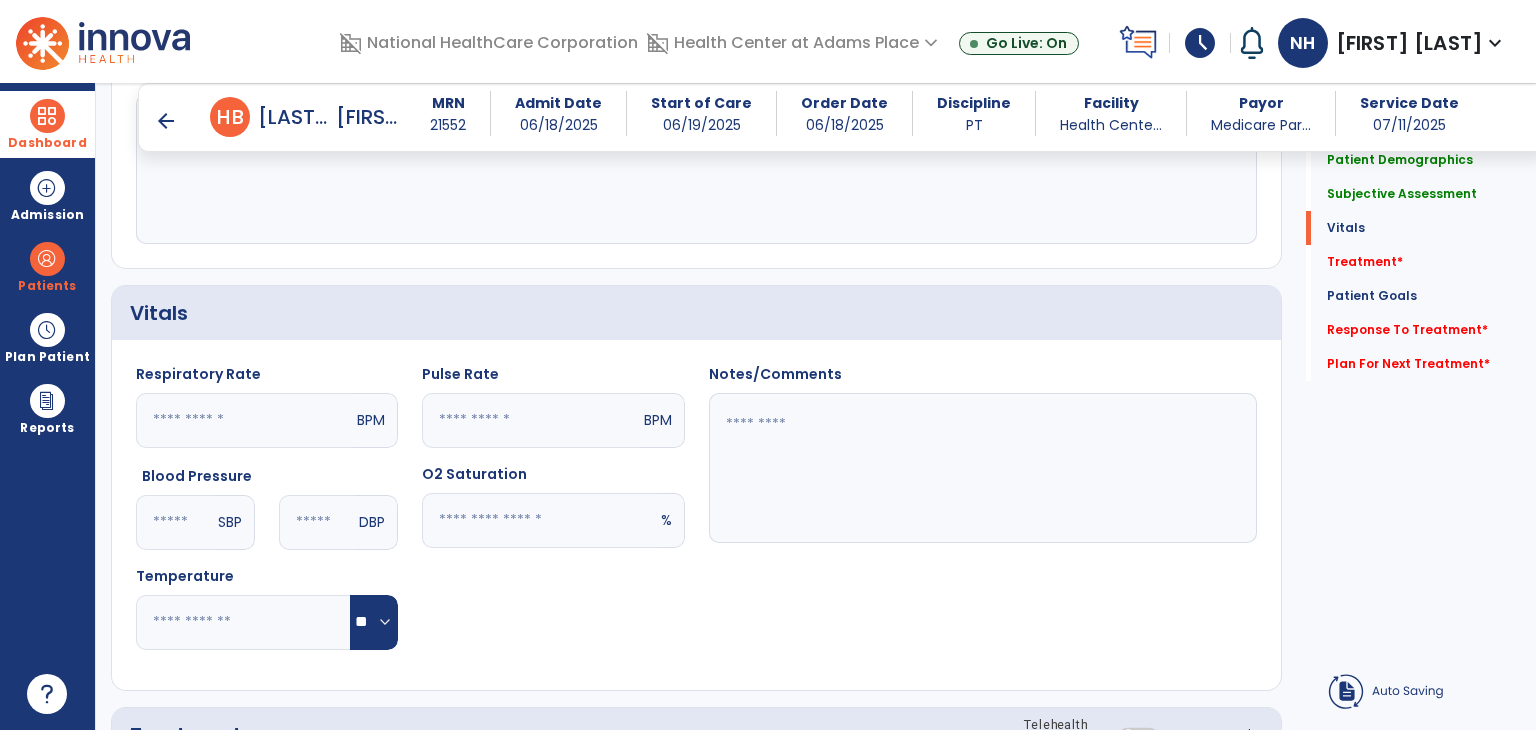 click 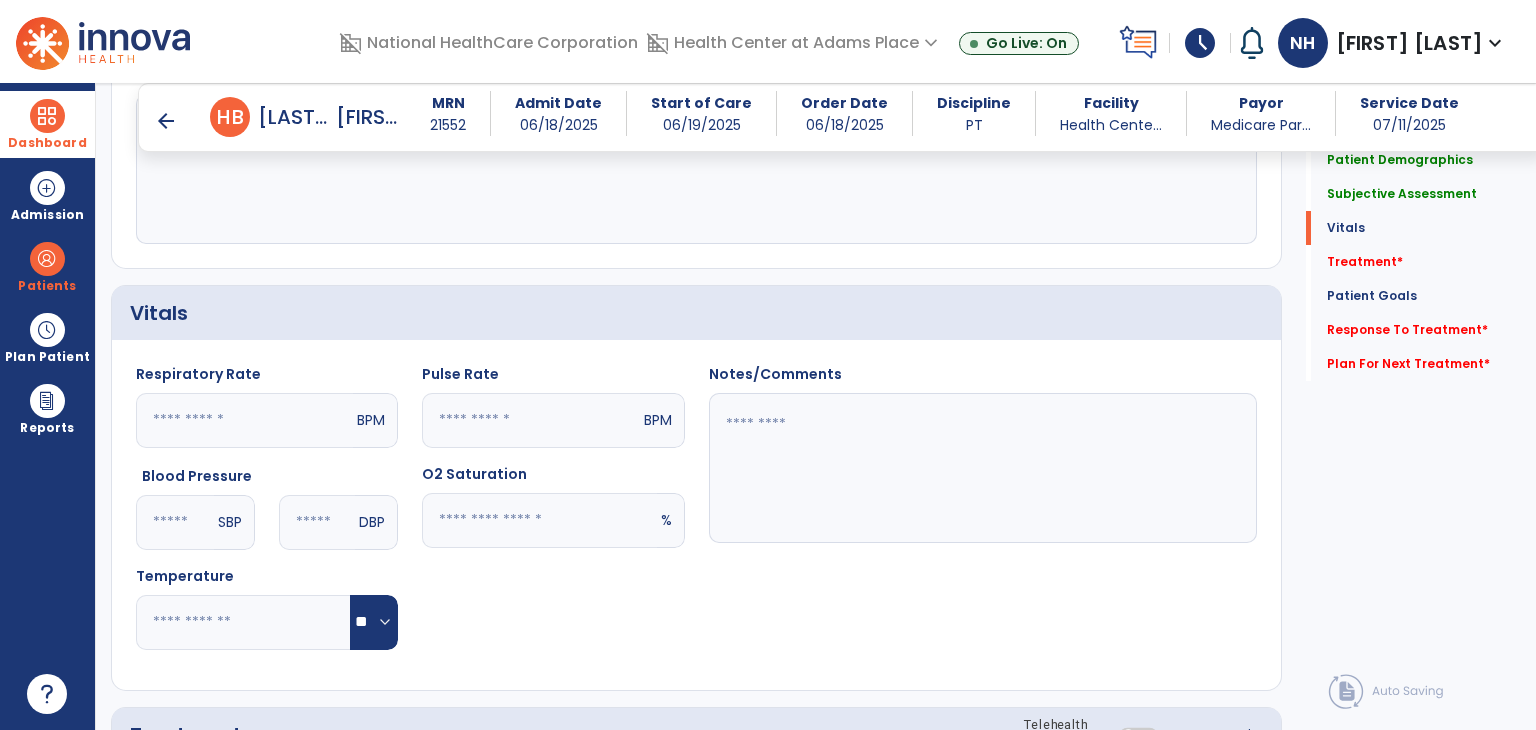 type on "**" 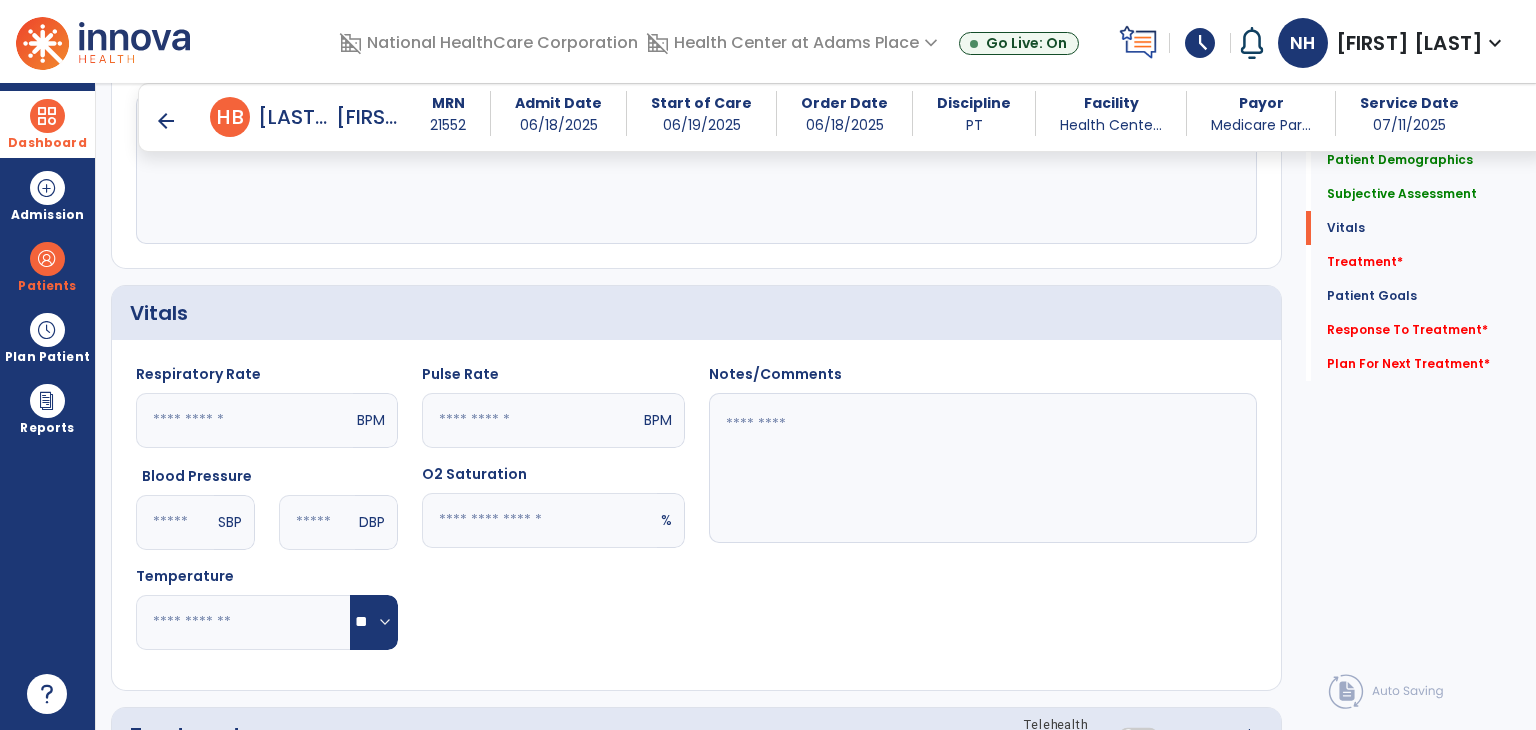 click 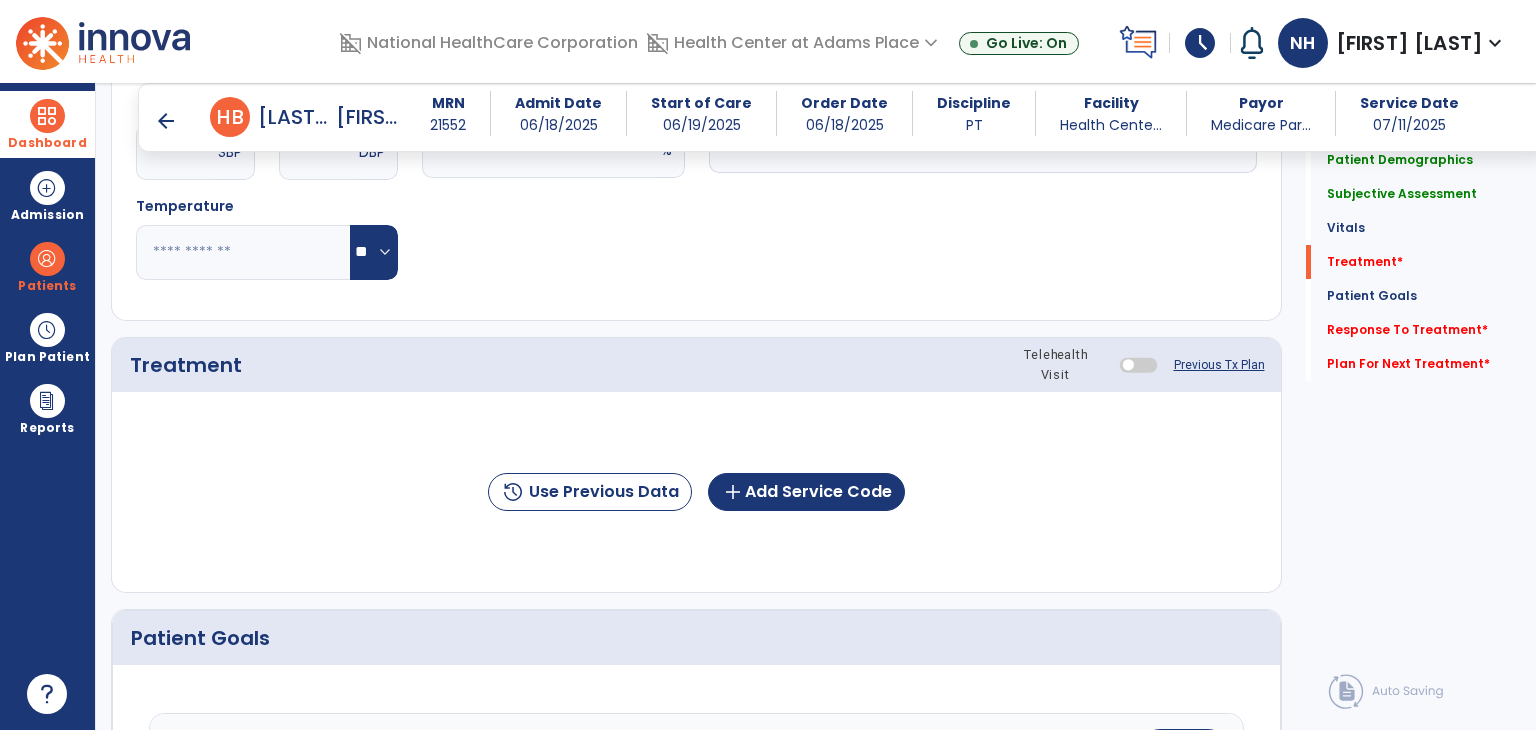 scroll, scrollTop: 1078, scrollLeft: 0, axis: vertical 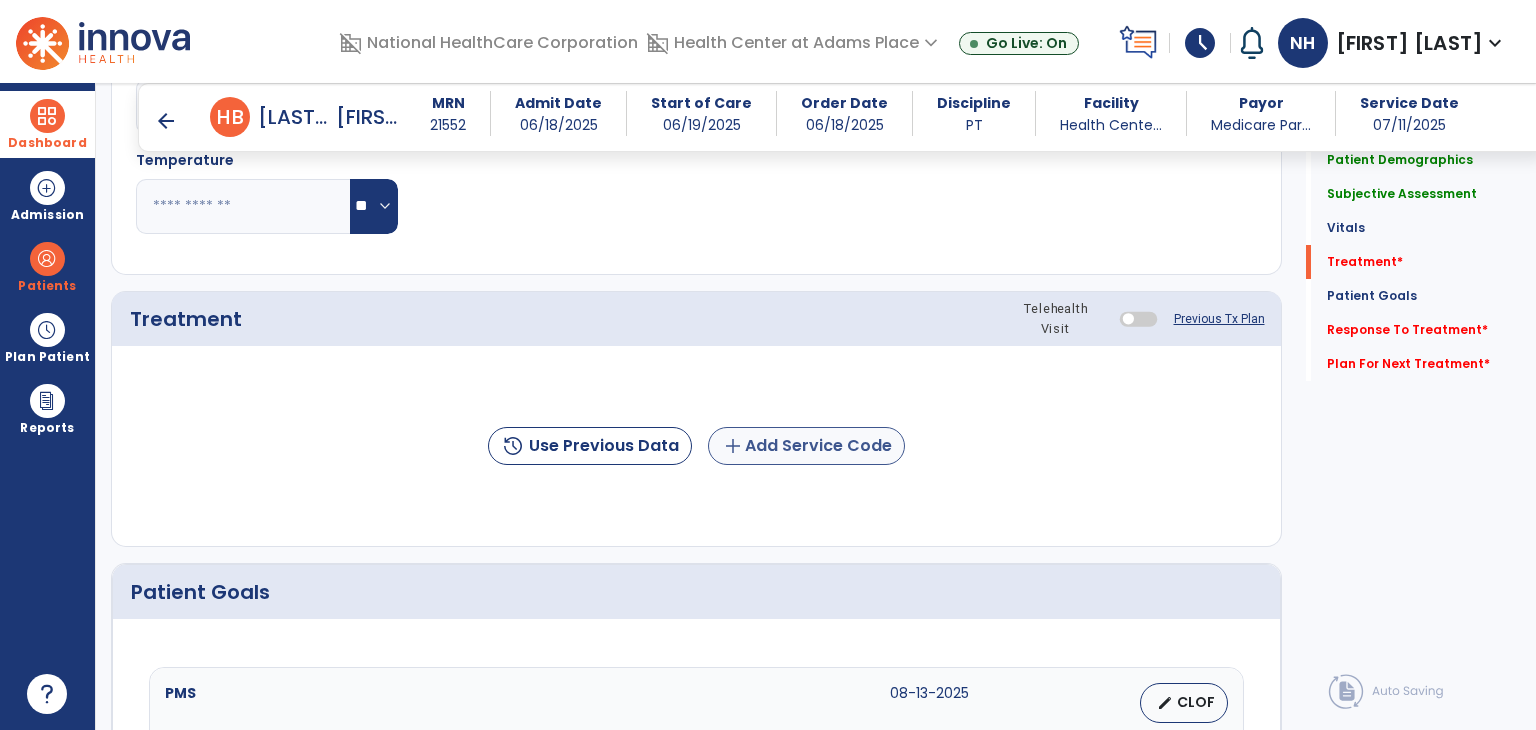 type on "**" 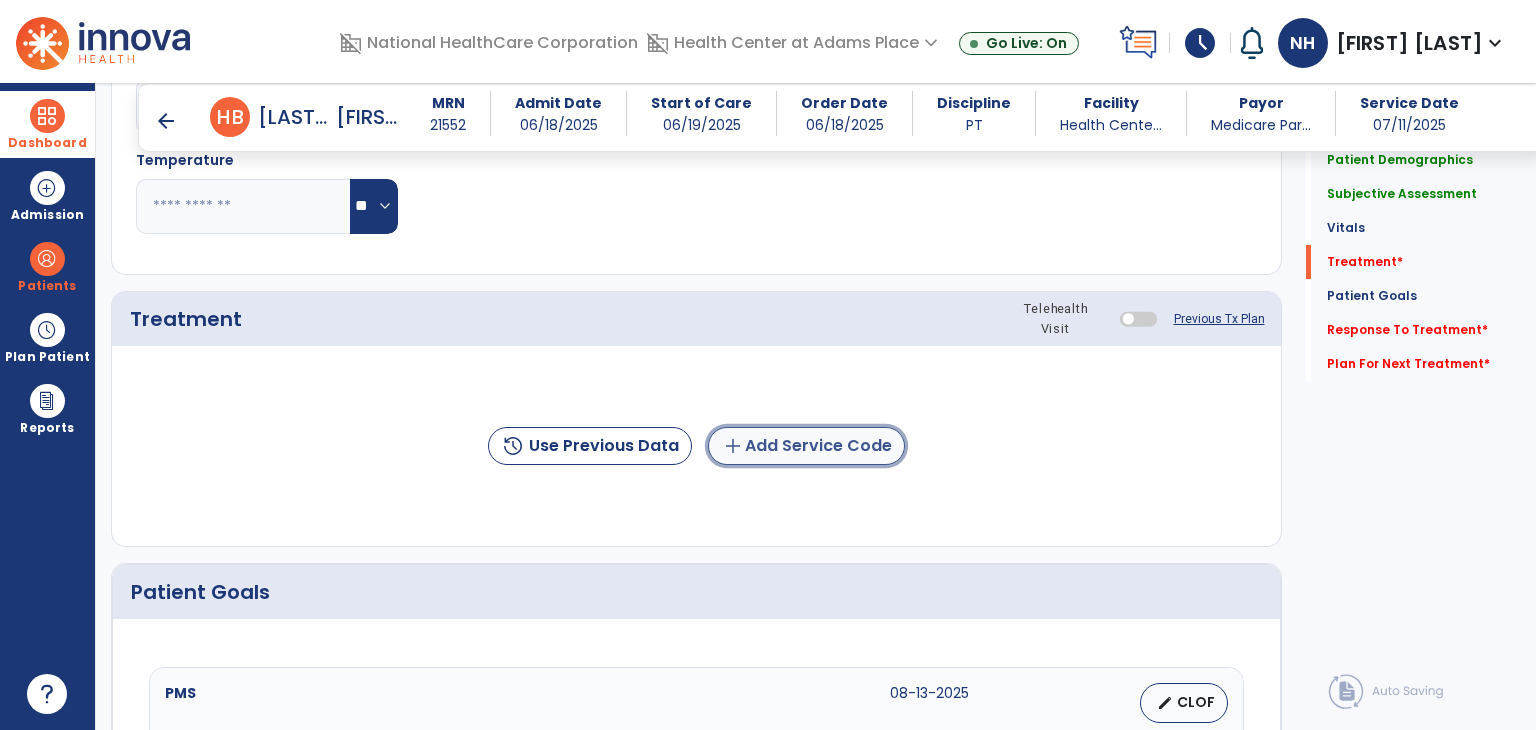 click on "add  Add Service Code" 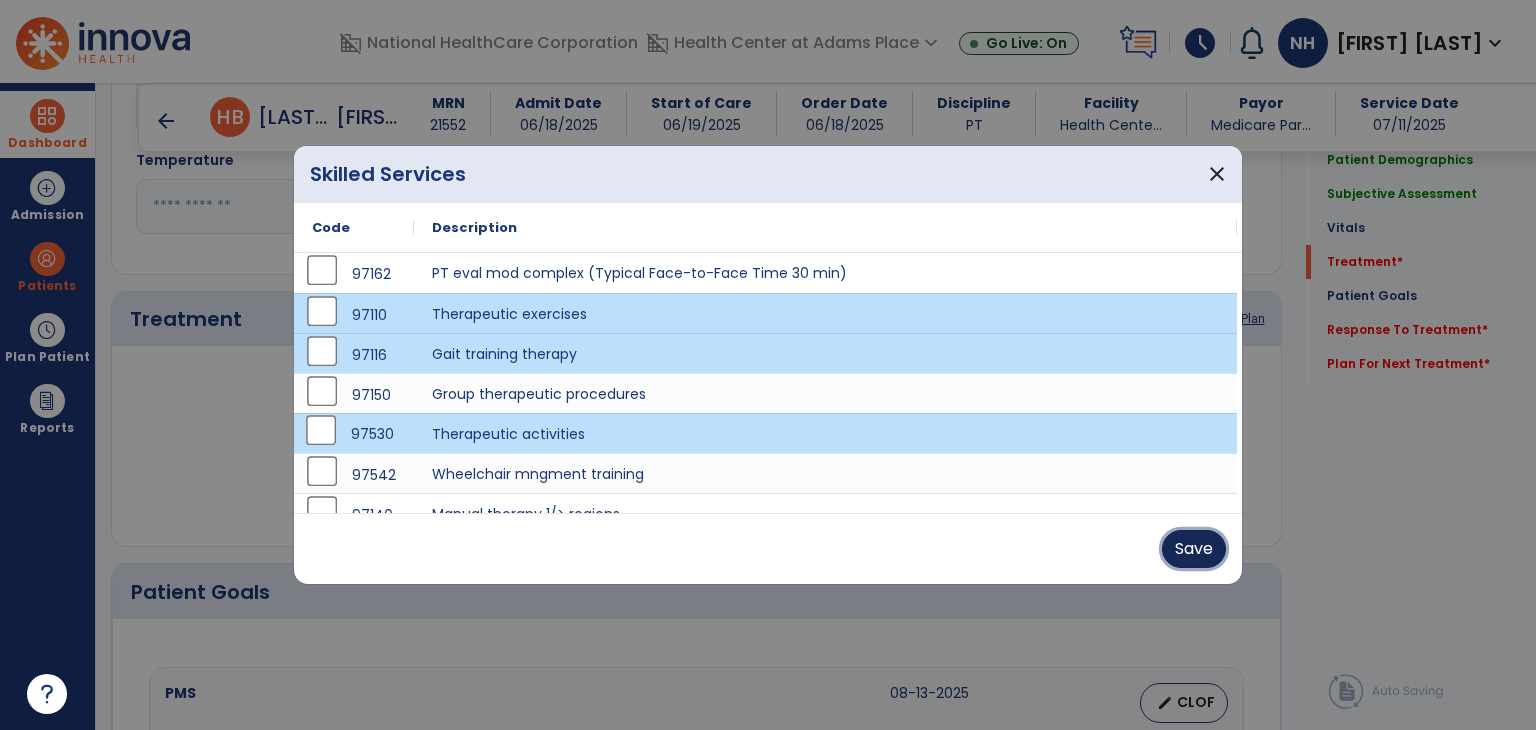 click on "Save" at bounding box center (1194, 549) 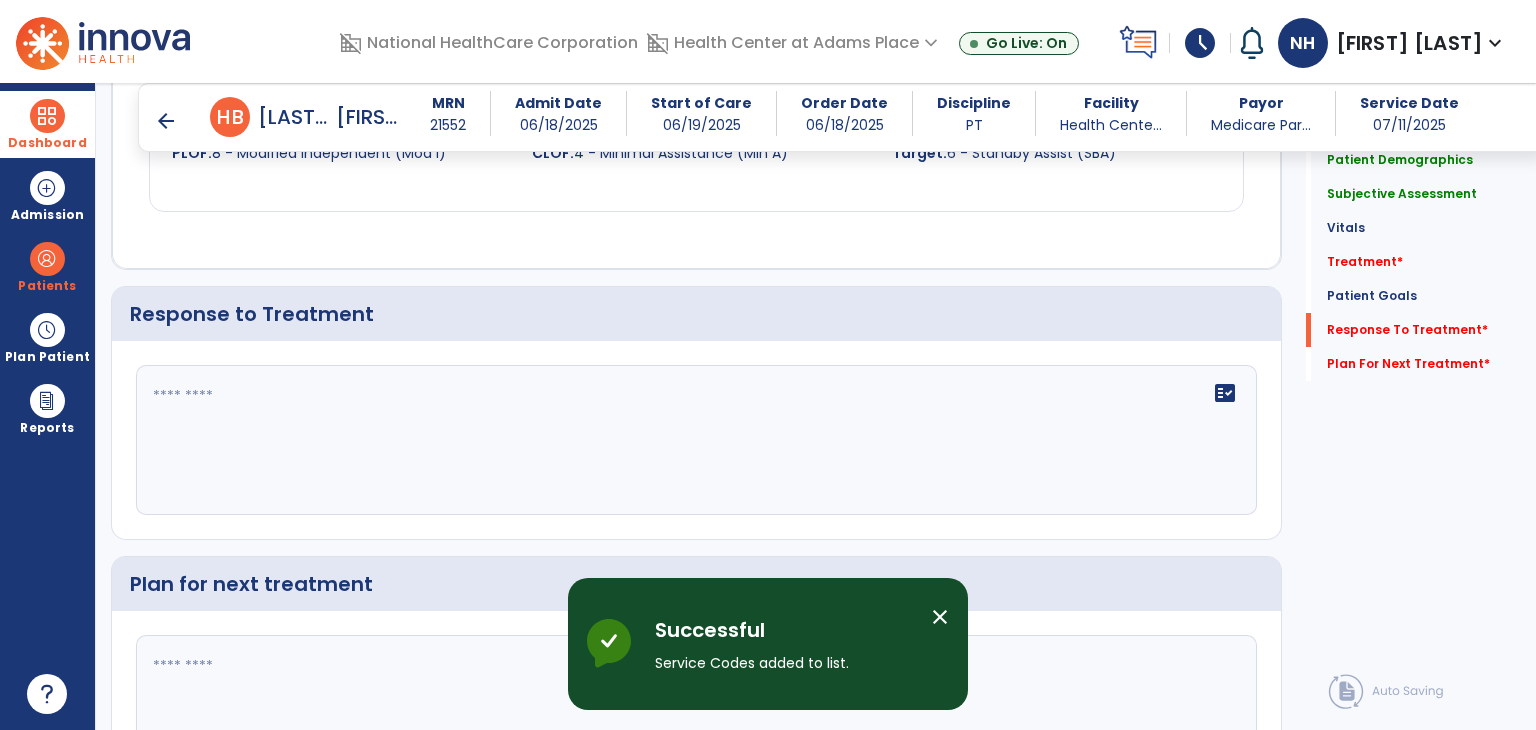 scroll, scrollTop: 2623, scrollLeft: 0, axis: vertical 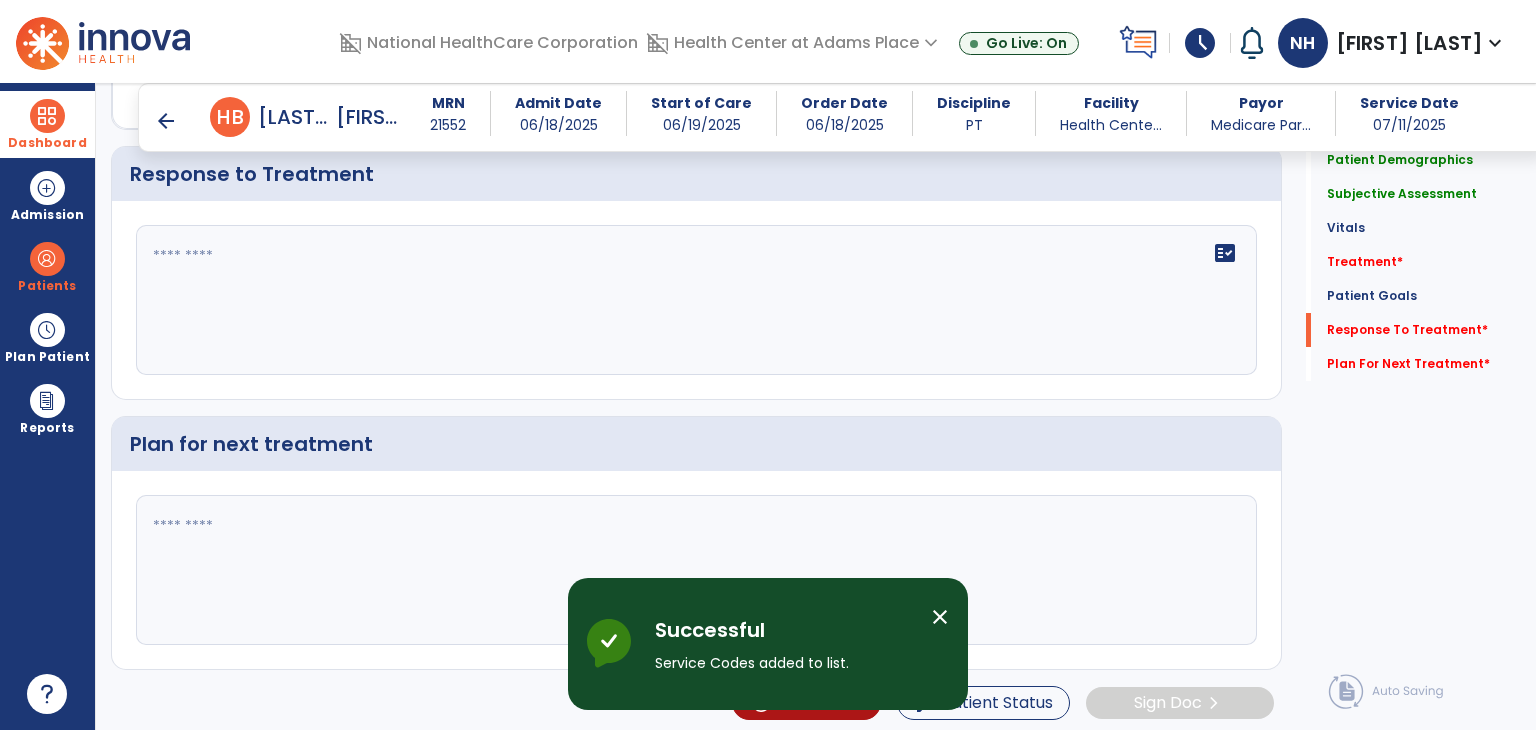 click 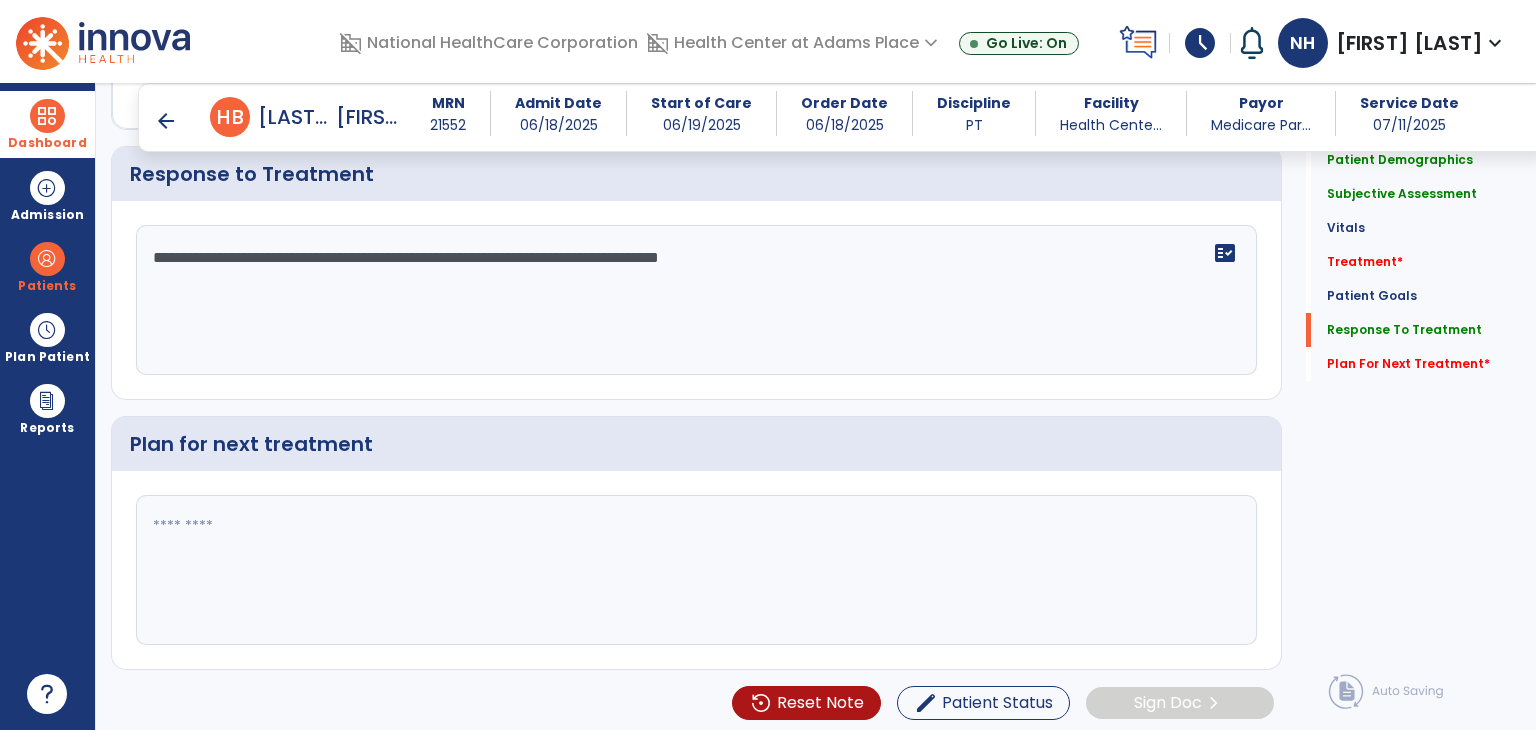 type on "**********" 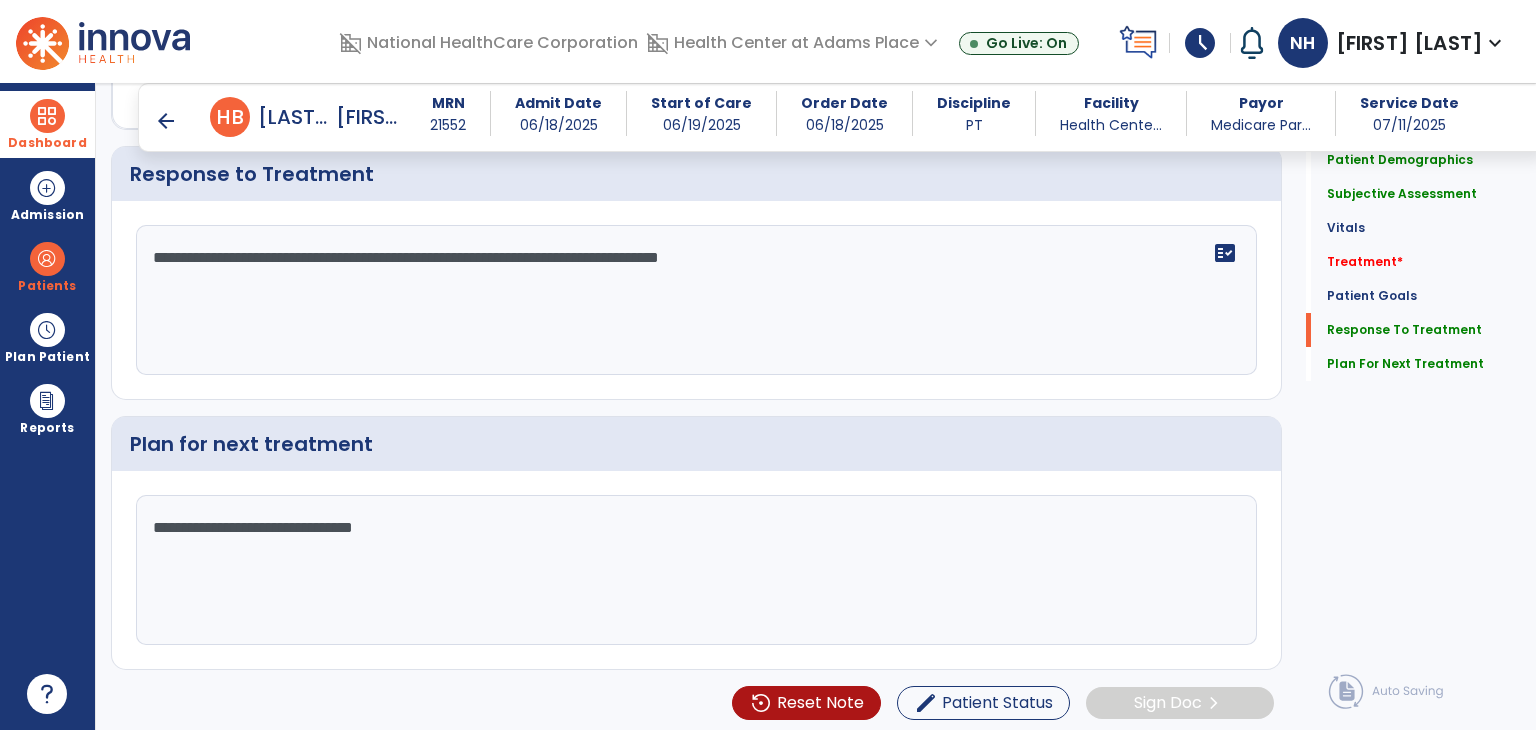 click on "**********" 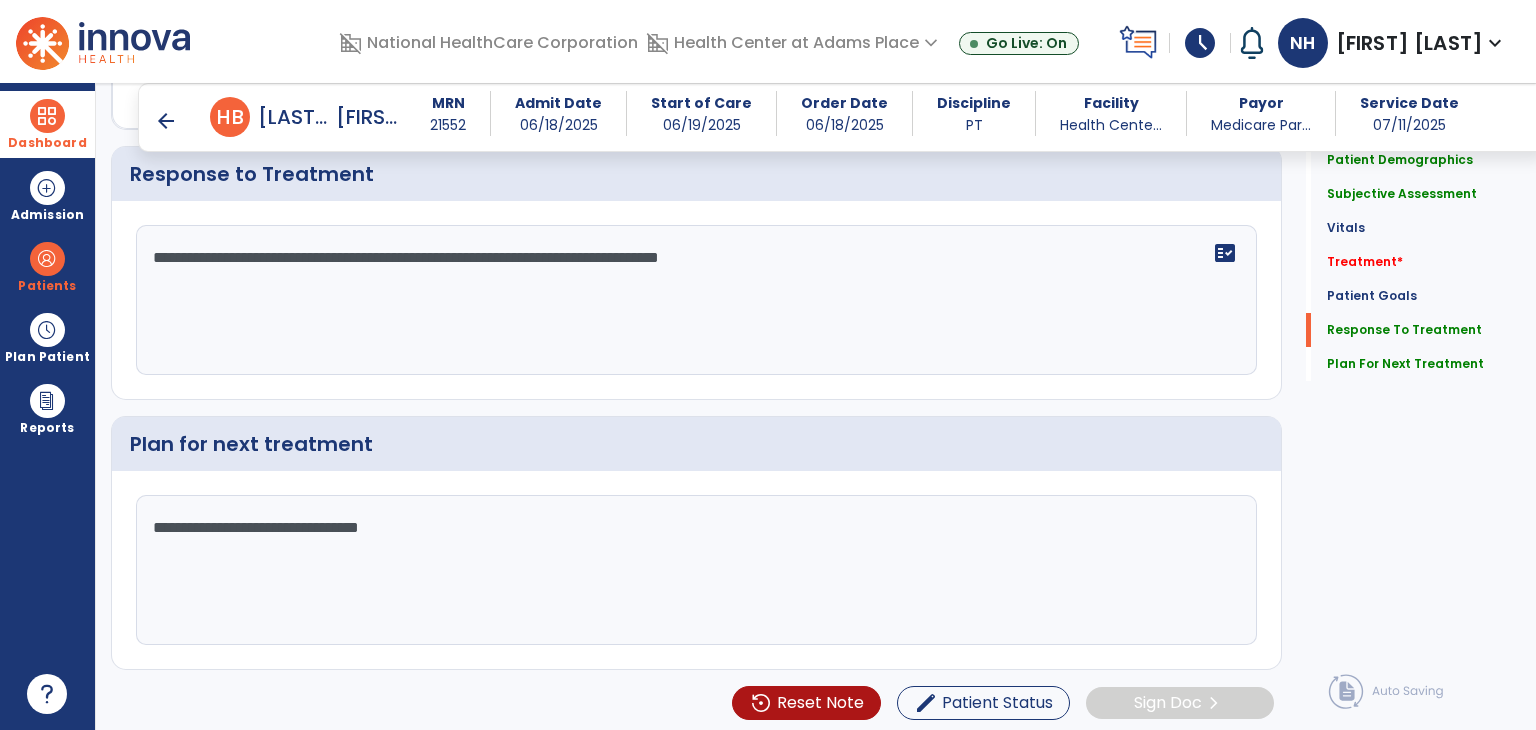 click on "**********" 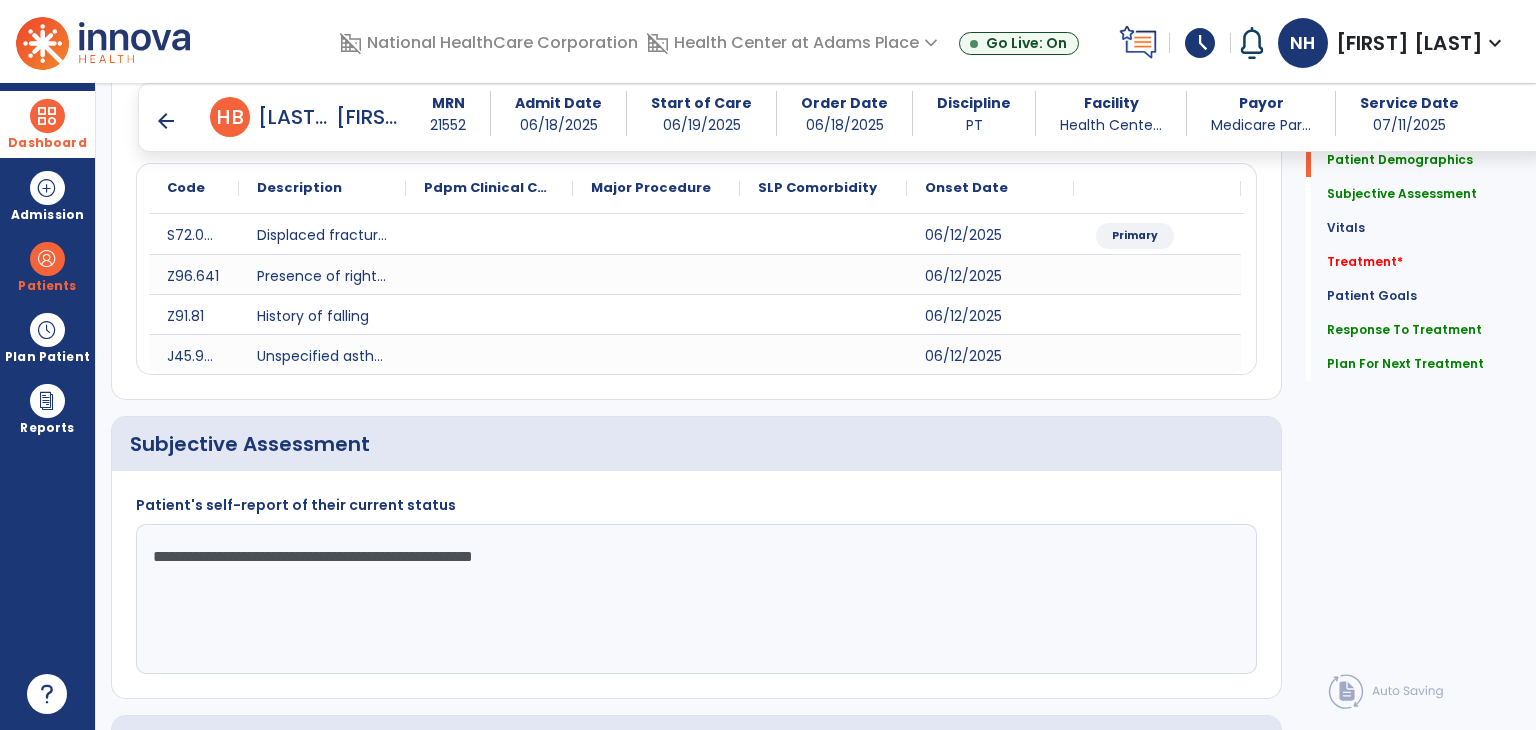 scroll, scrollTop: 0, scrollLeft: 0, axis: both 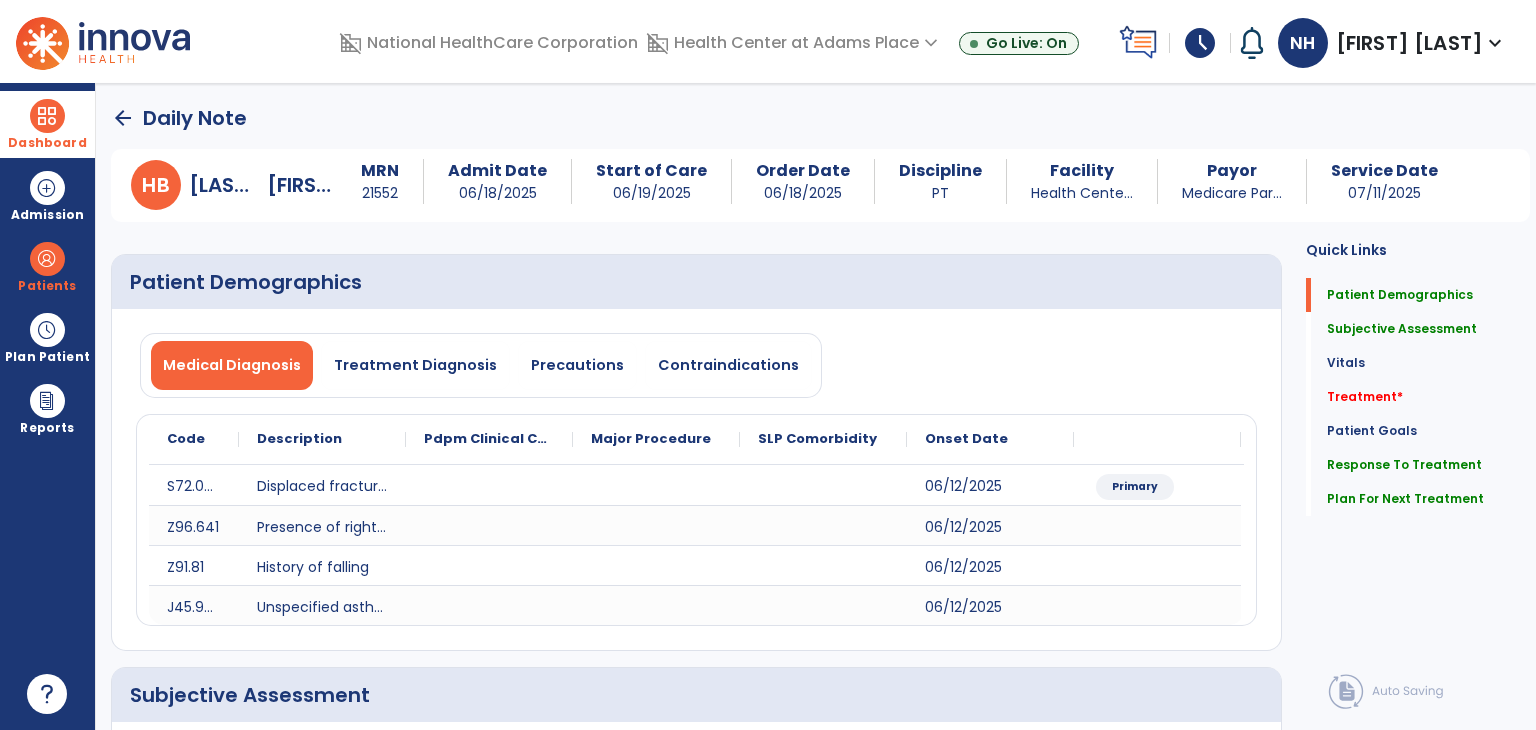 type on "**********" 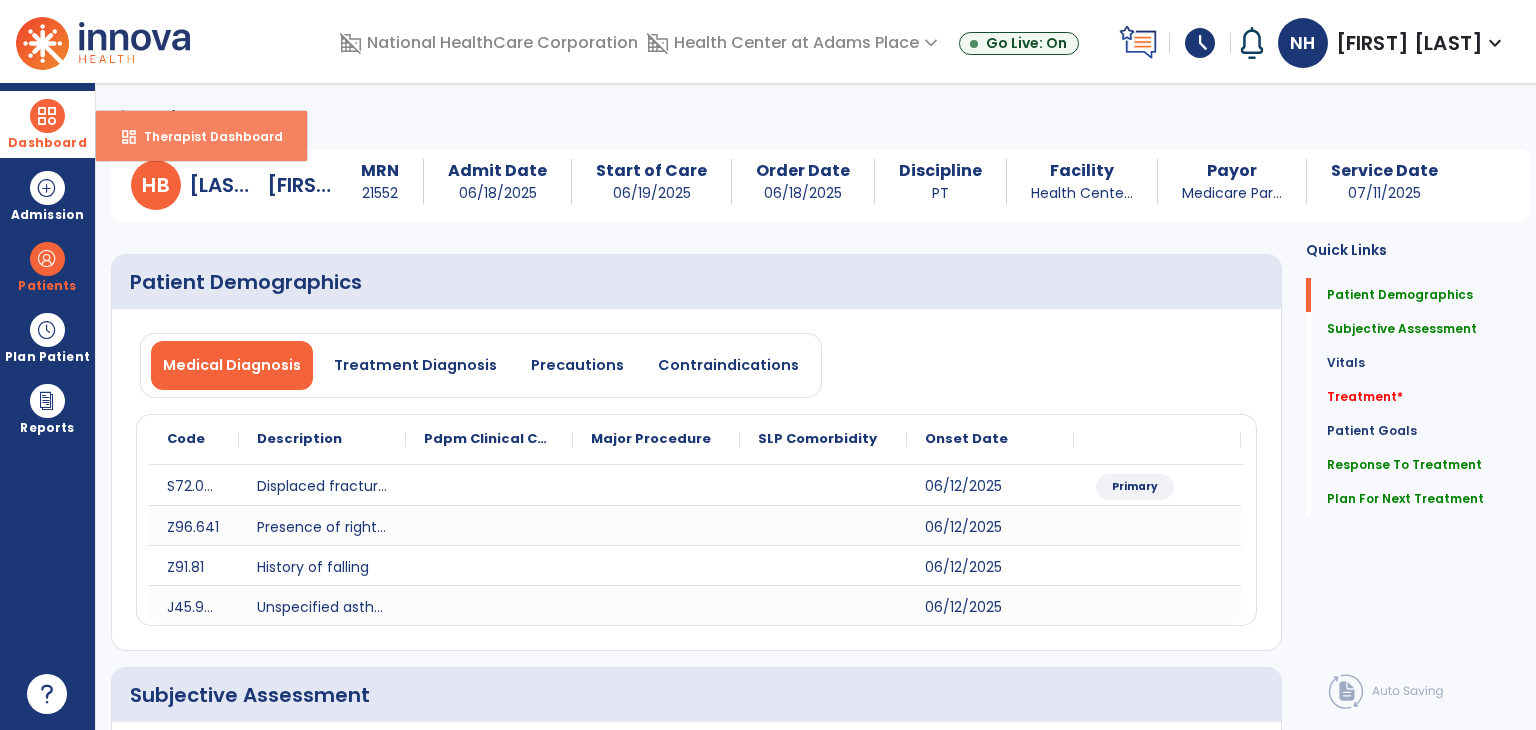 click on "Therapist Dashboard" at bounding box center [205, 136] 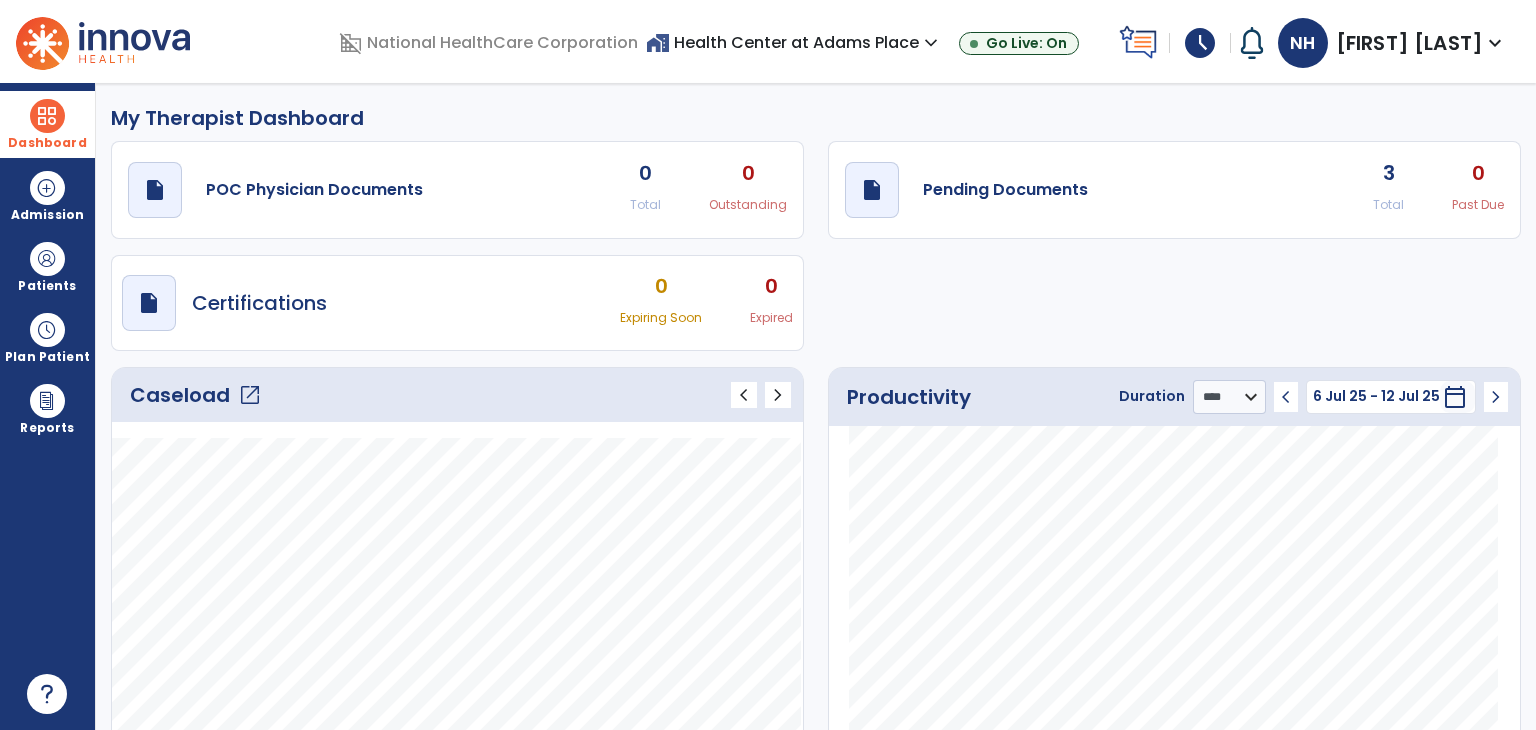click on "schedule" at bounding box center (1200, 43) 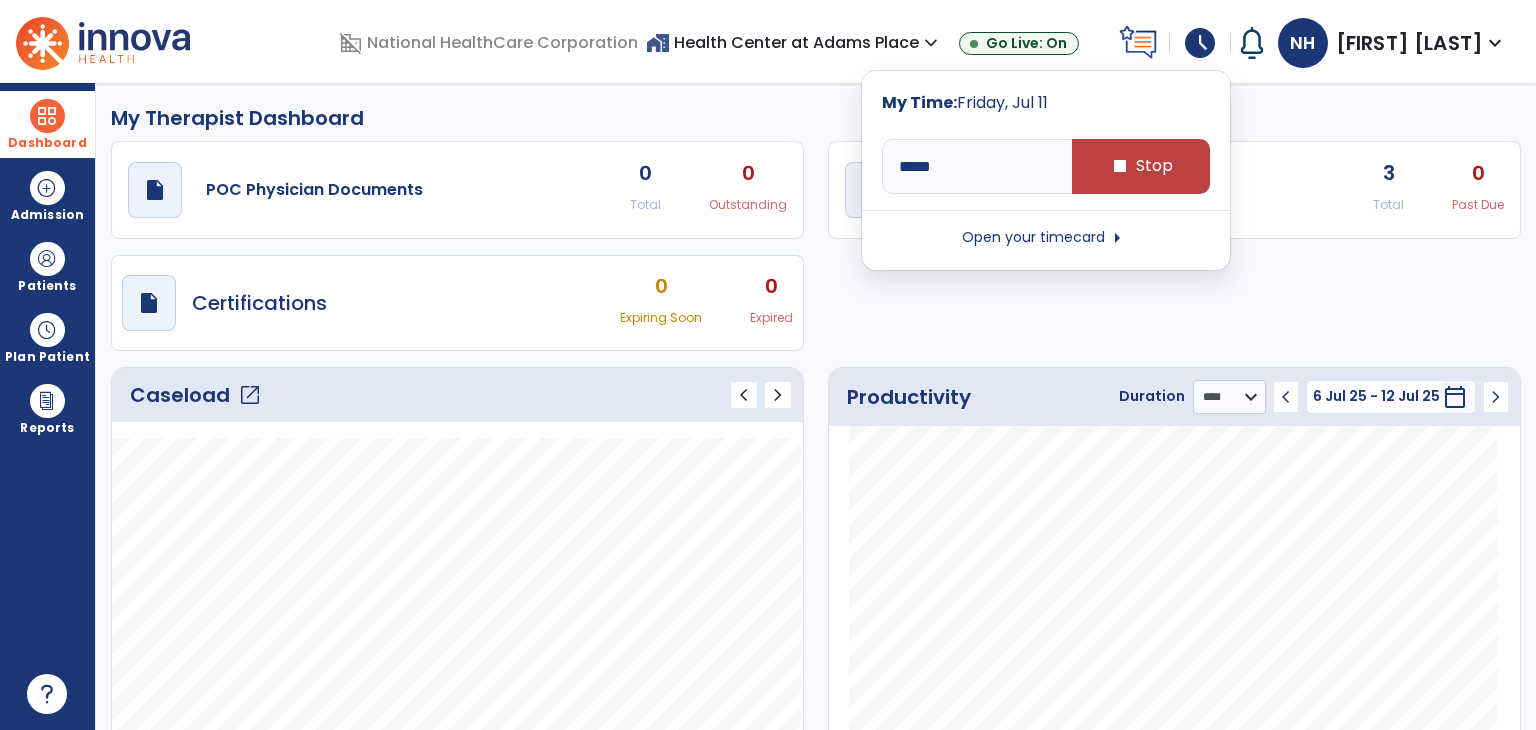 click on "Open your timecard  arrow_right" at bounding box center (1046, 238) 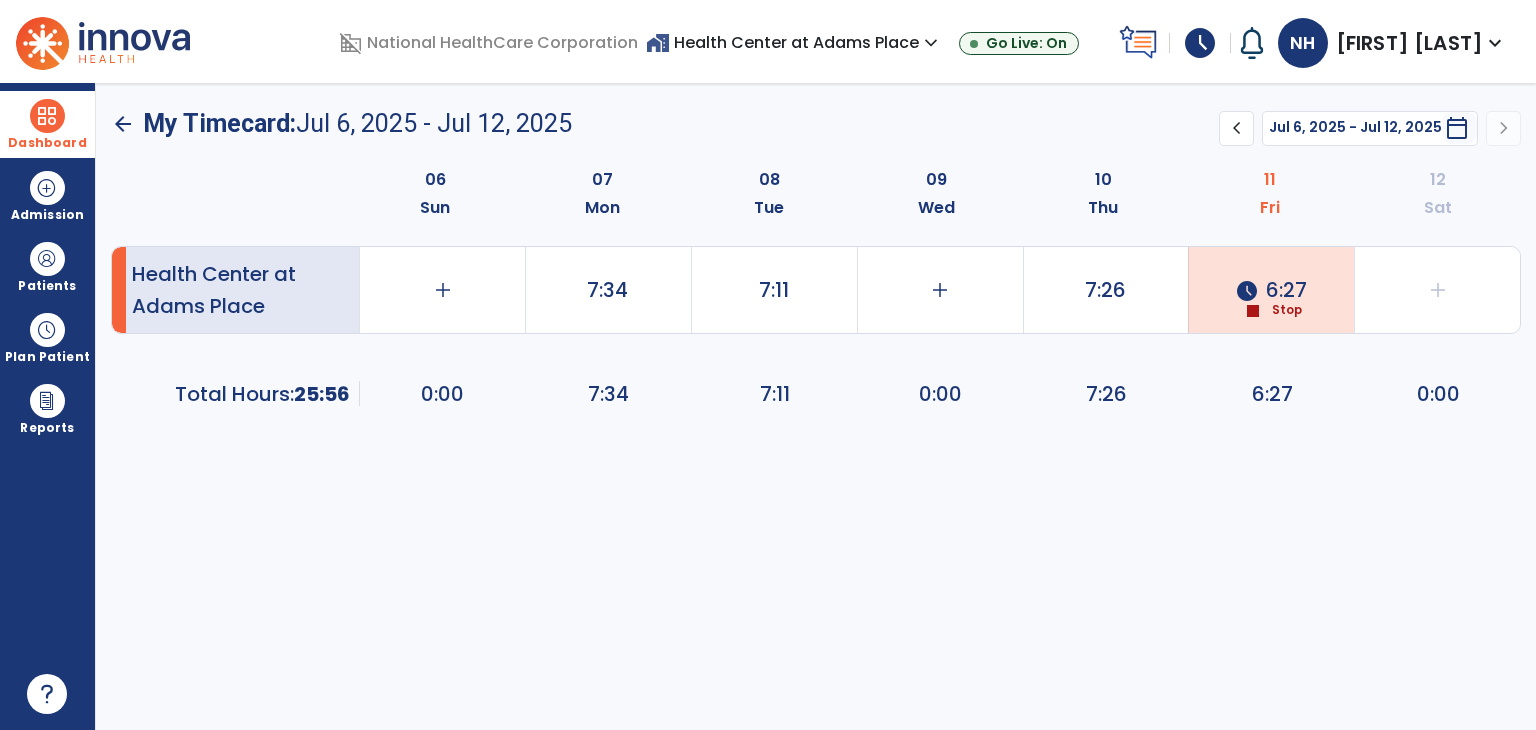 click on "schedule  6:27  stop  Stop" 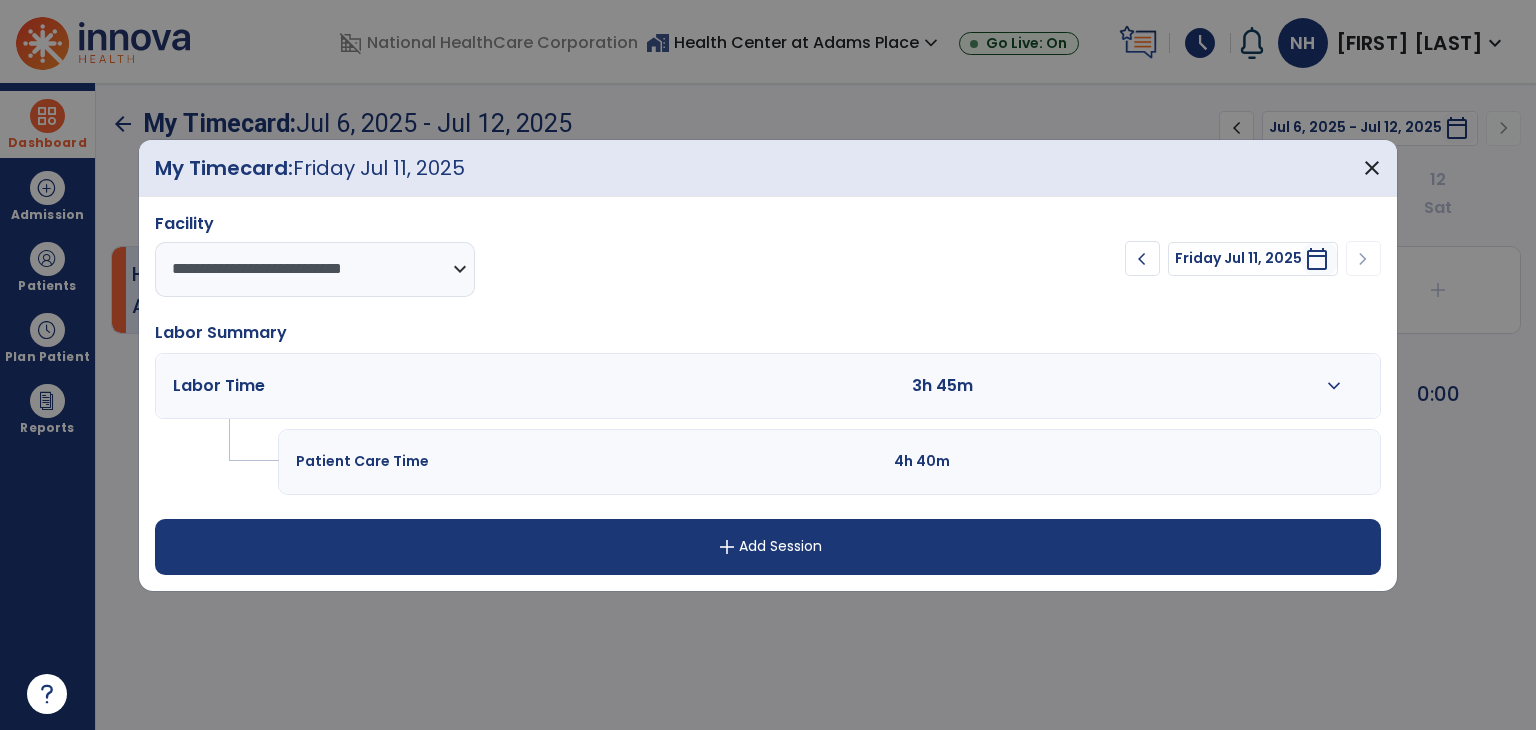 click on "expand_more" at bounding box center [1334, 386] 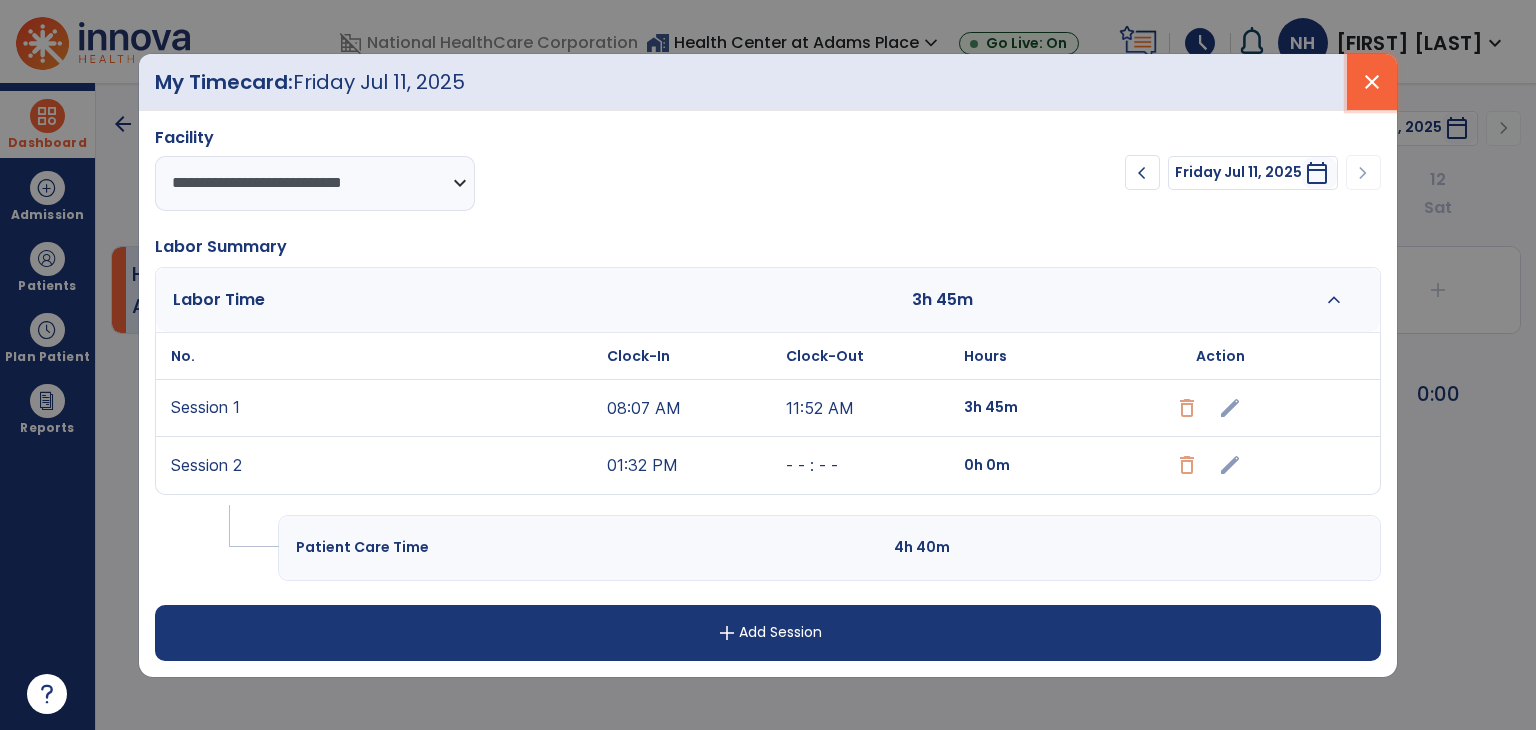 click on "close" at bounding box center (1372, 82) 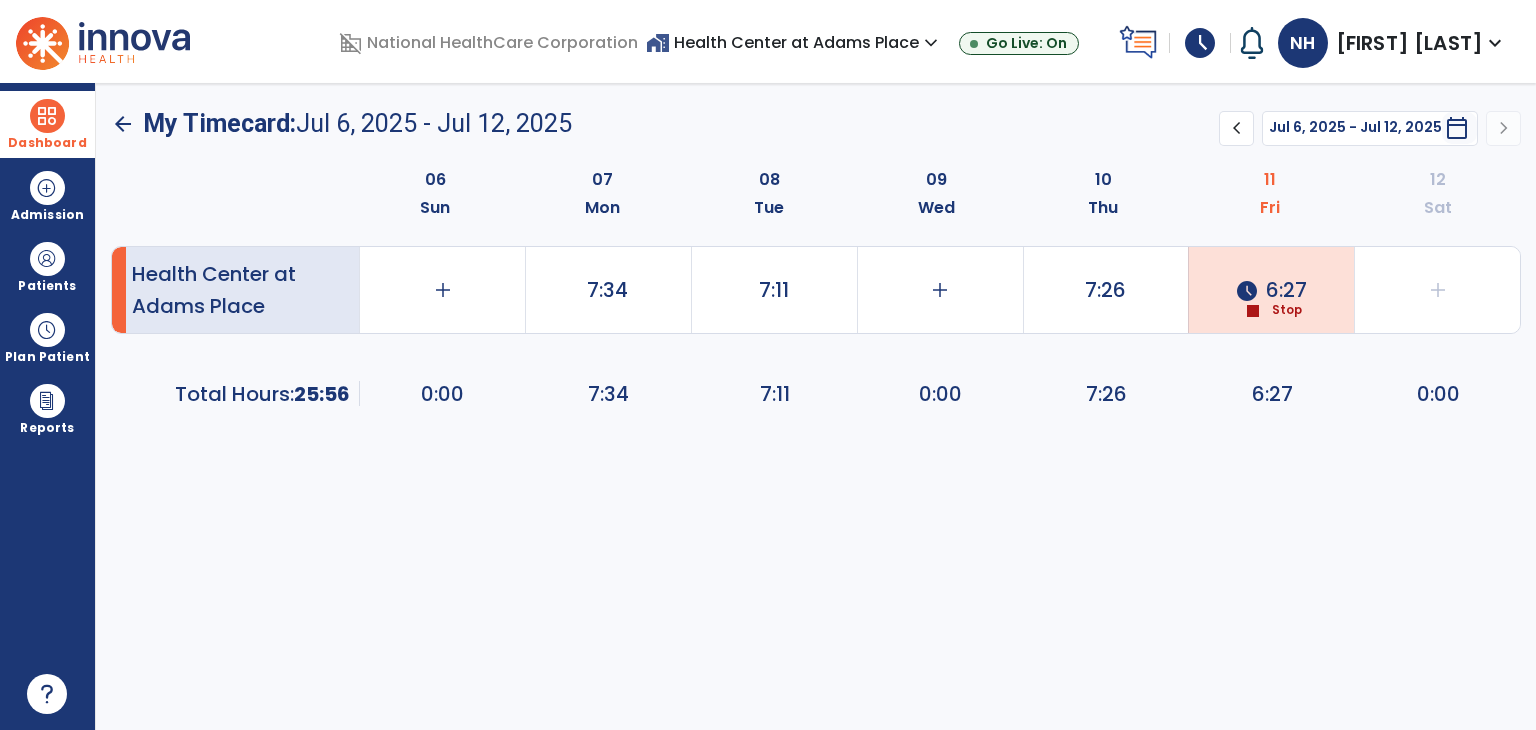 click on "Dashboard" at bounding box center [47, 124] 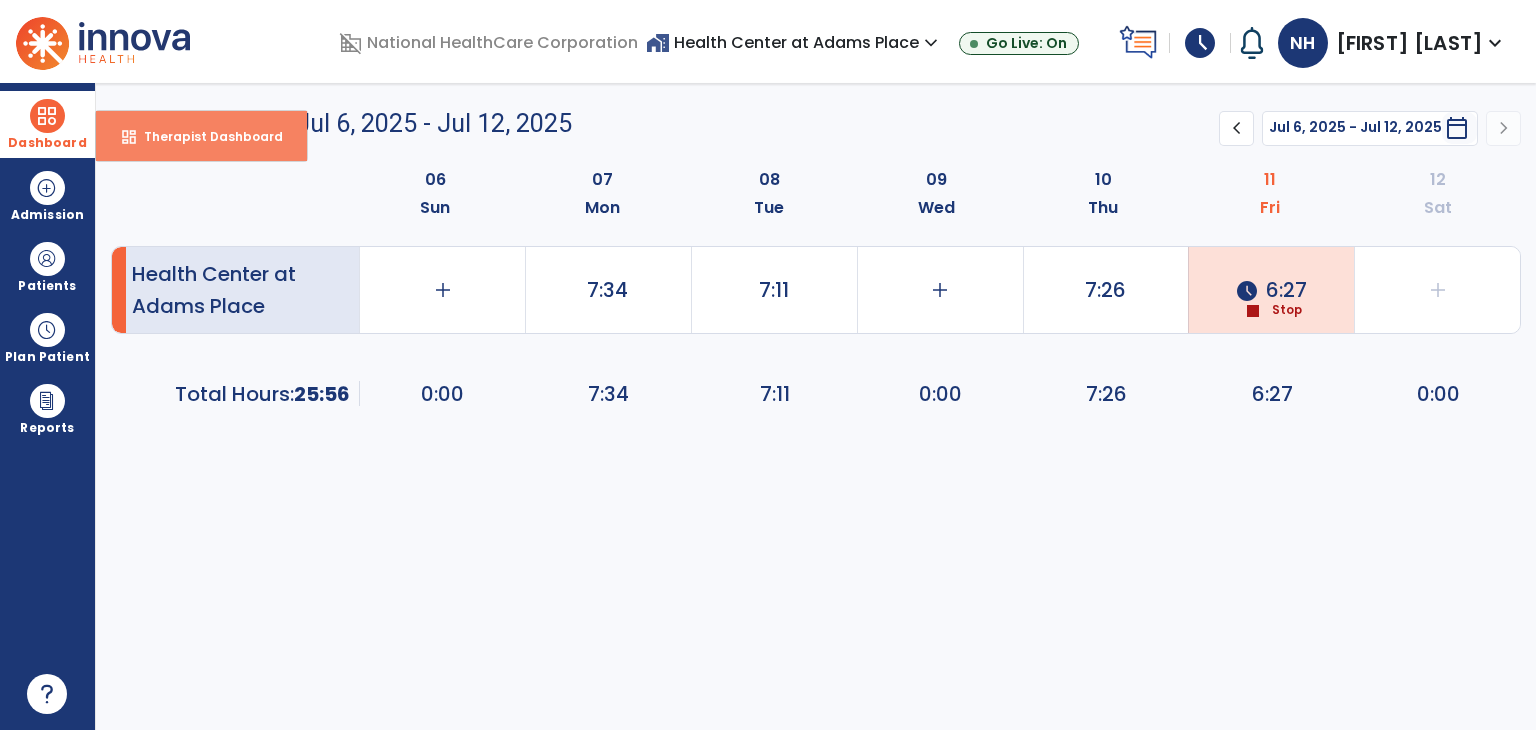 click on "dashboard  Therapist Dashboard" at bounding box center [201, 136] 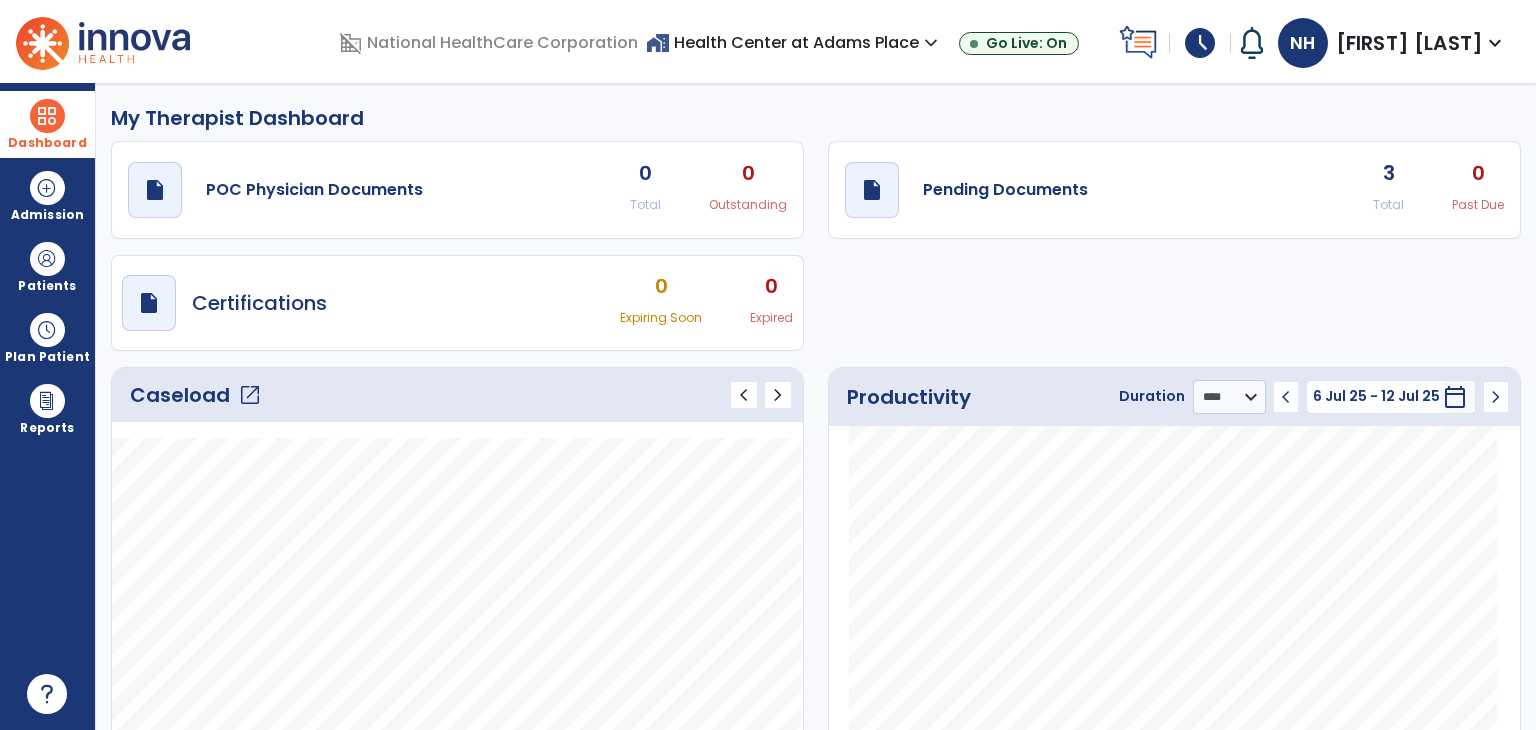 click on "3" 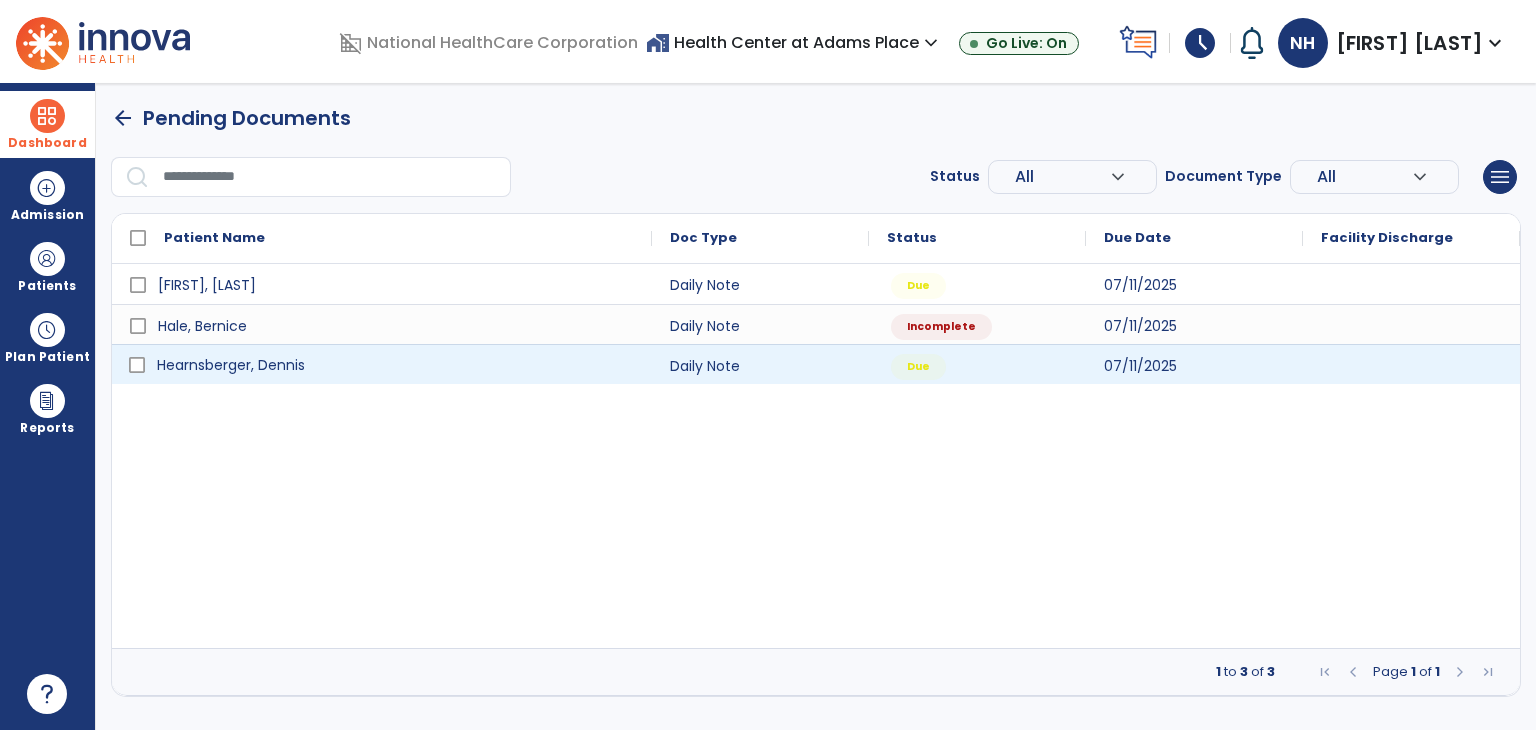 click on "Hearnsberger, Dennis" at bounding box center (382, 364) 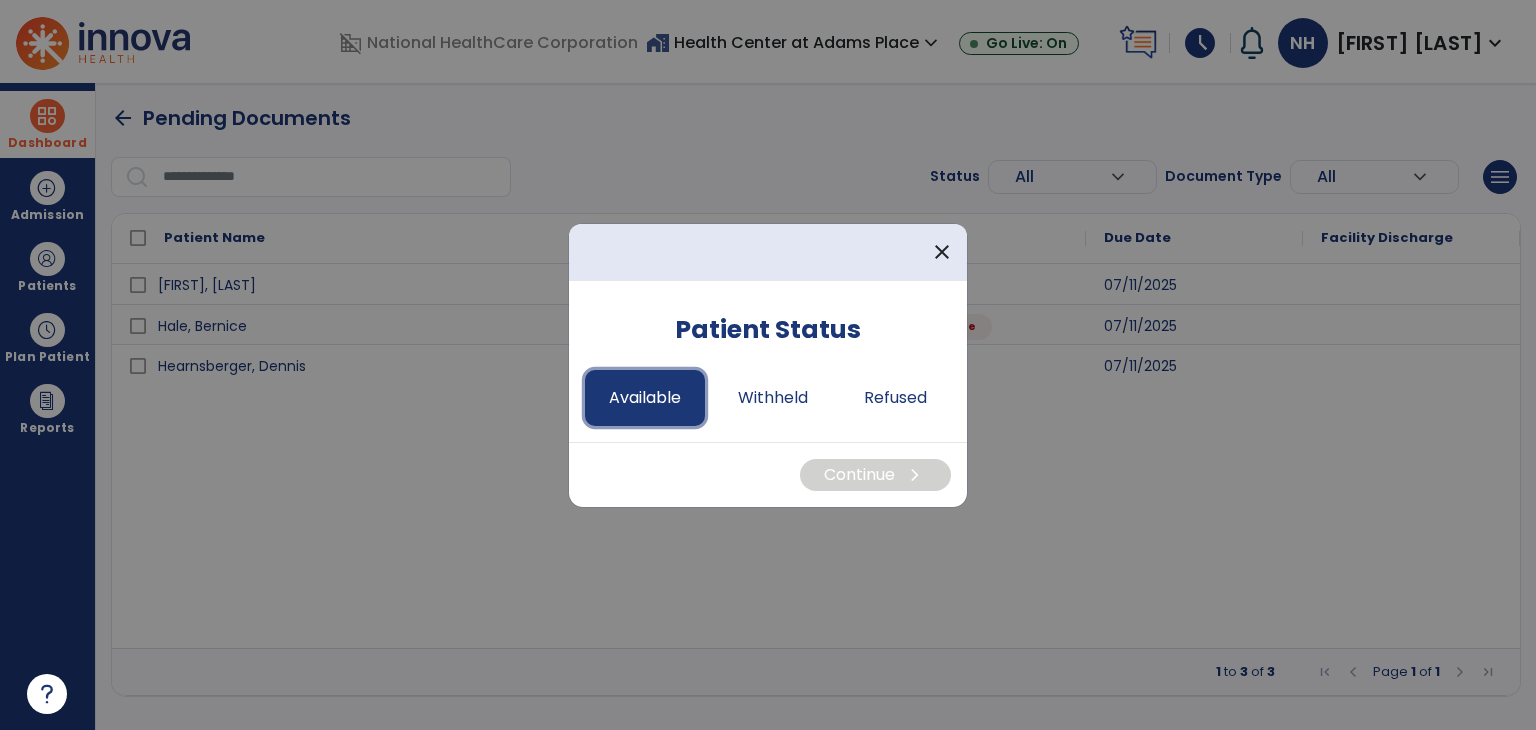 click on "Available" at bounding box center (645, 398) 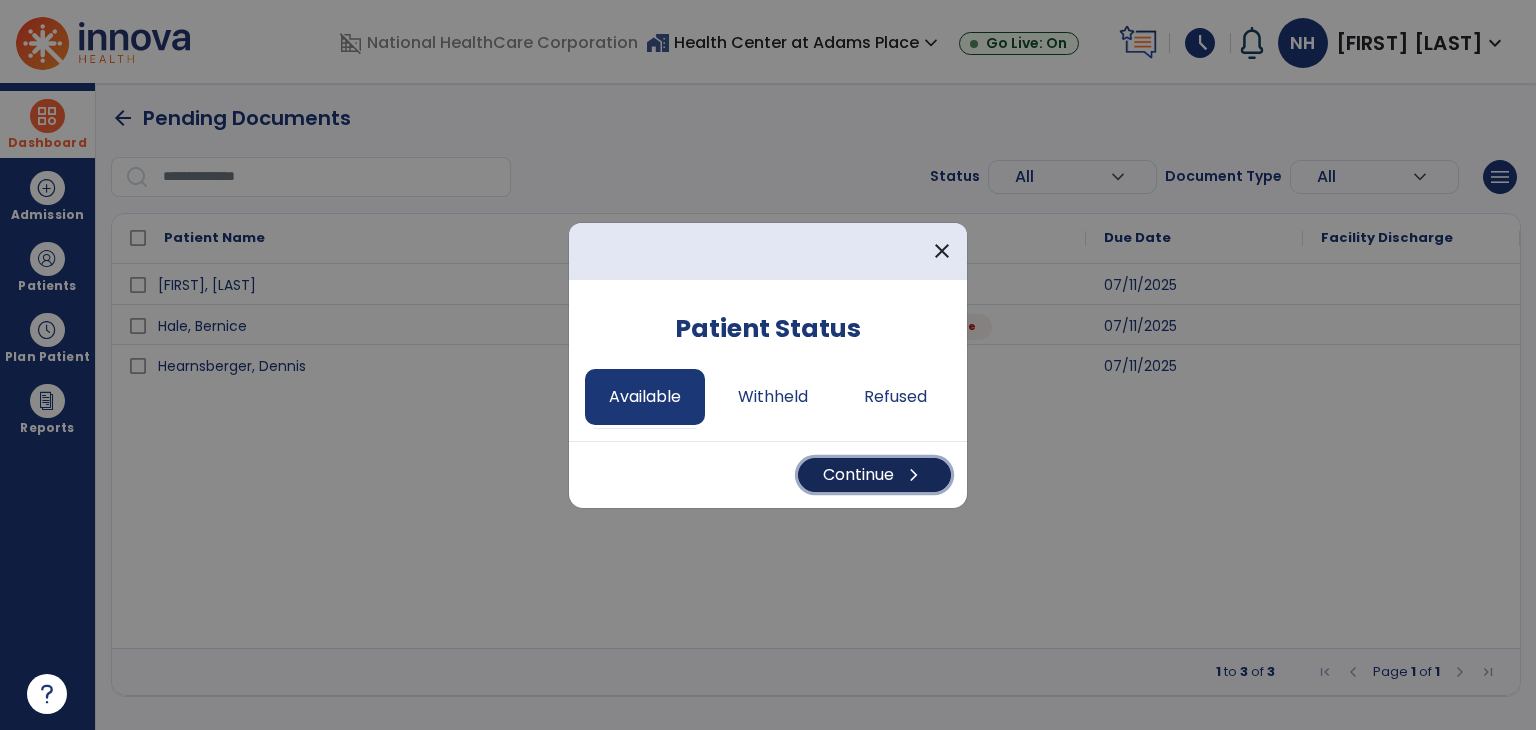 click on "Continue   chevron_right" at bounding box center (874, 475) 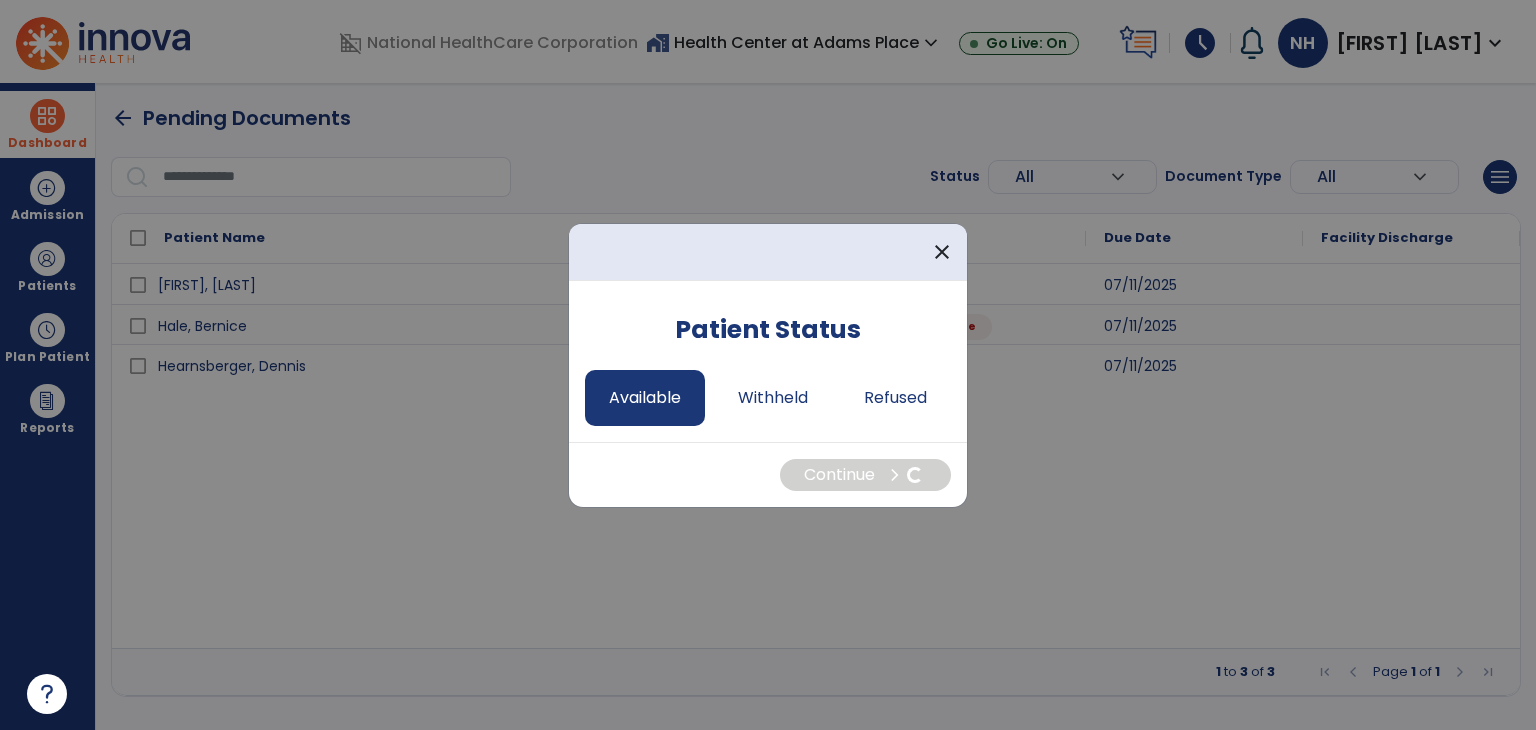 select on "*" 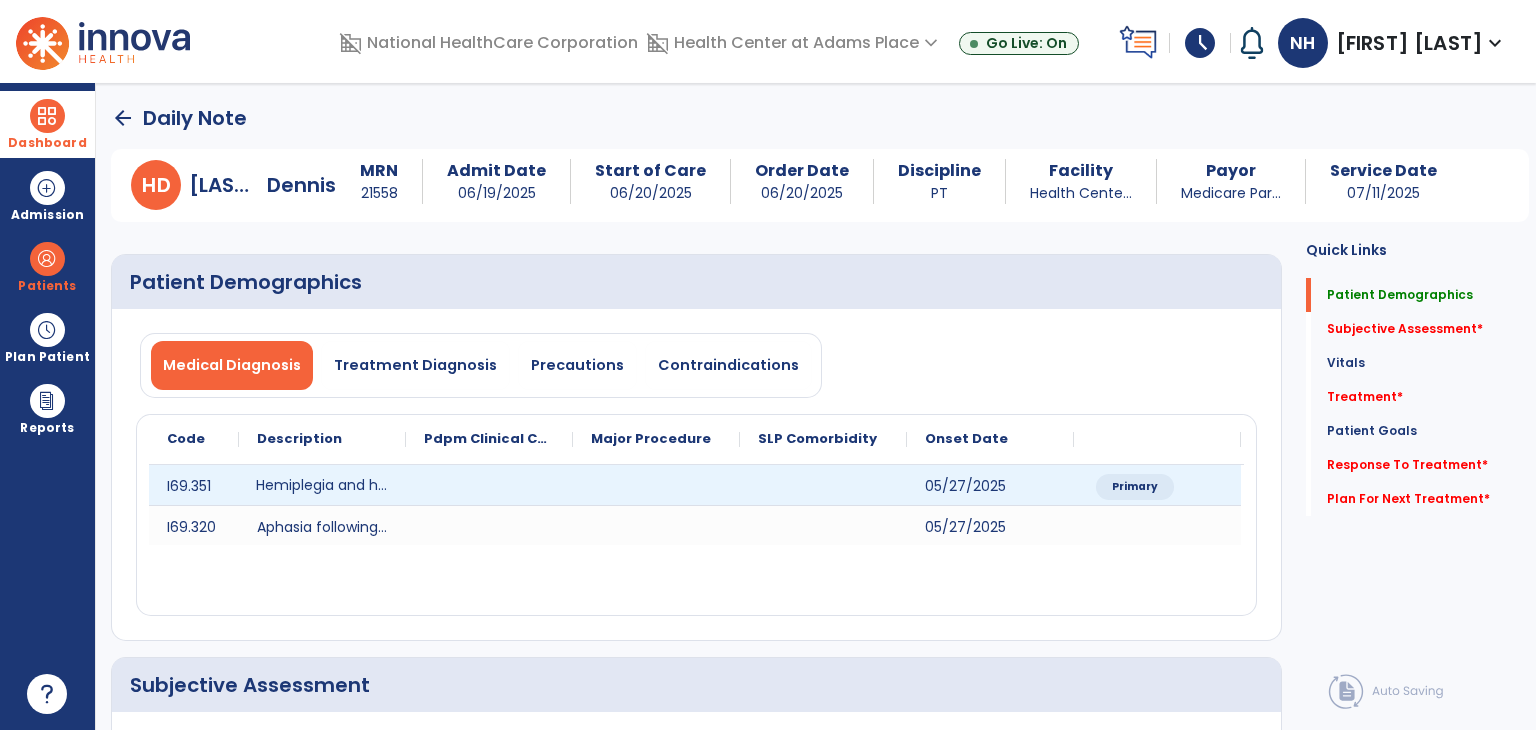 click on "Hemiplegia and hemiparesis following cerebral infarction affecting right dominant side" 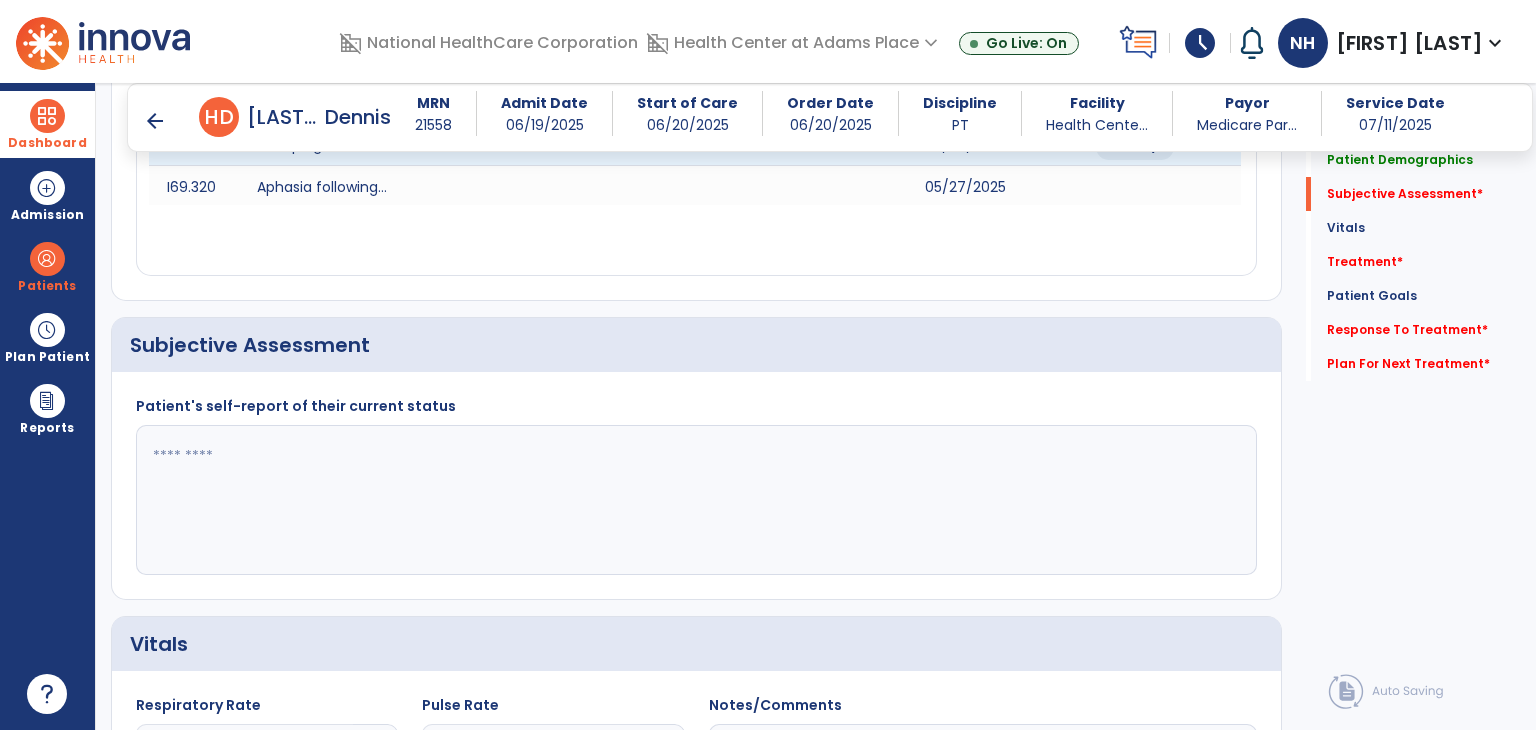 scroll, scrollTop: 332, scrollLeft: 0, axis: vertical 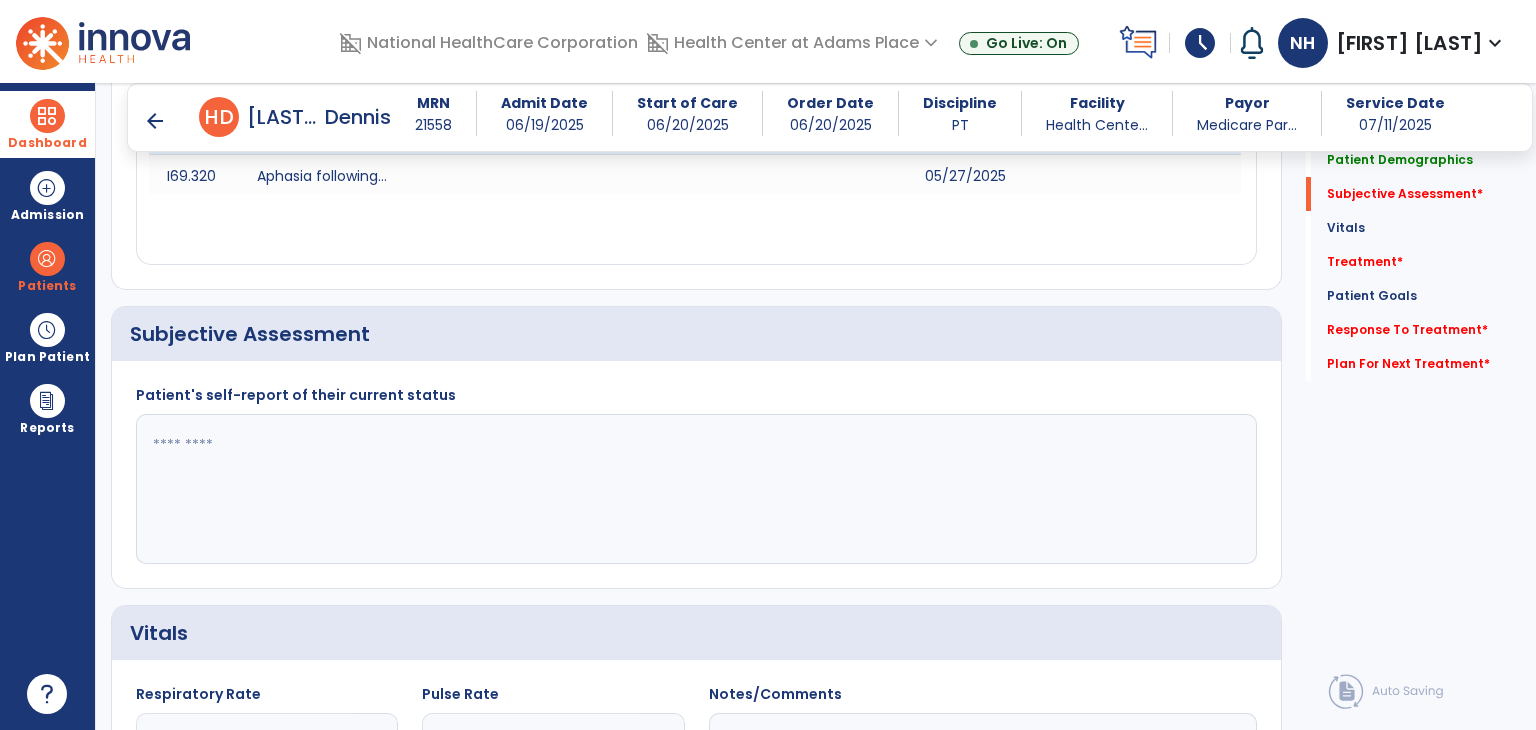 click on "Dashboard  dashboard  Therapist Dashboard Admission Patients  format_list_bulleted  Patient List  space_dashboard  Patient Board  insert_chart  PDPM Board Plan Patient  event_note  Planner  content_paste_go  Scheduler  content_paste_go  Whiteboard Reports  export_notes  Billing Exports  note_alt  EOM Report  event_note  Minutes By Payor  inbox_customize  Service Log  playlist_add_check  Triple Check Report" at bounding box center (48, 406) 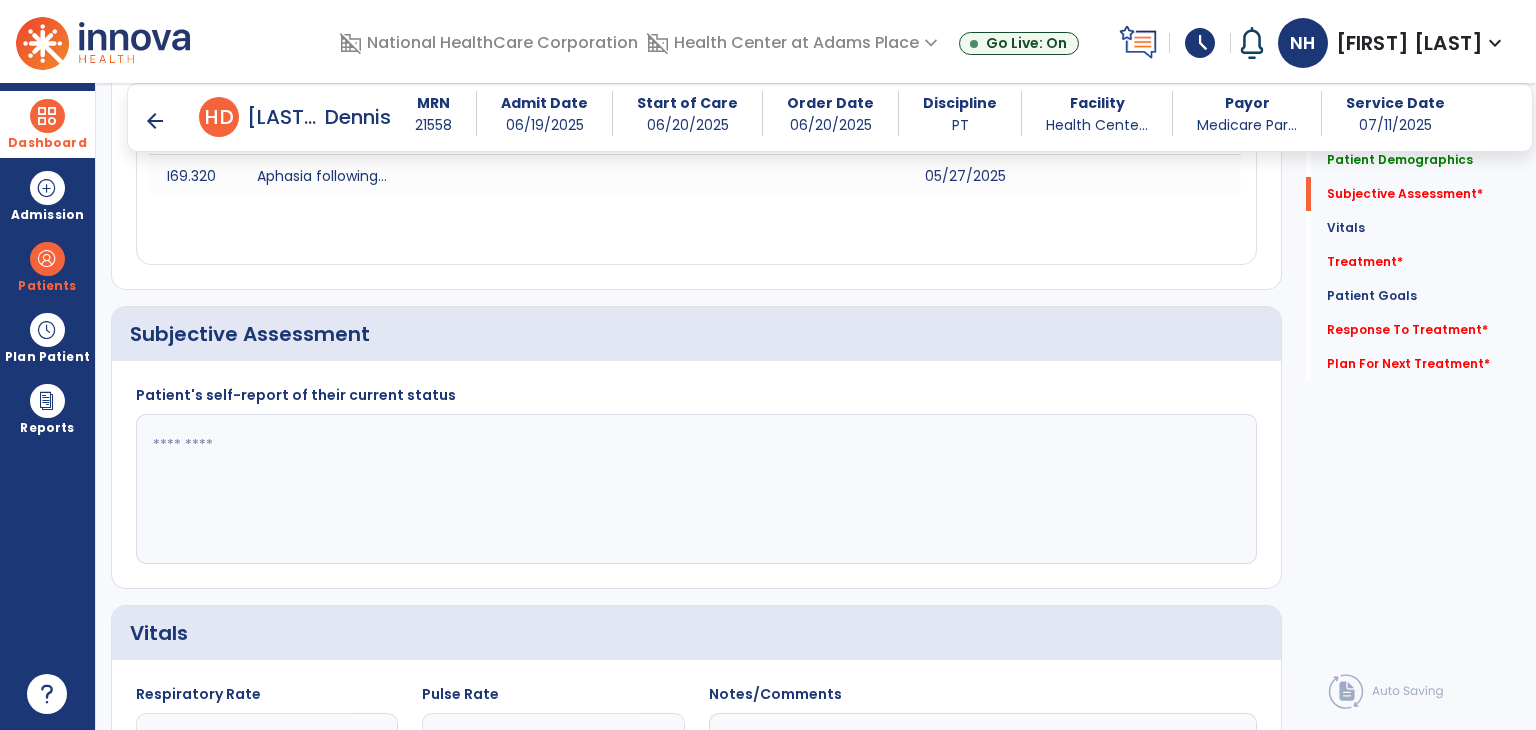 click 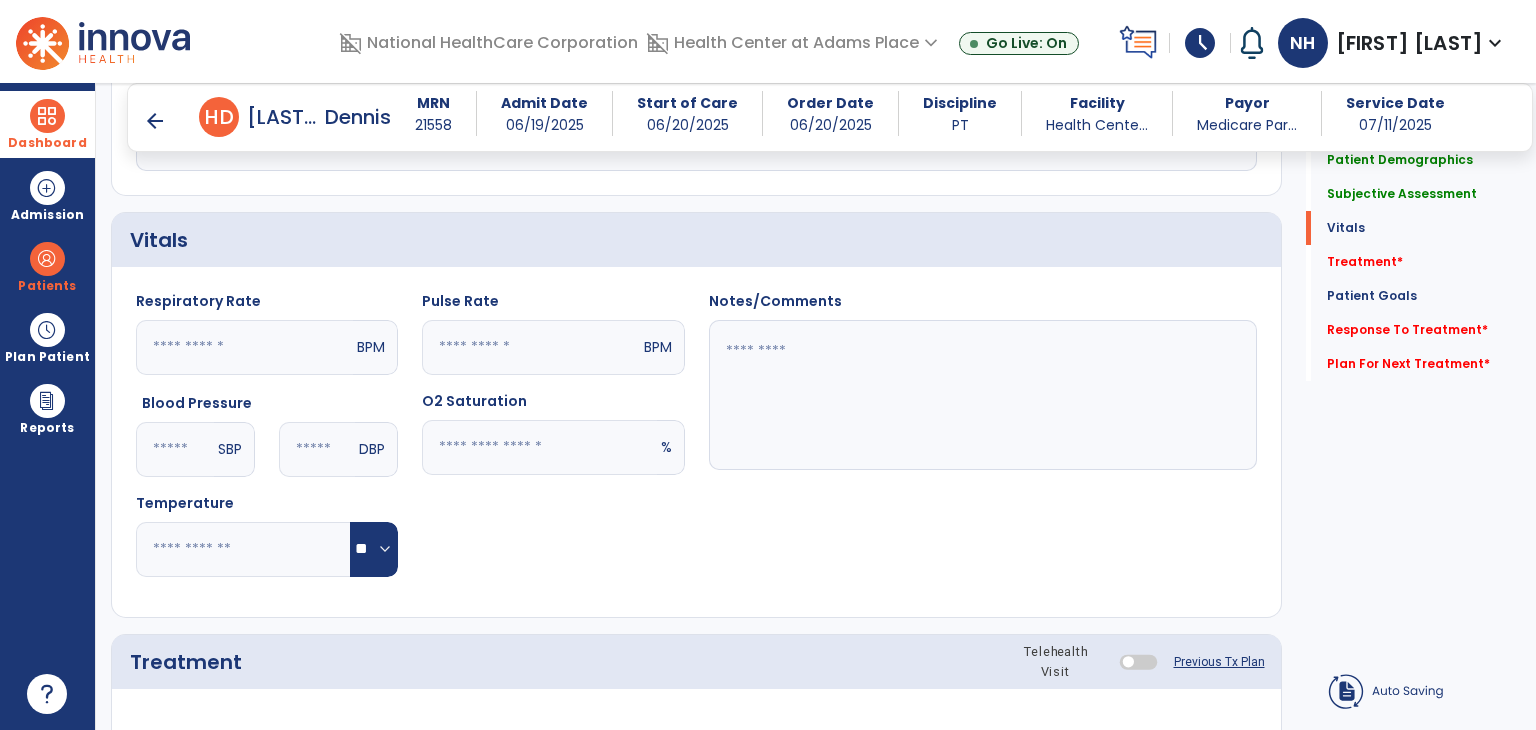 scroll, scrollTop: 728, scrollLeft: 0, axis: vertical 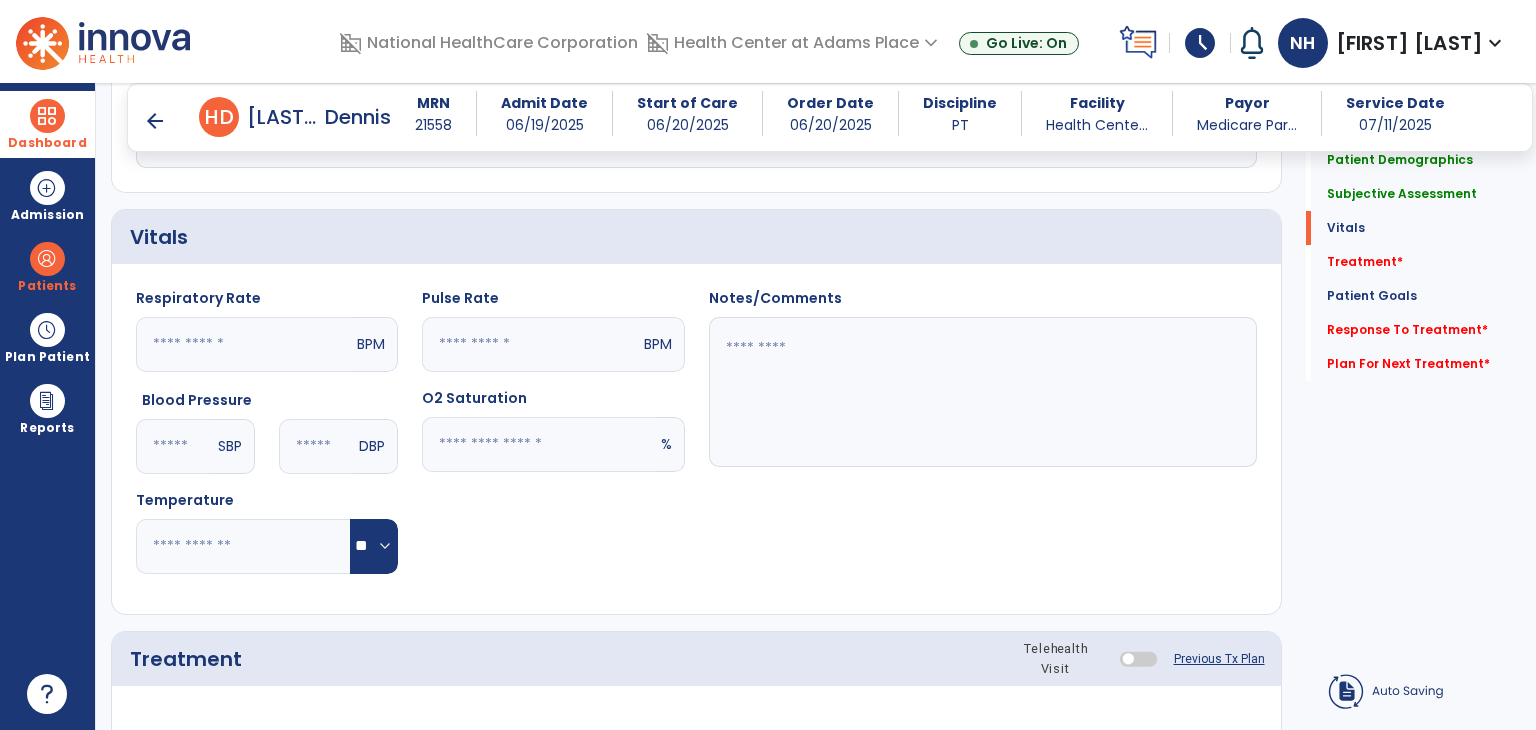 type on "**********" 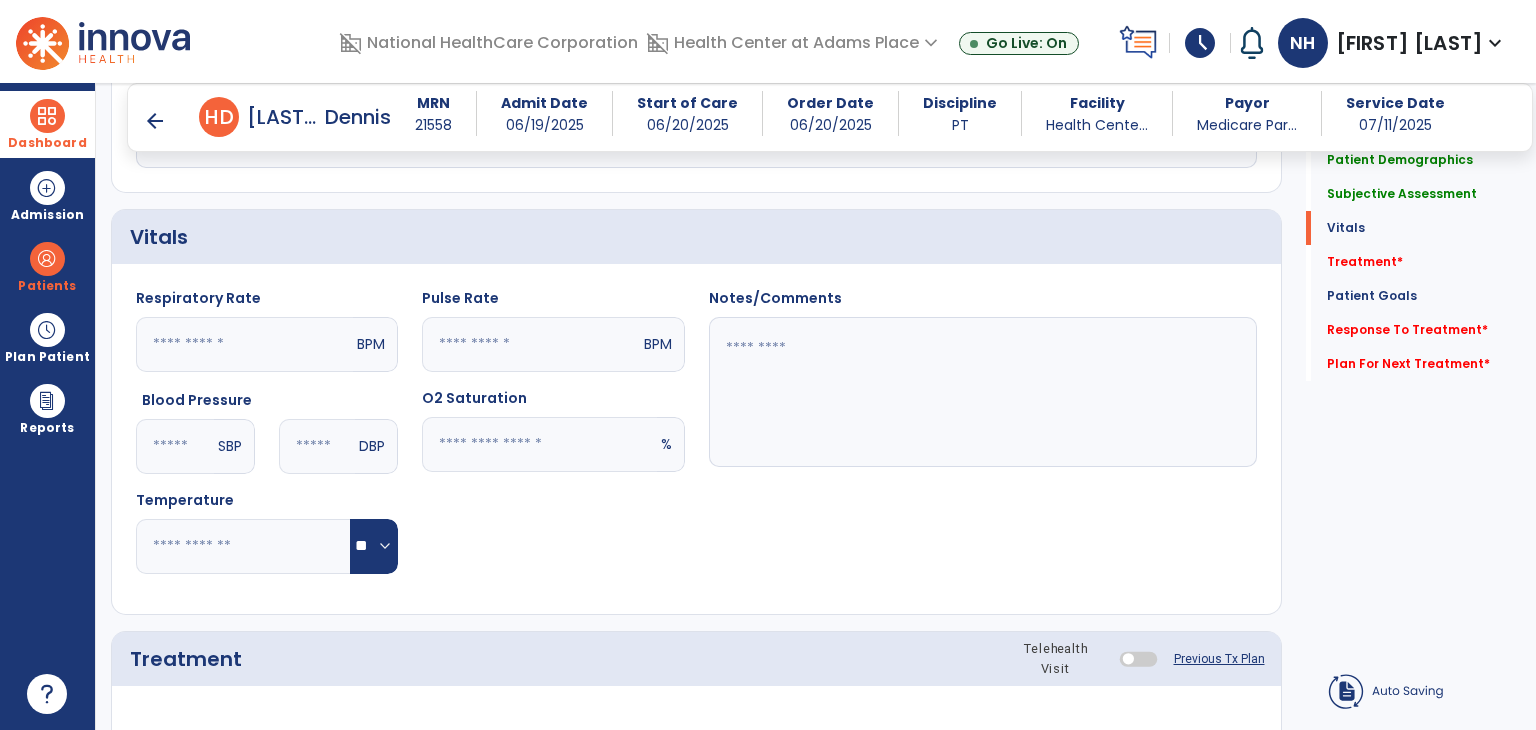 click 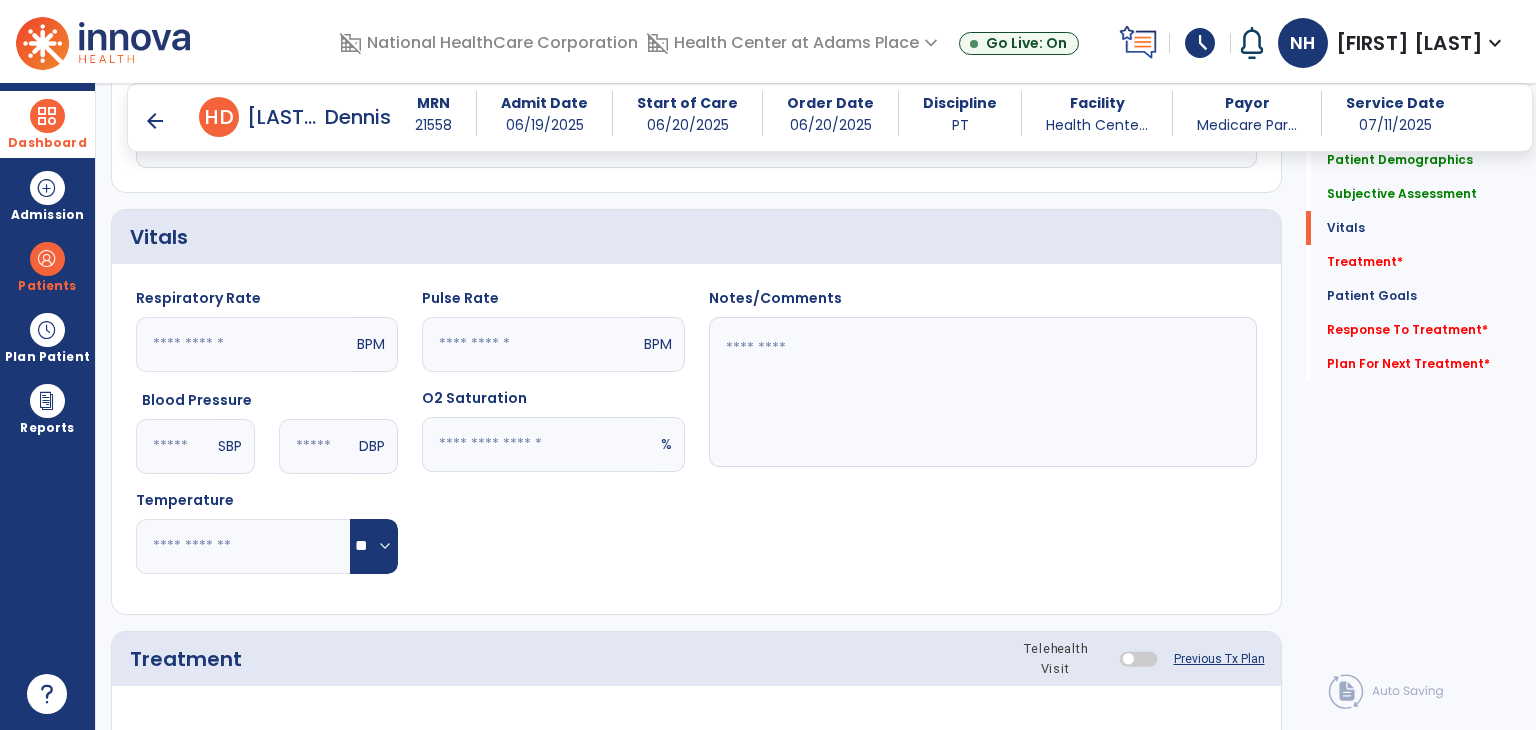 type on "**" 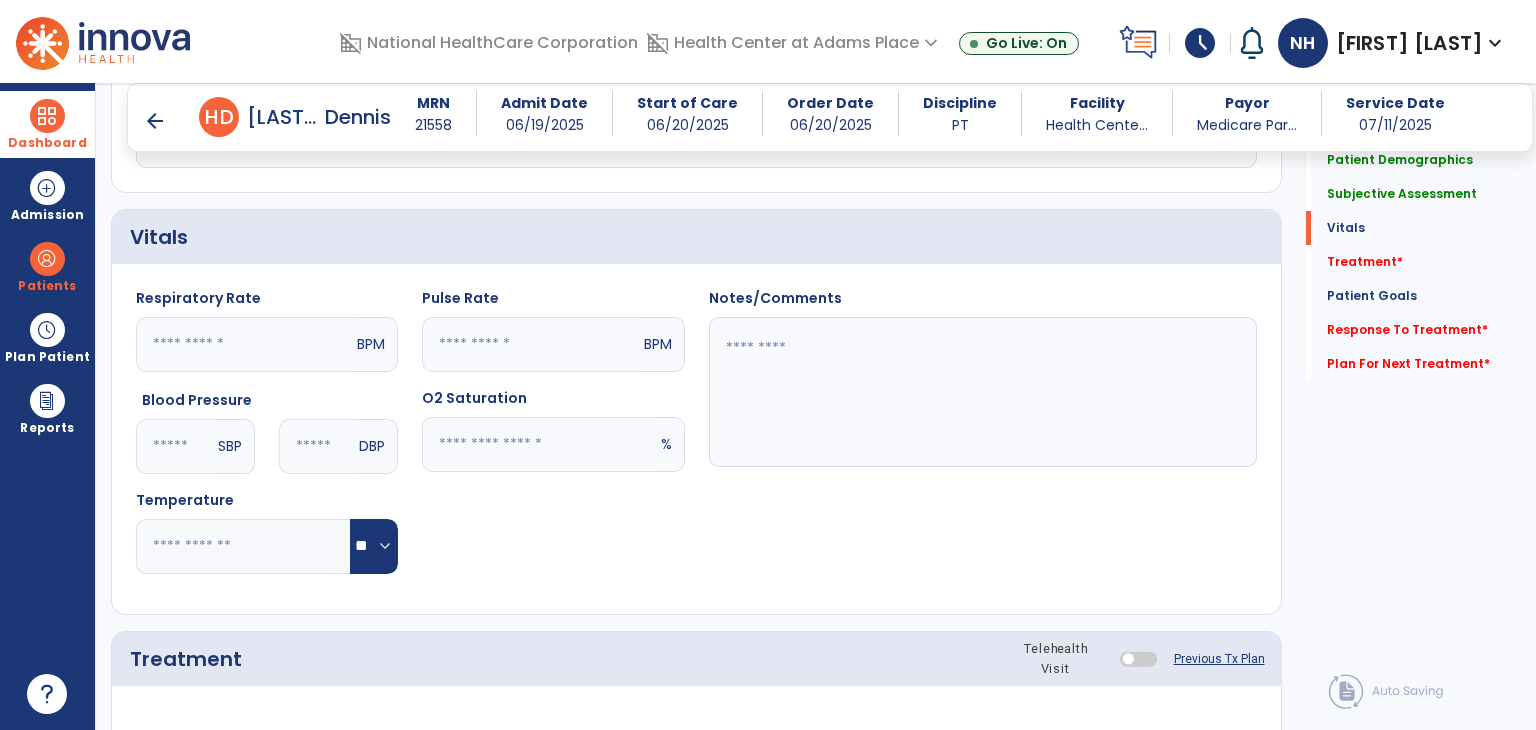 click 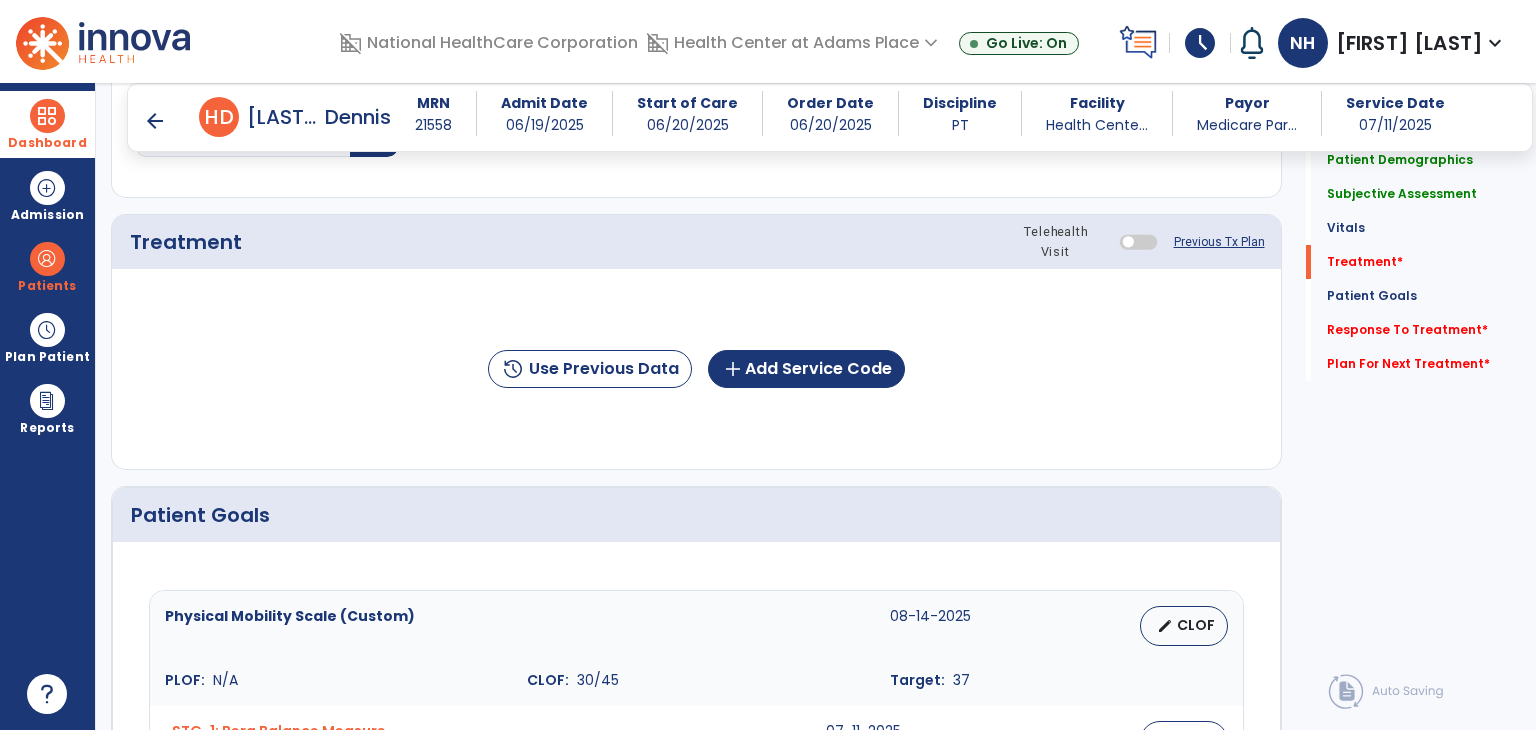 scroll, scrollTop: 1179, scrollLeft: 0, axis: vertical 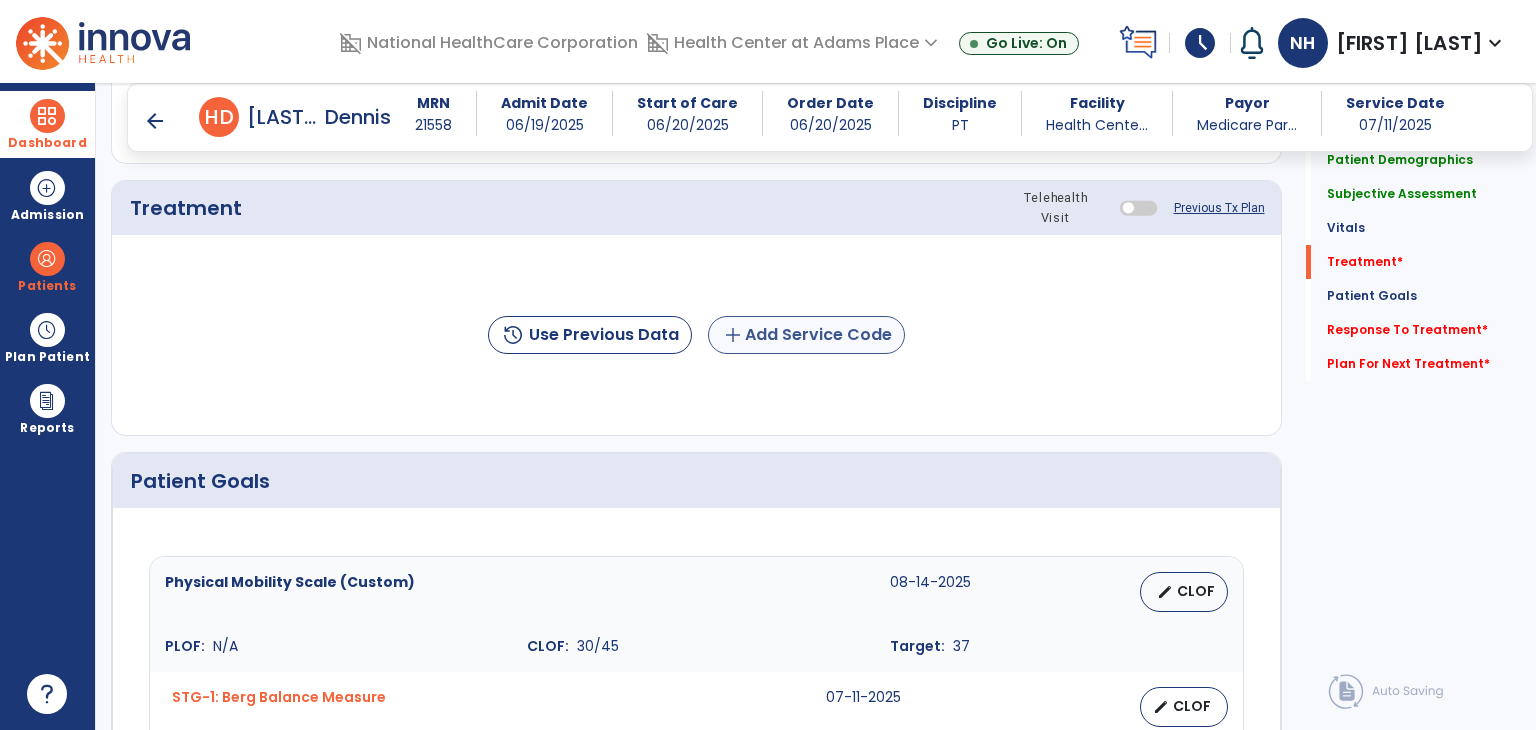 type on "**" 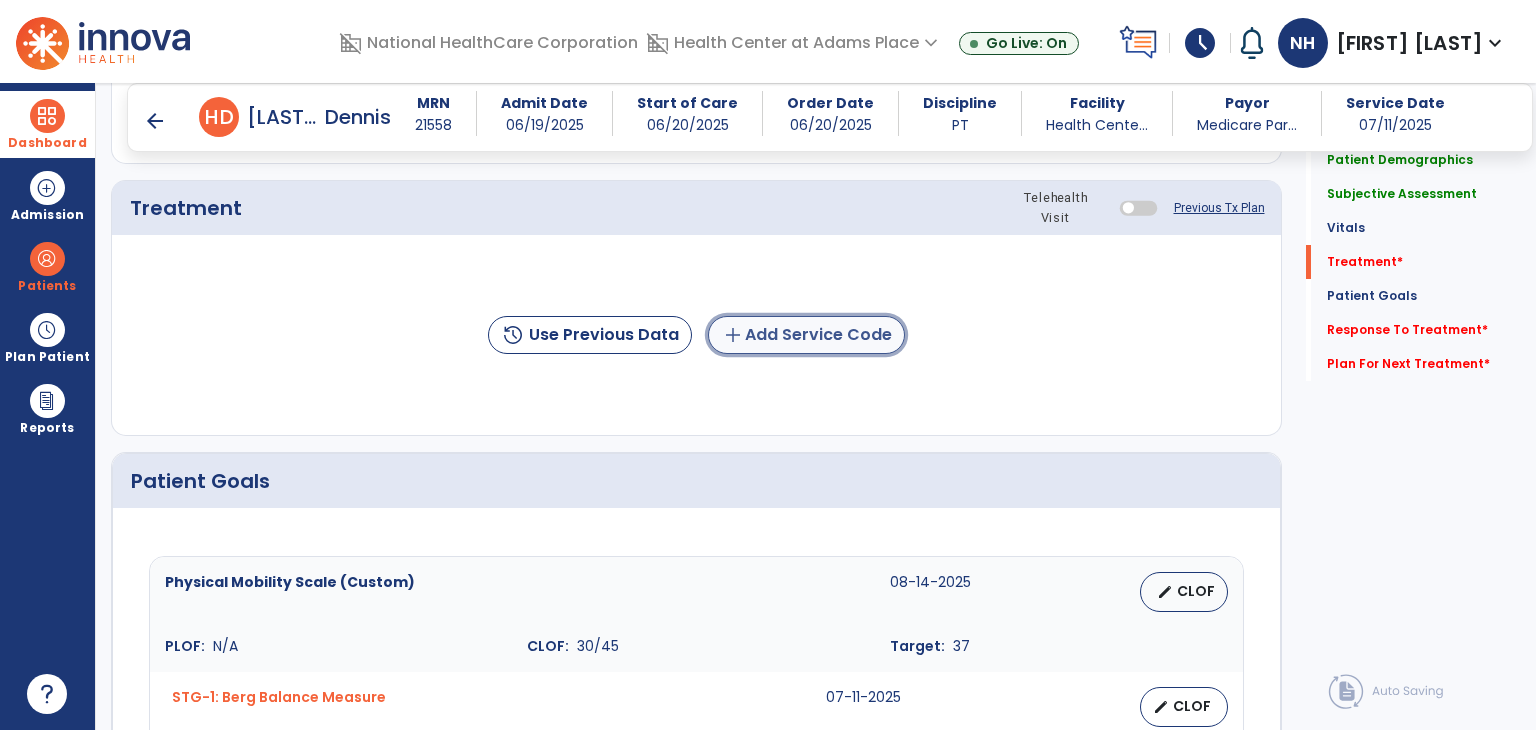 click on "add  Add Service Code" 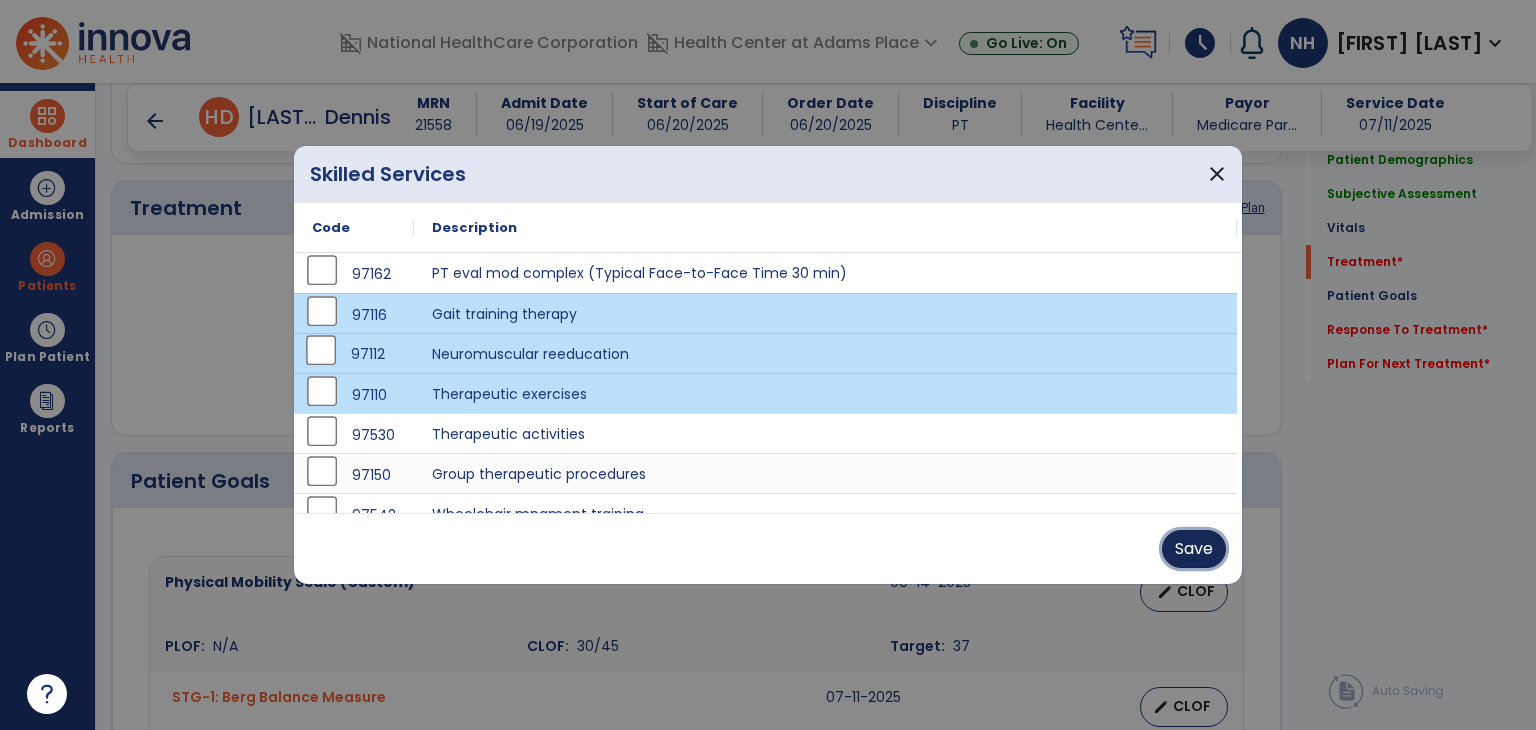click on "Save" at bounding box center [1194, 549] 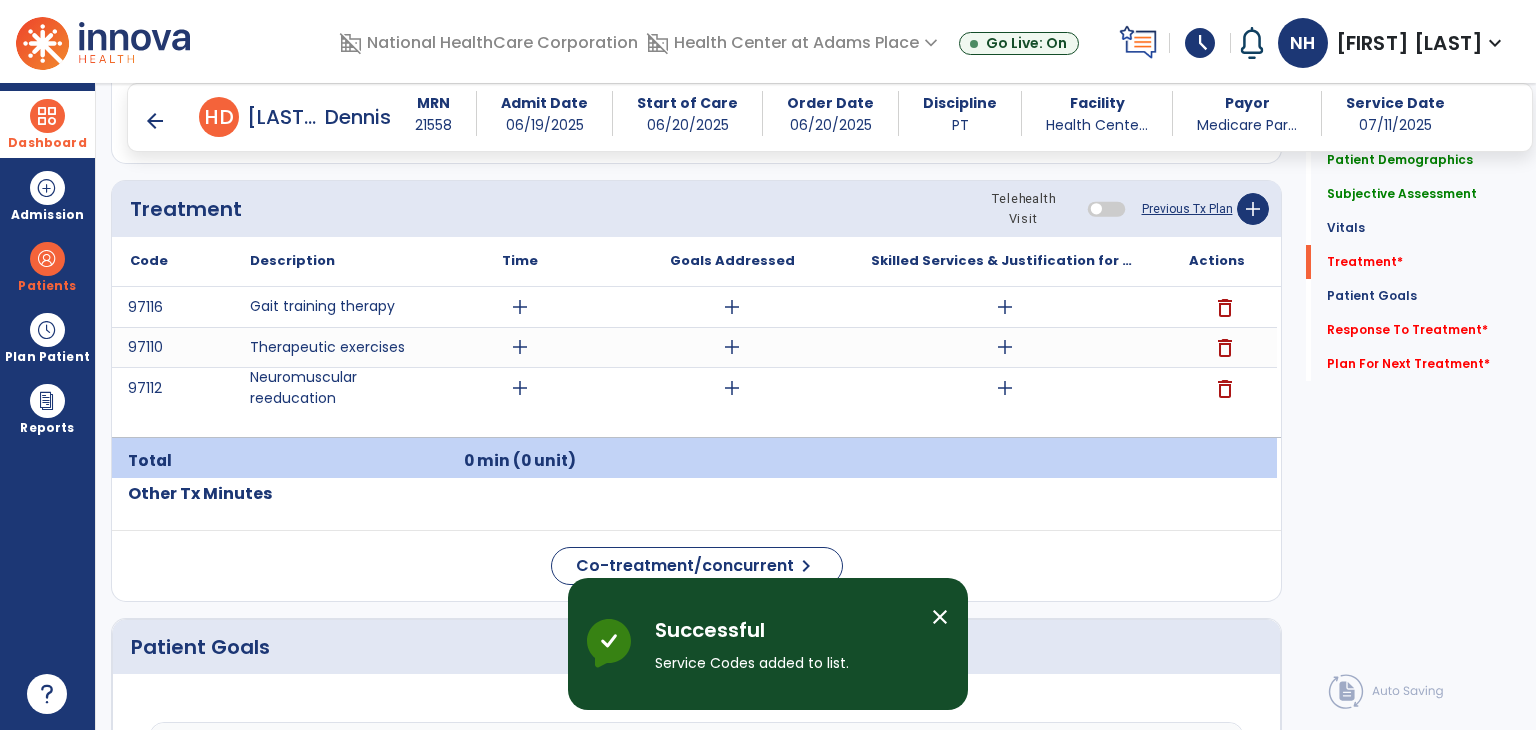 click on "add" at bounding box center [520, 388] 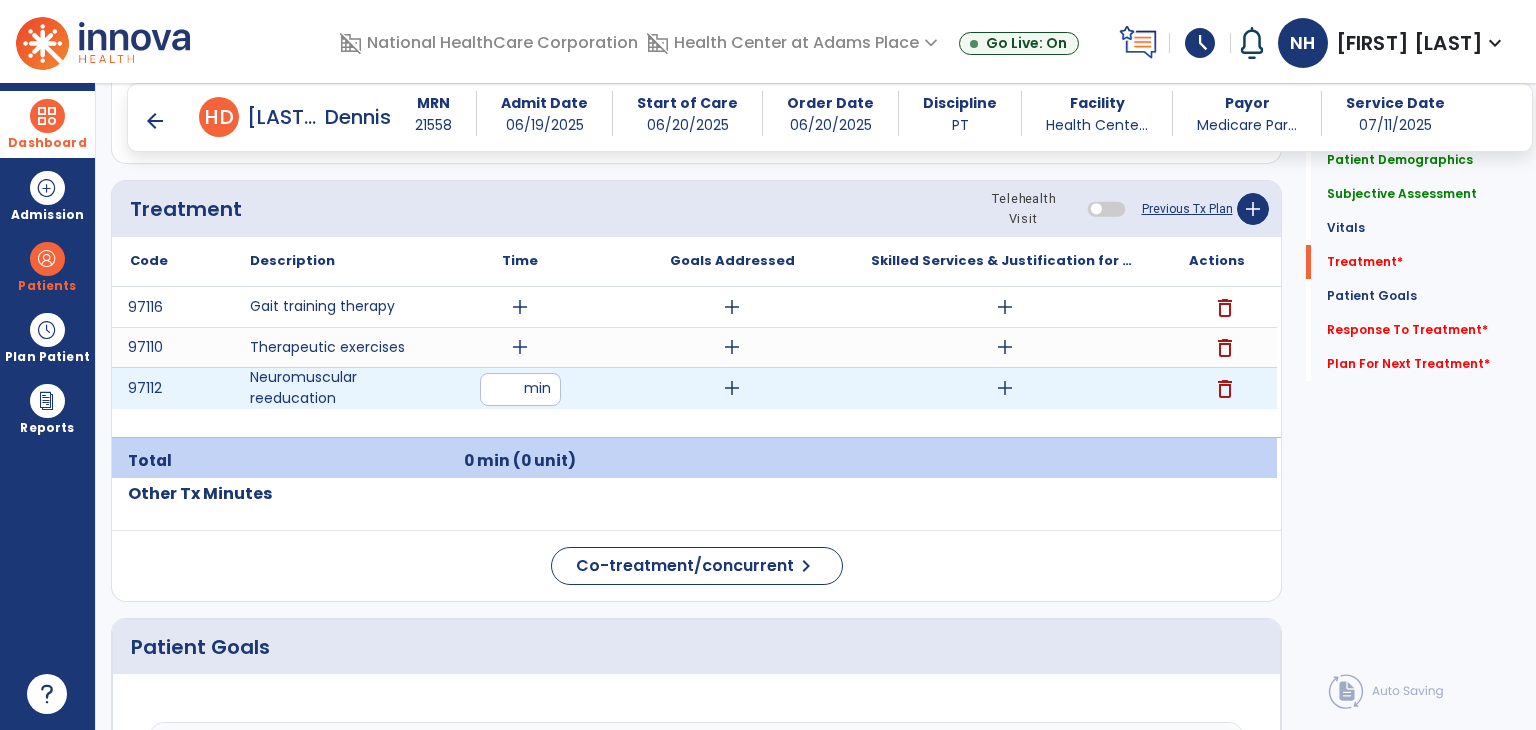 type on "**" 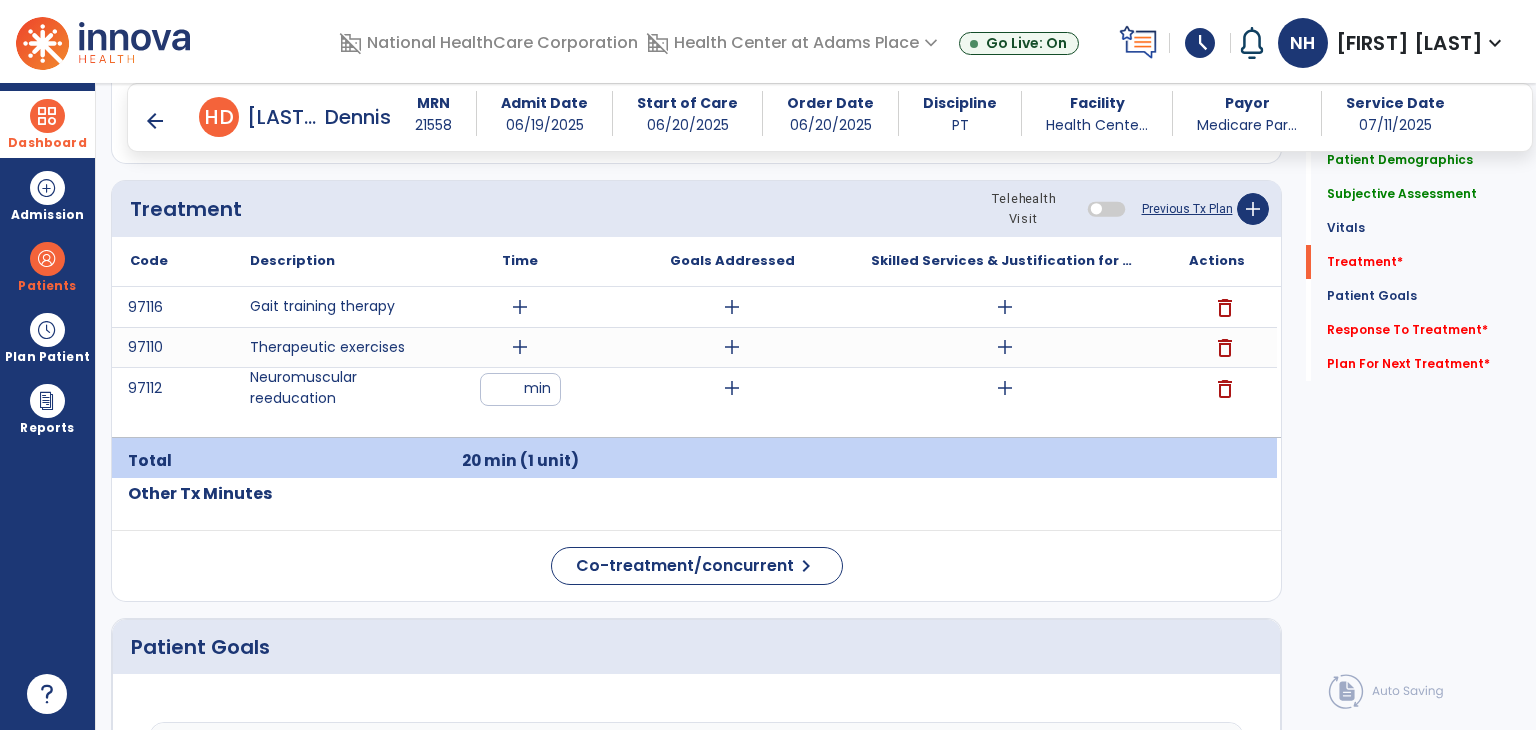 click on "add" at bounding box center [520, 347] 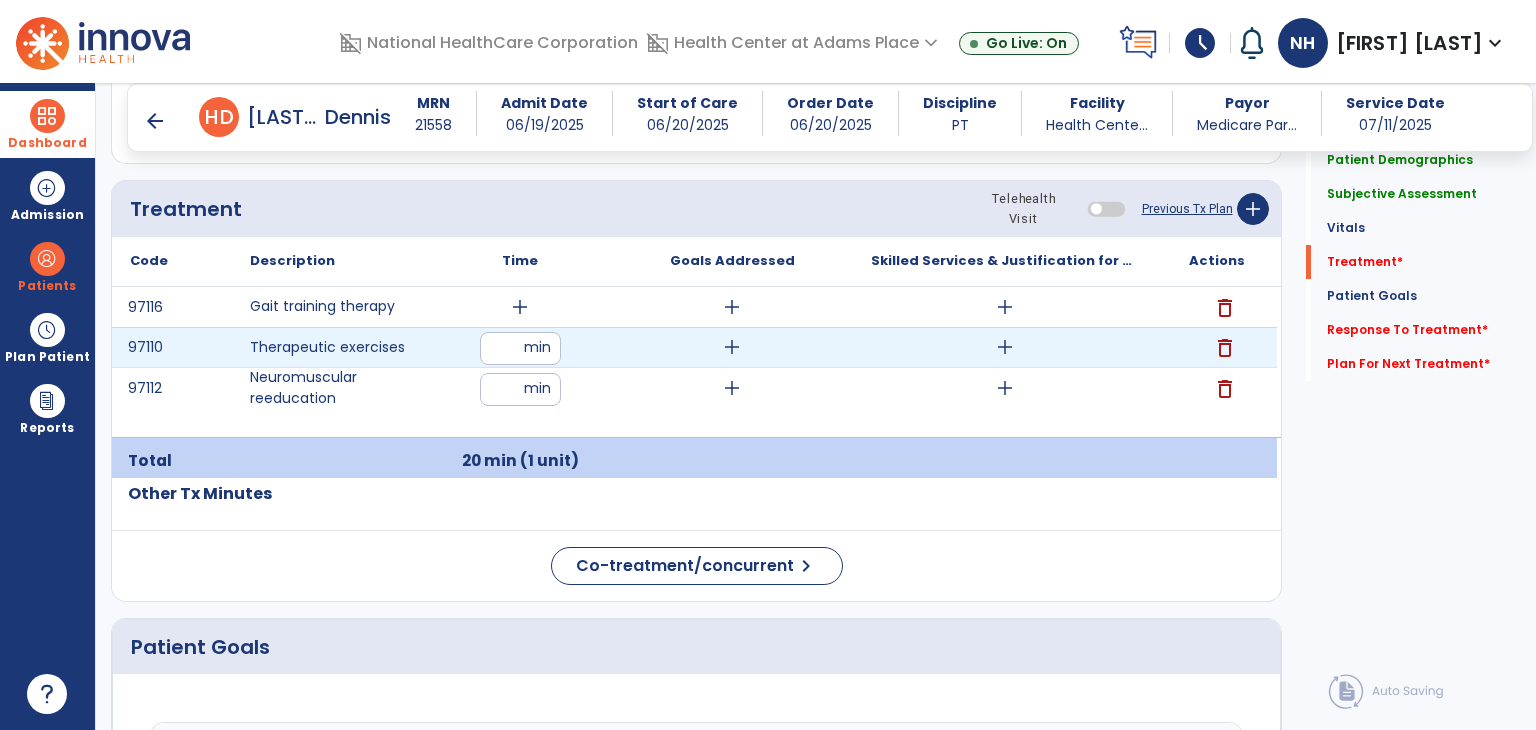 type on "**" 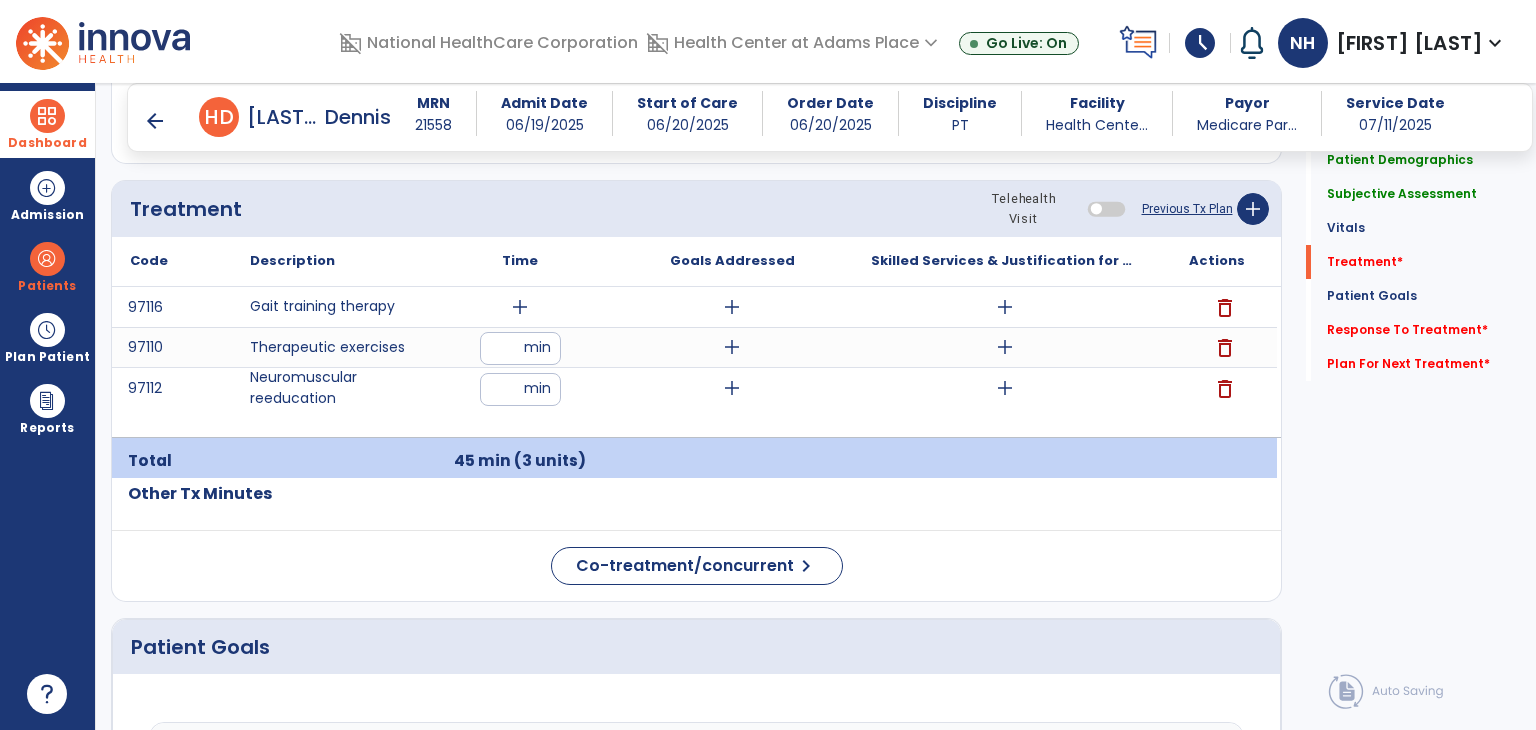 click on "add" at bounding box center [520, 307] 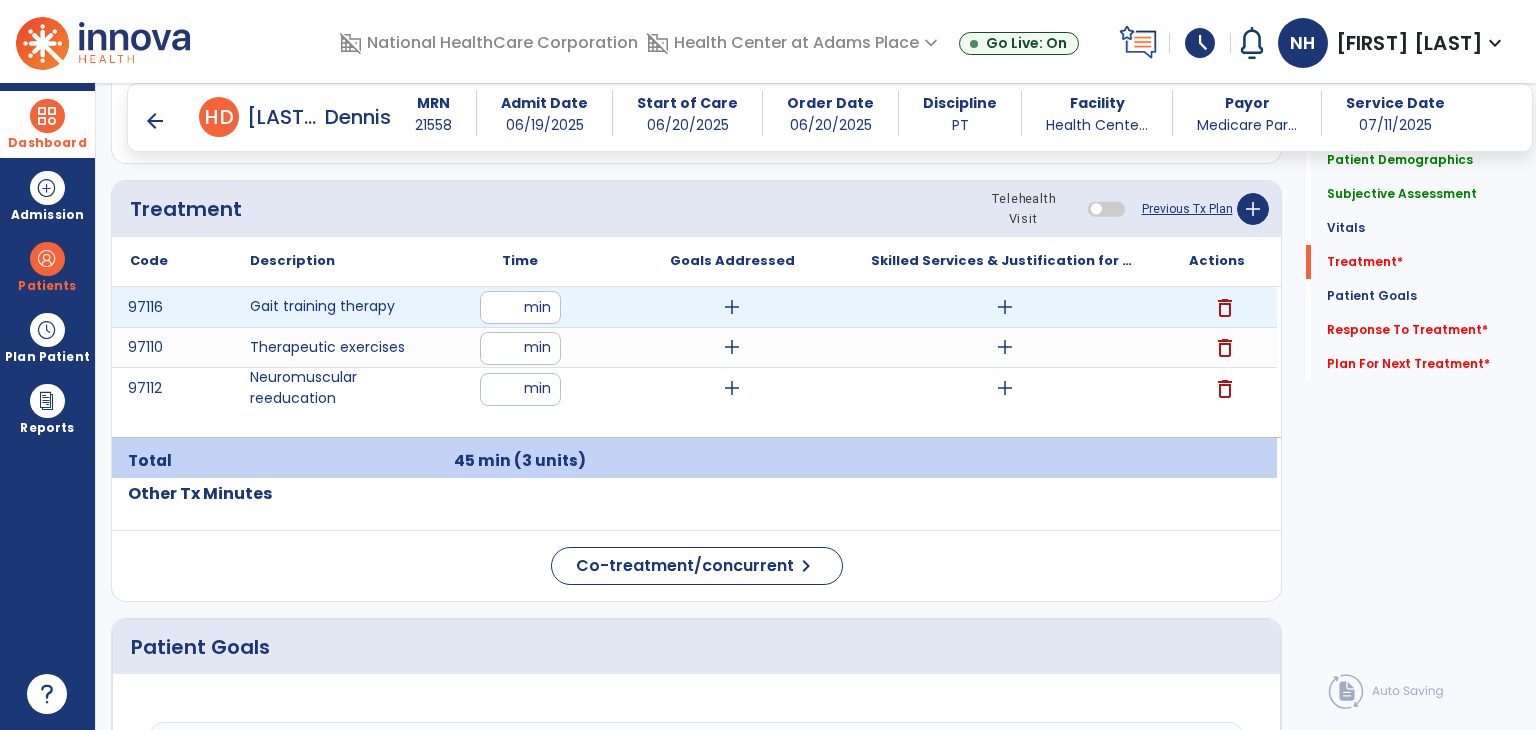 type on "**" 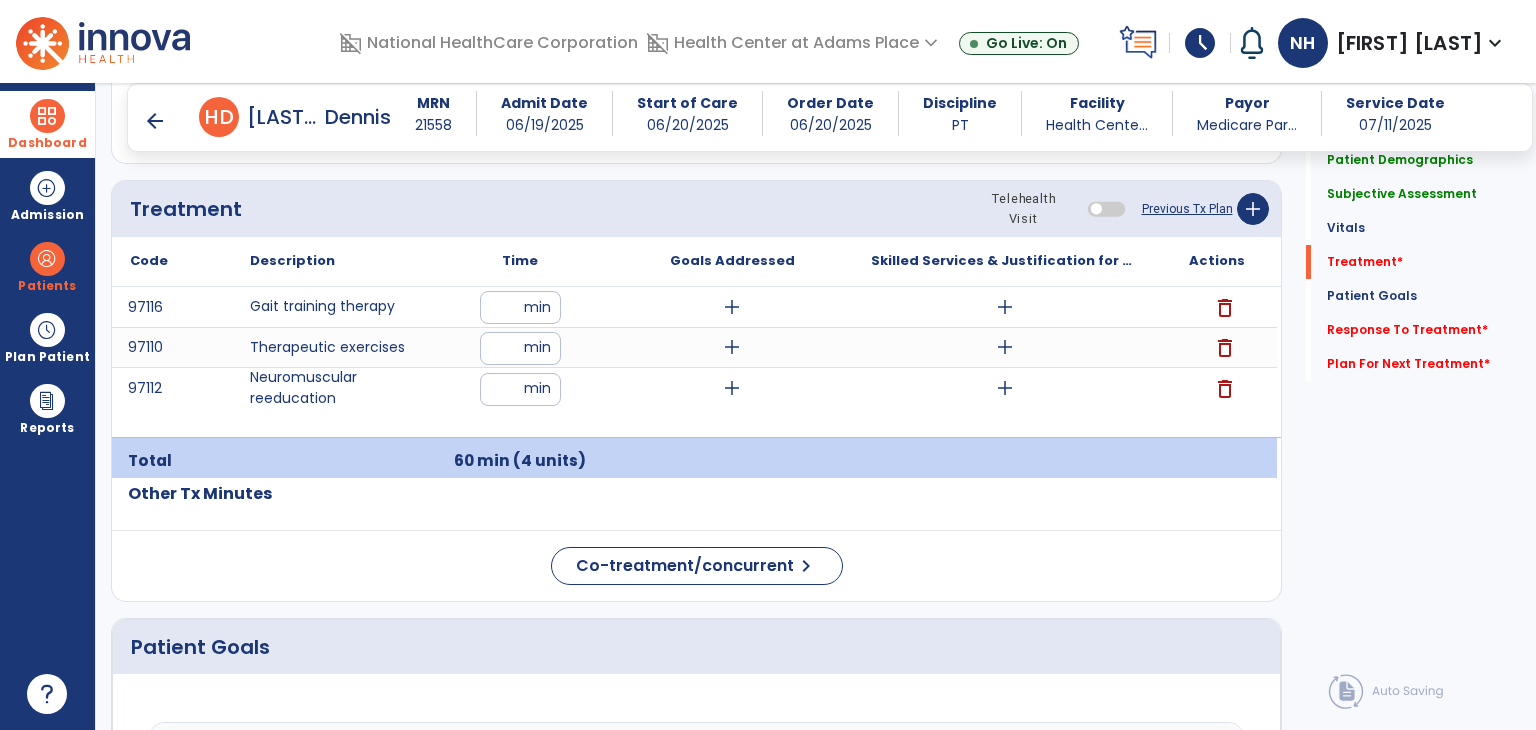 click on "add" at bounding box center [1004, 388] 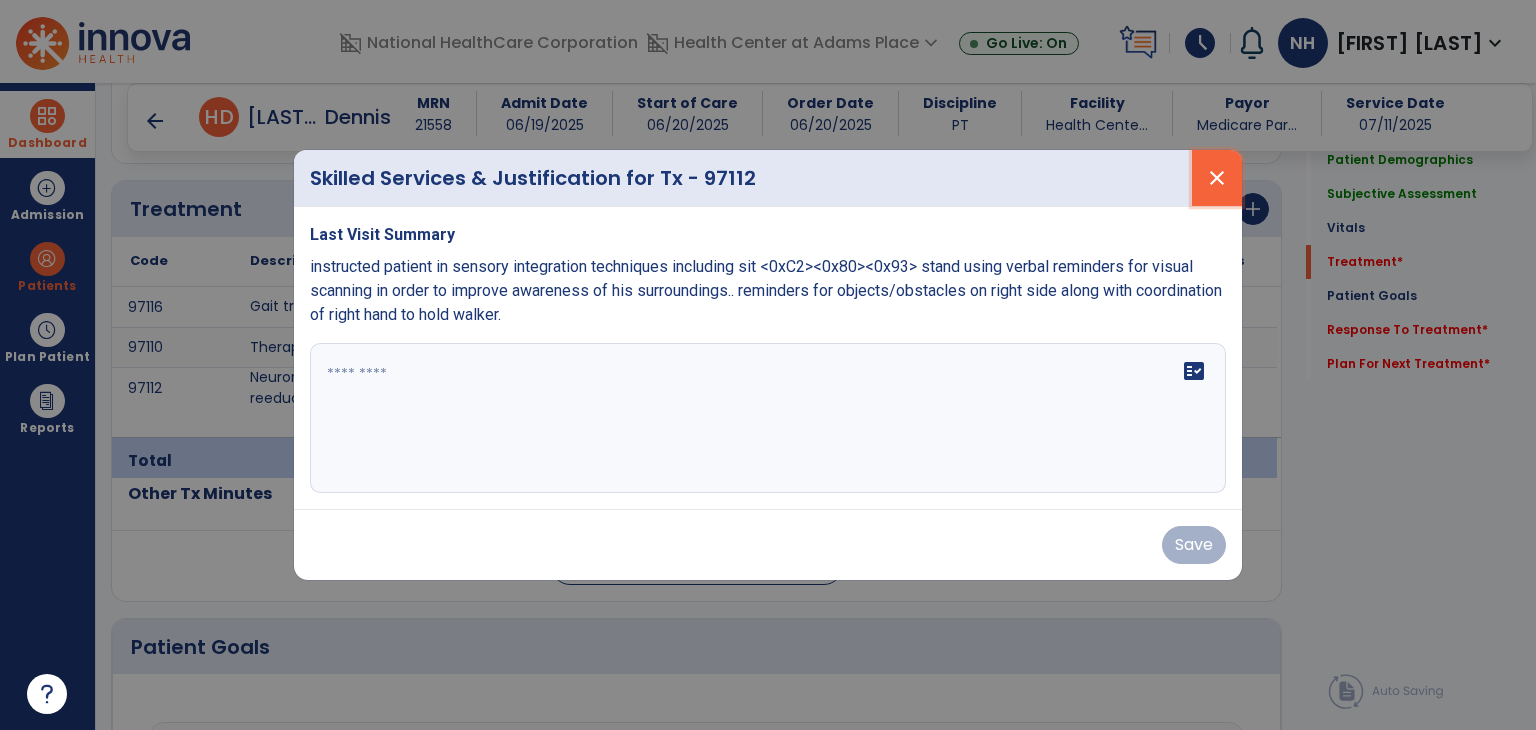 click on "close" at bounding box center (1217, 178) 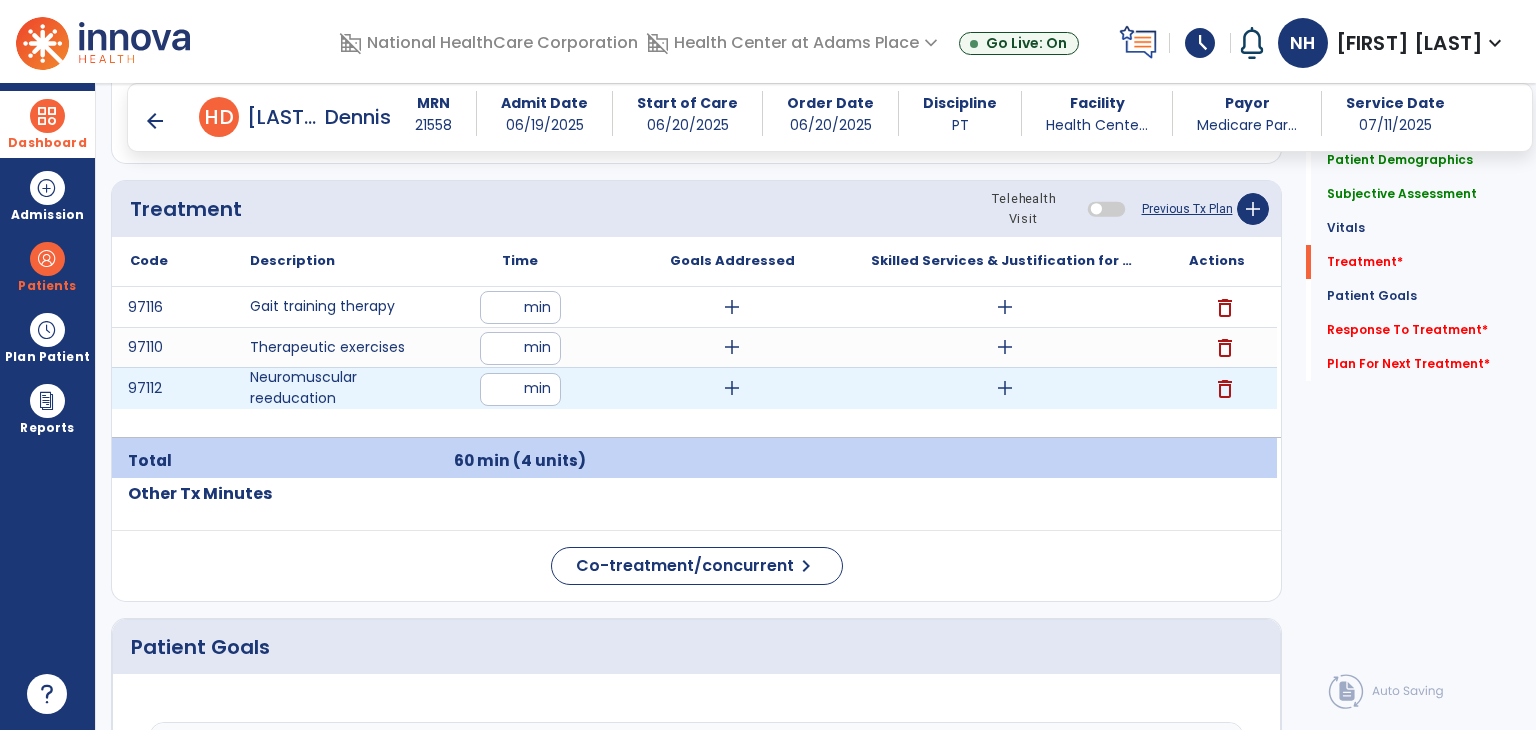 click on "add" at bounding box center (1005, 388) 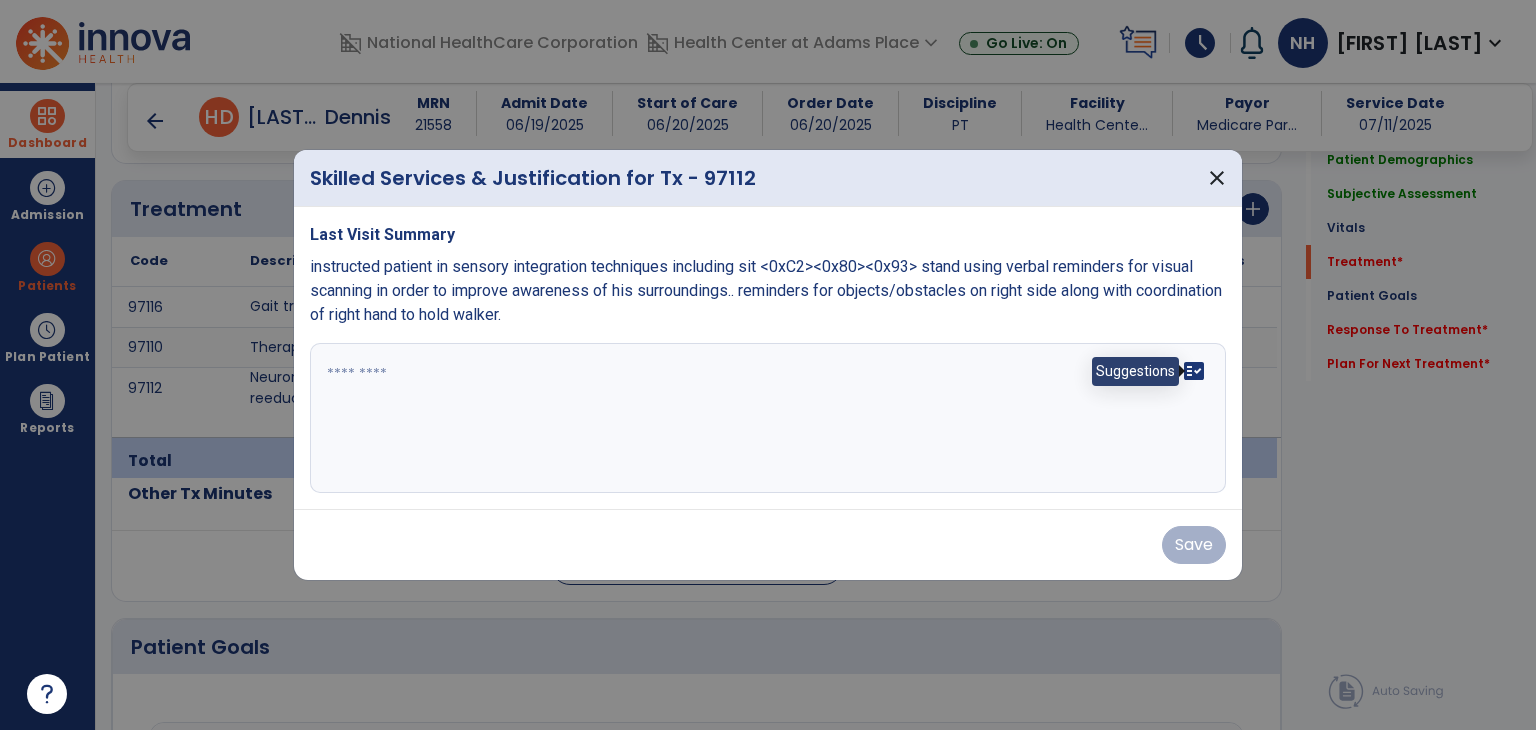click on "fact_check" at bounding box center (1194, 371) 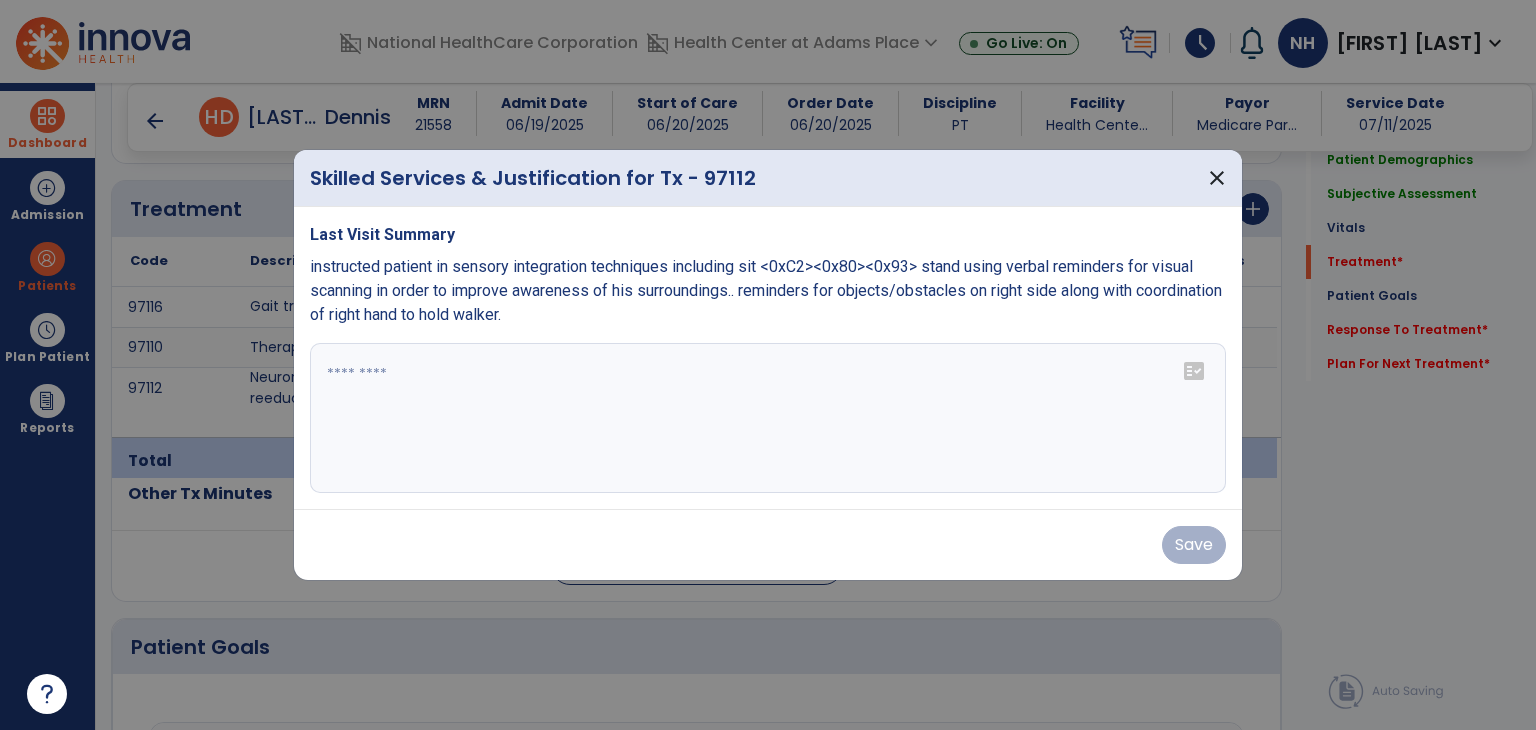 click on "fact_check" at bounding box center [1194, 371] 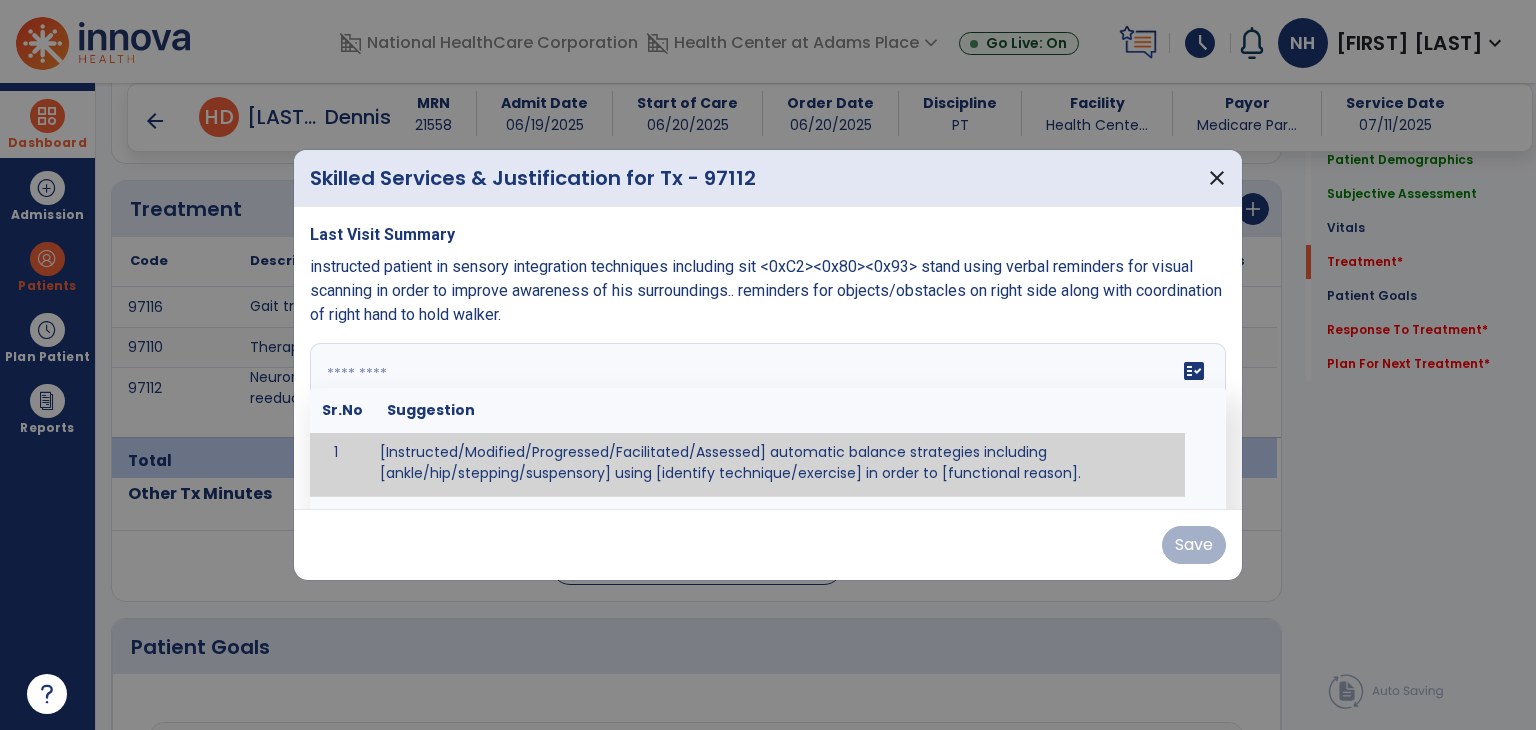 scroll, scrollTop: 0, scrollLeft: 0, axis: both 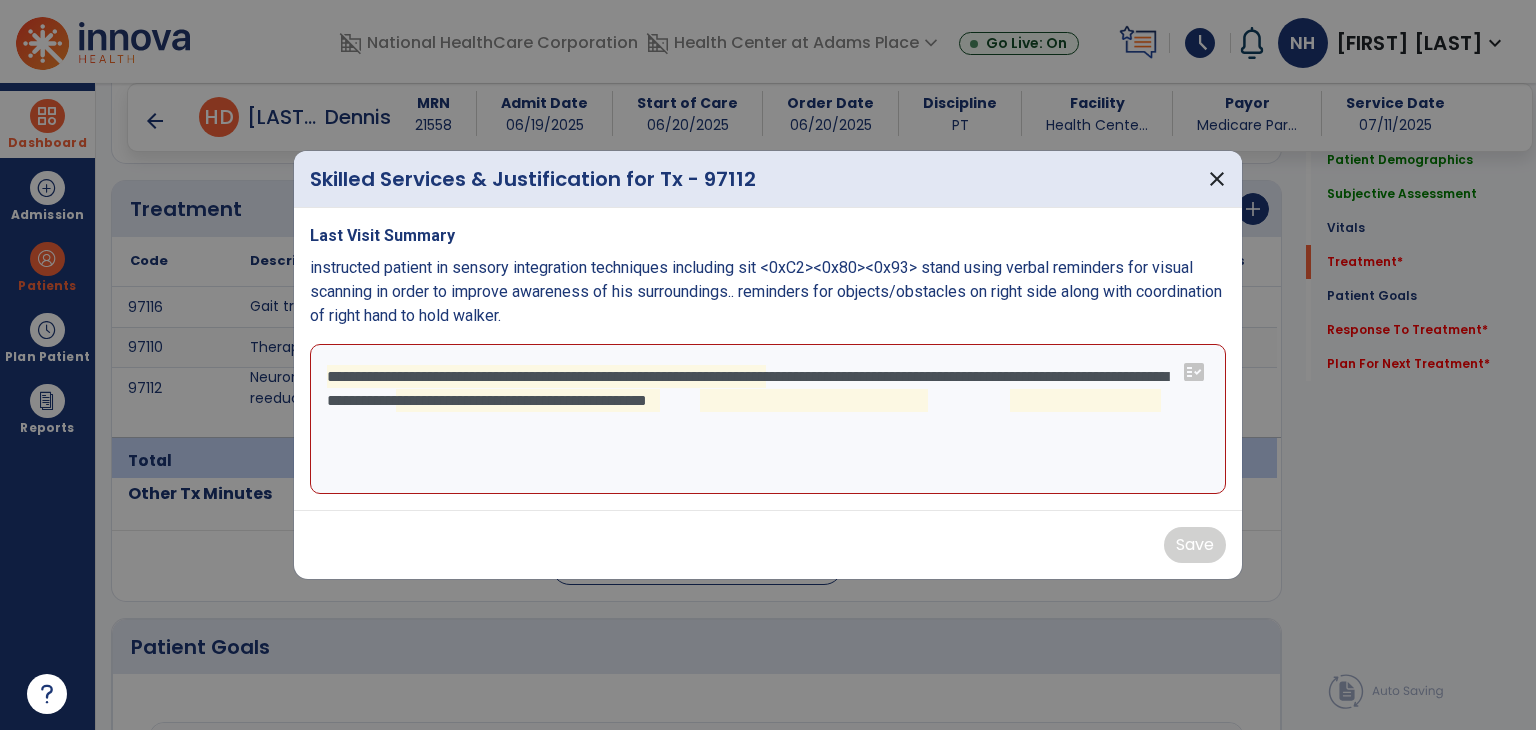 click on "**********" at bounding box center (768, 419) 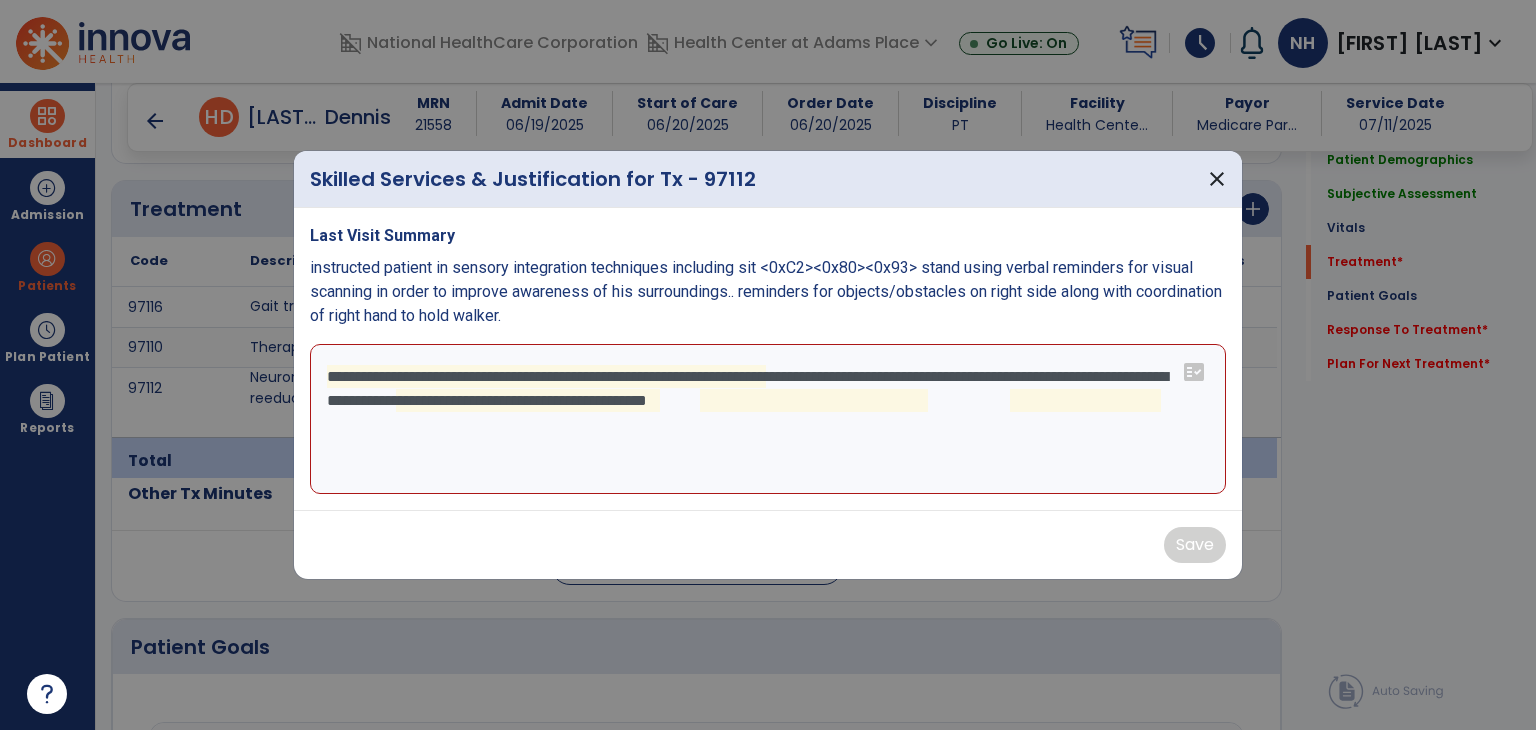 click on "**********" at bounding box center (768, 359) 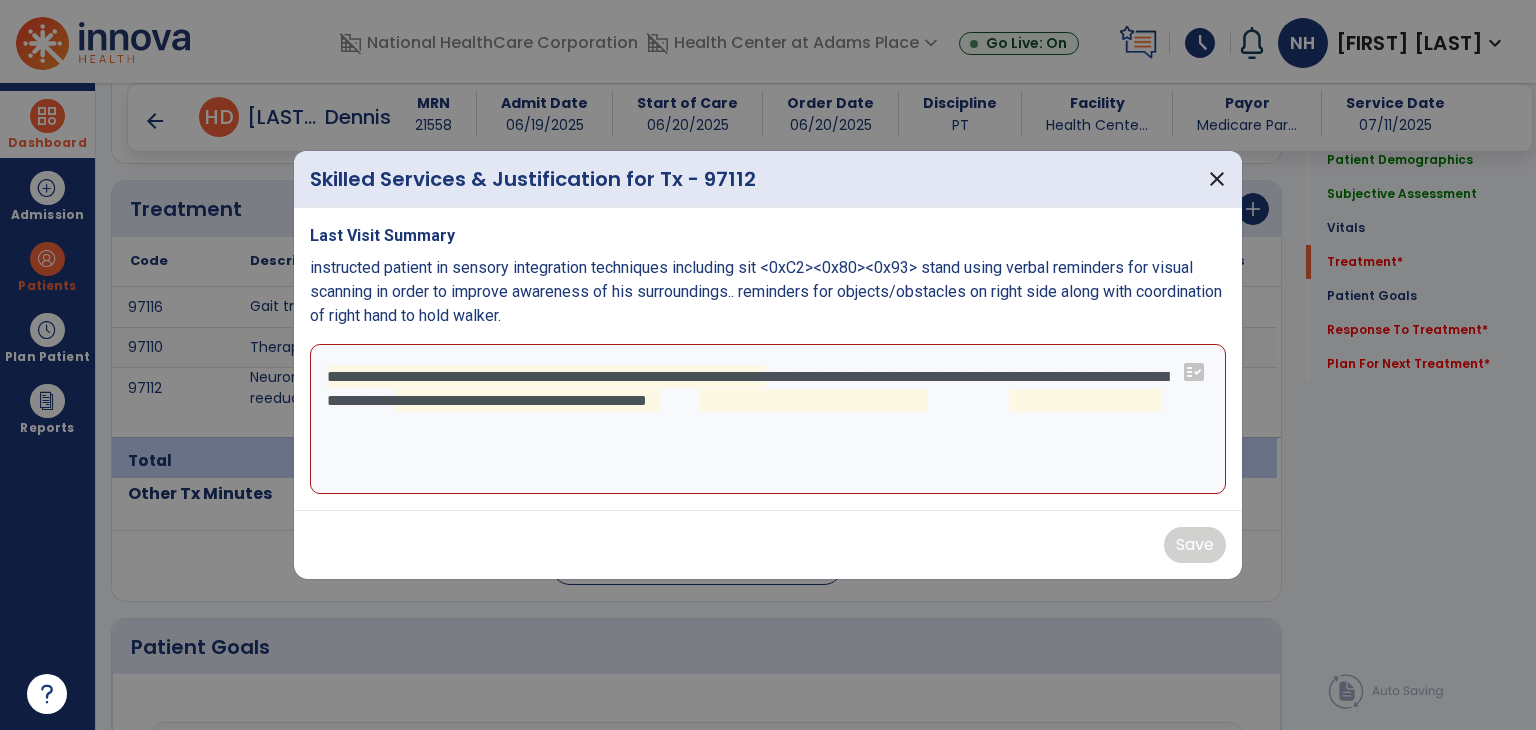 click on "**********" at bounding box center (768, 419) 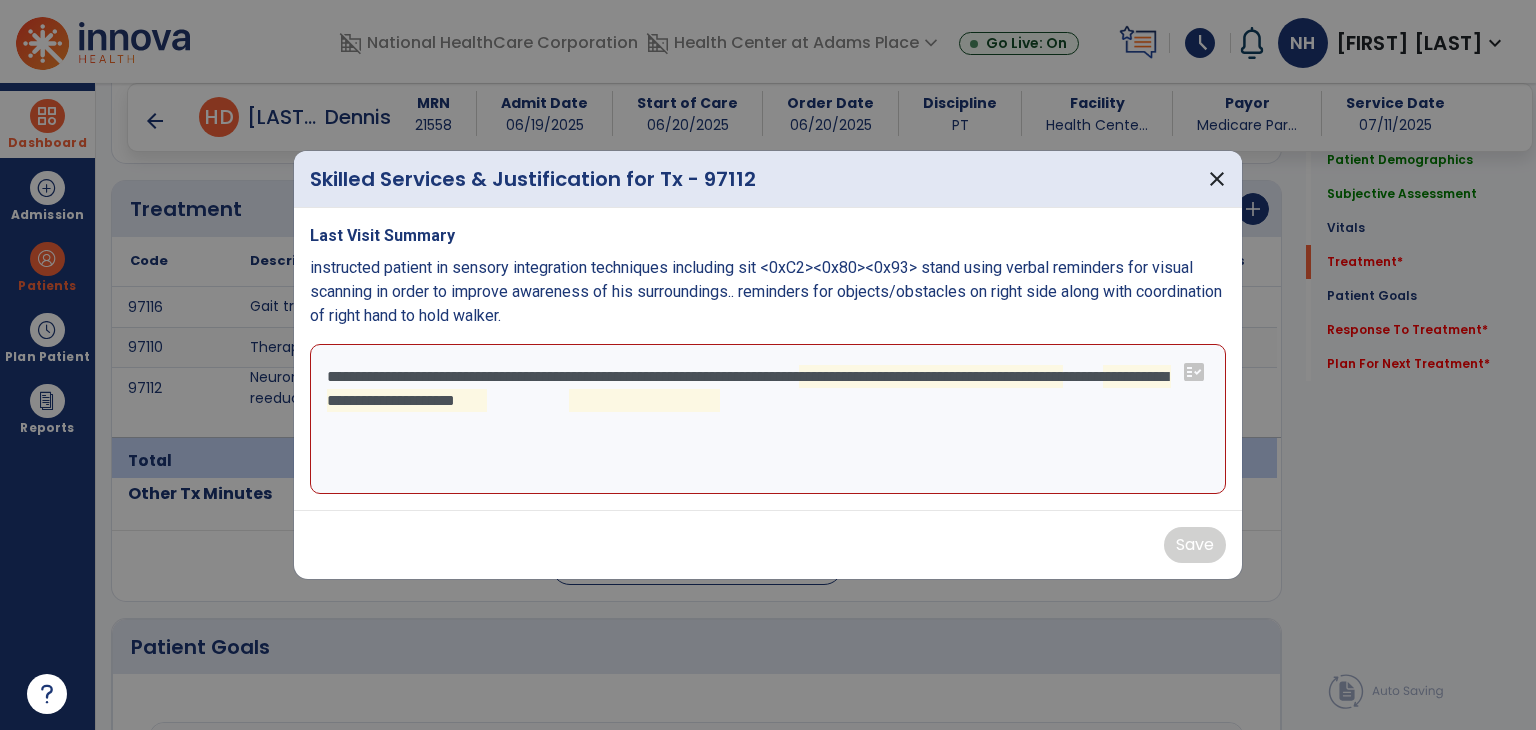 click on "**********" at bounding box center (768, 419) 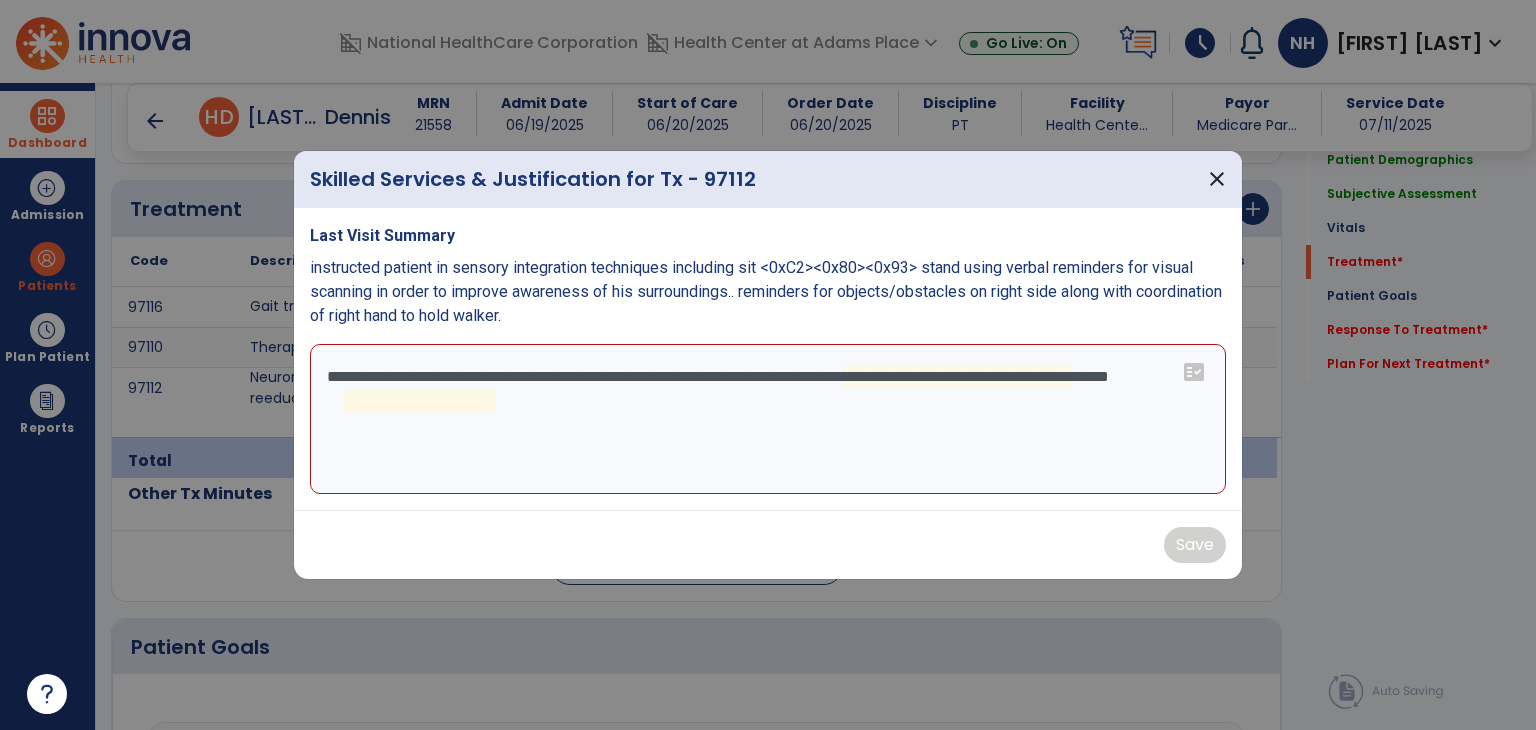 click on "**********" at bounding box center [768, 419] 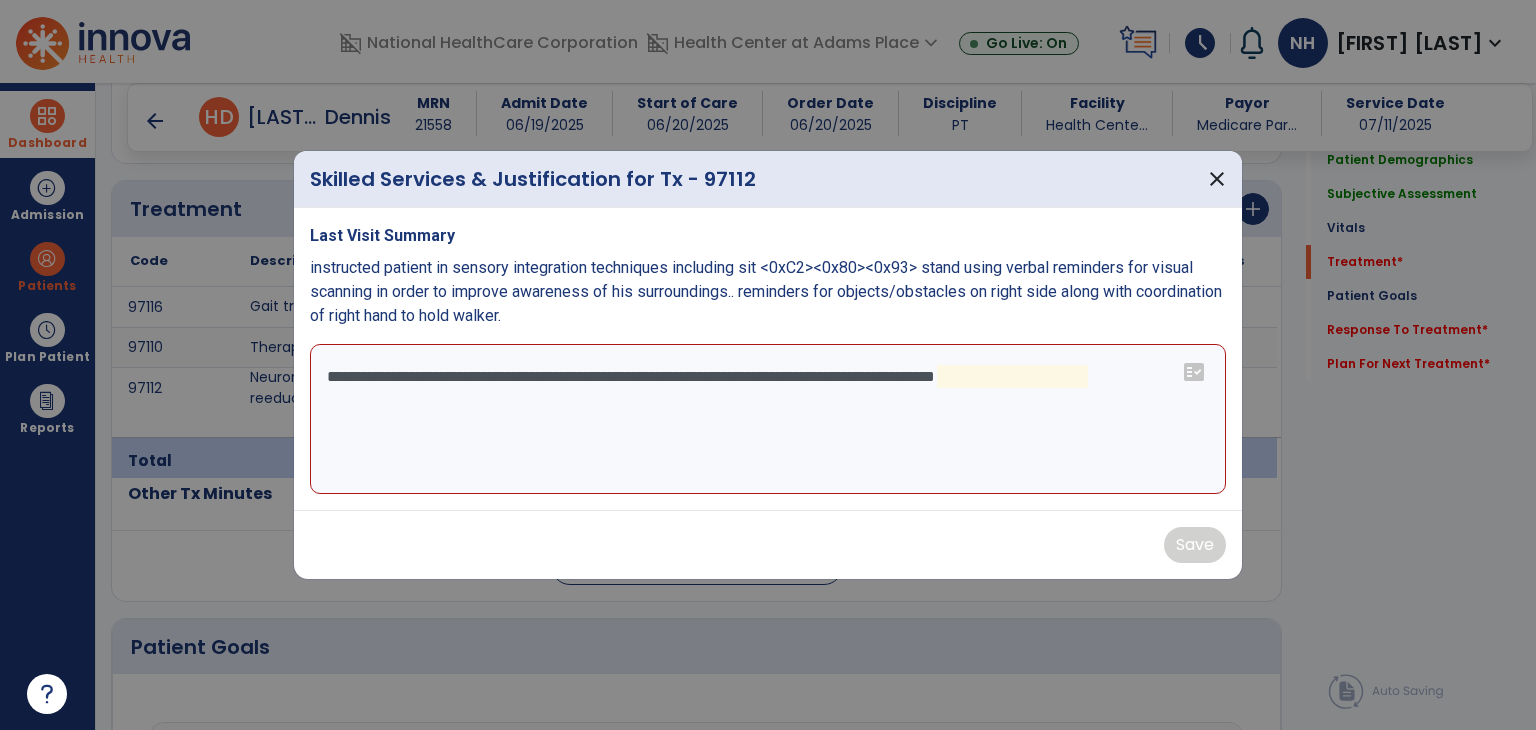 click on "**********" at bounding box center (768, 419) 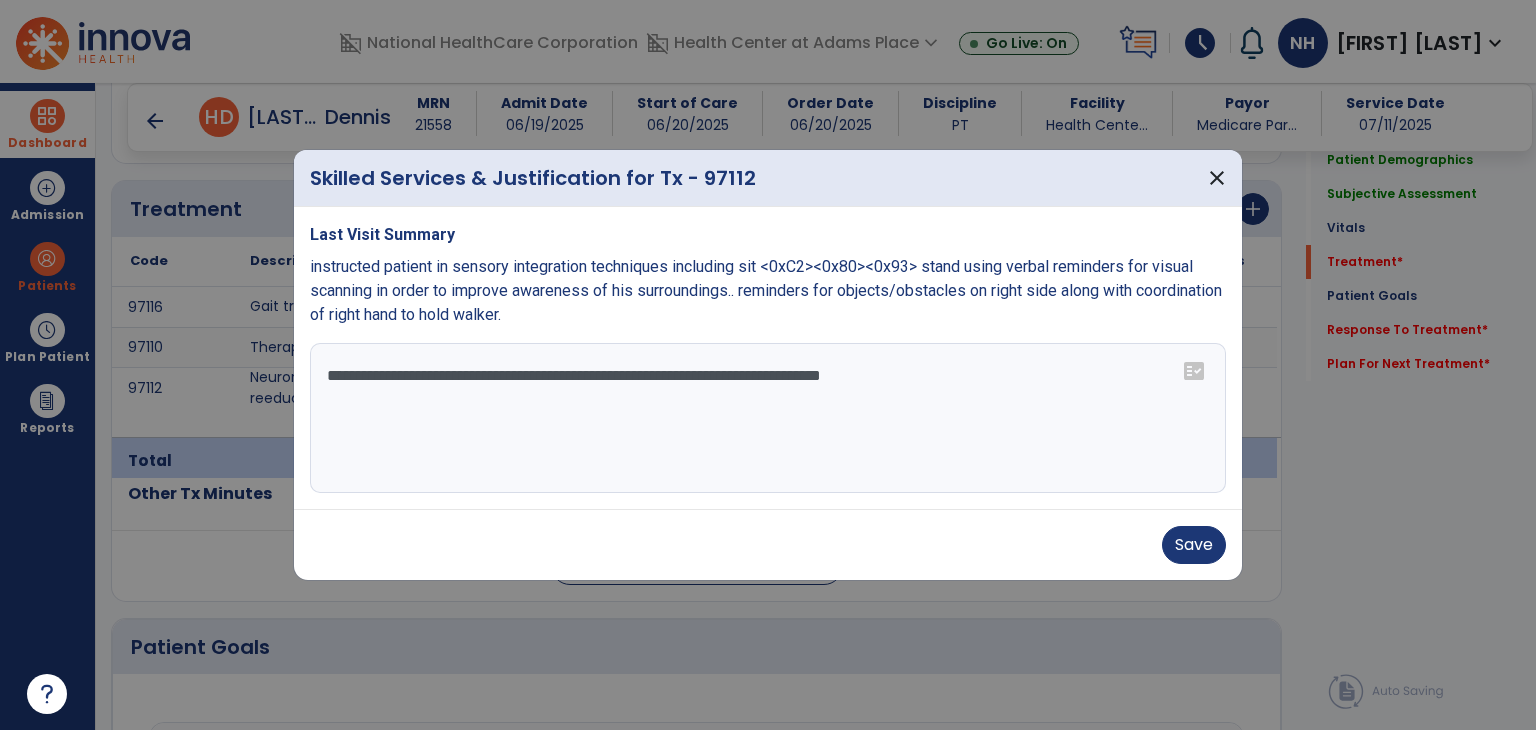 click on "**********" at bounding box center (768, 418) 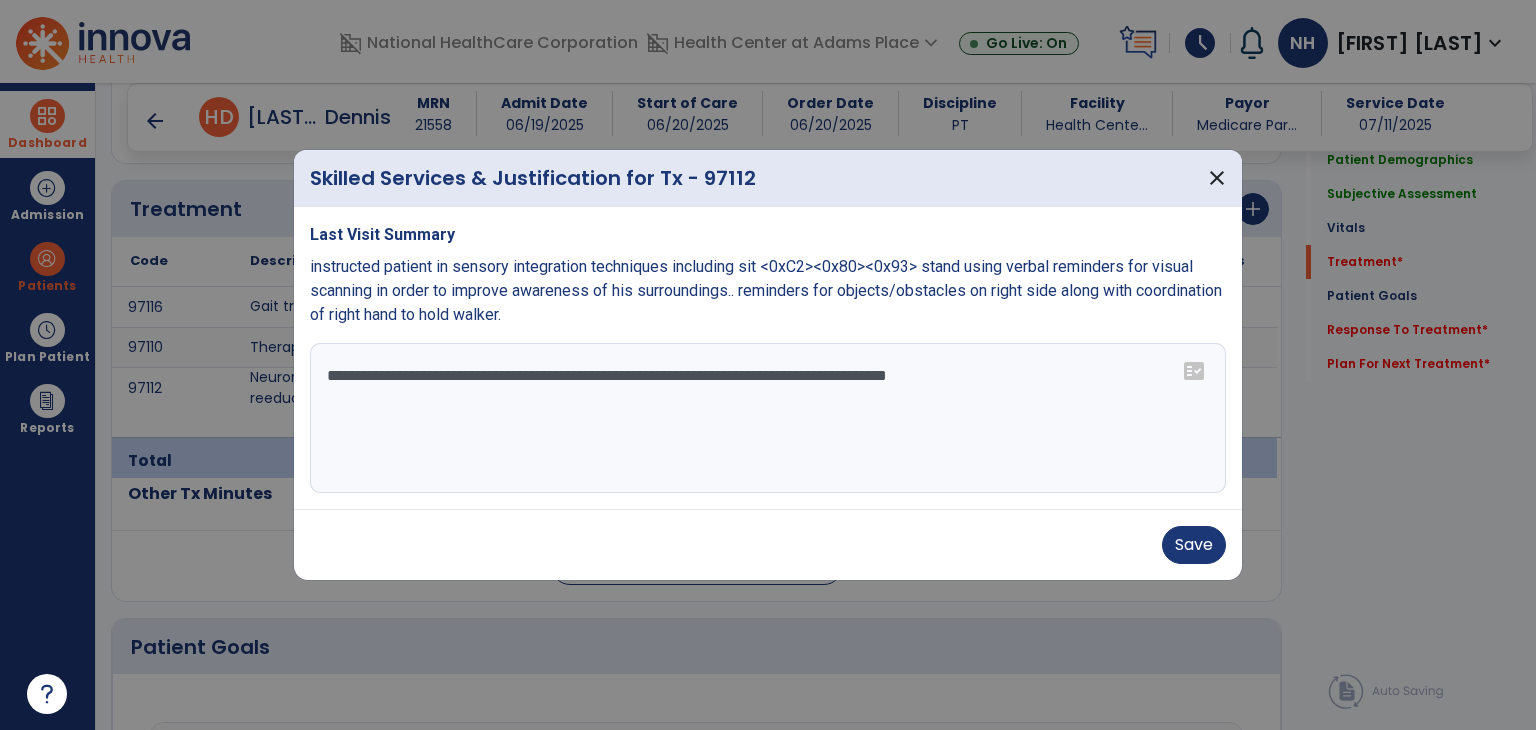 click on "**********" at bounding box center [768, 418] 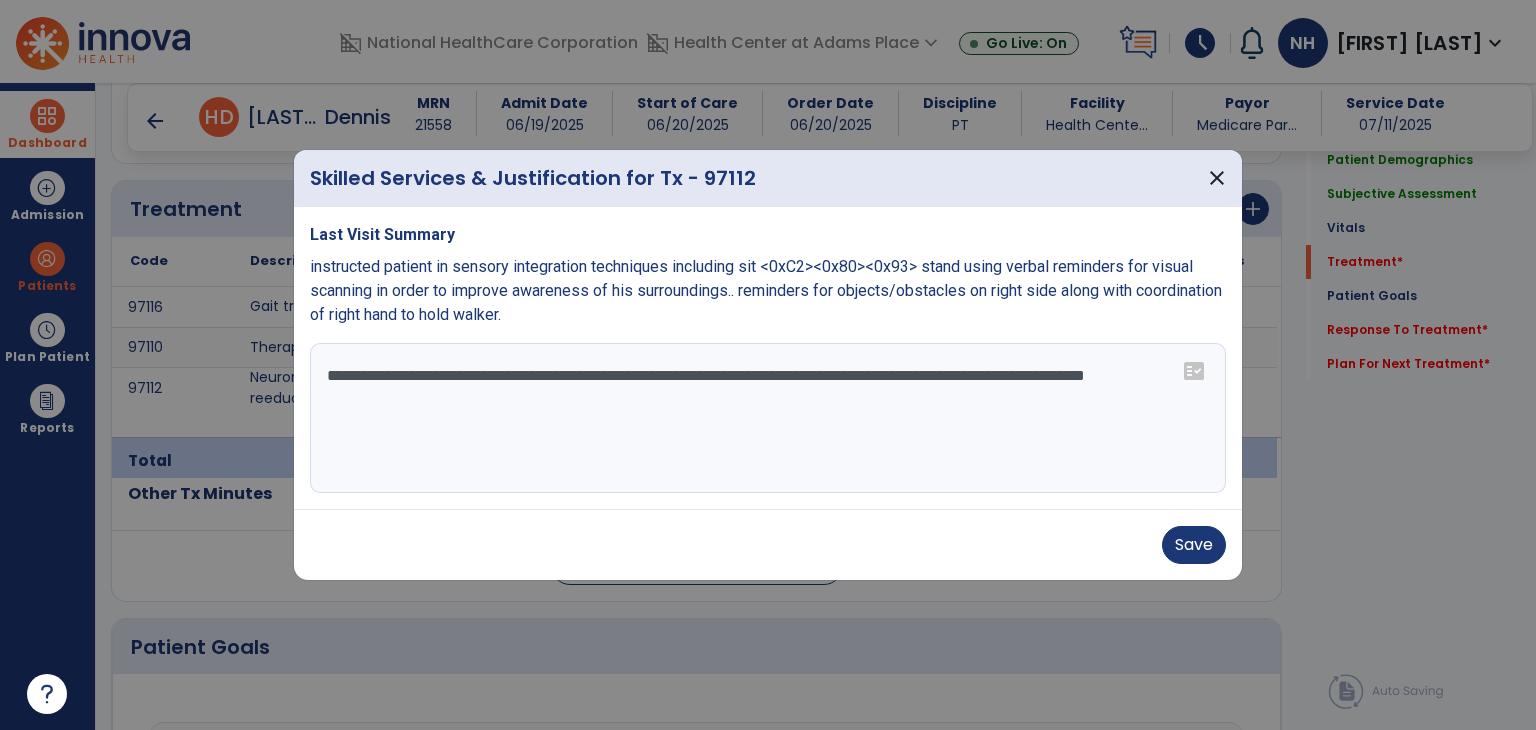 click on "**********" at bounding box center (768, 418) 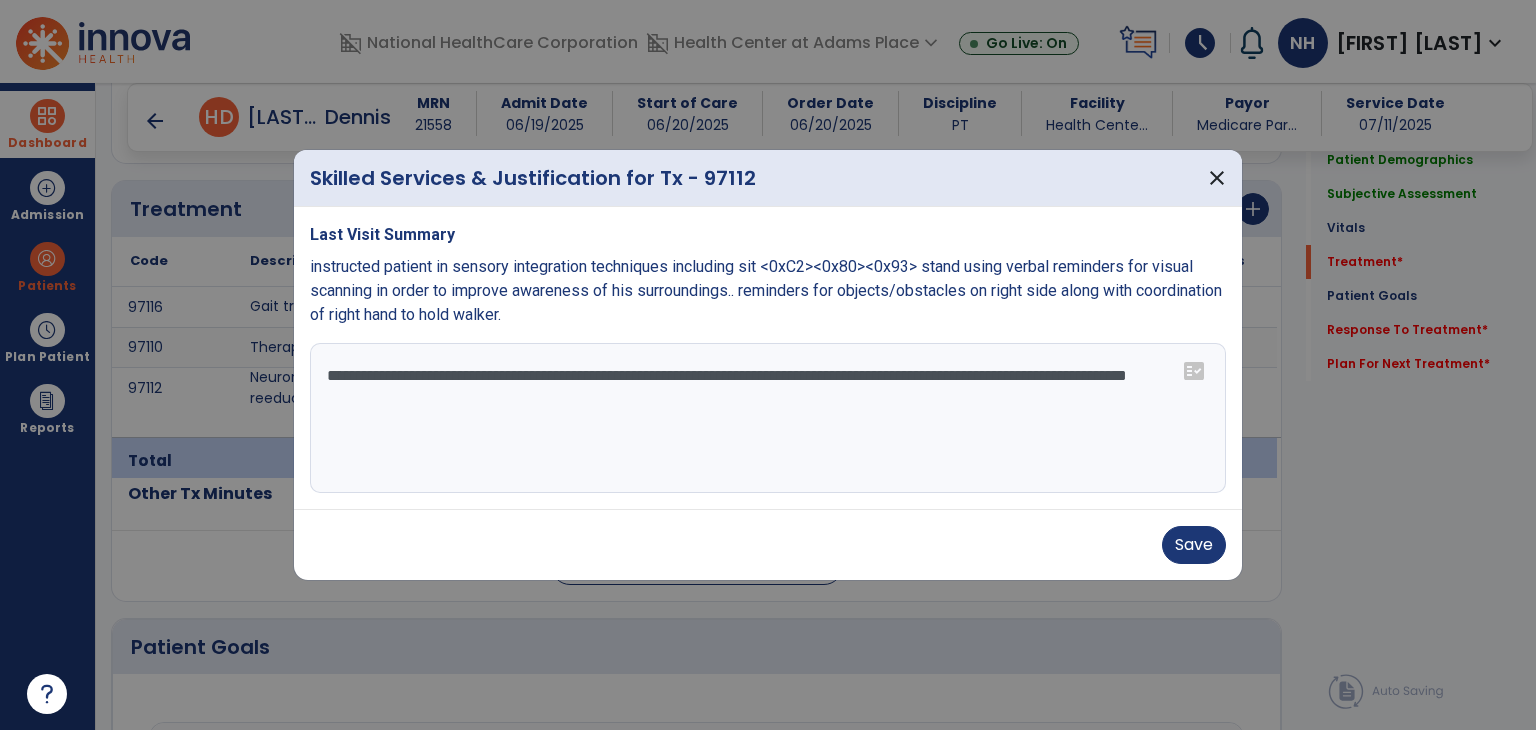 click on "**********" at bounding box center [768, 418] 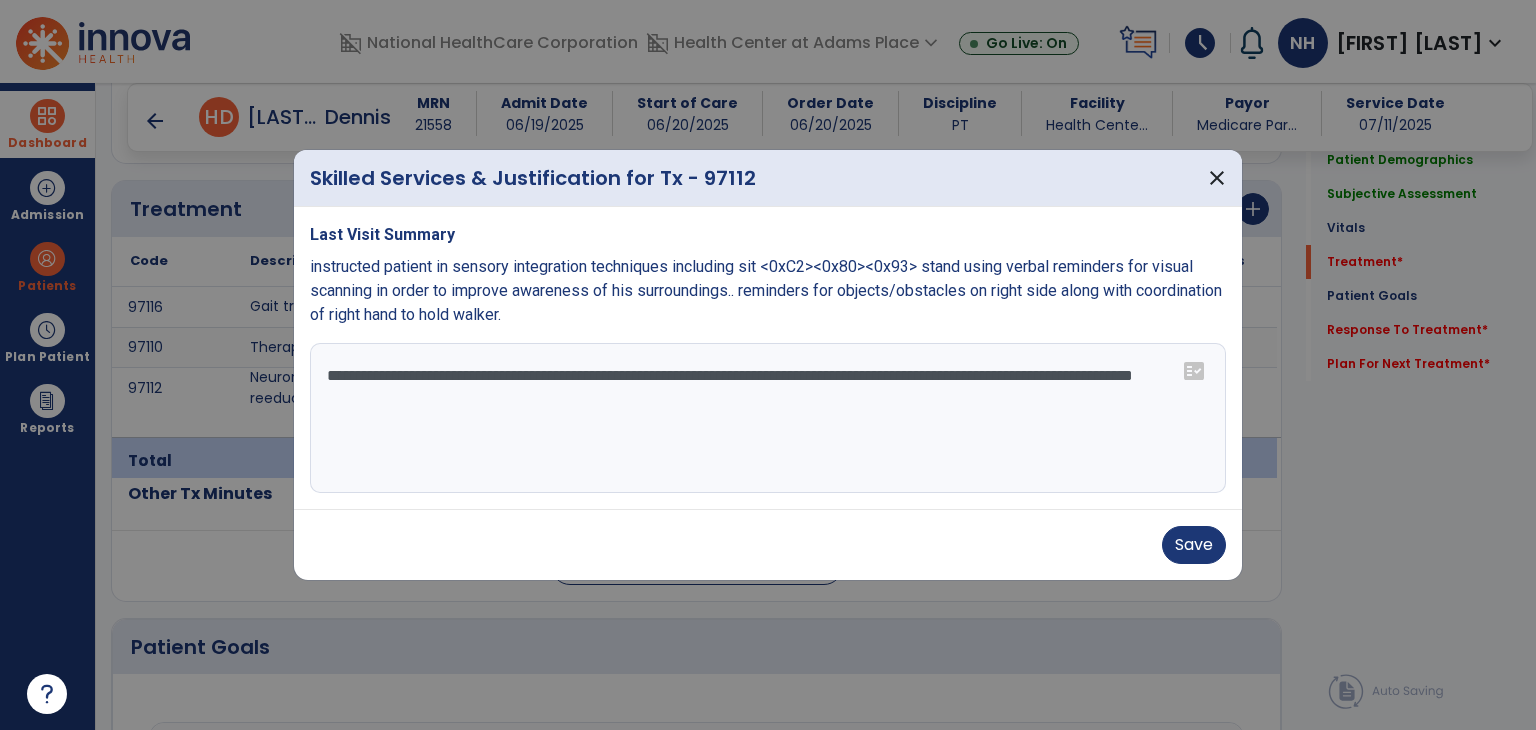 click on "**********" at bounding box center [768, 418] 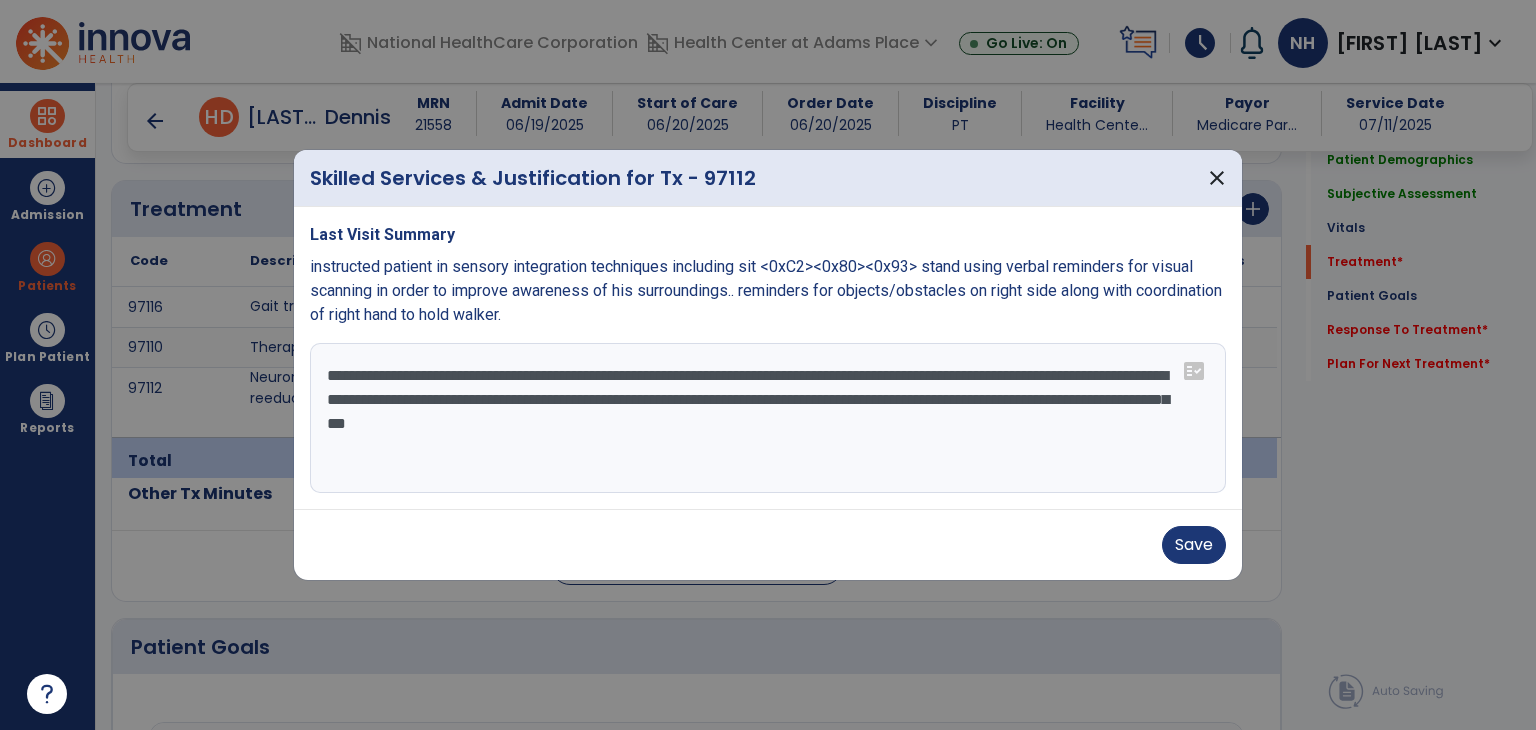 click on "**********" at bounding box center [768, 418] 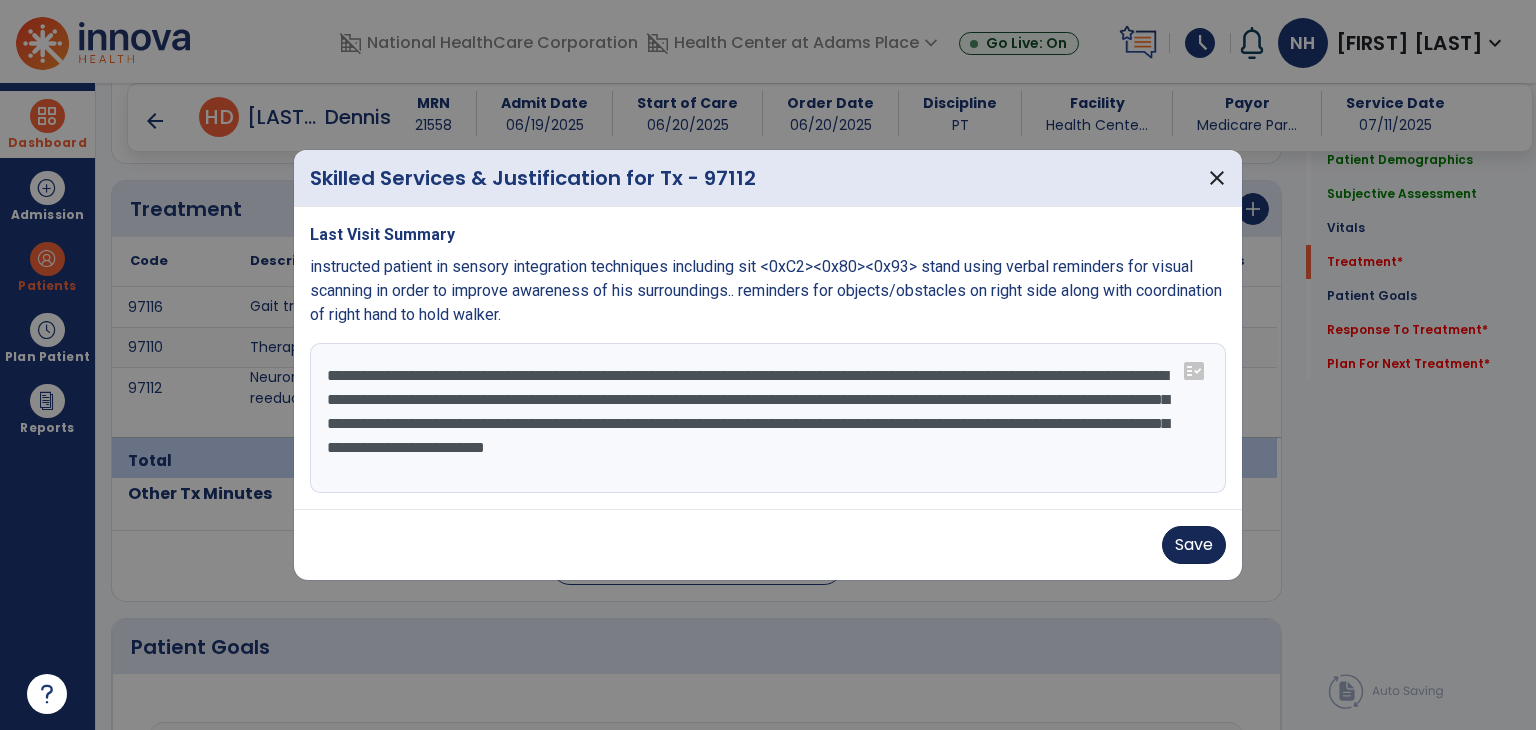 type on "**********" 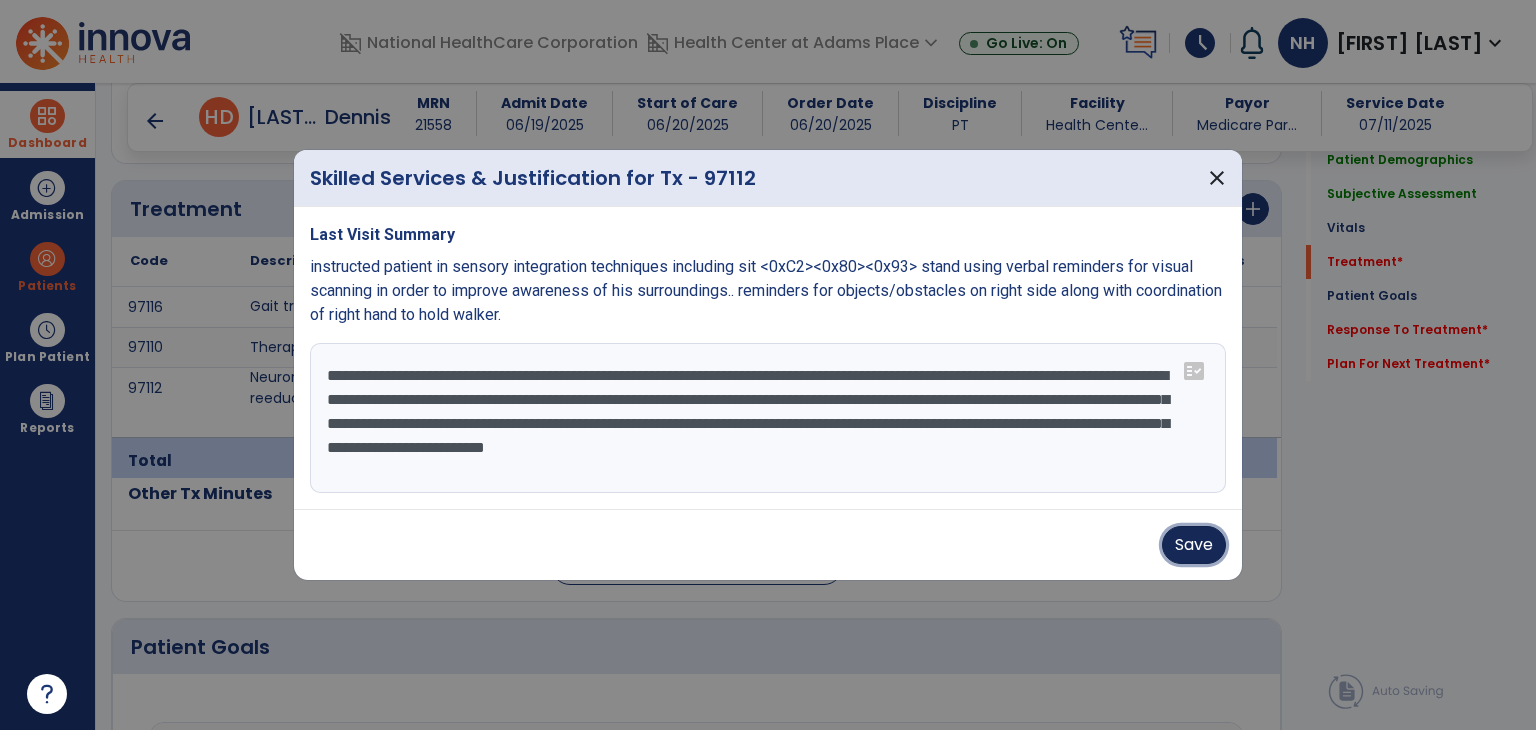click on "Save" at bounding box center (1194, 545) 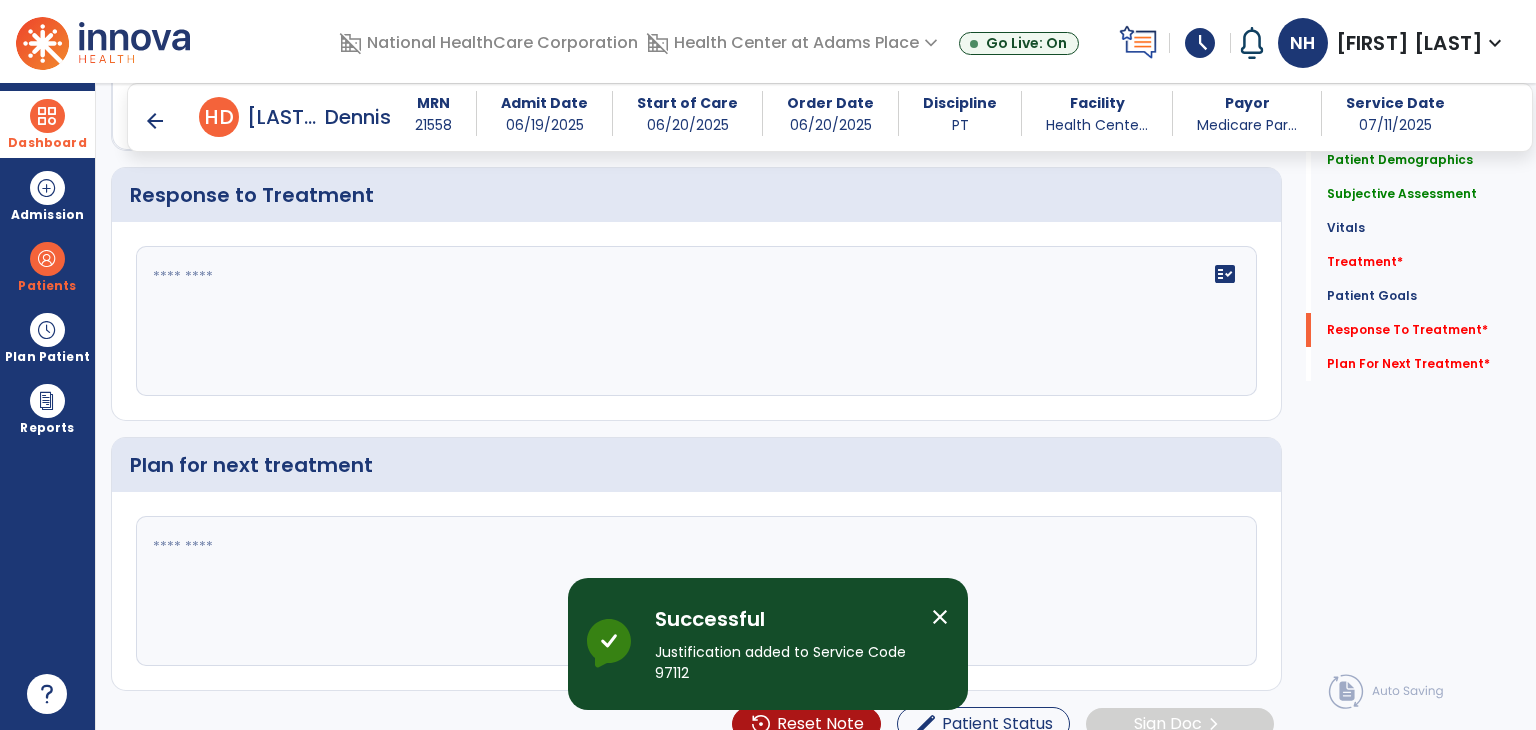 scroll, scrollTop: 2365, scrollLeft: 0, axis: vertical 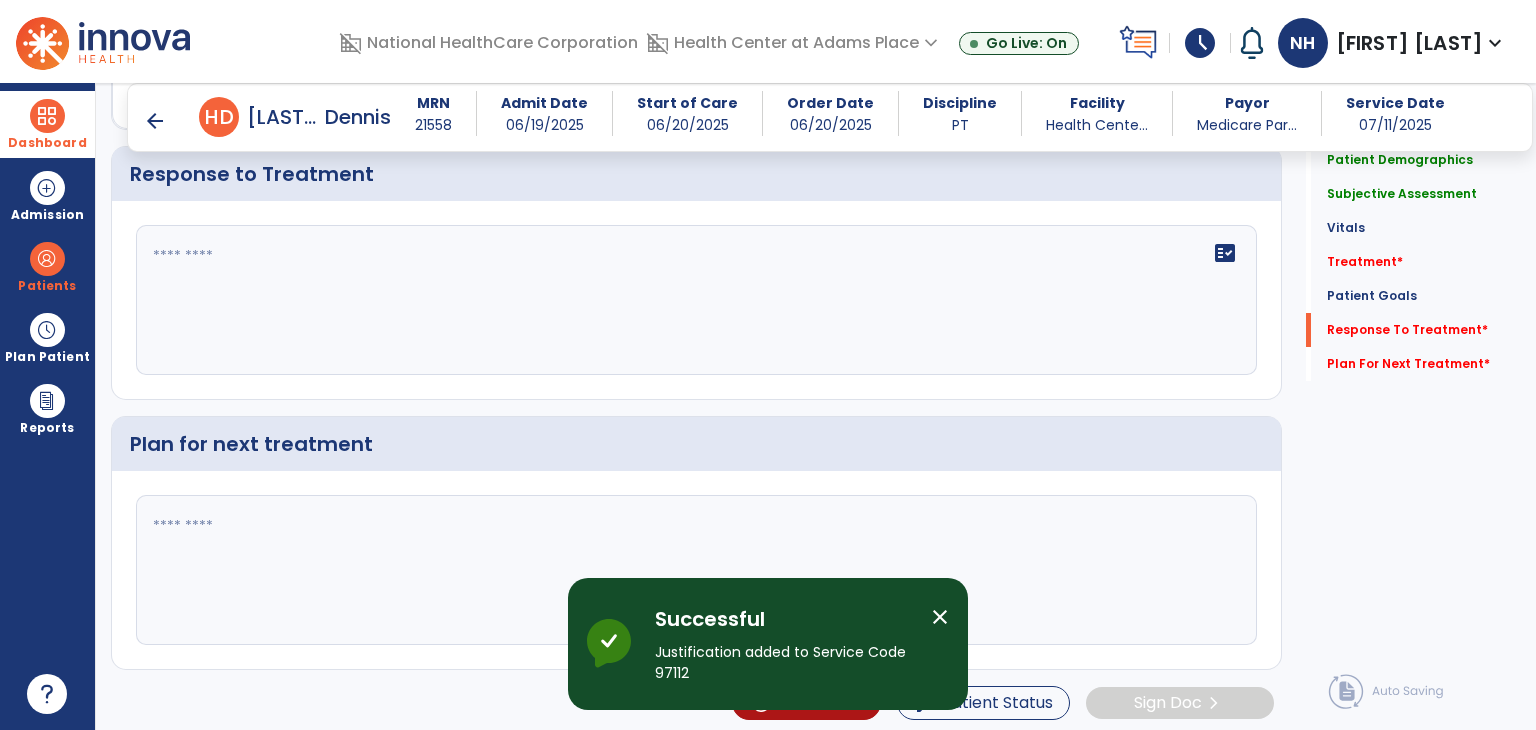 click 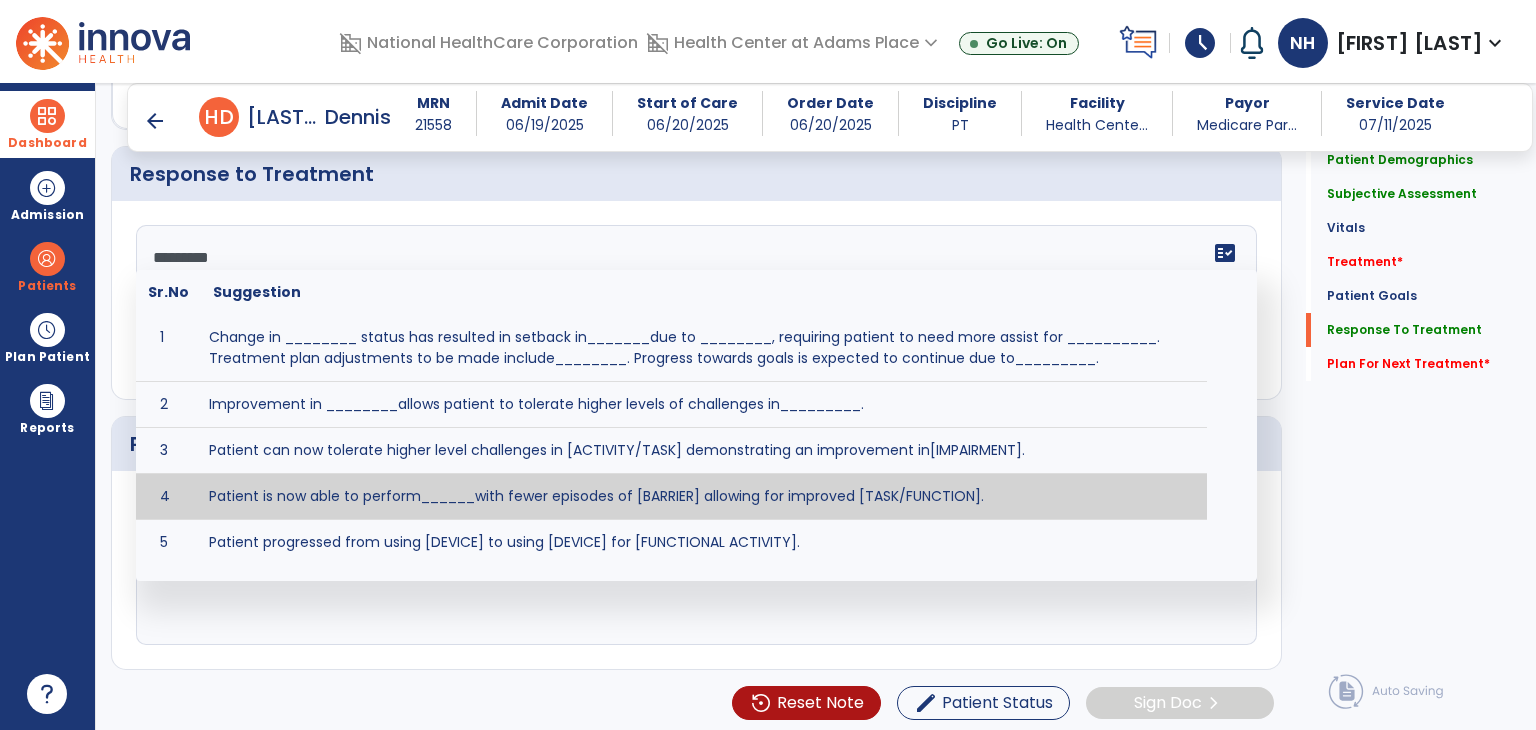 scroll, scrollTop: 0, scrollLeft: 0, axis: both 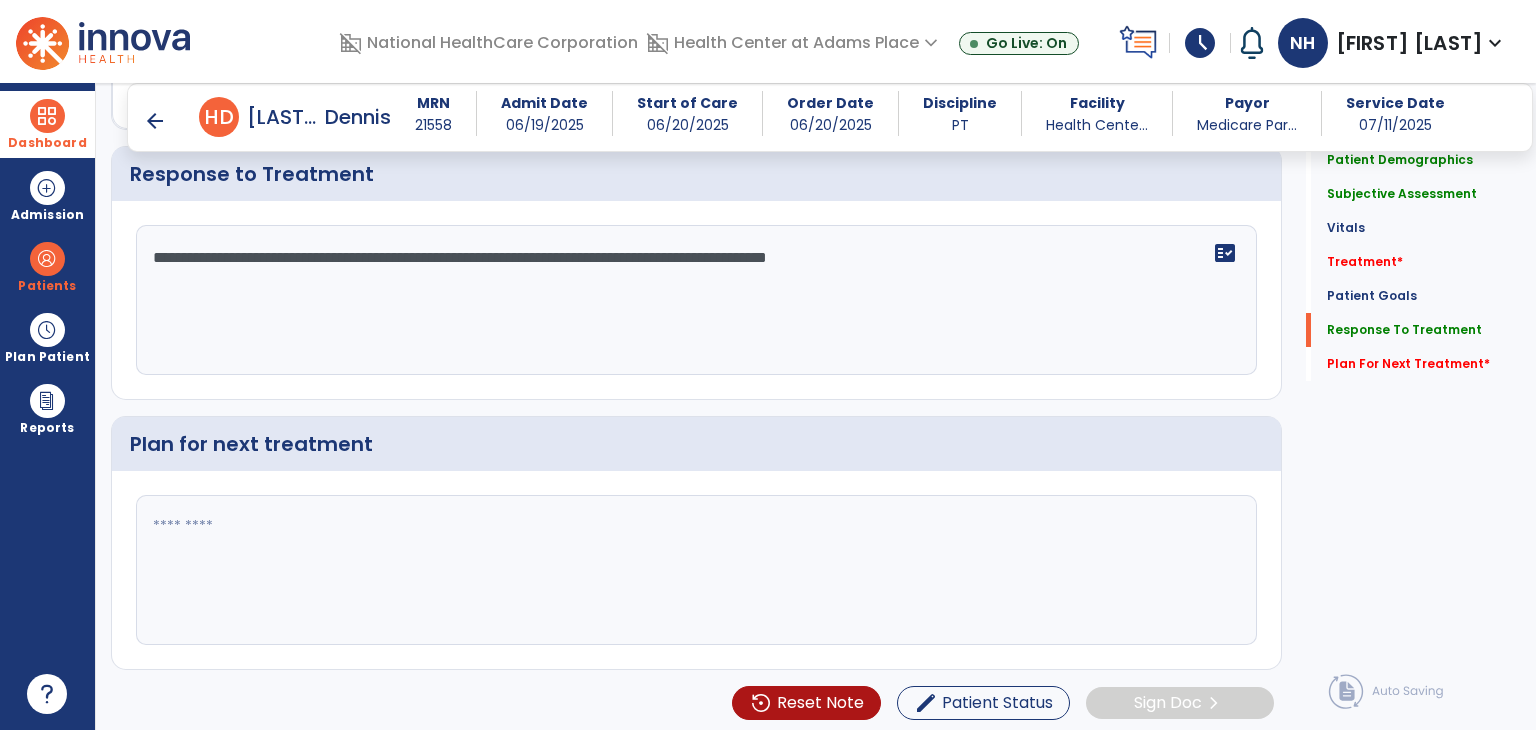 type on "**********" 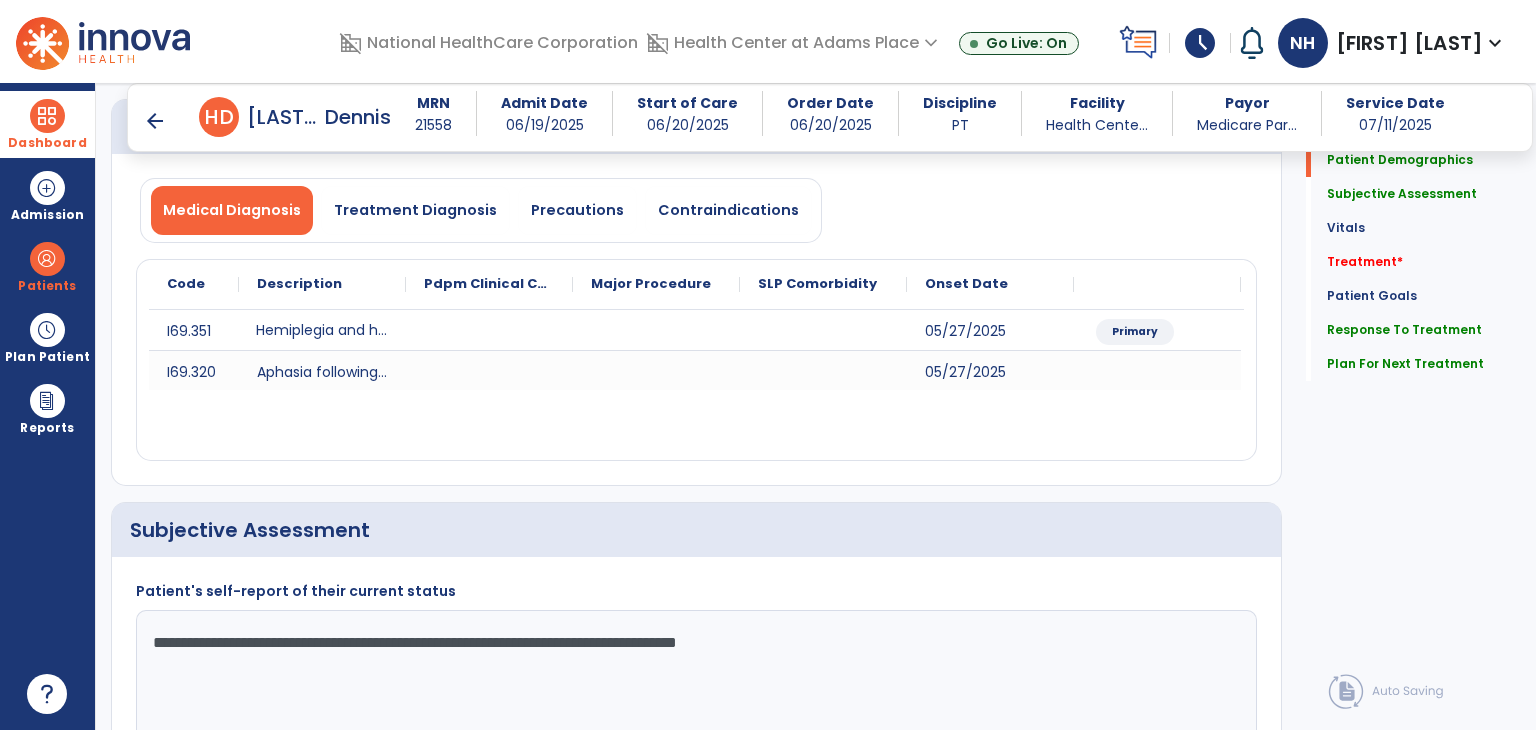 scroll, scrollTop: 135, scrollLeft: 0, axis: vertical 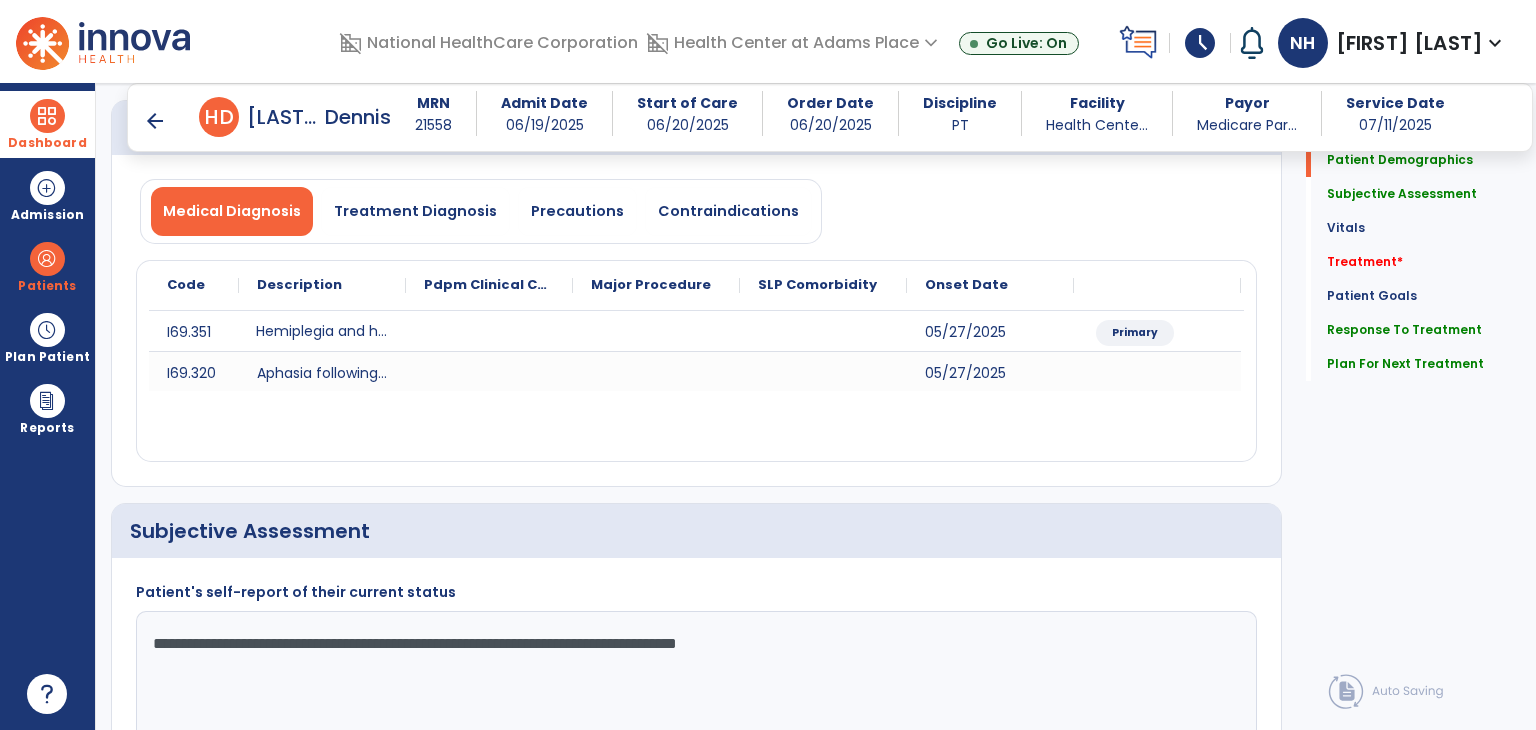 type on "**********" 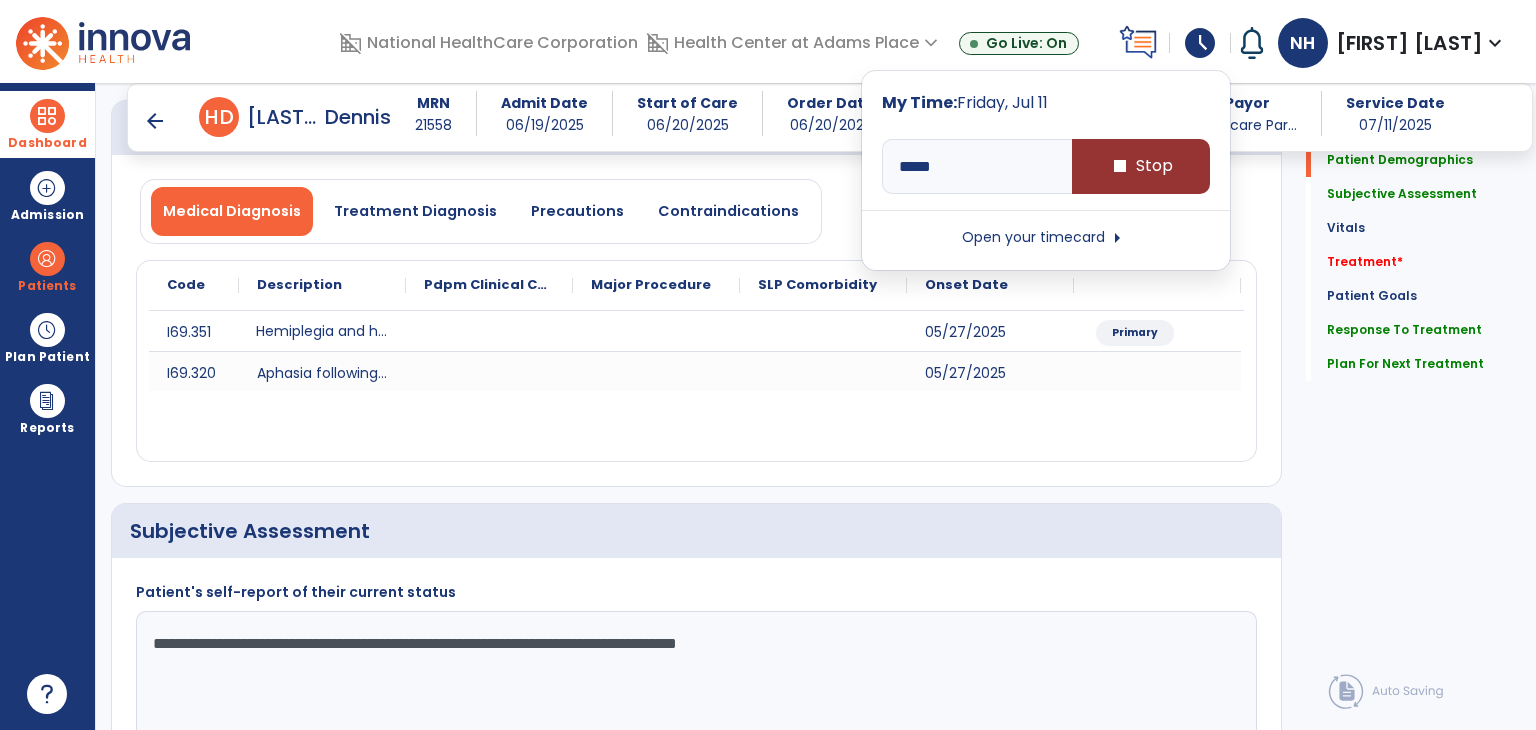 click on "stop  Stop" at bounding box center (1141, 166) 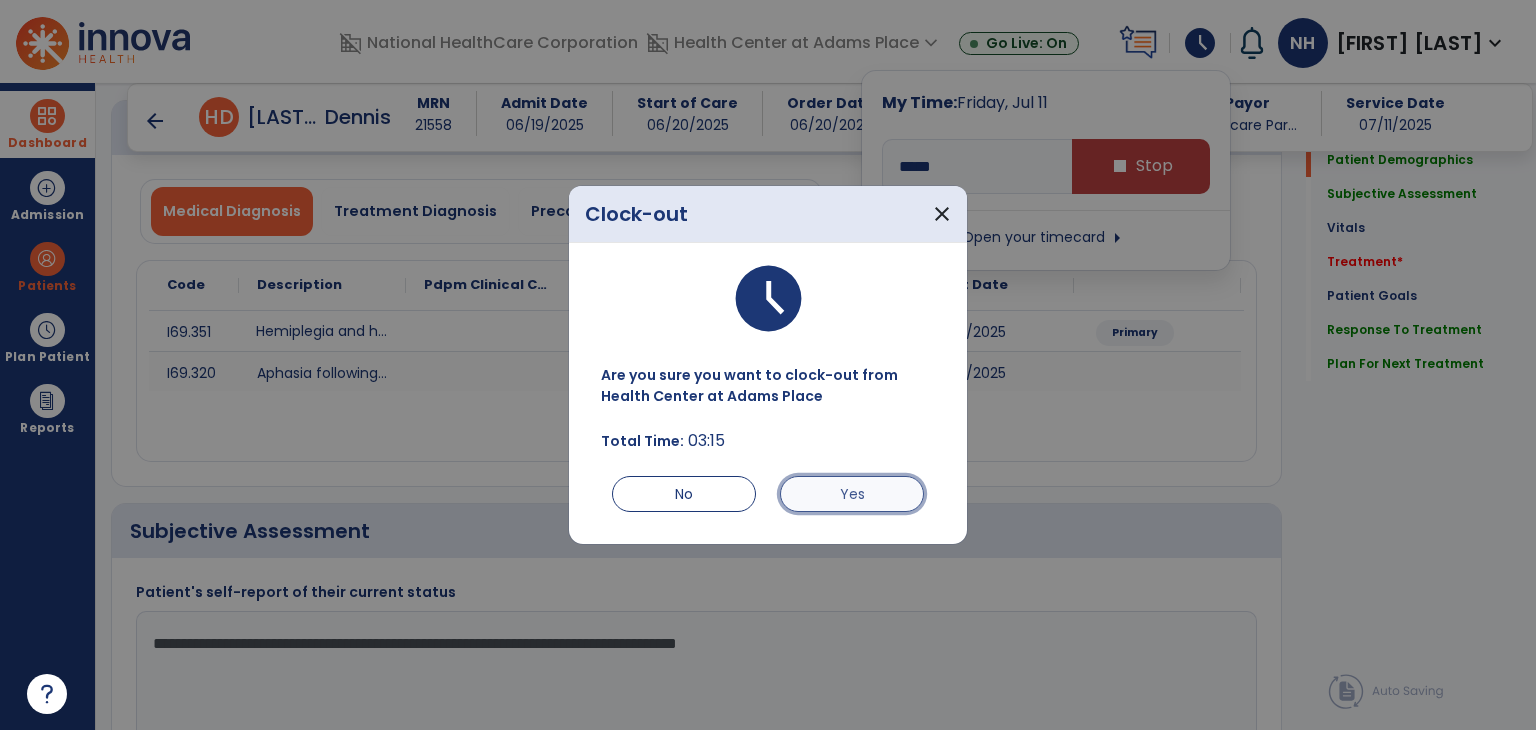 click on "Yes" at bounding box center (852, 494) 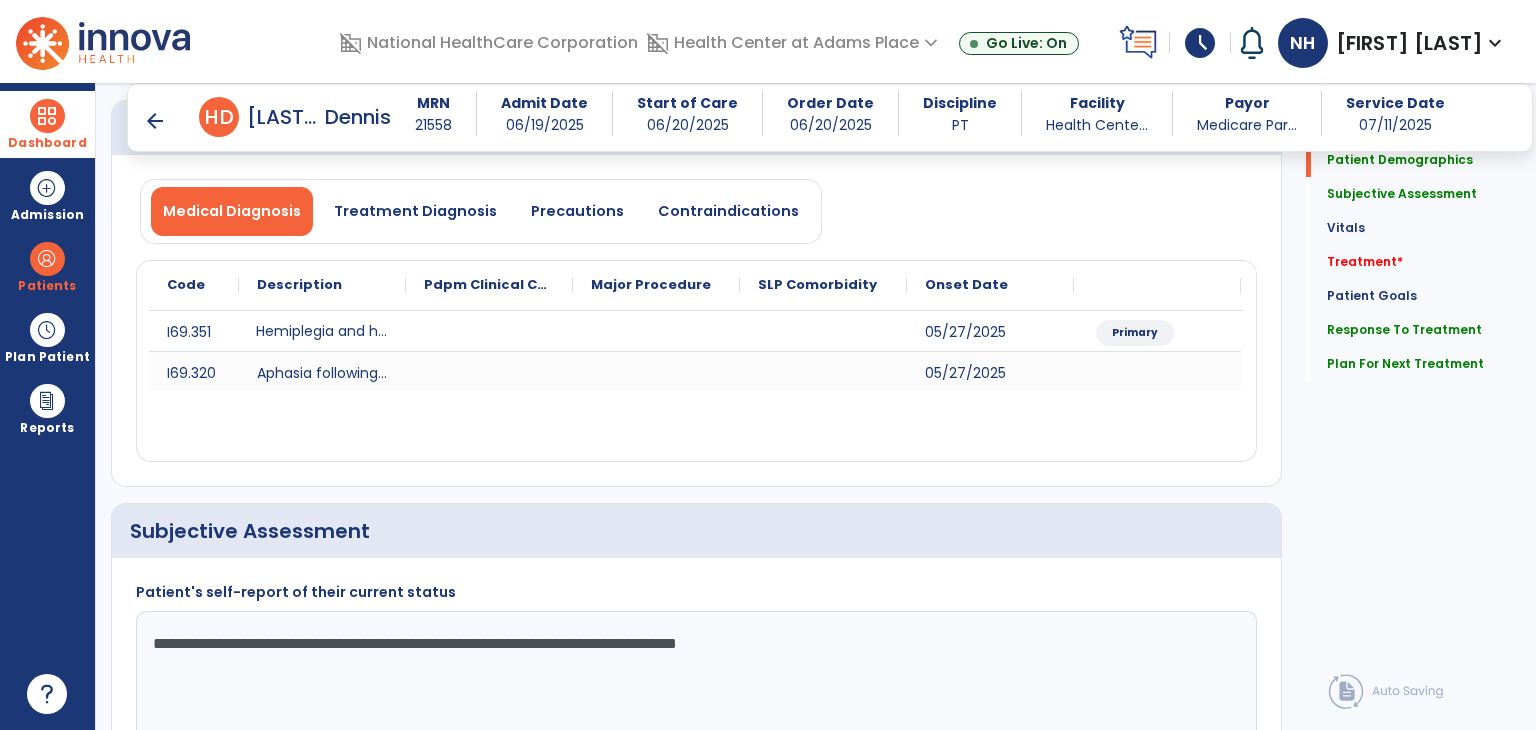 click on "schedule" at bounding box center (1200, 43) 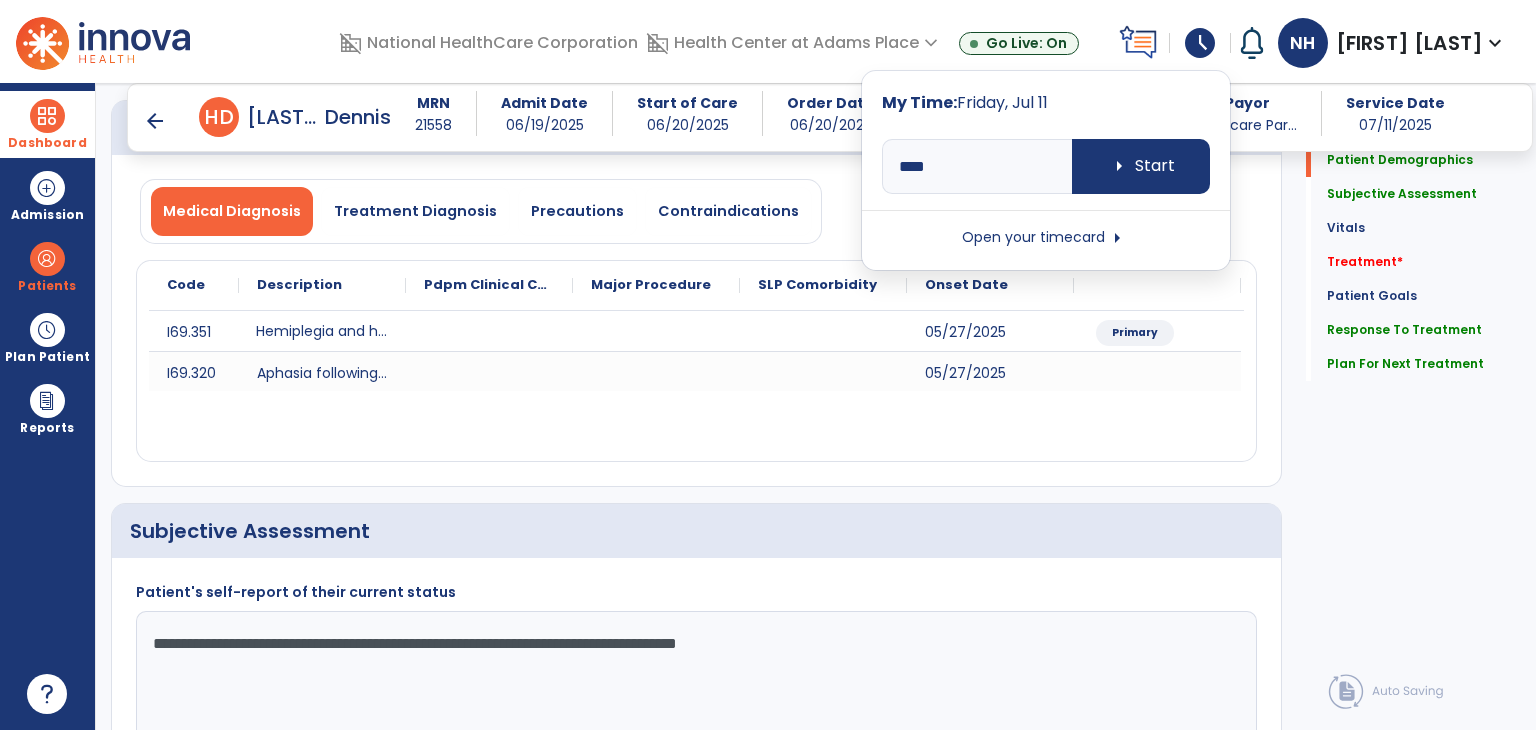 click on "Open your timecard  arrow_right" at bounding box center [1046, 238] 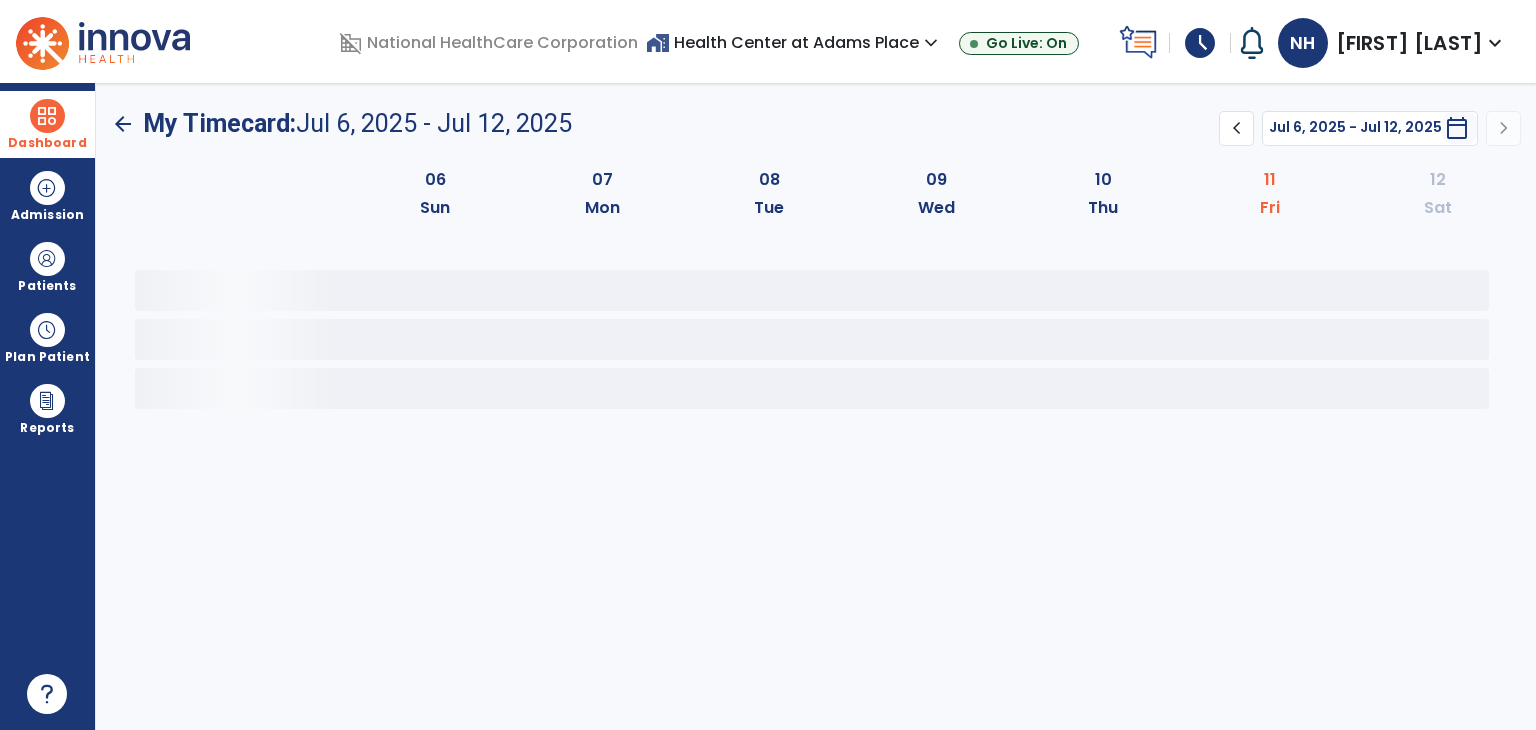 scroll, scrollTop: 0, scrollLeft: 0, axis: both 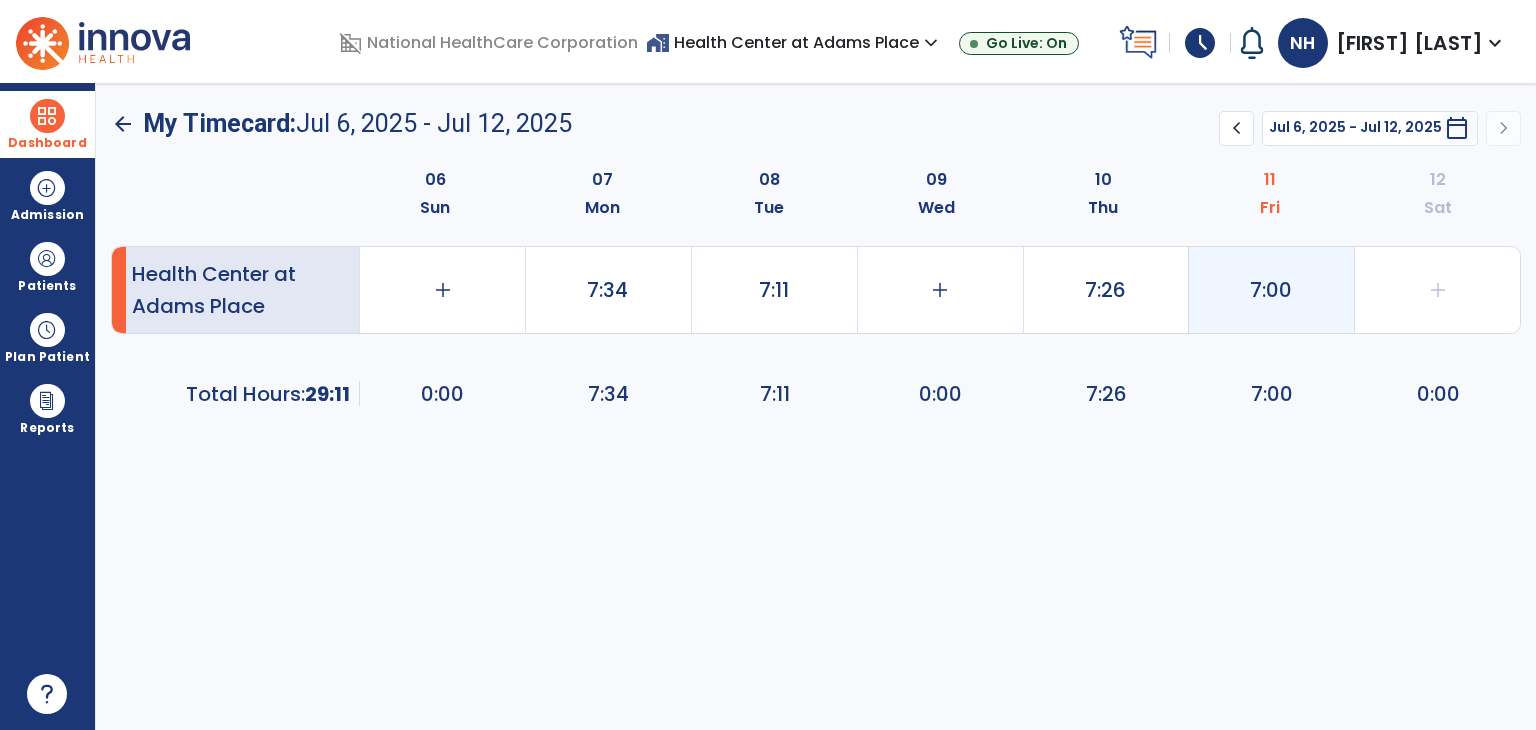 click on "7:00" 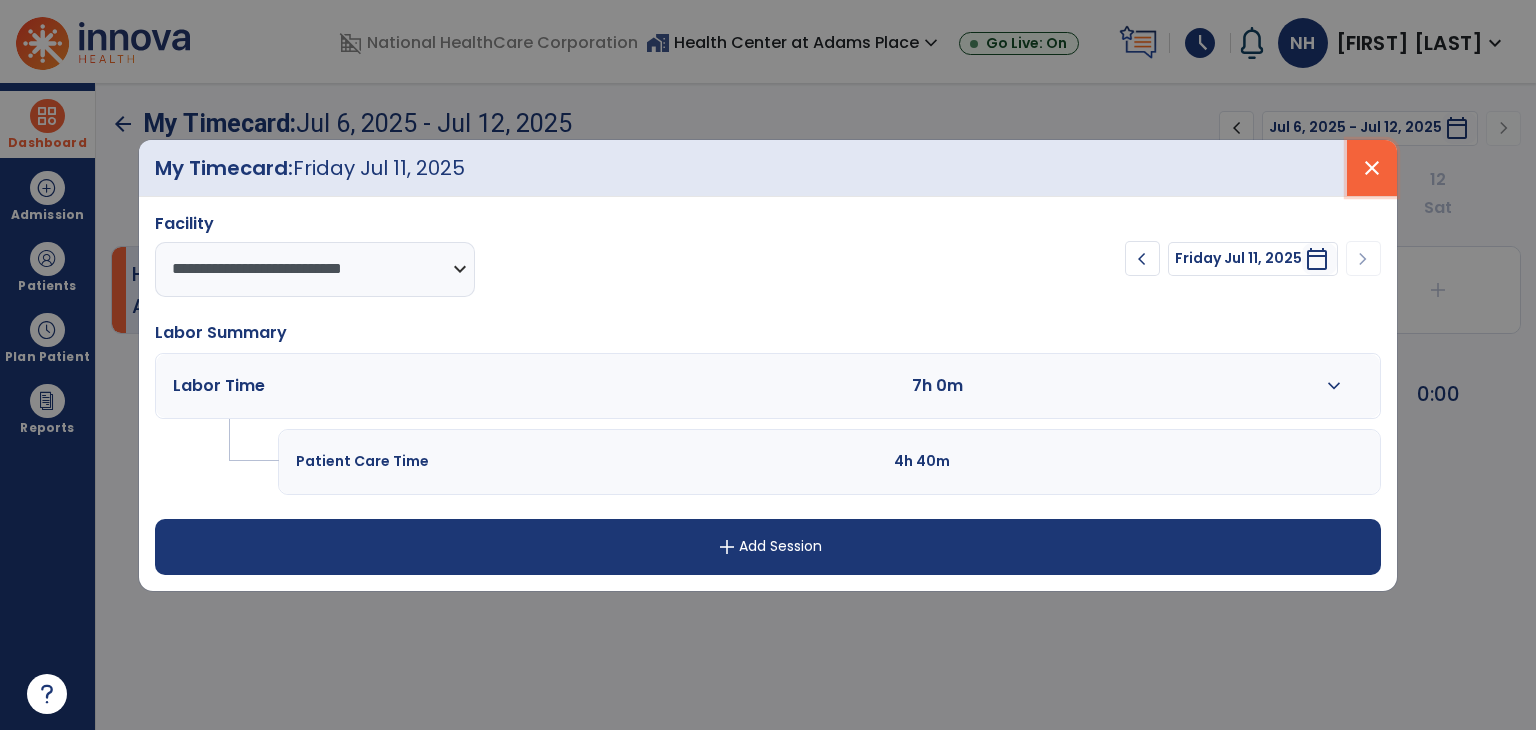 click on "close" at bounding box center (1372, 168) 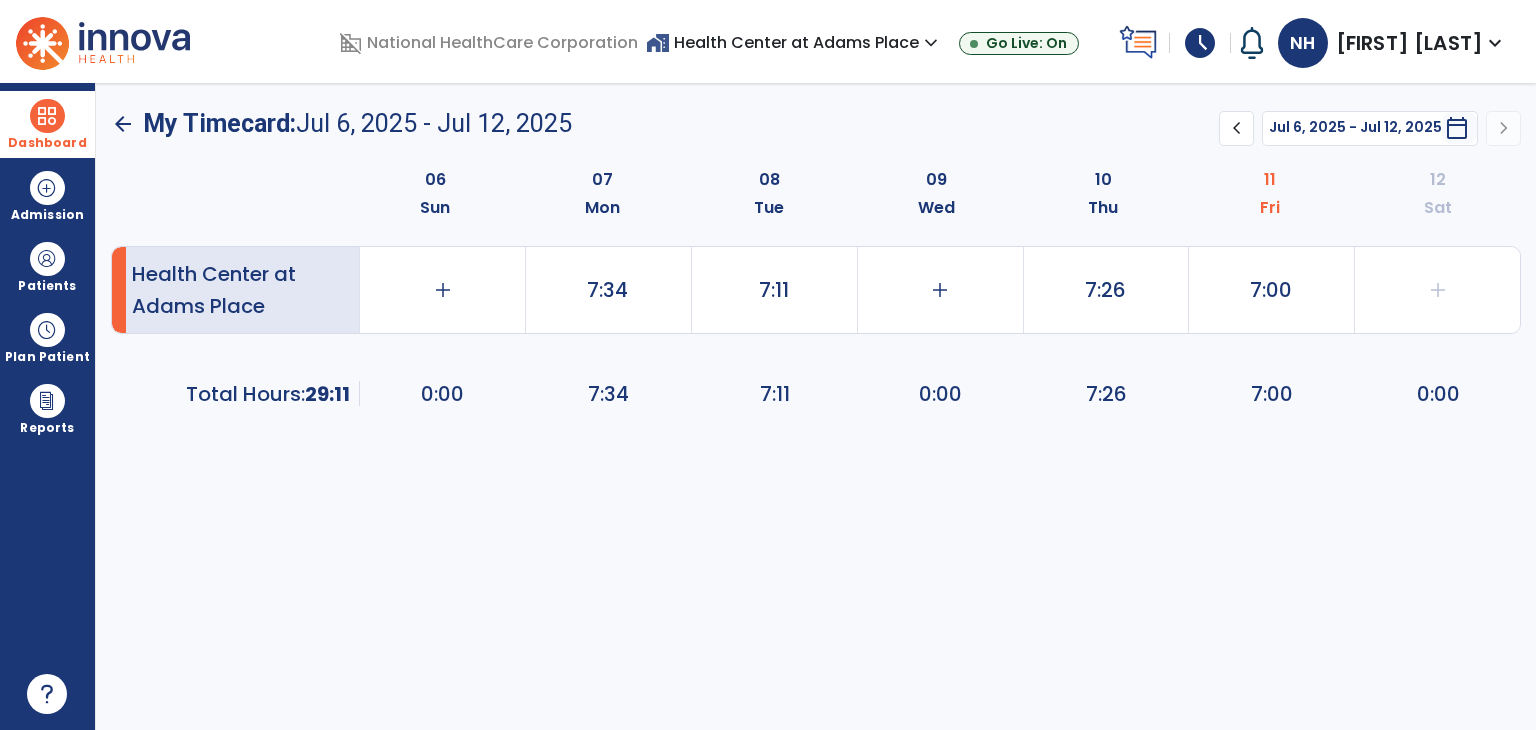click on "Dashboard  dashboard  Therapist Dashboard Admission Patients  format_list_bulleted  Patient List  space_dashboard  Patient Board  insert_chart  PDPM Board Plan Patient  event_note  Planner  content_paste_go  Scheduler  content_paste_go  Whiteboard Reports  export_notes  Billing Exports  note_alt  EOM Report  event_note  Minutes By Payor  inbox_customize  Service Log  playlist_add_check  Triple Check Report" at bounding box center [48, 406] 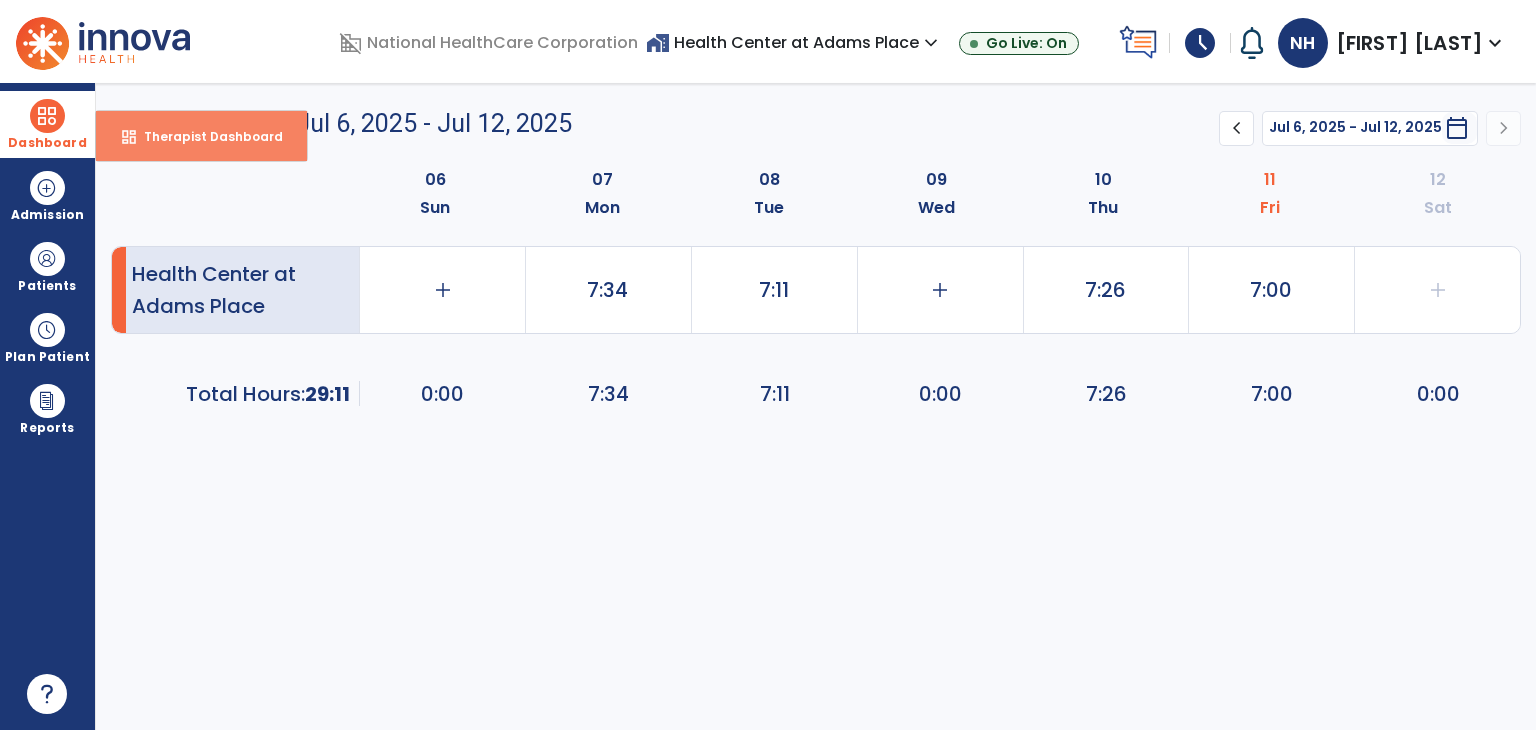 click on "dashboard  Therapist Dashboard" at bounding box center [201, 136] 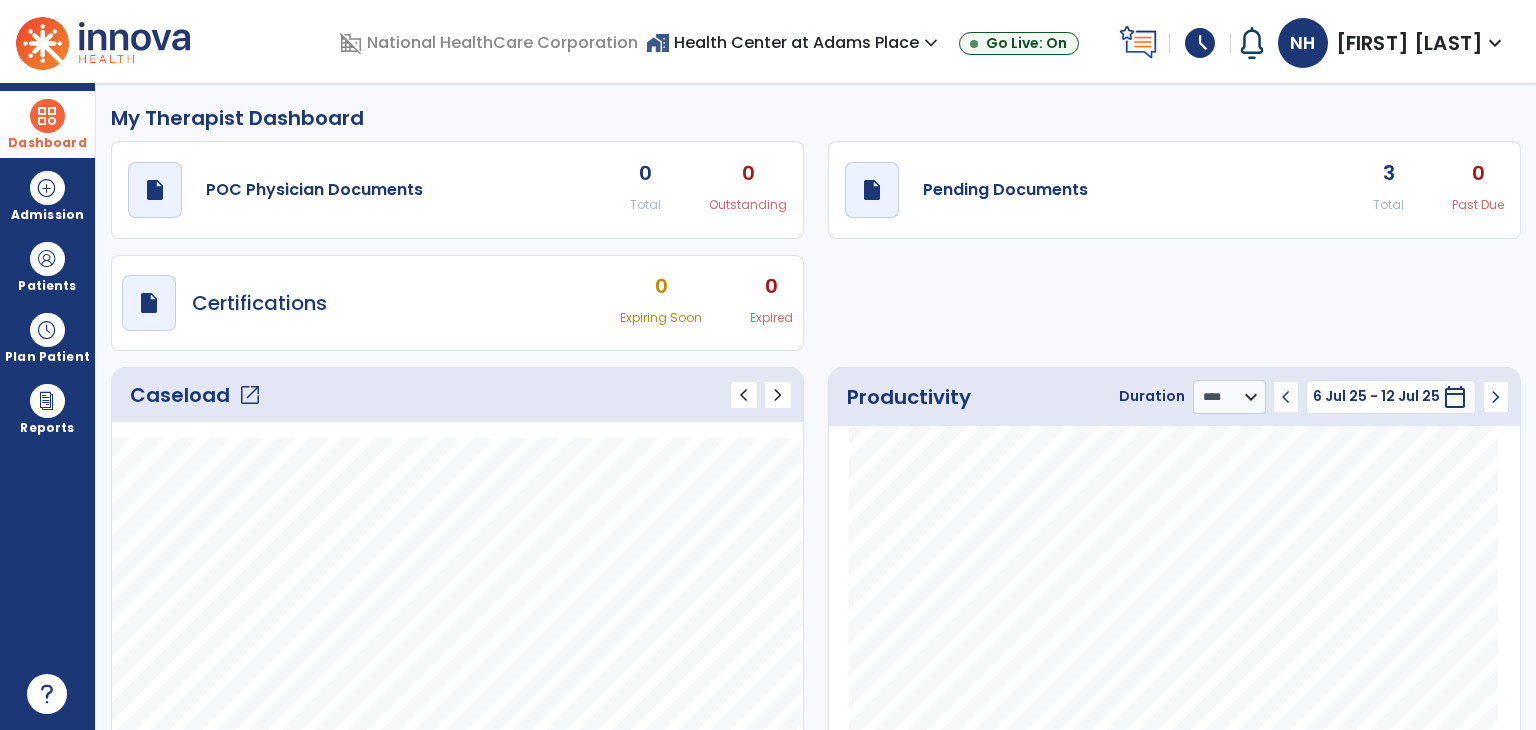 click on "Dashboard" at bounding box center [47, 143] 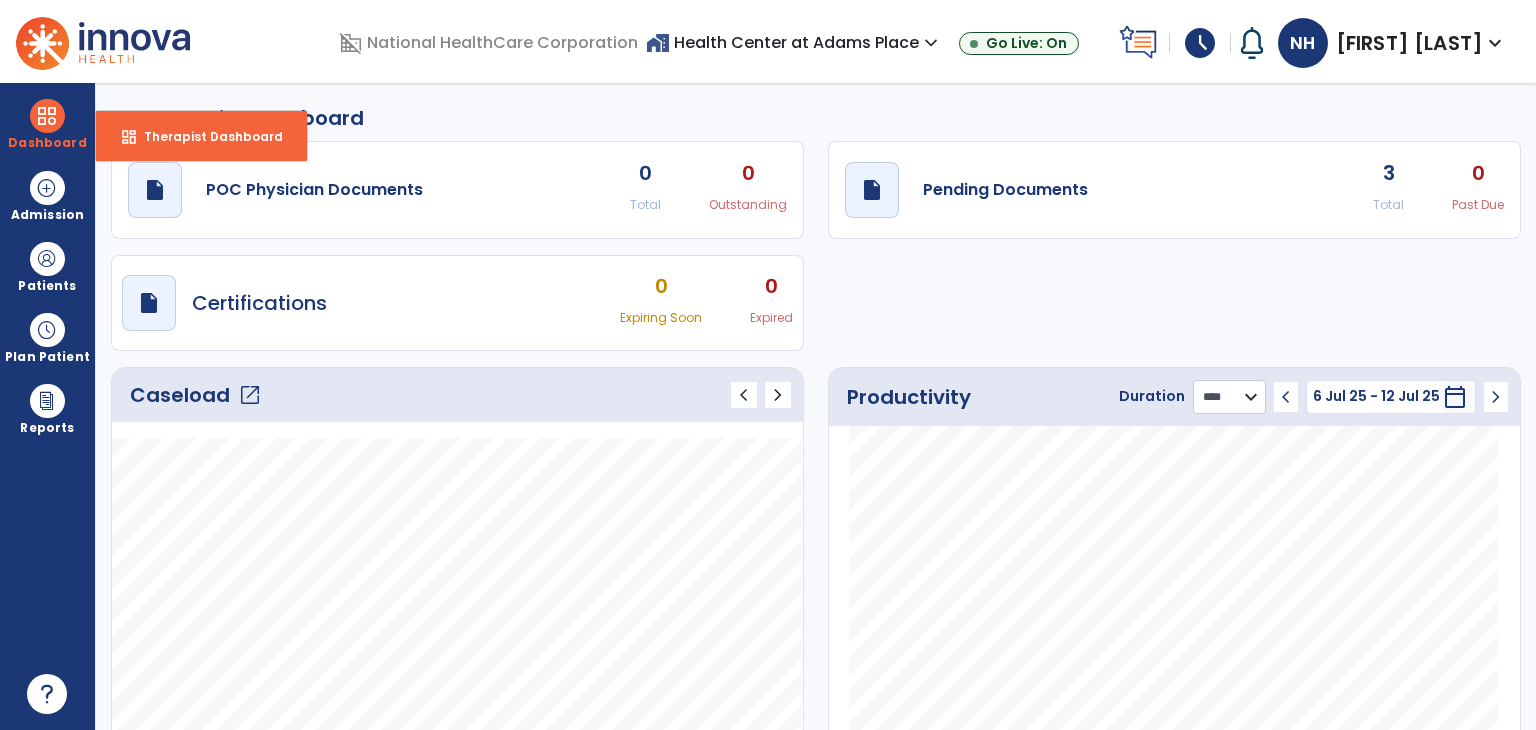 click on "******** **** ***" 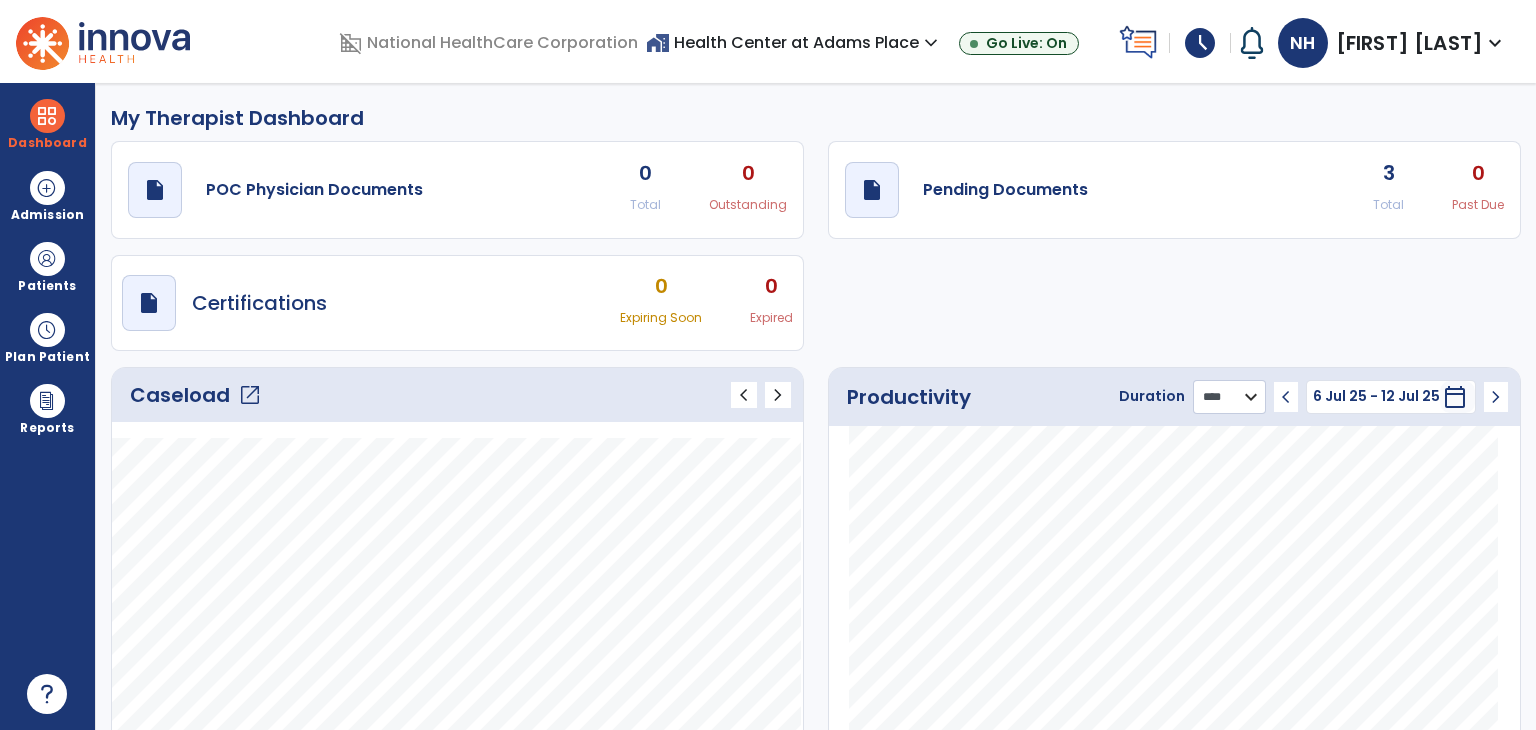 select on "***" 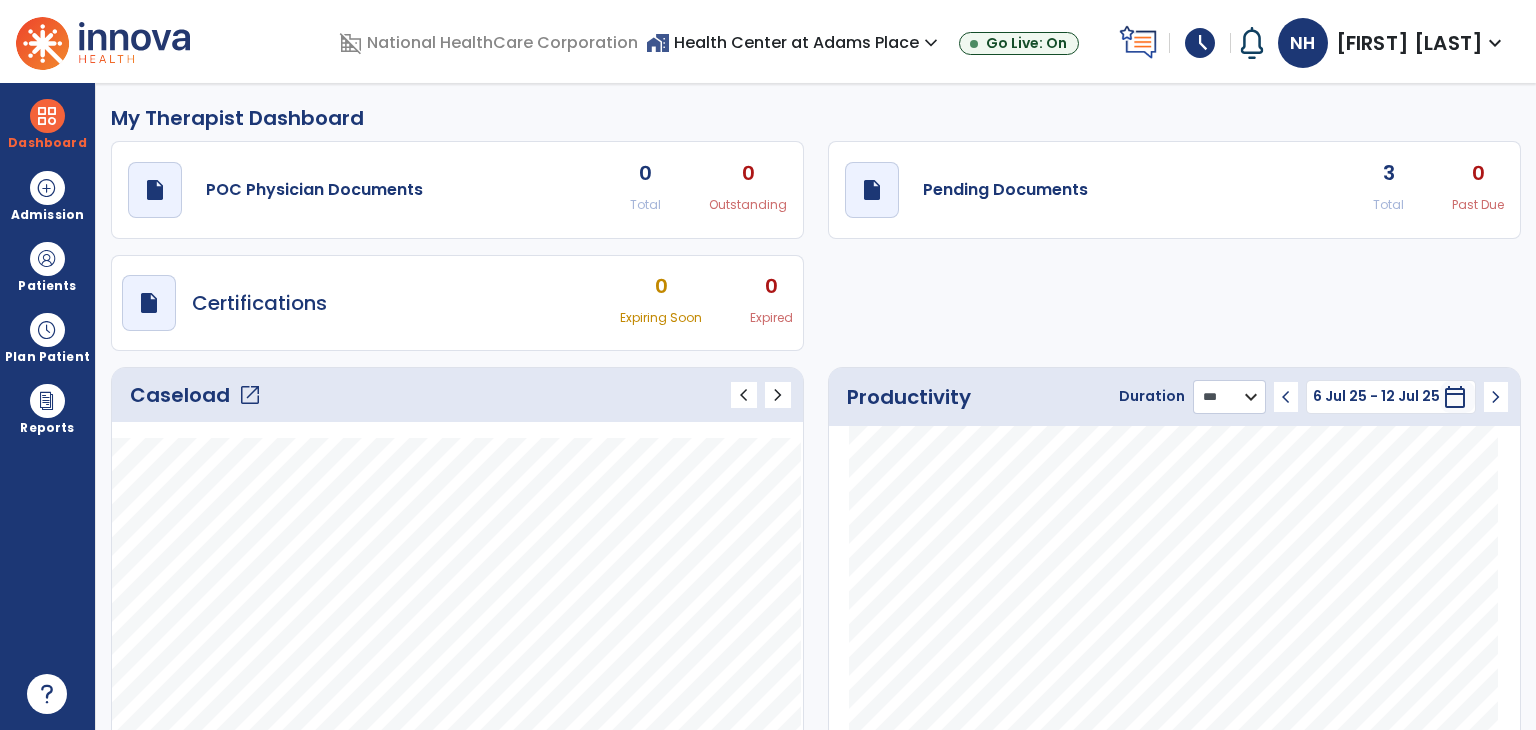 click on "******** **** ***" 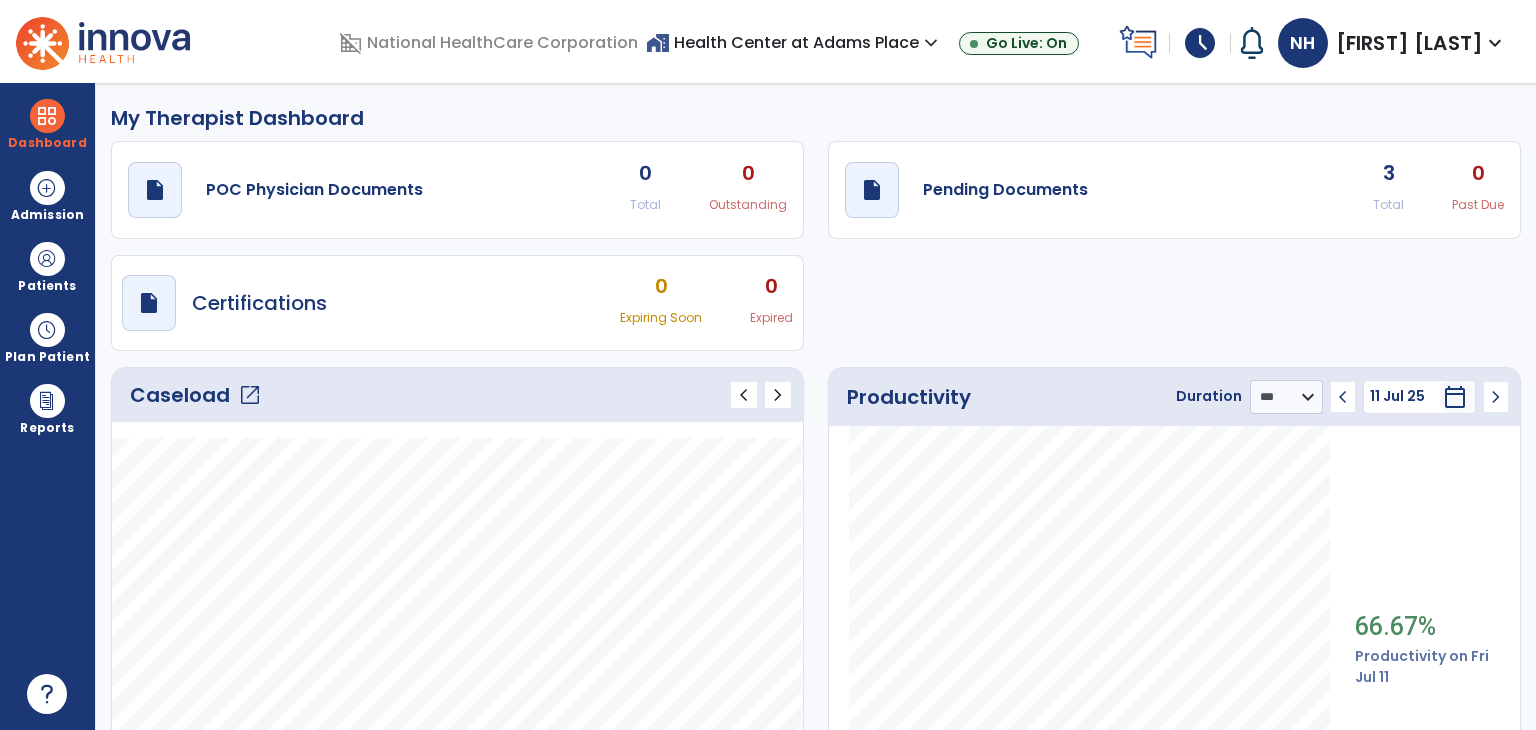click on "3" 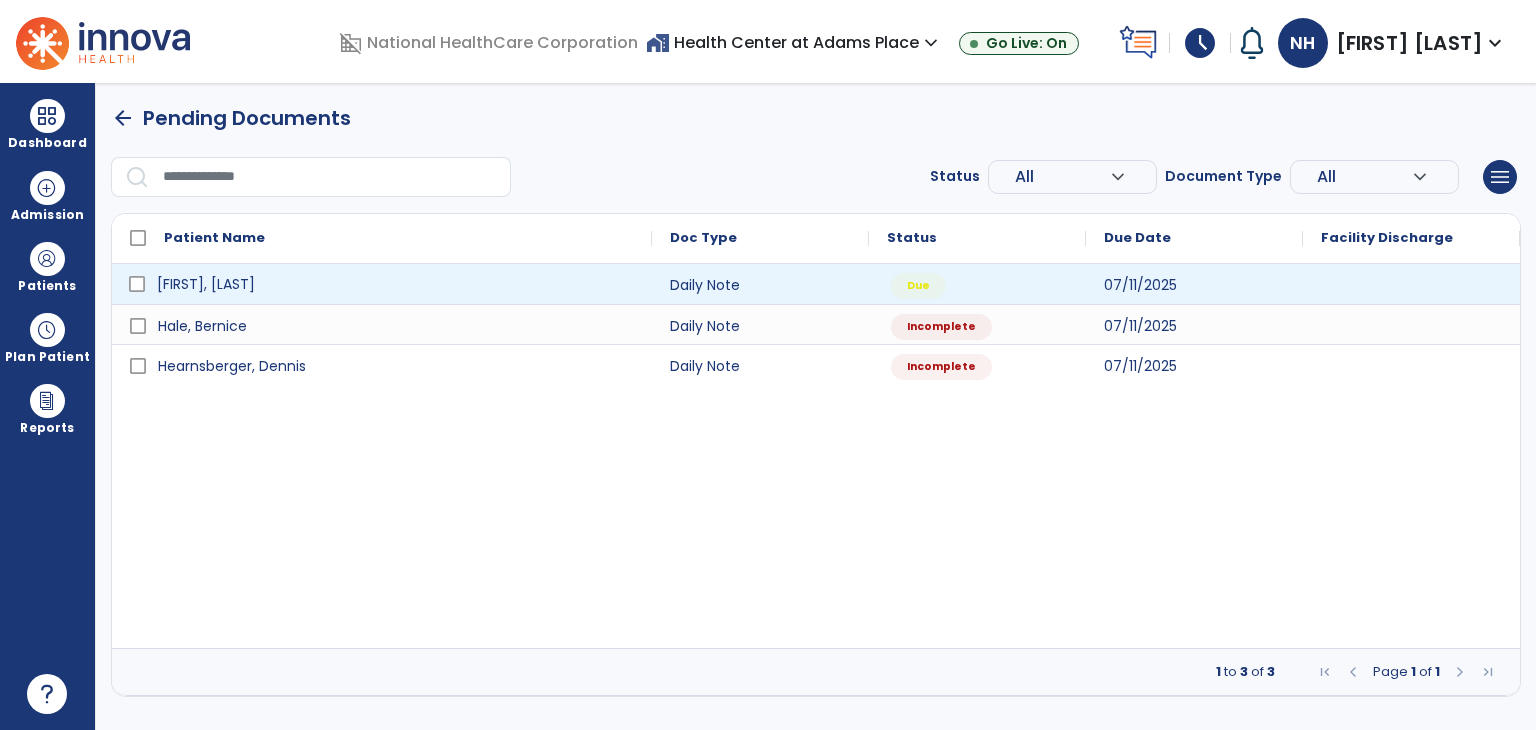 click on "[FIRST], [LAST]" at bounding box center [382, 284] 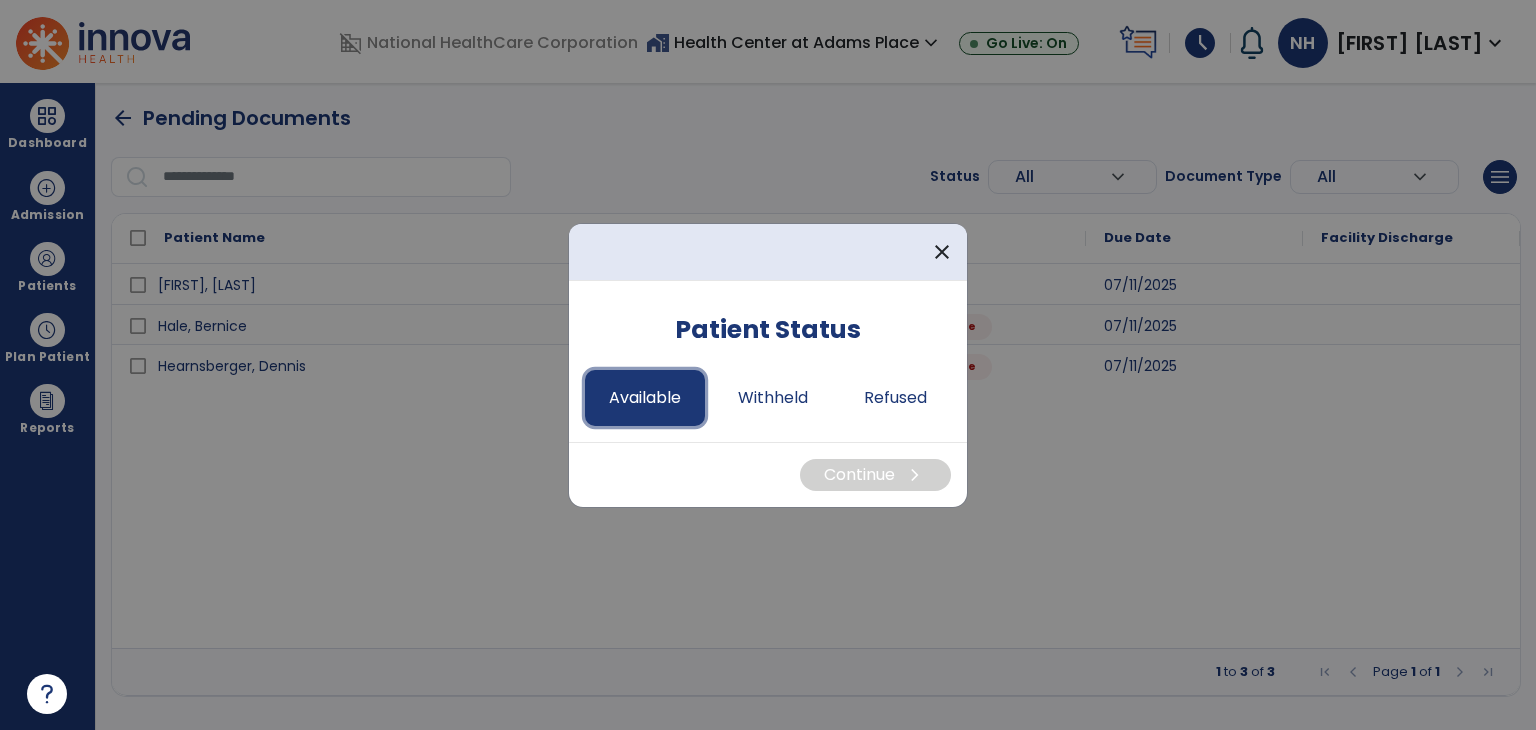 click on "Available" at bounding box center [645, 398] 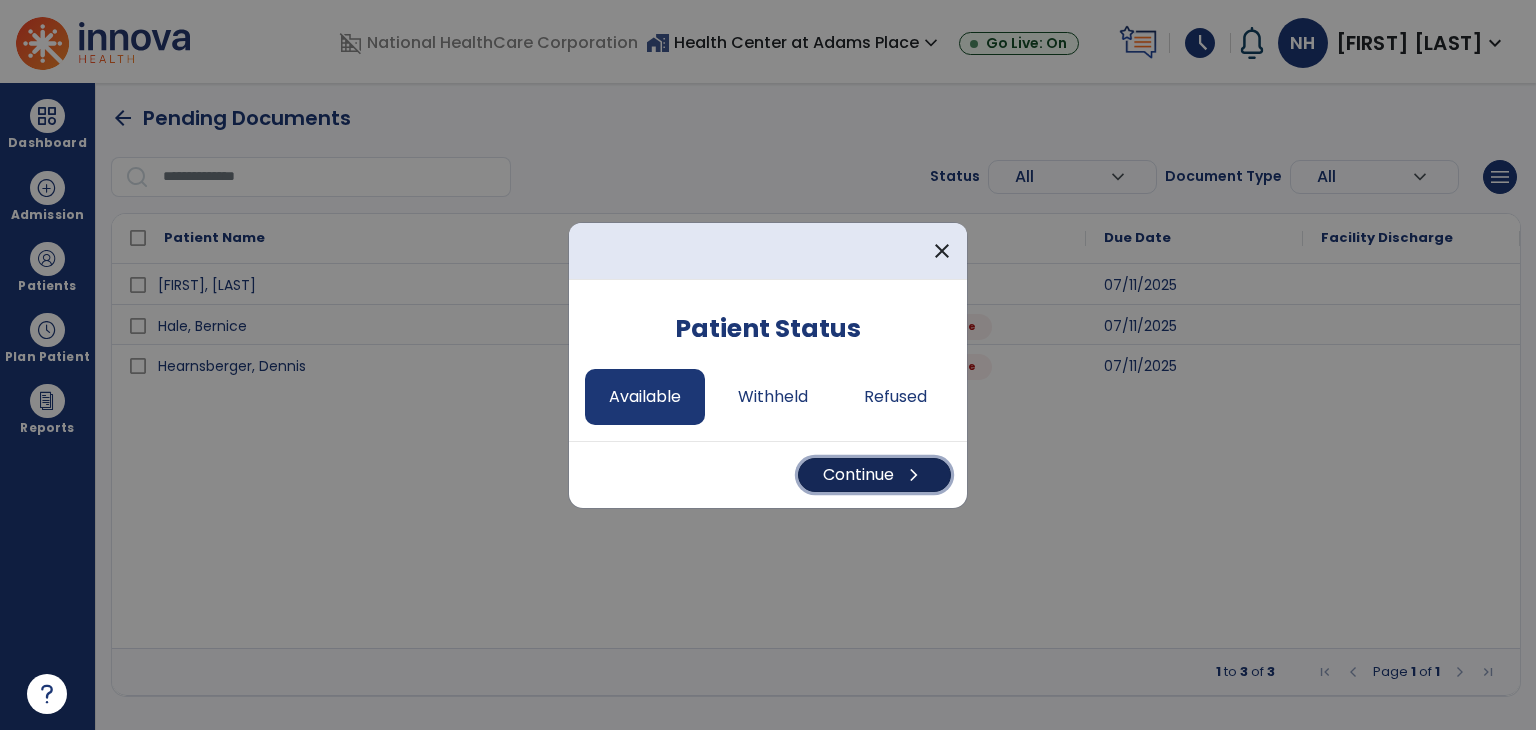 click on "Continue   chevron_right" at bounding box center (874, 475) 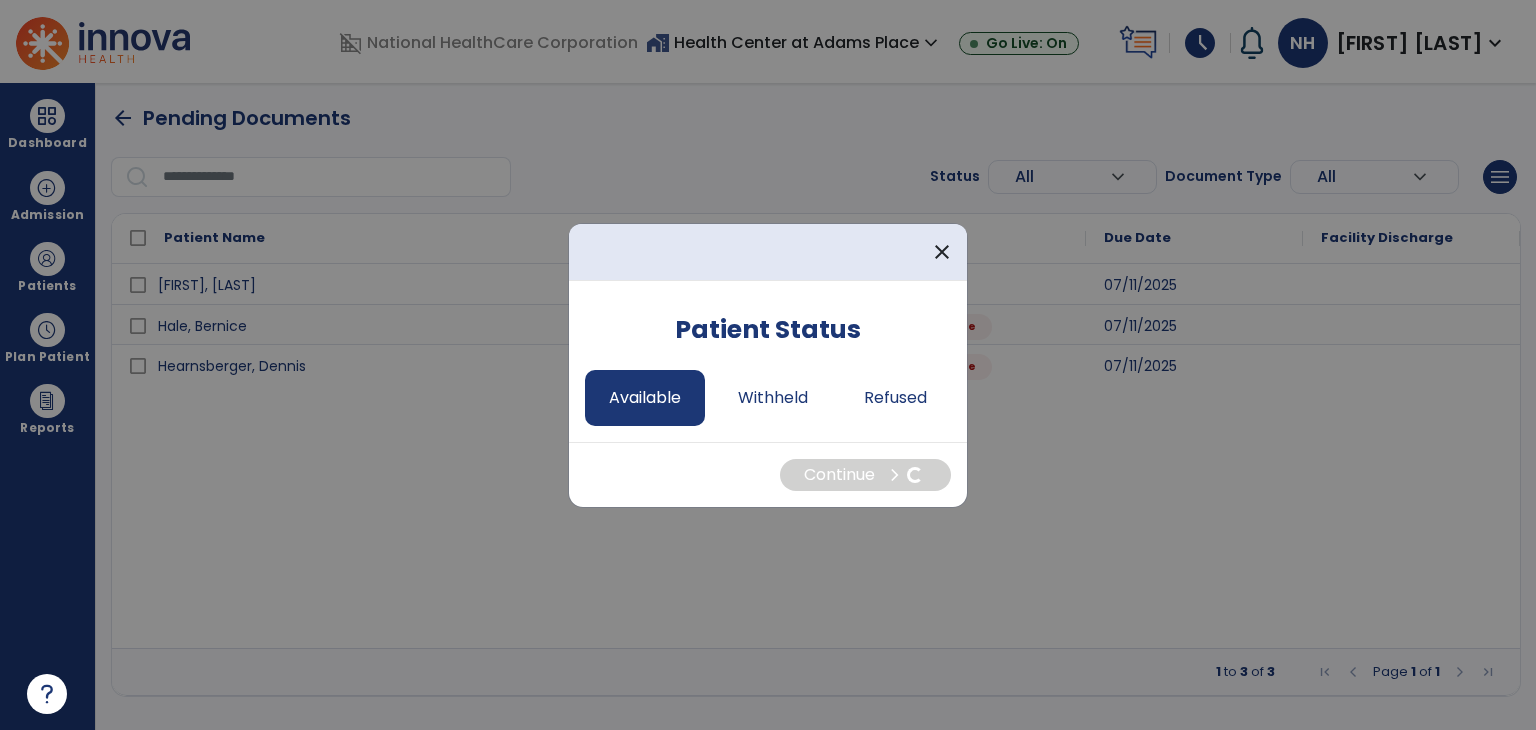 select on "*" 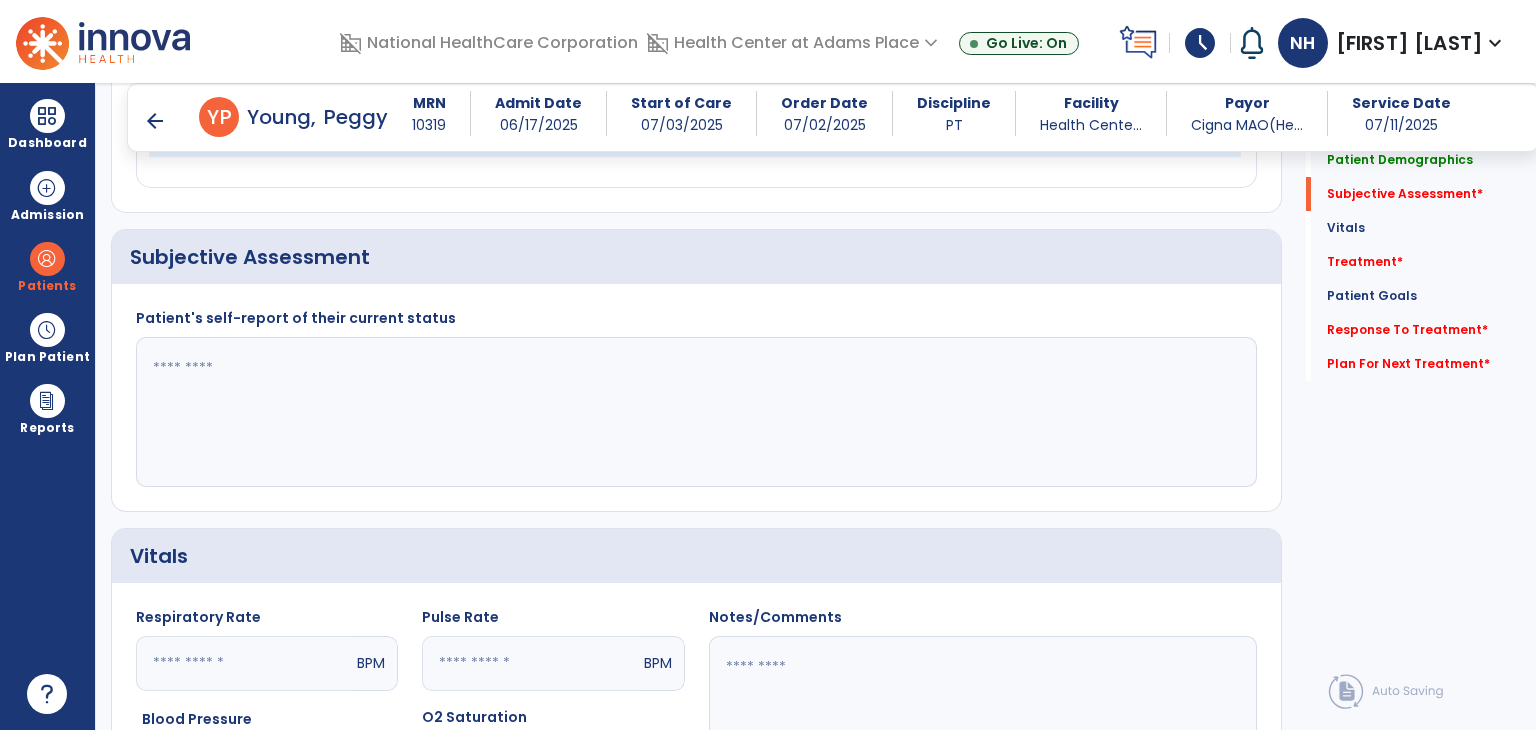 scroll, scrollTop: 411, scrollLeft: 0, axis: vertical 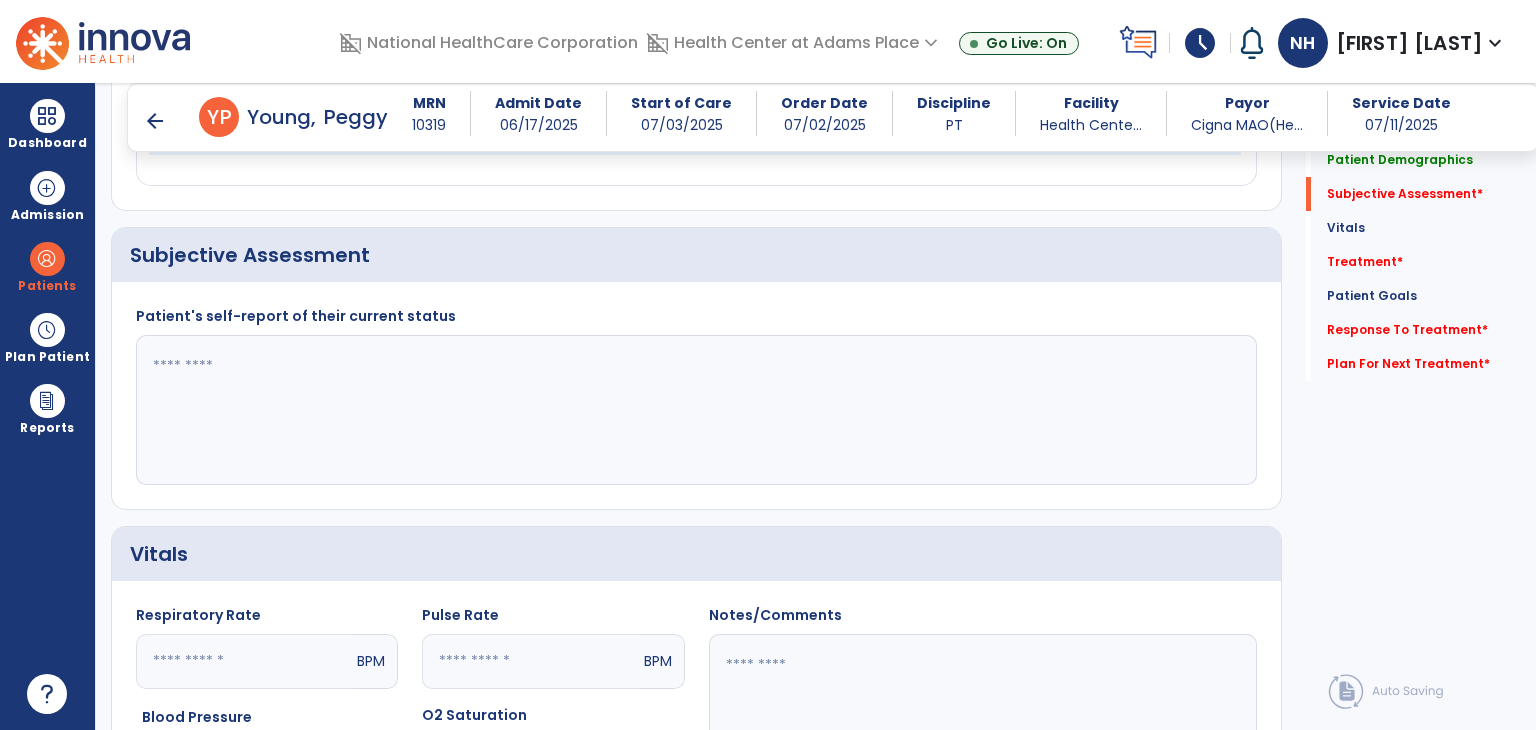 click 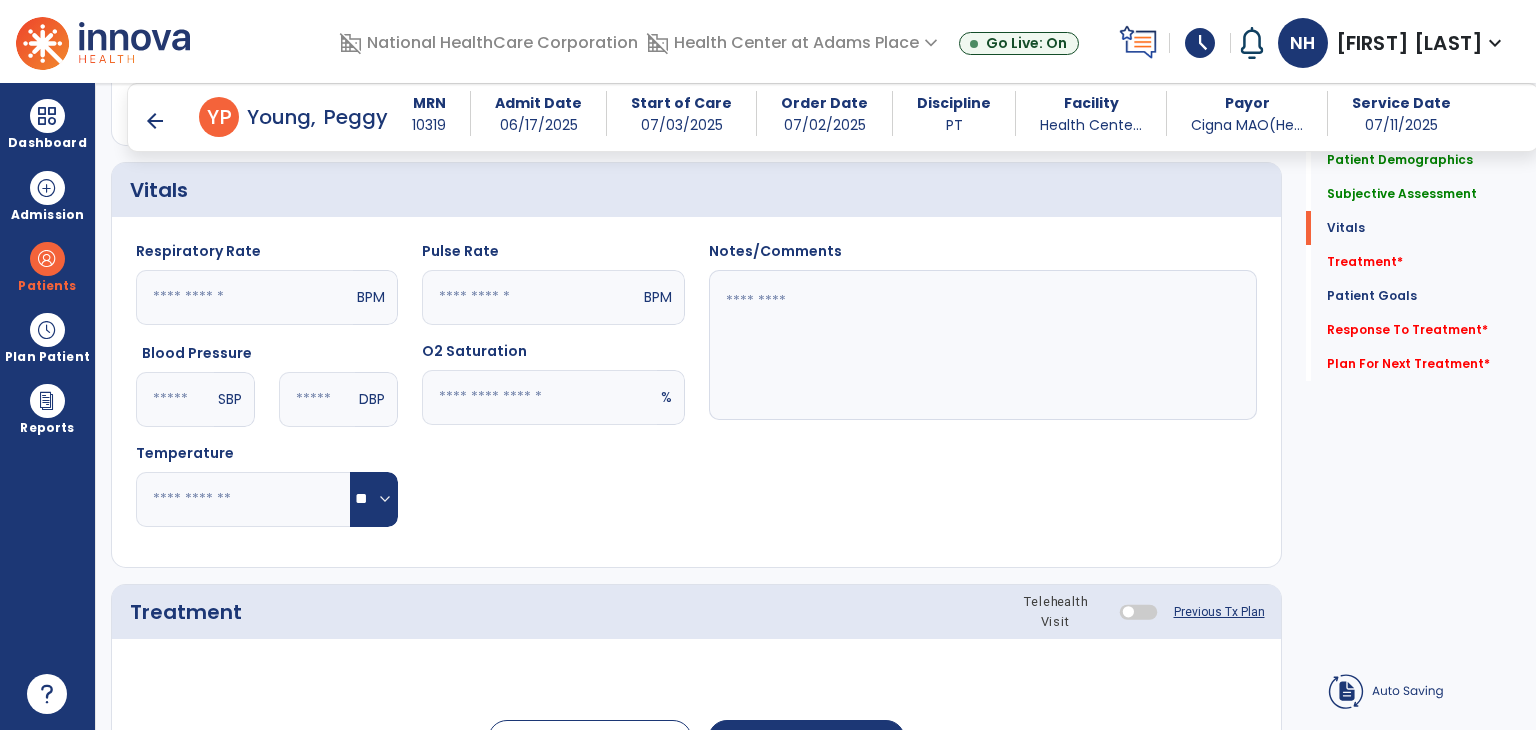 scroll, scrollTop: 779, scrollLeft: 0, axis: vertical 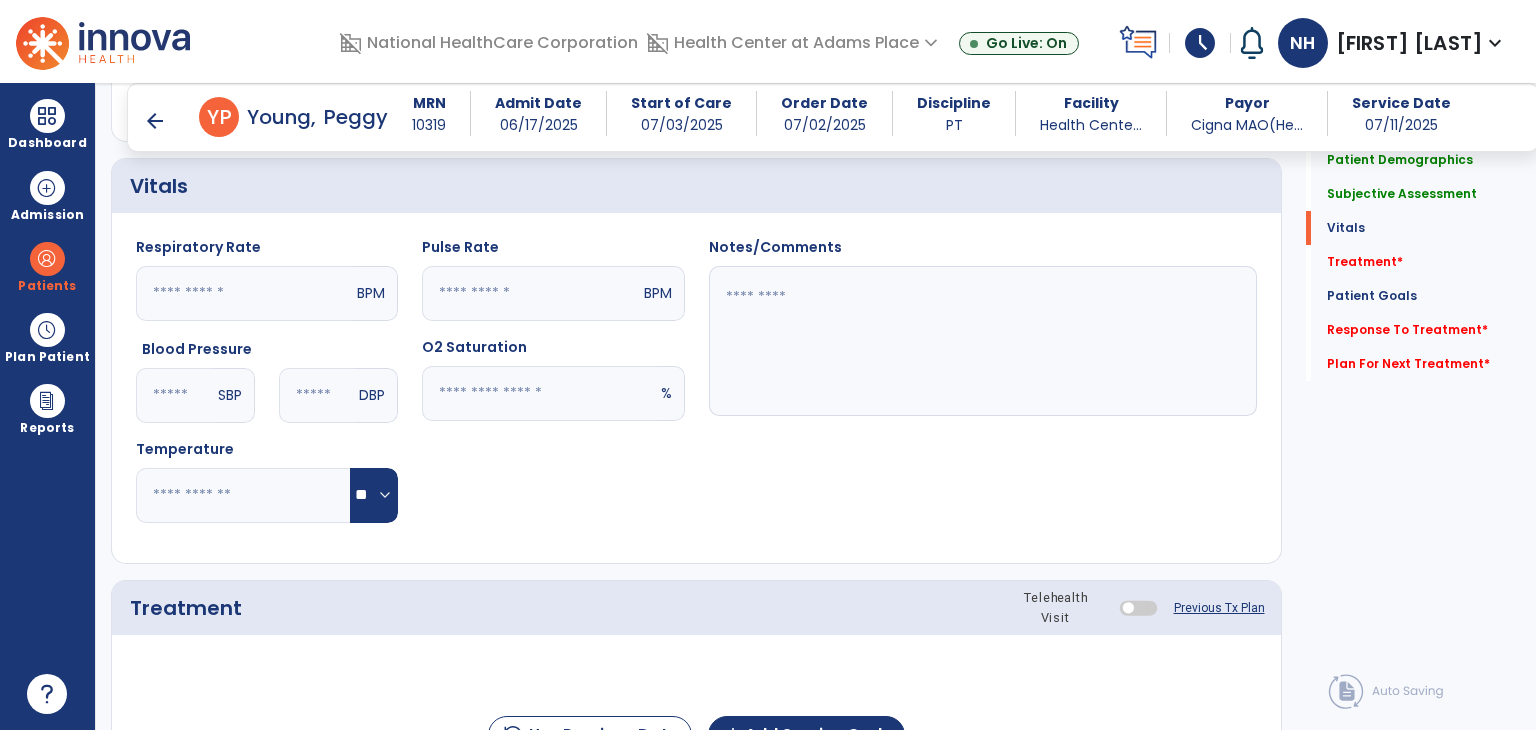 type on "**********" 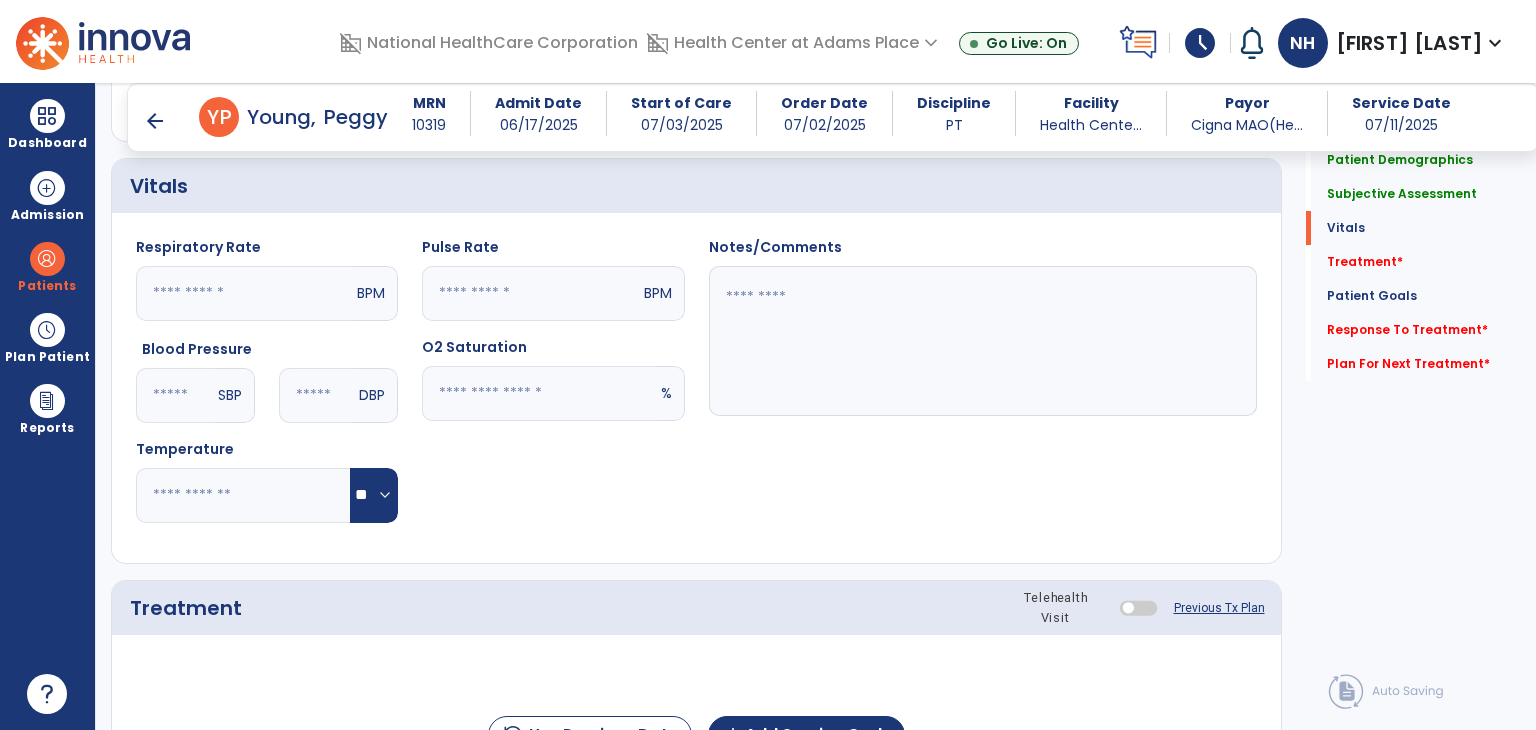 click 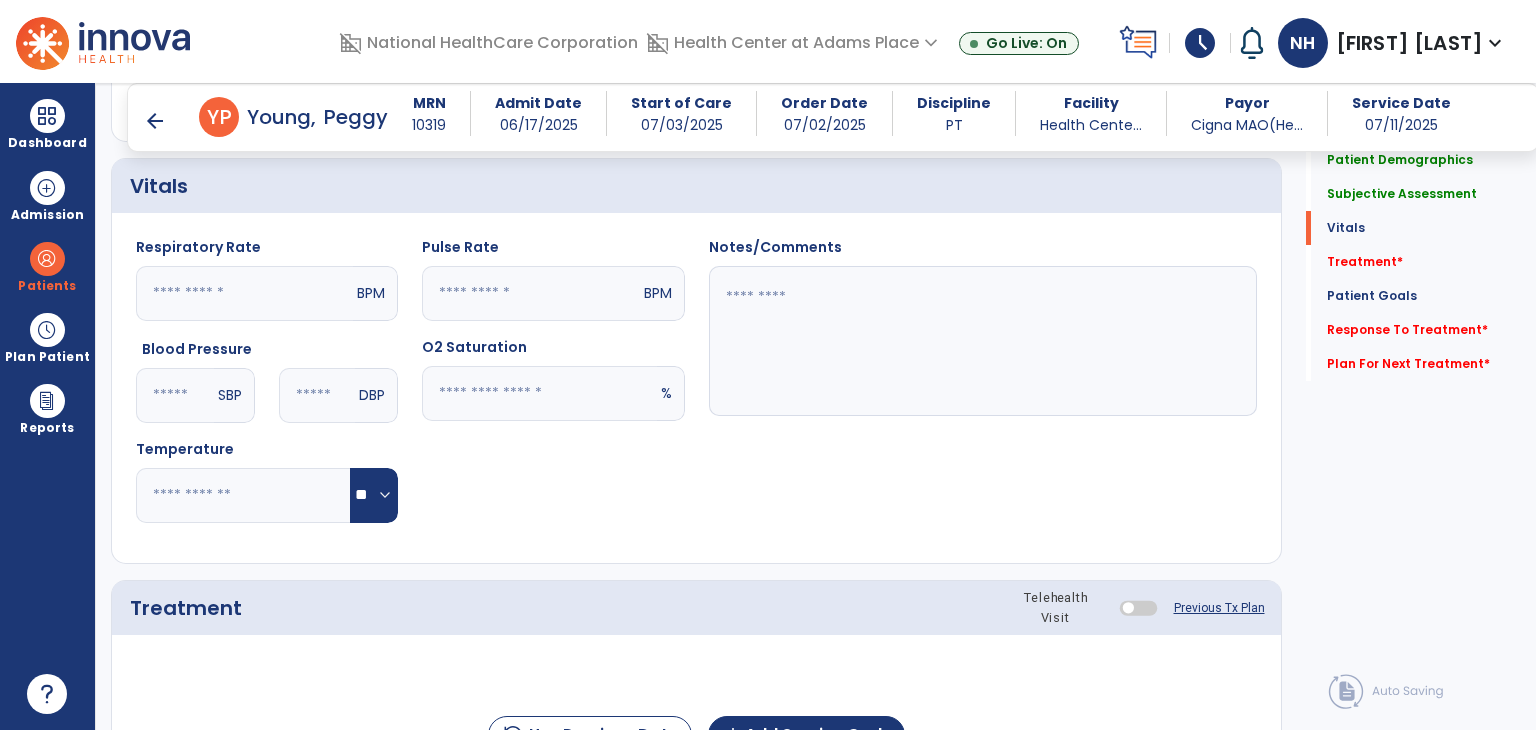 click 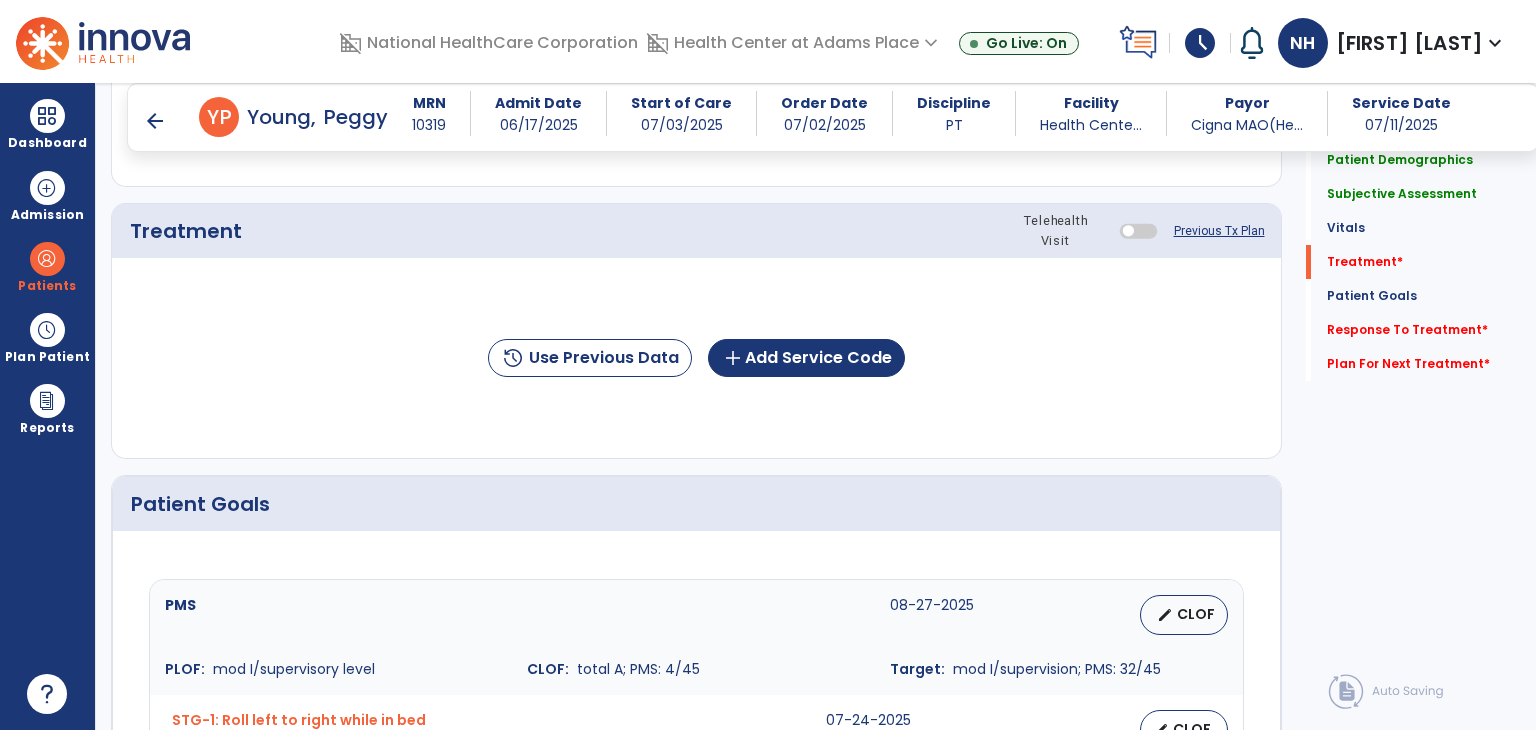 scroll, scrollTop: 1191, scrollLeft: 0, axis: vertical 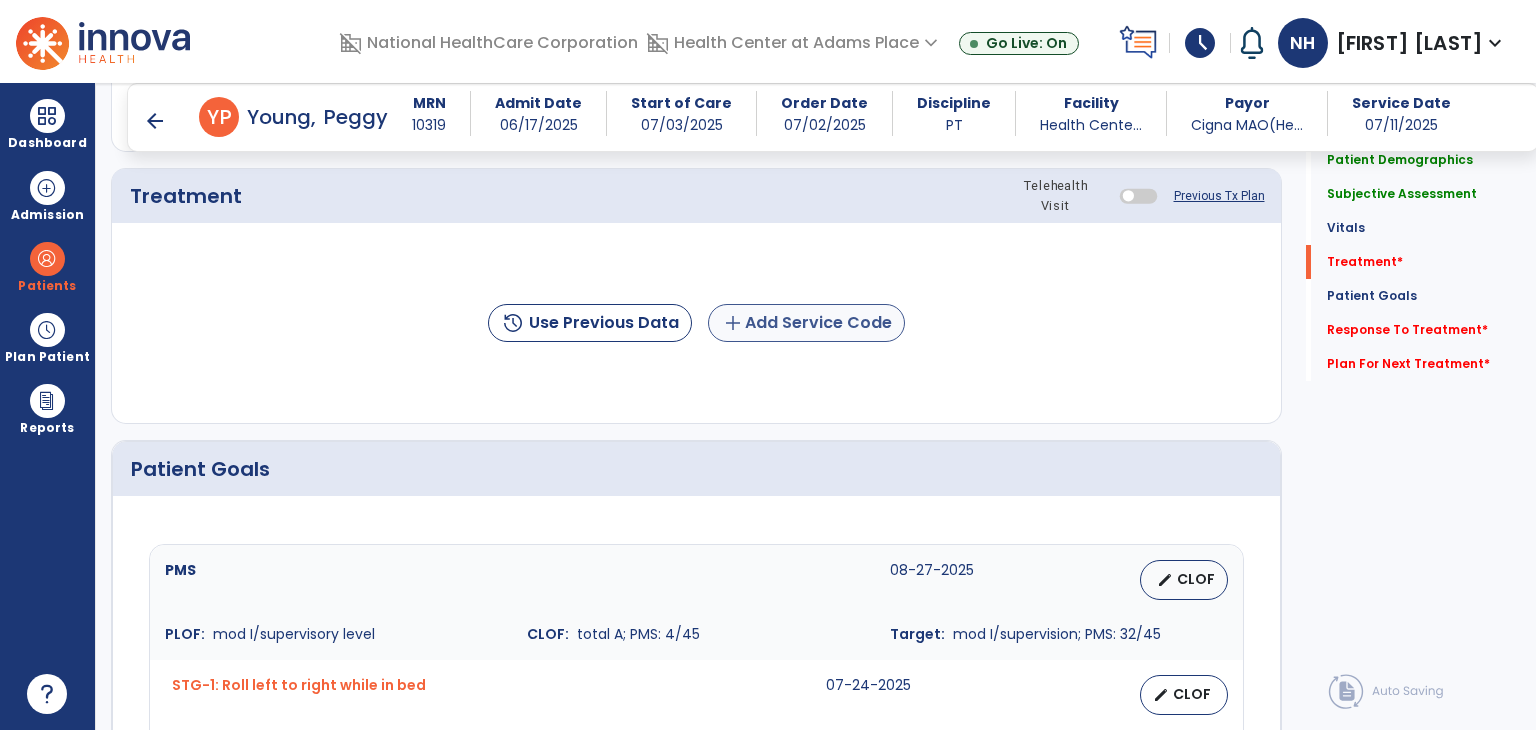 type on "**" 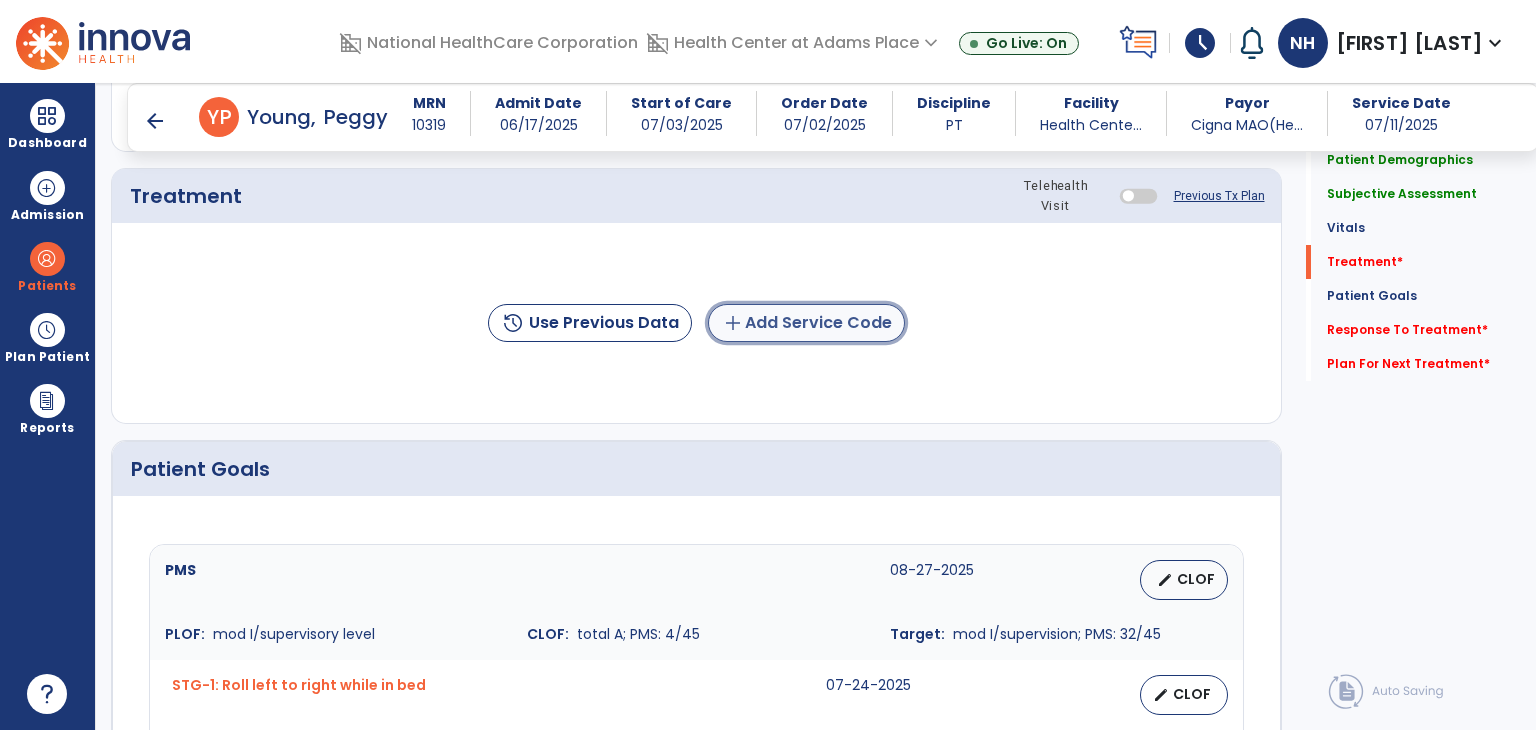 click on "add  Add Service Code" 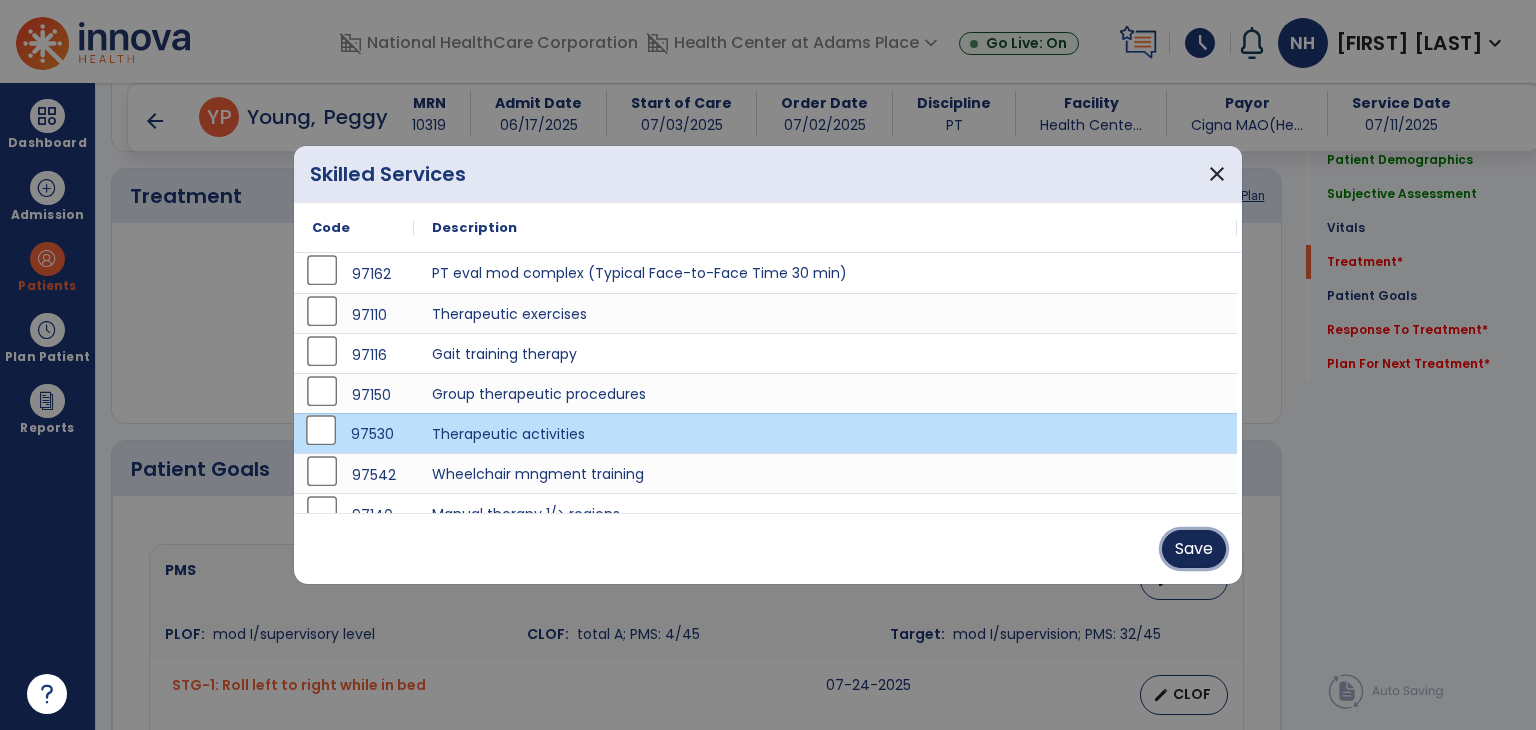 click on "Save" at bounding box center (1194, 549) 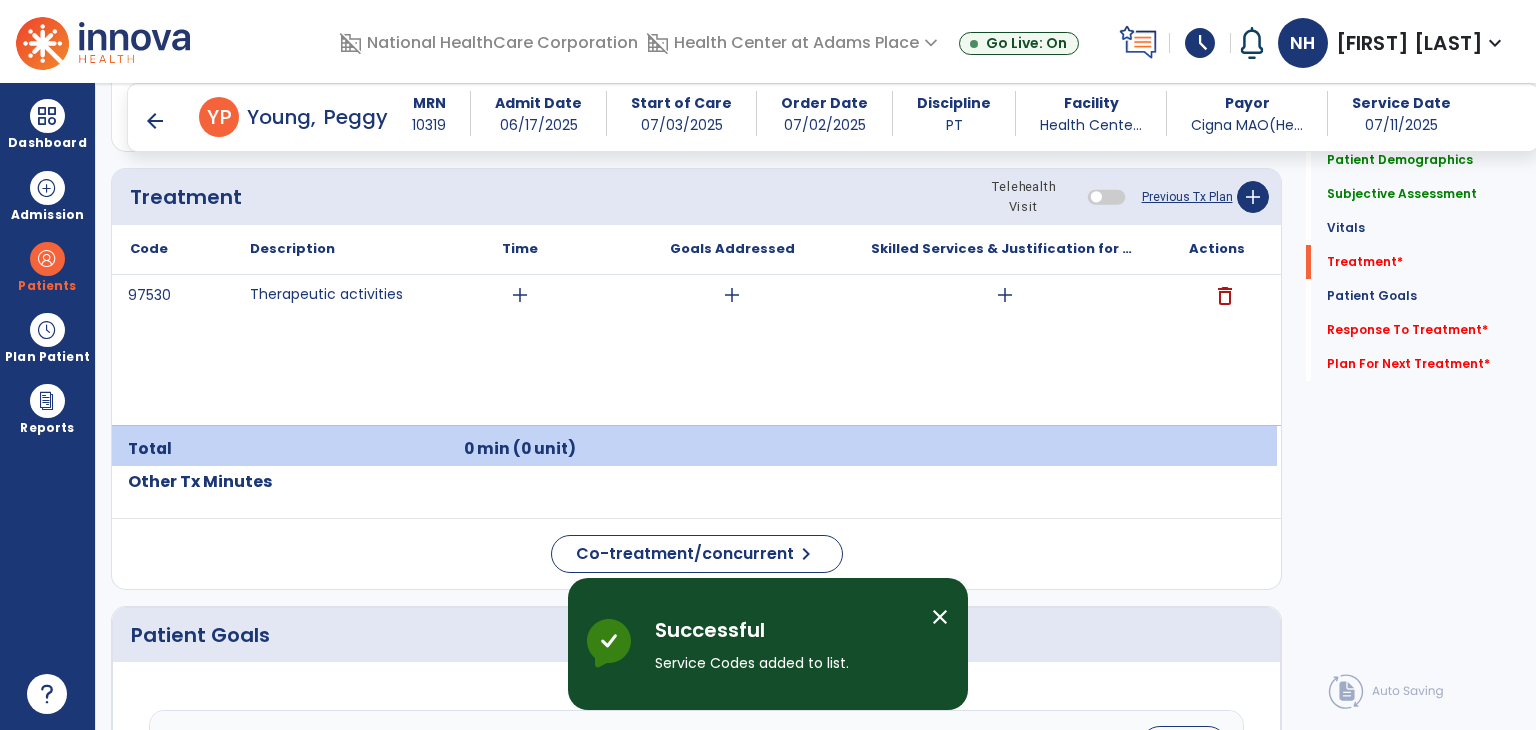 click on "add" at bounding box center (520, 295) 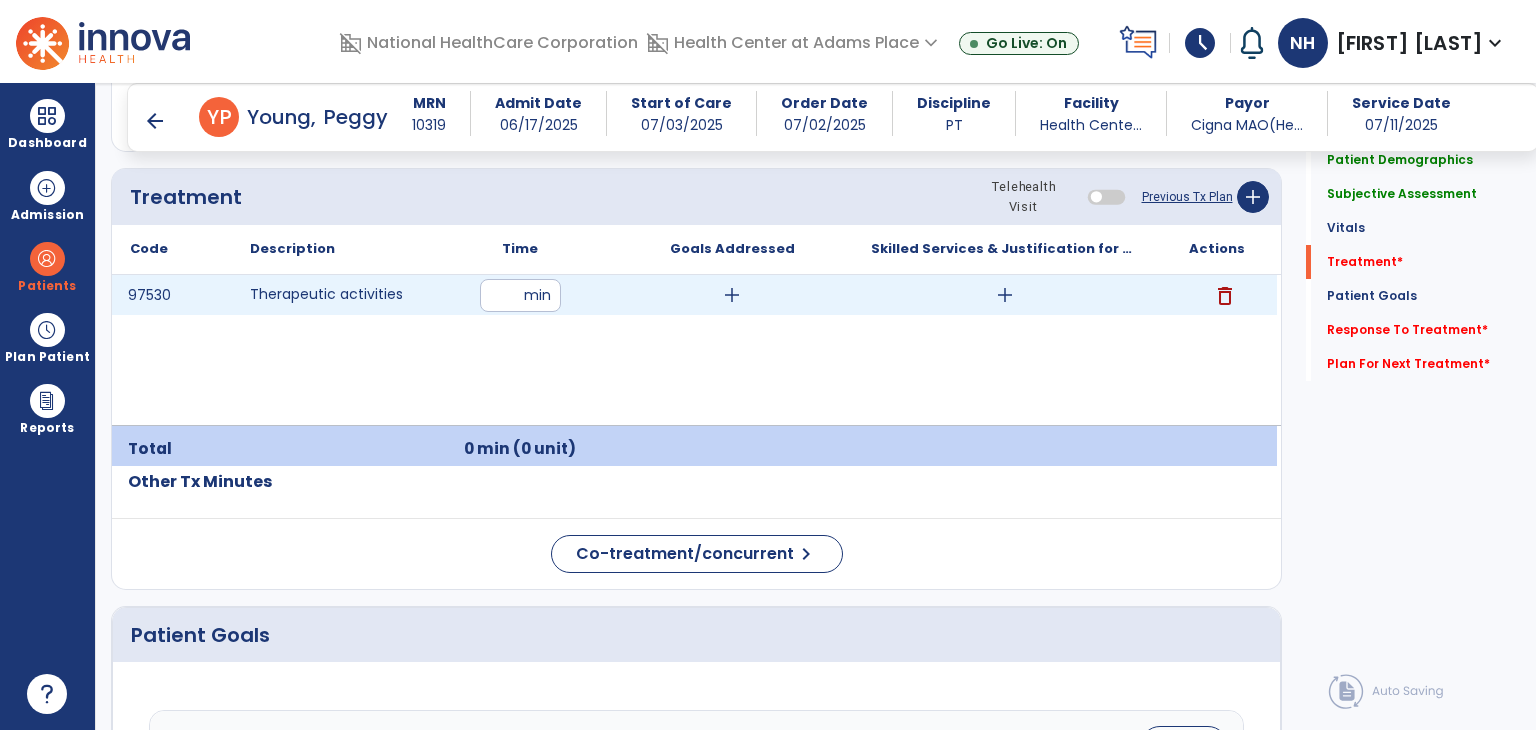 type on "**" 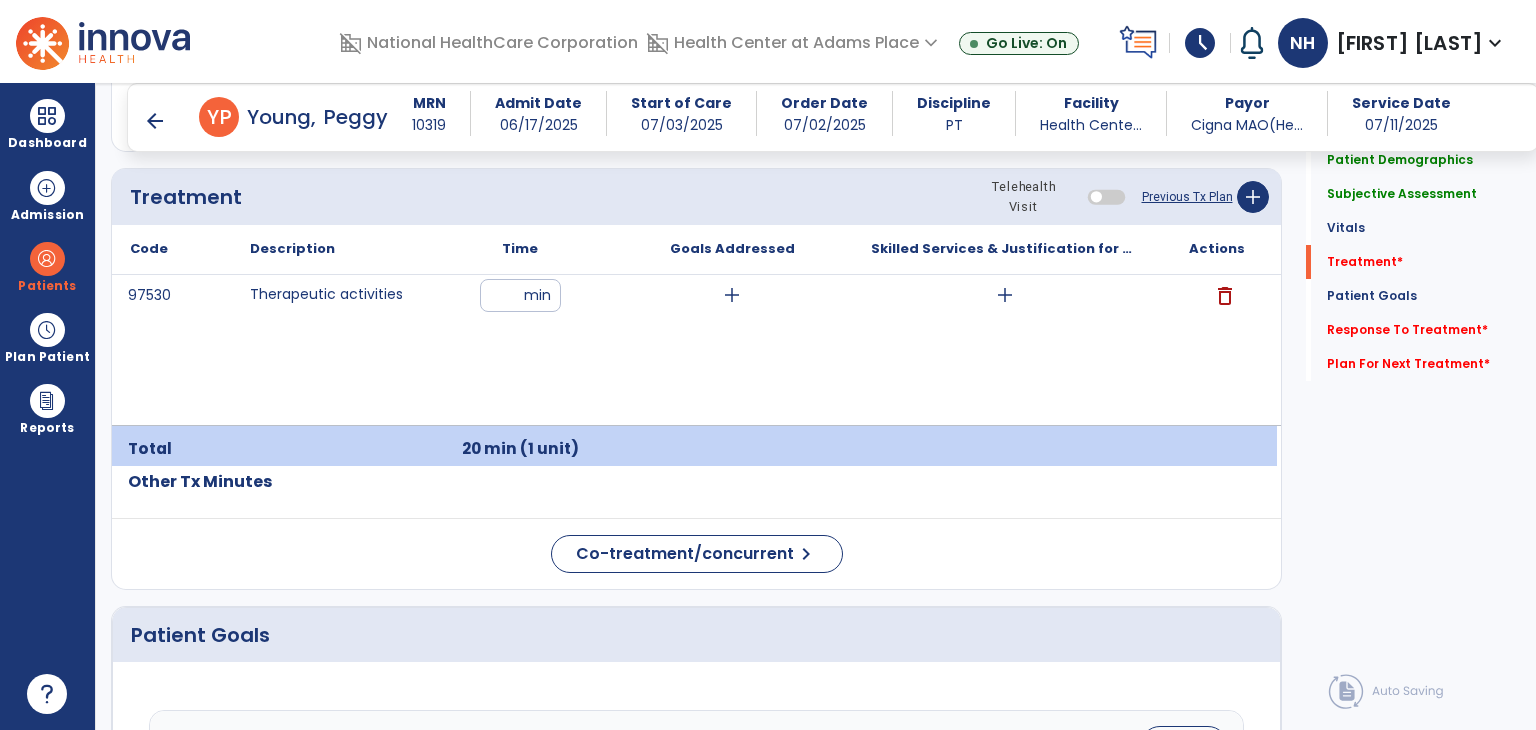 click on "add" at bounding box center [1005, 295] 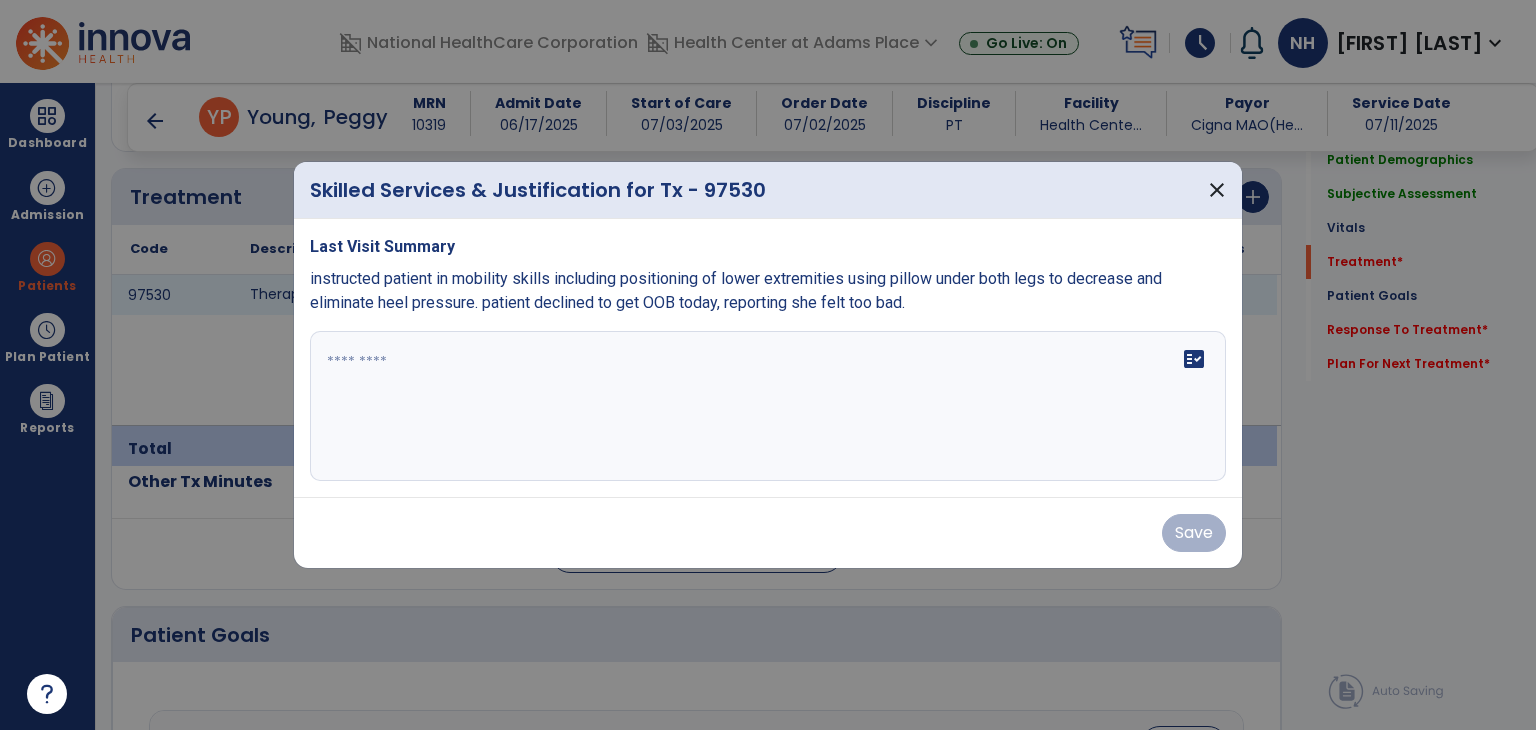click on "fact_check" at bounding box center (768, 406) 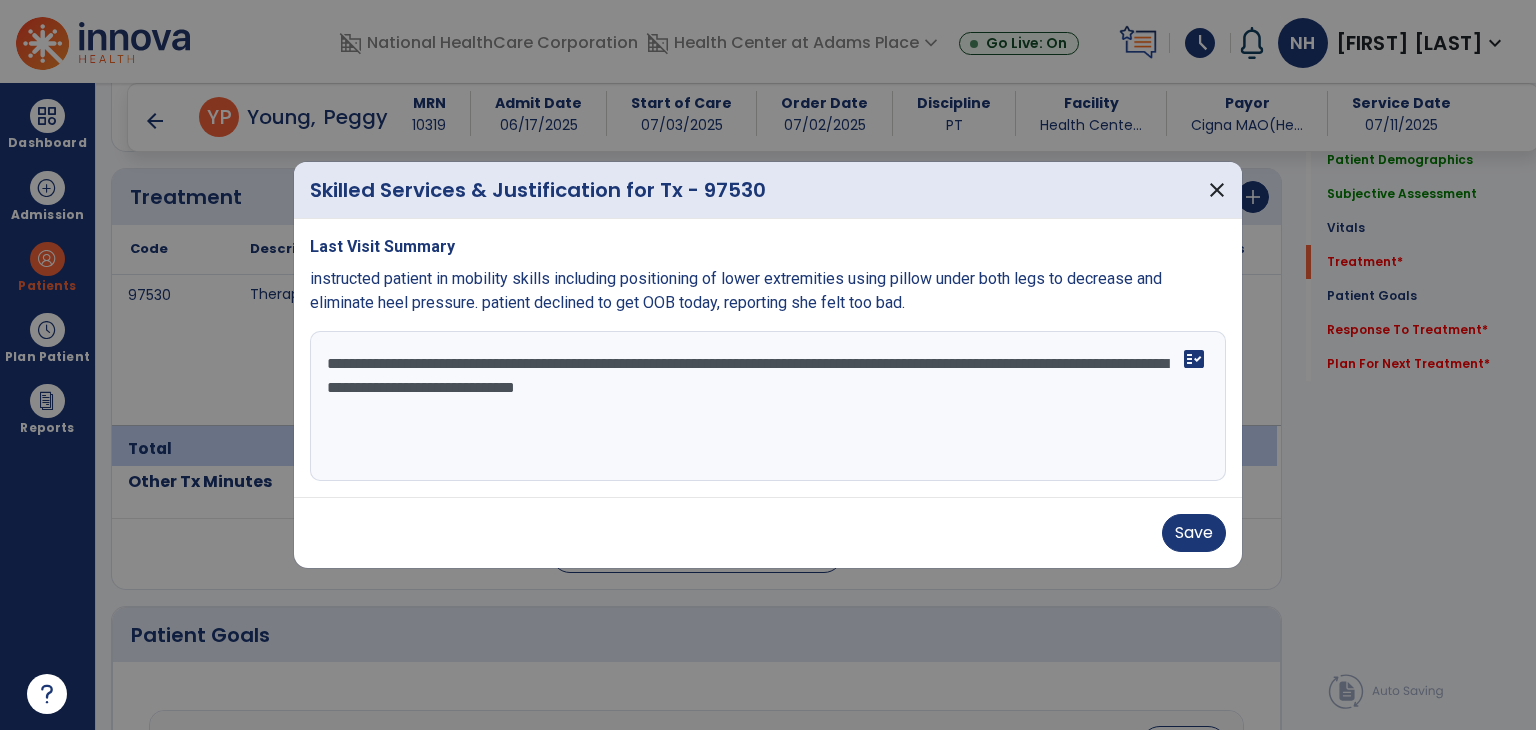 drag, startPoint x: 710, startPoint y: 386, endPoint x: 1020, endPoint y: 403, distance: 310.4658 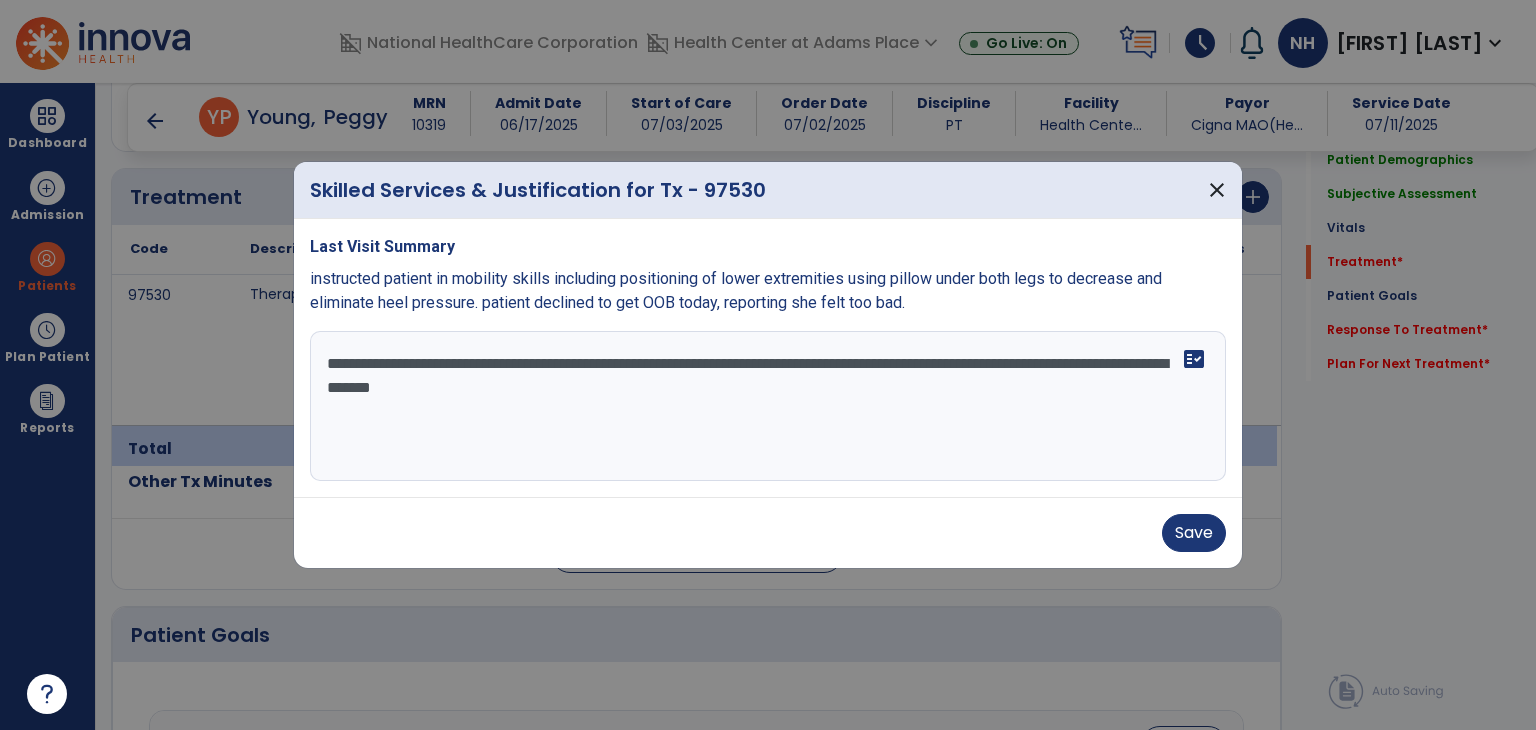 click at bounding box center [768, 365] 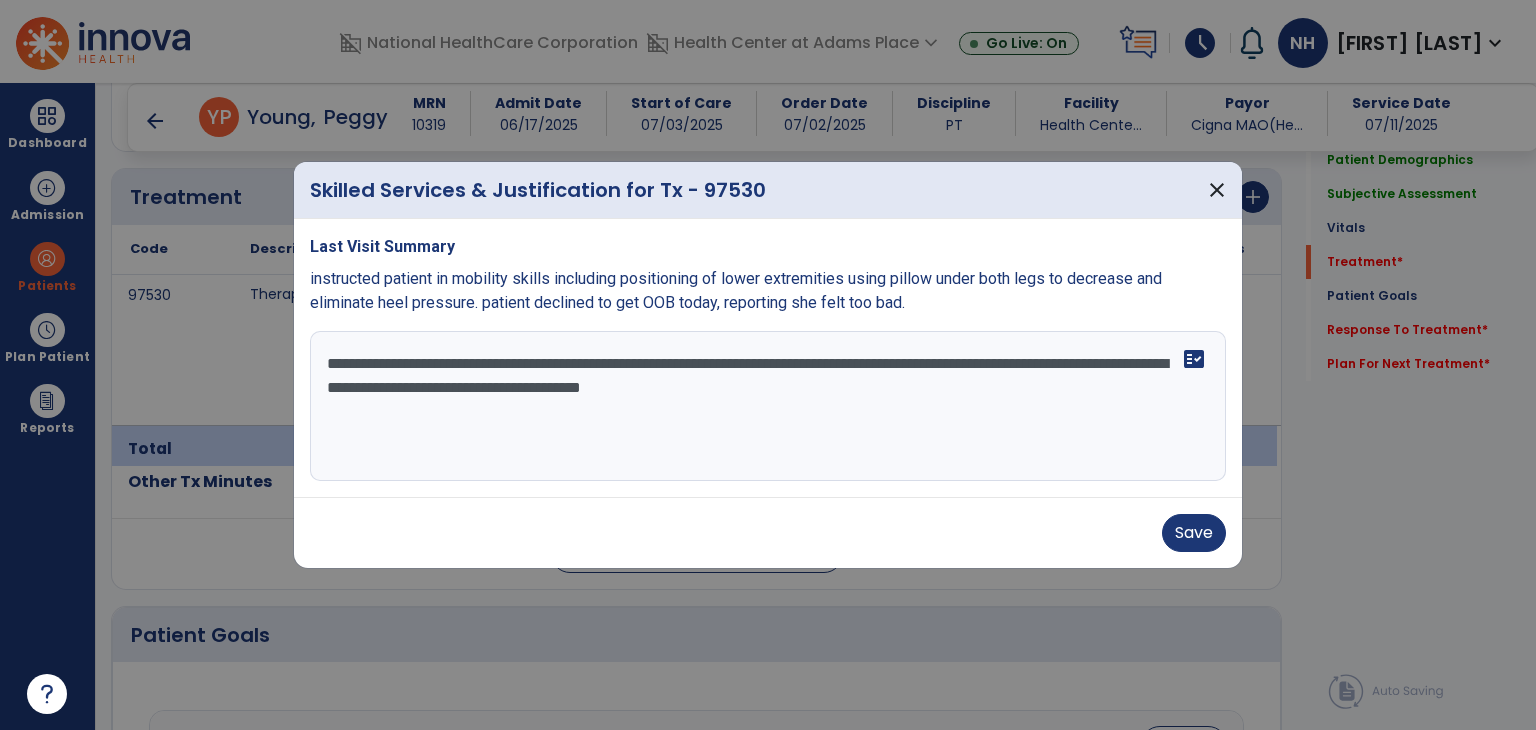 click on "**********" at bounding box center [768, 406] 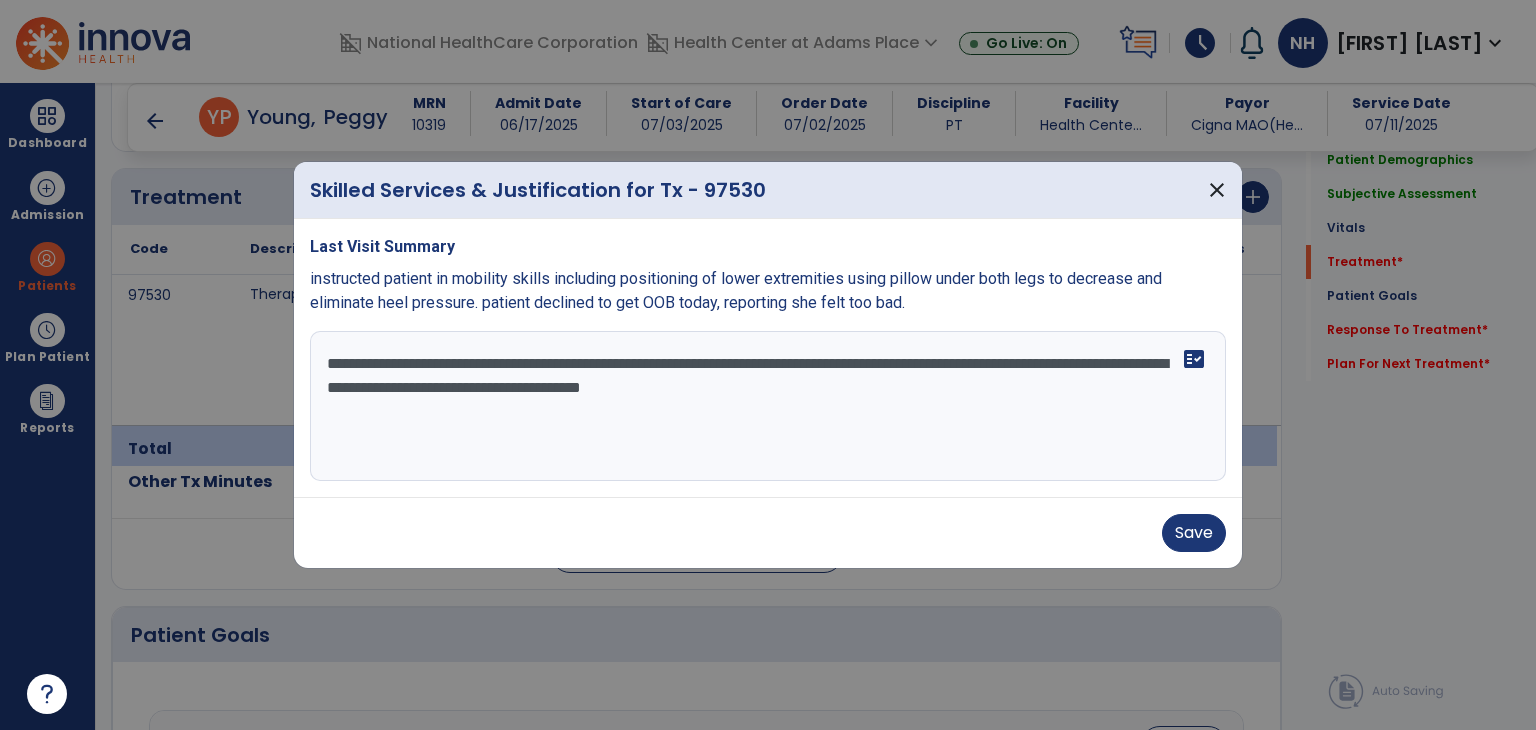 click on "**********" at bounding box center [768, 406] 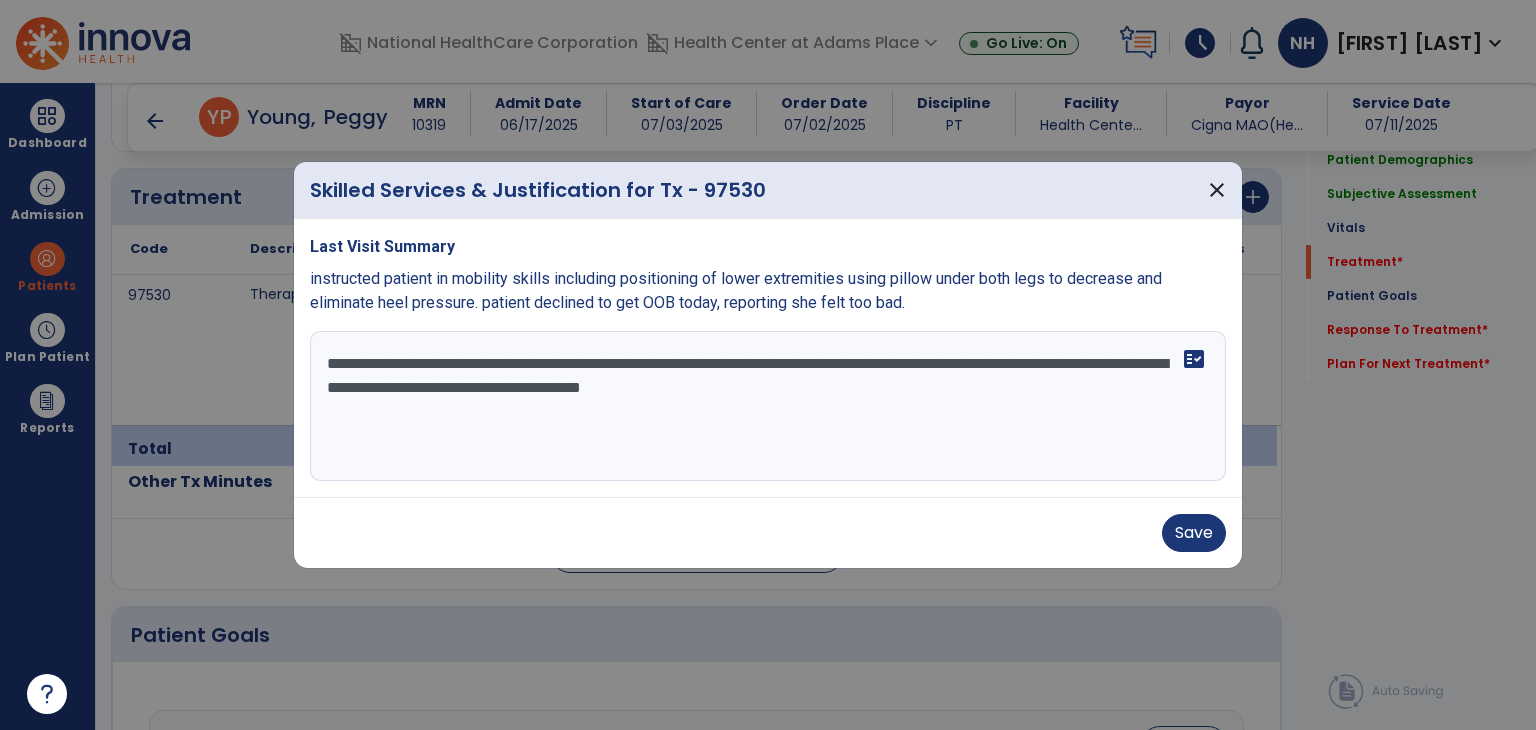 click on "**********" at bounding box center (768, 406) 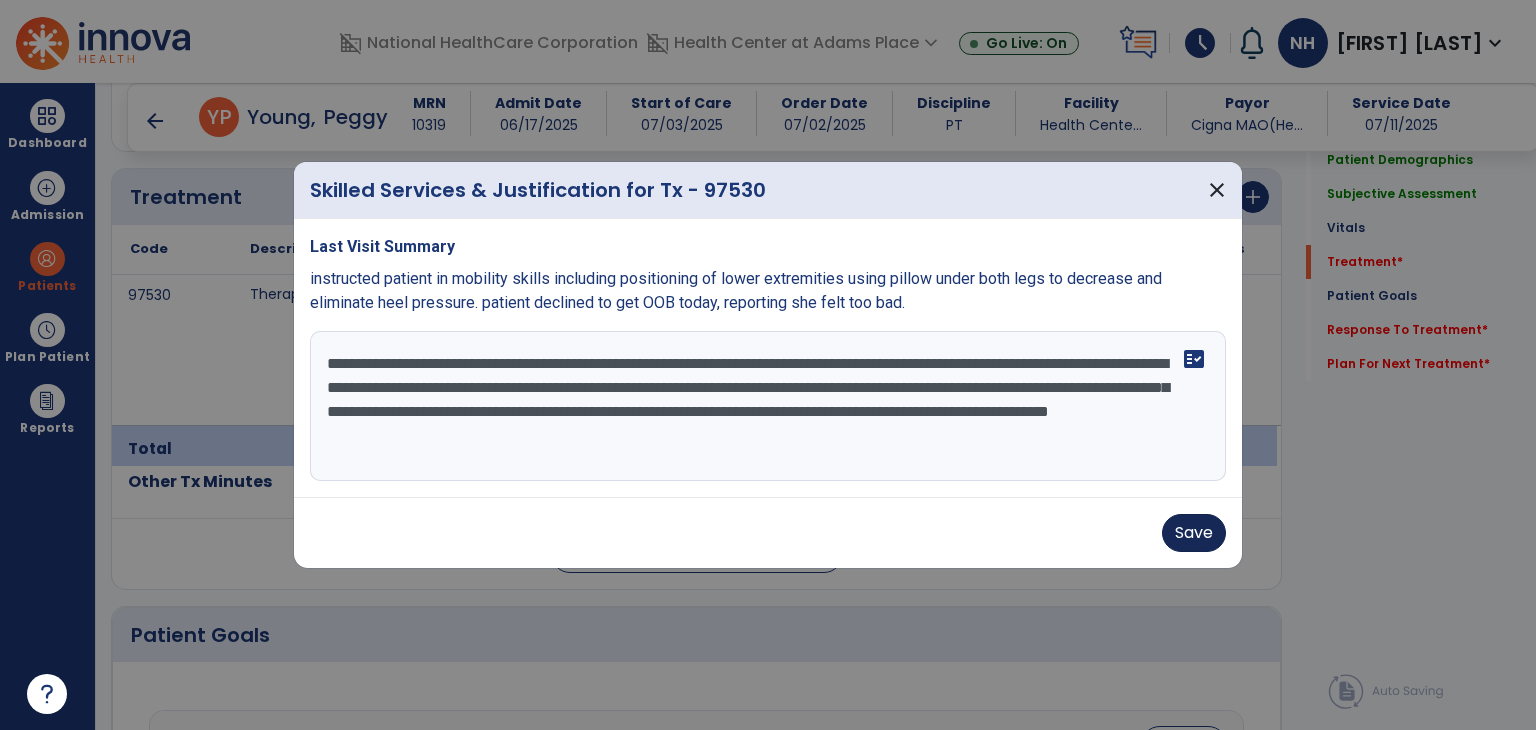 type on "**********" 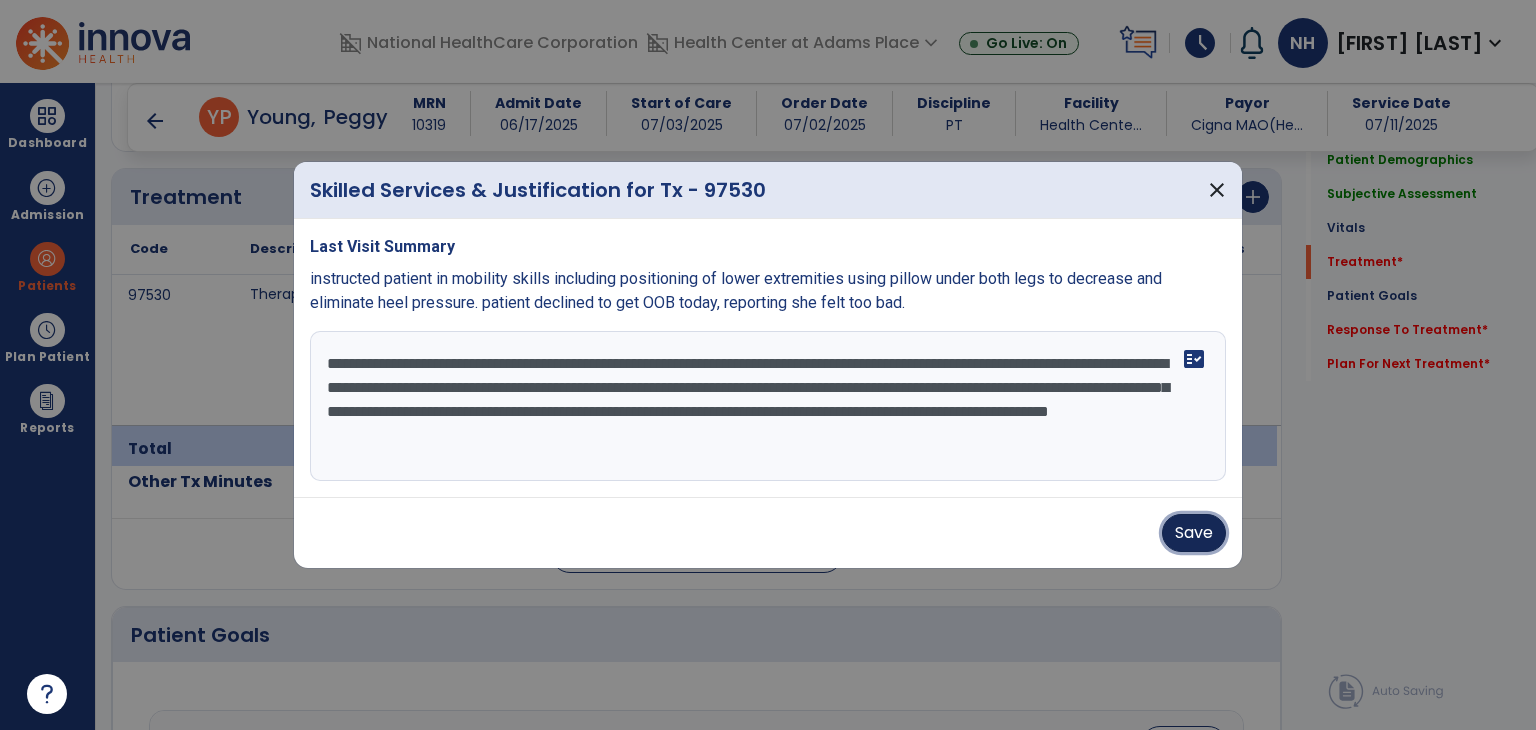 click on "Save" at bounding box center (1194, 533) 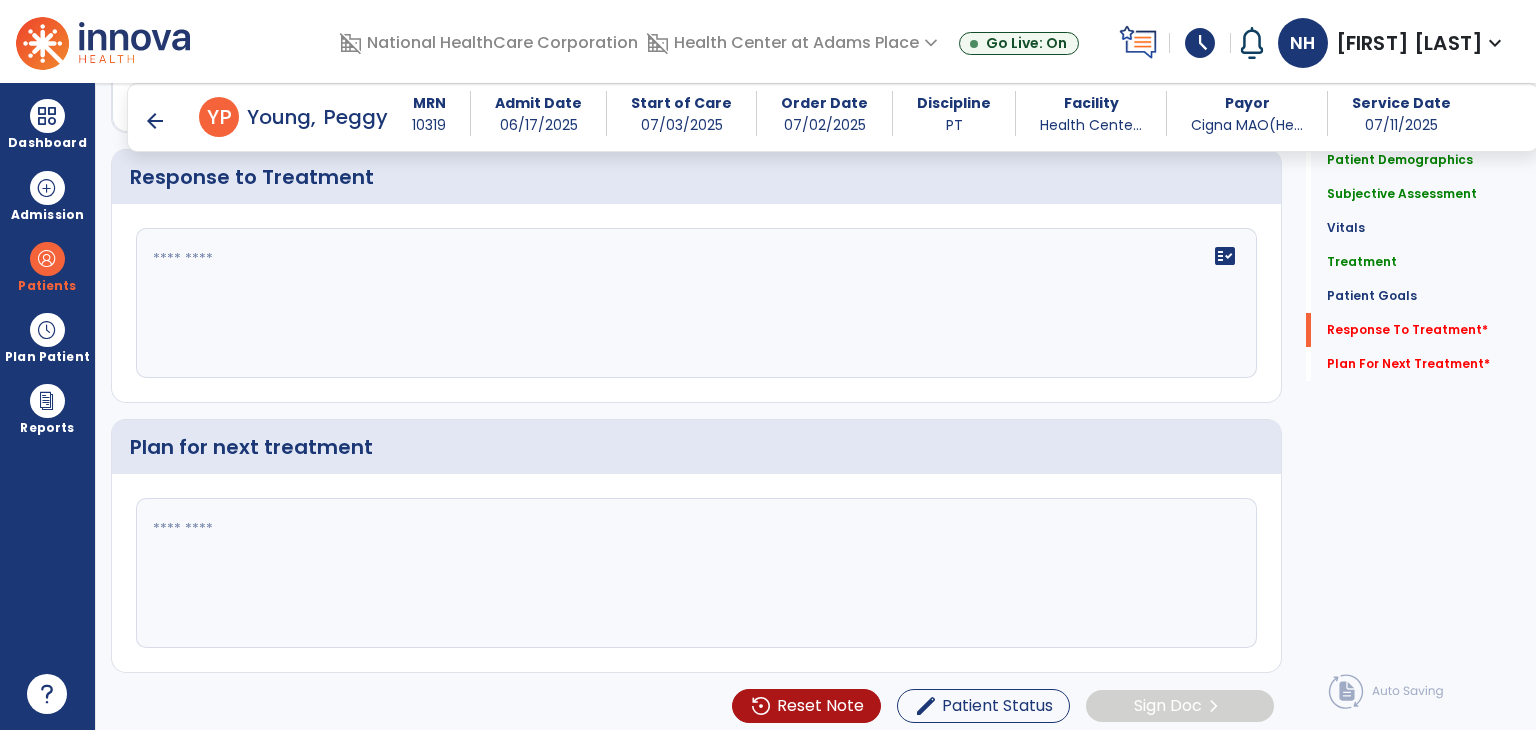 scroll, scrollTop: 2486, scrollLeft: 0, axis: vertical 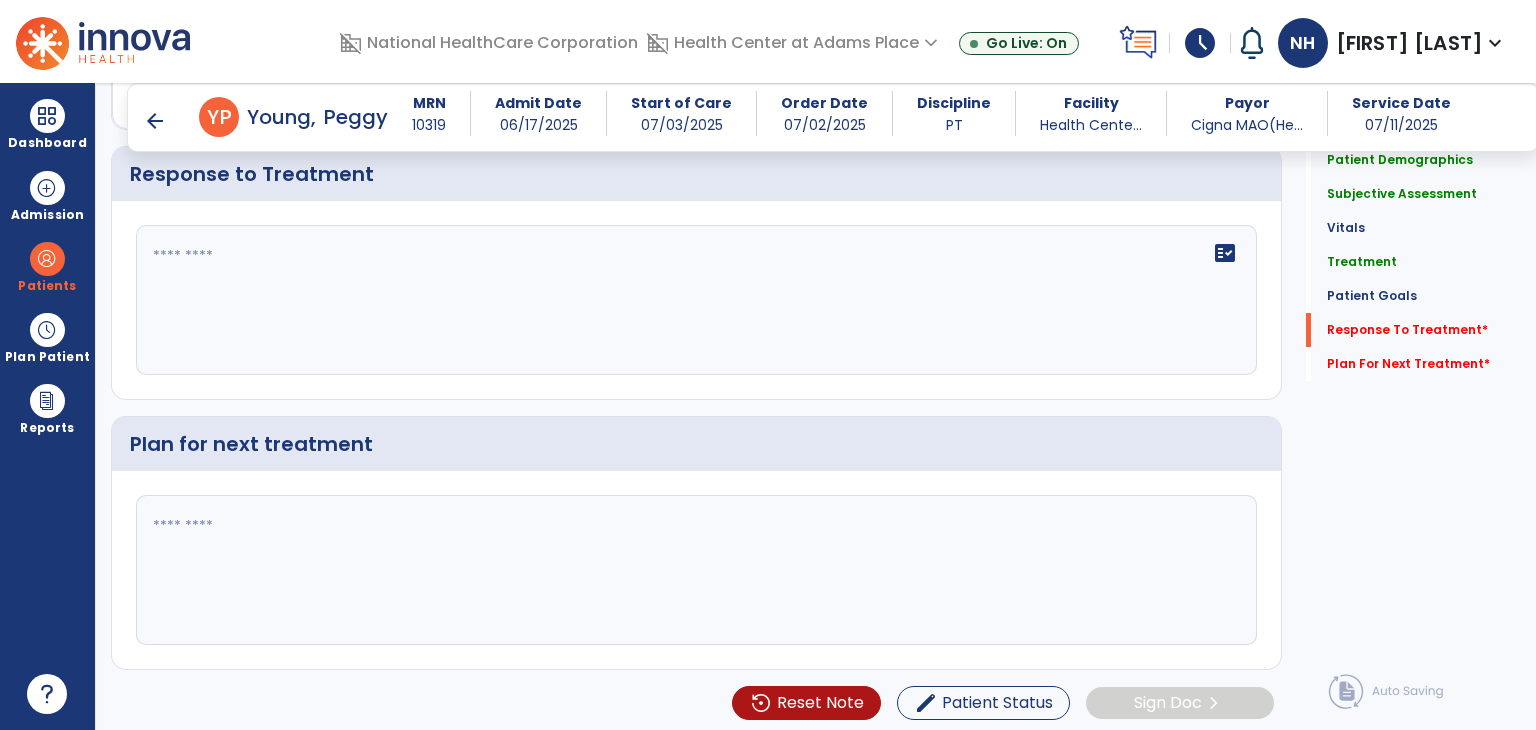 click 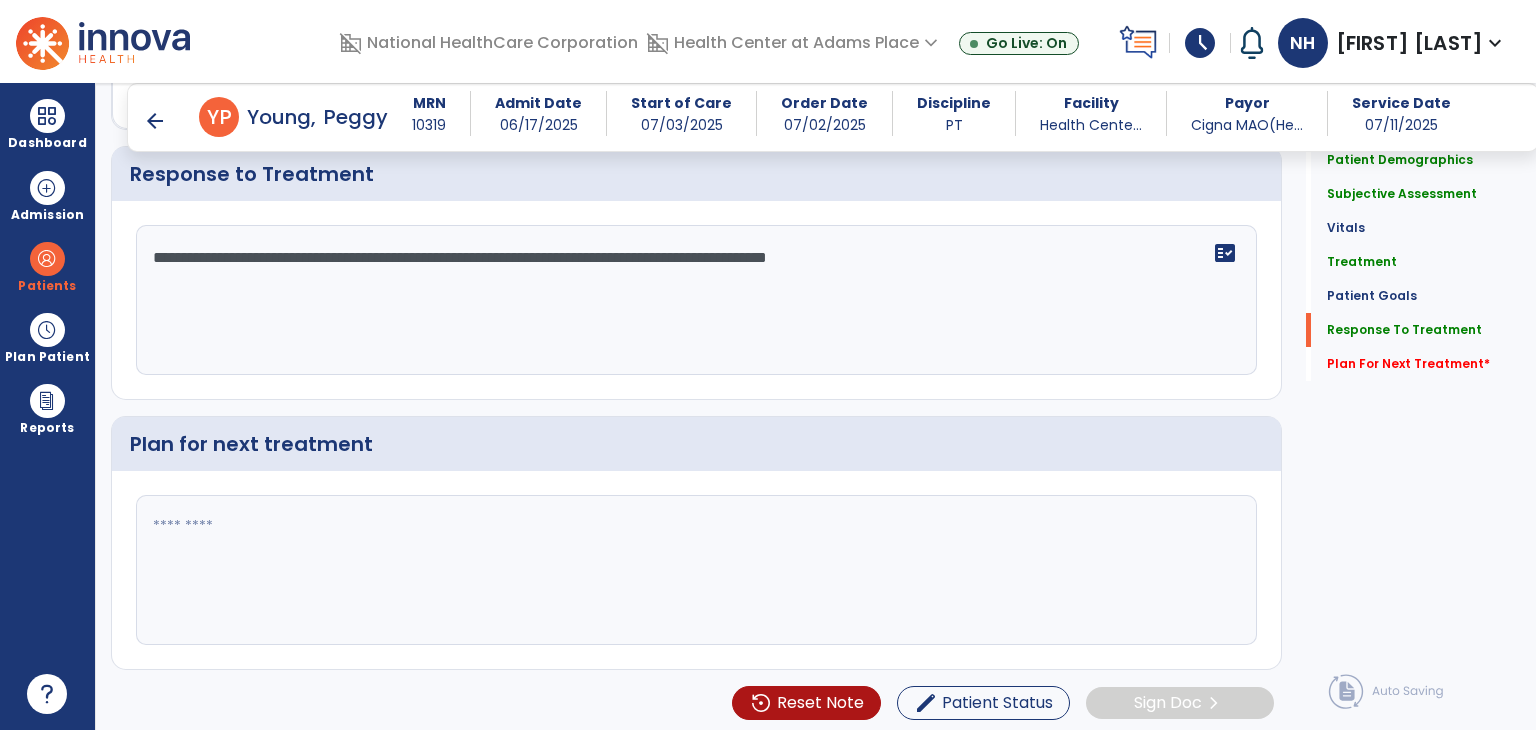 type on "**********" 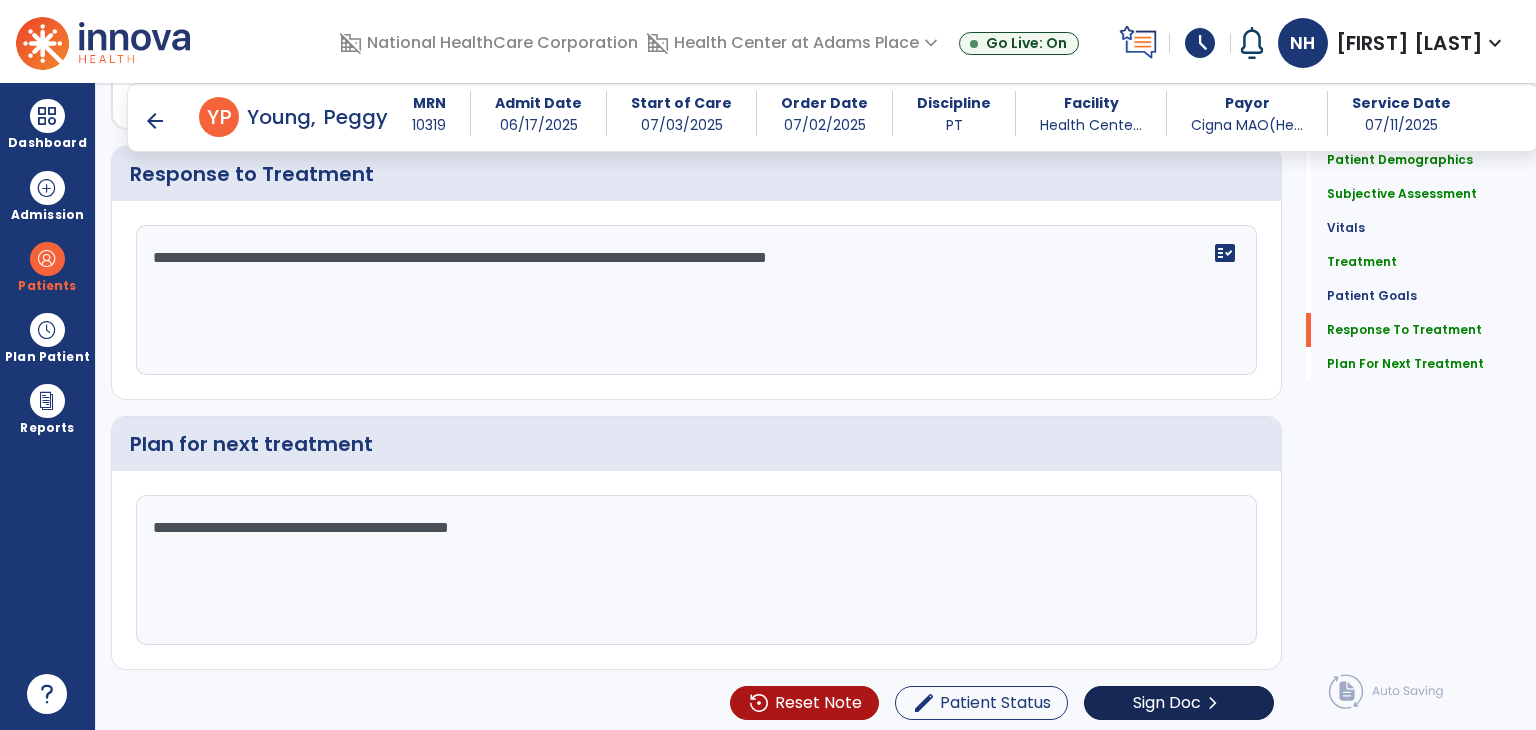 type on "**********" 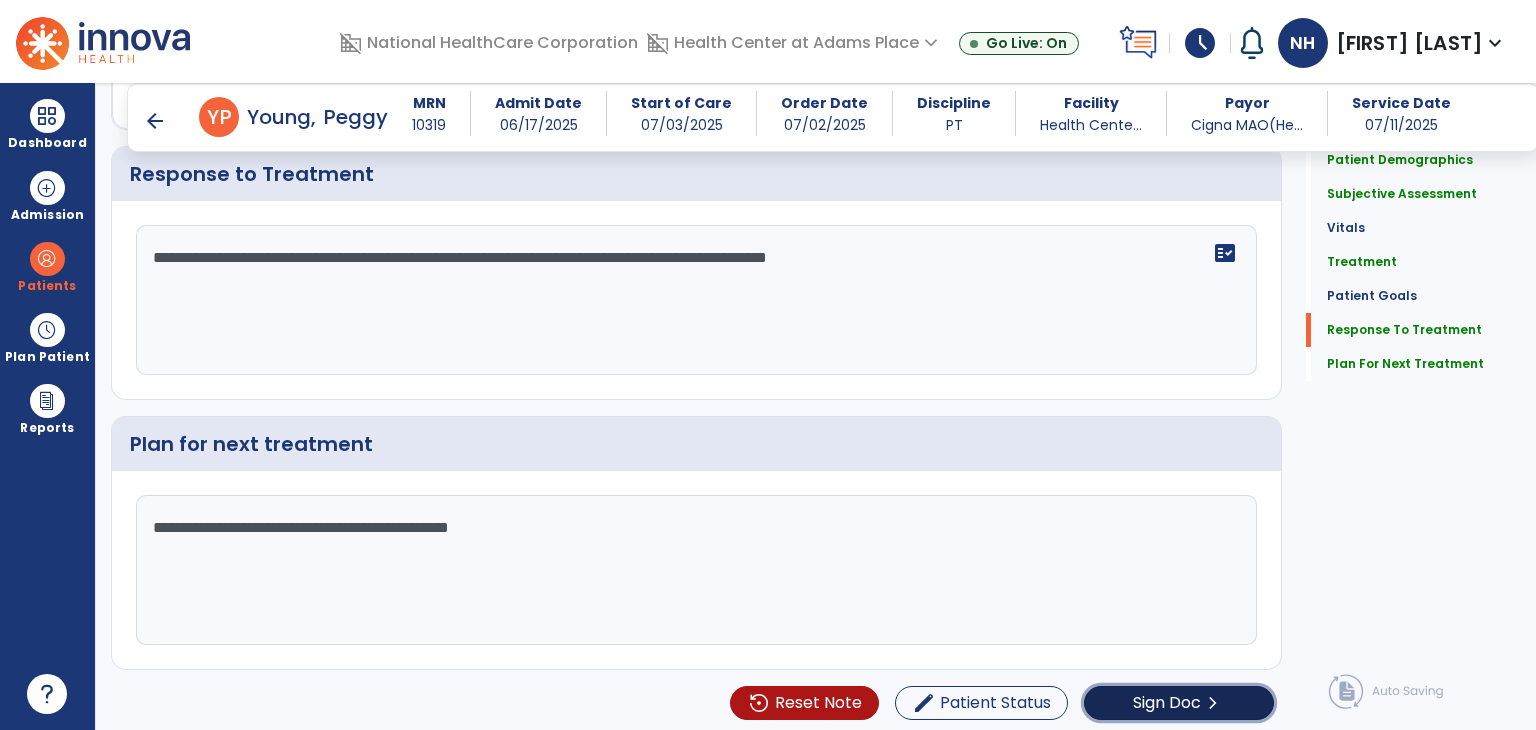click on "Sign Doc  chevron_right" 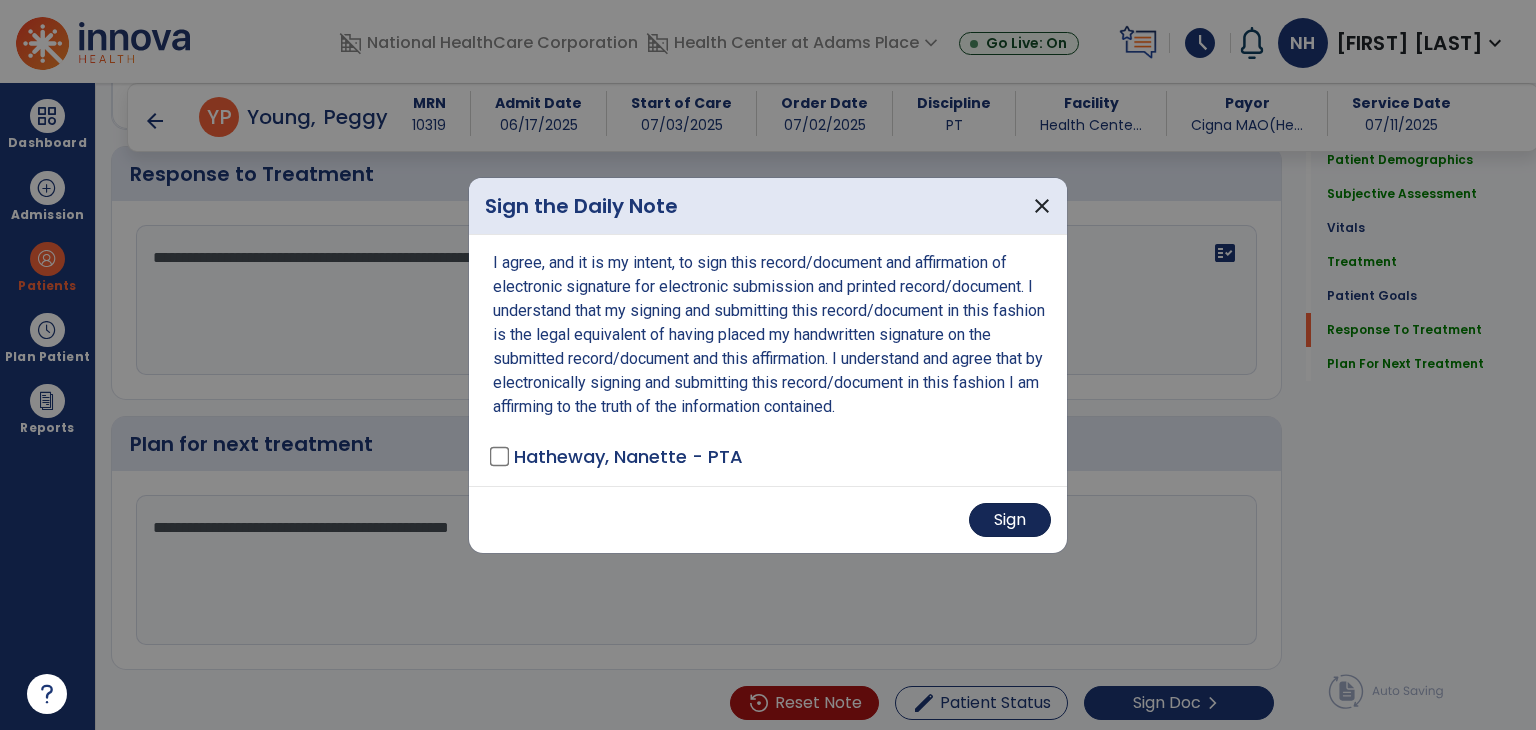 click on "Sign" at bounding box center [1010, 520] 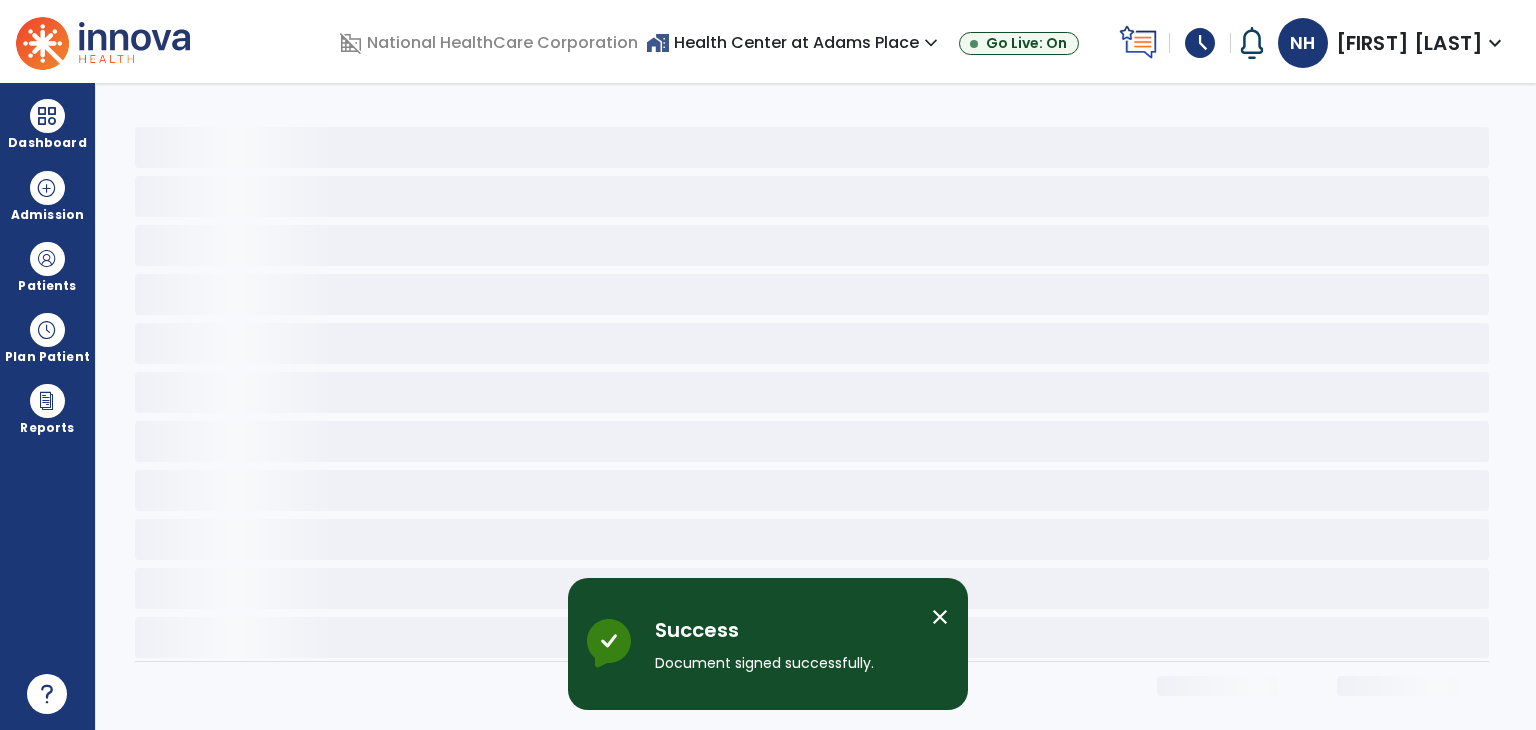 scroll, scrollTop: 0, scrollLeft: 0, axis: both 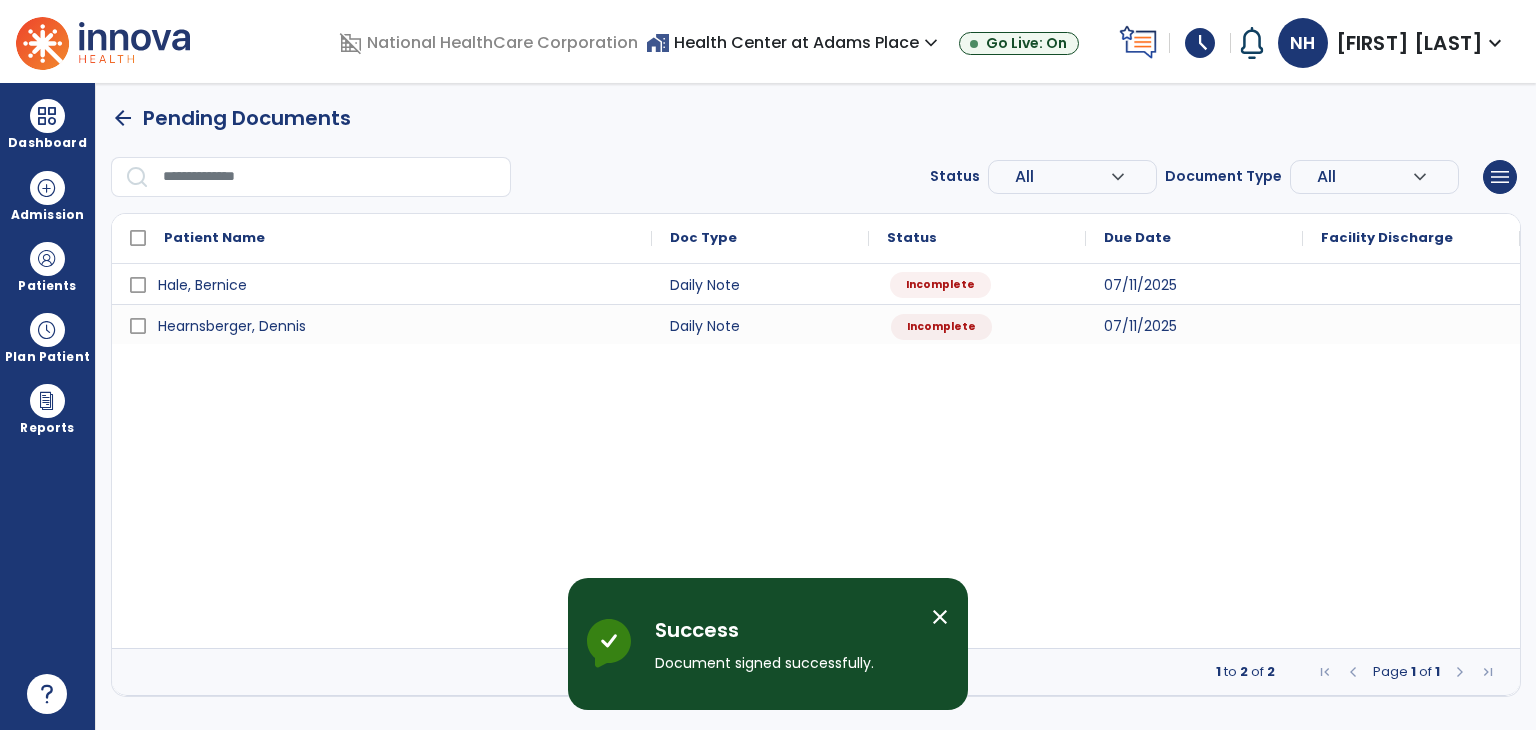 click on "Incomplete" at bounding box center [940, 285] 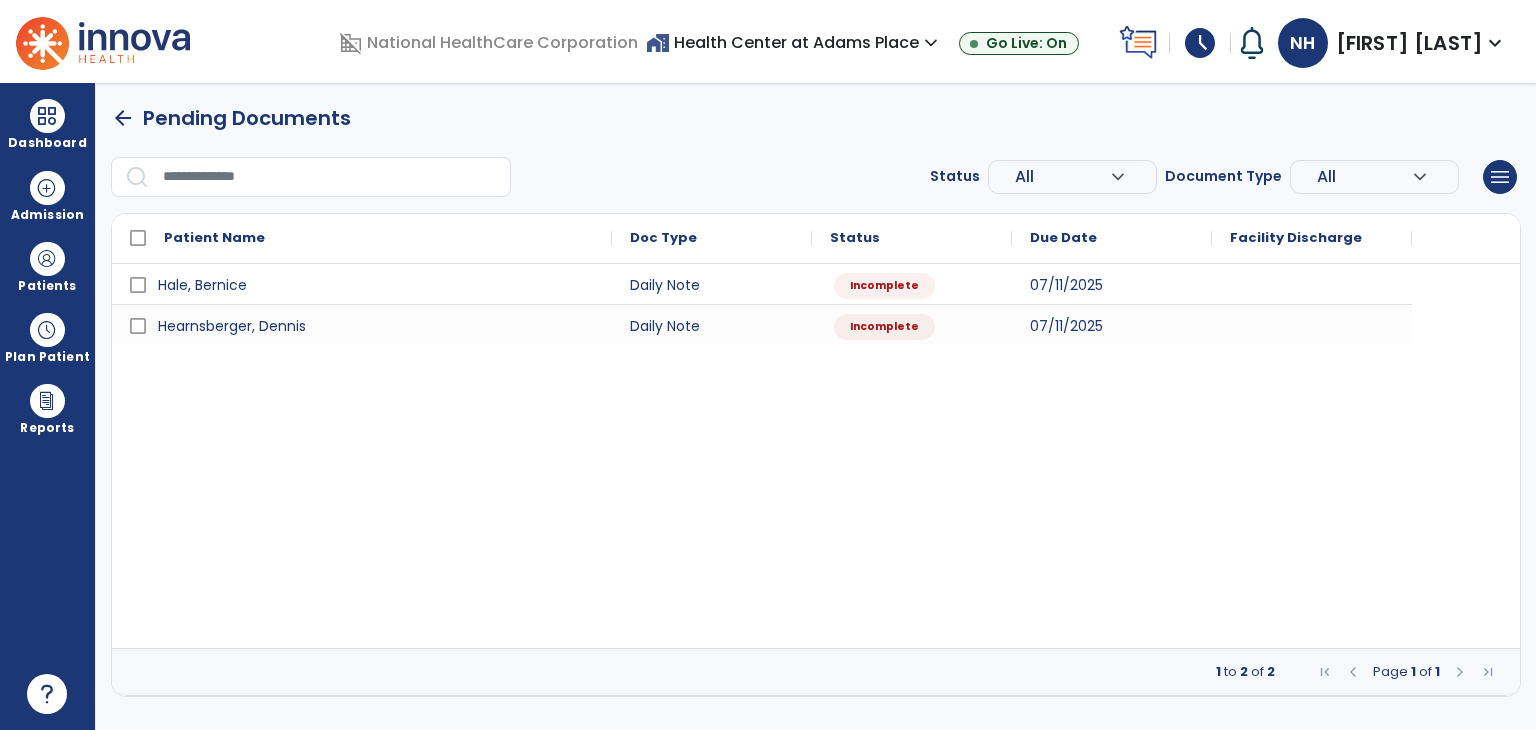 select on "*" 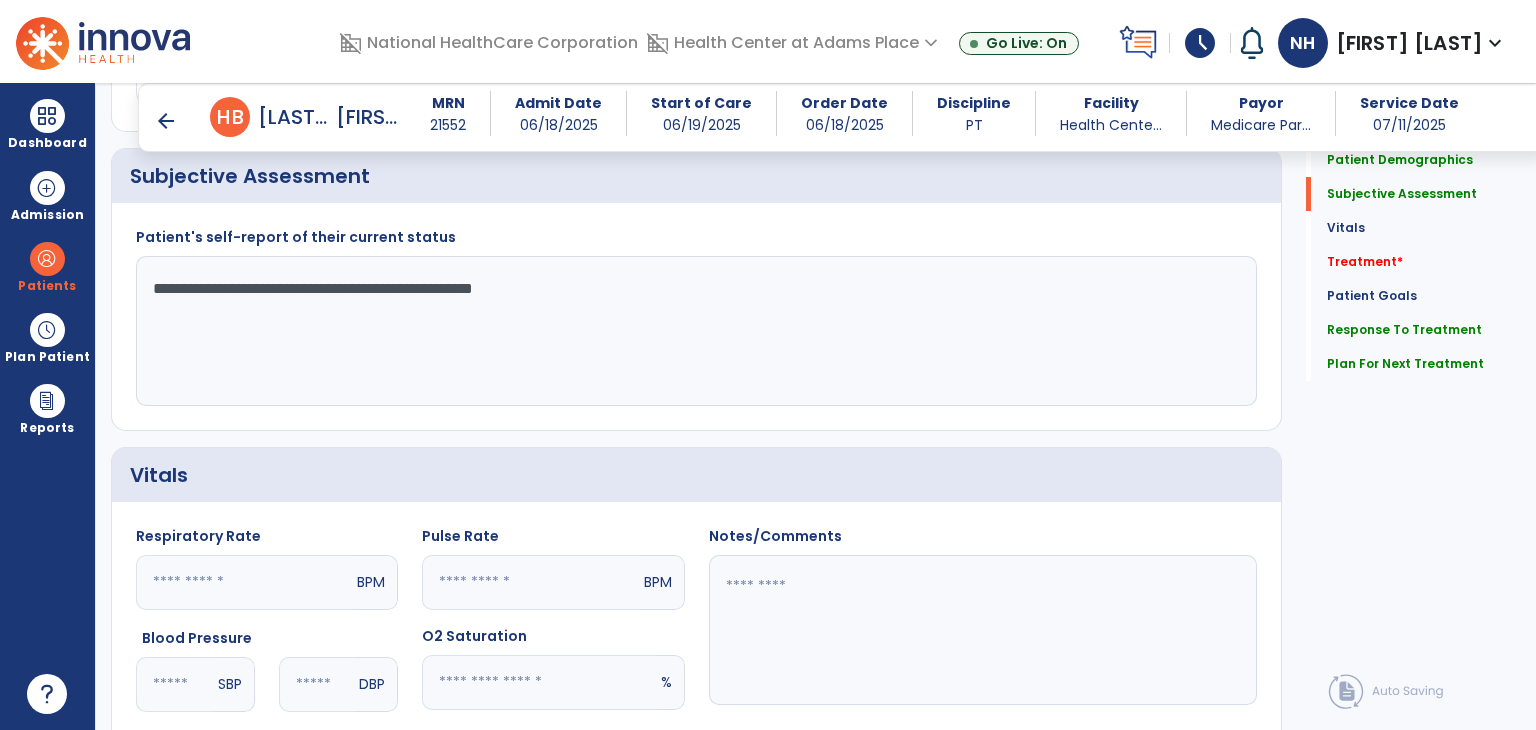 scroll, scrollTop: 501, scrollLeft: 0, axis: vertical 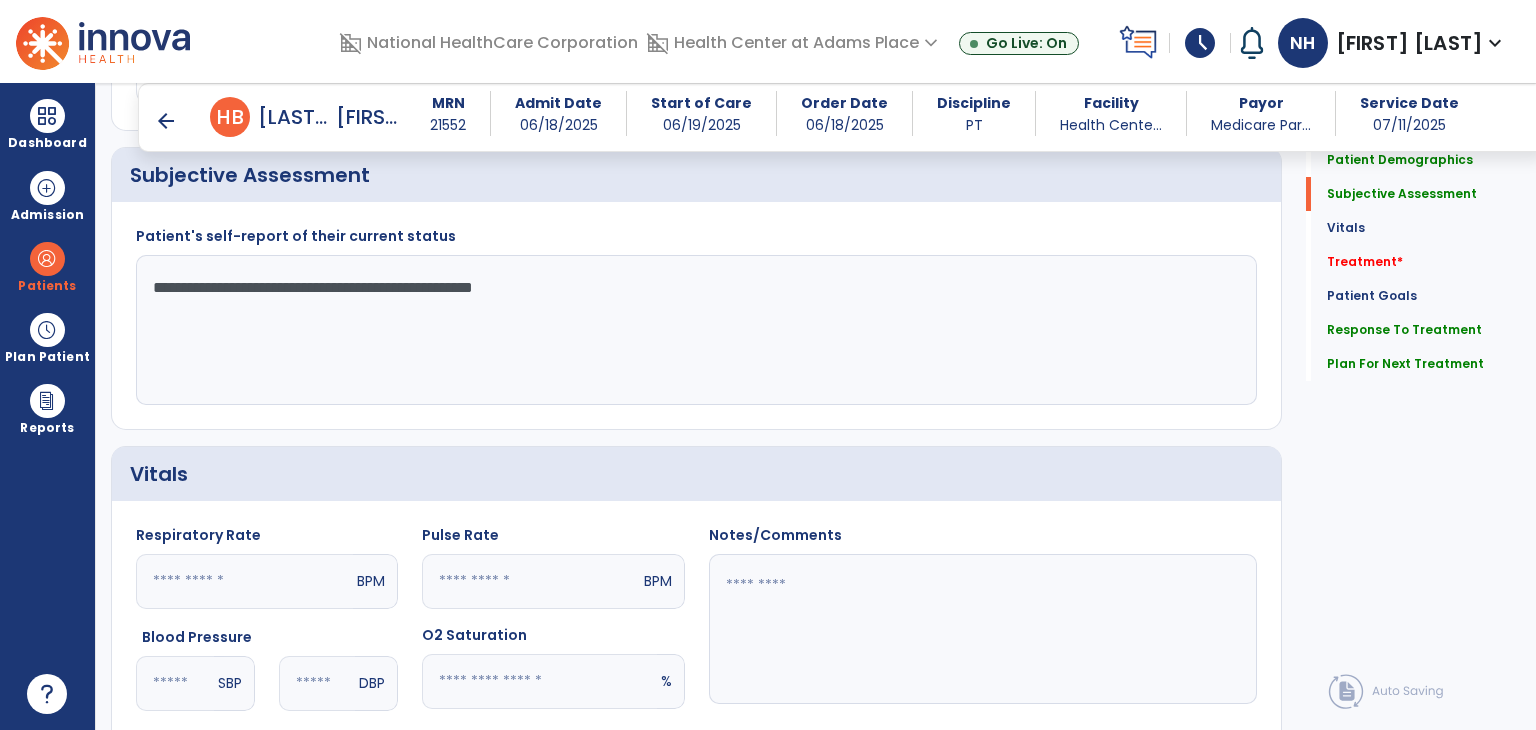 click on "**********" 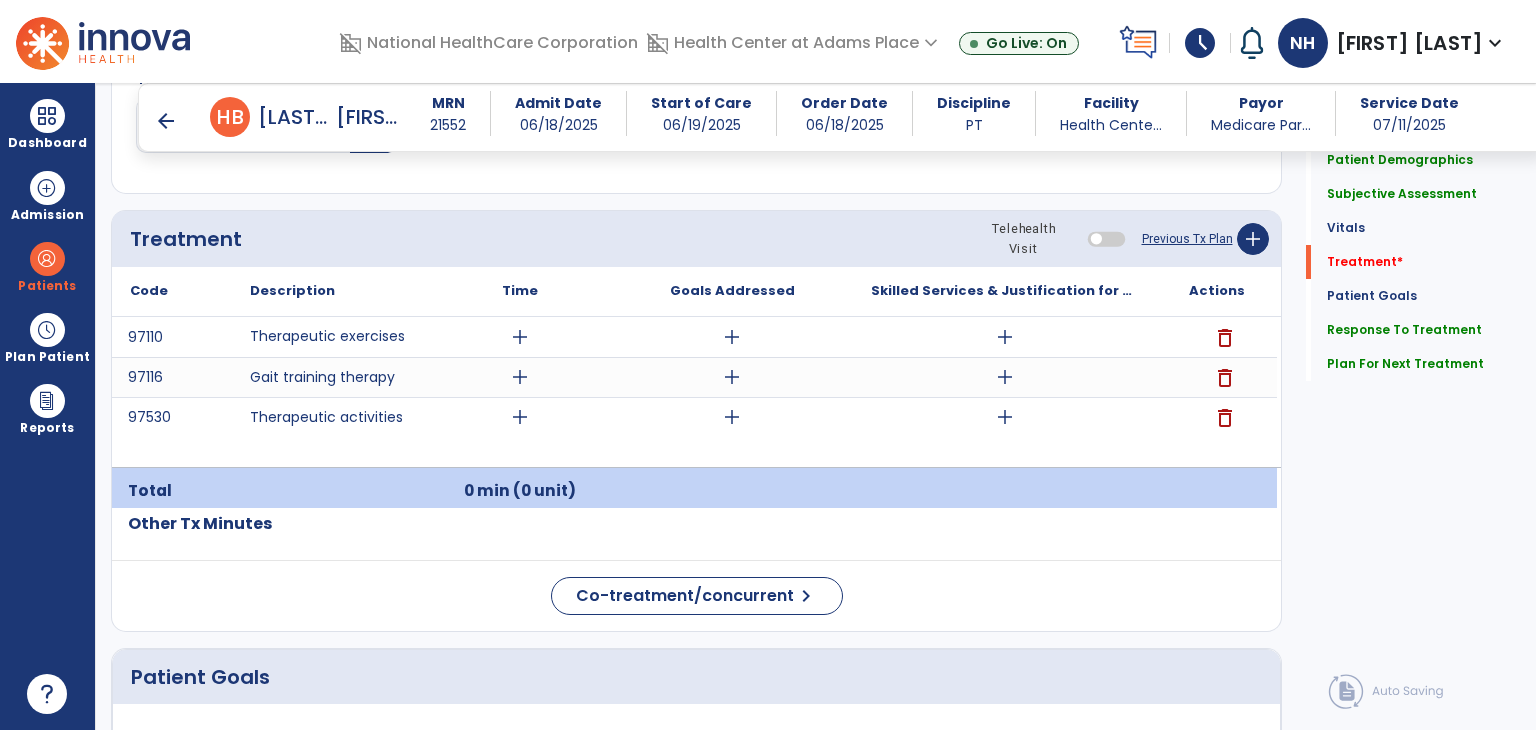 scroll, scrollTop: 1160, scrollLeft: 0, axis: vertical 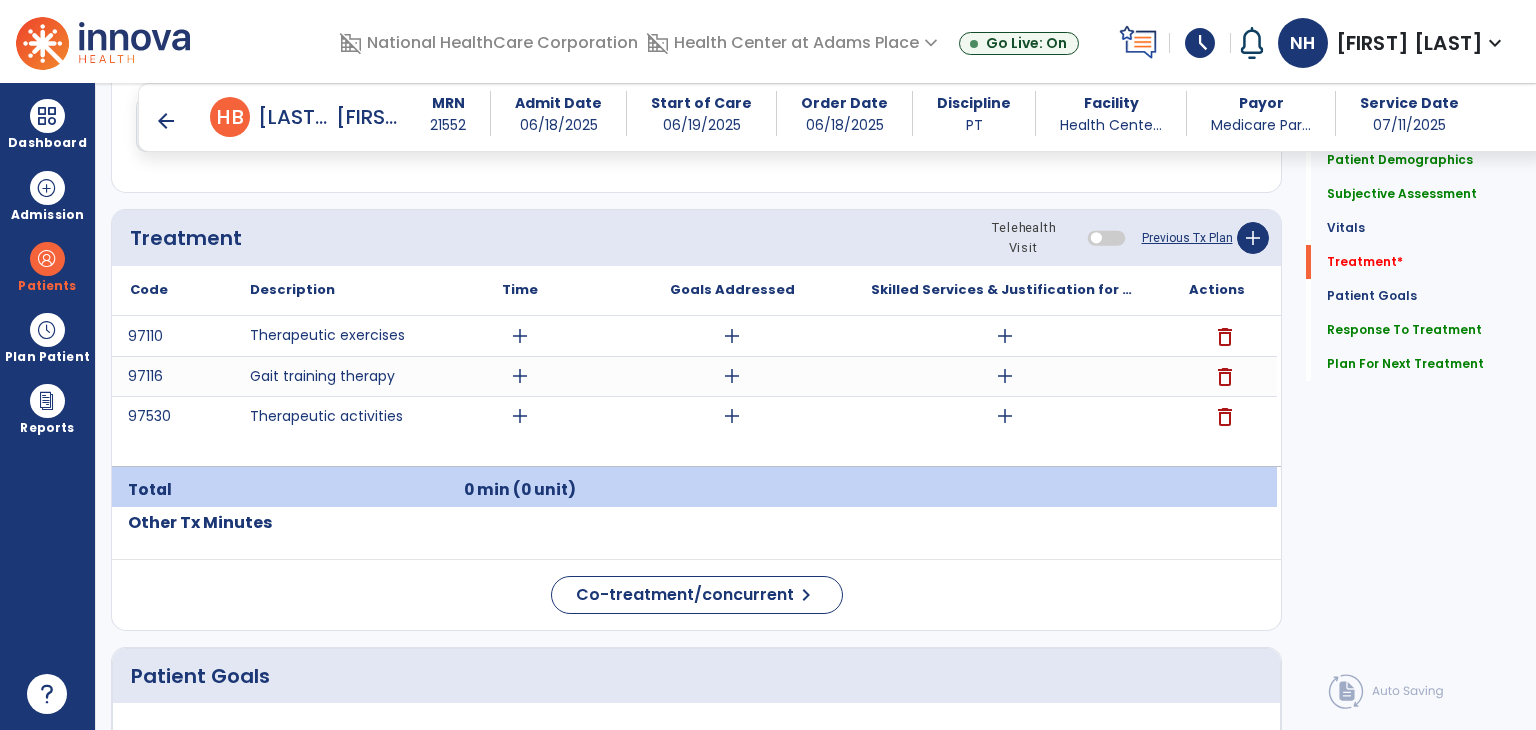 type on "**********" 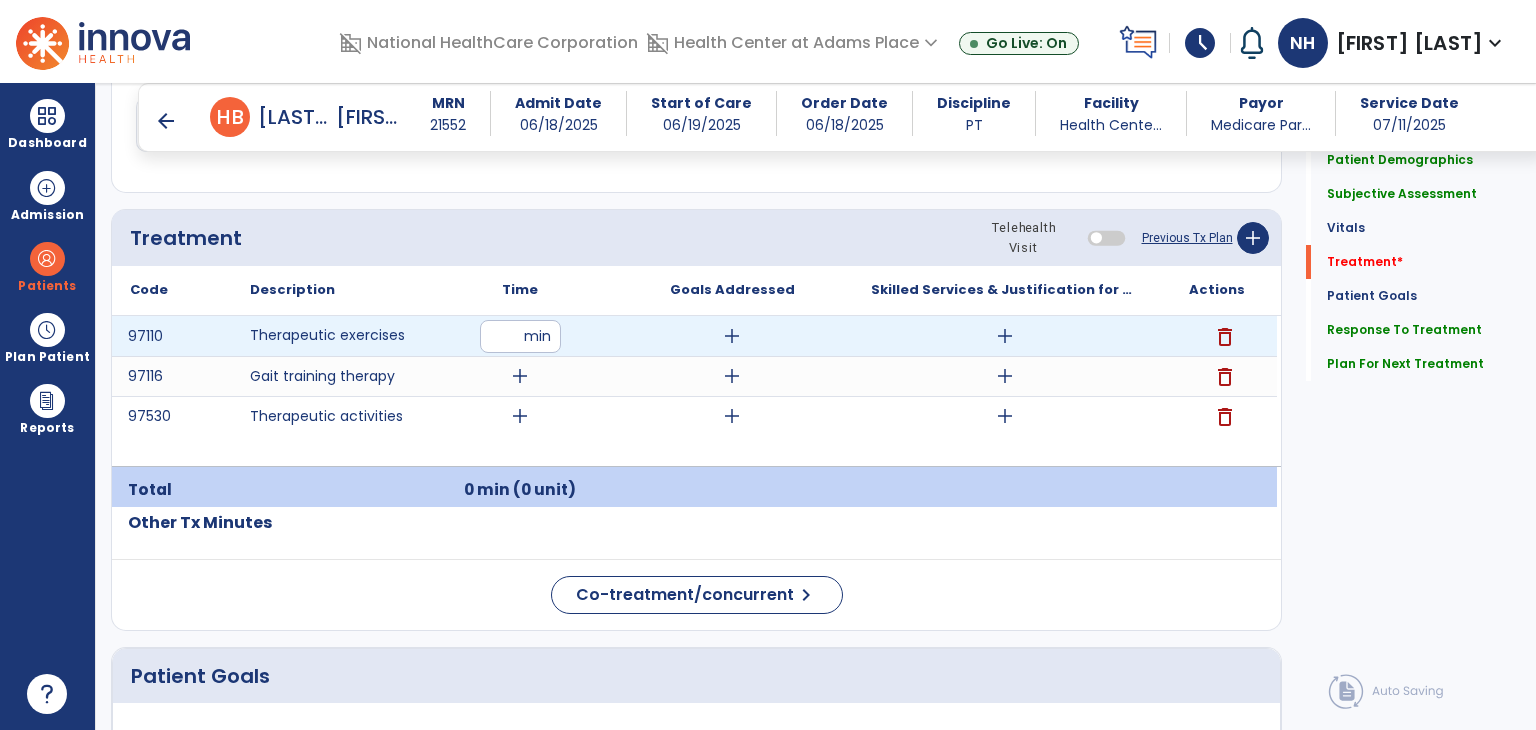 type on "**" 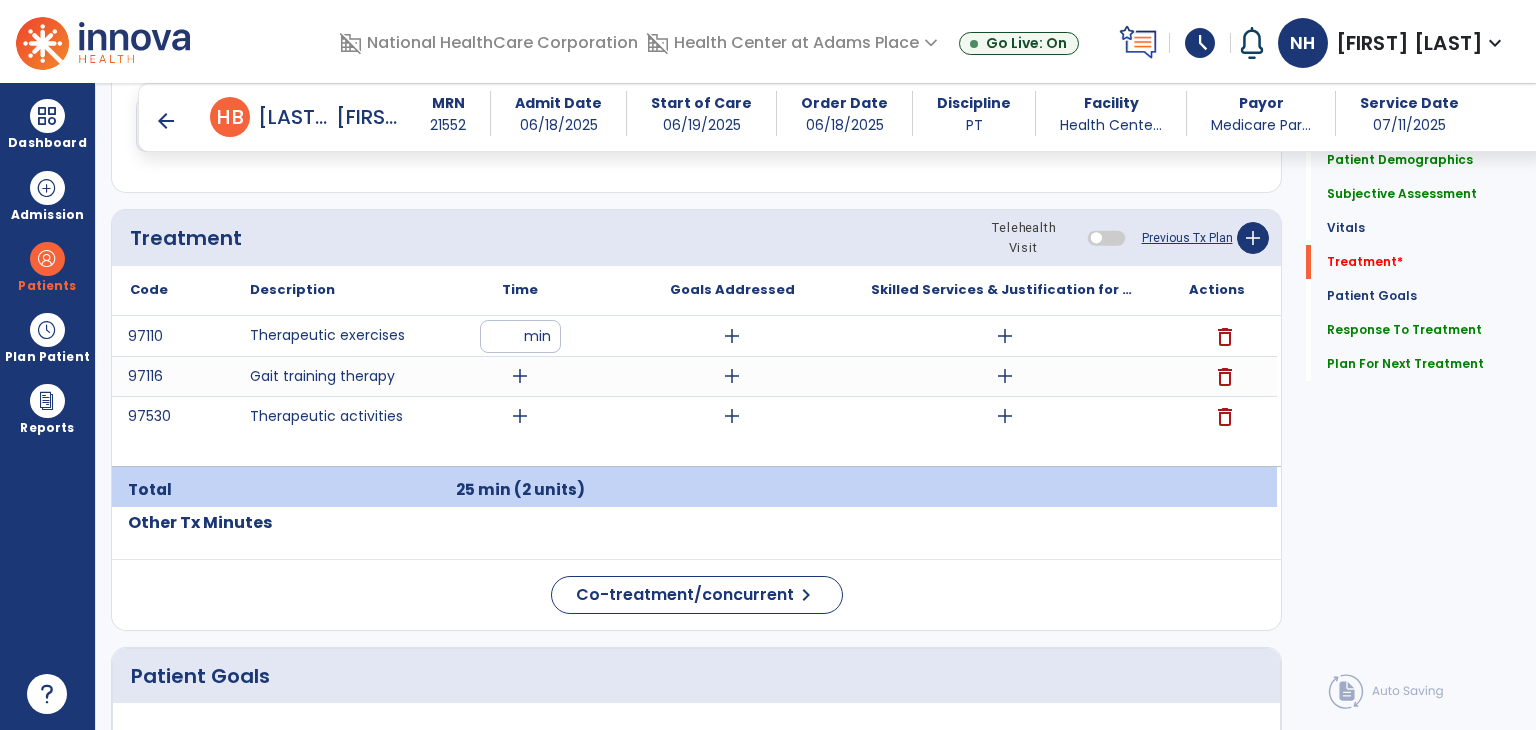click on "add" at bounding box center [520, 376] 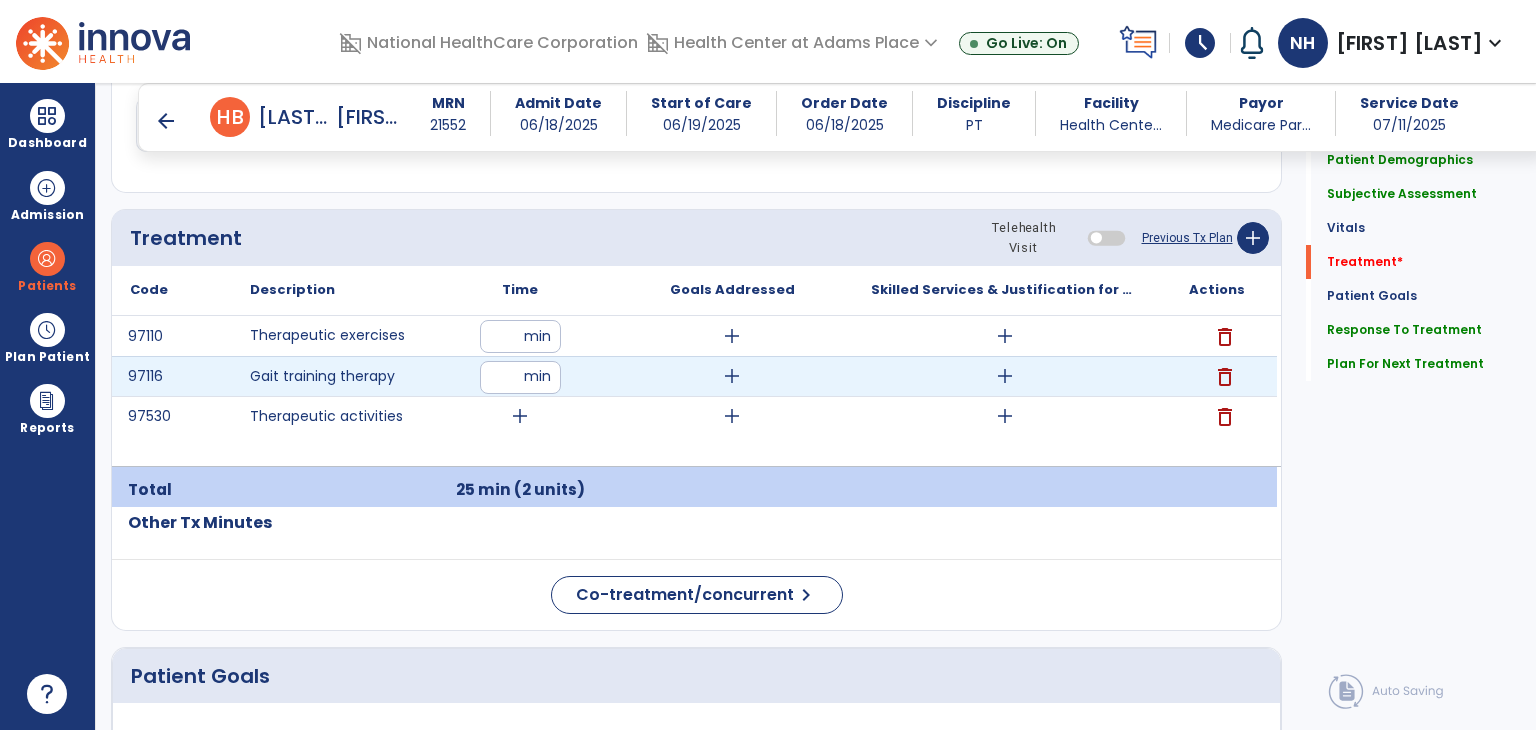 type on "**" 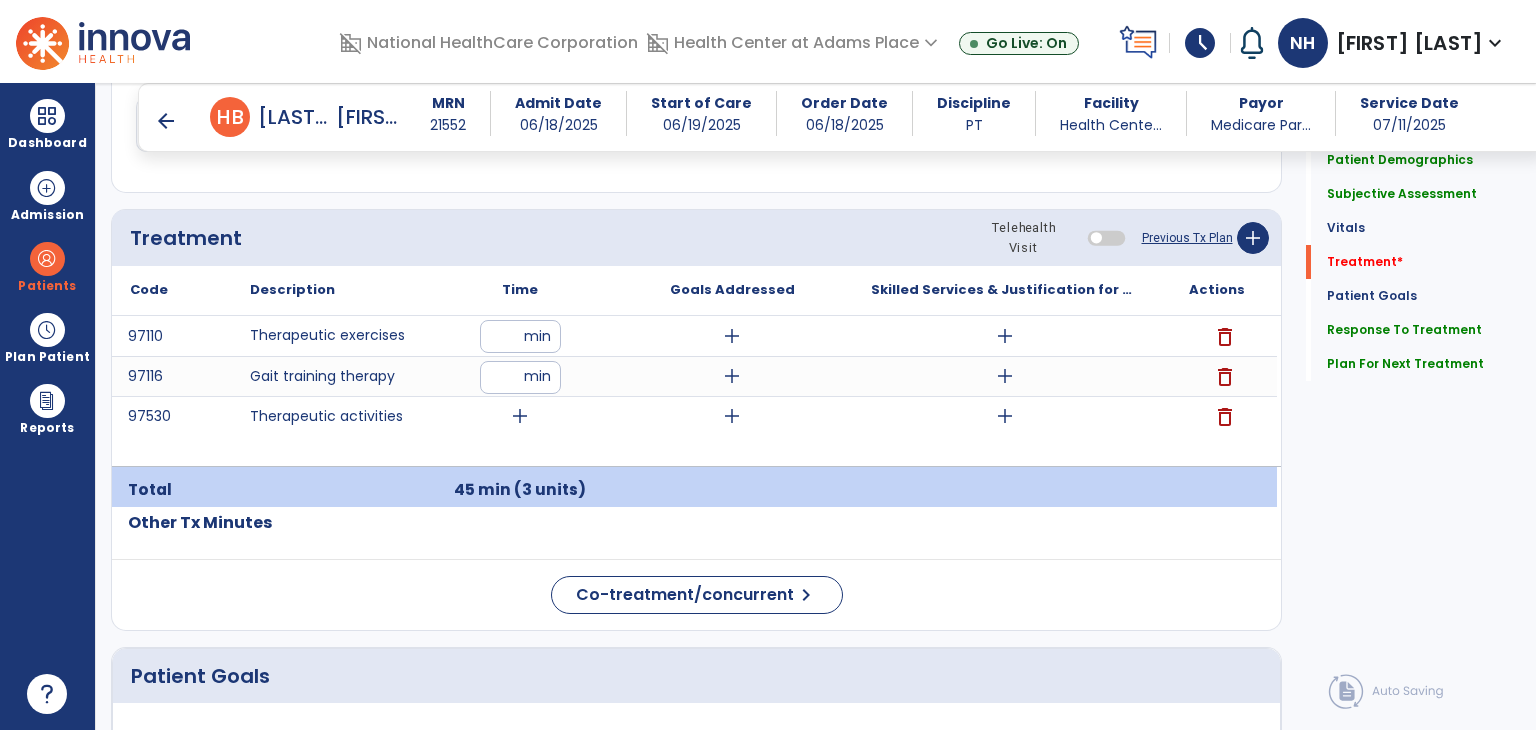 click on "add" at bounding box center [520, 416] 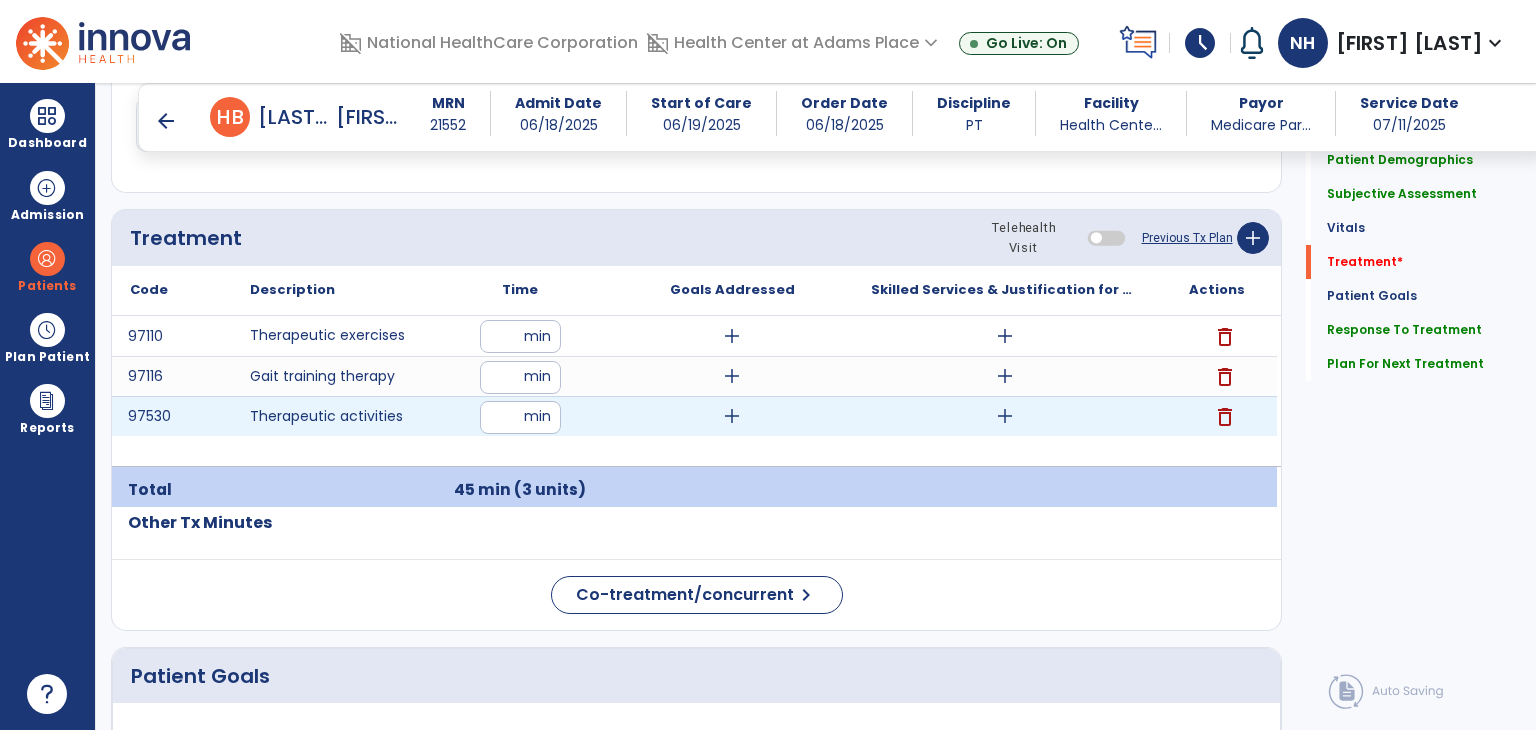 type on "**" 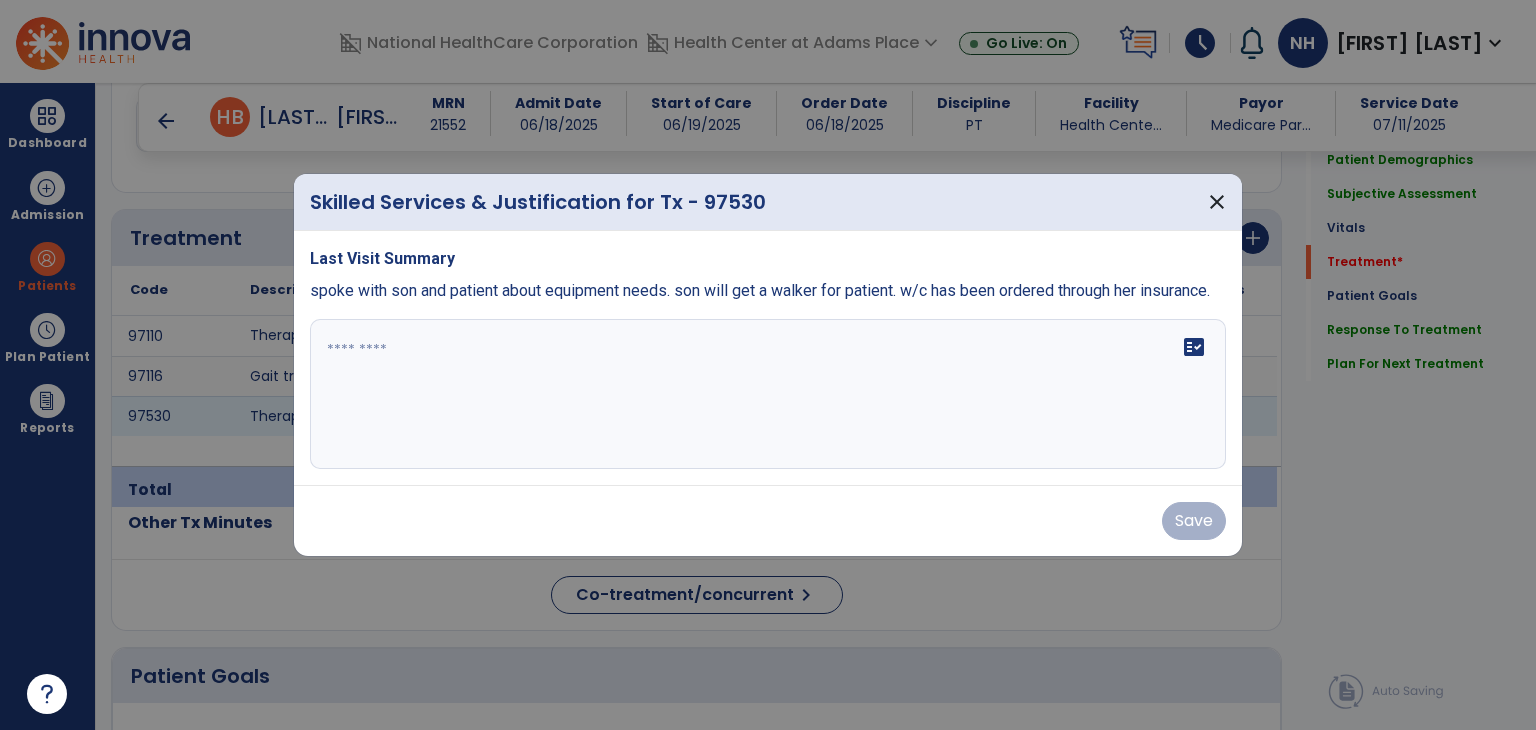 click on "fact_check" at bounding box center (1194, 347) 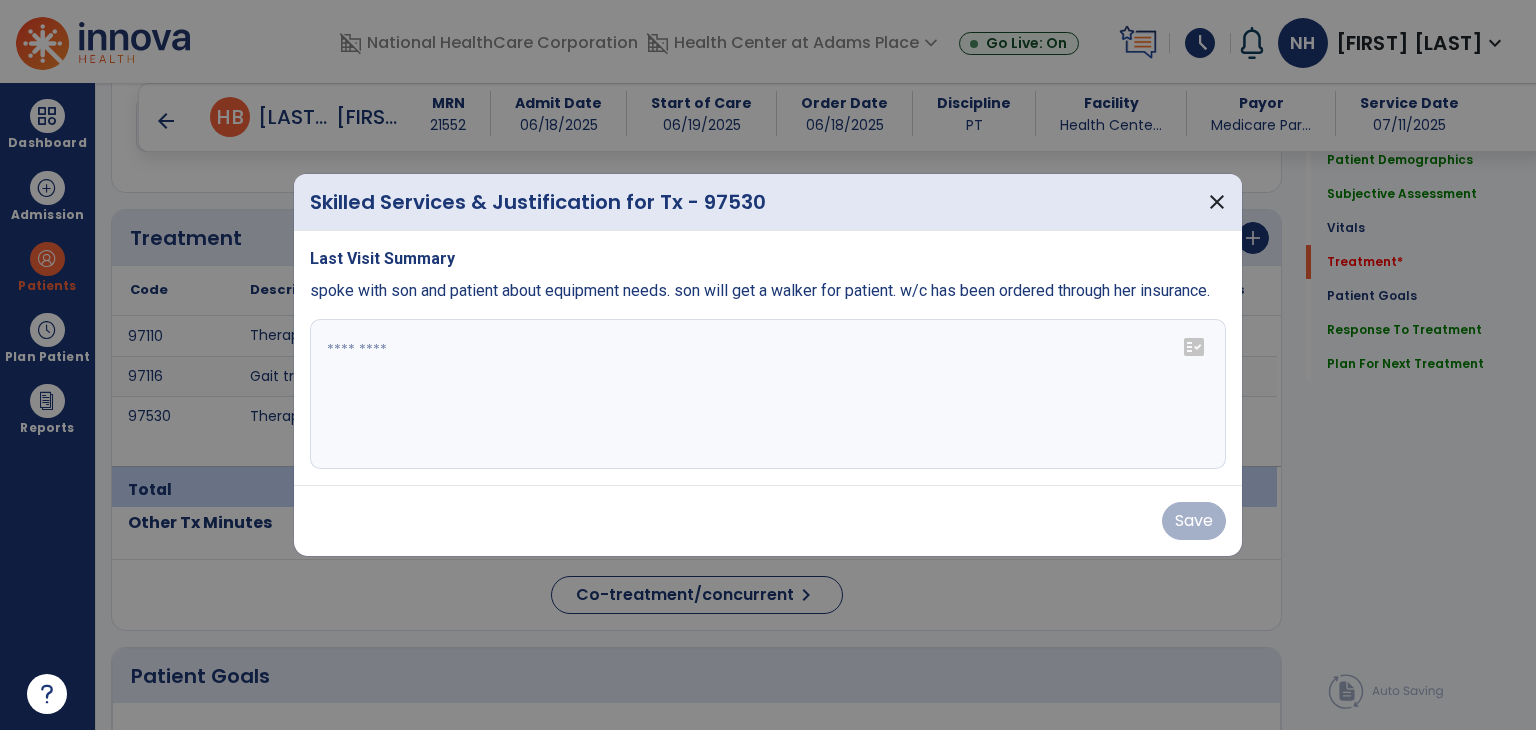 click on "fact_check" at bounding box center [1194, 347] 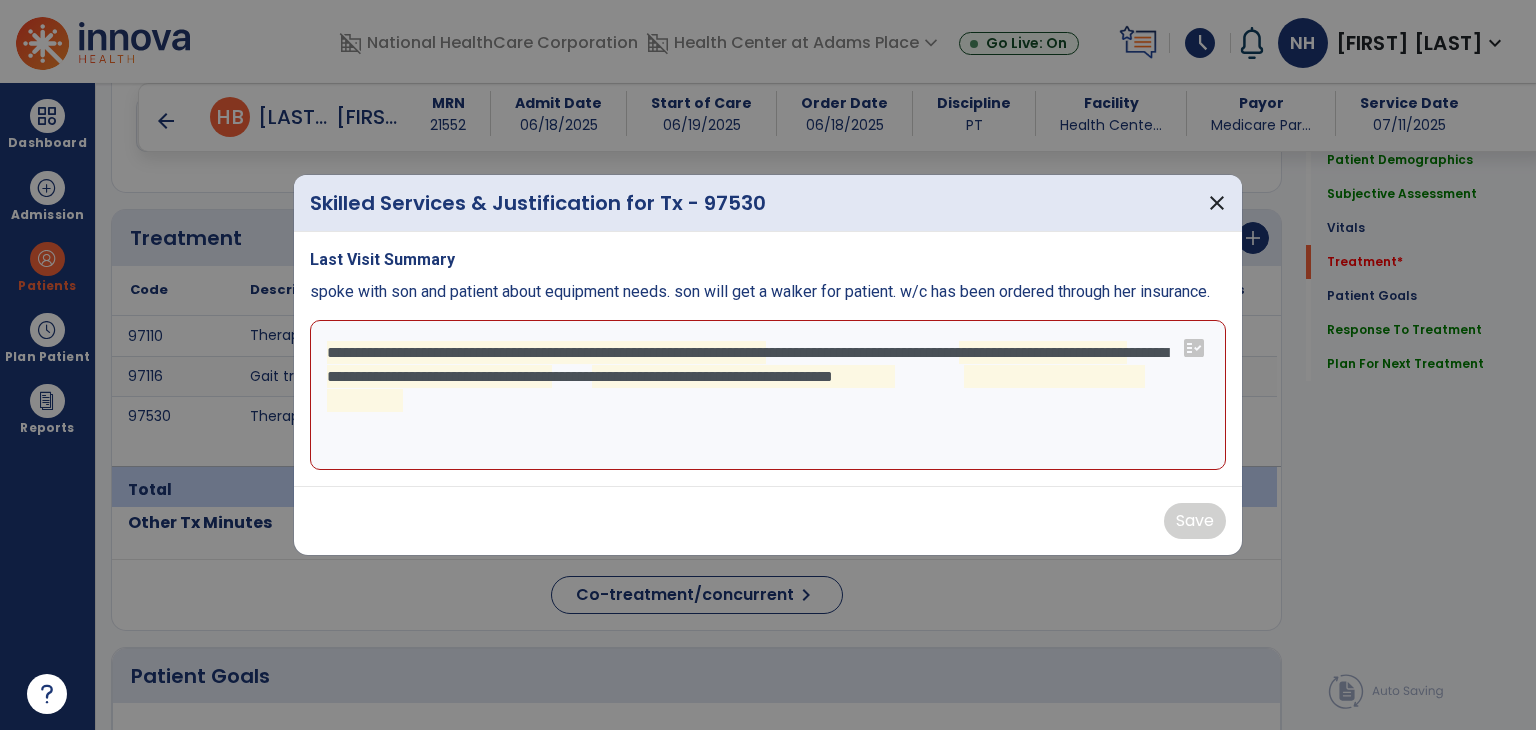 click on "**********" at bounding box center (768, 395) 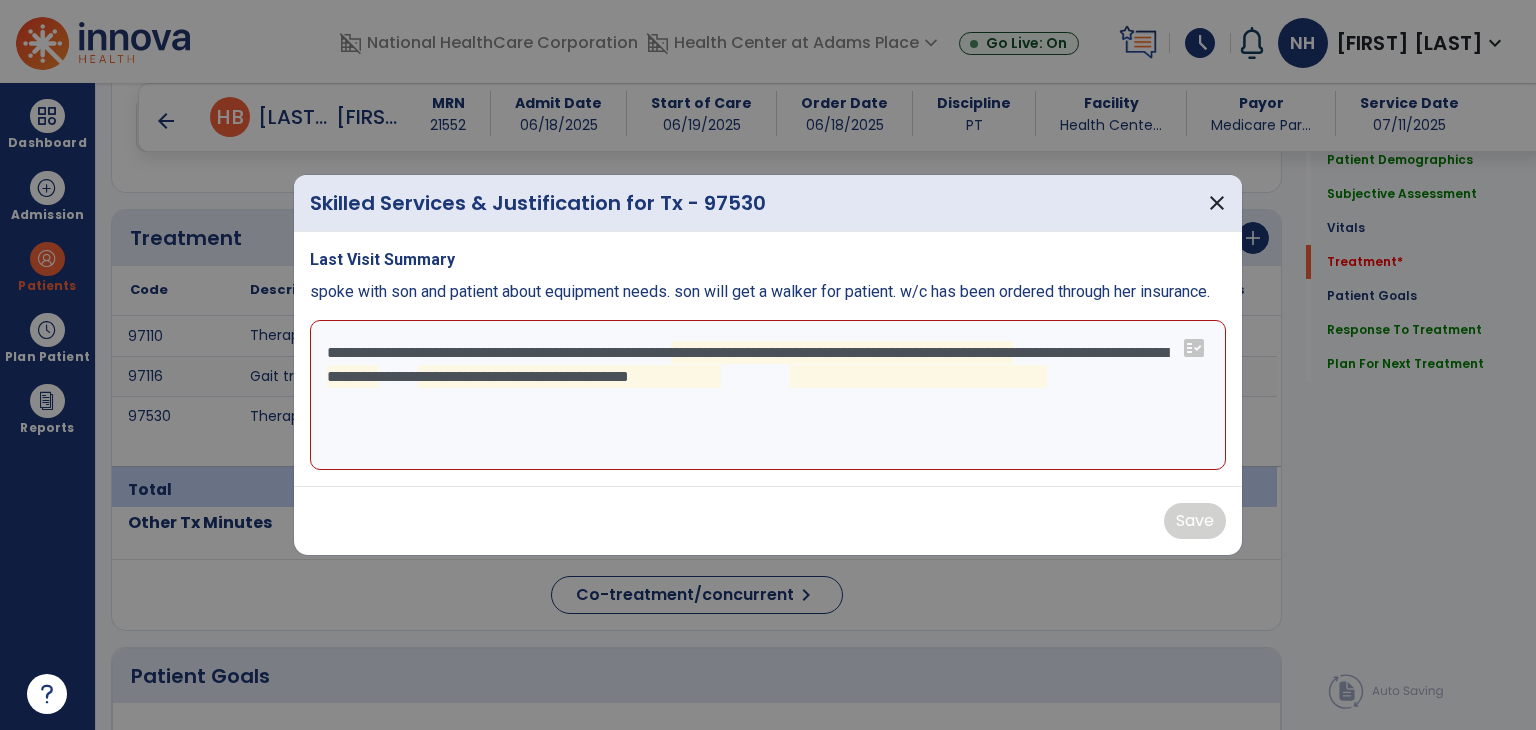 click on "**********" at bounding box center [768, 395] 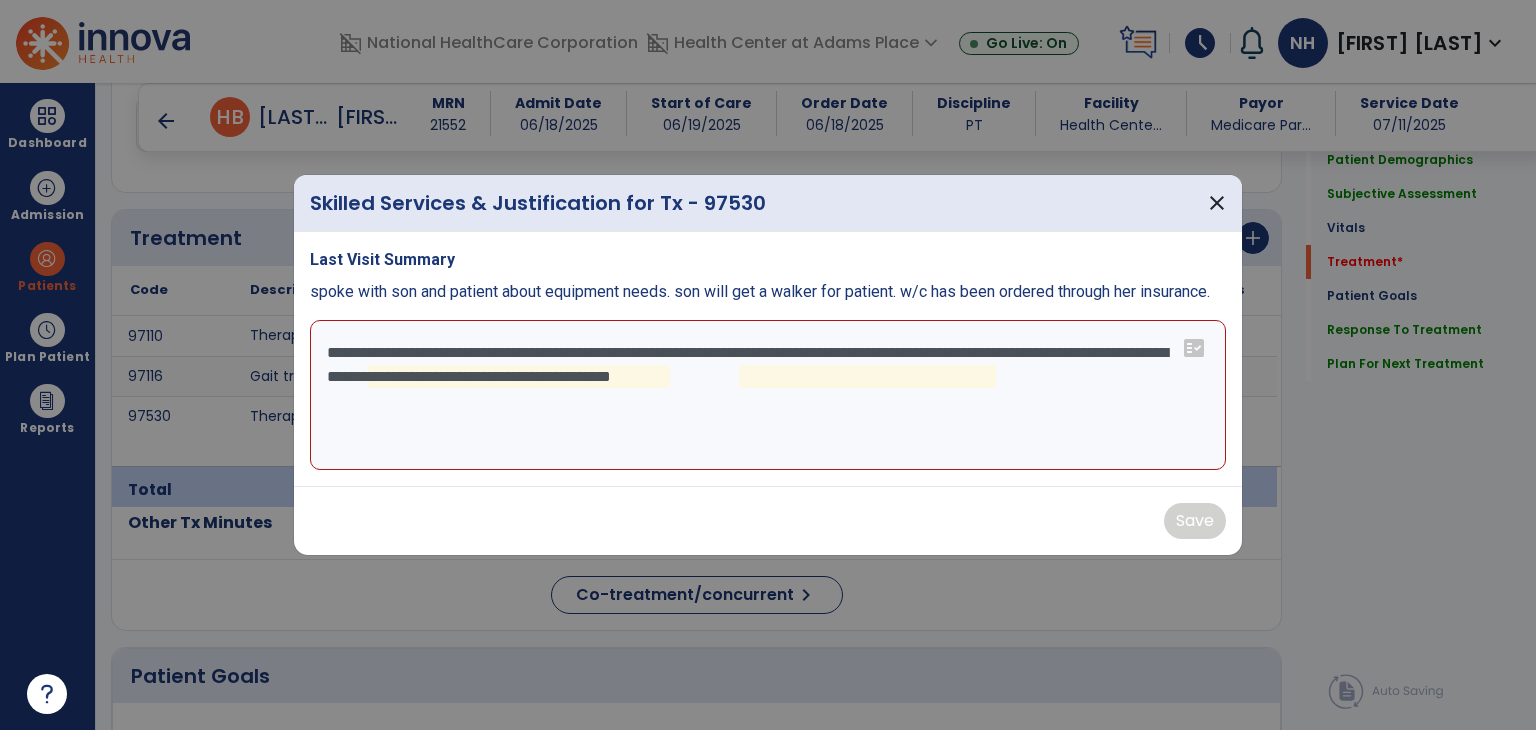 click on "**********" at bounding box center [768, 395] 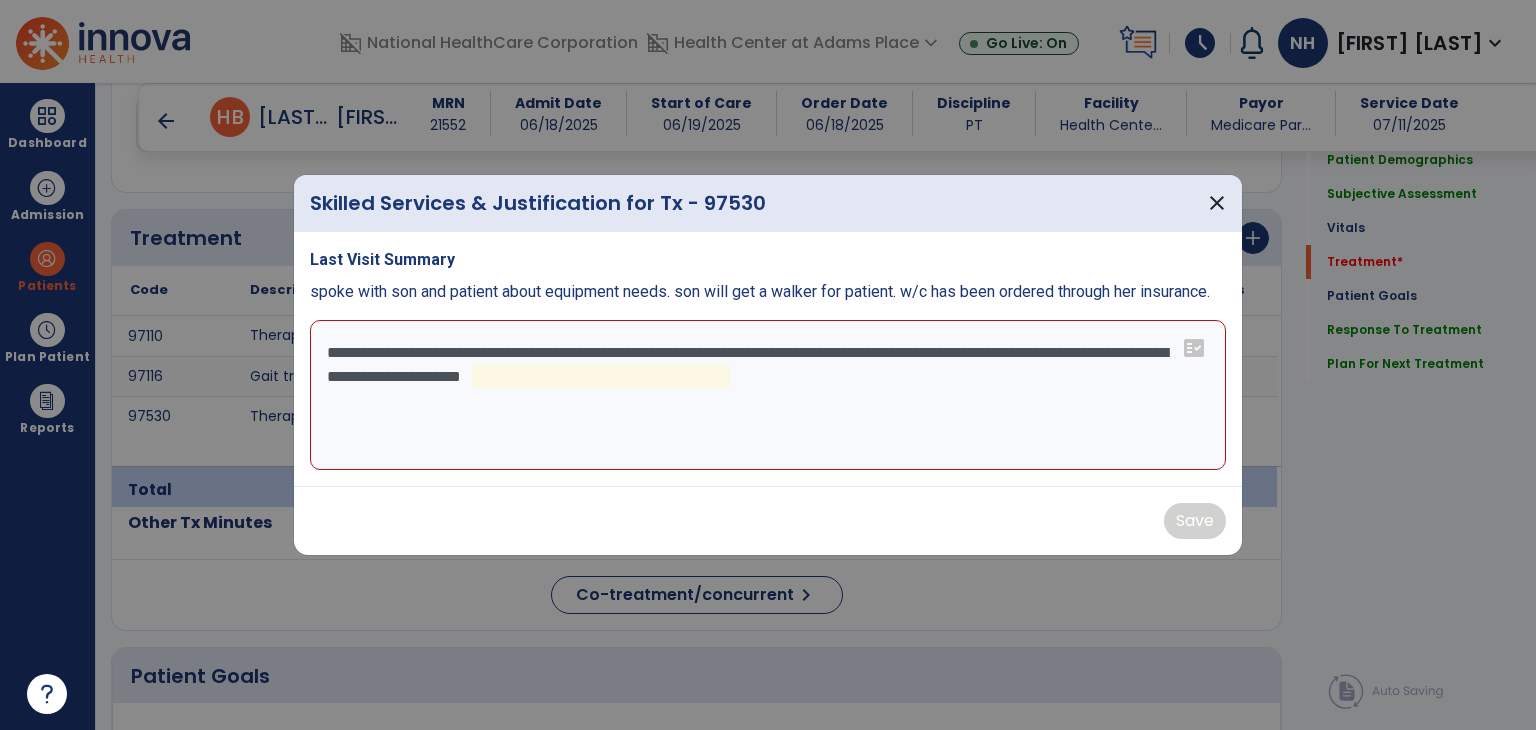 click on "**********" at bounding box center (768, 395) 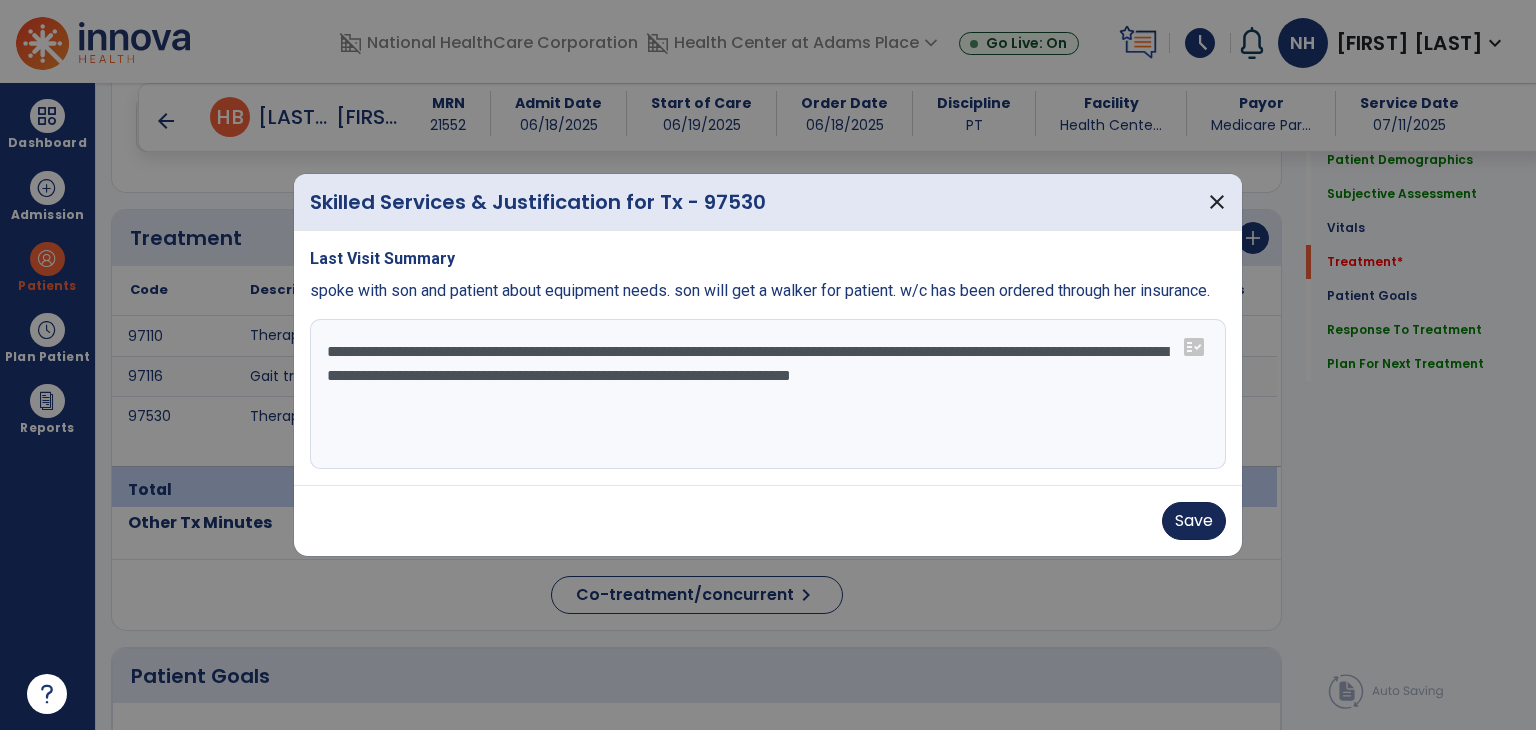 type on "**********" 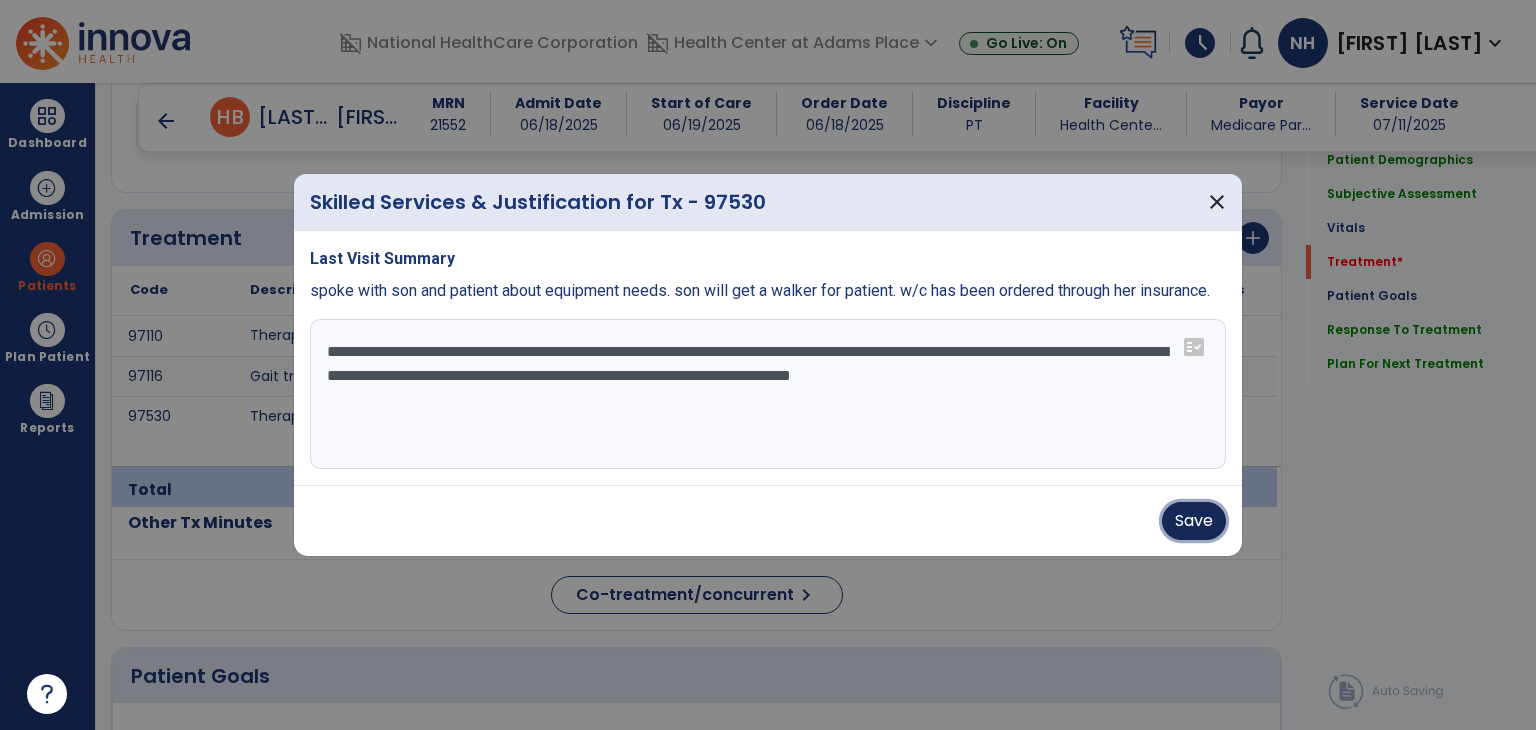 click on "Save" at bounding box center (1194, 521) 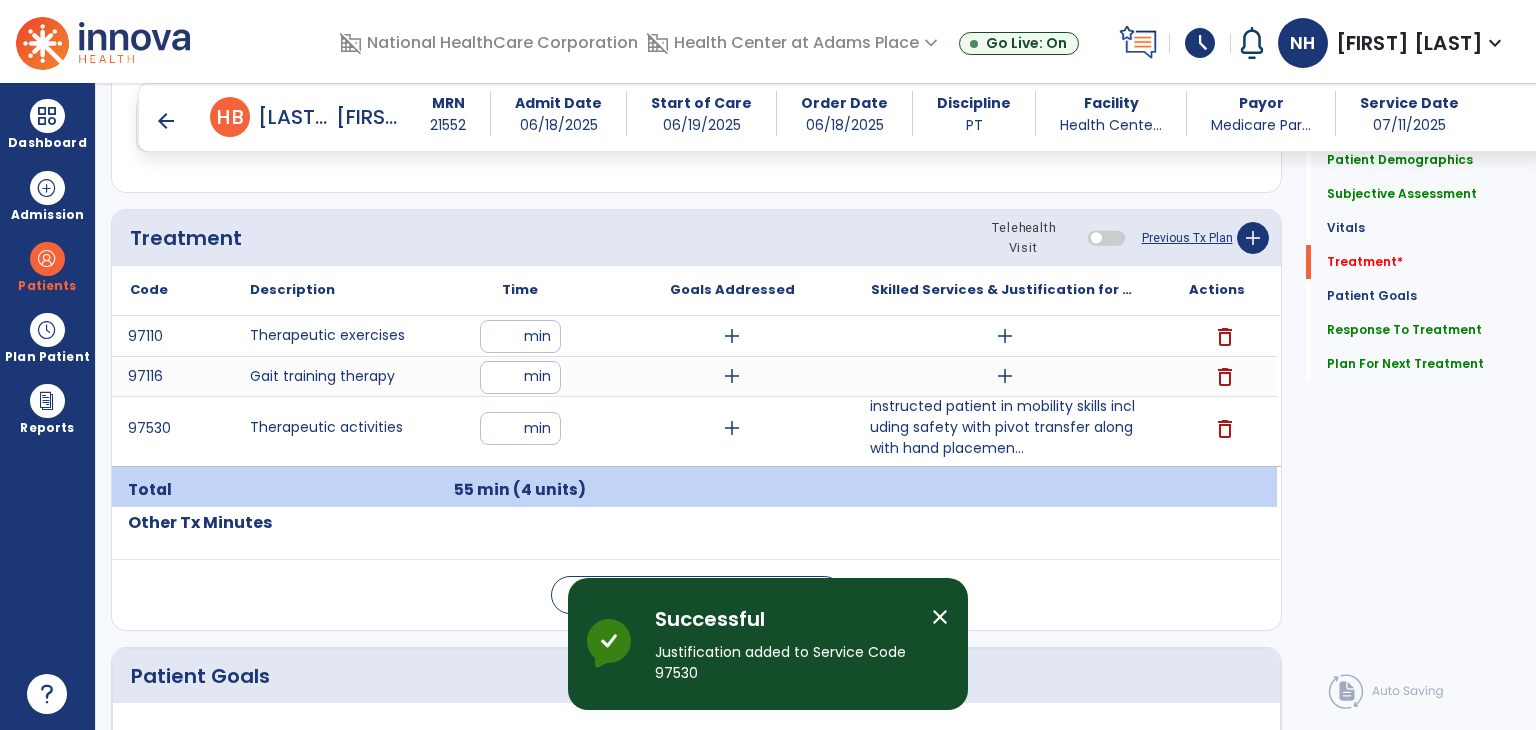 click on "add" at bounding box center (1005, 376) 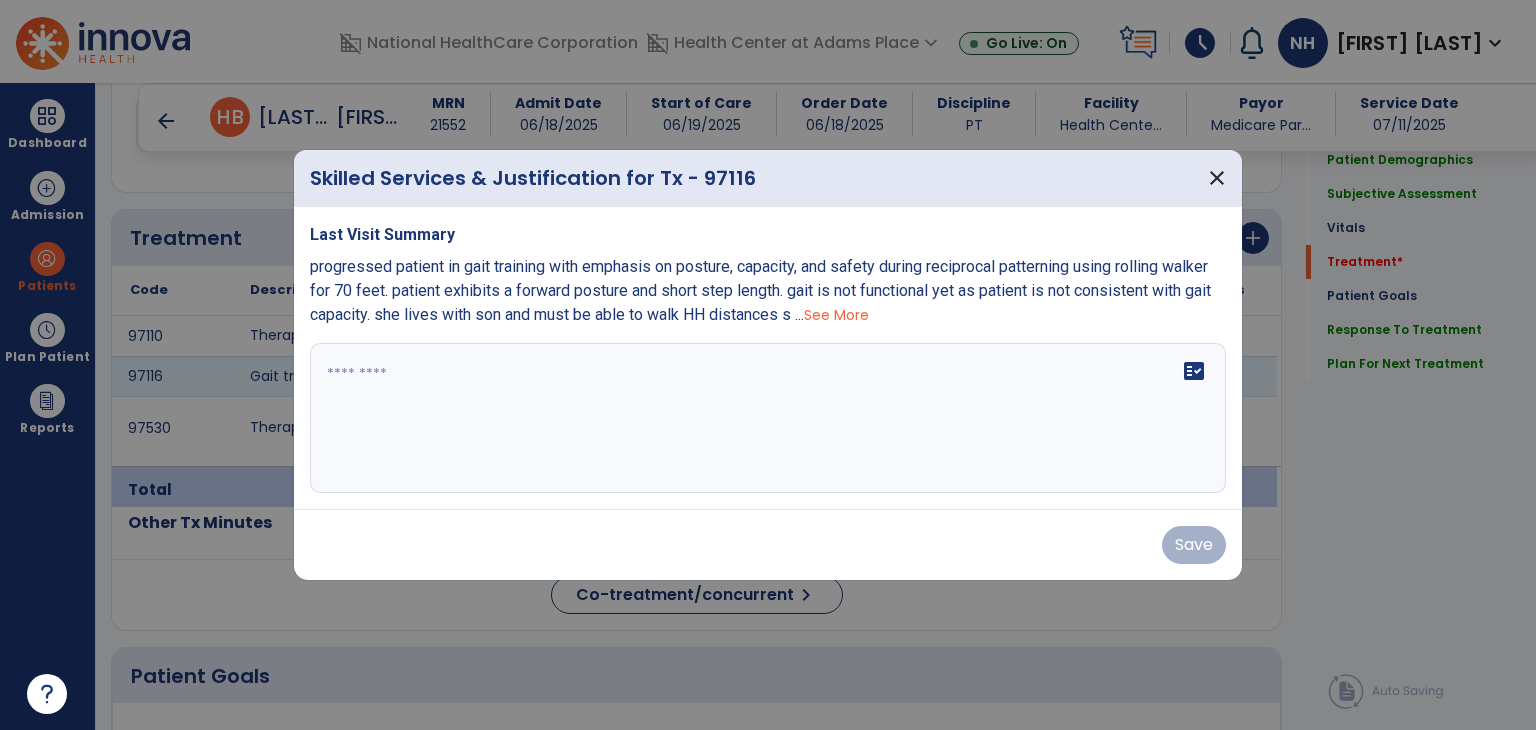 click on "fact_check" at bounding box center (1194, 371) 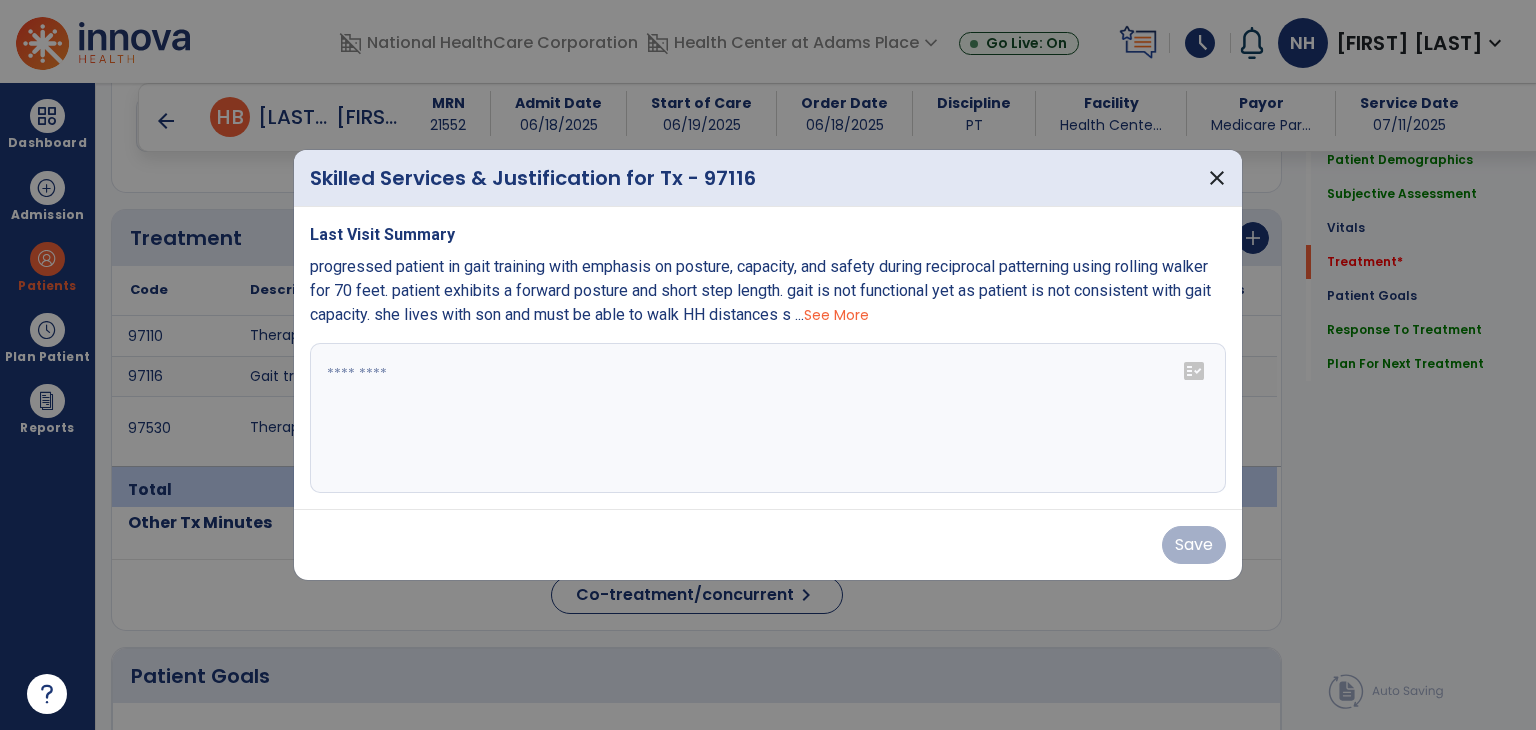 click at bounding box center (768, 418) 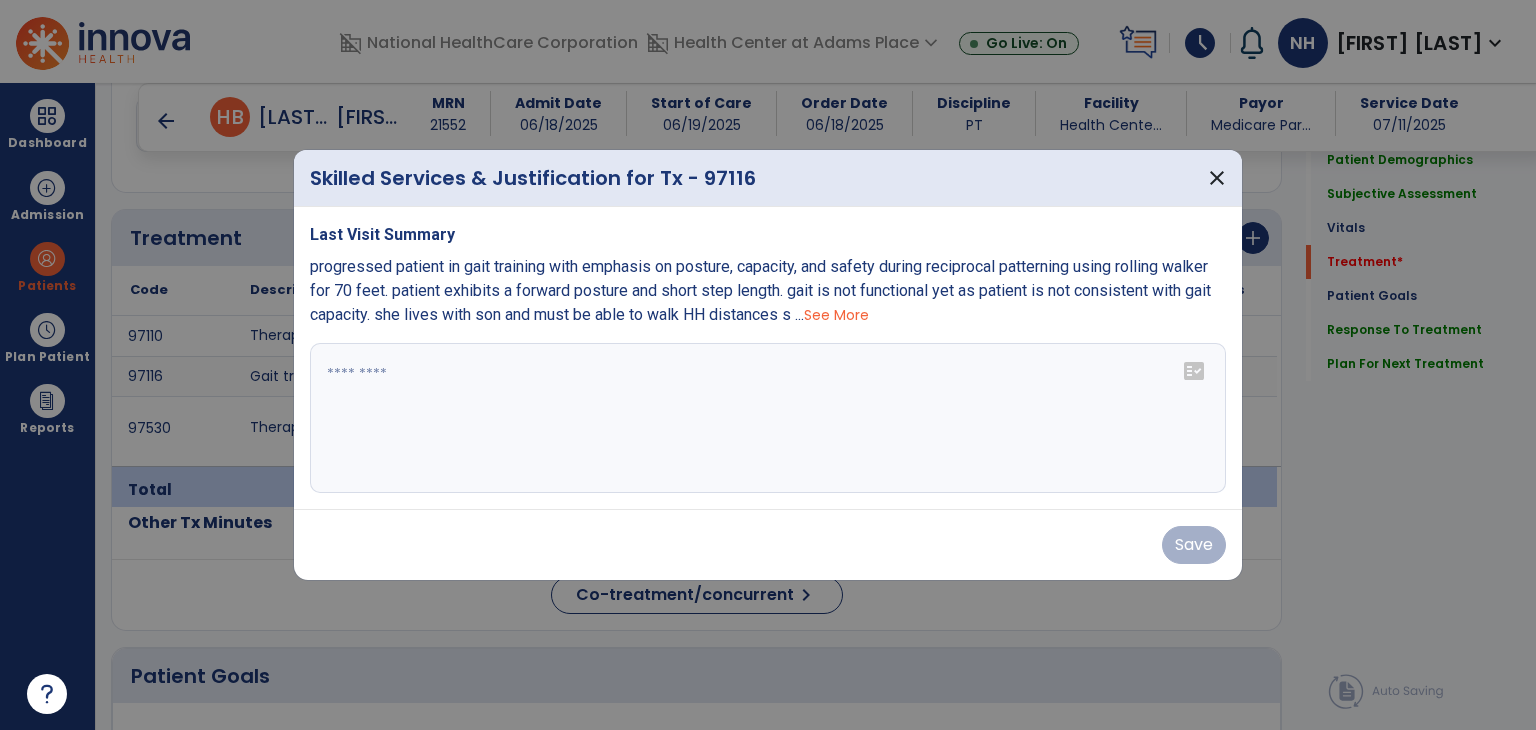 click on "fact_check" at bounding box center (1194, 371) 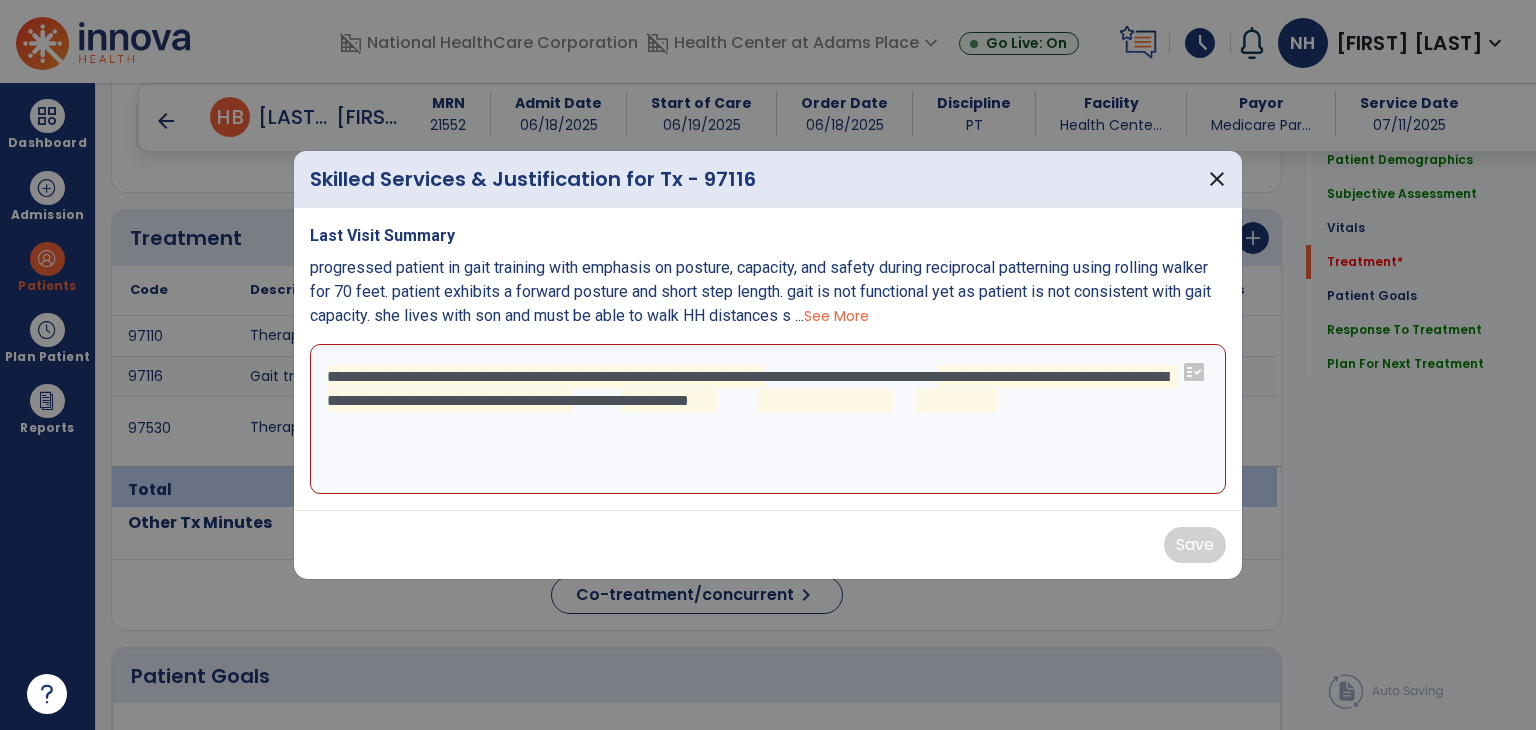 click on "**********" at bounding box center [768, 419] 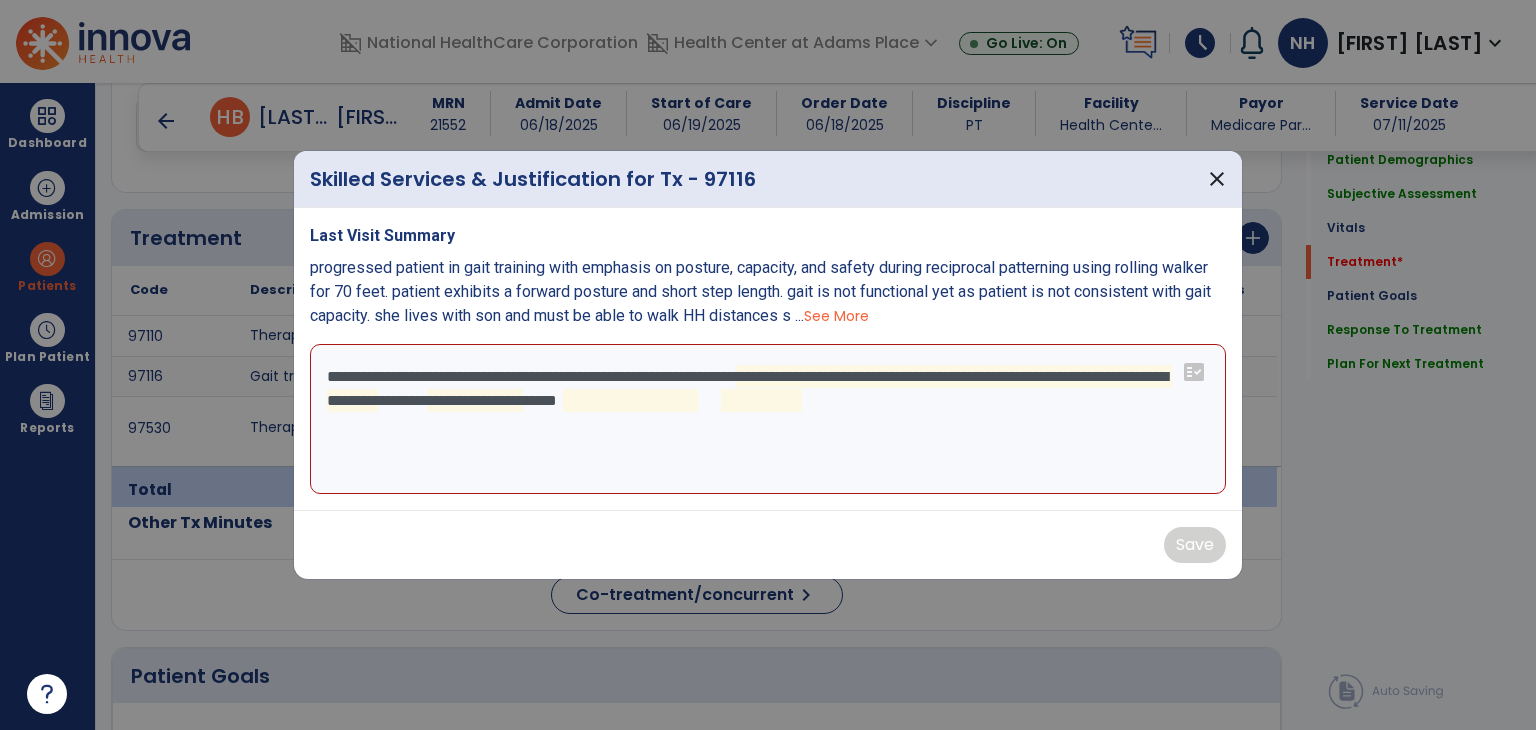 click on "**********" at bounding box center [768, 419] 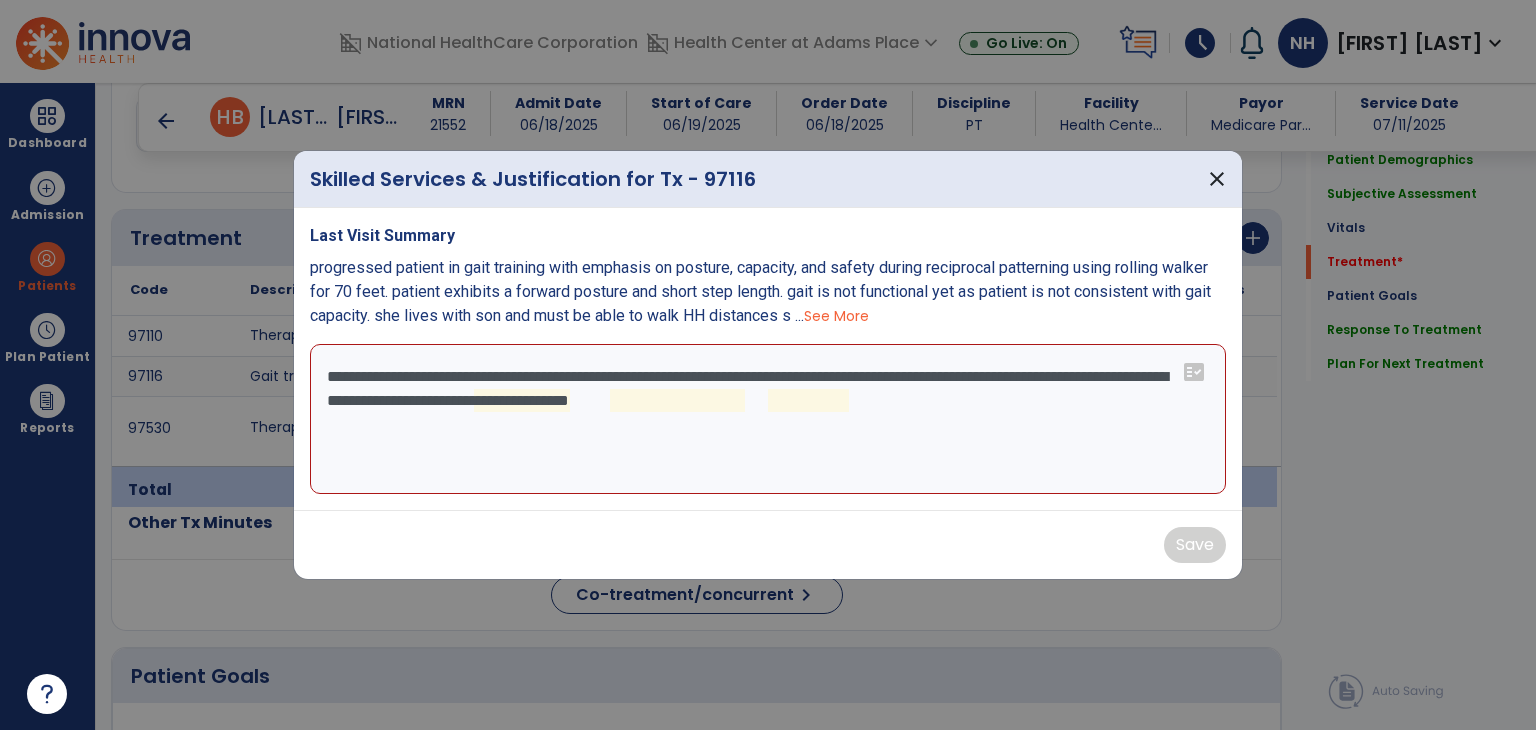 click on "**********" at bounding box center (768, 419) 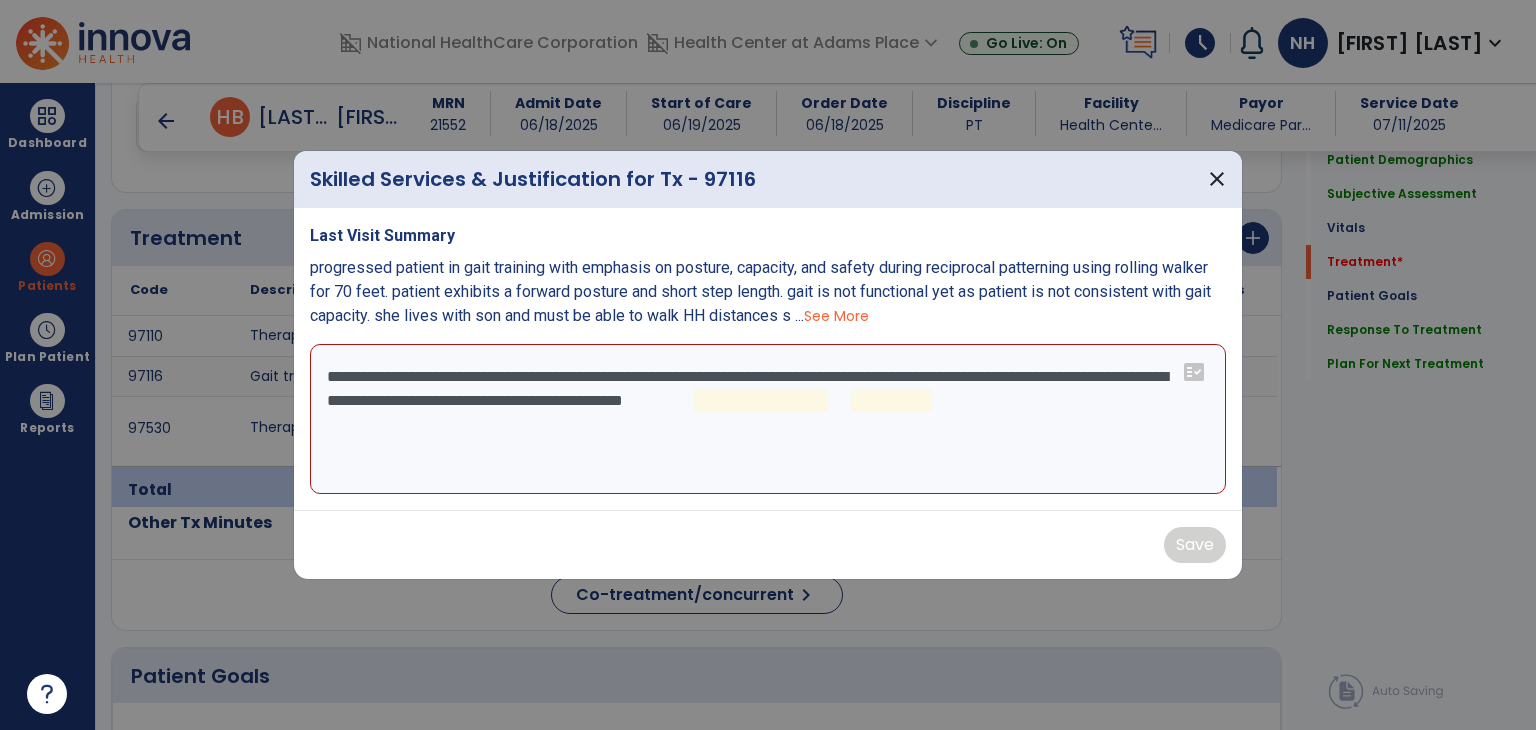 click on "**********" at bounding box center (768, 419) 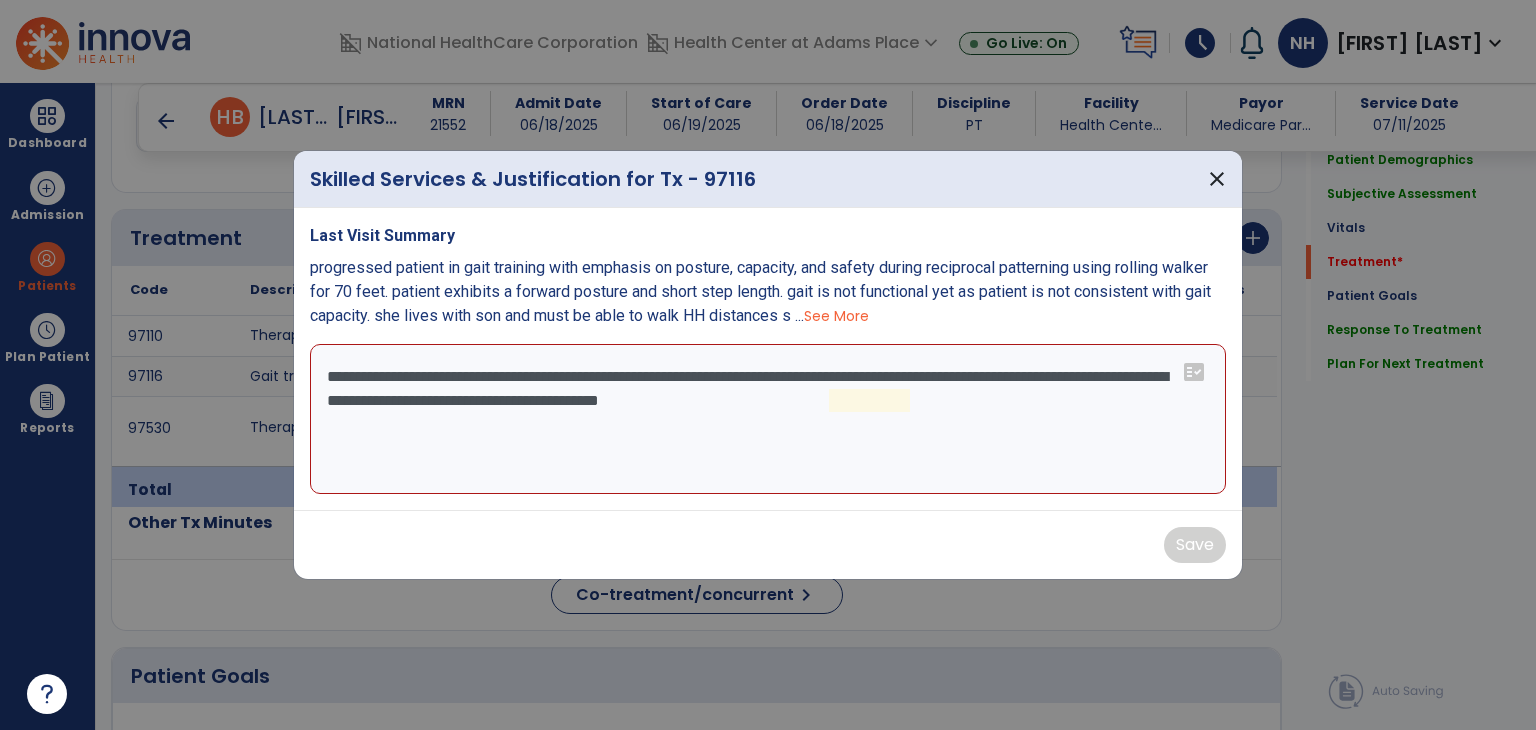 click on "**********" at bounding box center [768, 419] 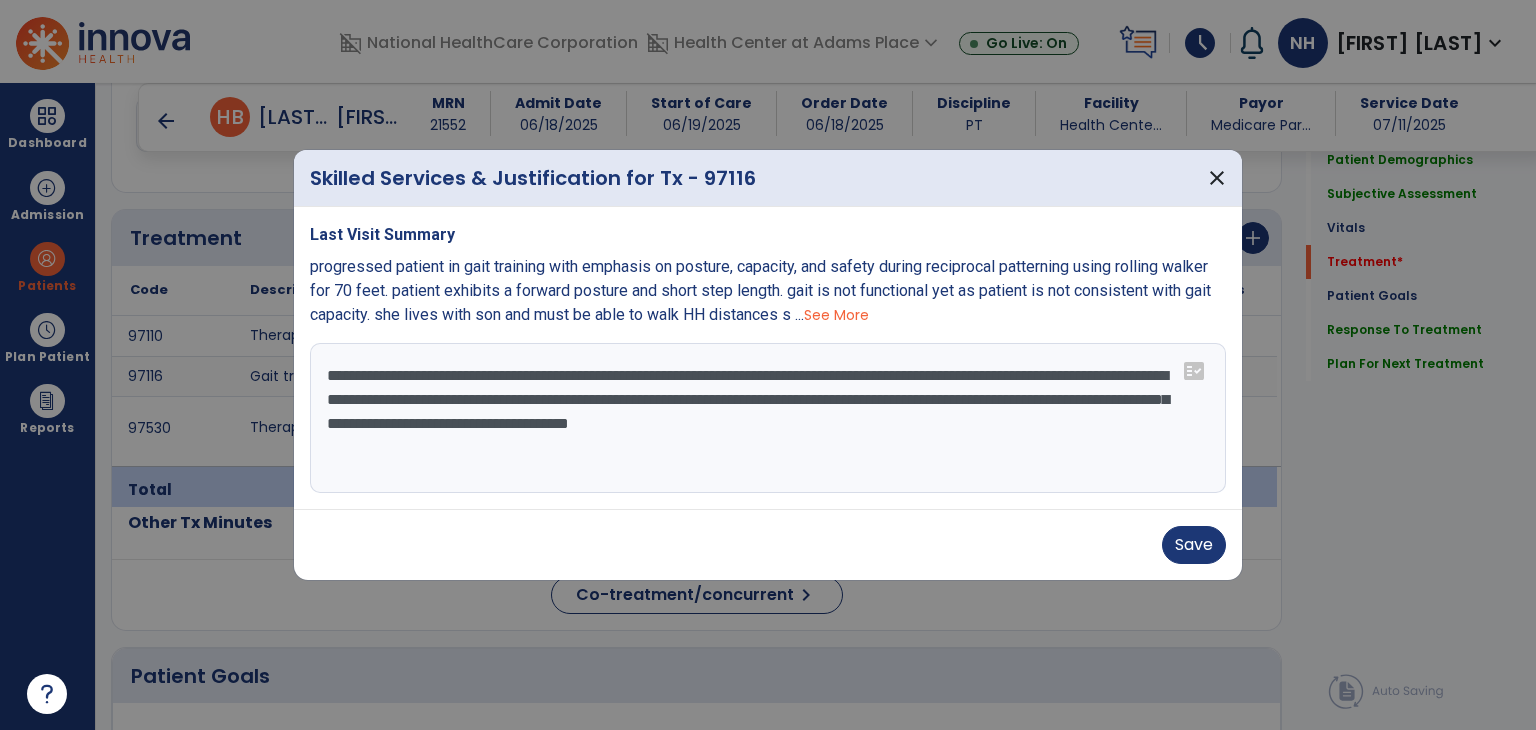 click on "See More" at bounding box center [836, 315] 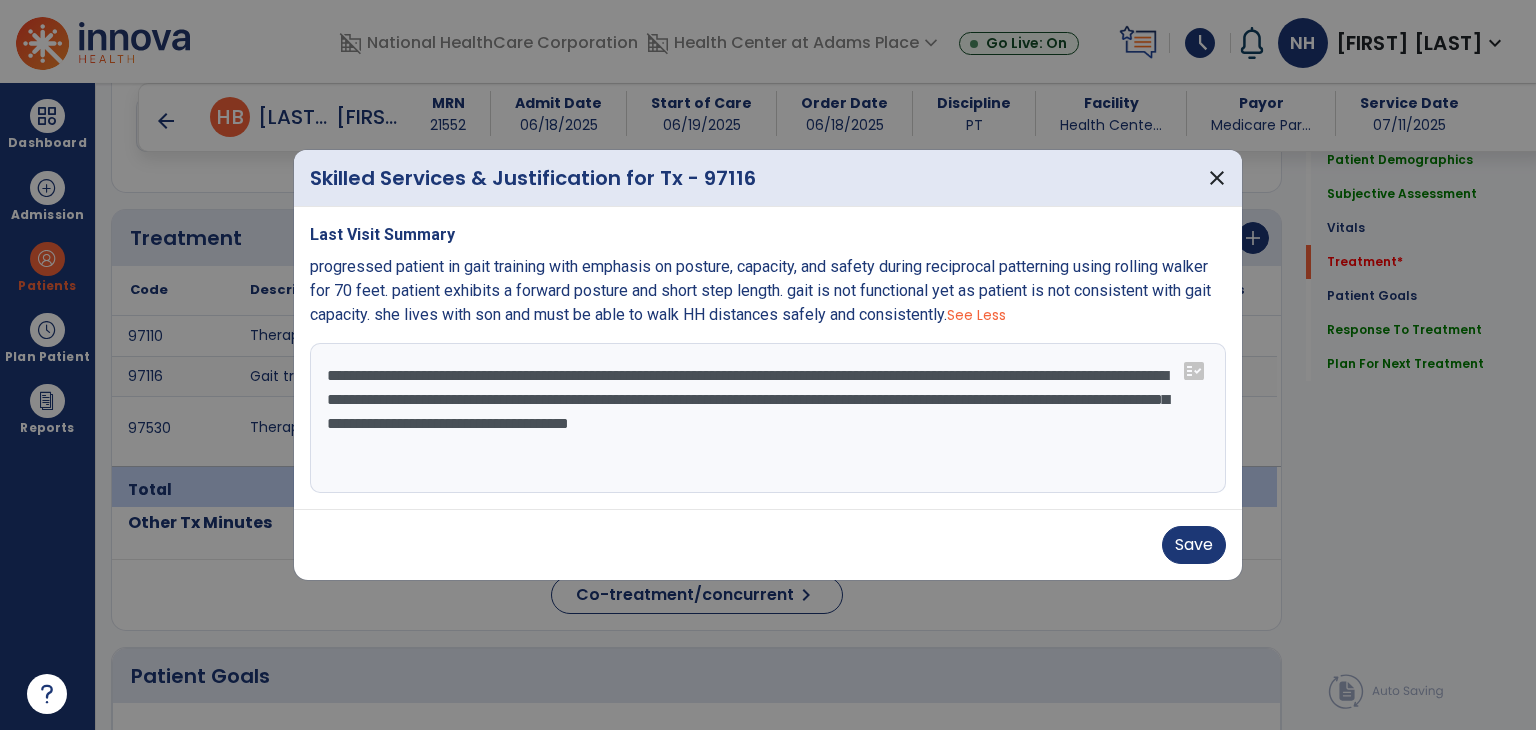 click on "**********" at bounding box center (768, 418) 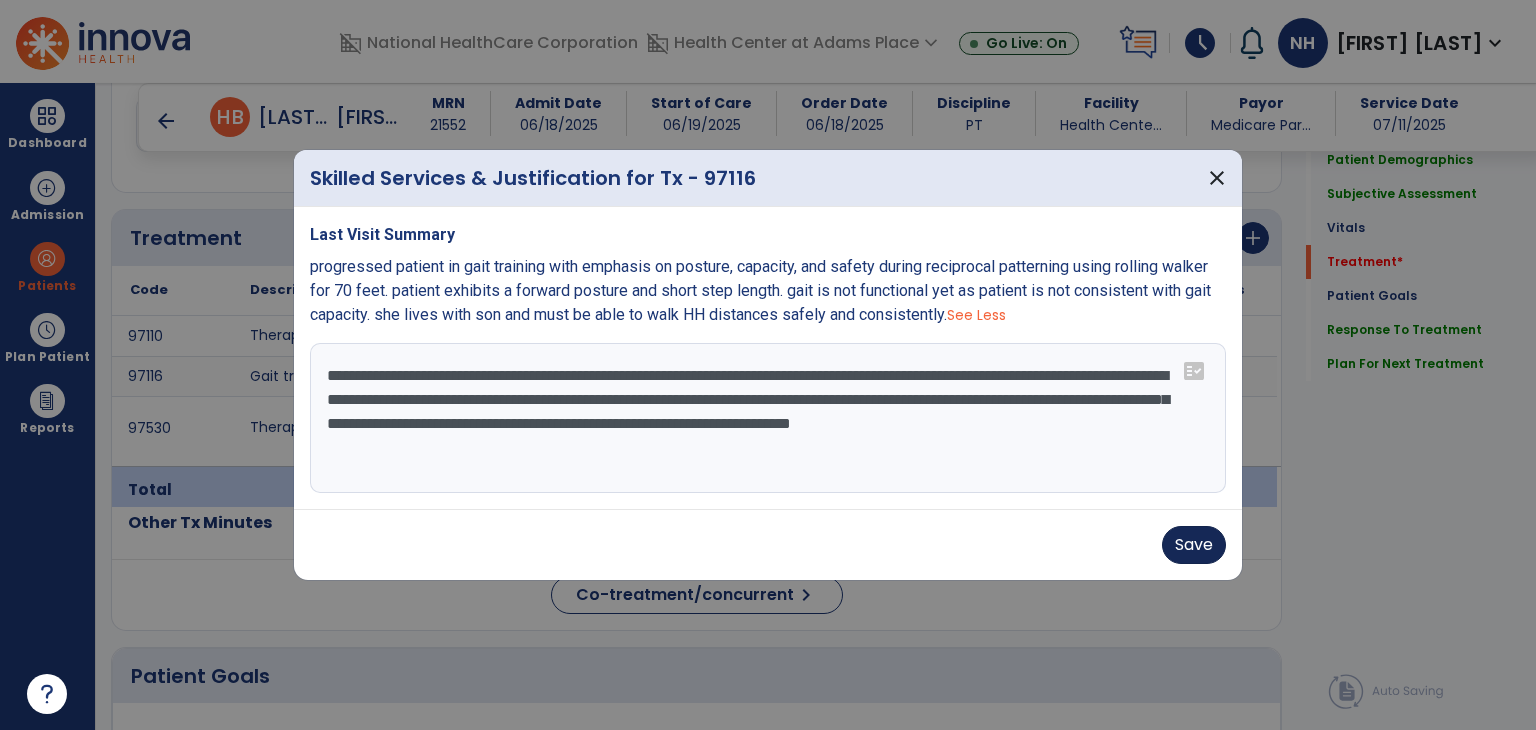 type on "**********" 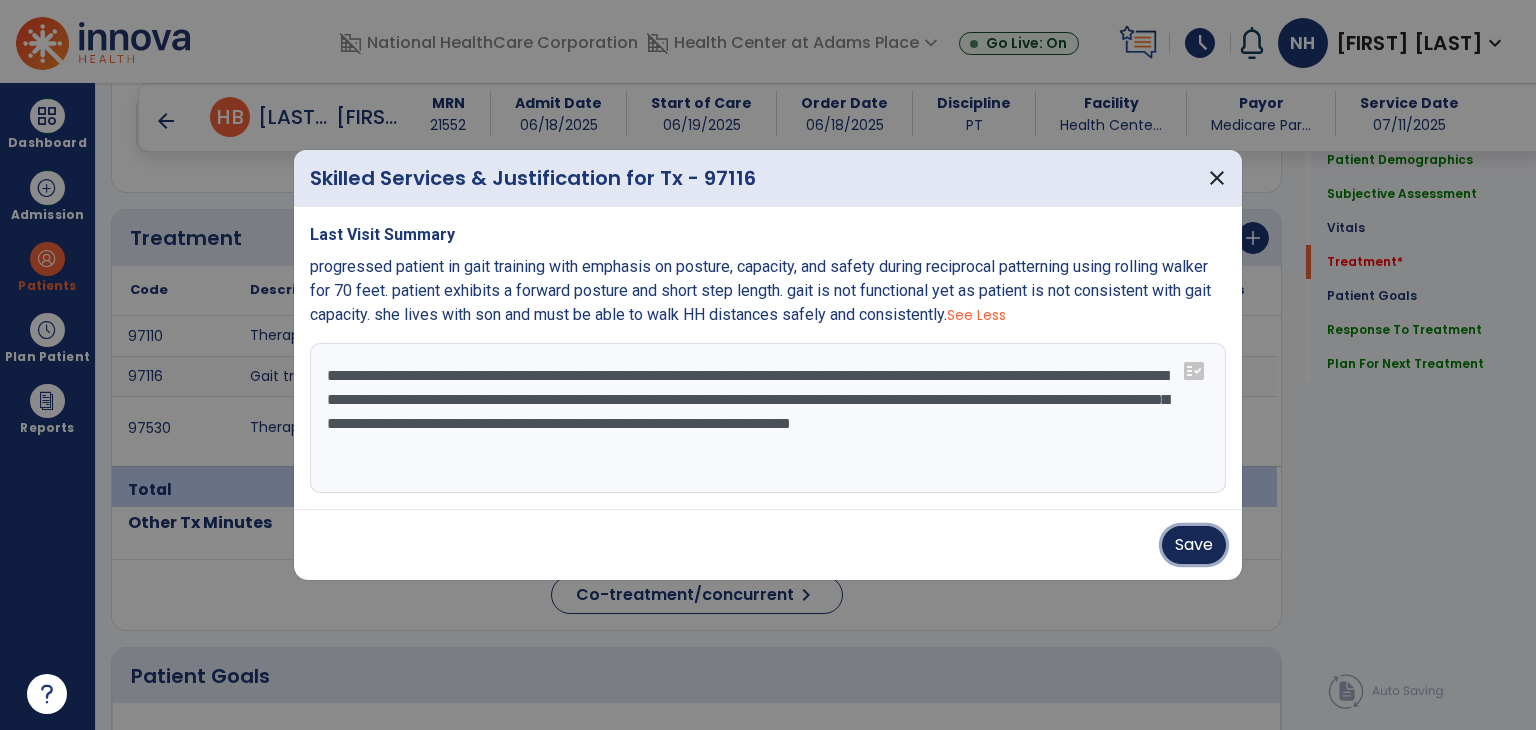 click on "Save" at bounding box center (1194, 545) 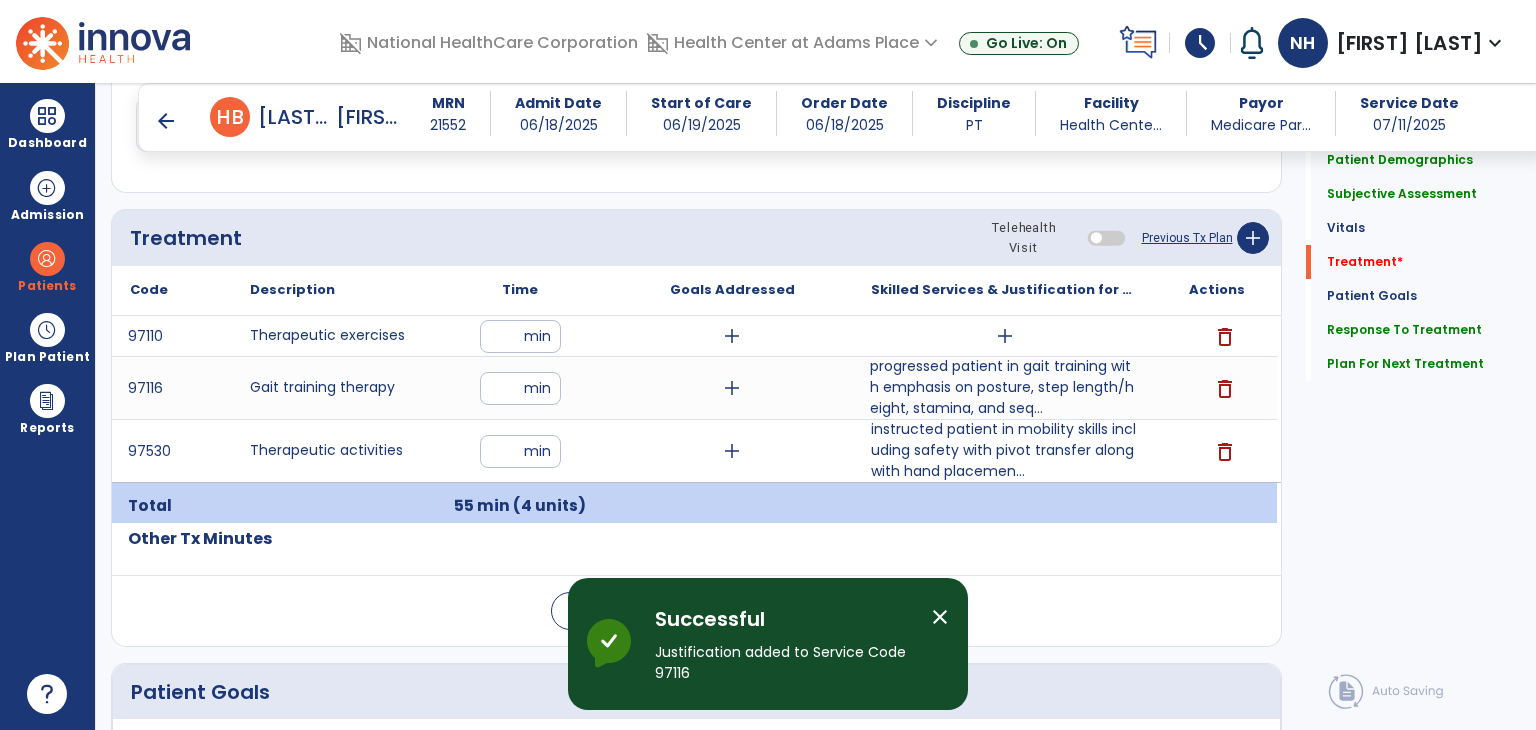 click on "add" at bounding box center (1005, 336) 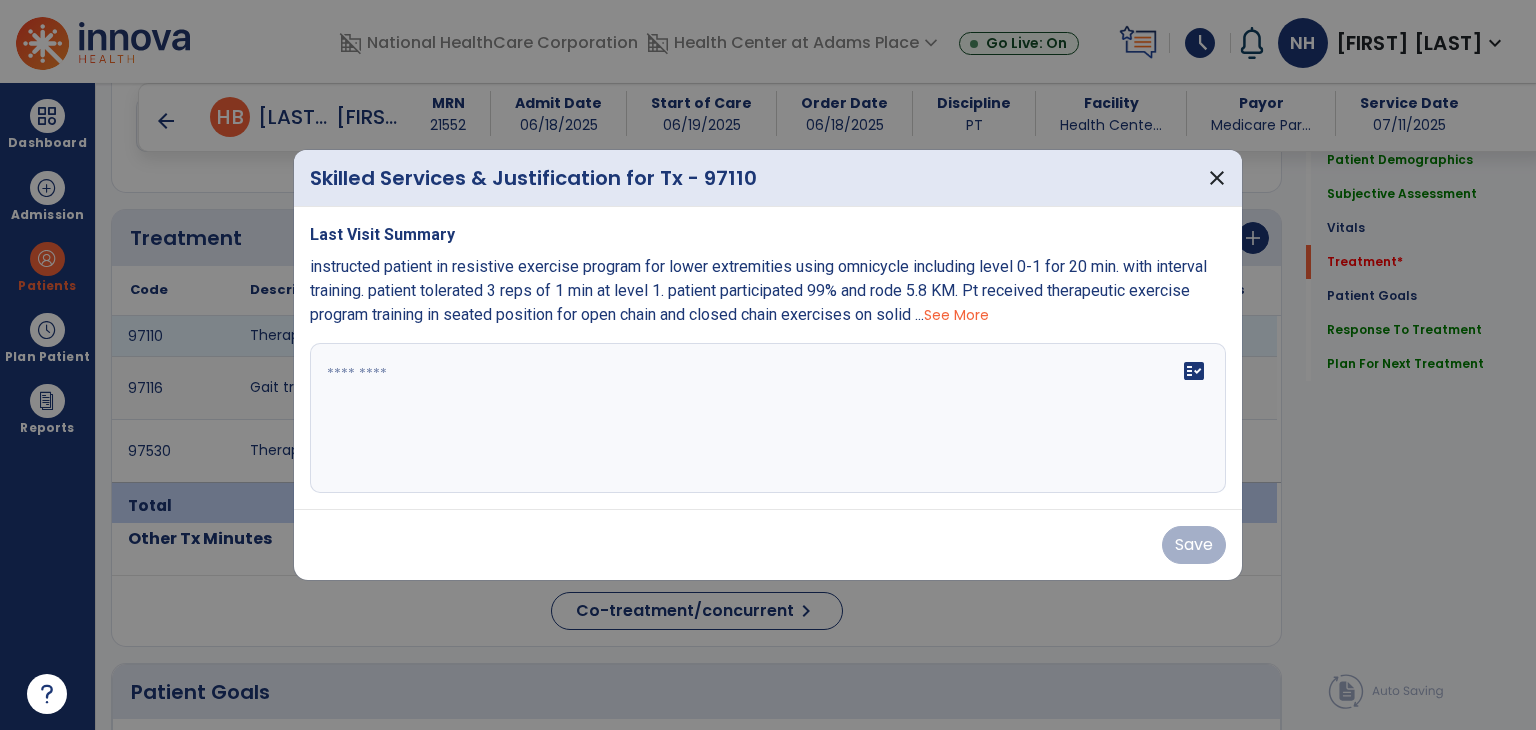 click on "fact_check" at bounding box center [1194, 371] 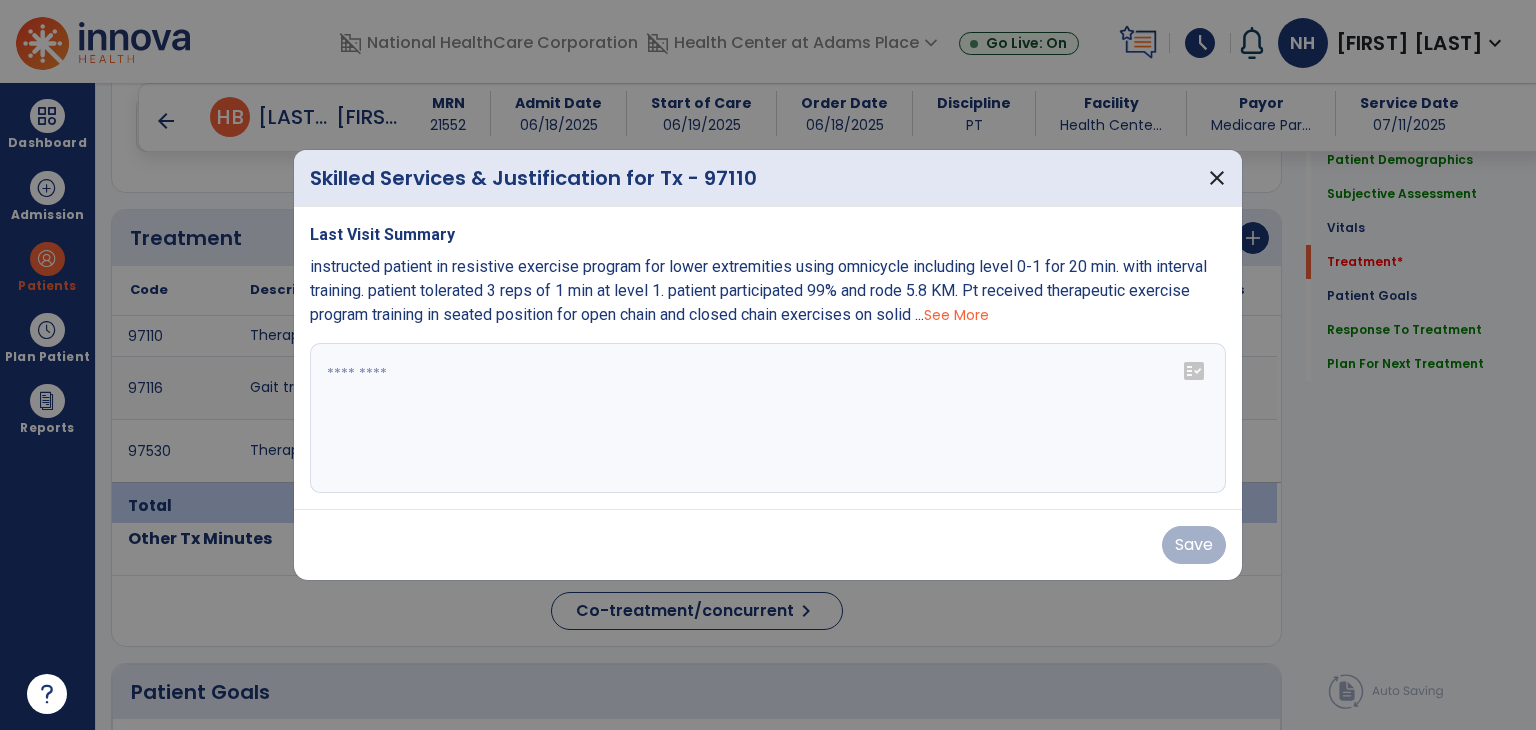 click on "fact_check" at bounding box center [1194, 371] 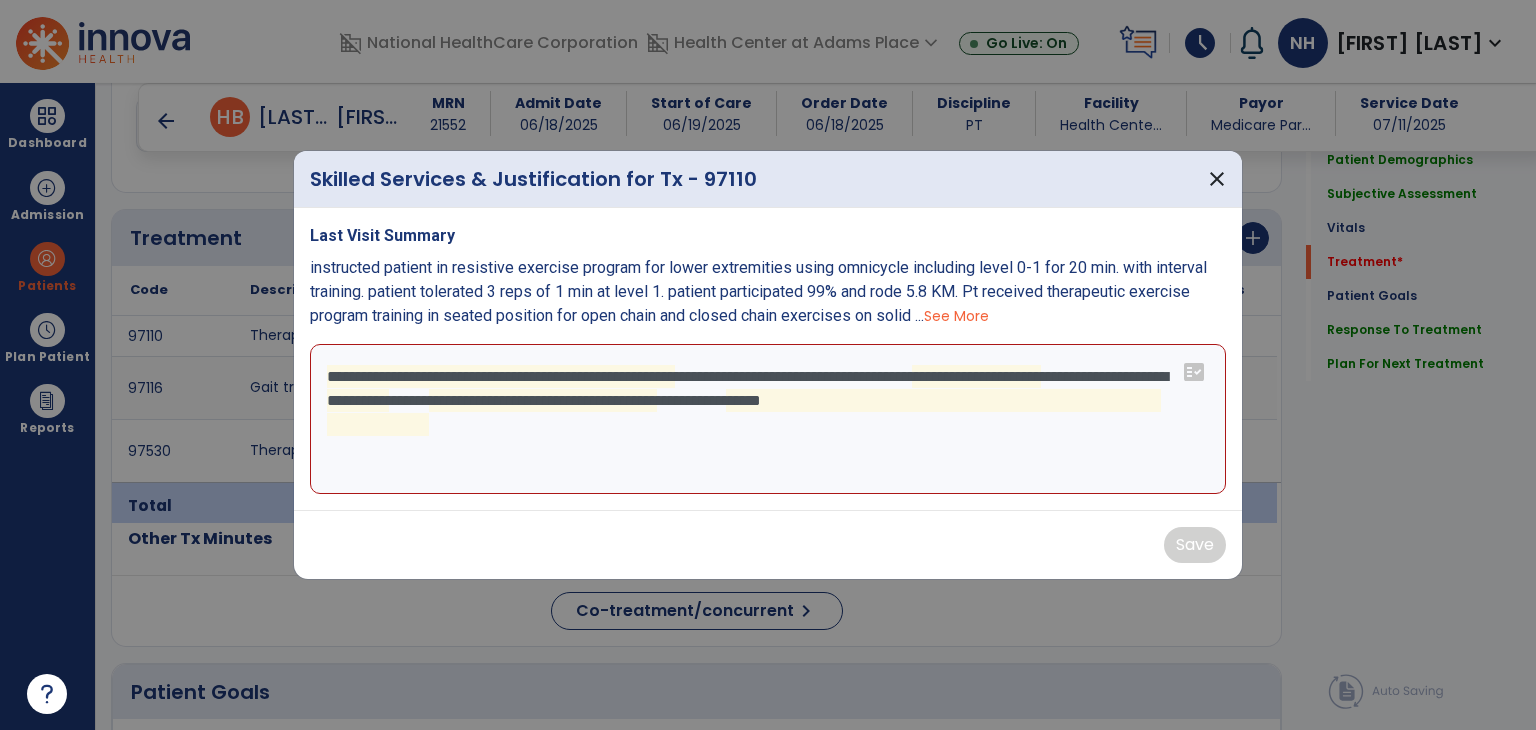 click on "**********" at bounding box center [768, 419] 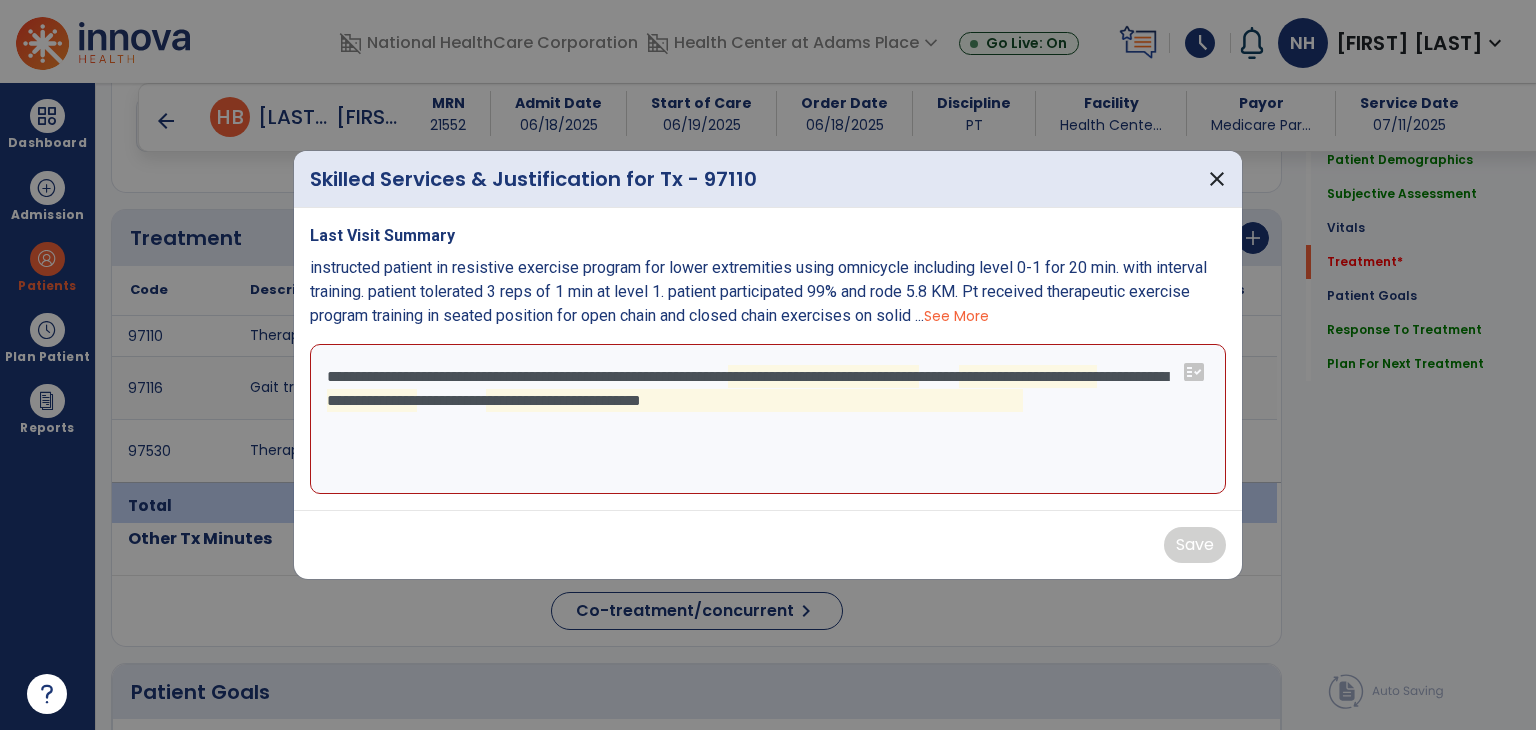click on "**********" at bounding box center [768, 419] 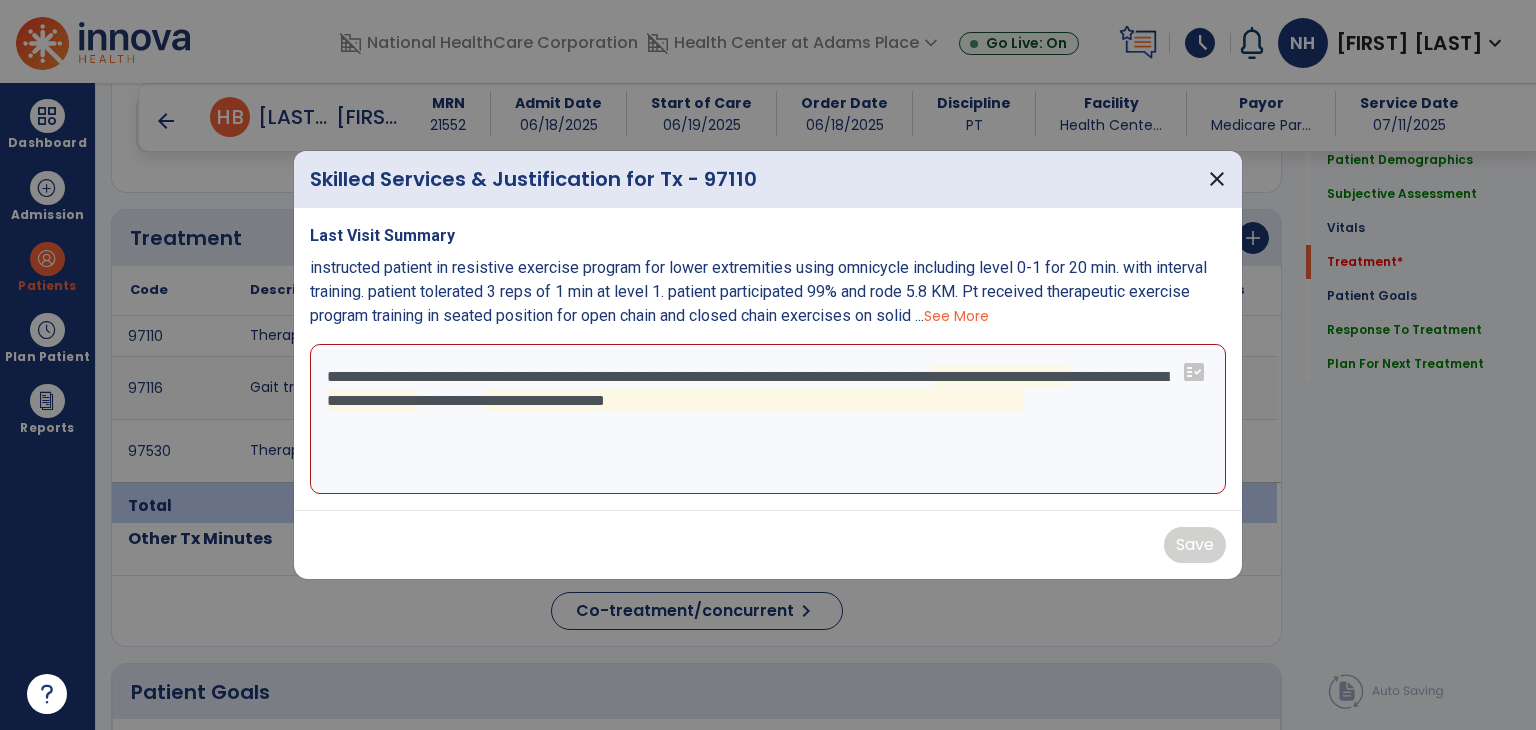 click on "**********" at bounding box center [768, 419] 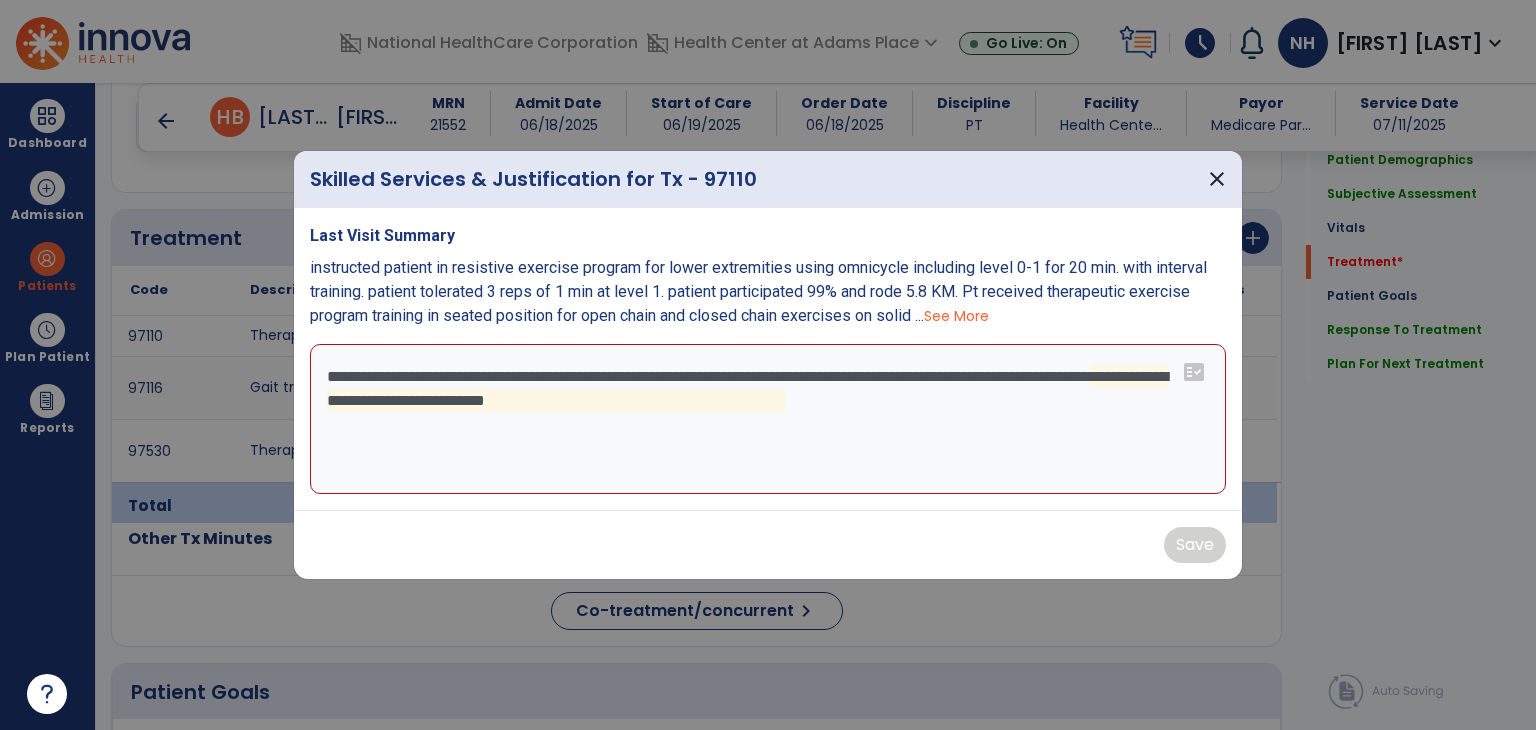 click on "**********" at bounding box center [768, 419] 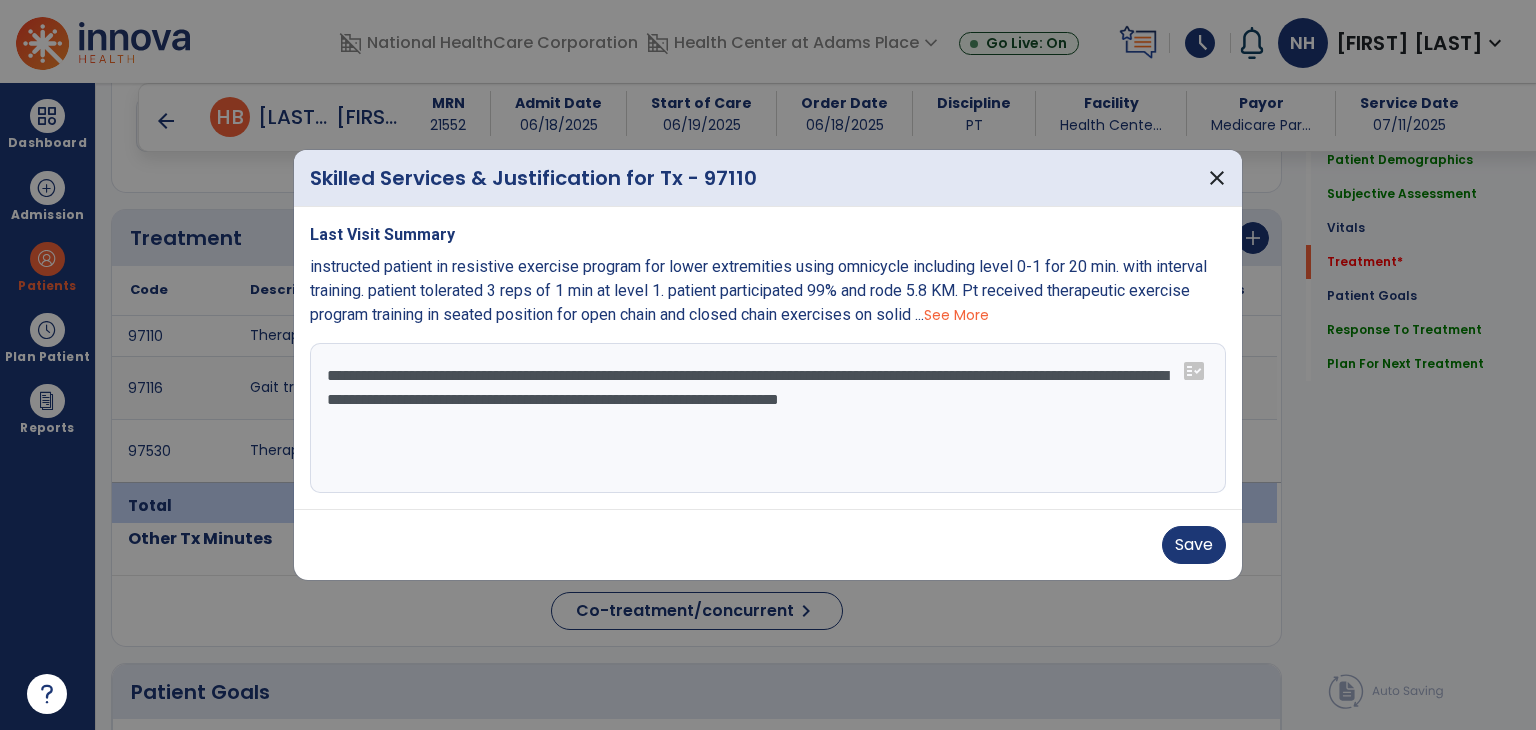 paste on "**********" 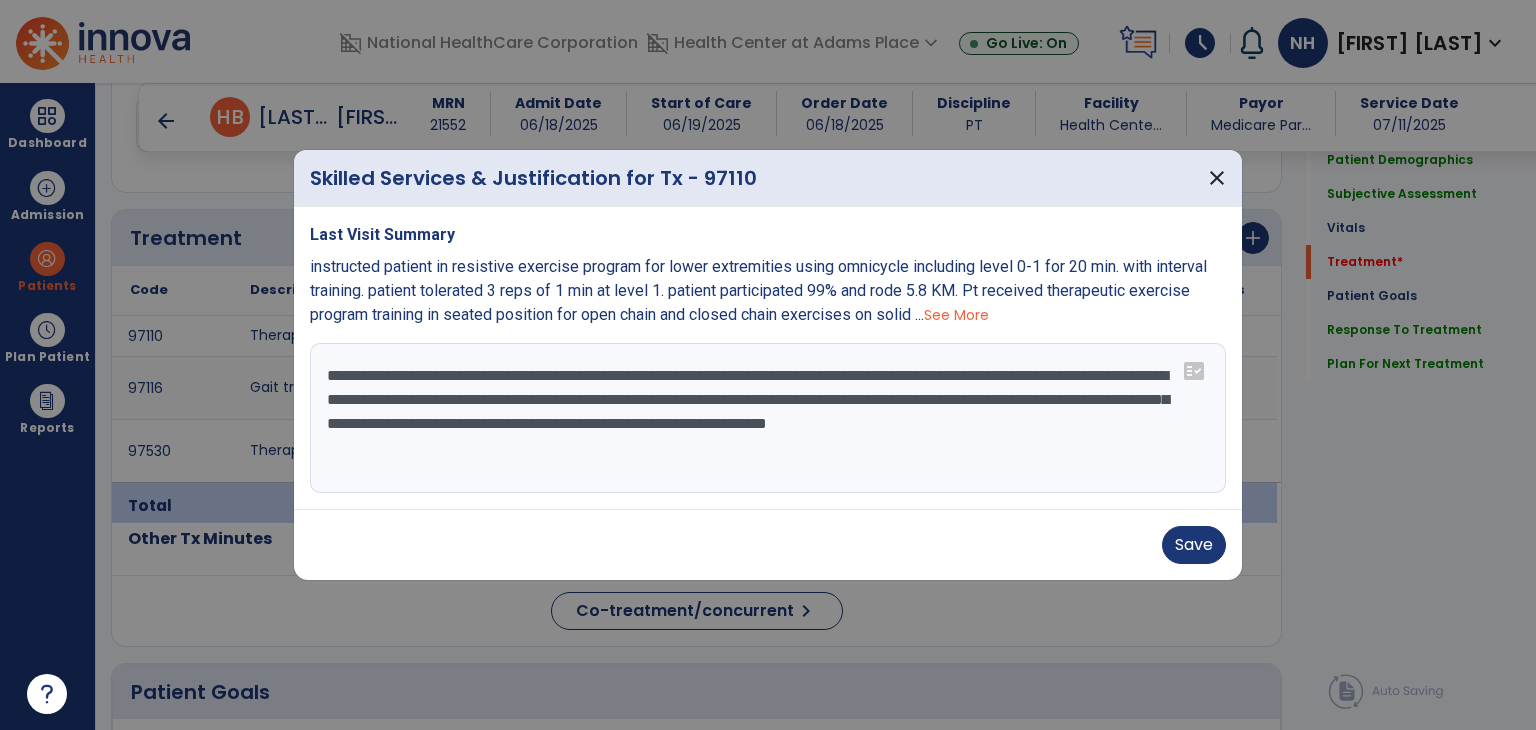 drag, startPoint x: 329, startPoint y: 417, endPoint x: 782, endPoint y: 456, distance: 454.67572 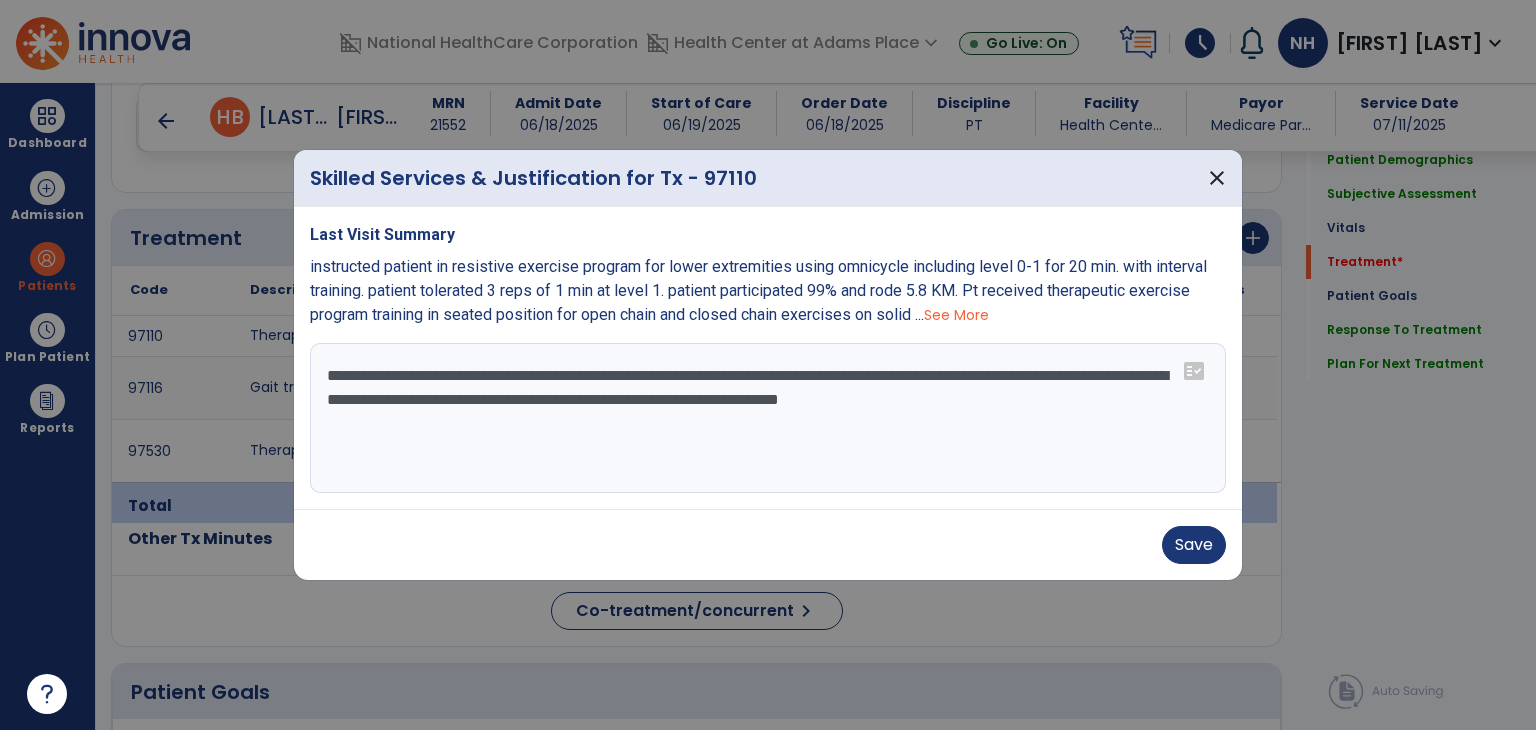 paste on "**********" 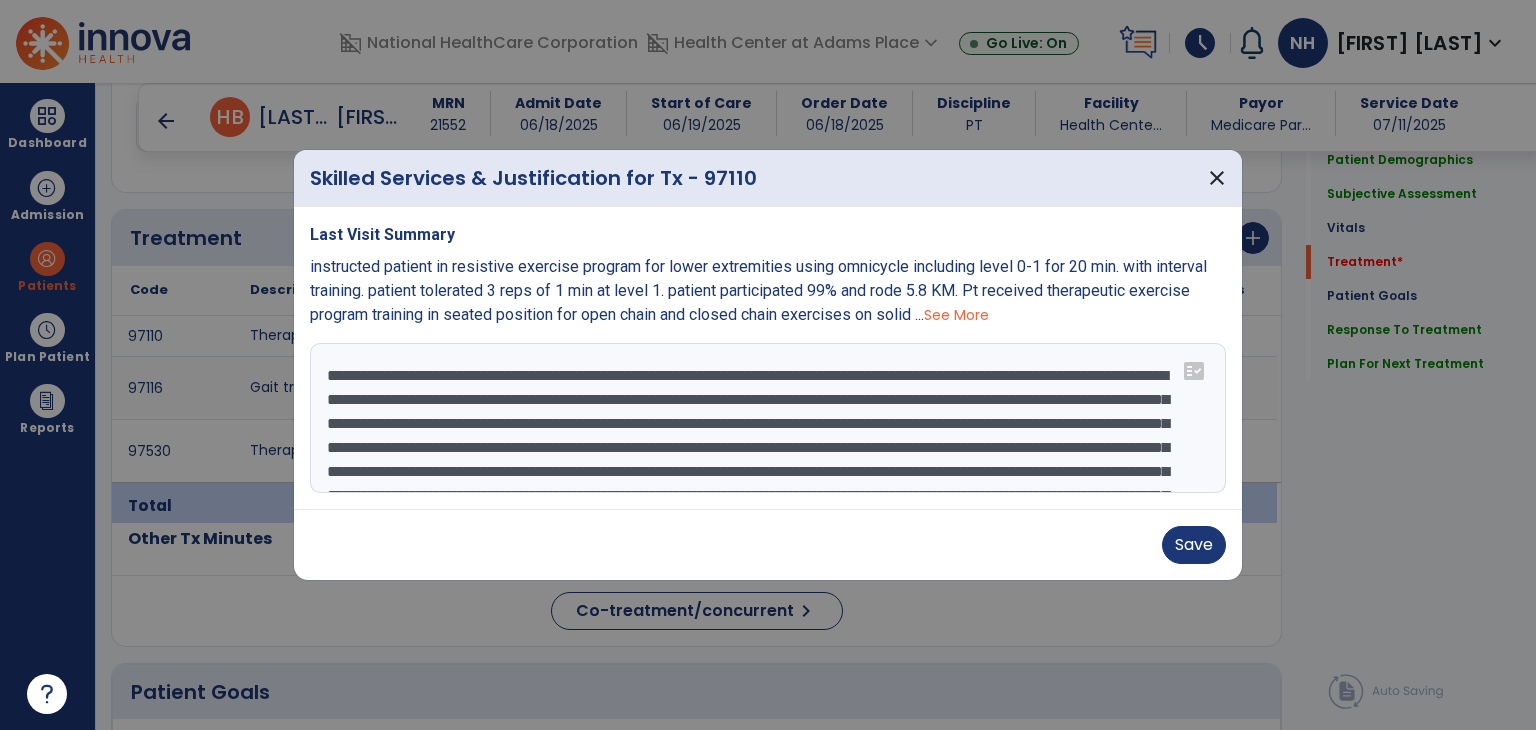 scroll, scrollTop: 112, scrollLeft: 0, axis: vertical 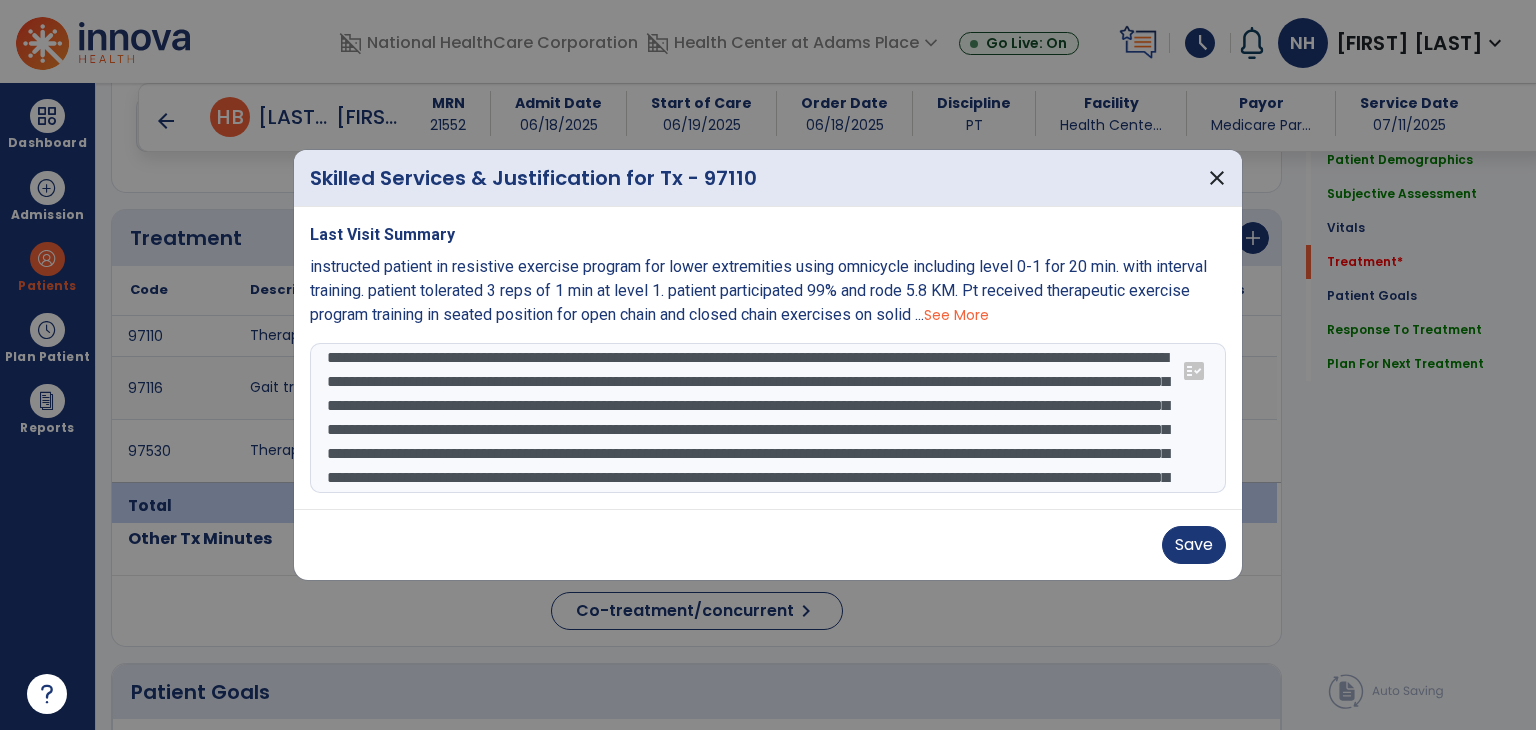 click on "**********" at bounding box center (768, 418) 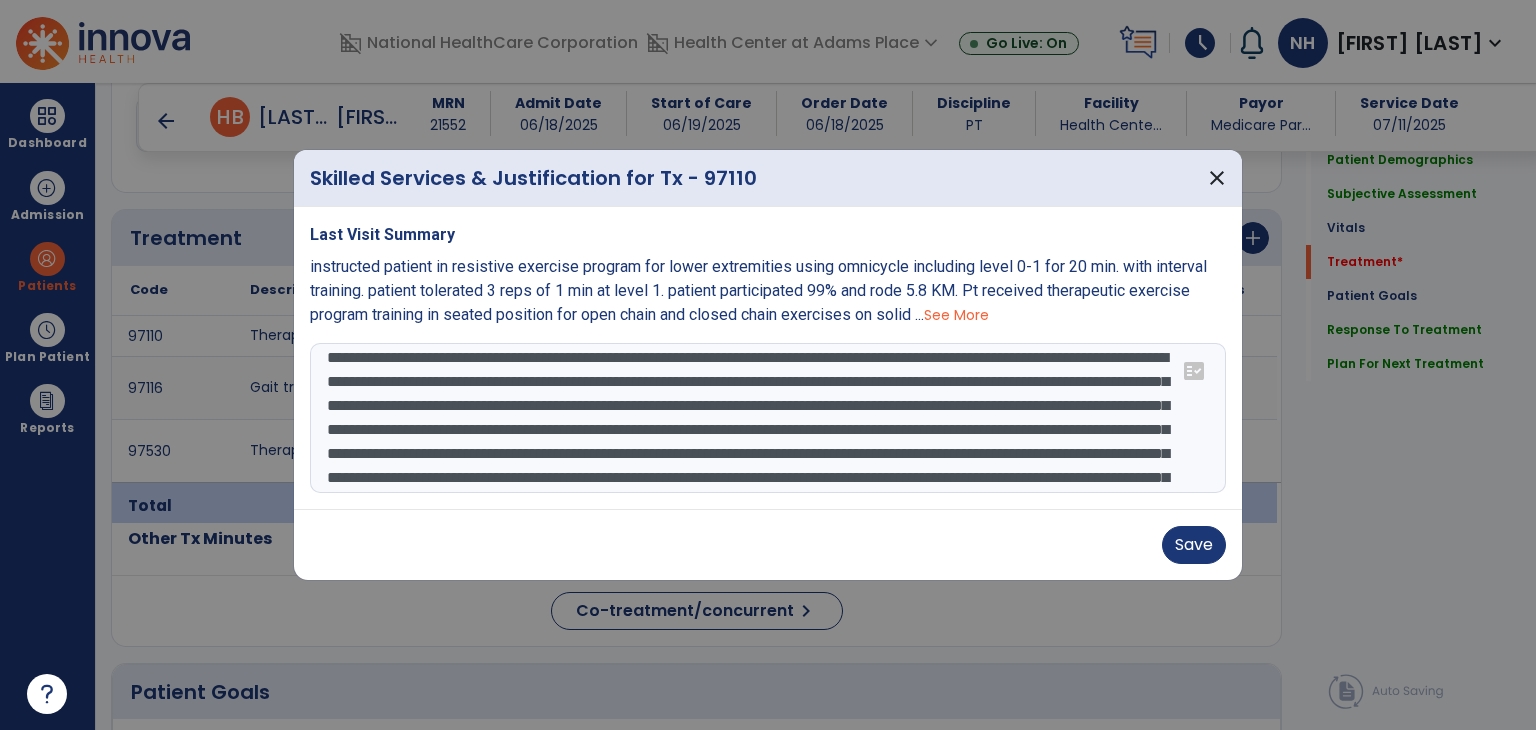 scroll, scrollTop: 67, scrollLeft: 0, axis: vertical 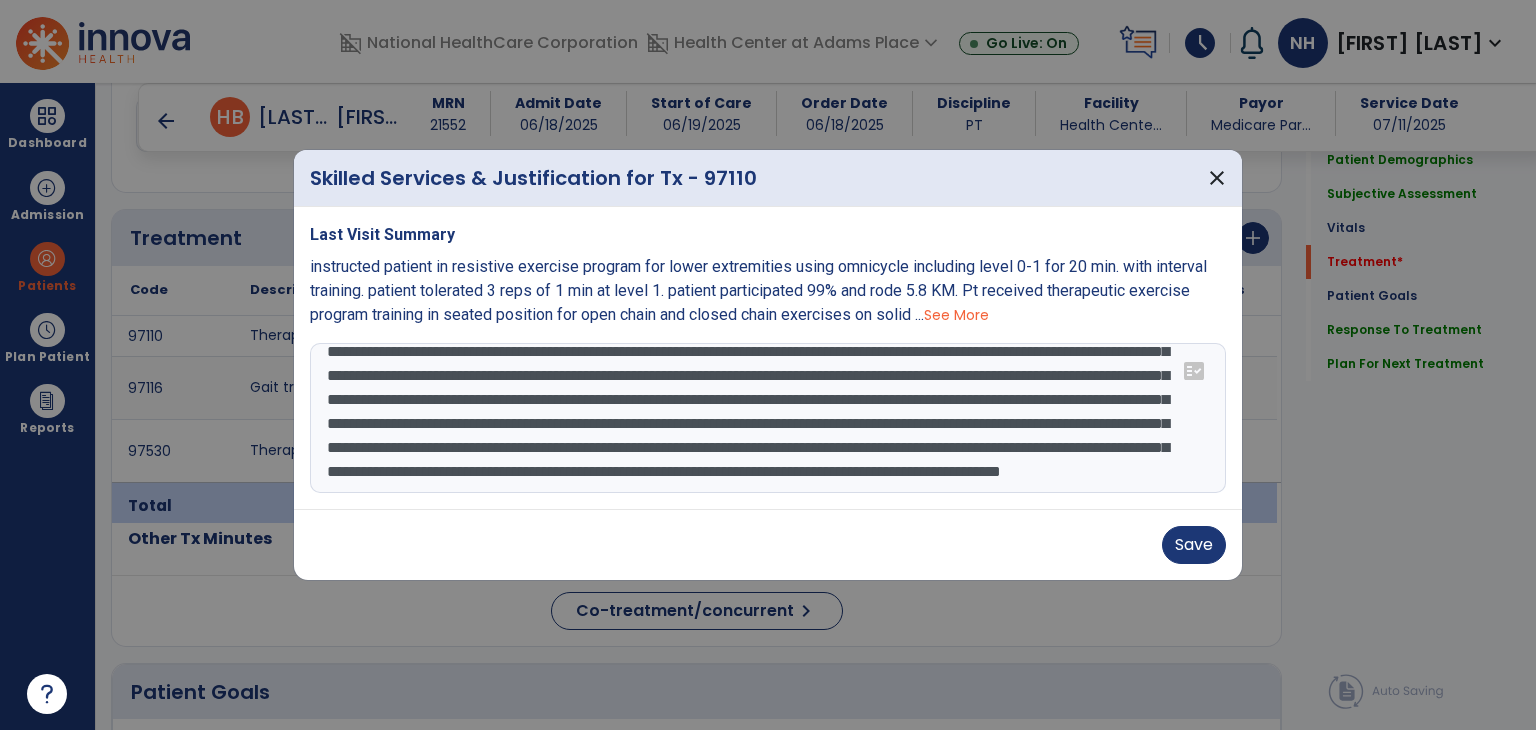 click on "**********" at bounding box center (768, 418) 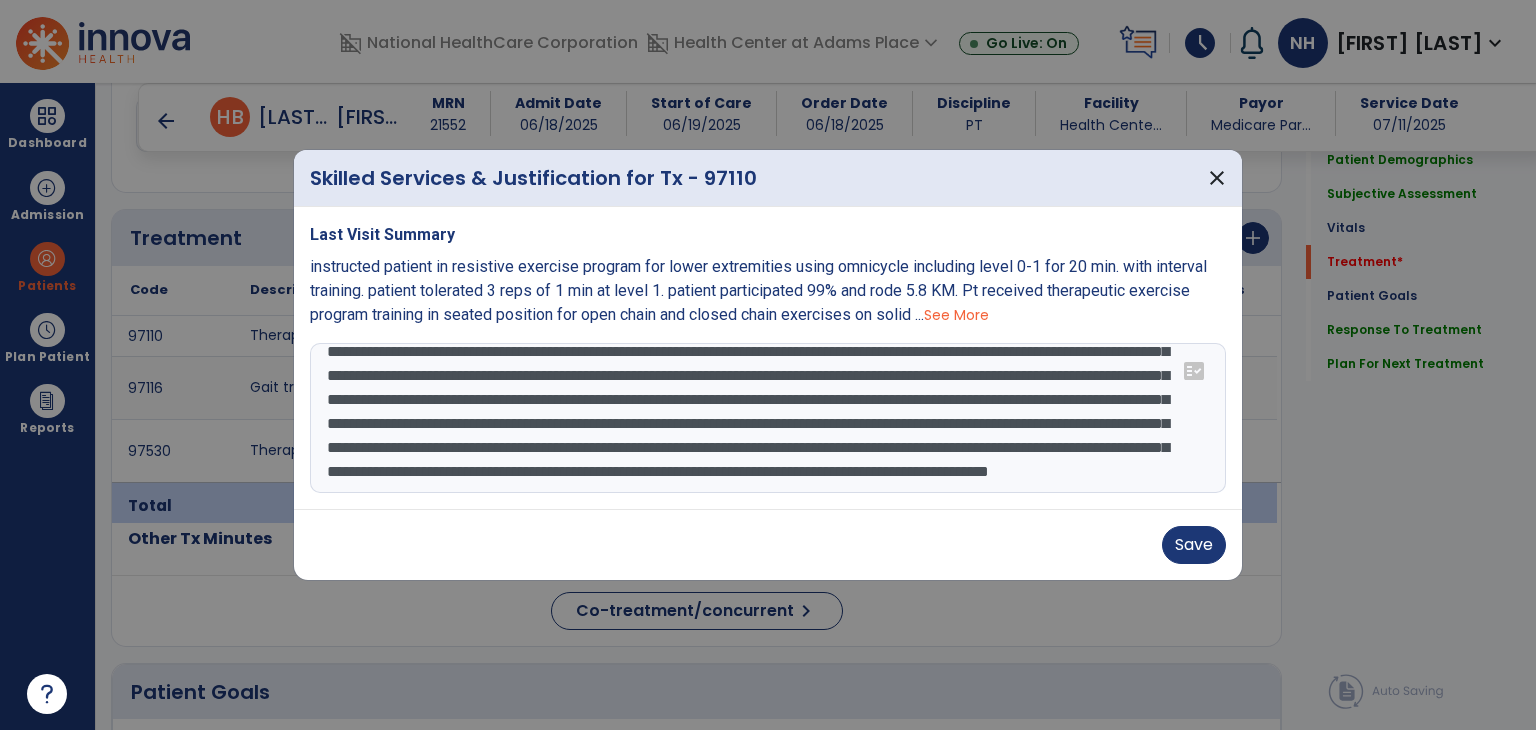 click on "**********" at bounding box center (768, 418) 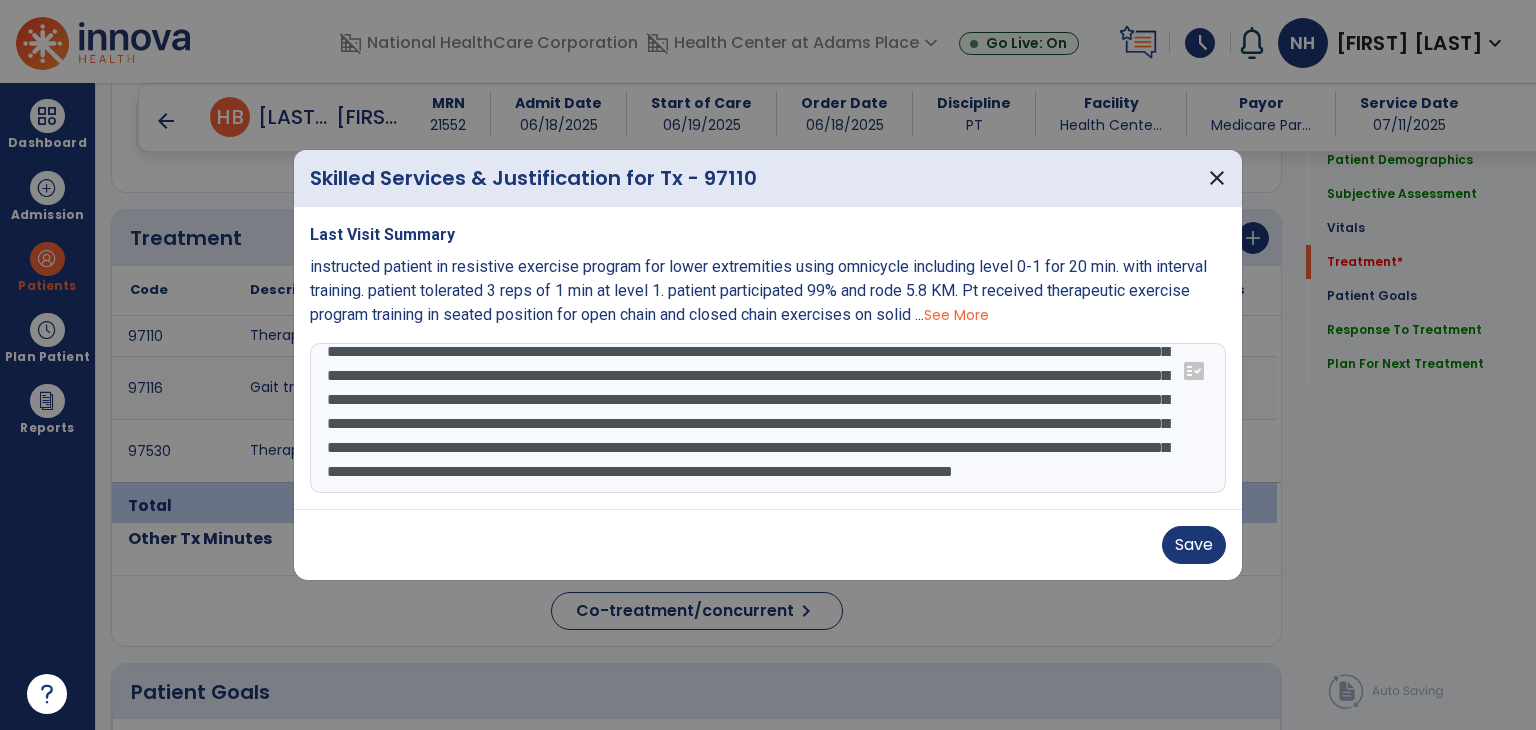 scroll, scrollTop: 96, scrollLeft: 0, axis: vertical 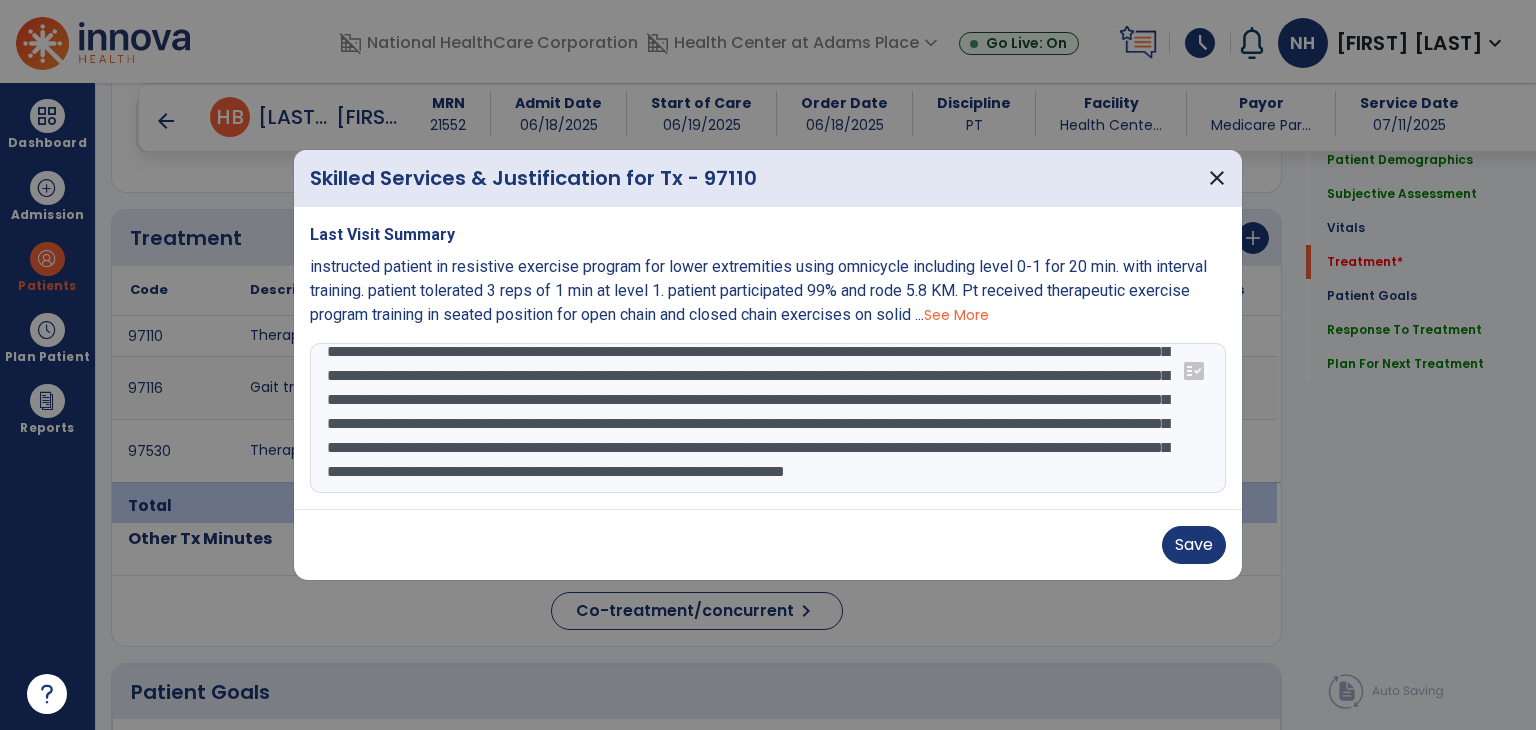 type on "**********" 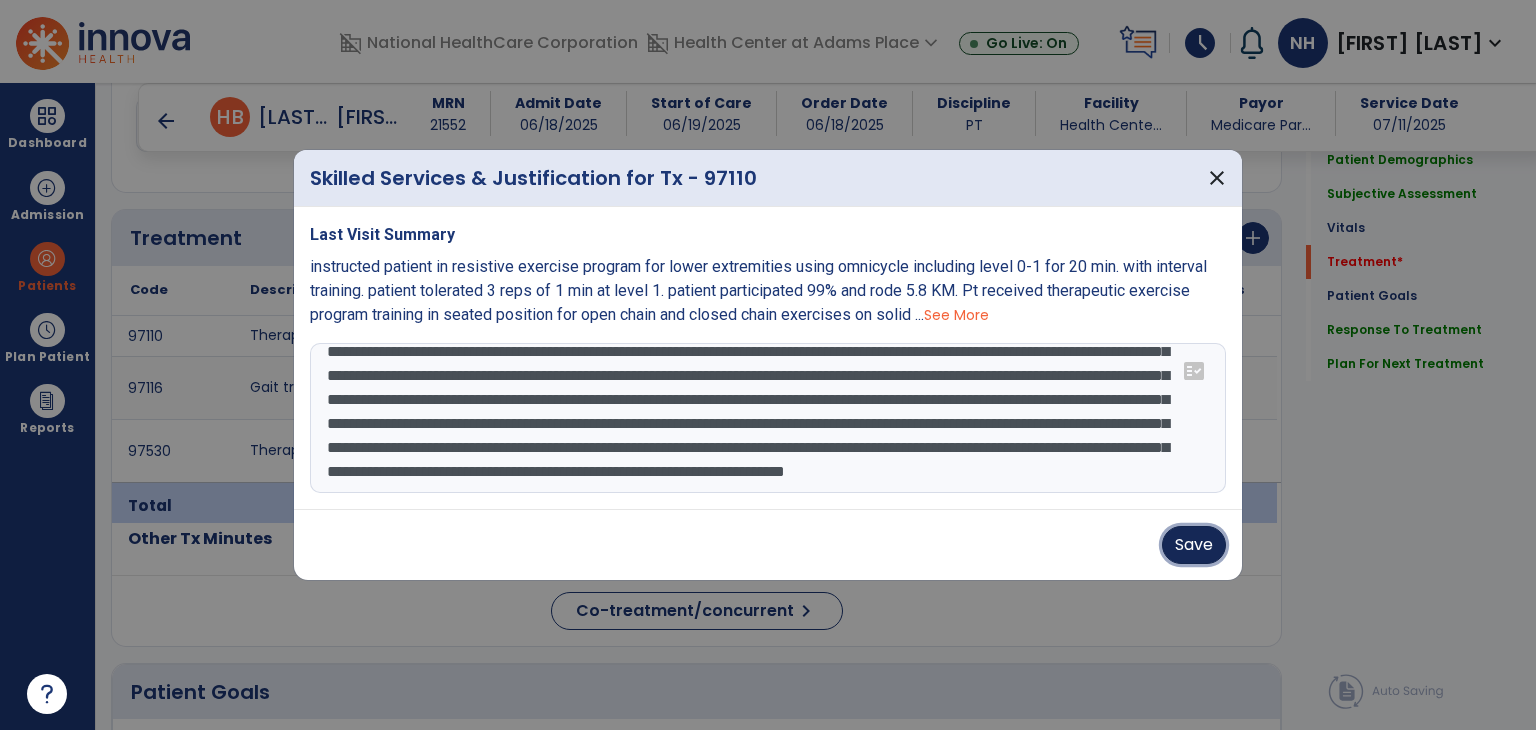 click on "Save" at bounding box center [1194, 545] 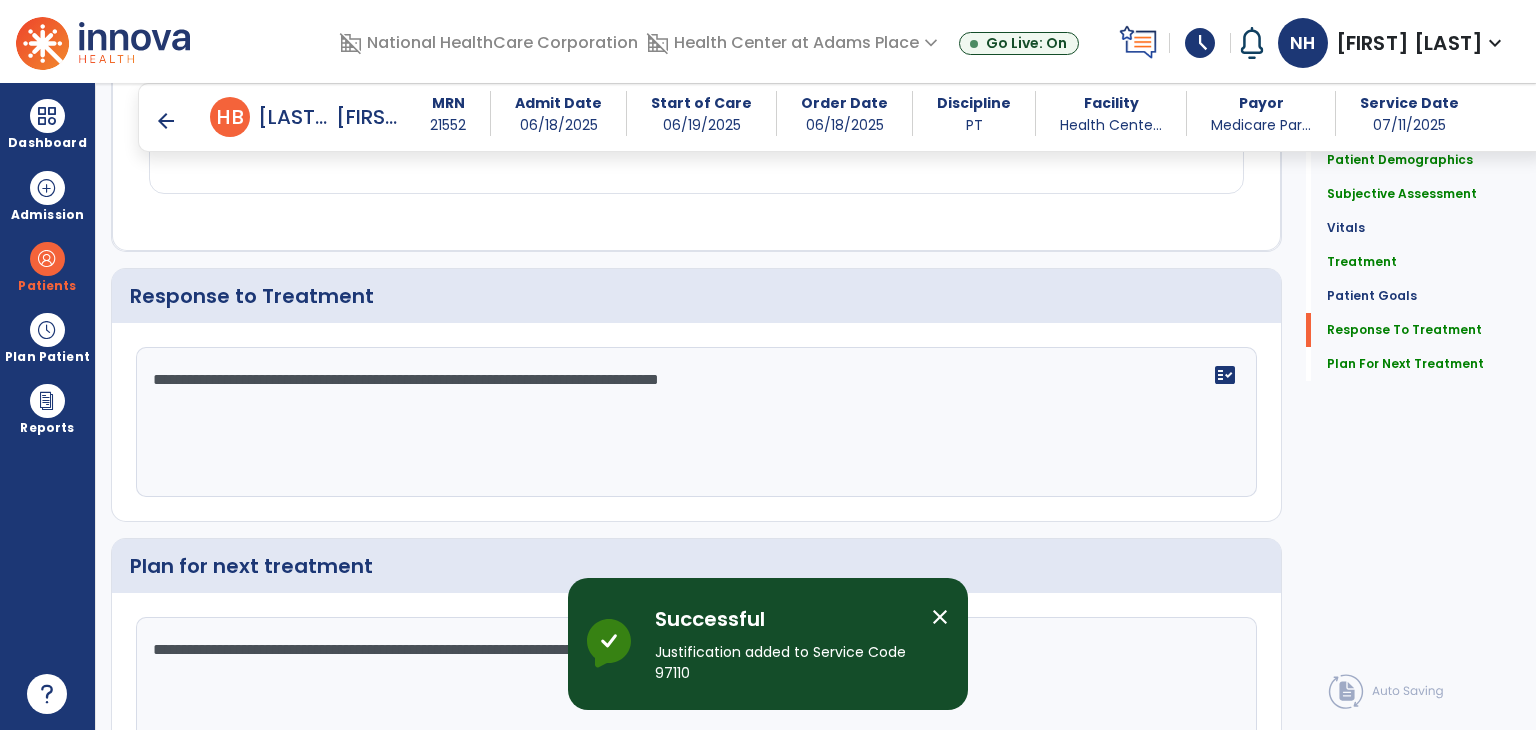scroll, scrollTop: 2662, scrollLeft: 0, axis: vertical 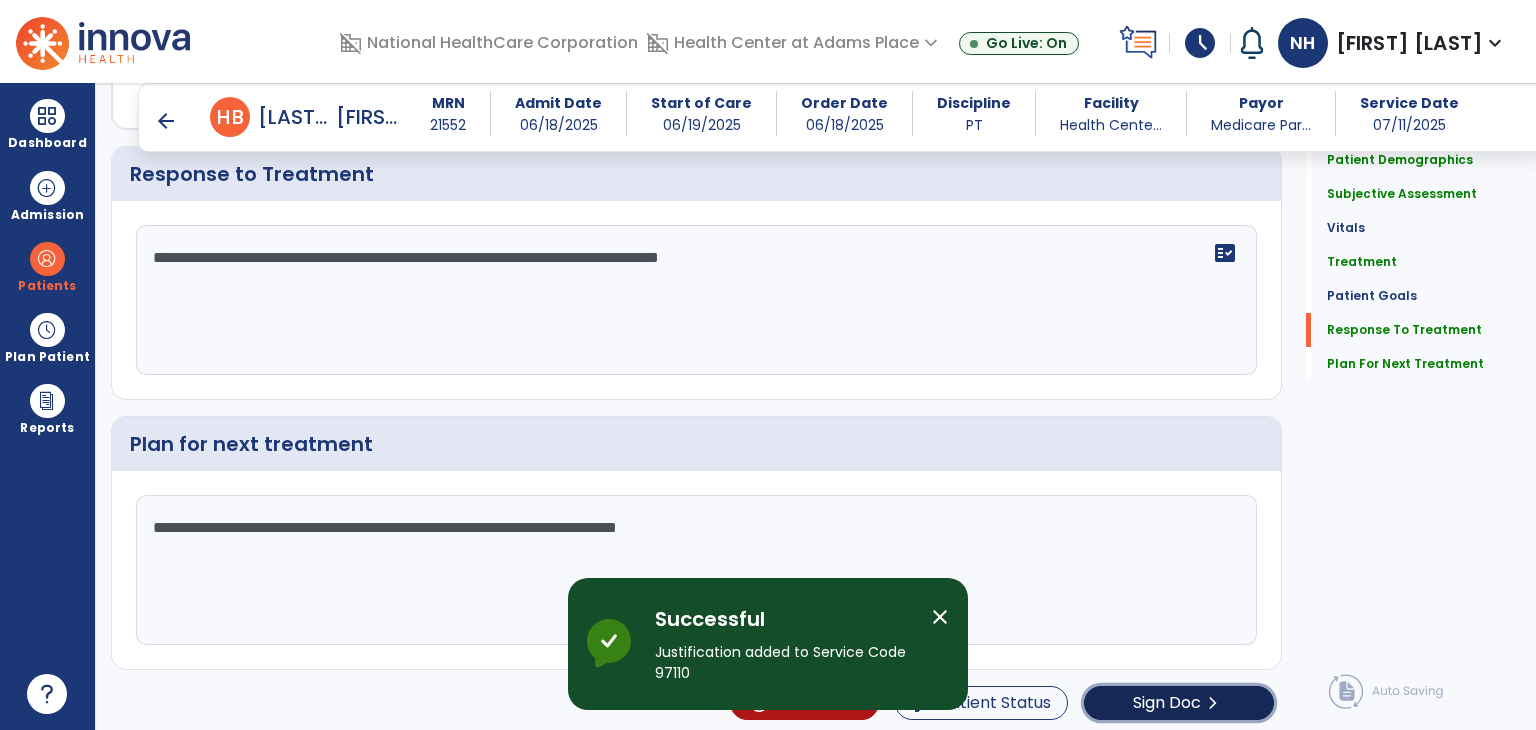 click on "Sign Doc" 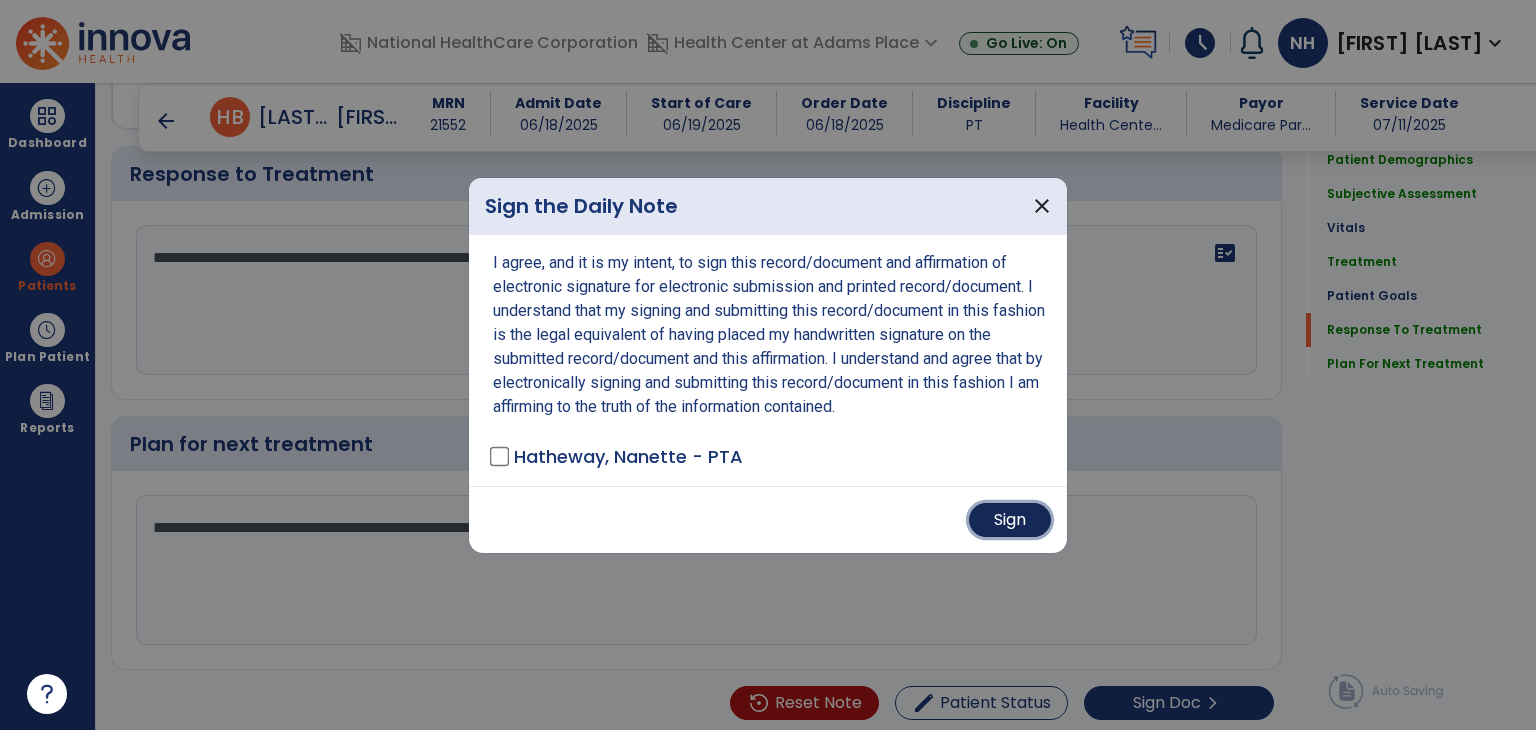 click on "Sign" at bounding box center (1010, 520) 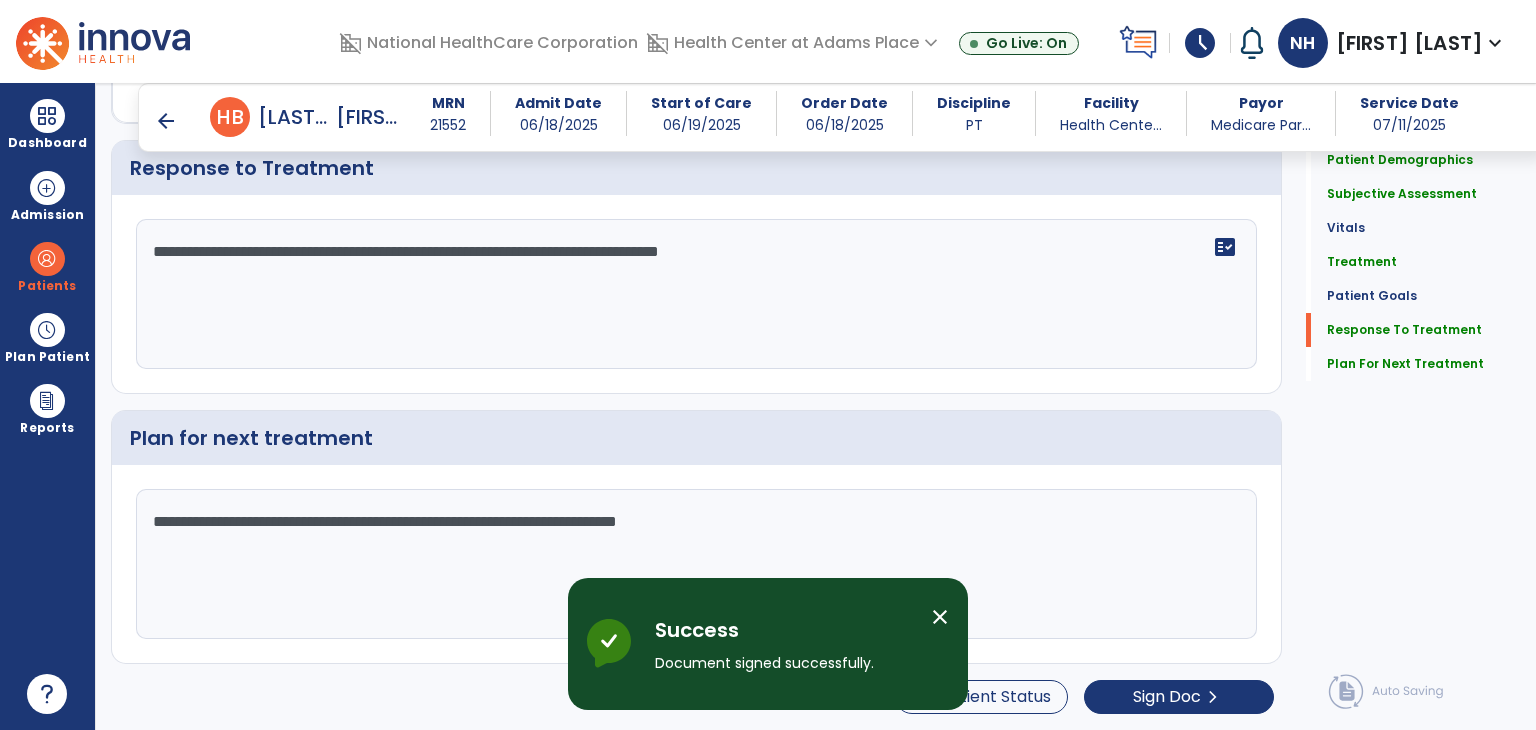 scroll, scrollTop: 0, scrollLeft: 0, axis: both 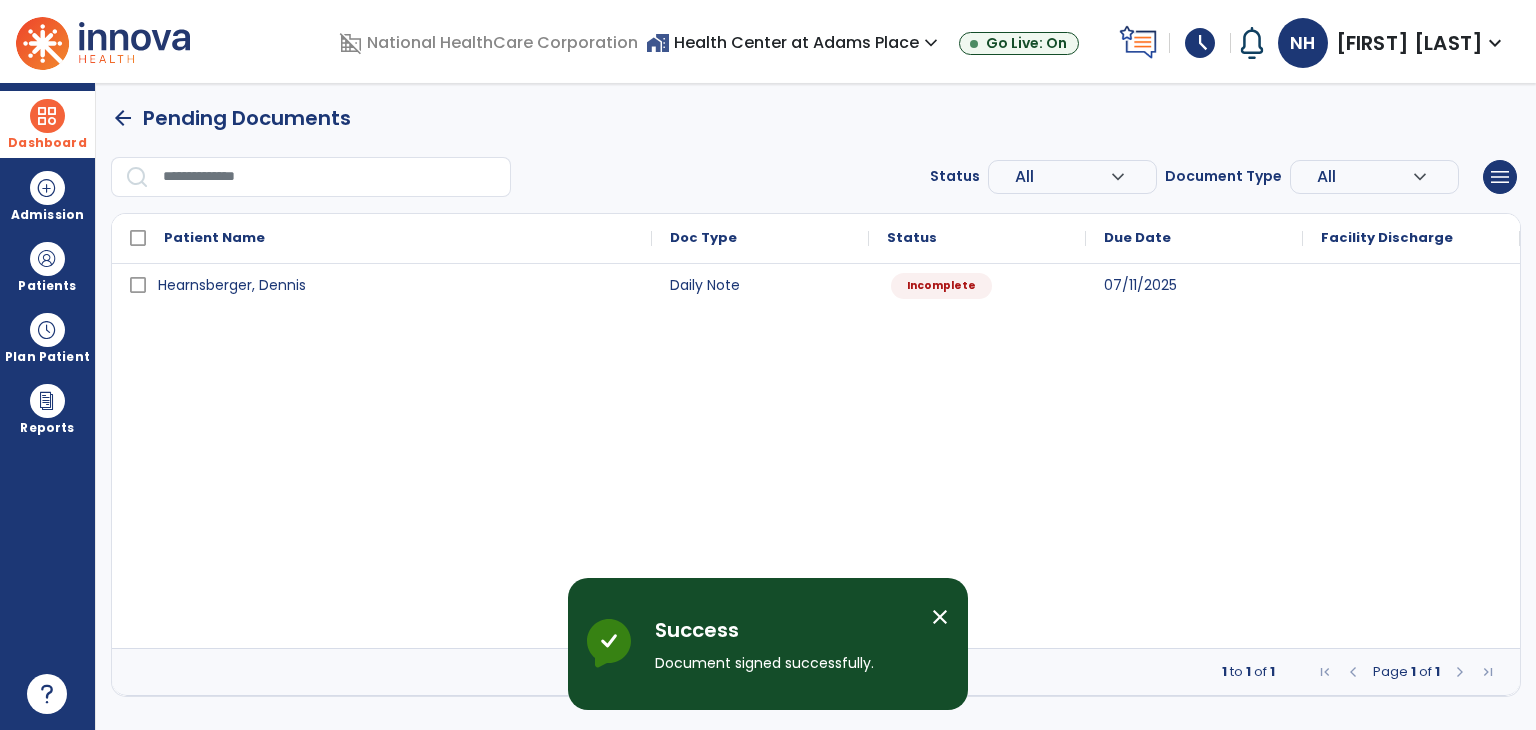 click at bounding box center [47, 116] 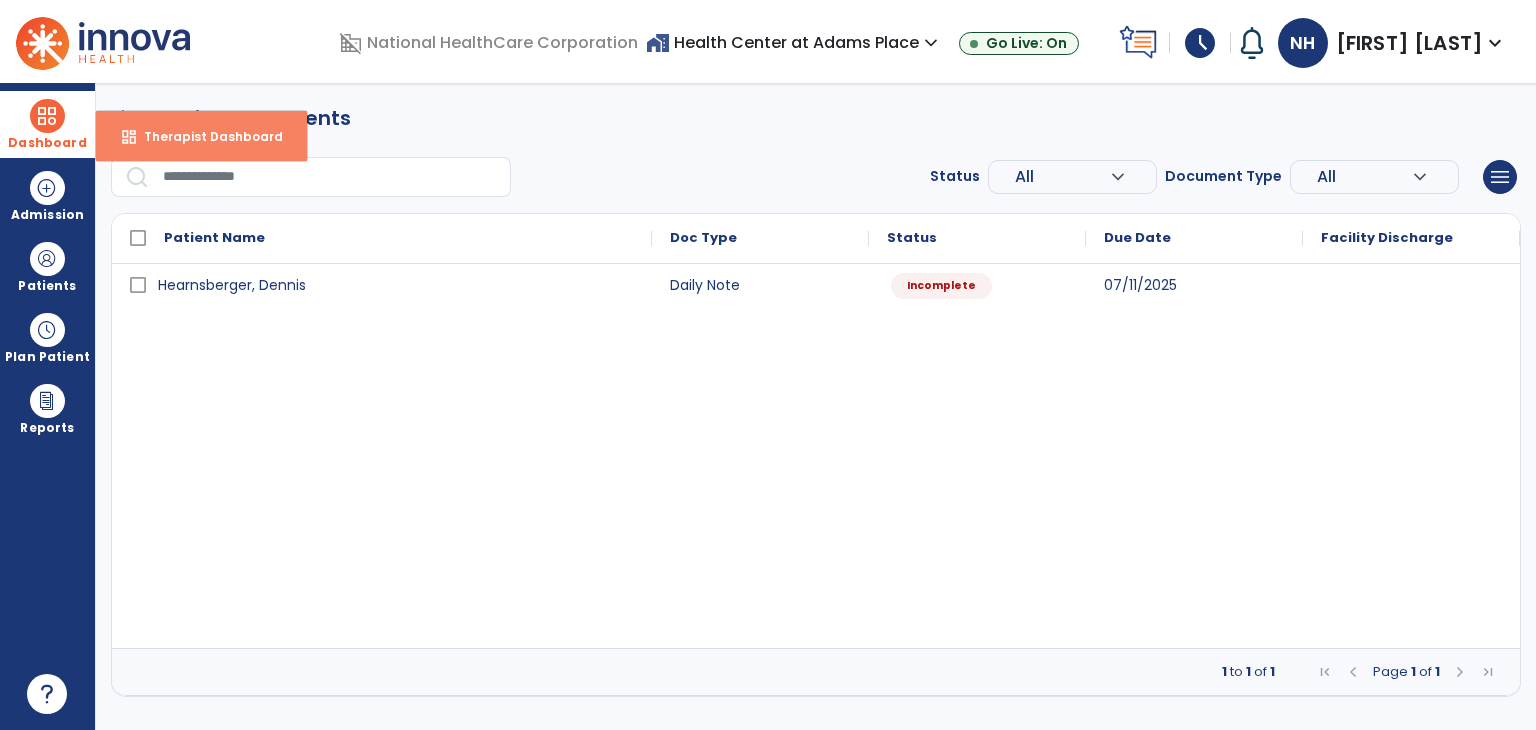 click on "dashboard  Therapist Dashboard" at bounding box center (201, 136) 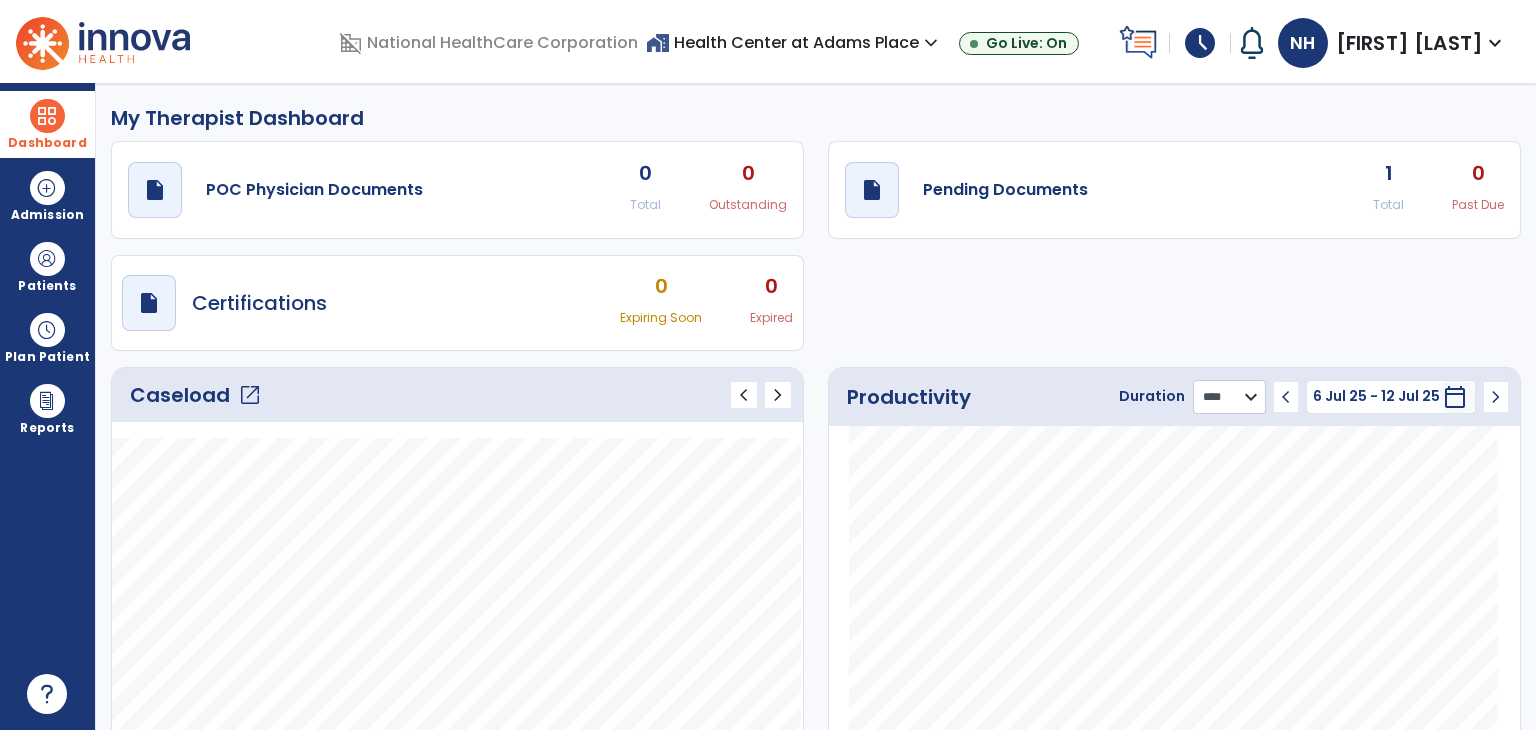 click on "******** **** ***" 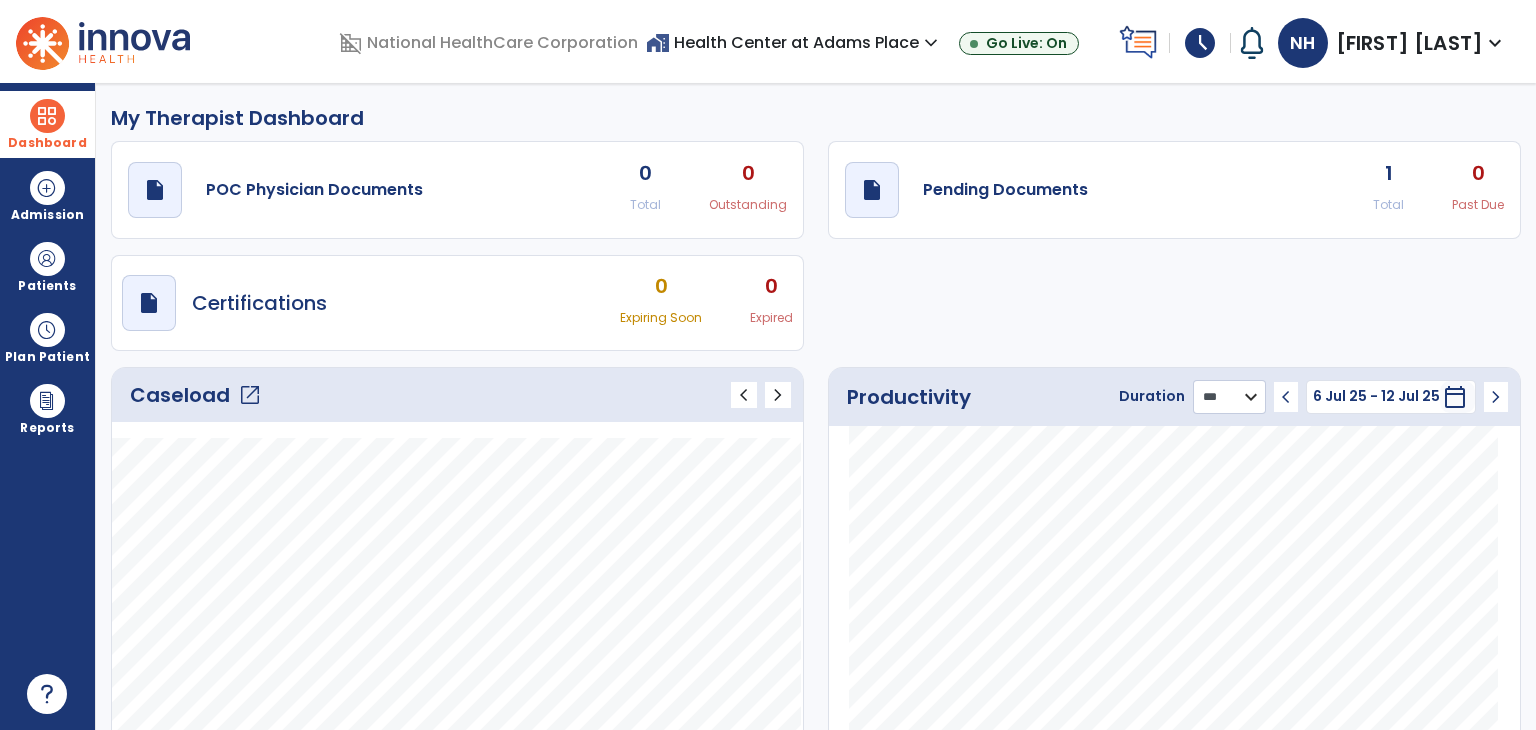 click on "******** **** ***" 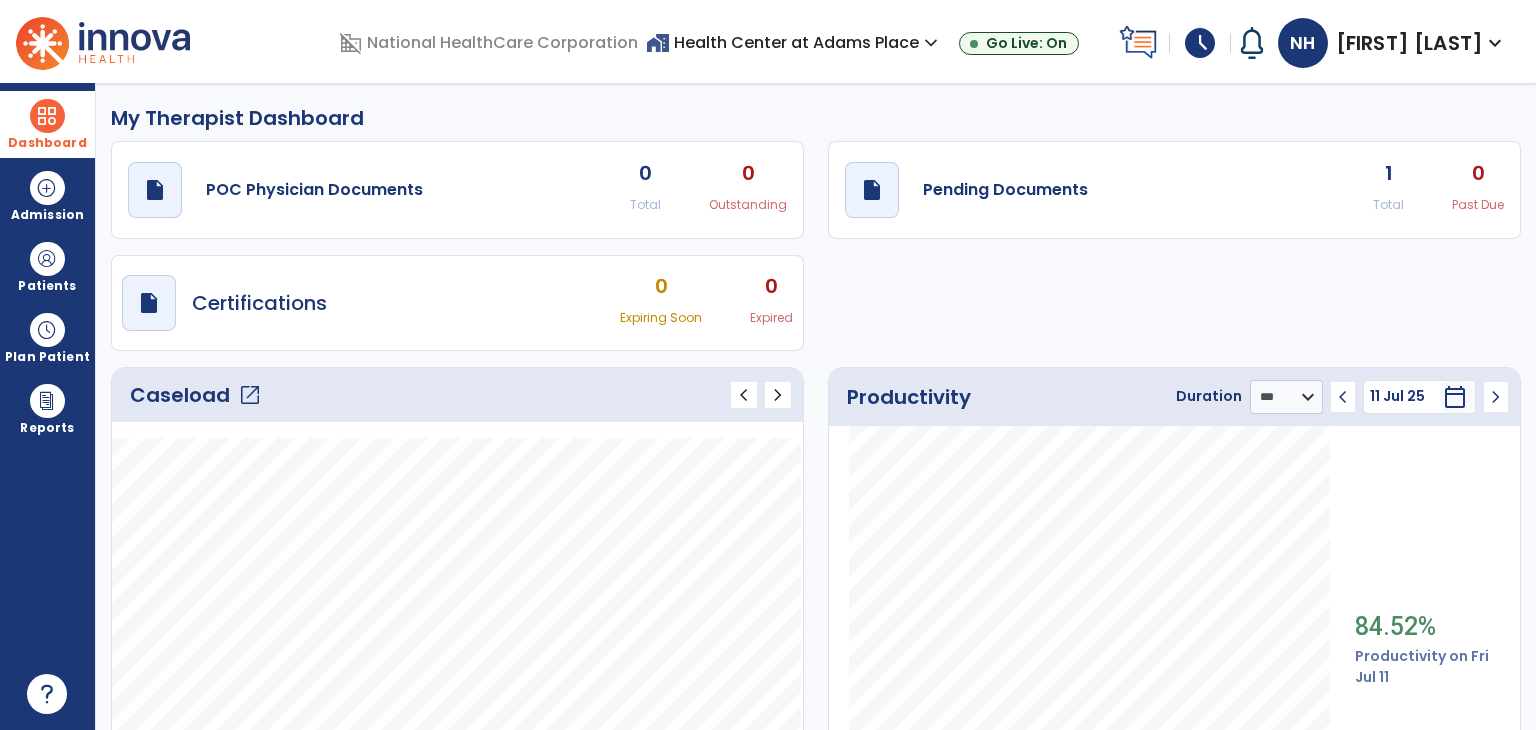 click on "1" 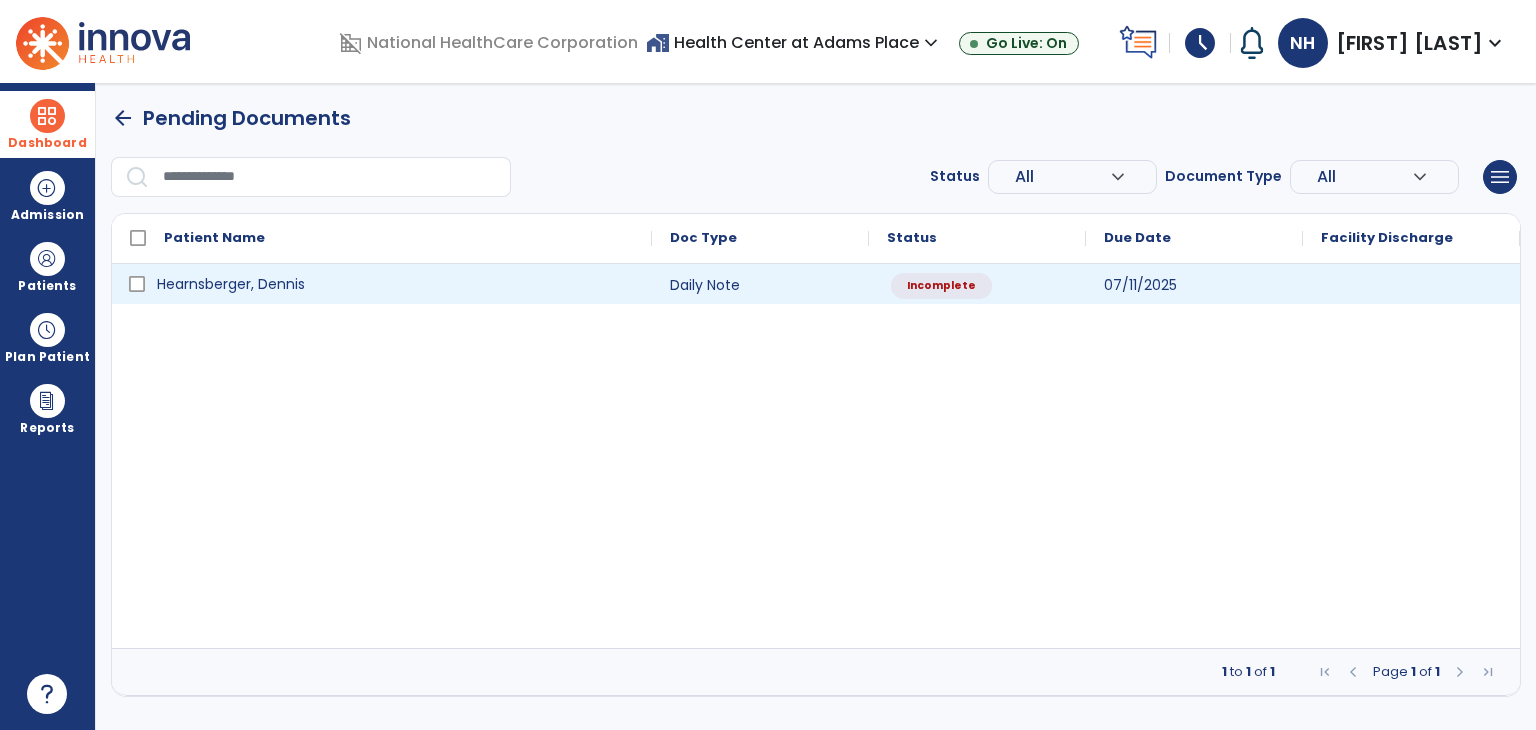 click on "Hearnsberger, Dennis" at bounding box center (231, 284) 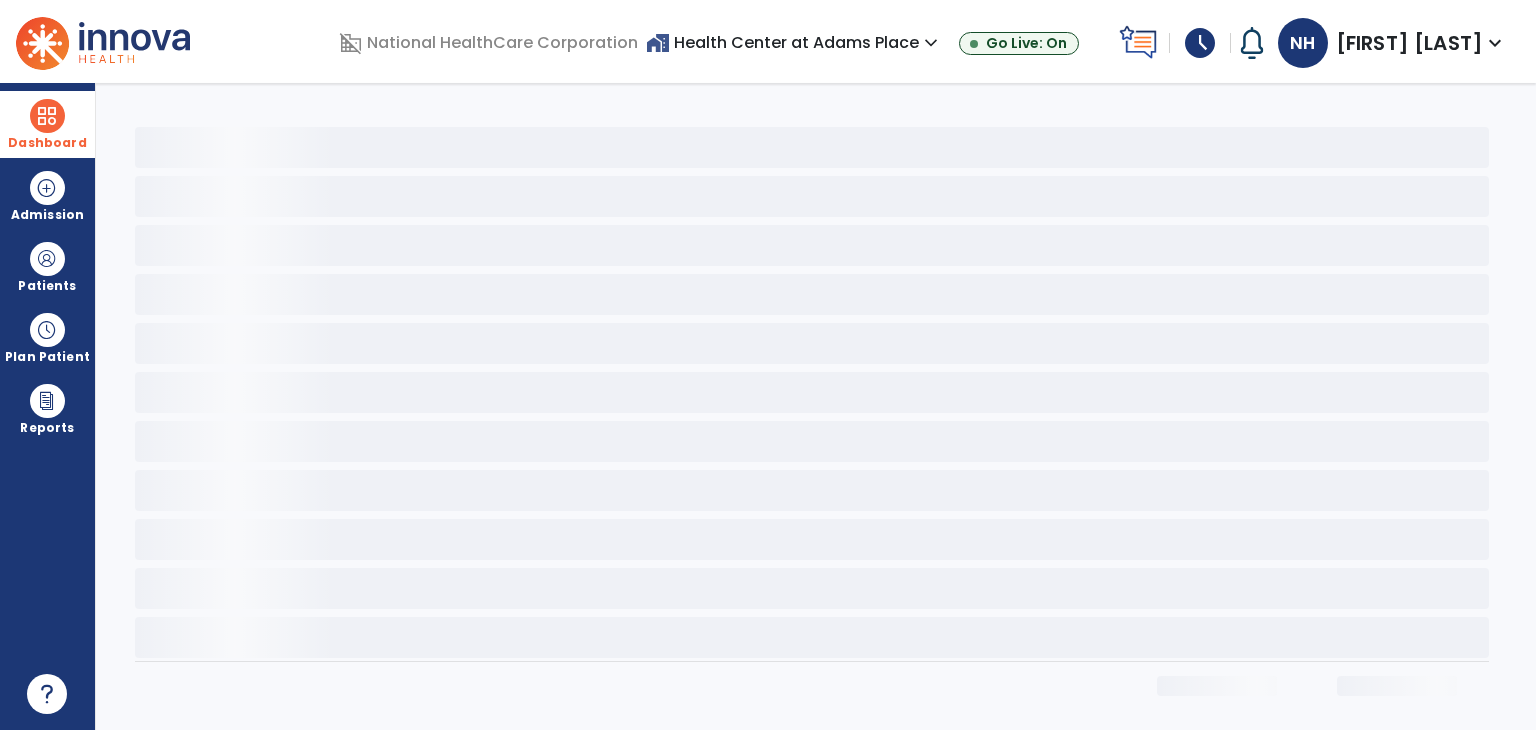 select on "*" 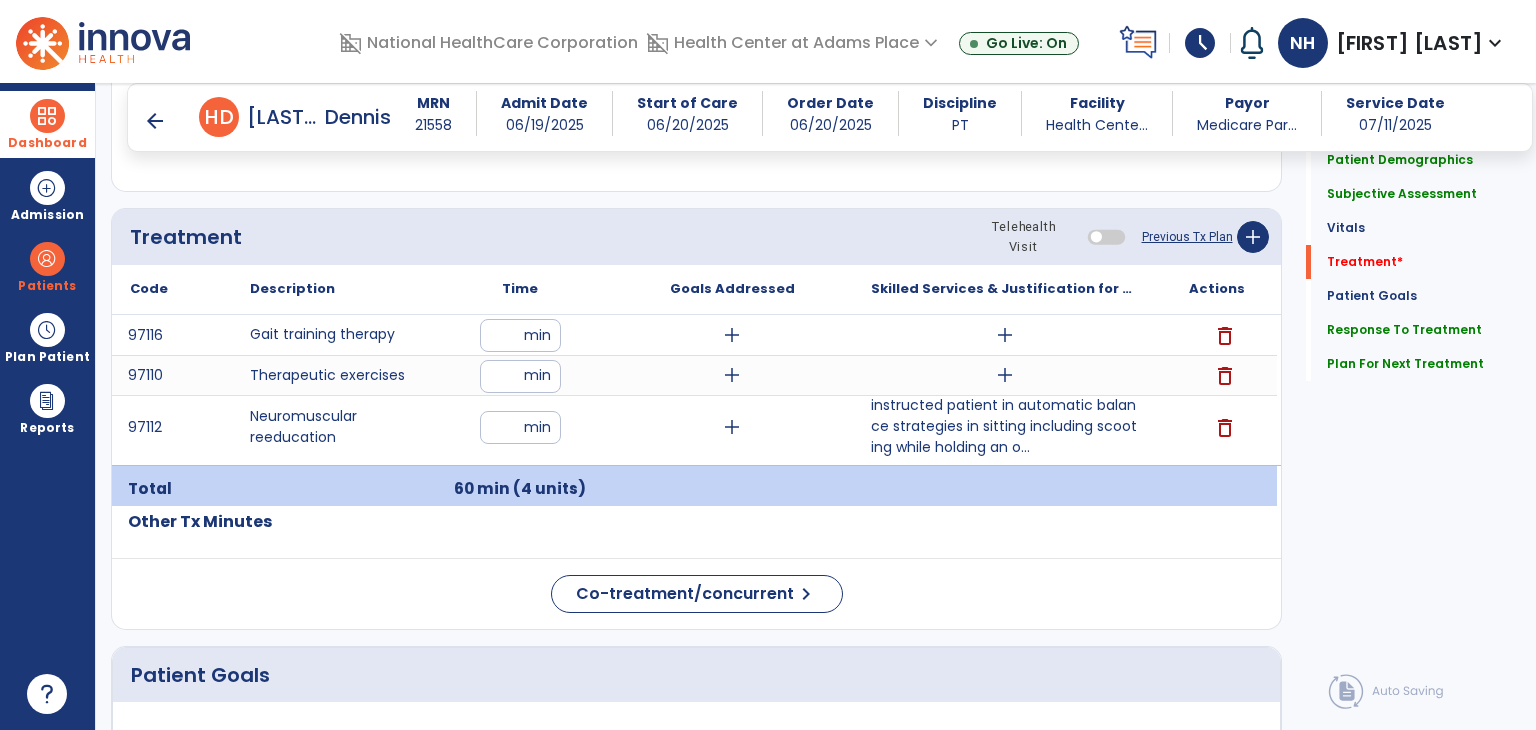 scroll, scrollTop: 1153, scrollLeft: 0, axis: vertical 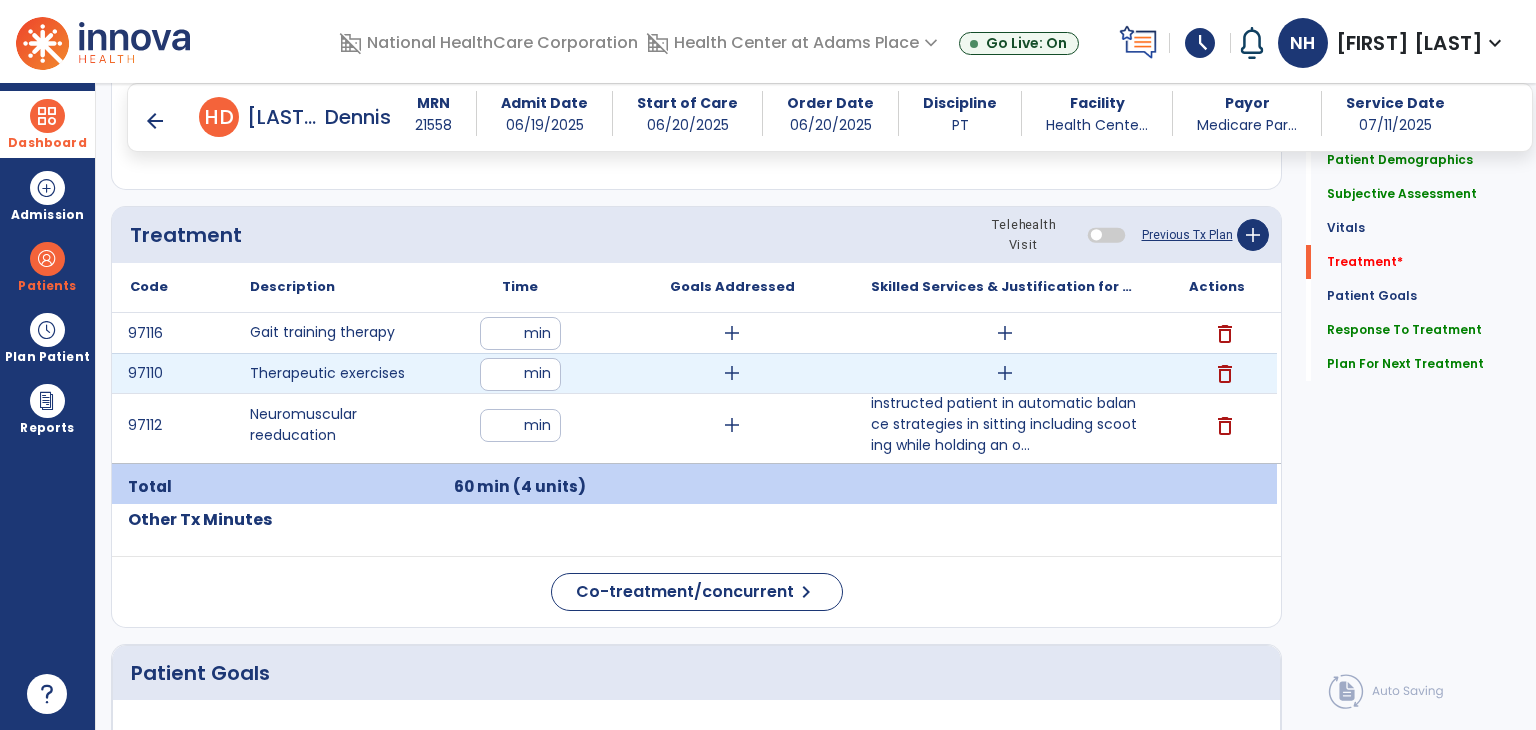 click on "add" at bounding box center (1005, 373) 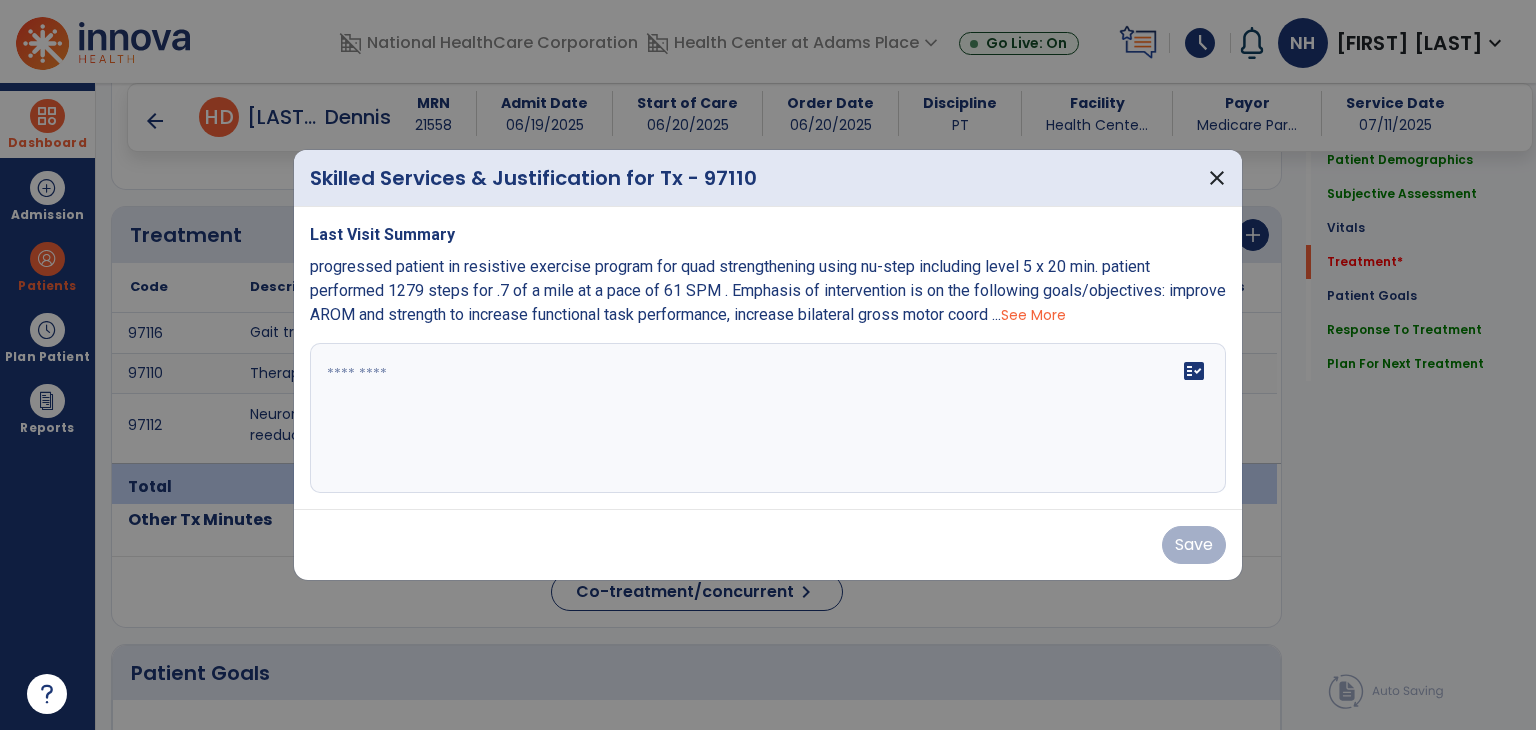click at bounding box center (768, 418) 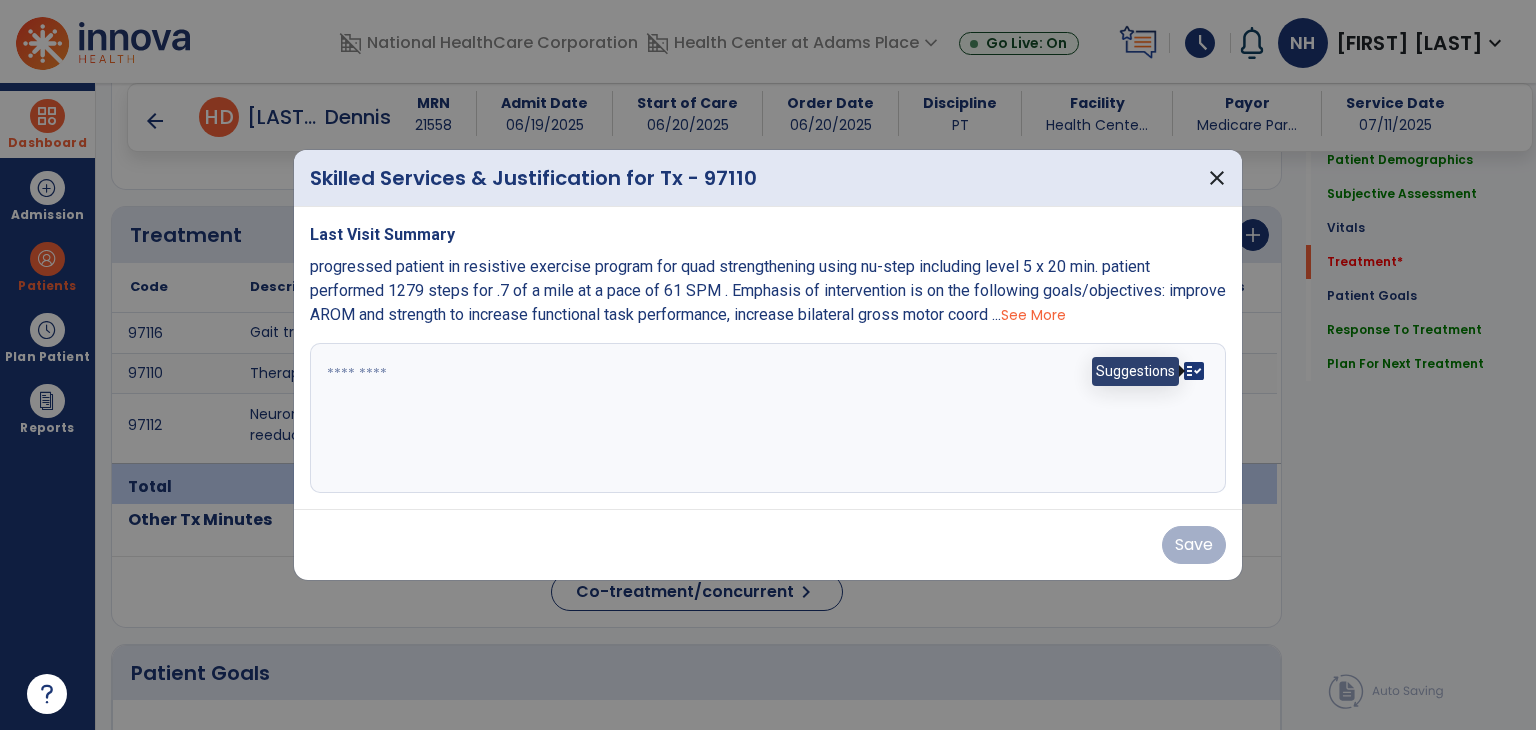 click on "fact_check" at bounding box center (1194, 371) 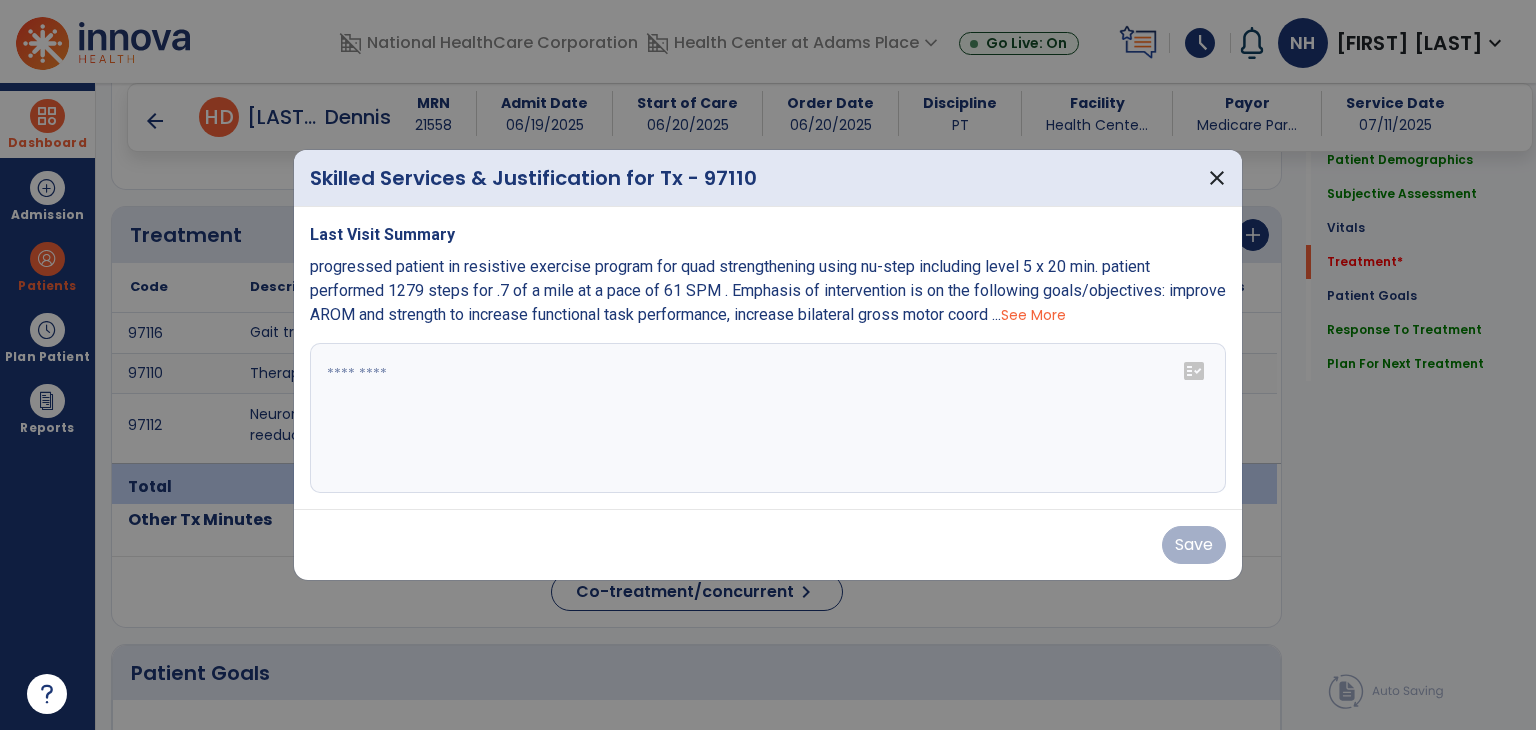 click on "fact_check" at bounding box center [1194, 371] 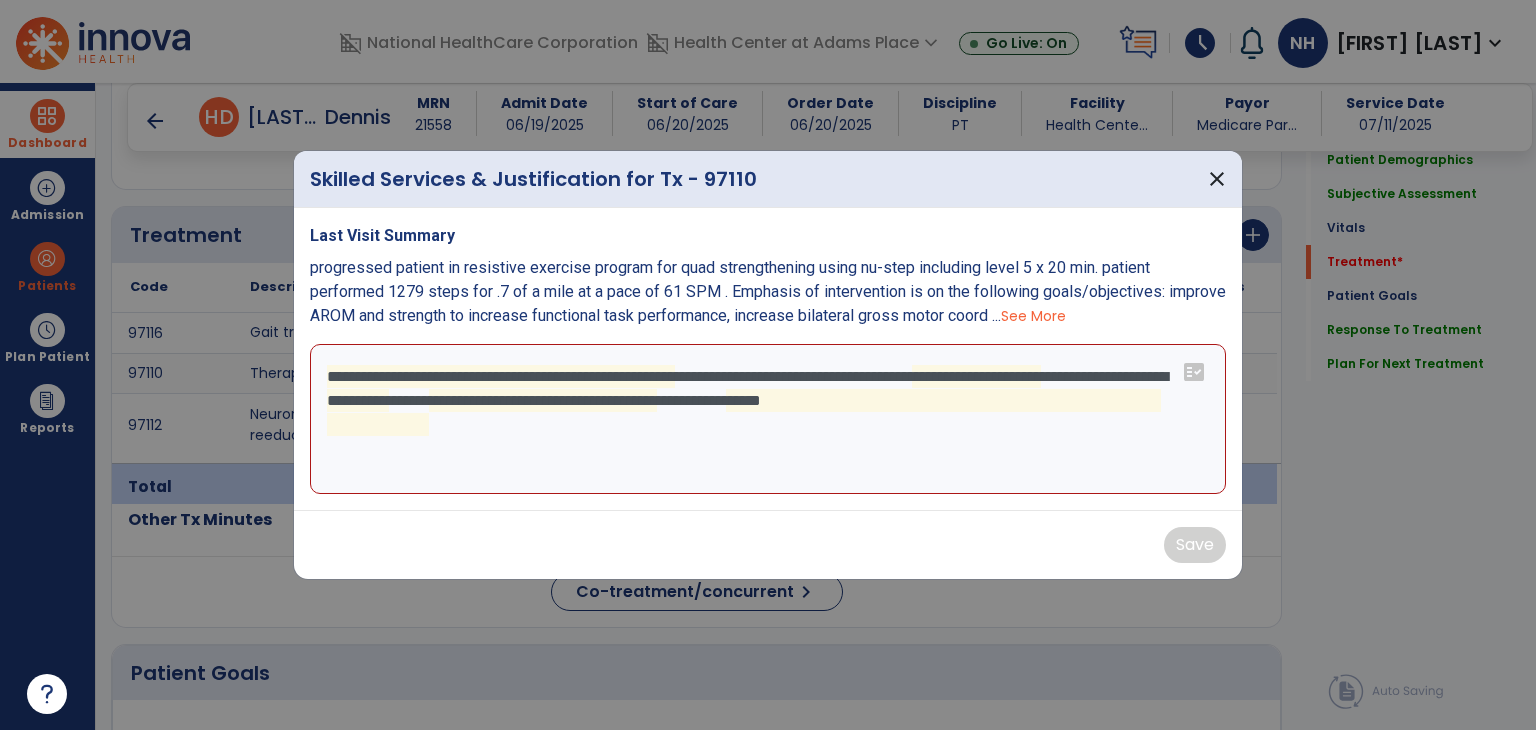 click on "**********" at bounding box center (768, 419) 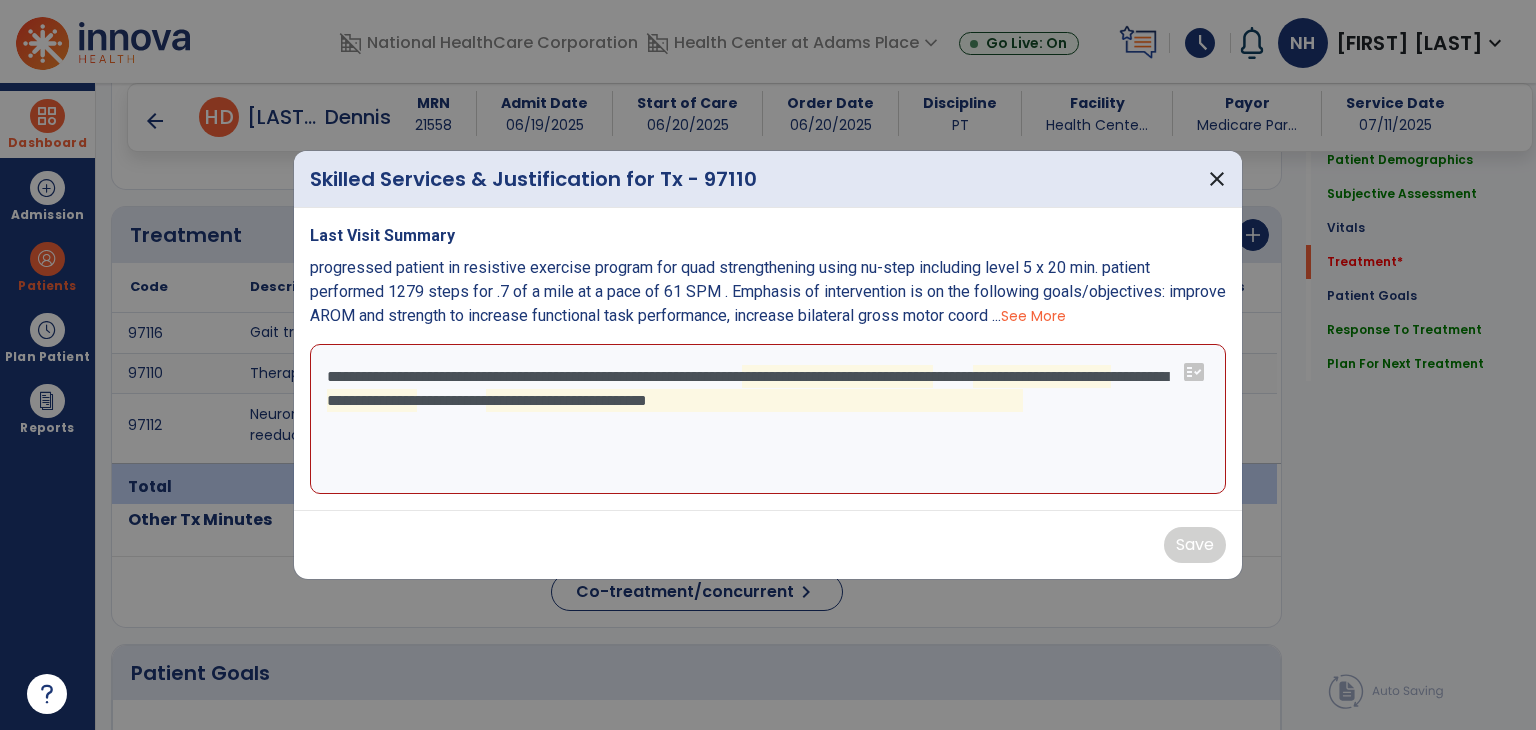 click on "**********" at bounding box center [768, 419] 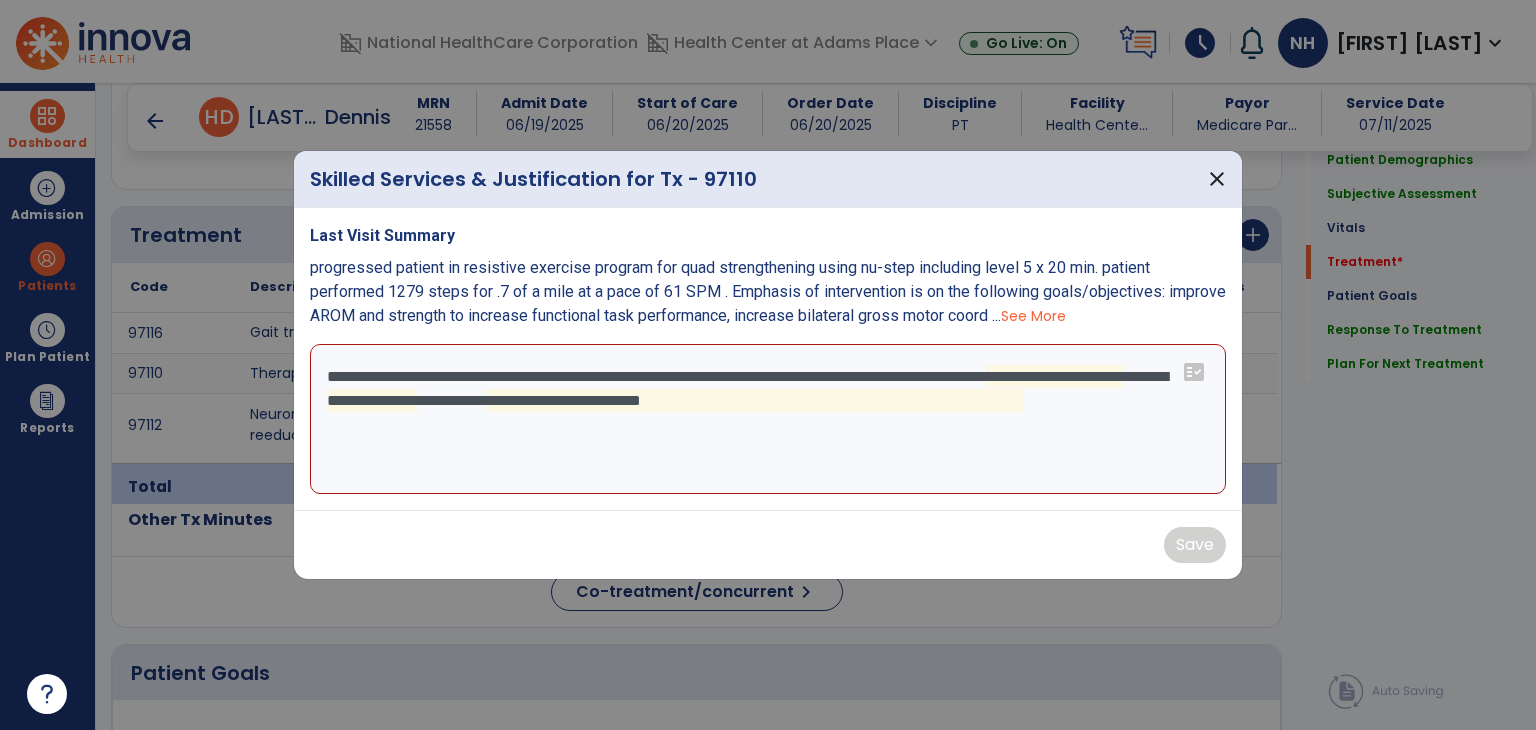 click on "**********" at bounding box center (768, 419) 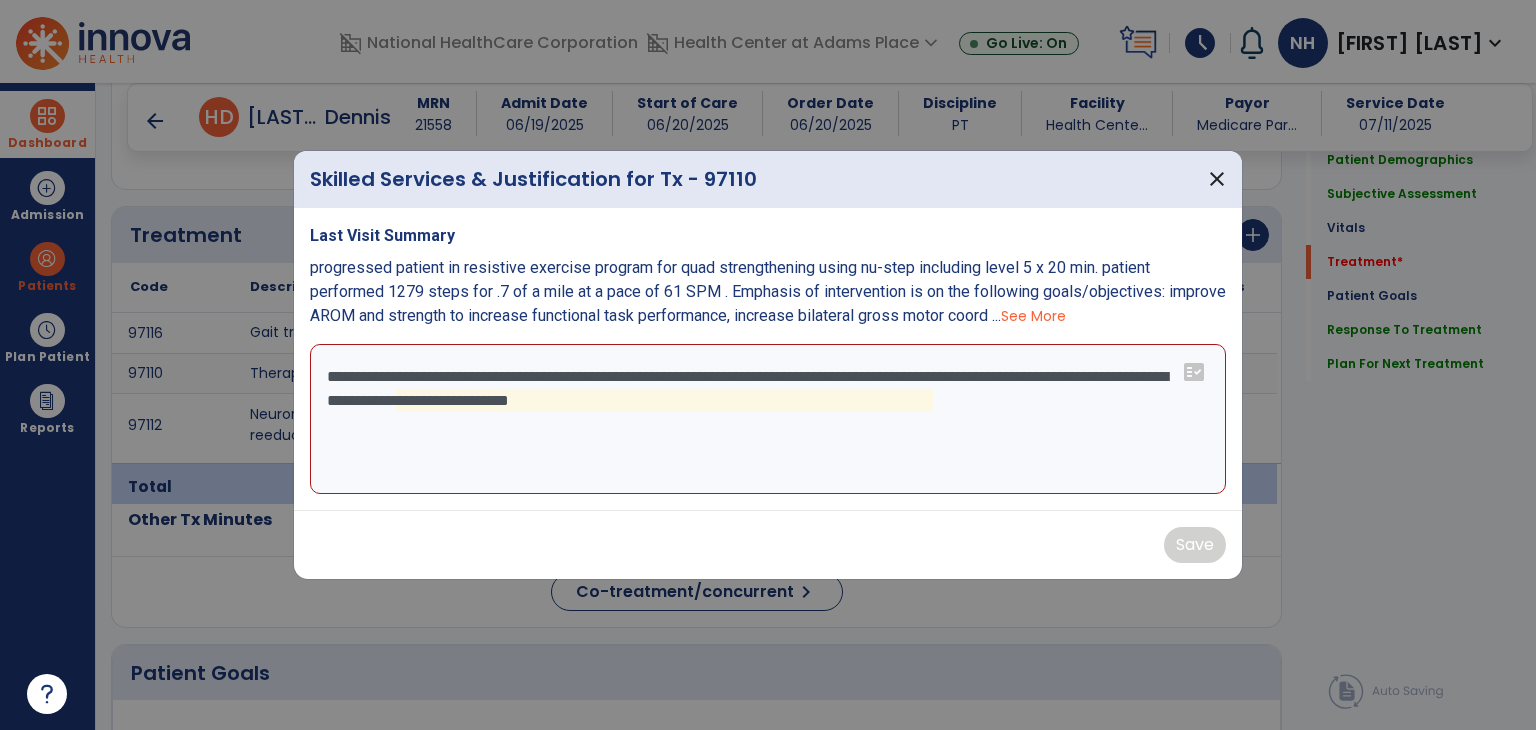 click on "**********" at bounding box center [768, 419] 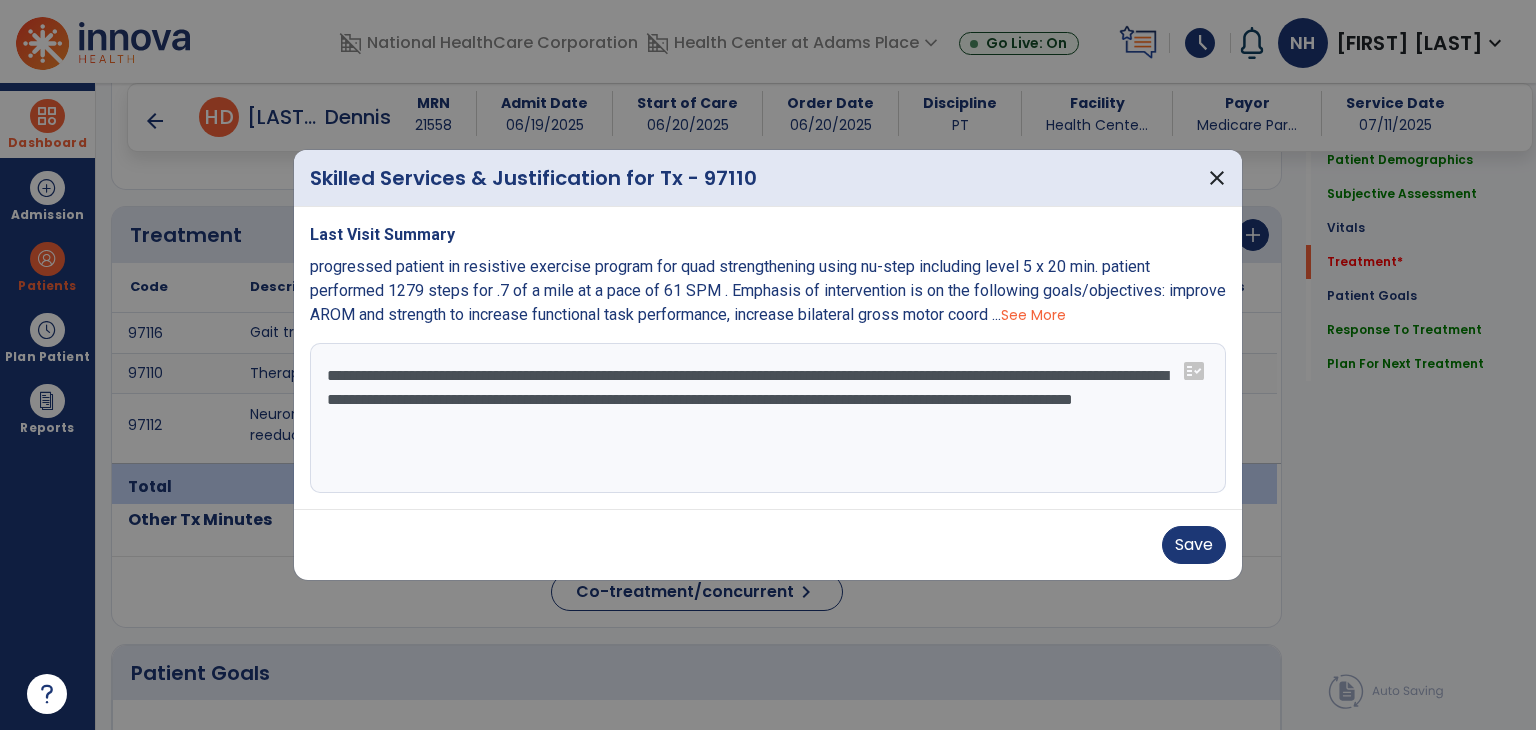 paste on "**********" 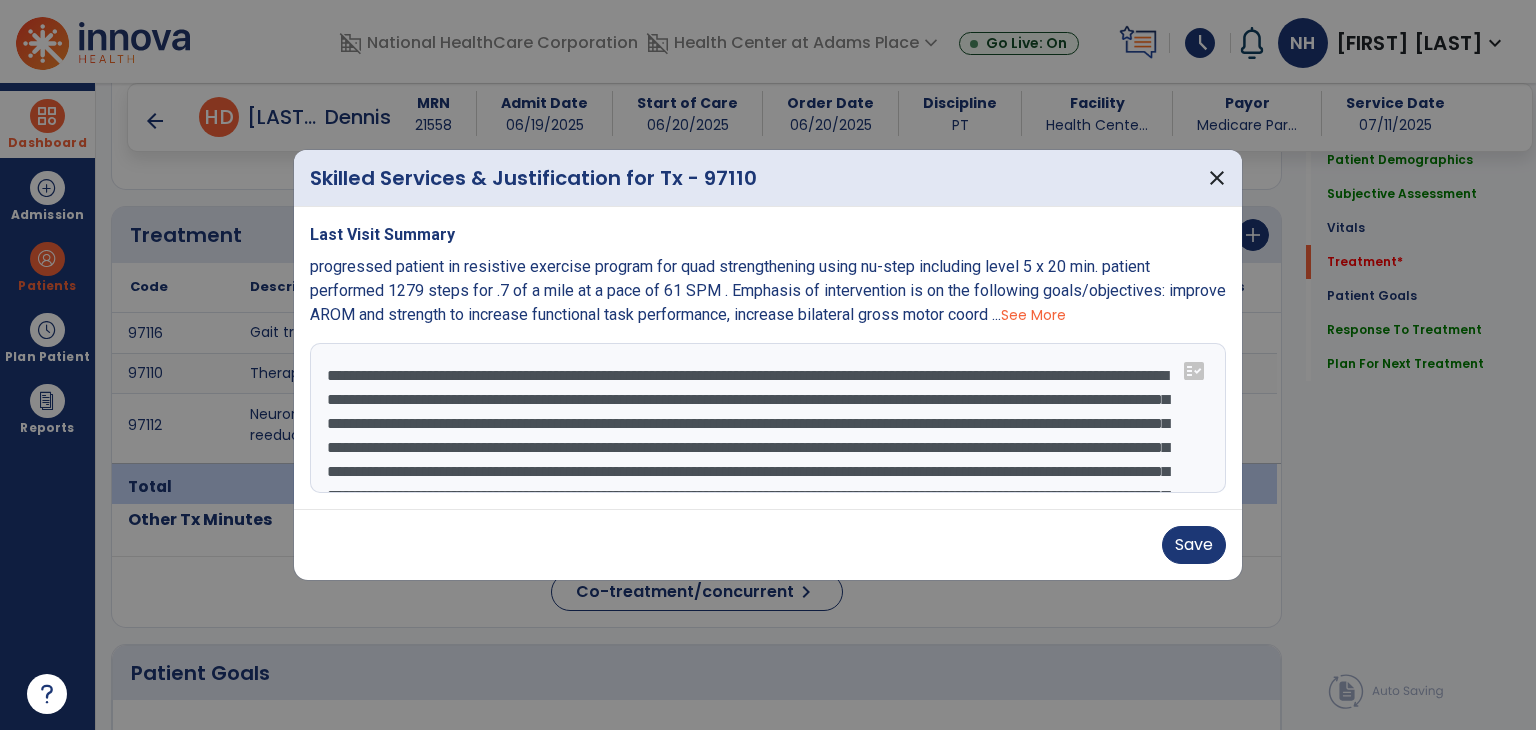 scroll, scrollTop: 112, scrollLeft: 0, axis: vertical 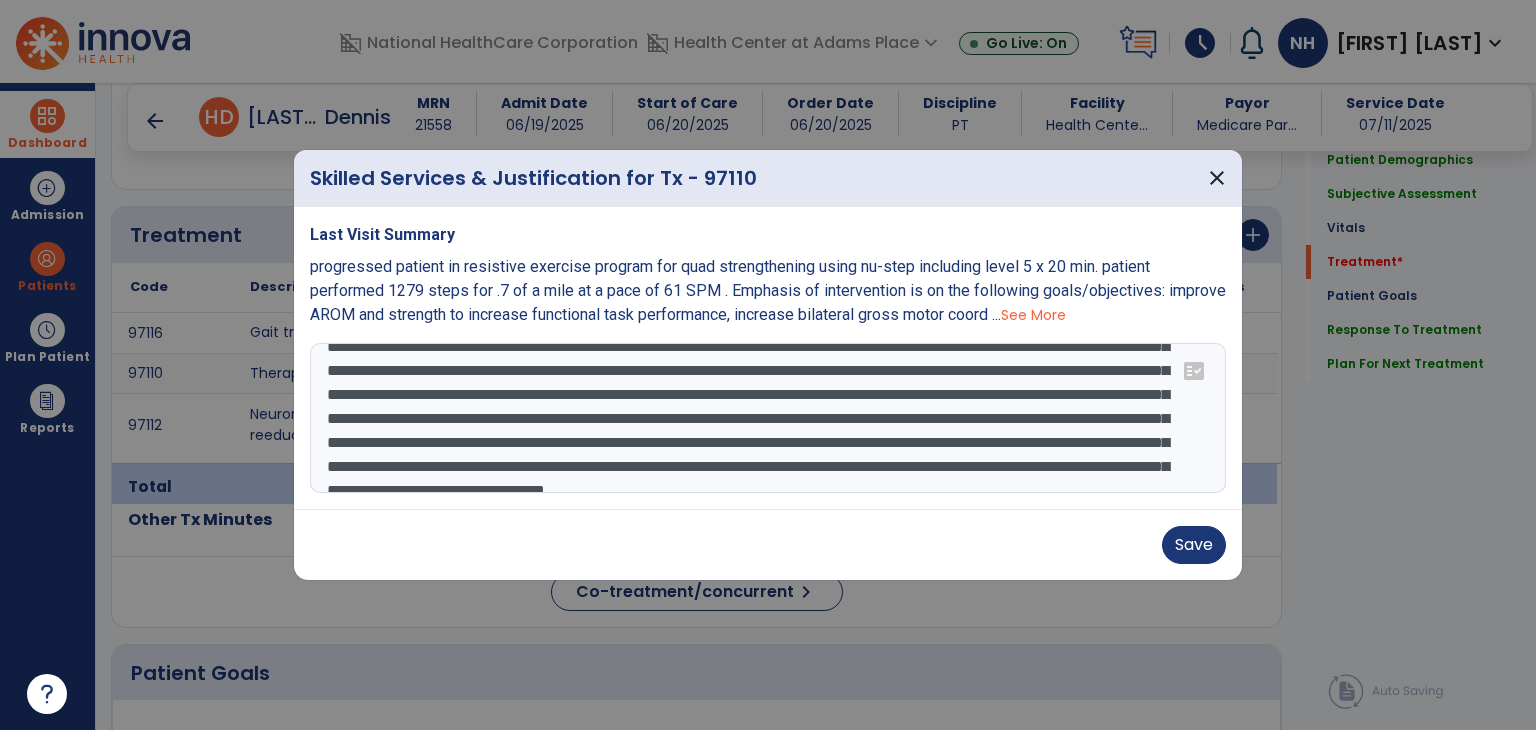 click on "**********" at bounding box center (768, 418) 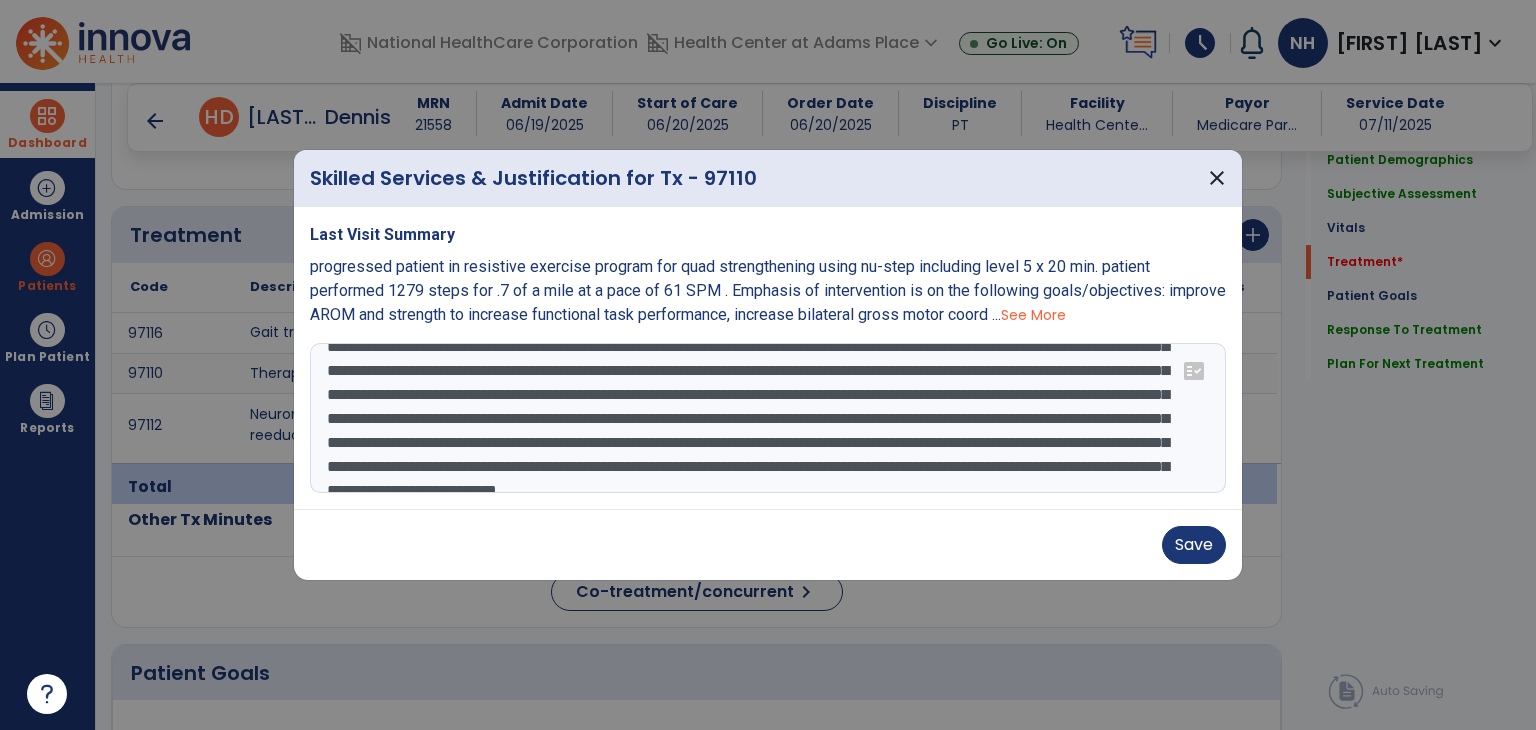 click on "**********" at bounding box center (768, 418) 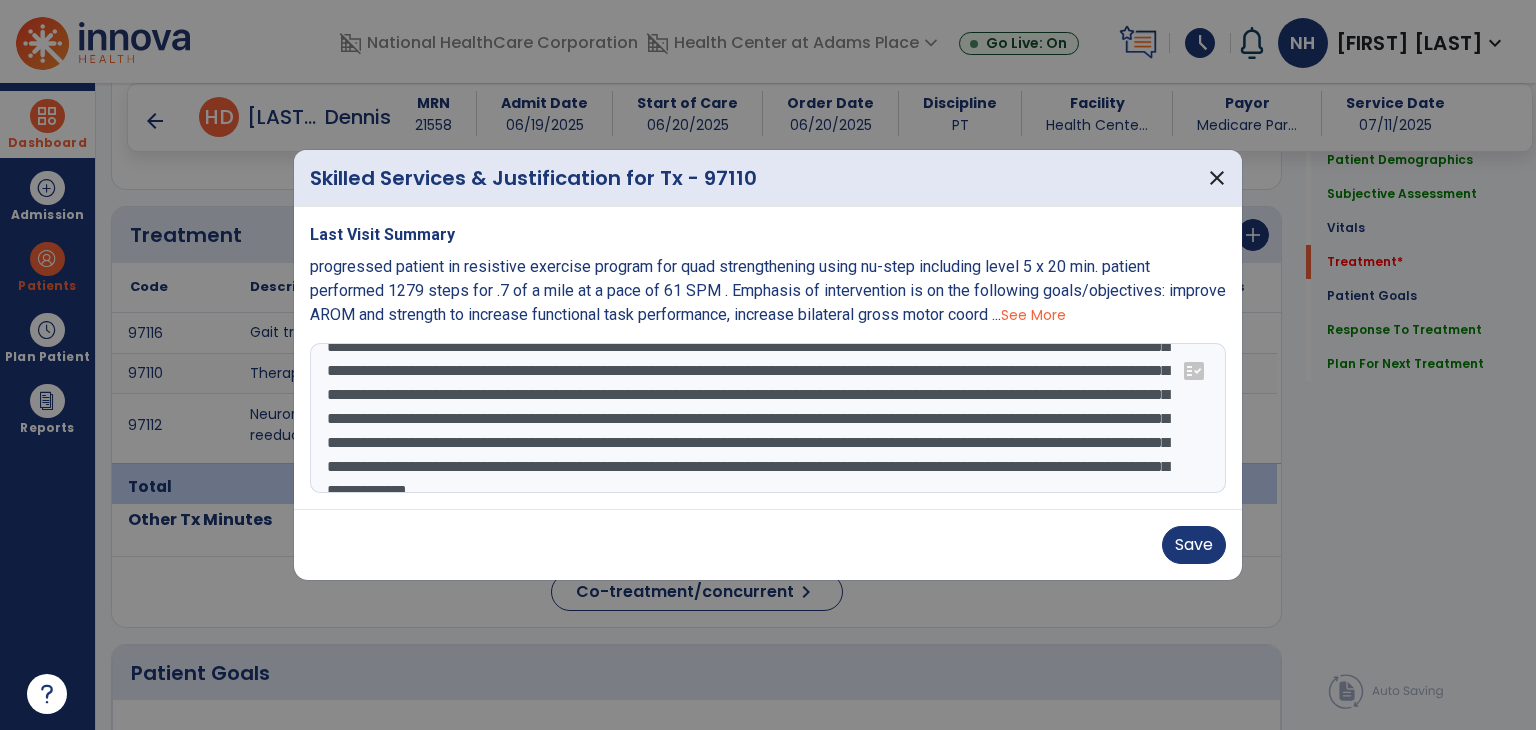 click on "**********" at bounding box center (768, 418) 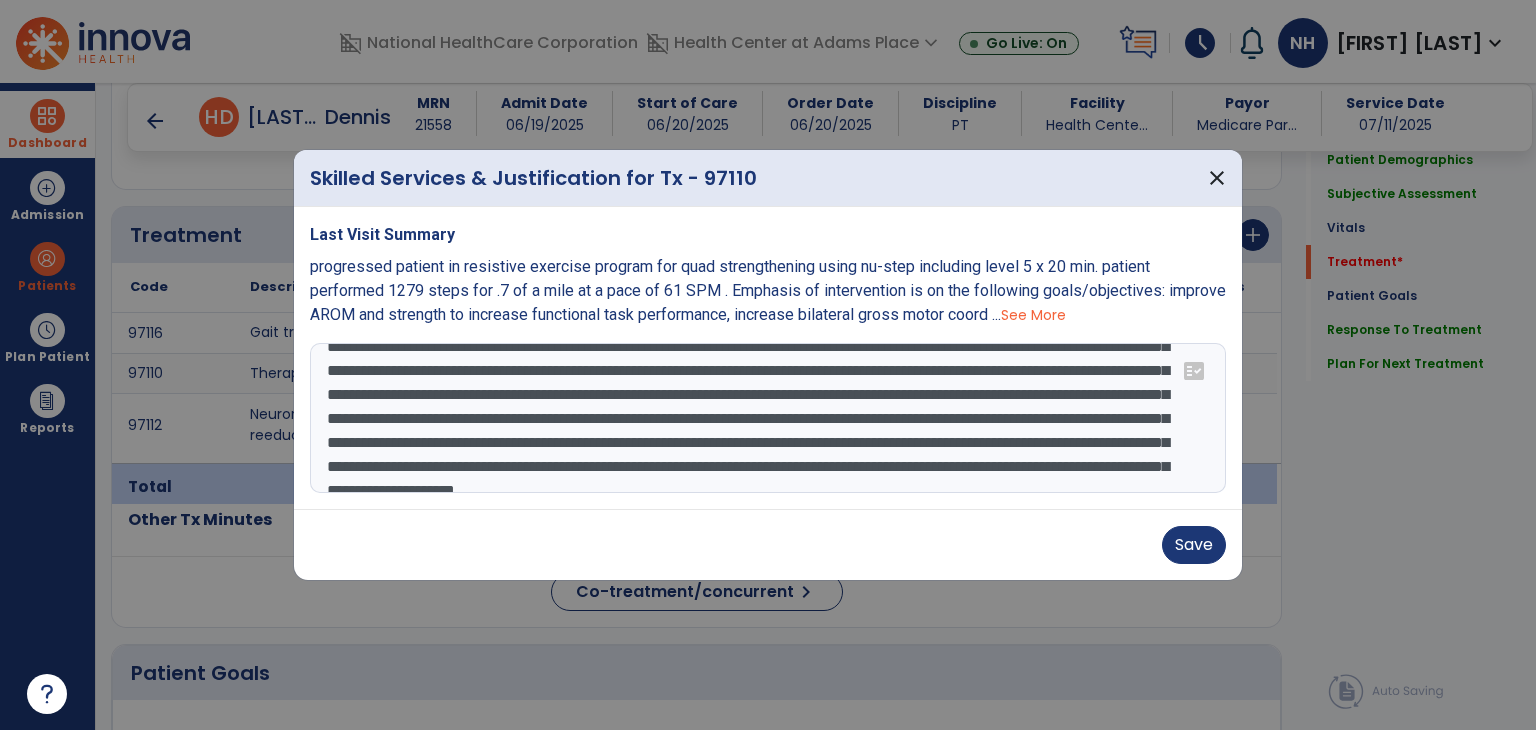 scroll, scrollTop: 84, scrollLeft: 0, axis: vertical 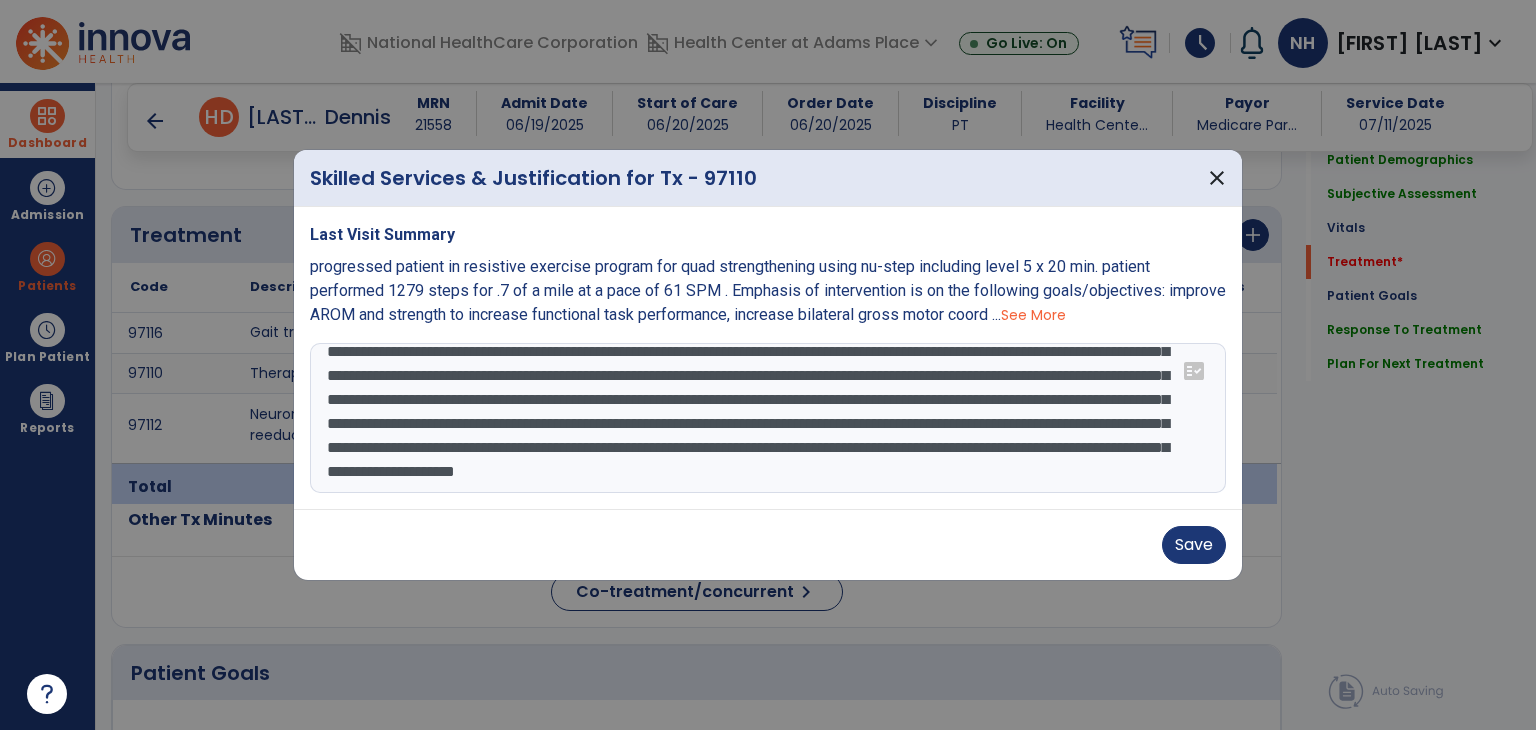 click on "**********" at bounding box center [768, 418] 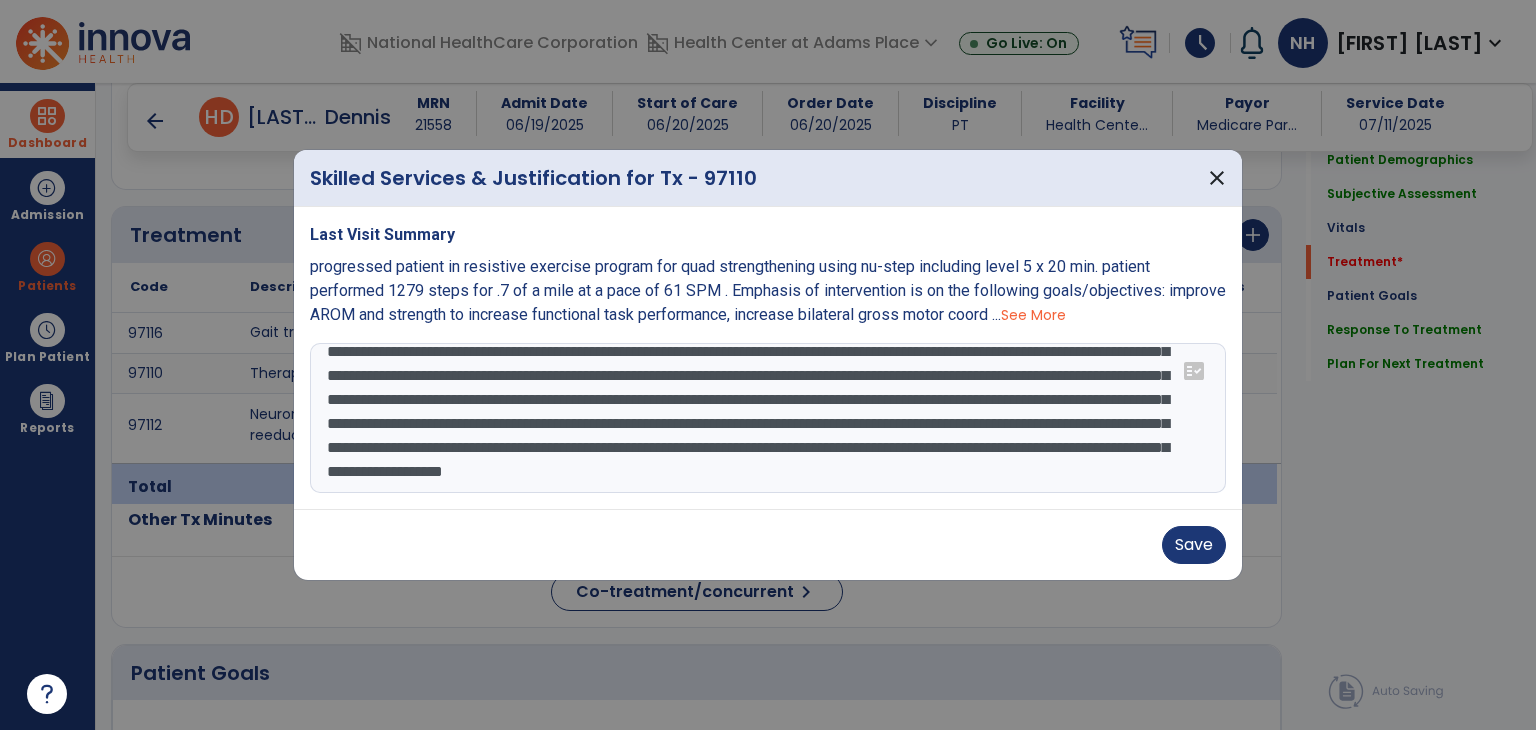 click on "**********" at bounding box center (768, 418) 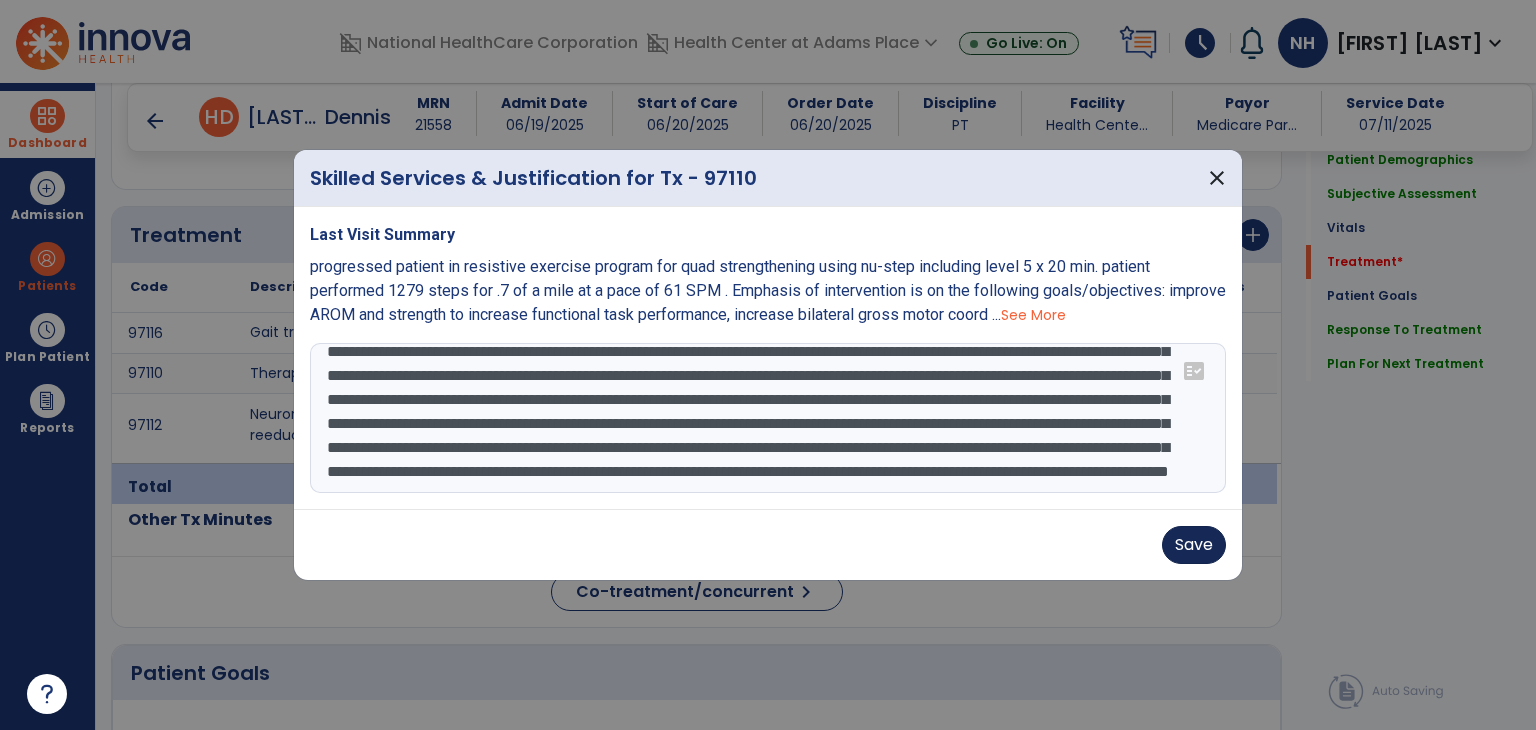 type on "**********" 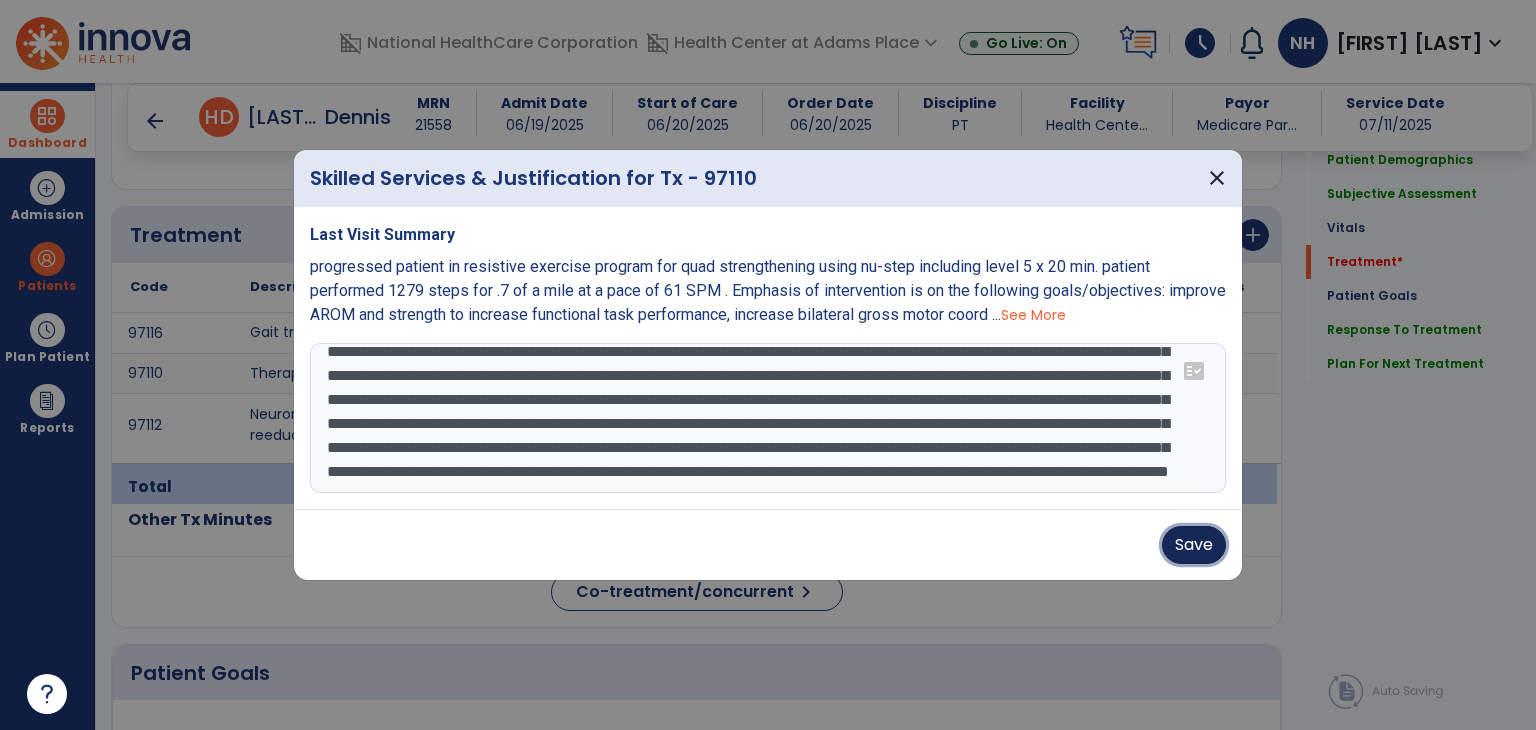 click on "Save" at bounding box center (1194, 545) 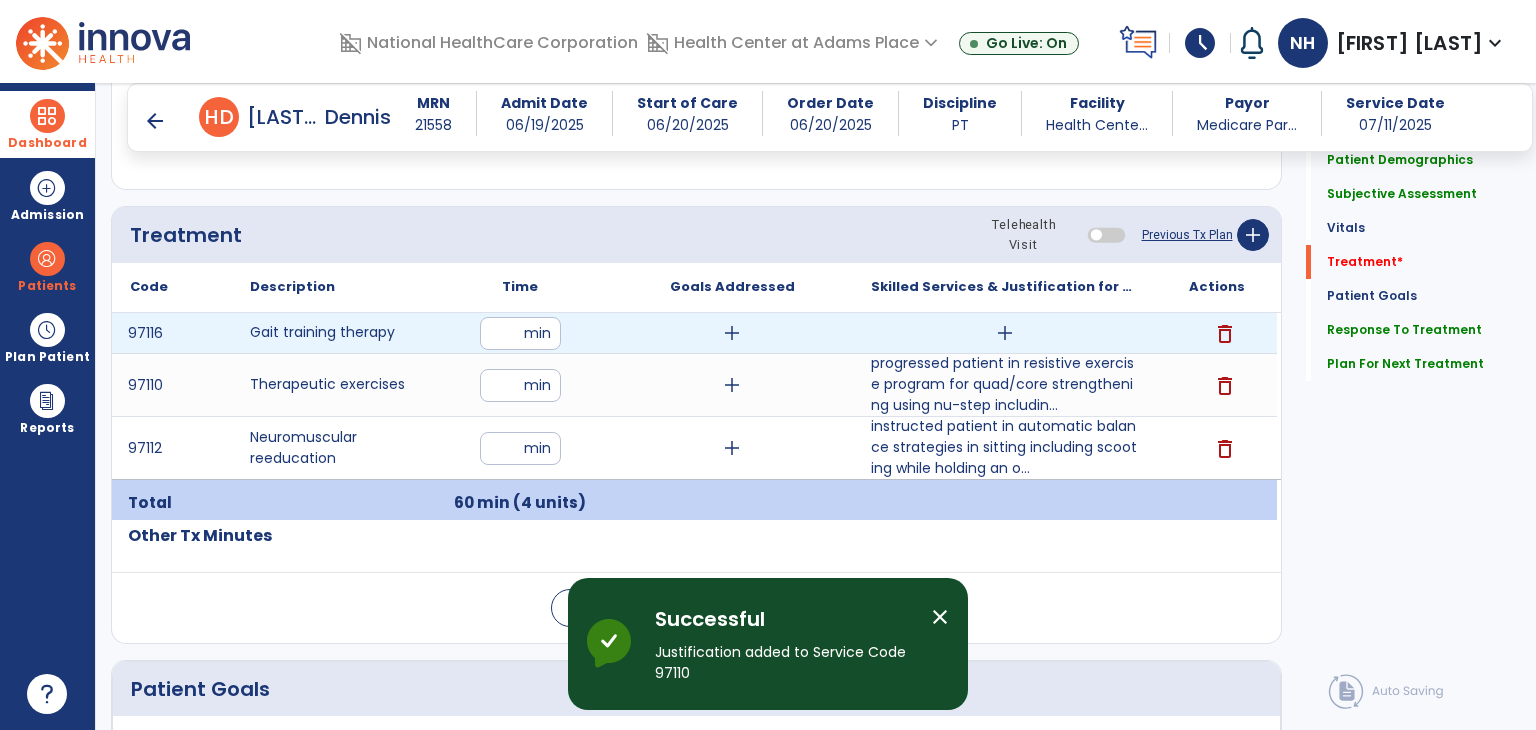 click on "add" at bounding box center [1005, 333] 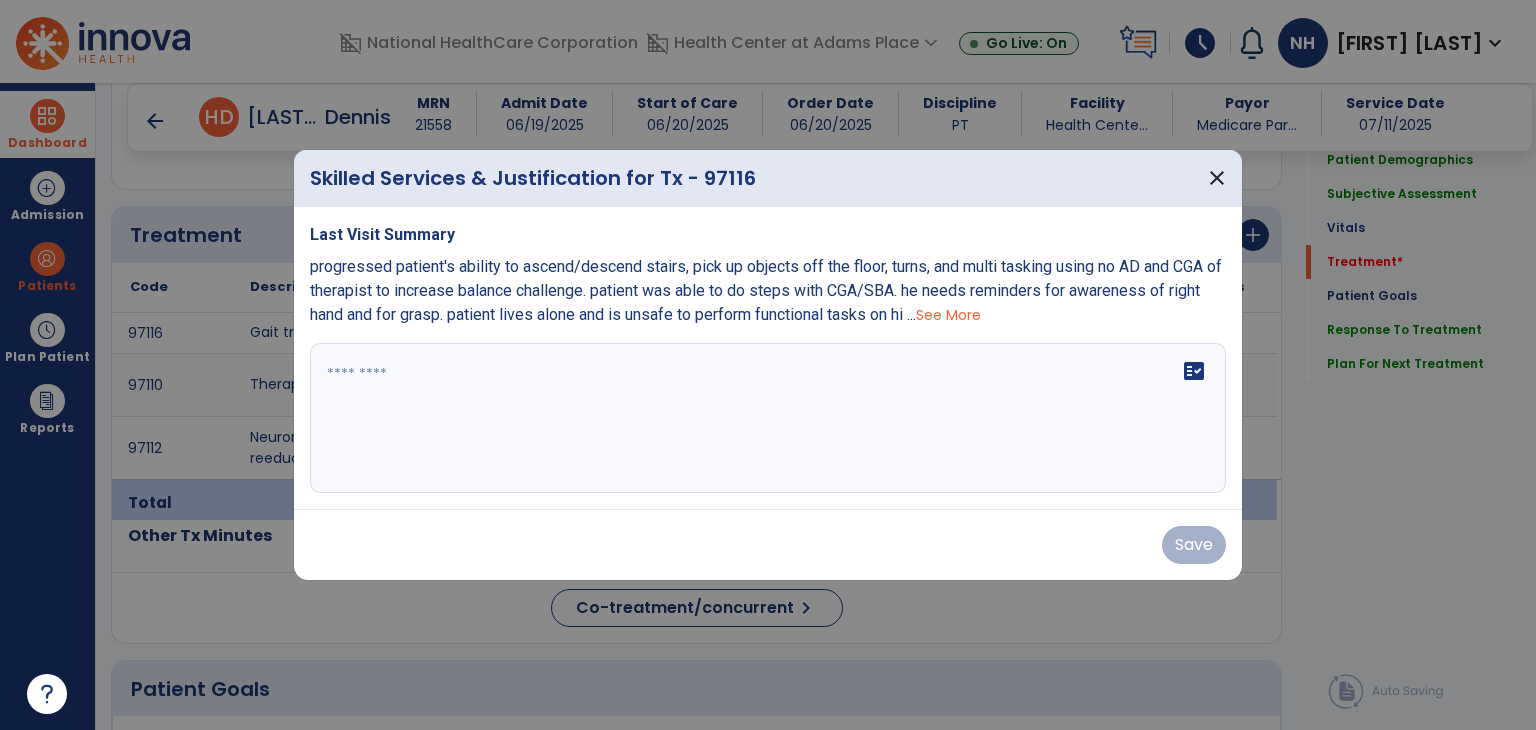click at bounding box center [768, 418] 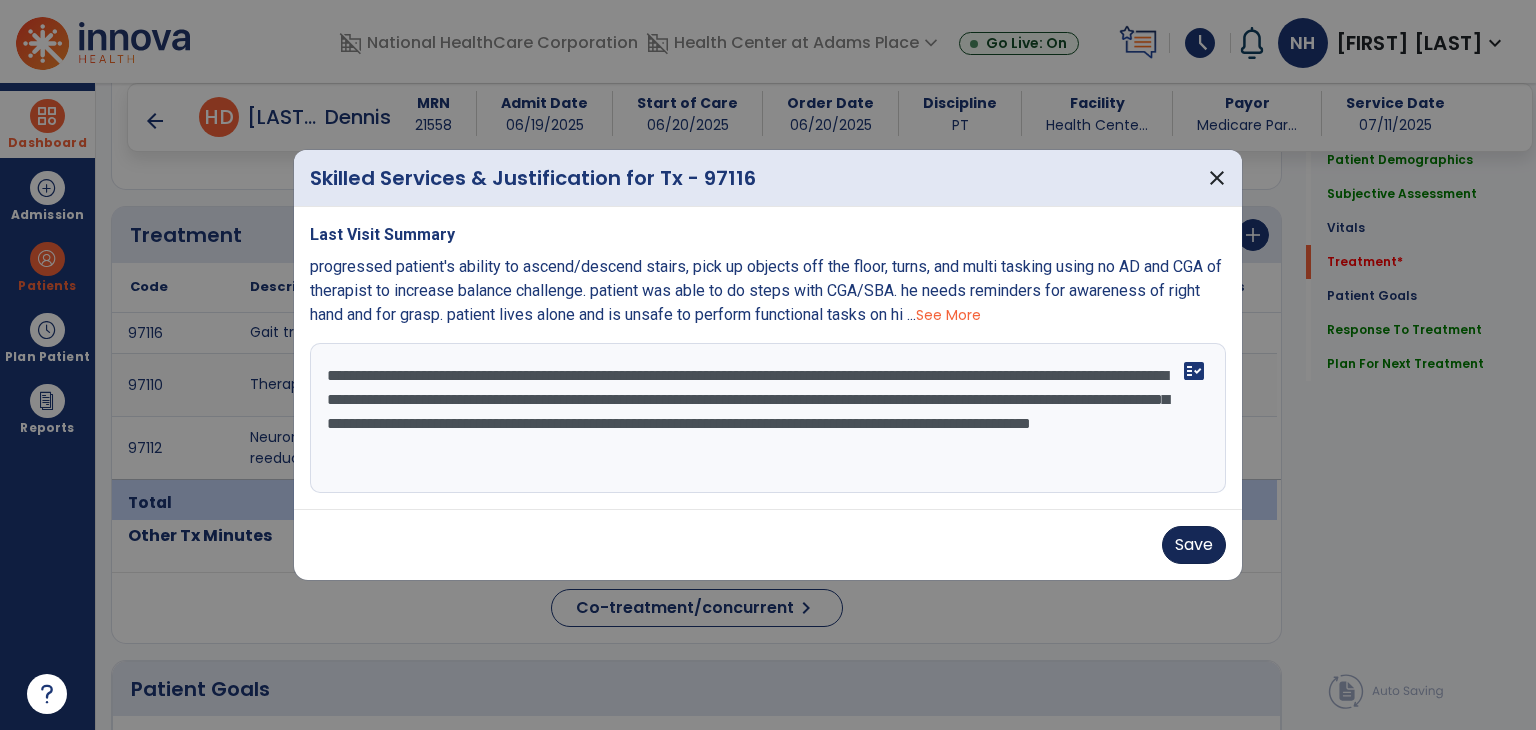 type on "**********" 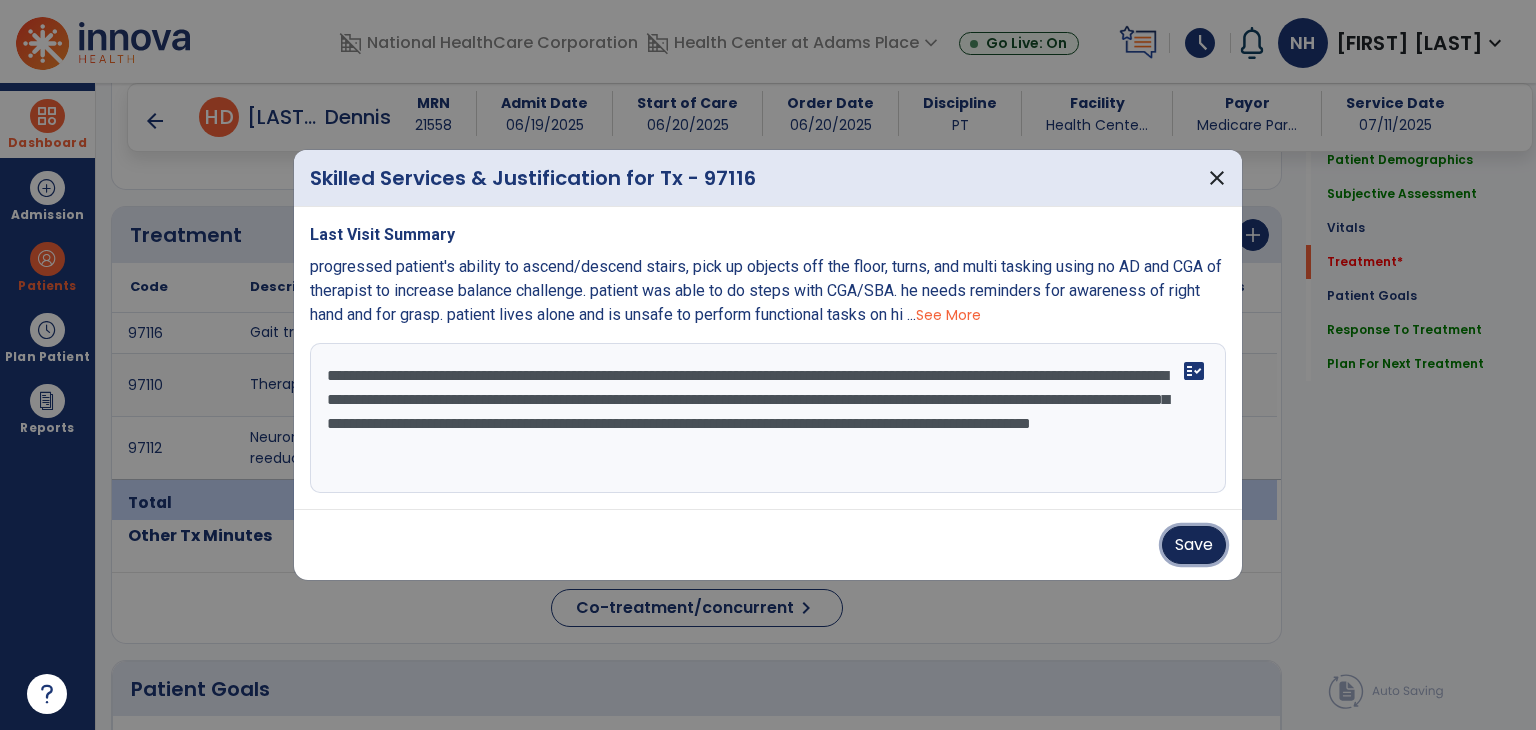 click on "Save" at bounding box center (1194, 545) 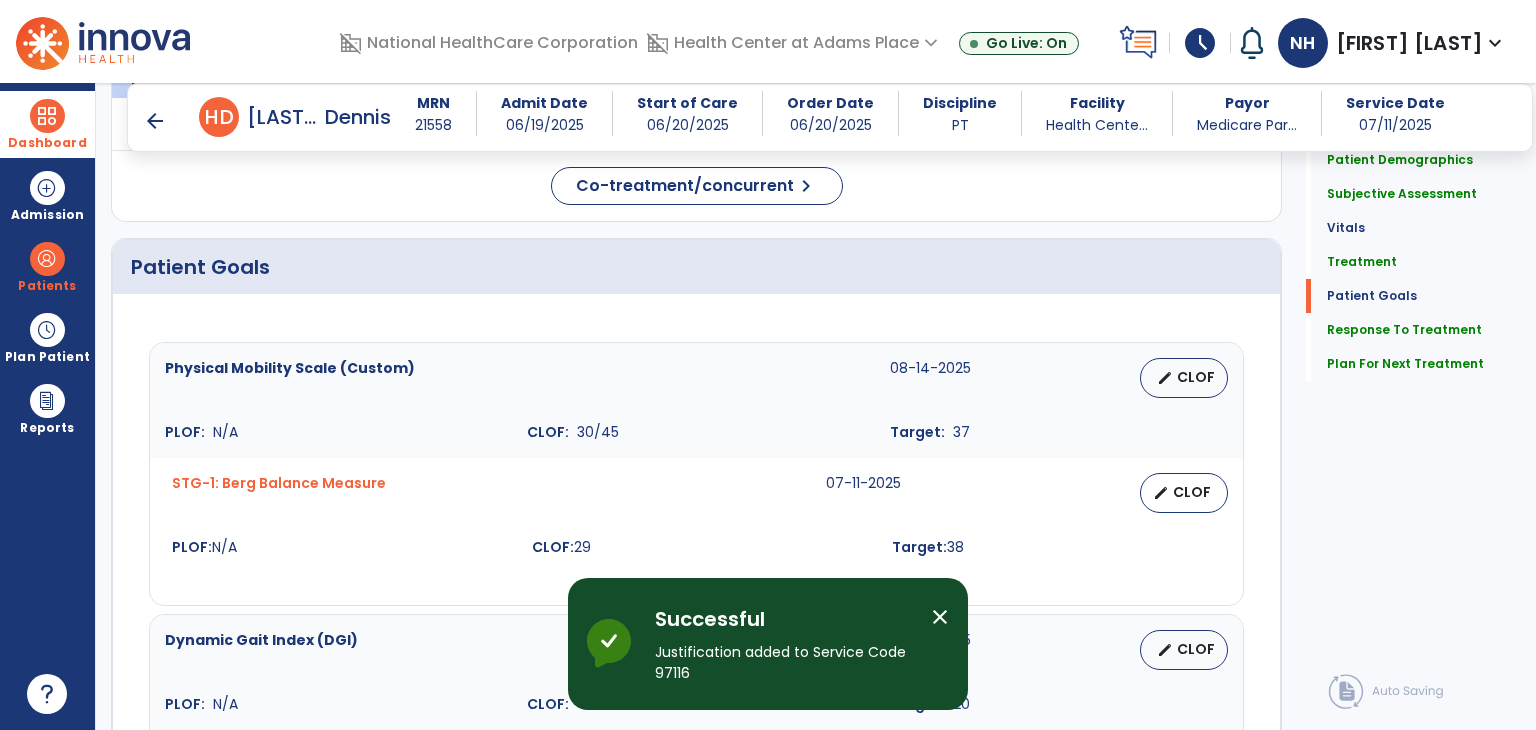 scroll, scrollTop: 2404, scrollLeft: 0, axis: vertical 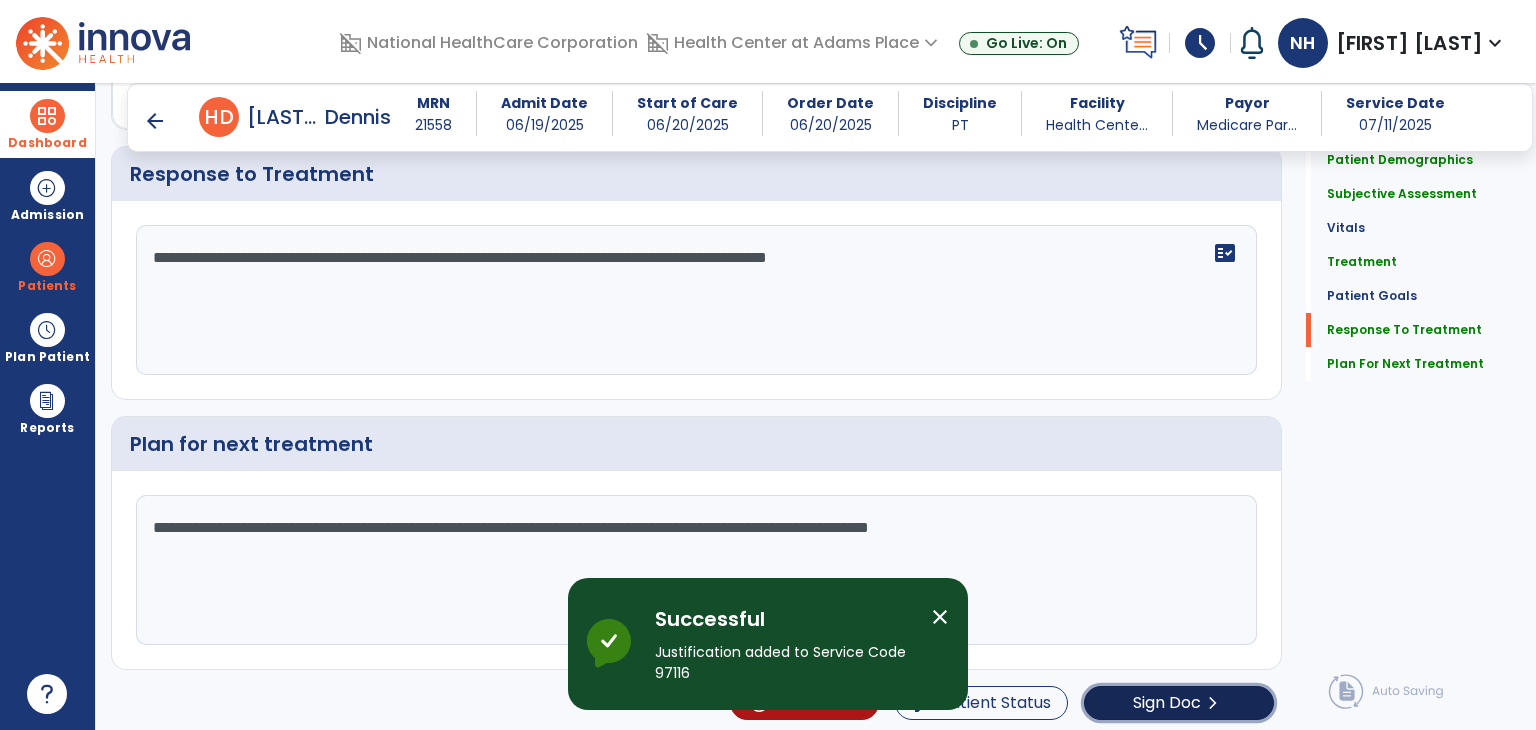 click on "chevron_right" 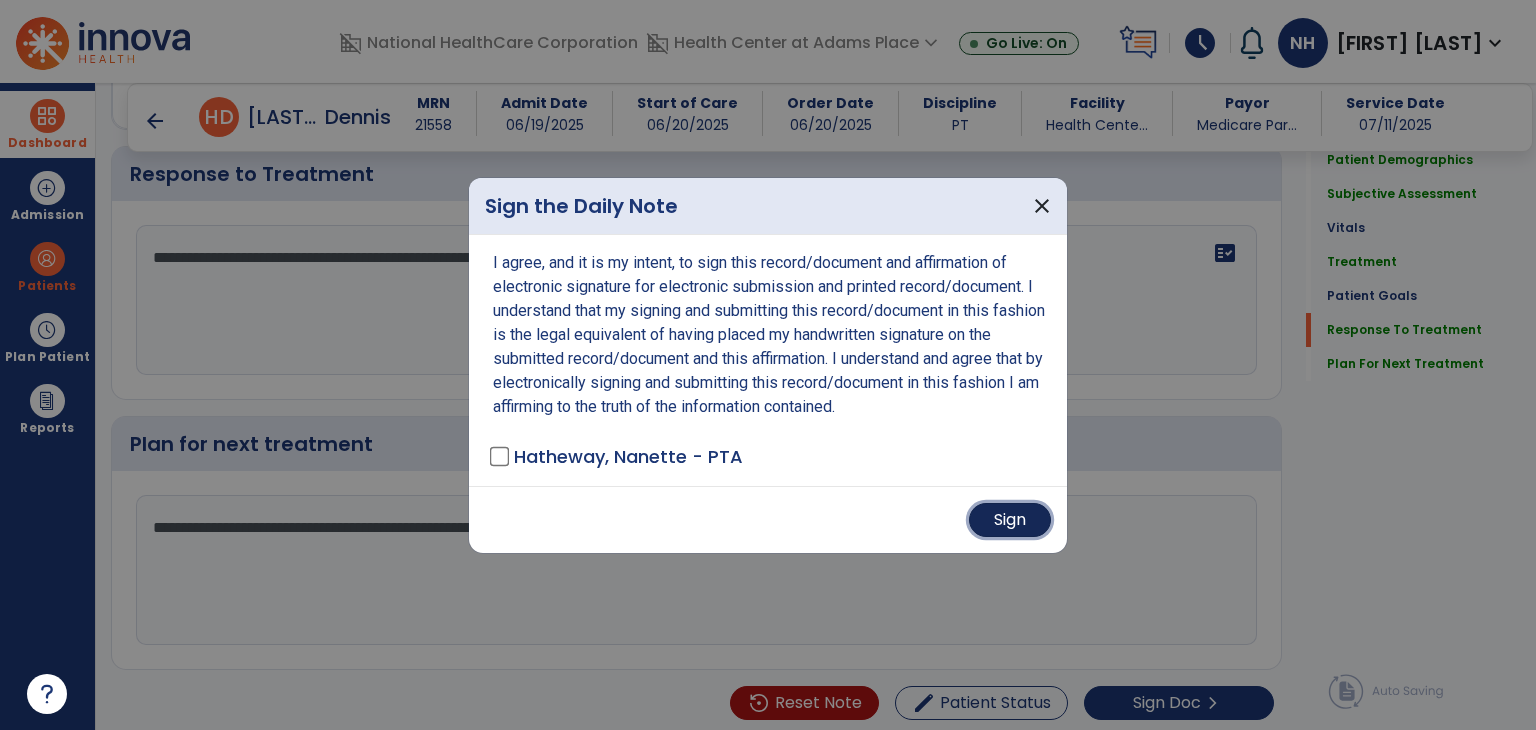 click on "Sign" at bounding box center (1010, 520) 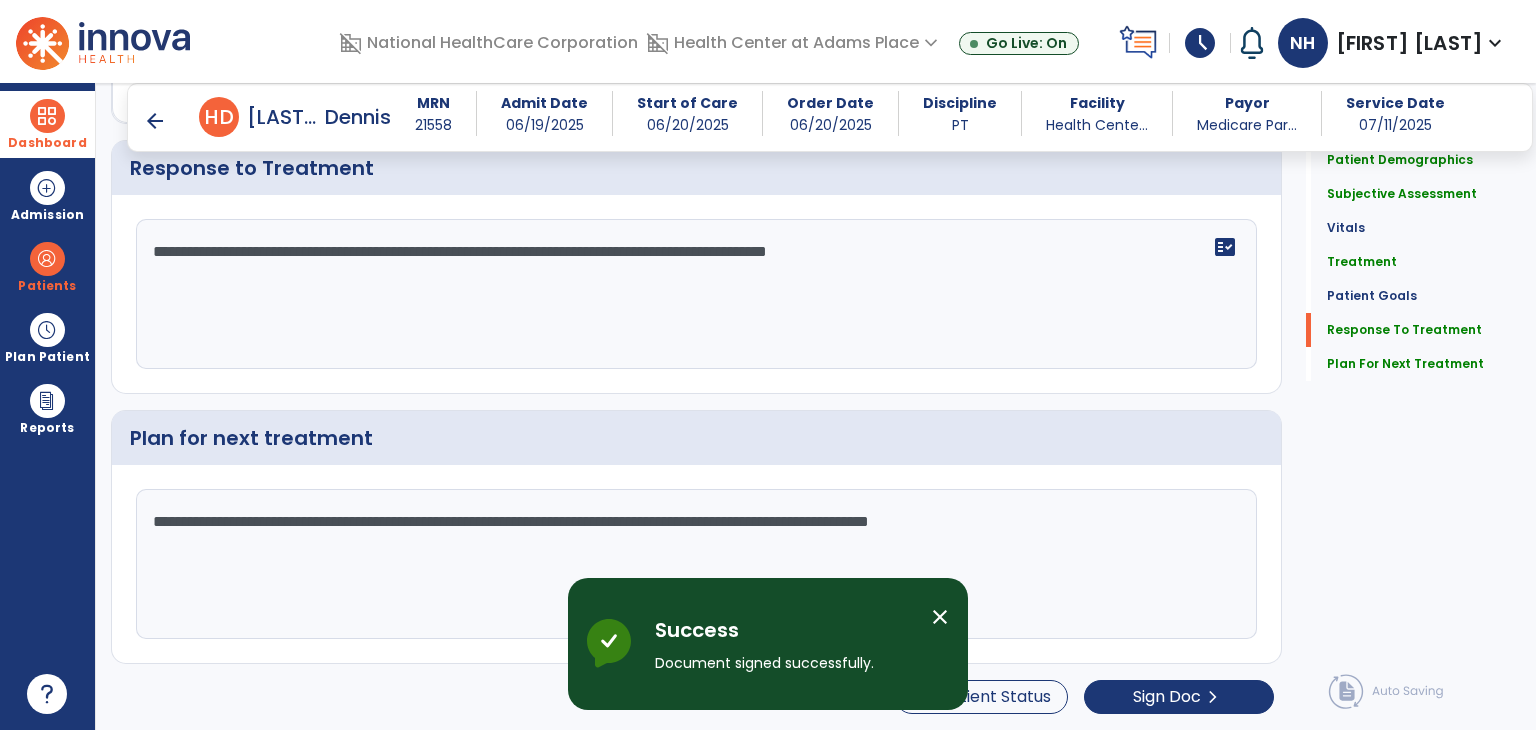 scroll, scrollTop: 0, scrollLeft: 0, axis: both 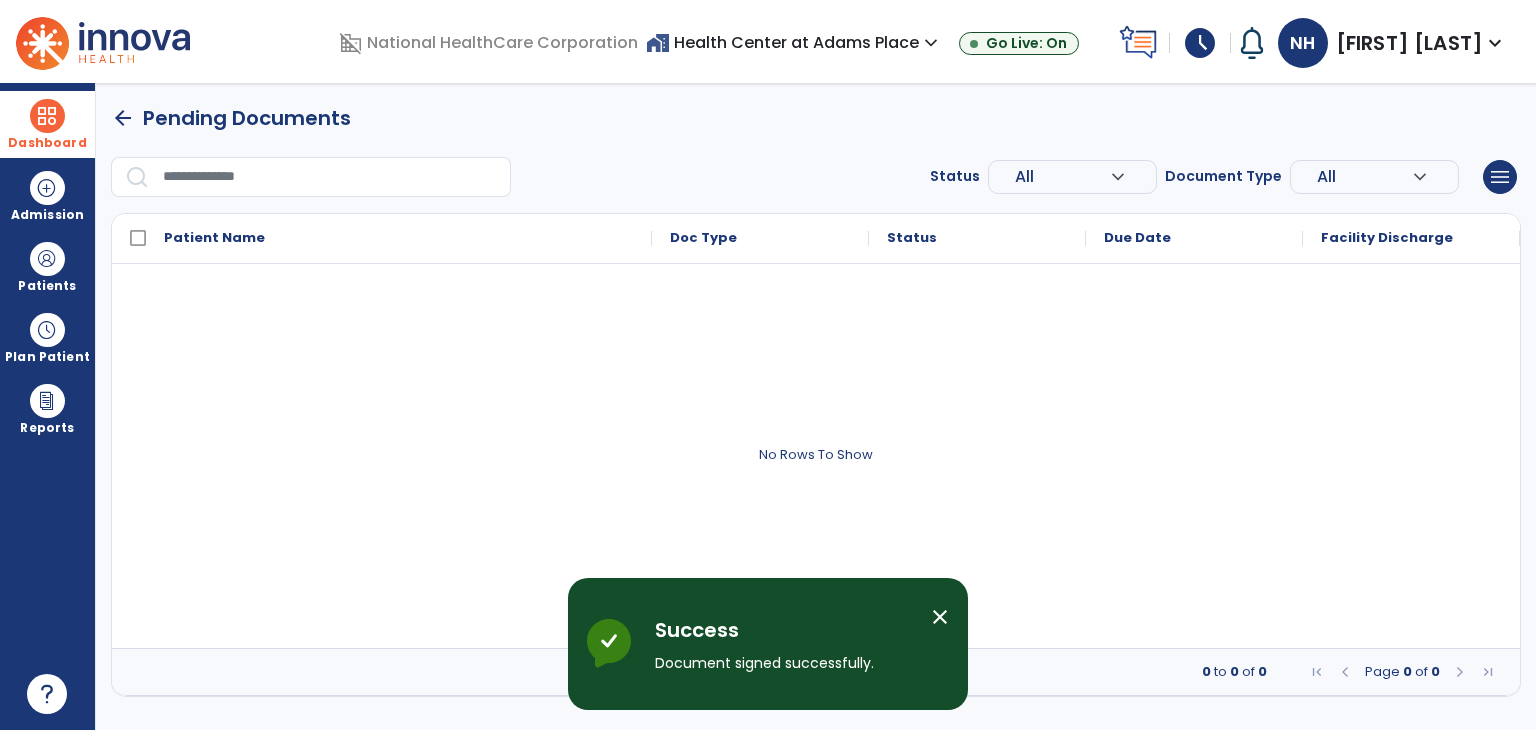 click on "Dashboard" at bounding box center [47, 143] 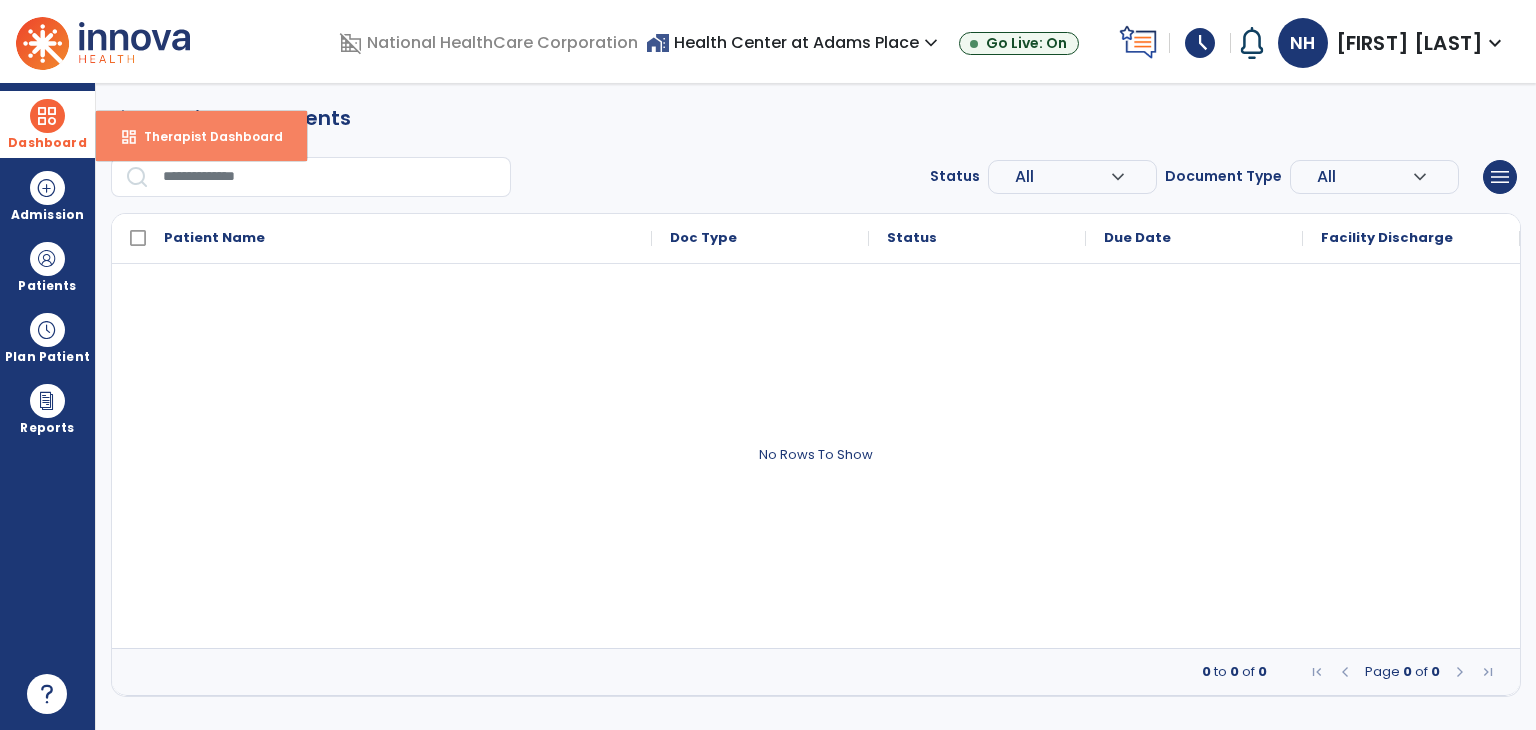 click on "Therapist Dashboard" at bounding box center (205, 136) 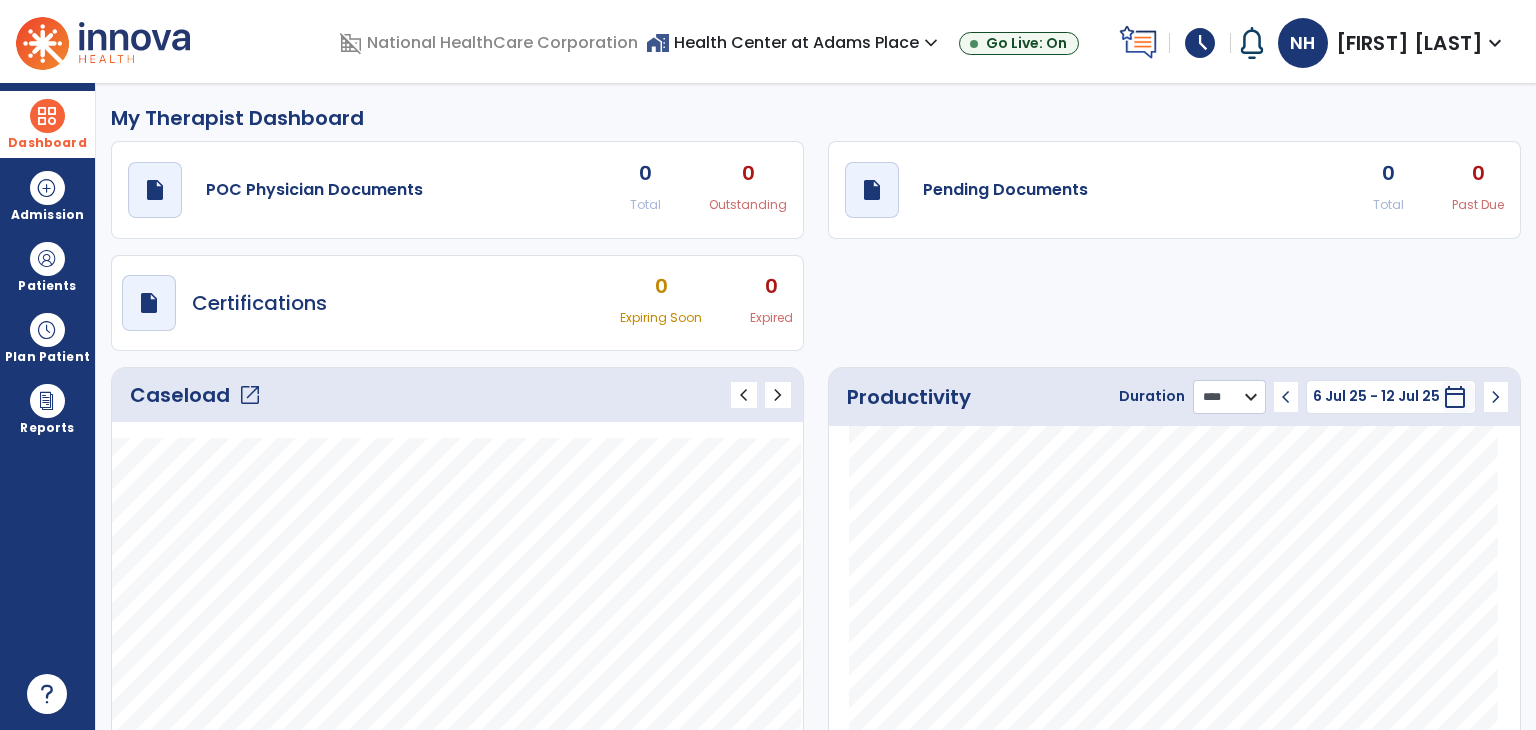 click on "******** **** ***" 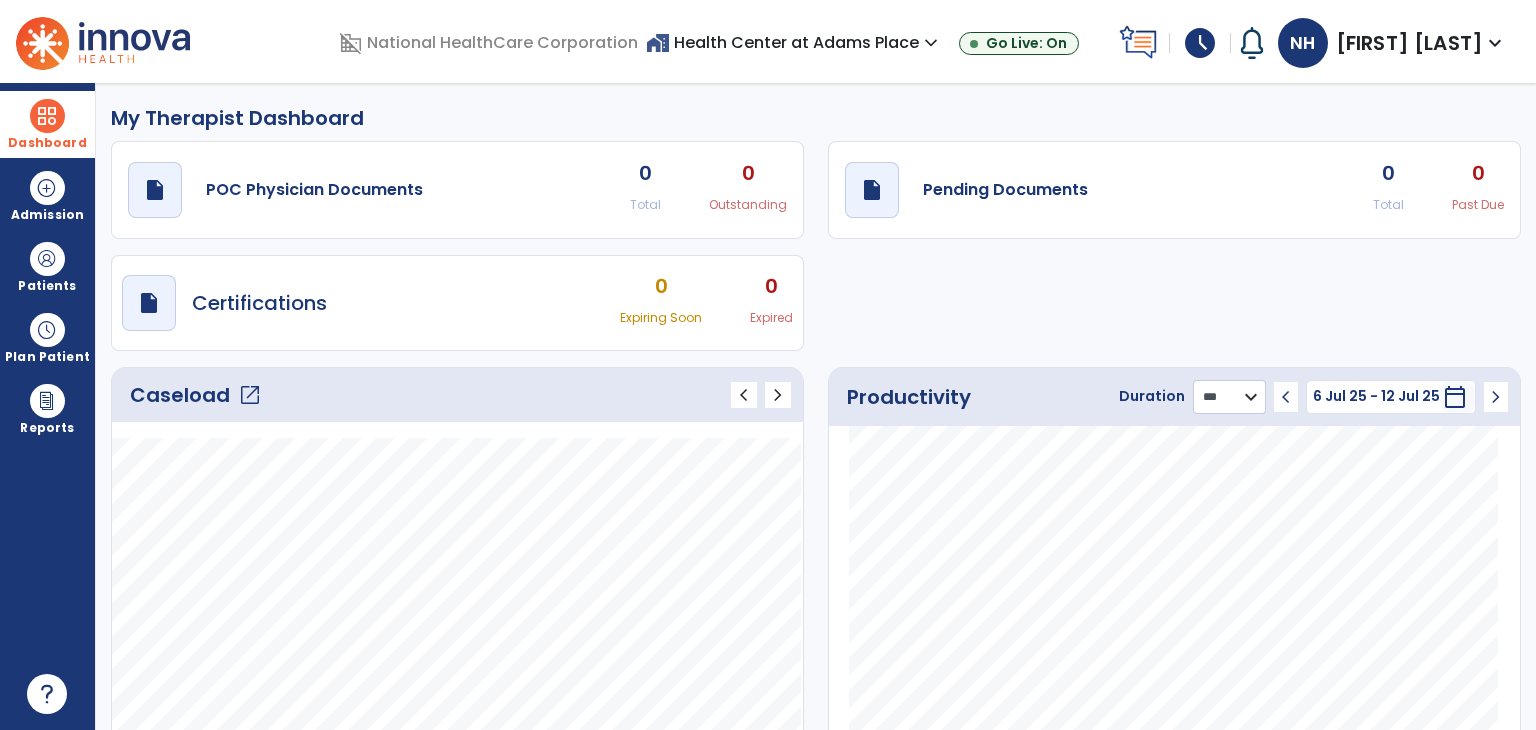 click on "******** **** ***" 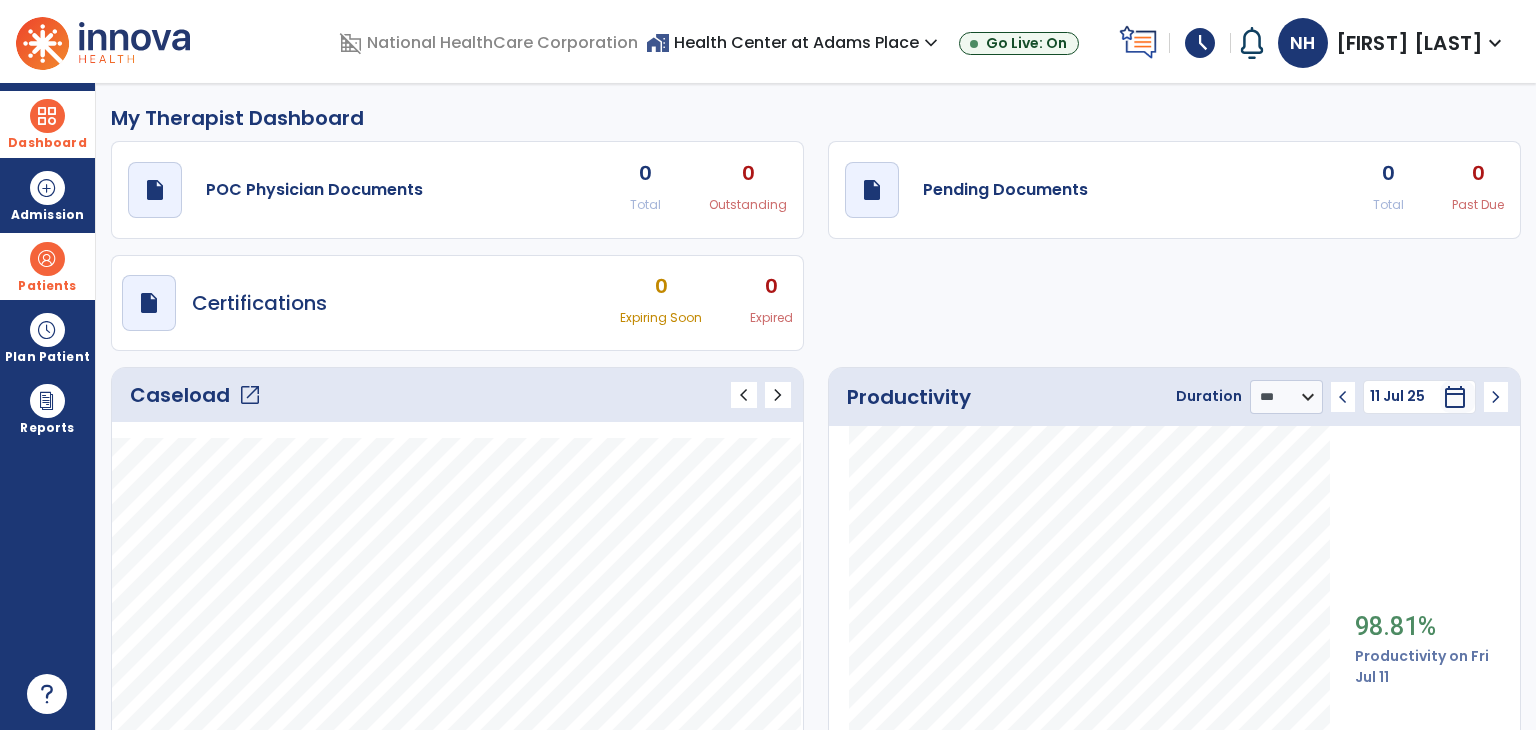 click at bounding box center [47, 259] 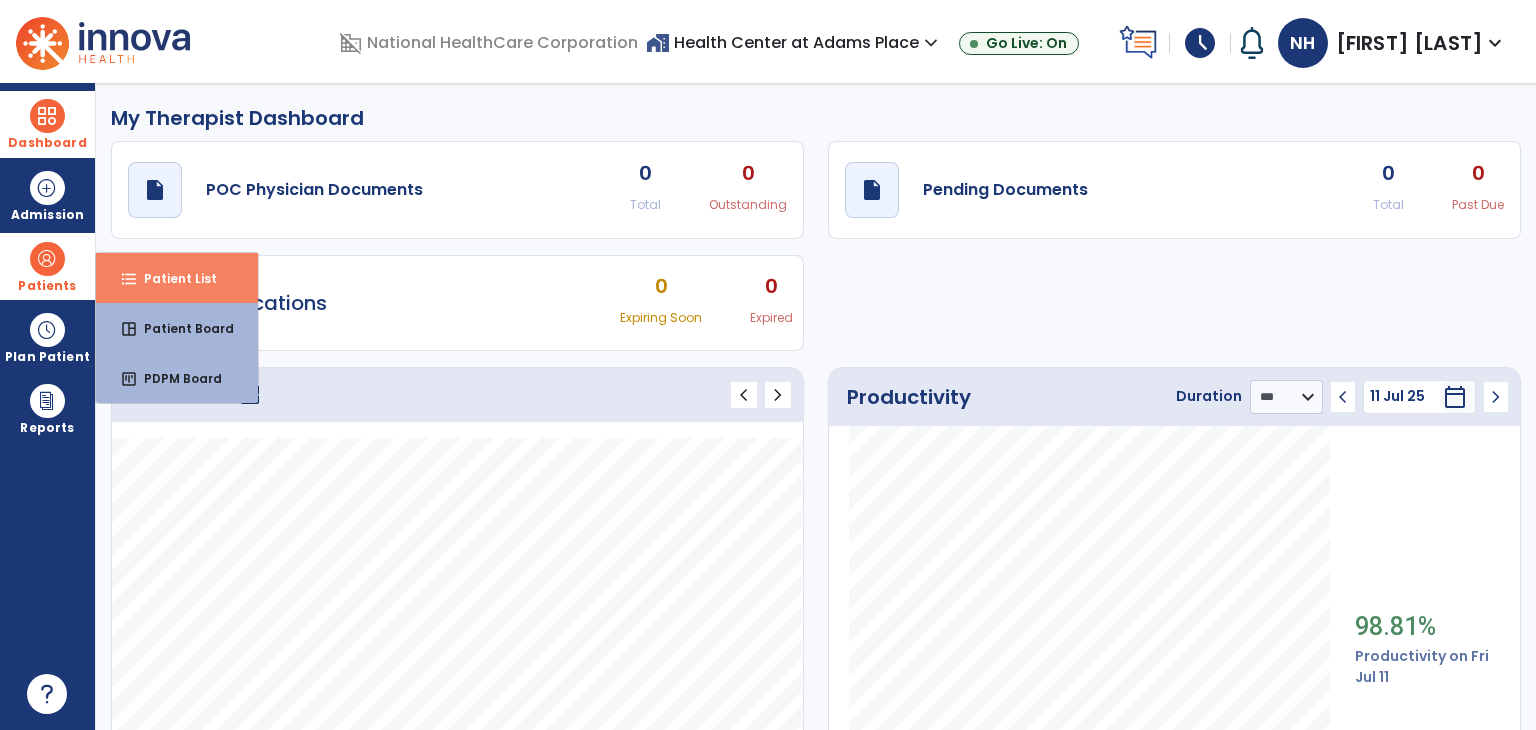 click on "Patient List" at bounding box center (172, 278) 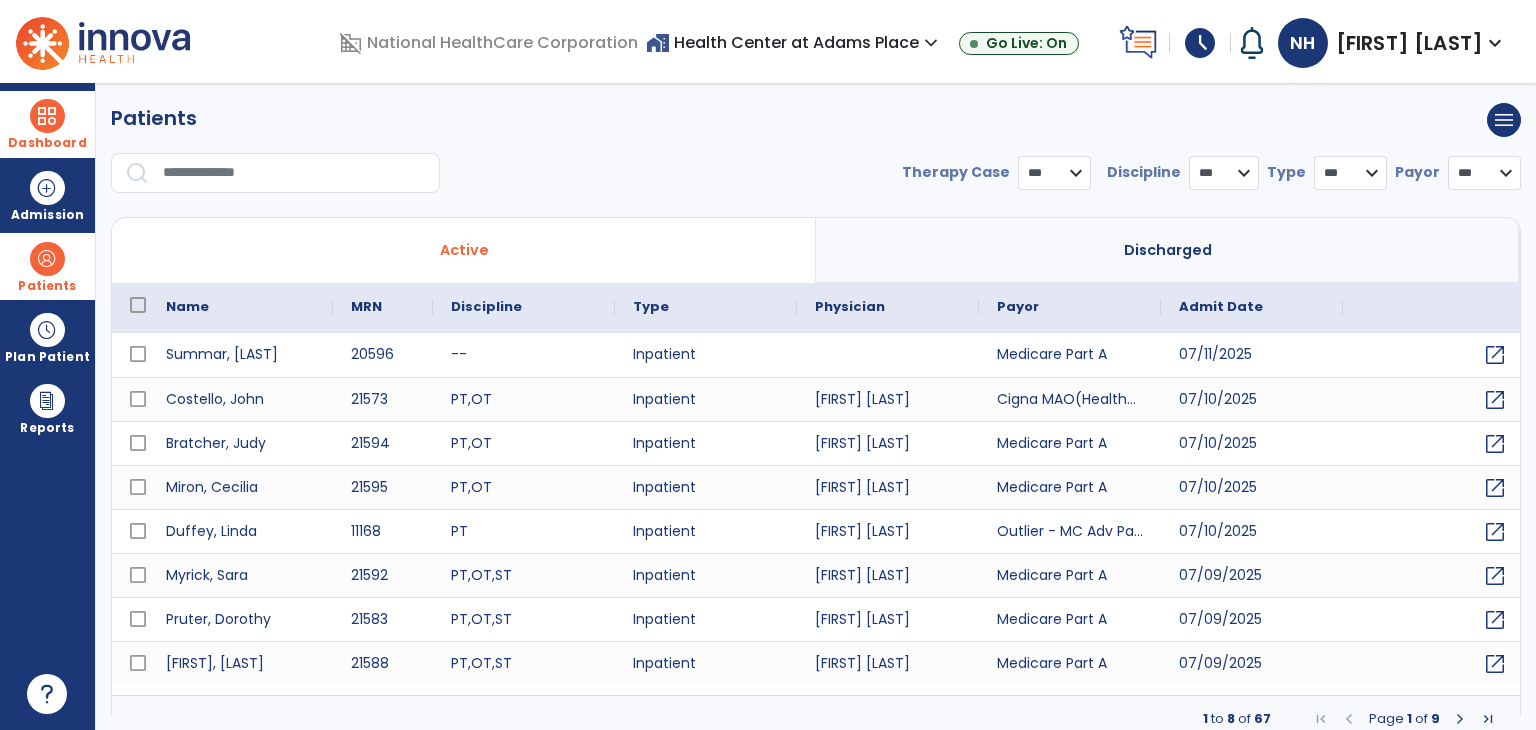 select on "***" 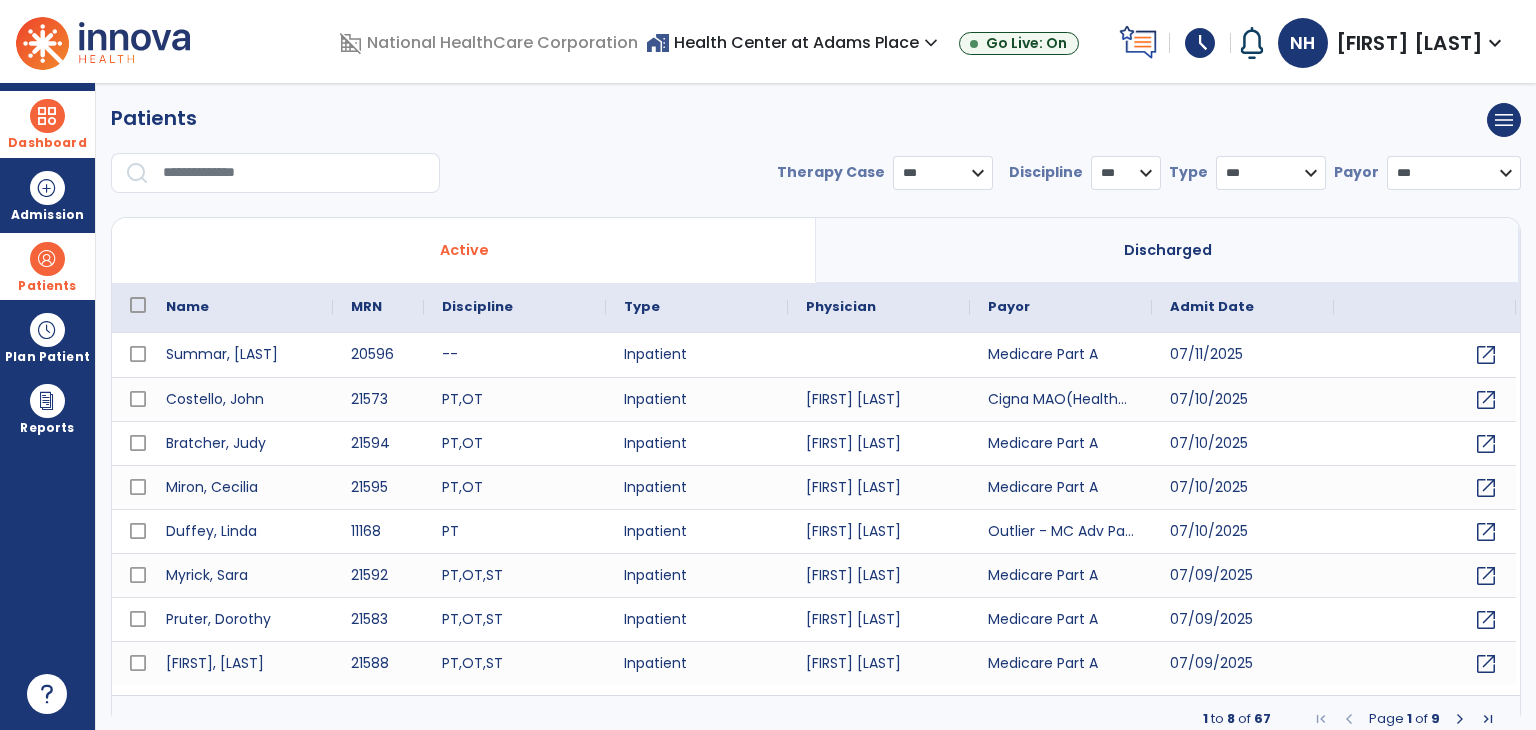 click at bounding box center [294, 173] 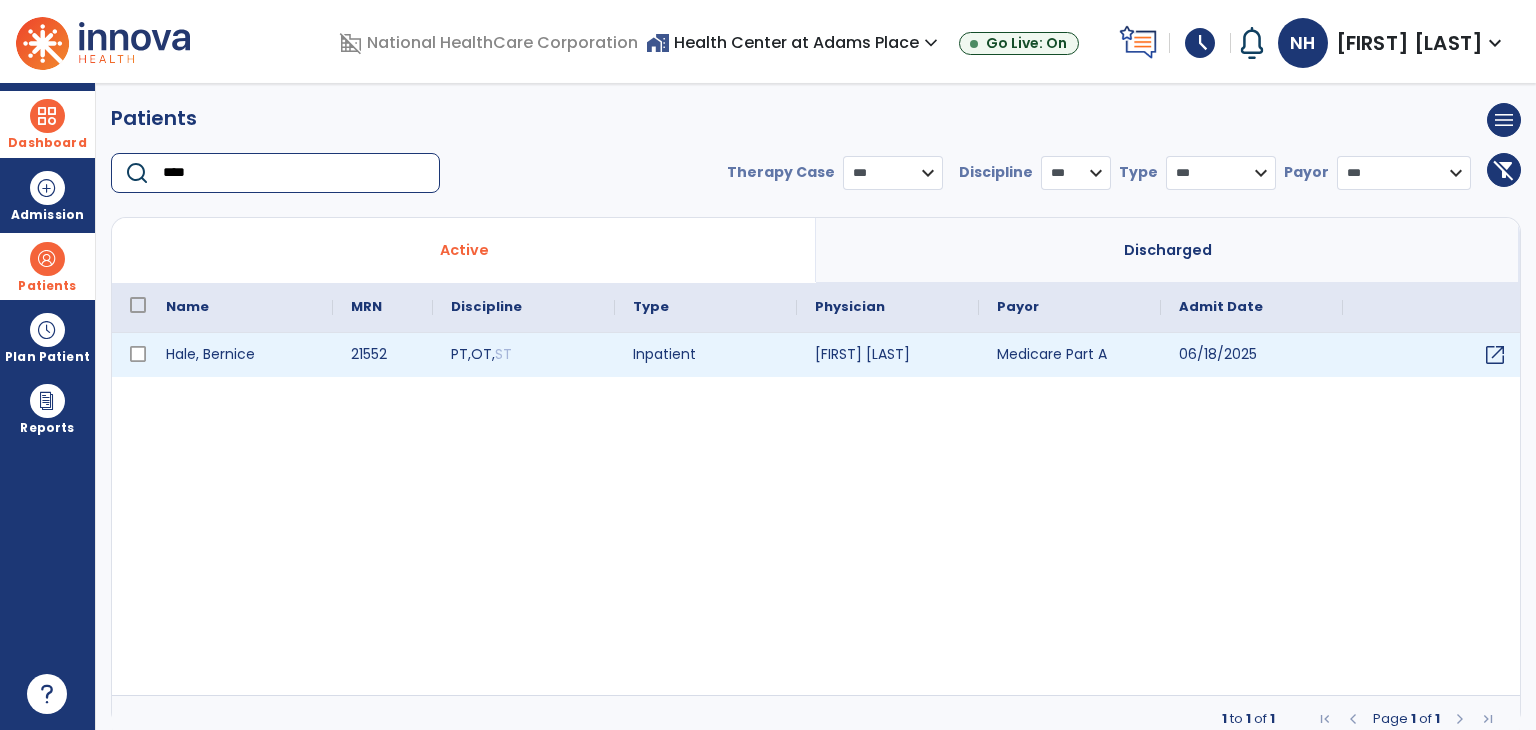 type on "****" 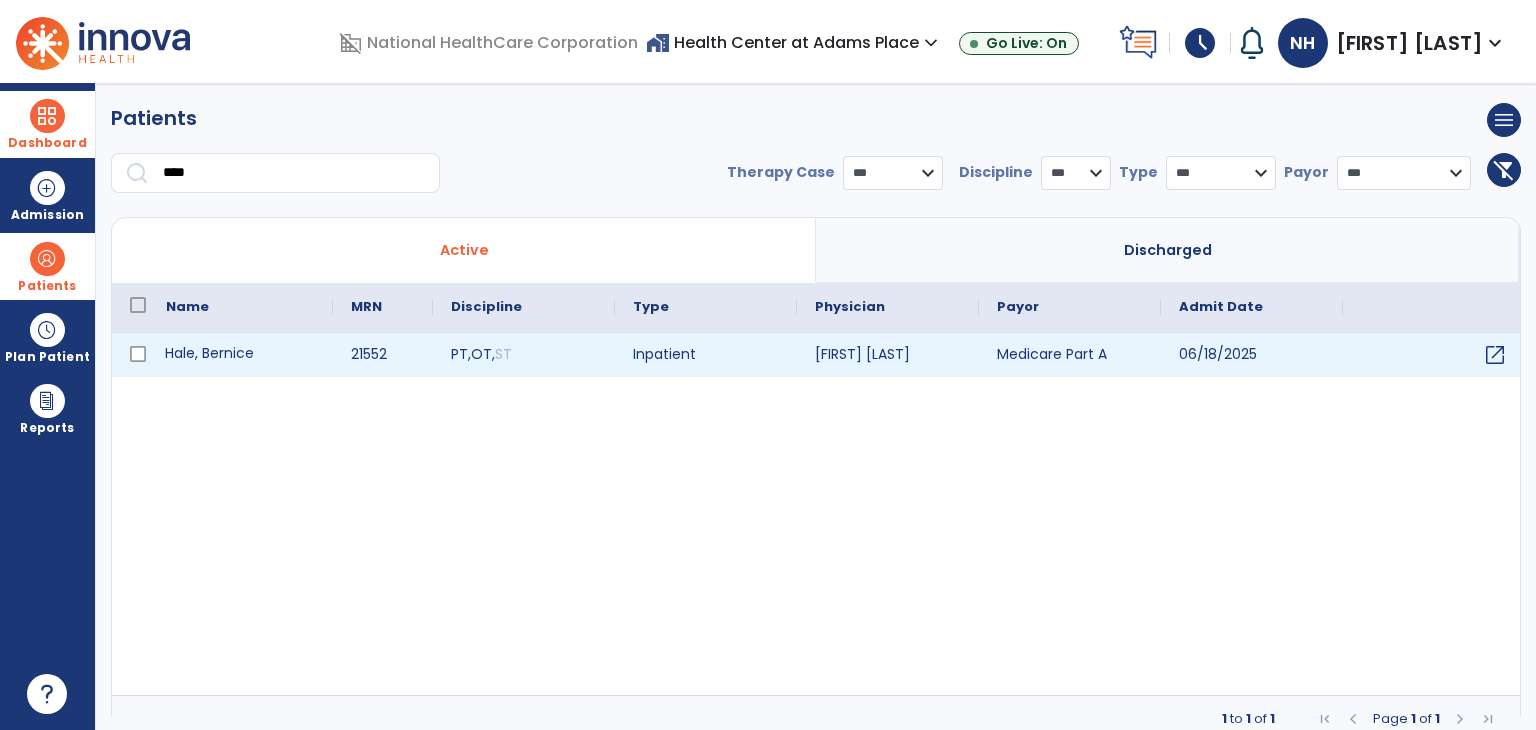 click on "Hale, Bernice" at bounding box center (240, 355) 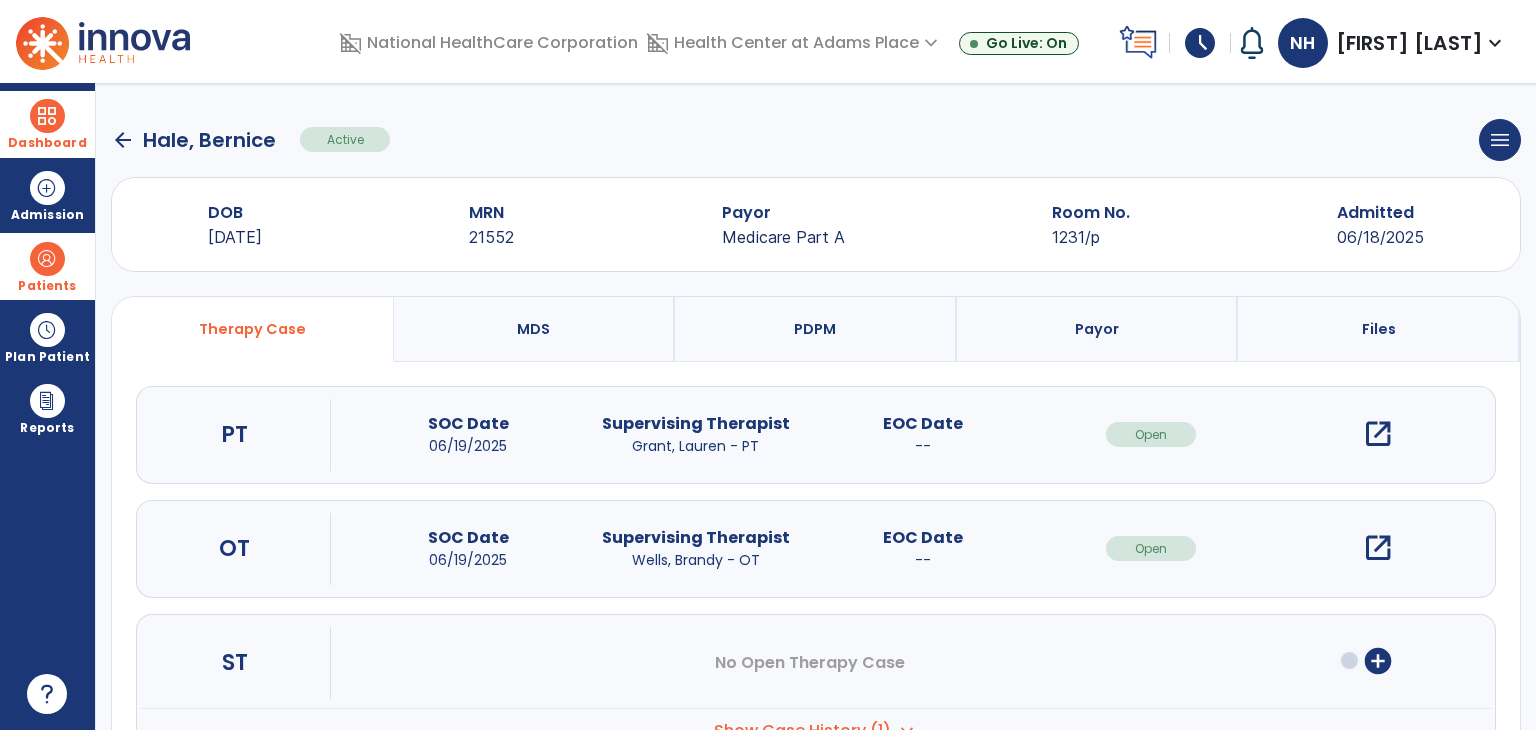click on "open_in_new" at bounding box center [1378, 434] 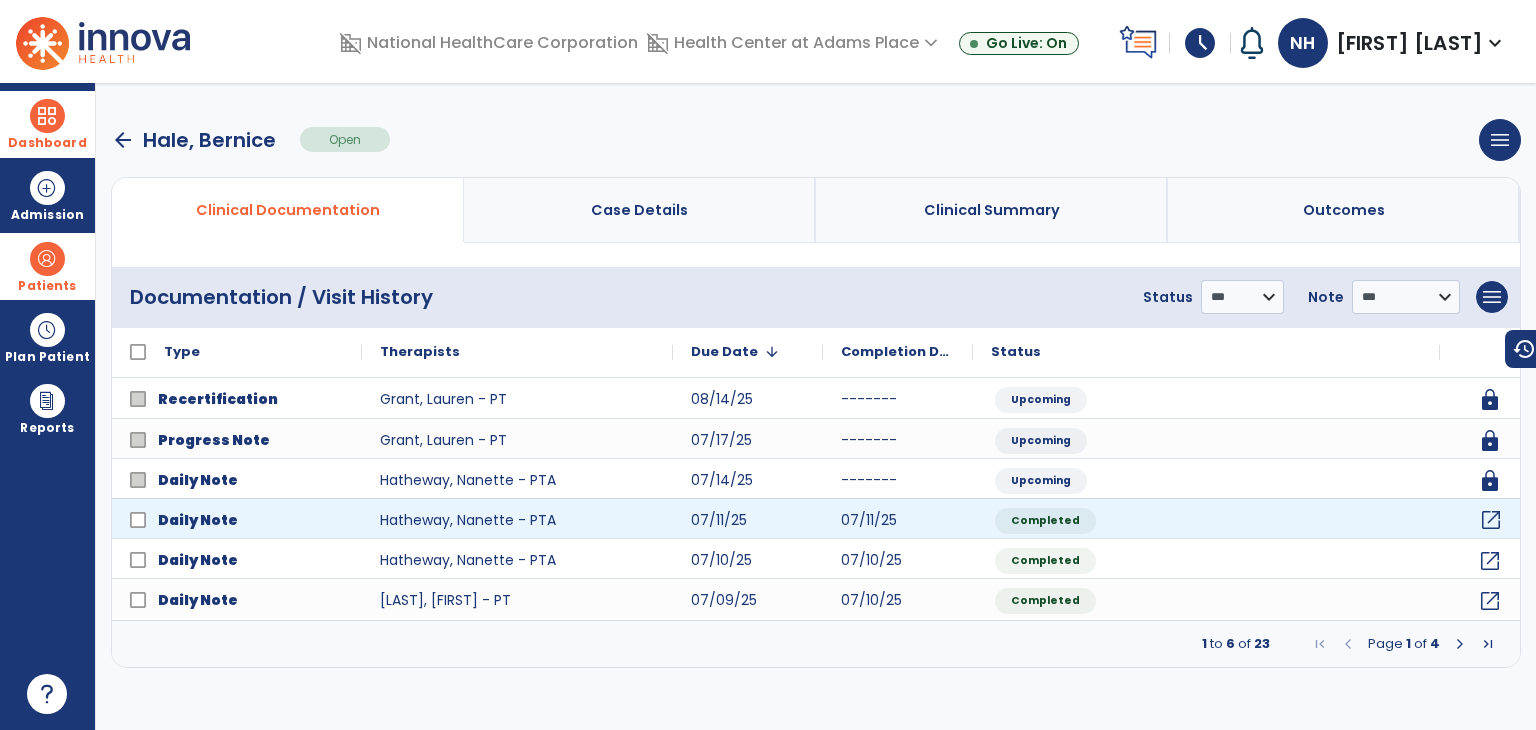 click on "open_in_new" 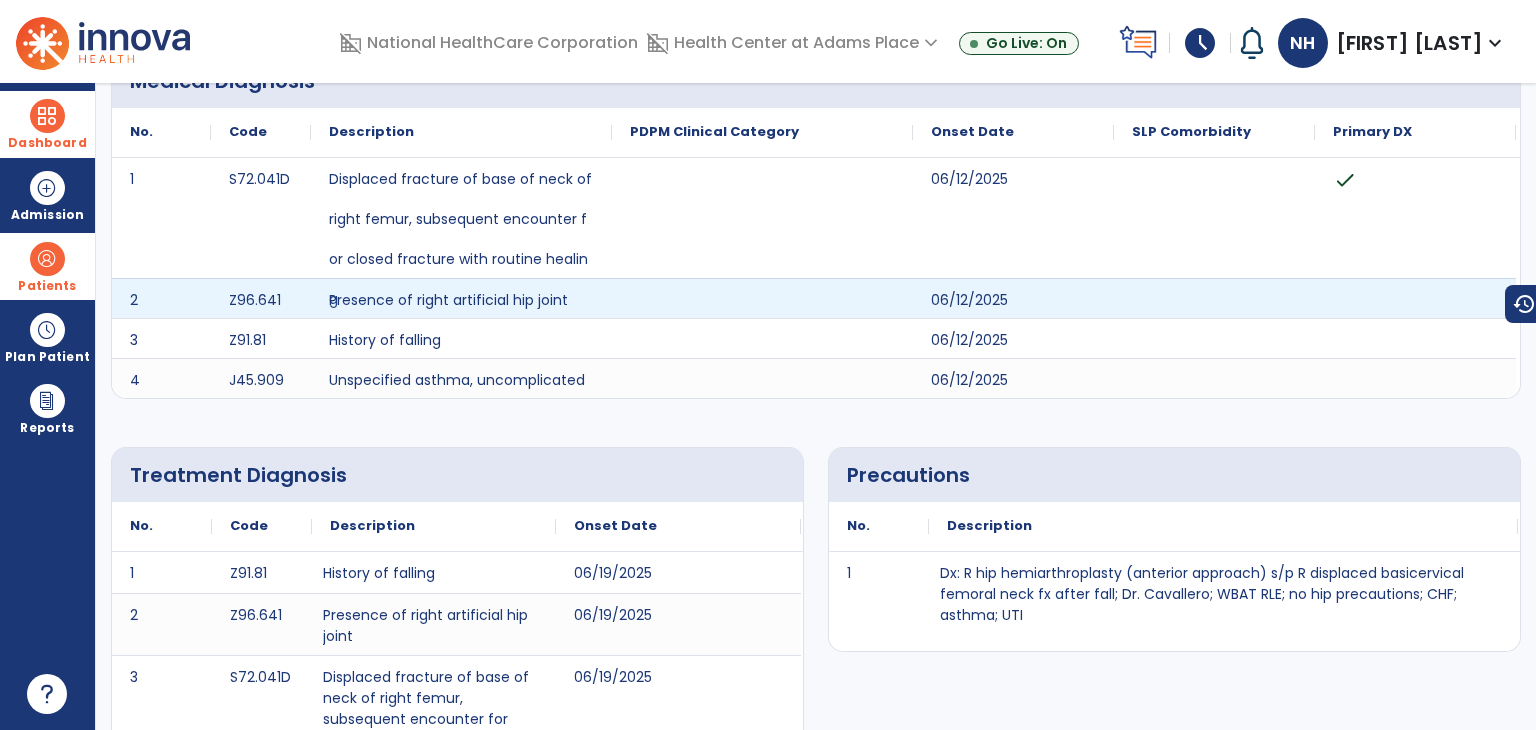 scroll, scrollTop: 0, scrollLeft: 0, axis: both 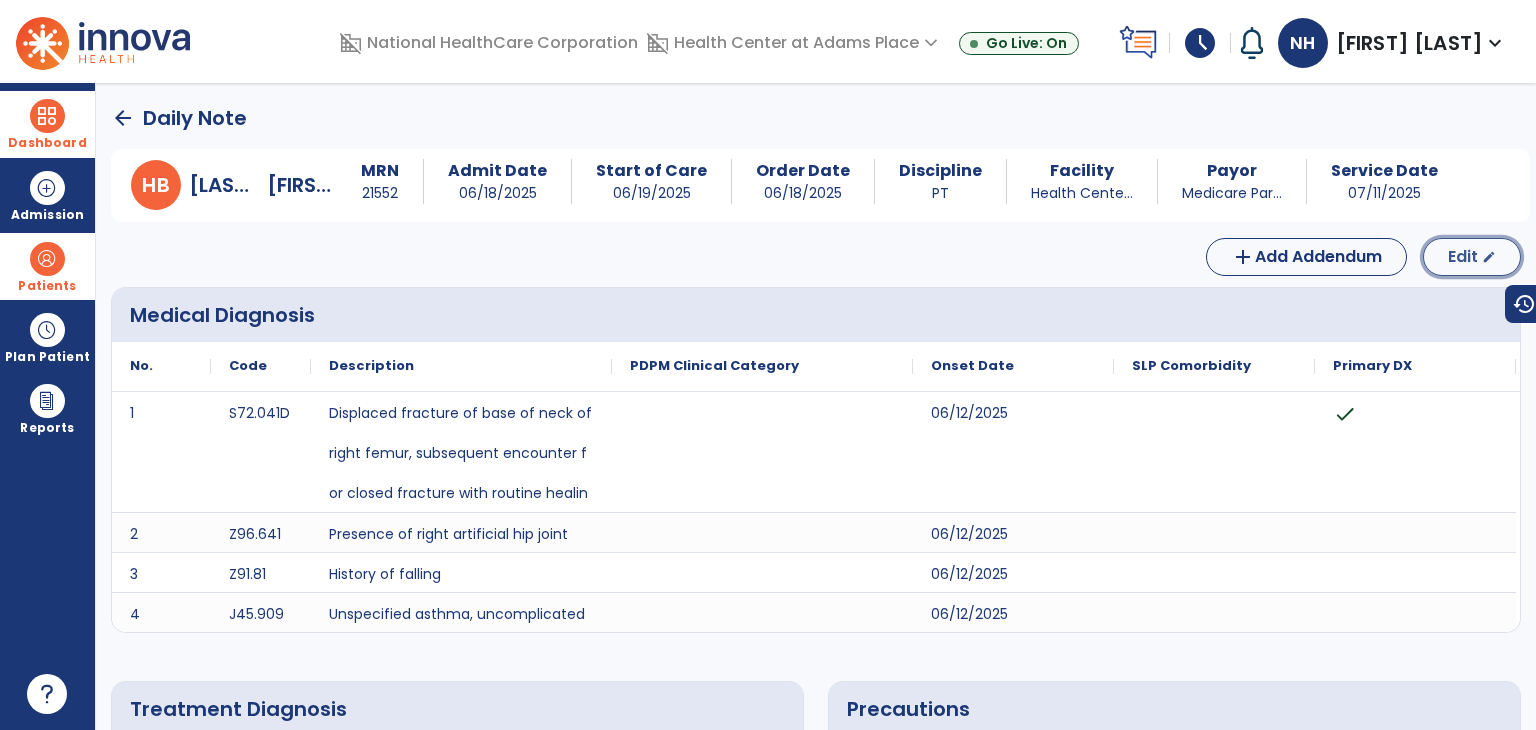 click on "Edit" 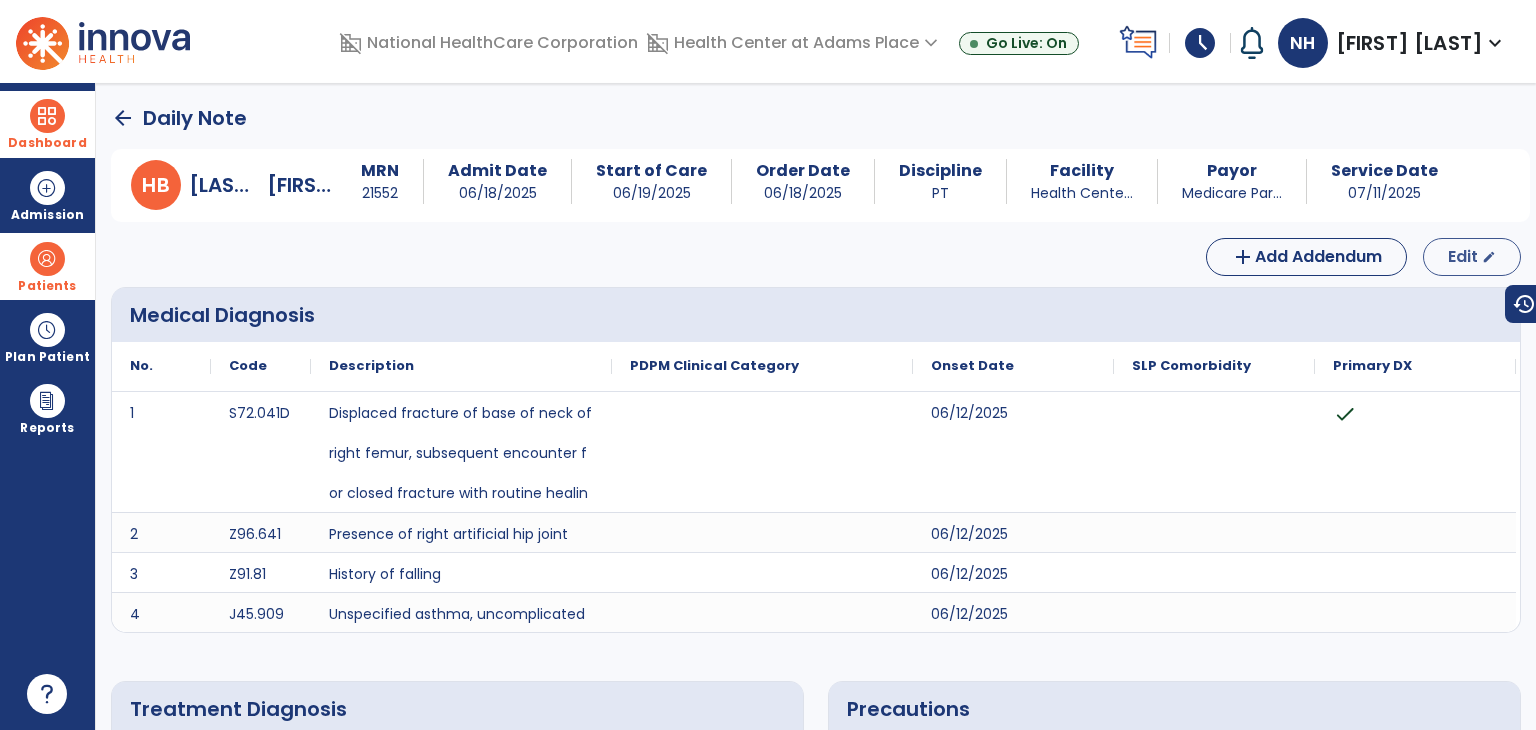 select on "*" 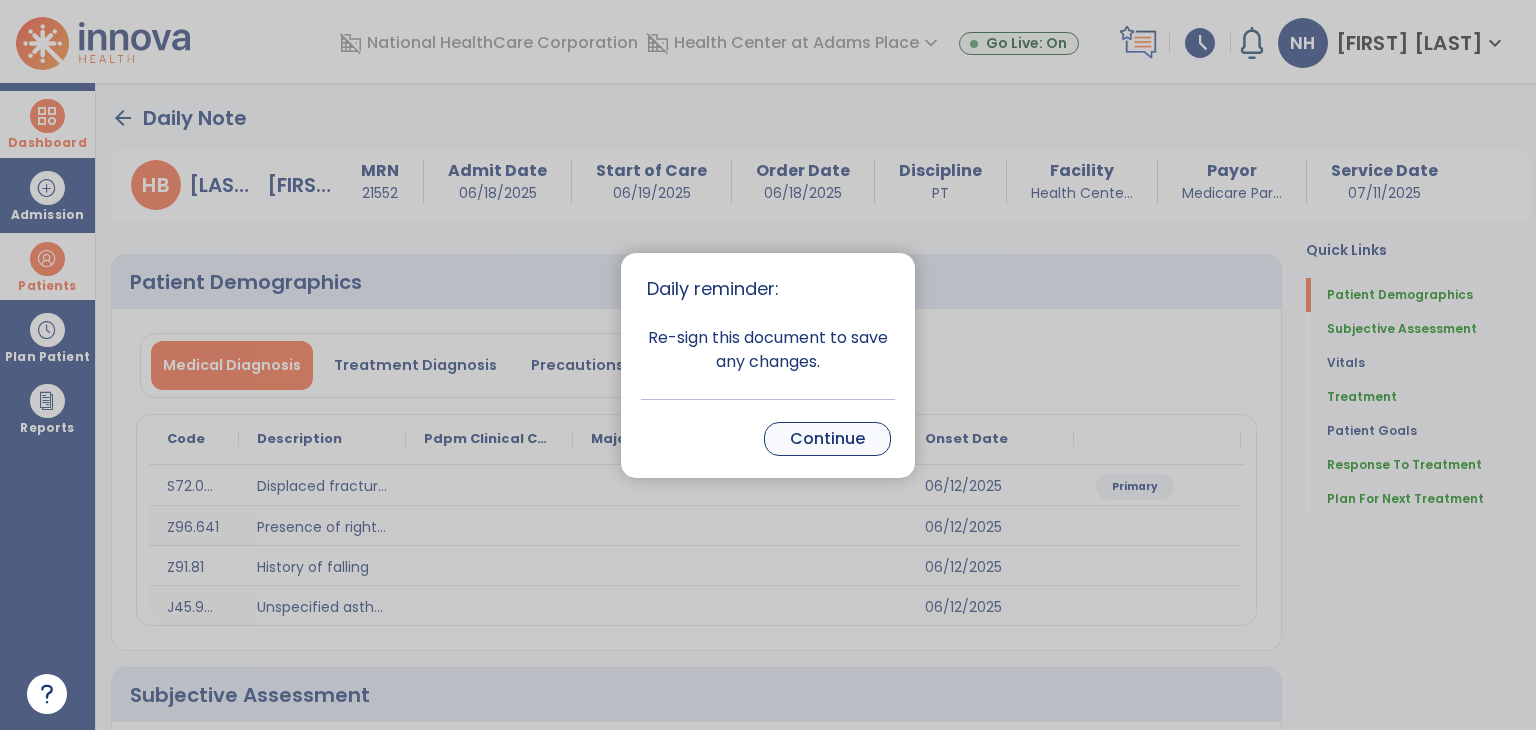 click on "Continue" at bounding box center (827, 439) 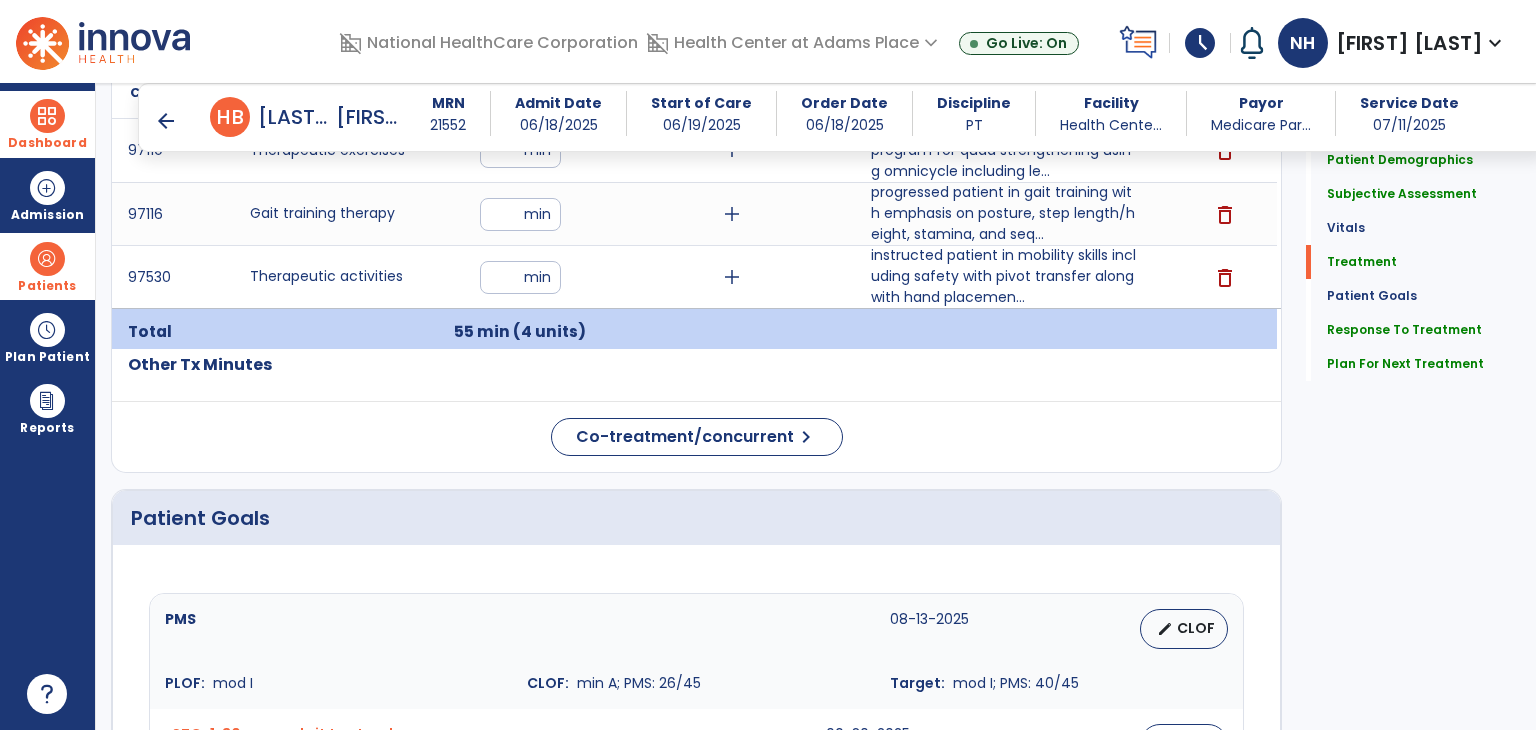 scroll, scrollTop: 1363, scrollLeft: 0, axis: vertical 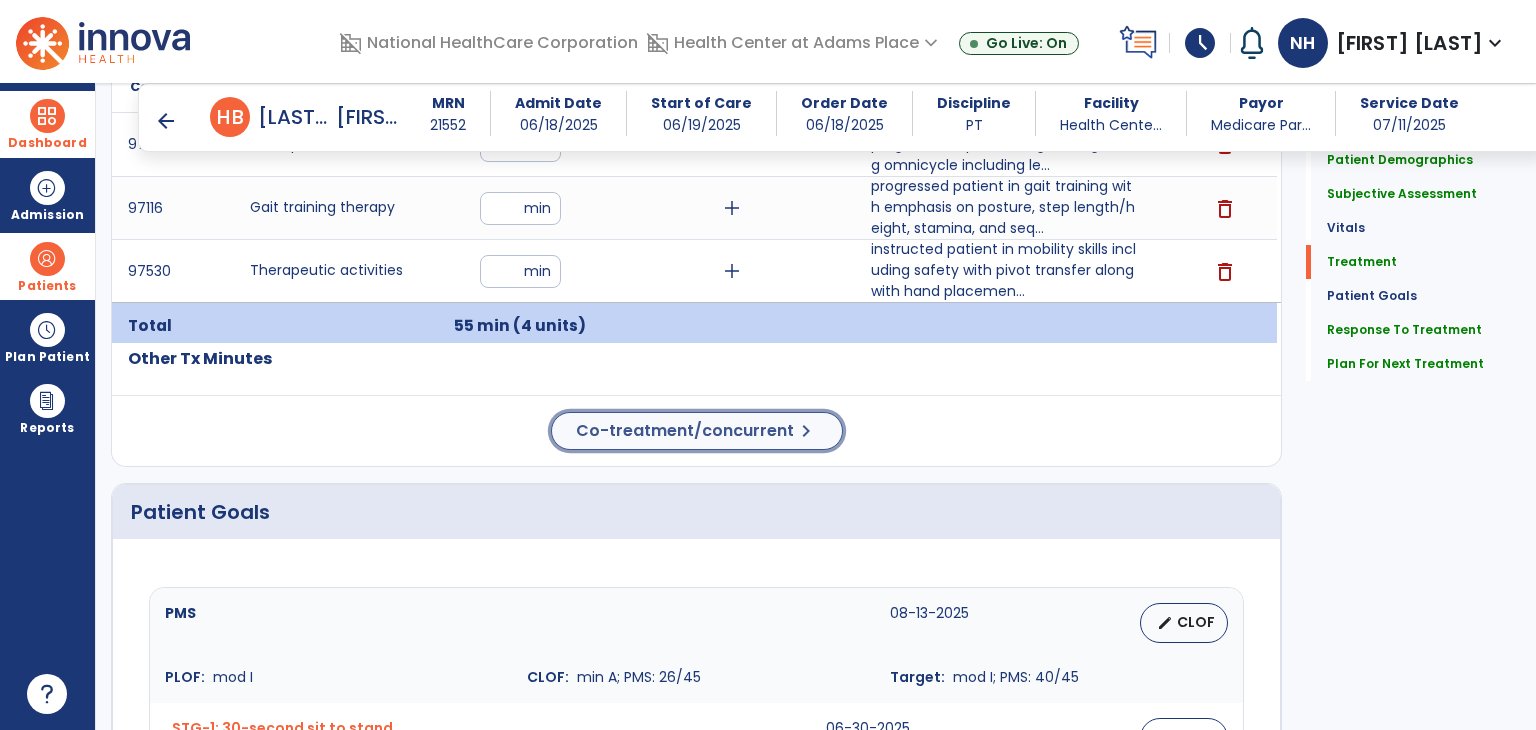 click on "Co-treatment/concurrent" 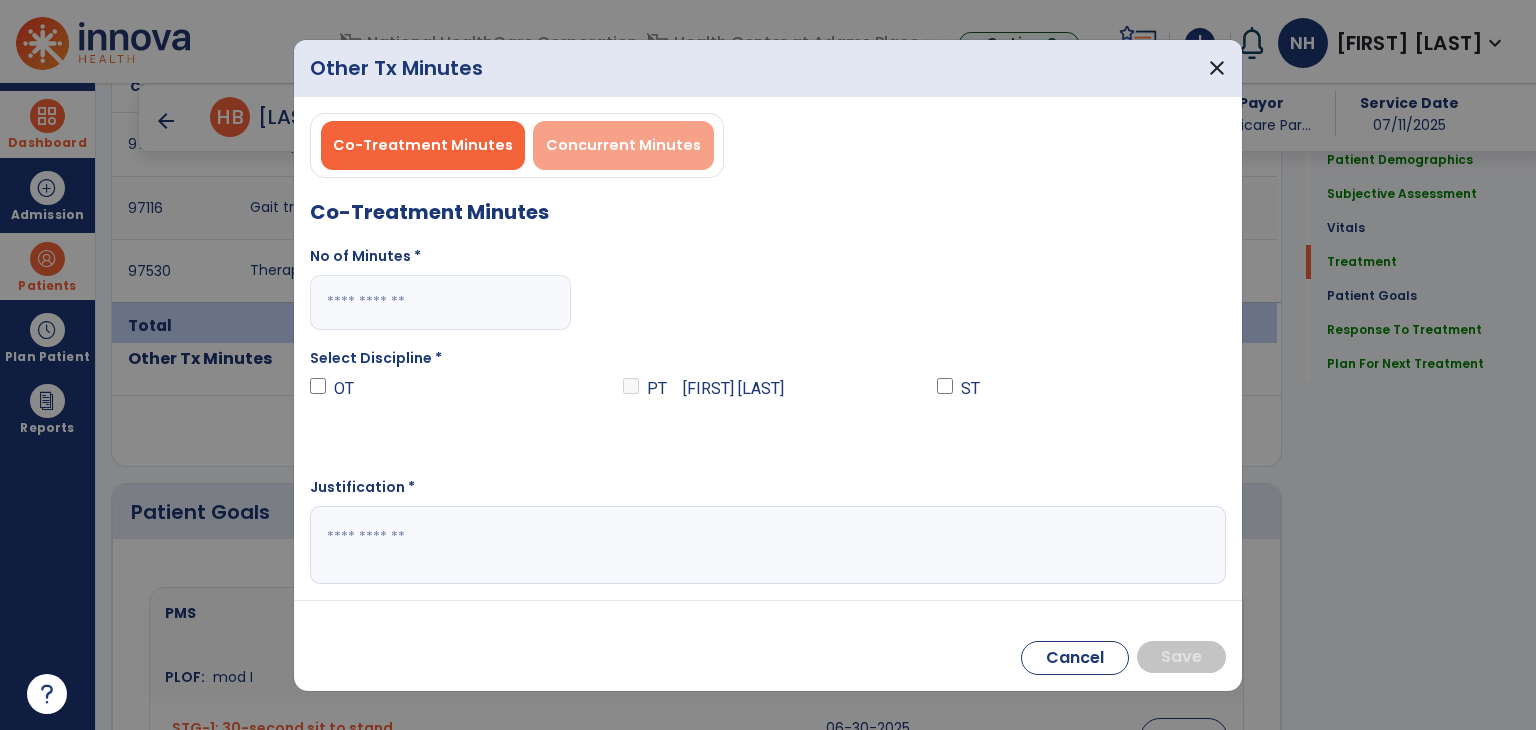 click on "Concurrent Minutes" at bounding box center (623, 145) 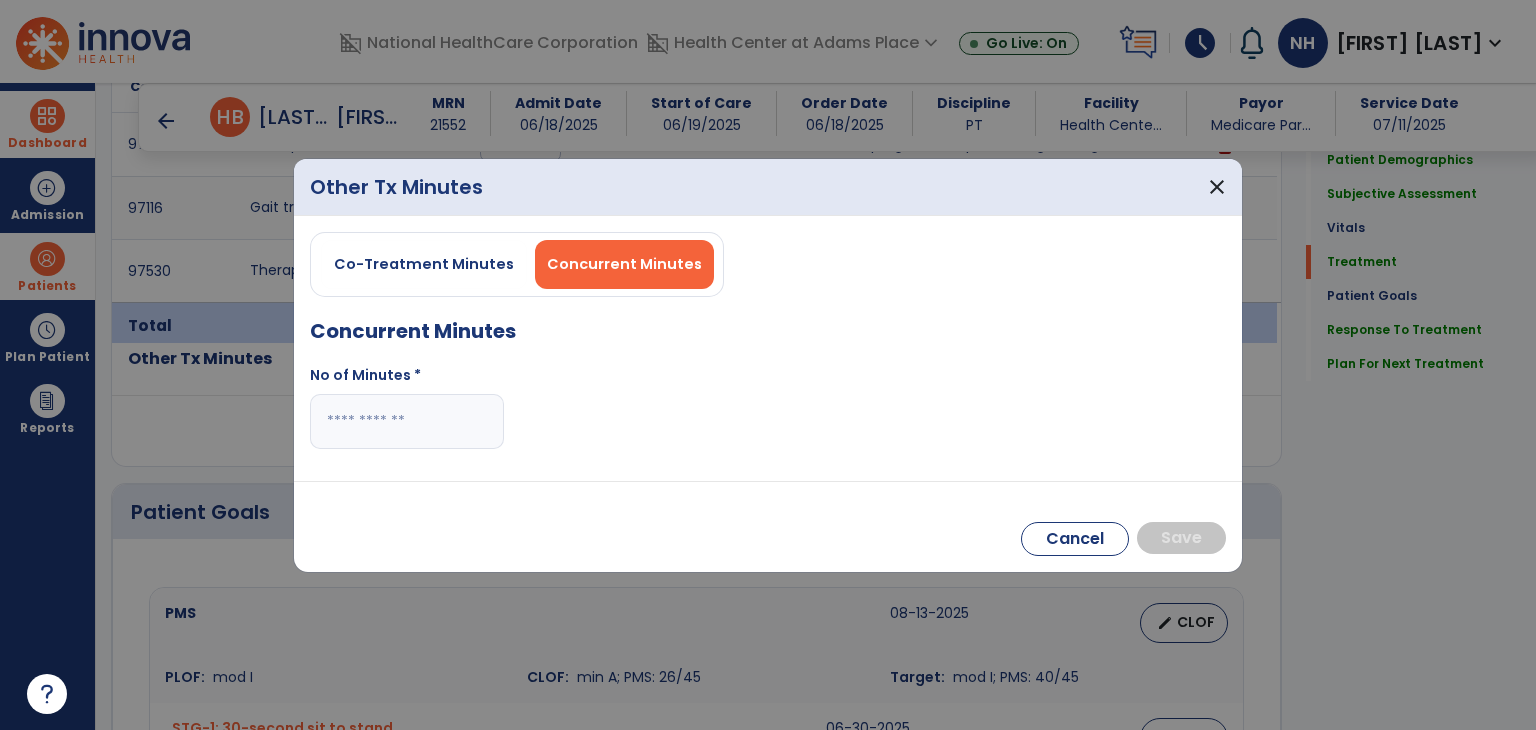 click at bounding box center (407, 421) 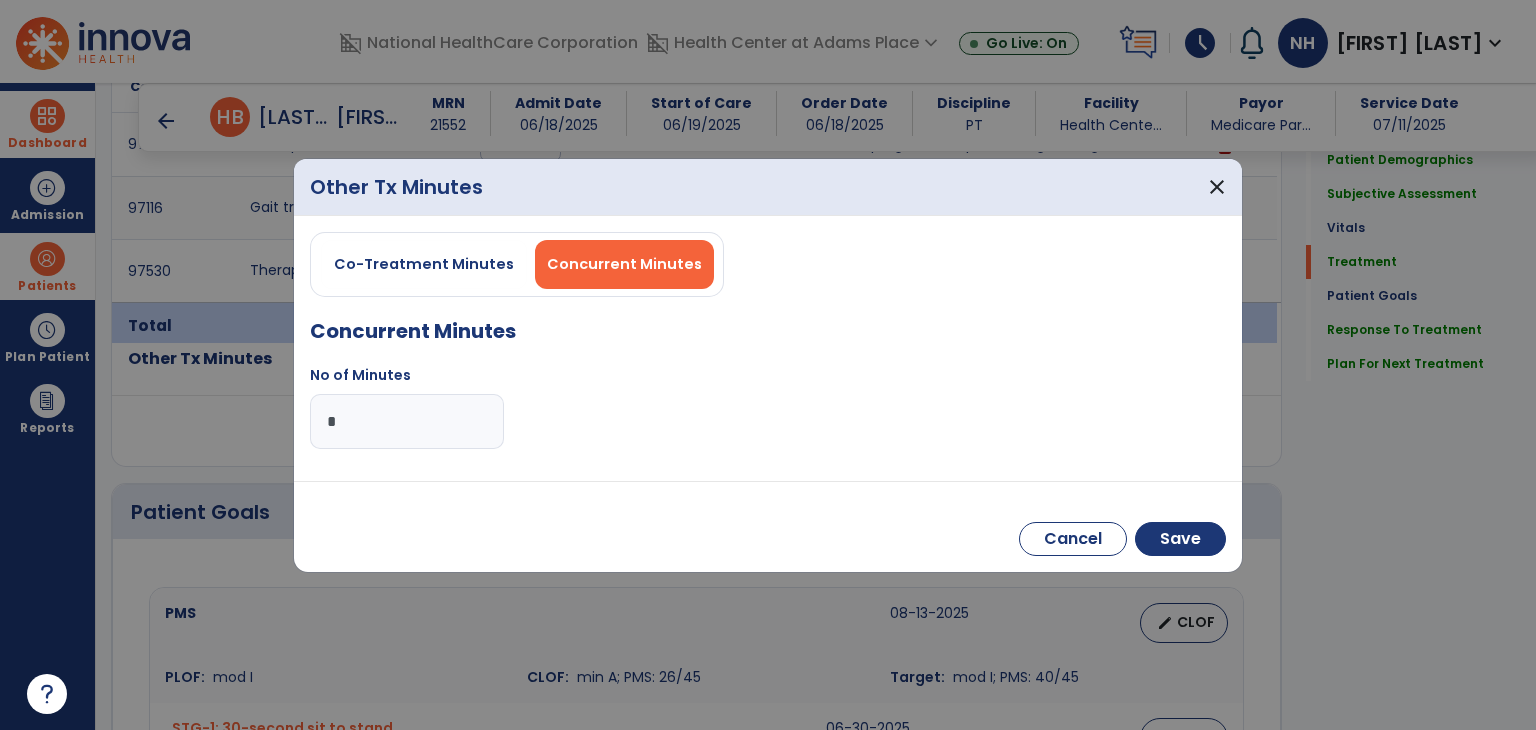 type on "**" 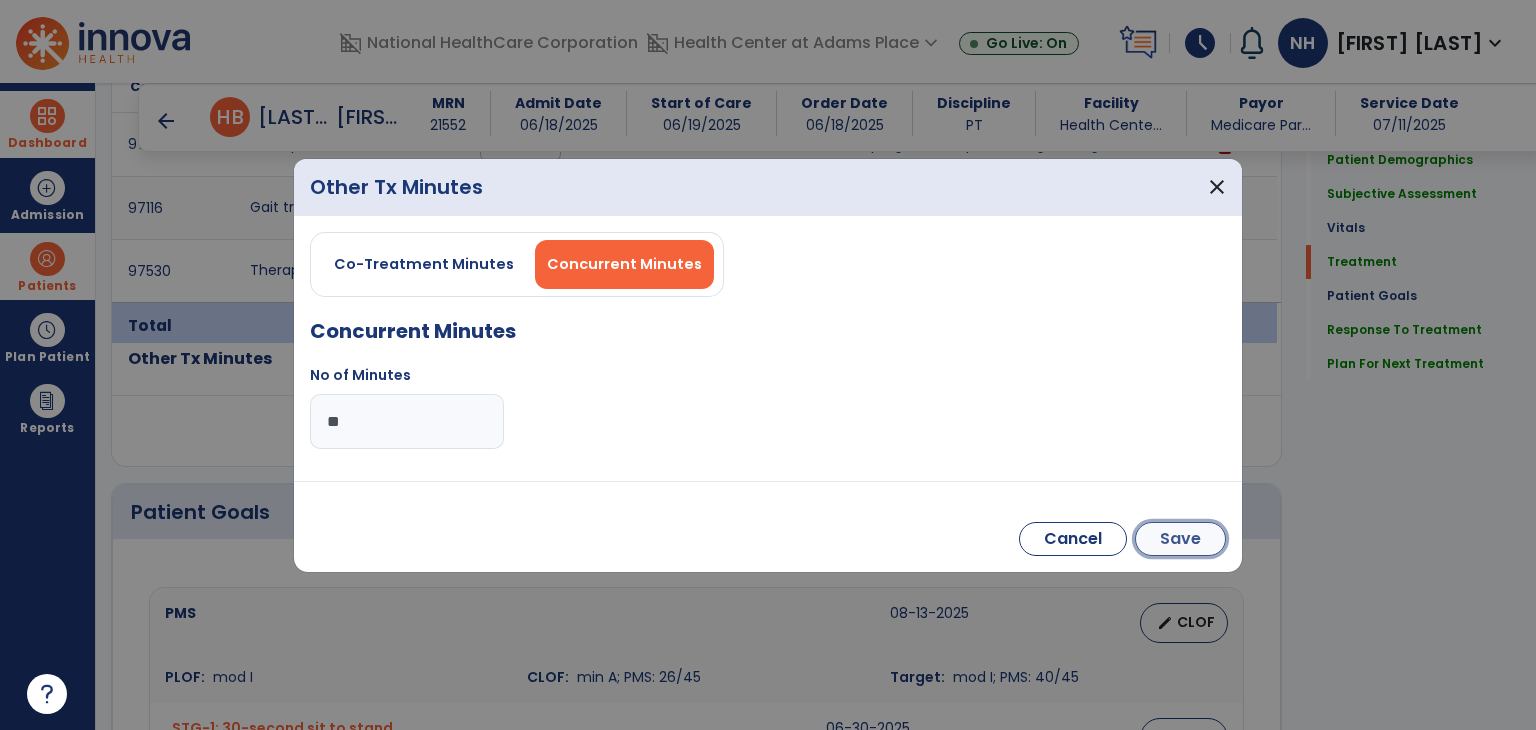 click on "Save" at bounding box center [1180, 539] 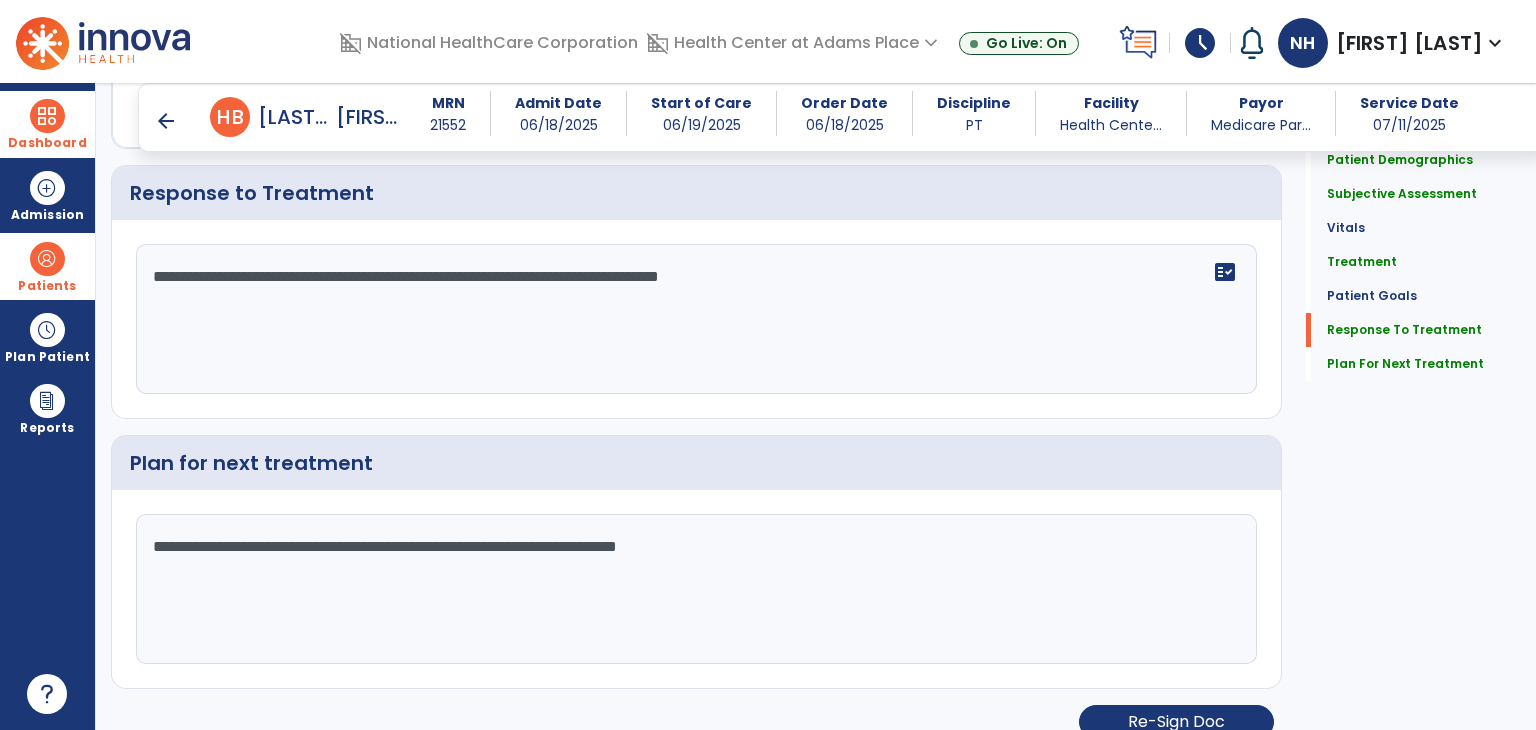 scroll, scrollTop: 2738, scrollLeft: 0, axis: vertical 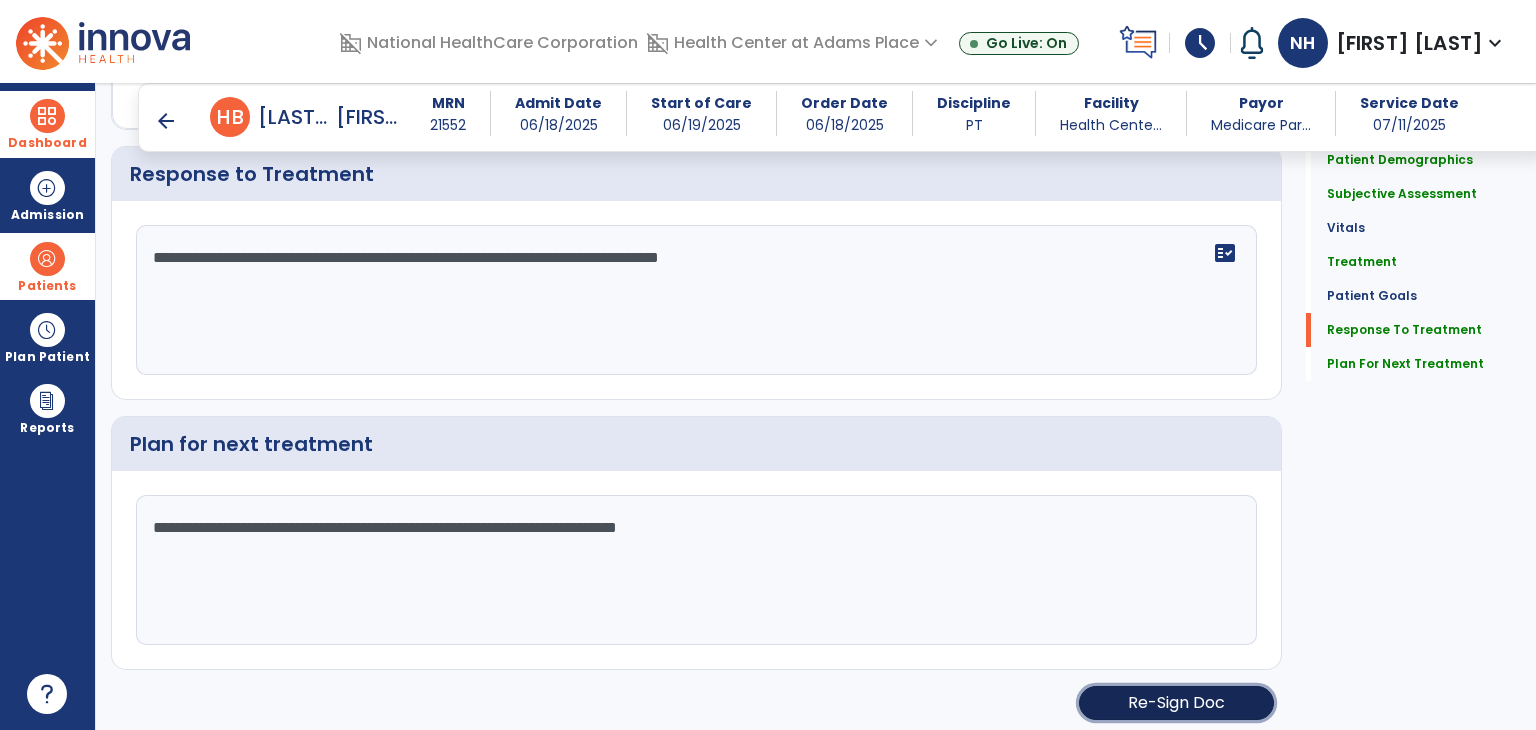 click on "Re-Sign Doc" 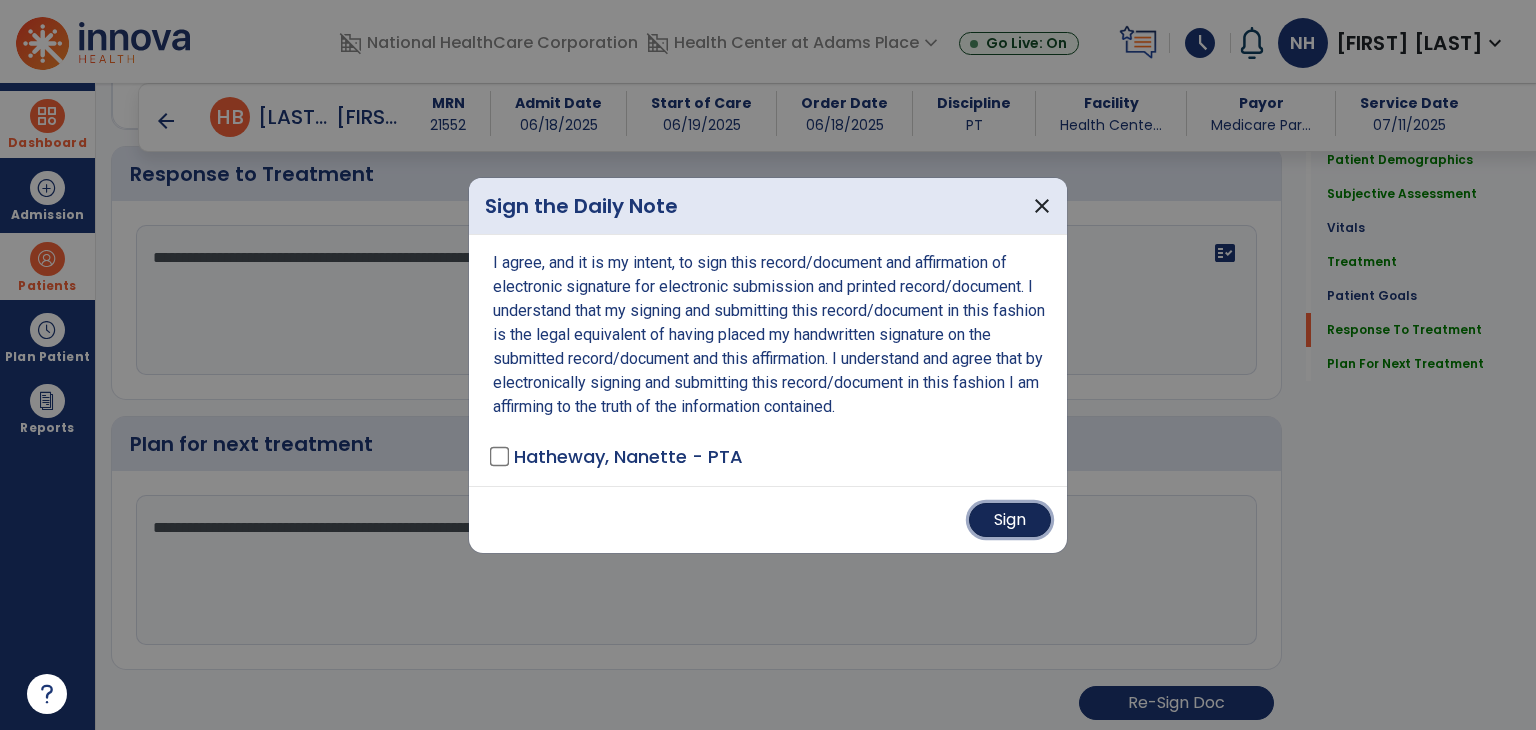 click on "Sign" at bounding box center [1010, 520] 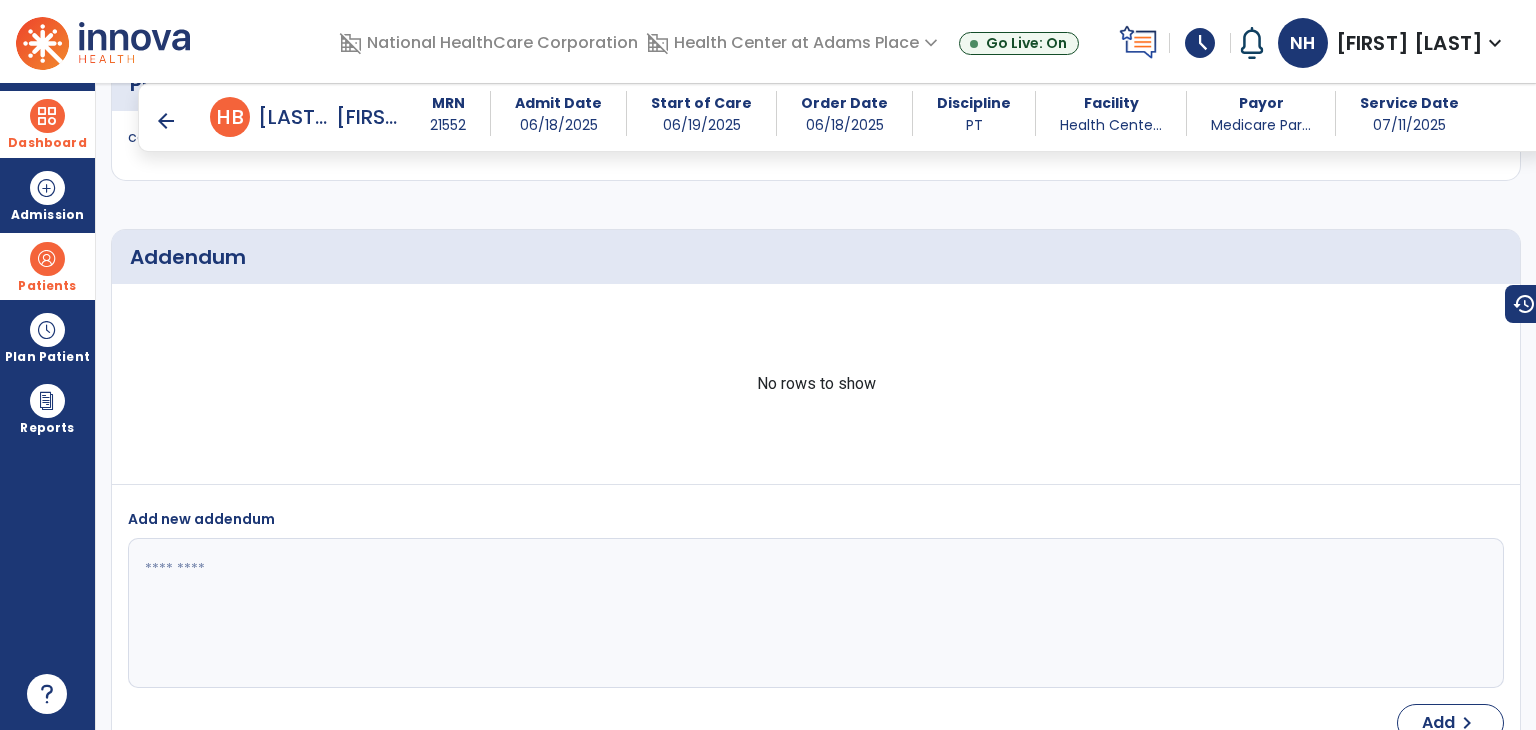 scroll, scrollTop: 4293, scrollLeft: 0, axis: vertical 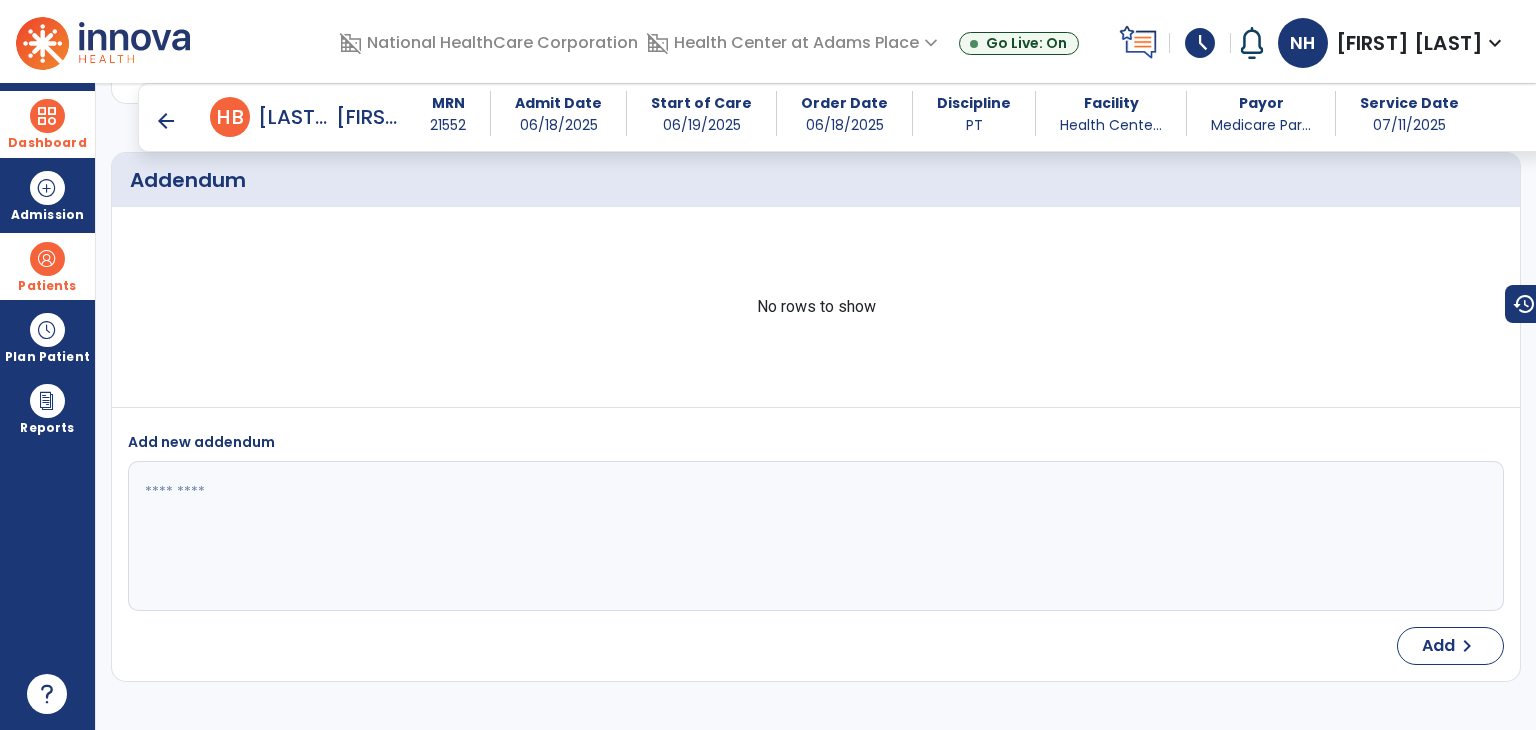 click on "arrow_back" at bounding box center (166, 121) 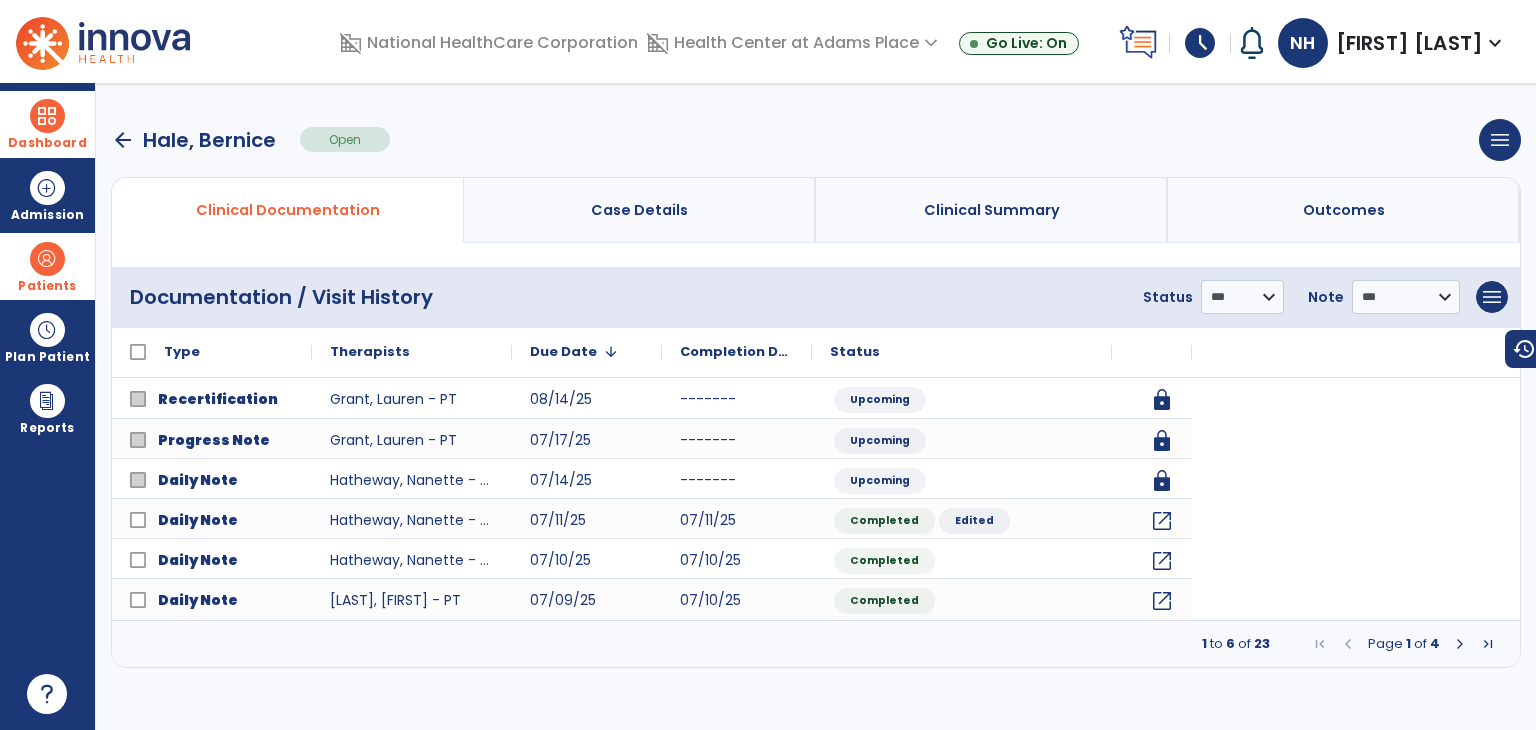 scroll, scrollTop: 0, scrollLeft: 0, axis: both 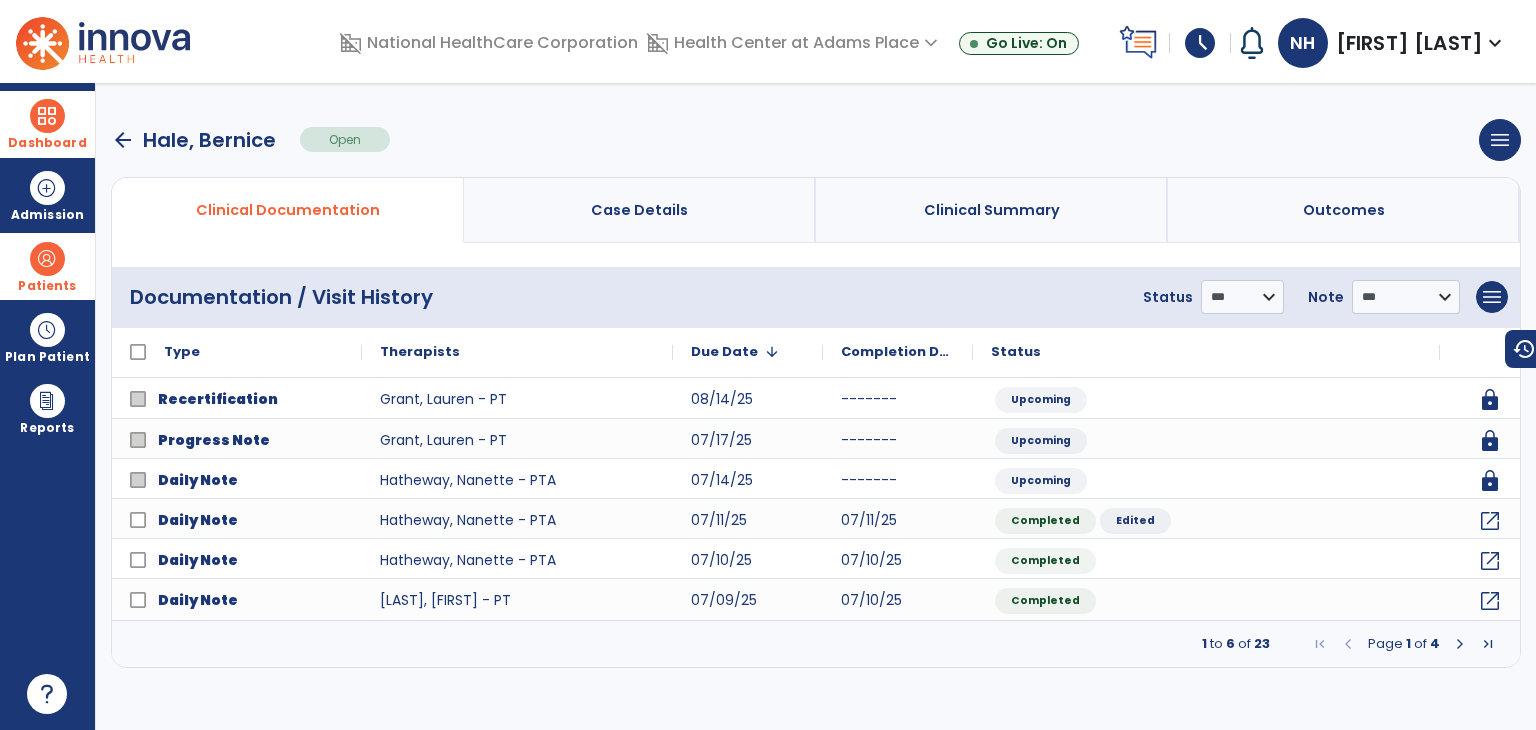 click on "arrow_back   [LAST_NAME], [FIRST_NAME]  Open  menu   Edit Therapy Case   Delete Therapy Case   Close Therapy Case" at bounding box center (816, 140) 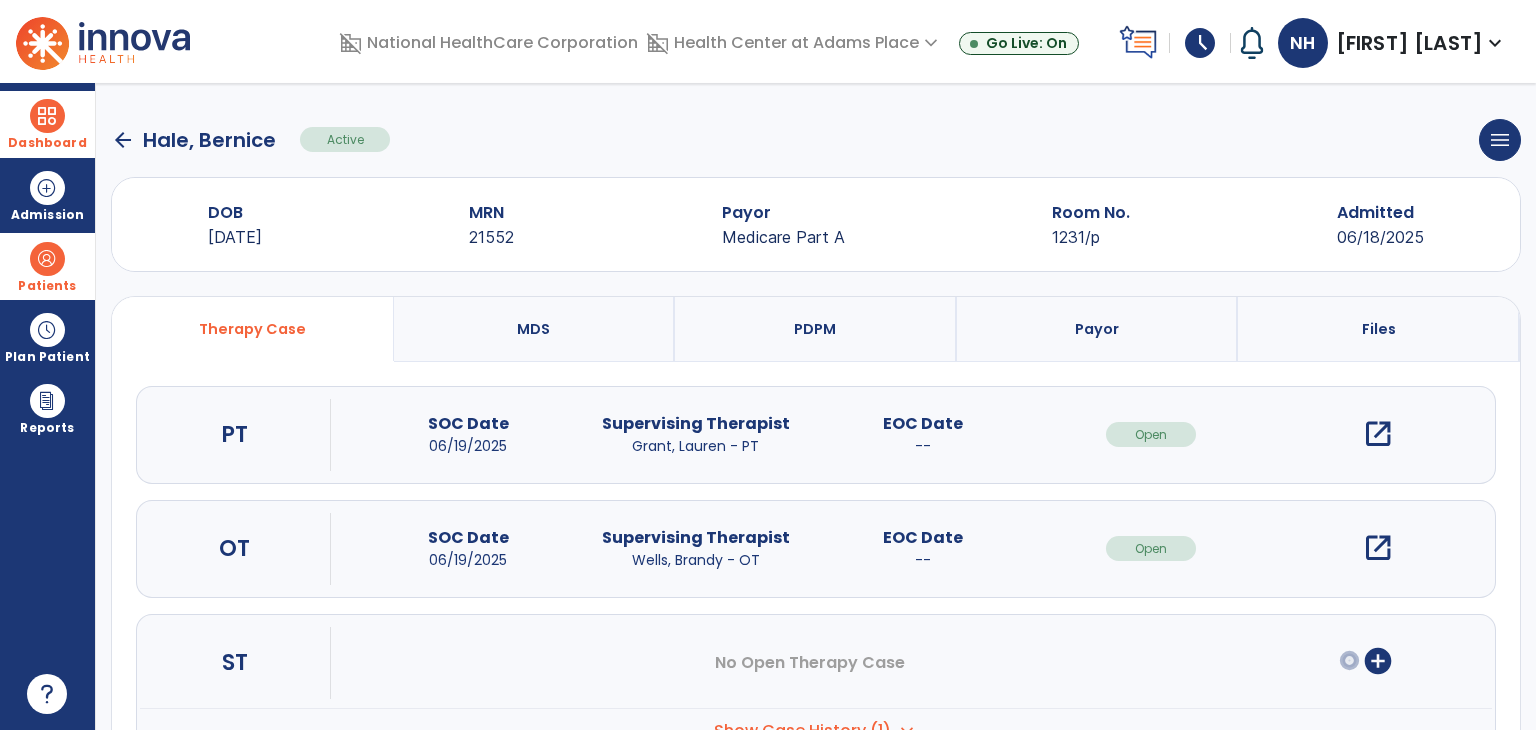 click on "arrow_back" 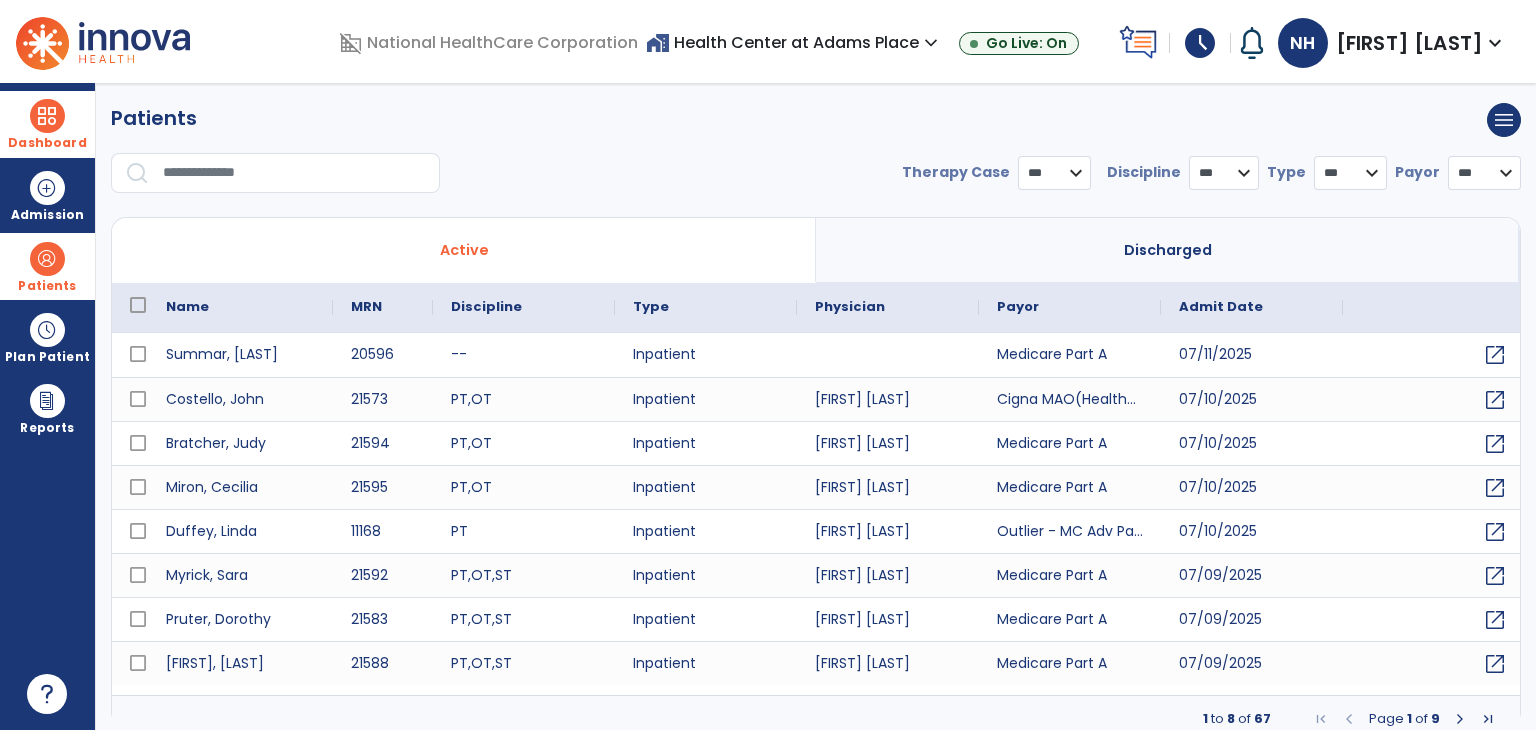 select on "***" 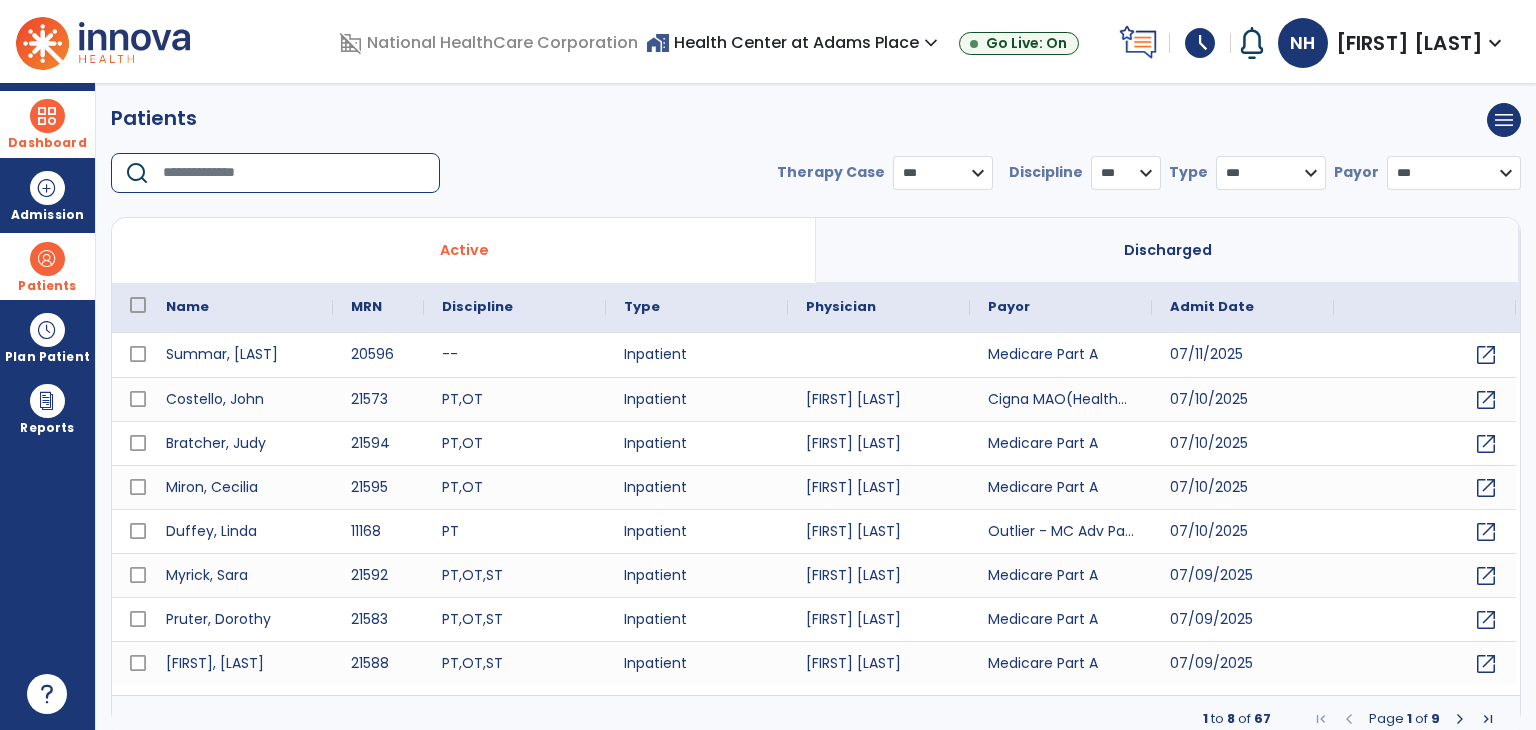 click at bounding box center [294, 173] 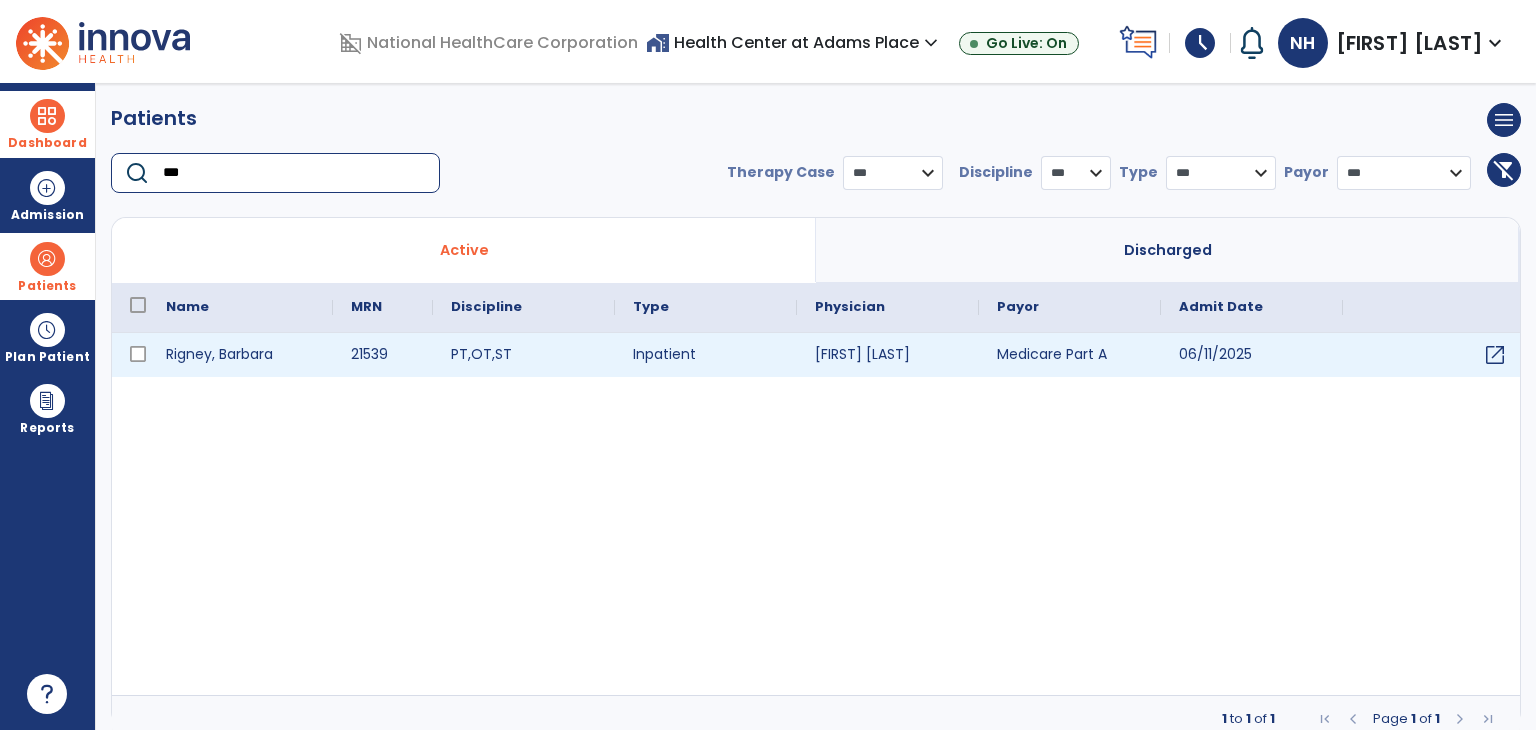 type on "***" 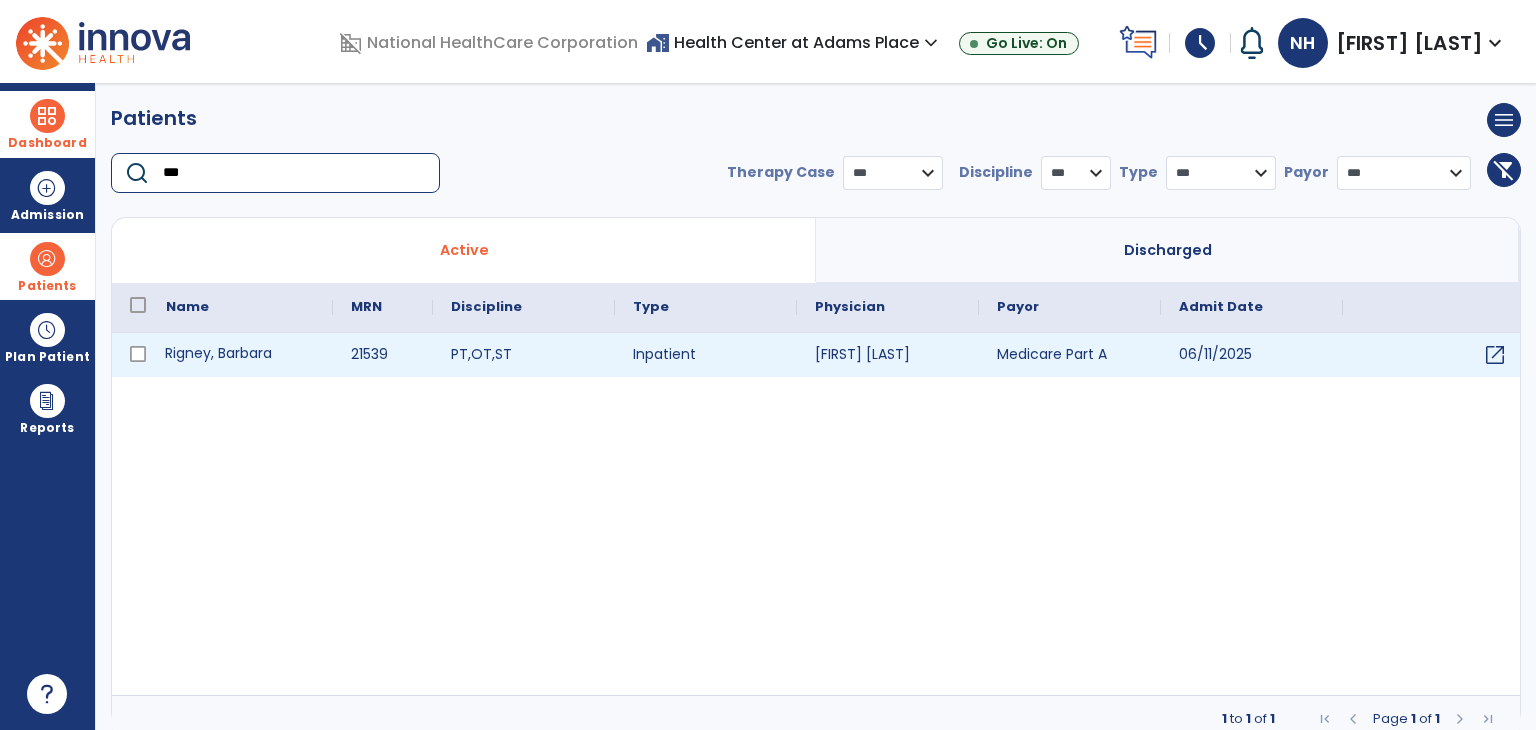 click on "Rigney, Barbara" at bounding box center [240, 355] 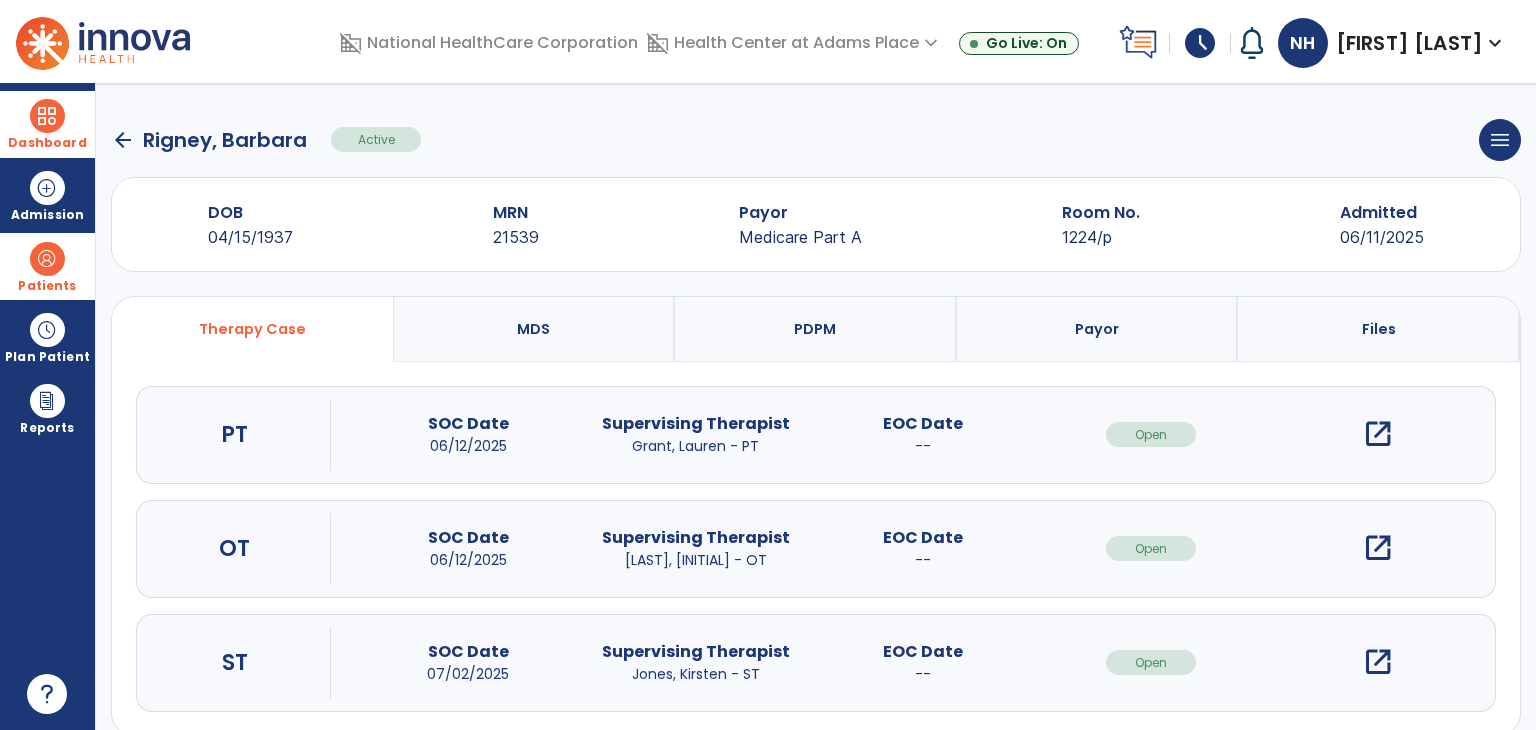 click on "open_in_new" at bounding box center [1378, 434] 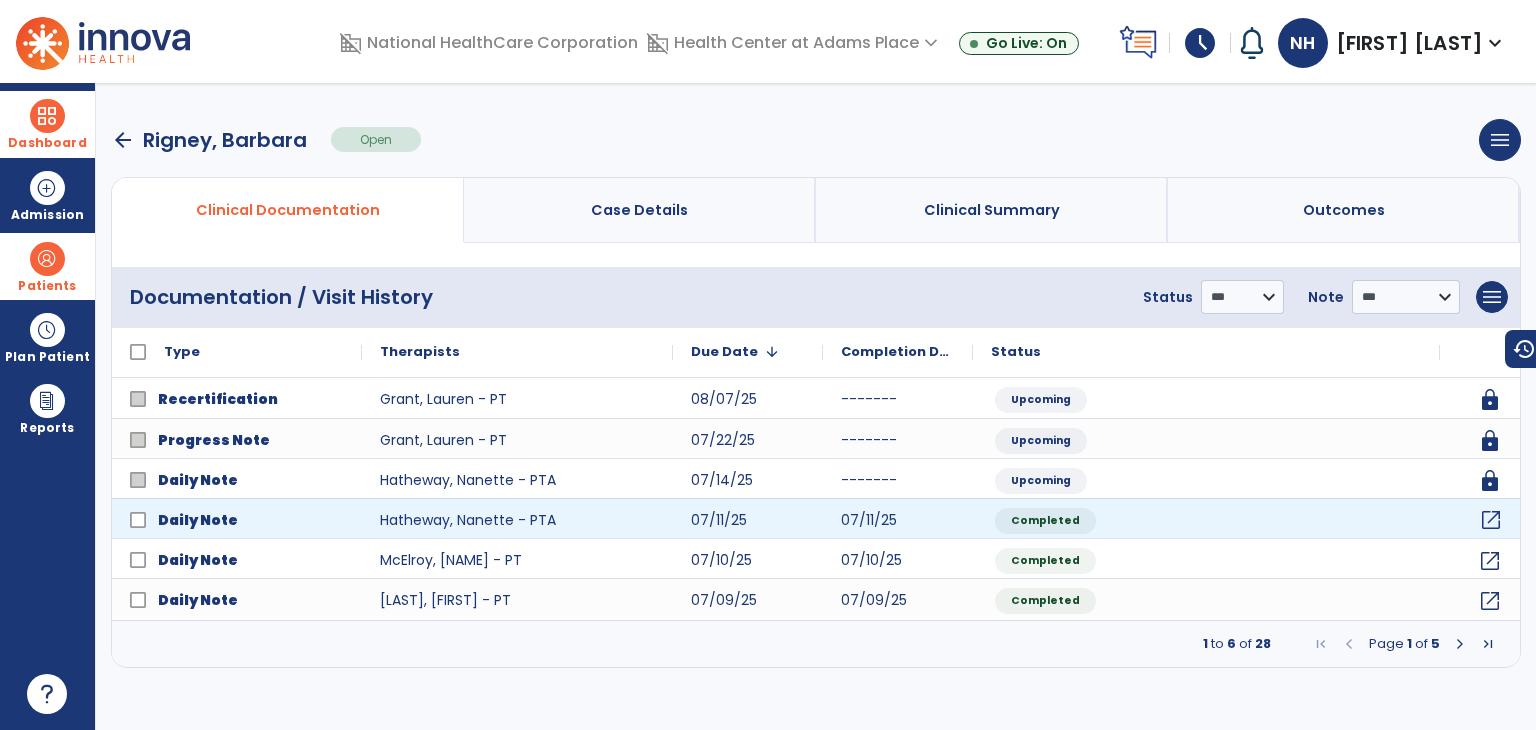 click on "open_in_new" 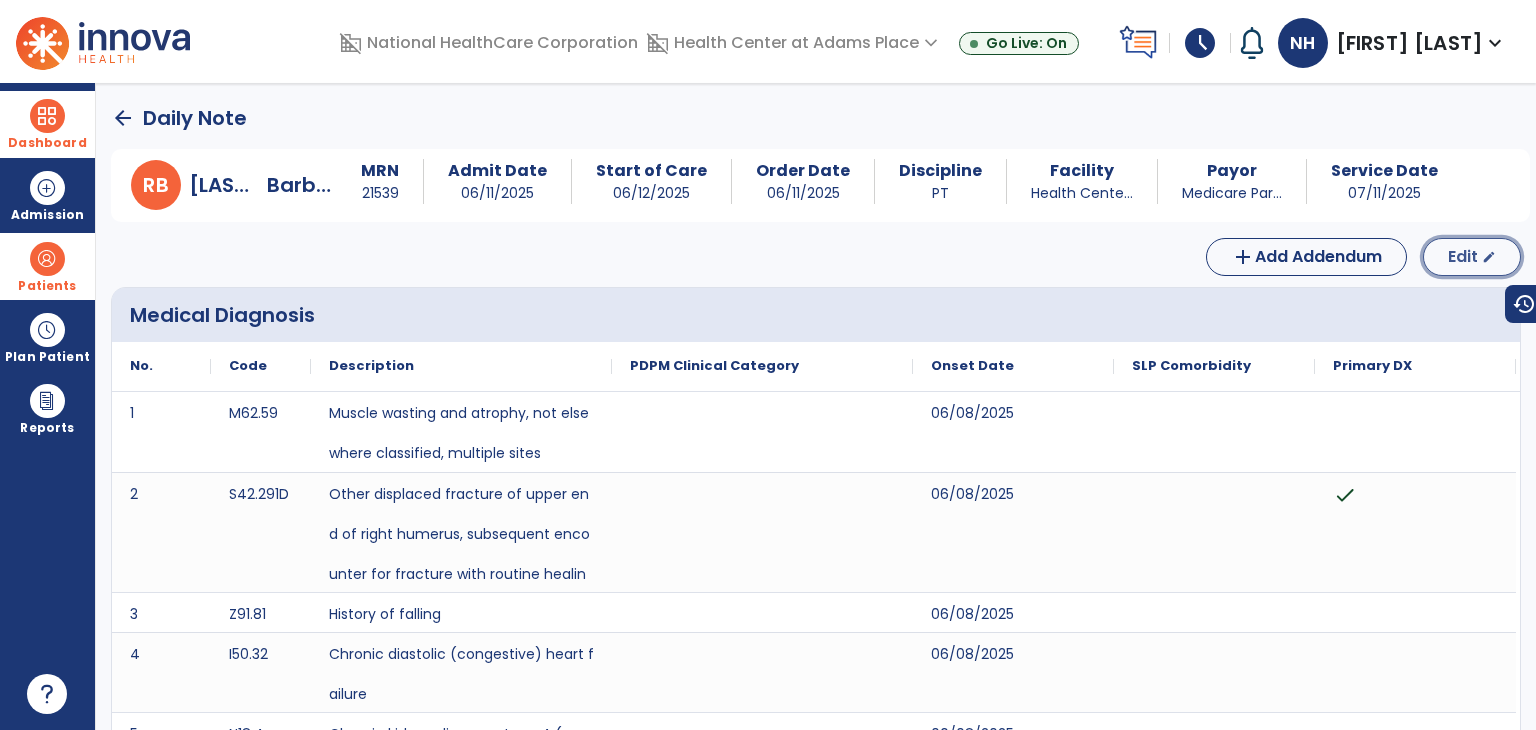 click on "Edit" 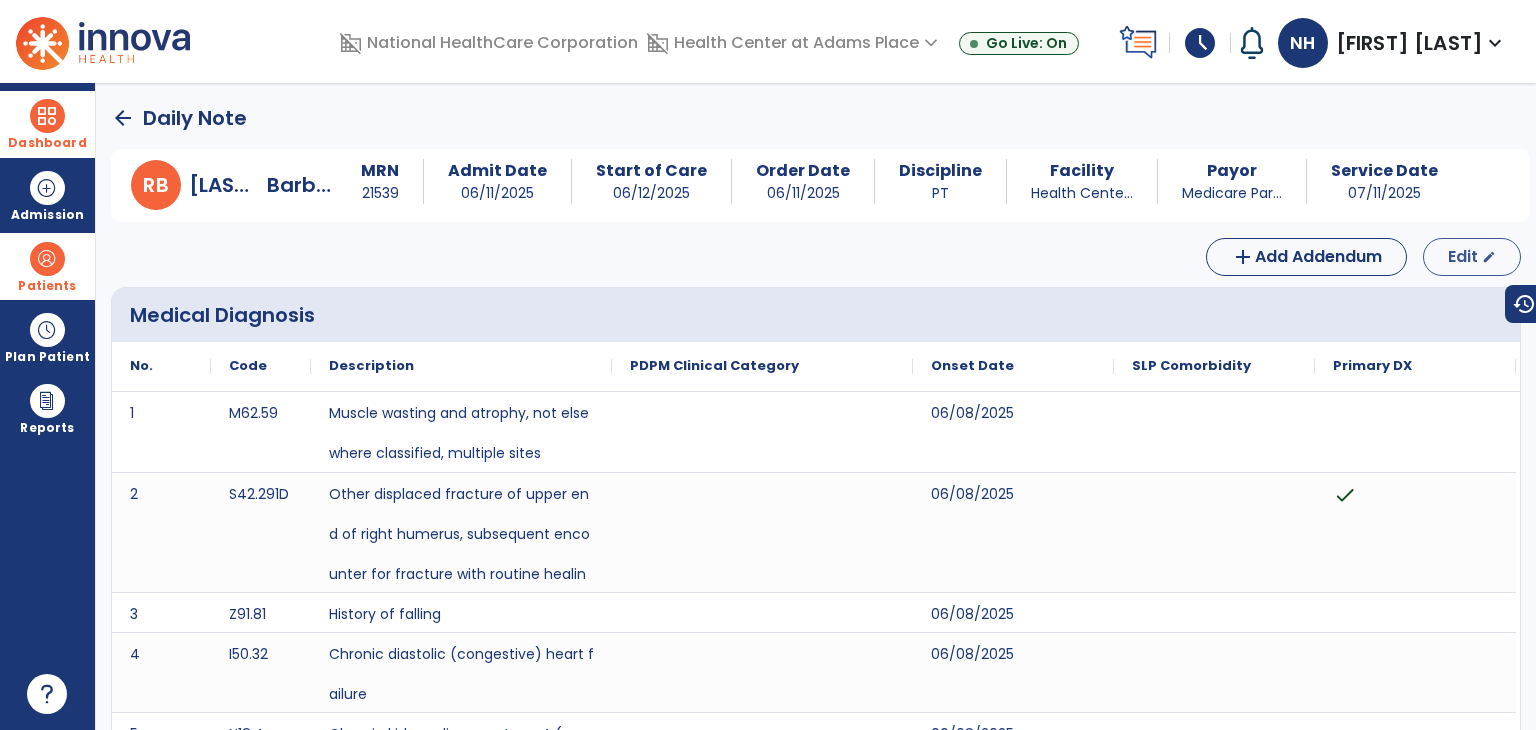 select on "*" 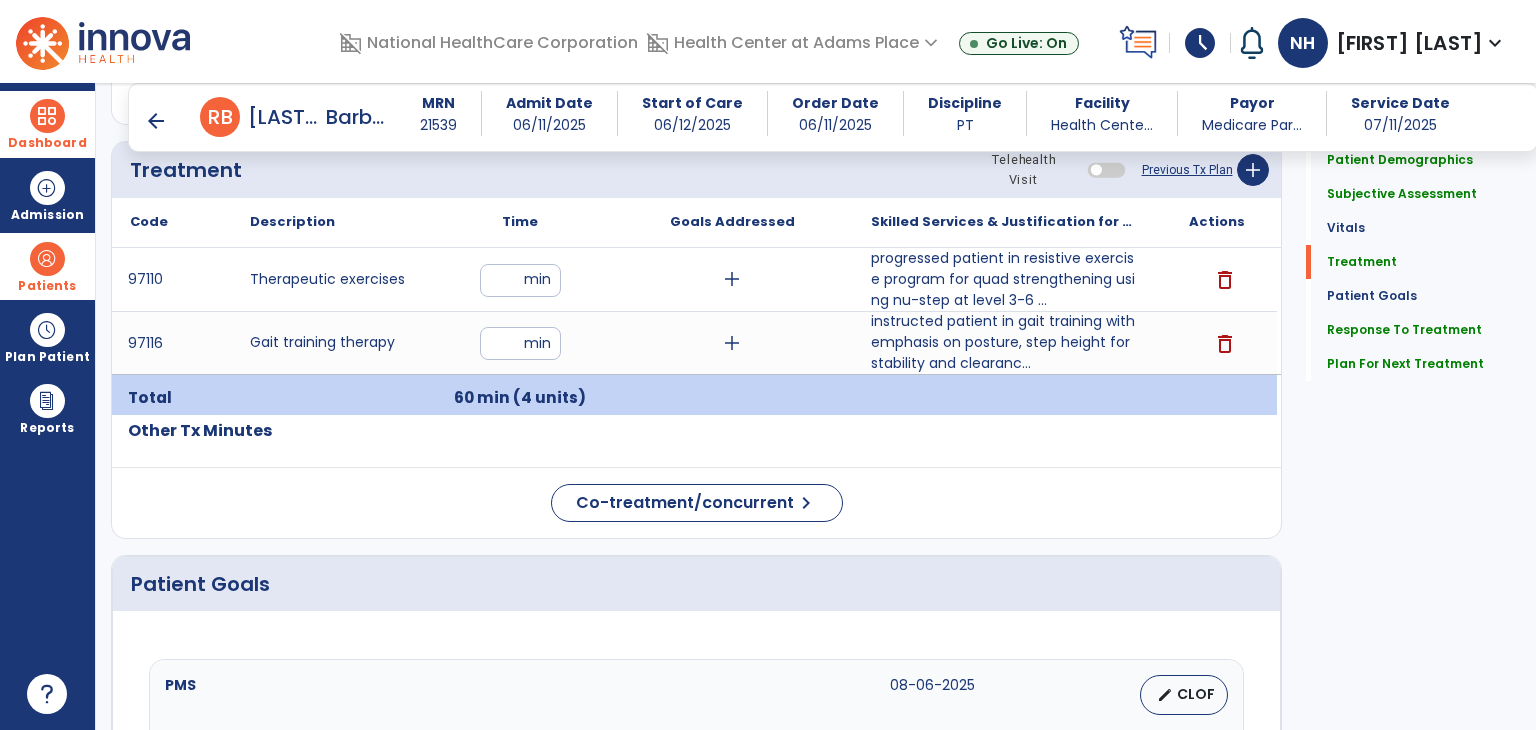 scroll, scrollTop: 1274, scrollLeft: 0, axis: vertical 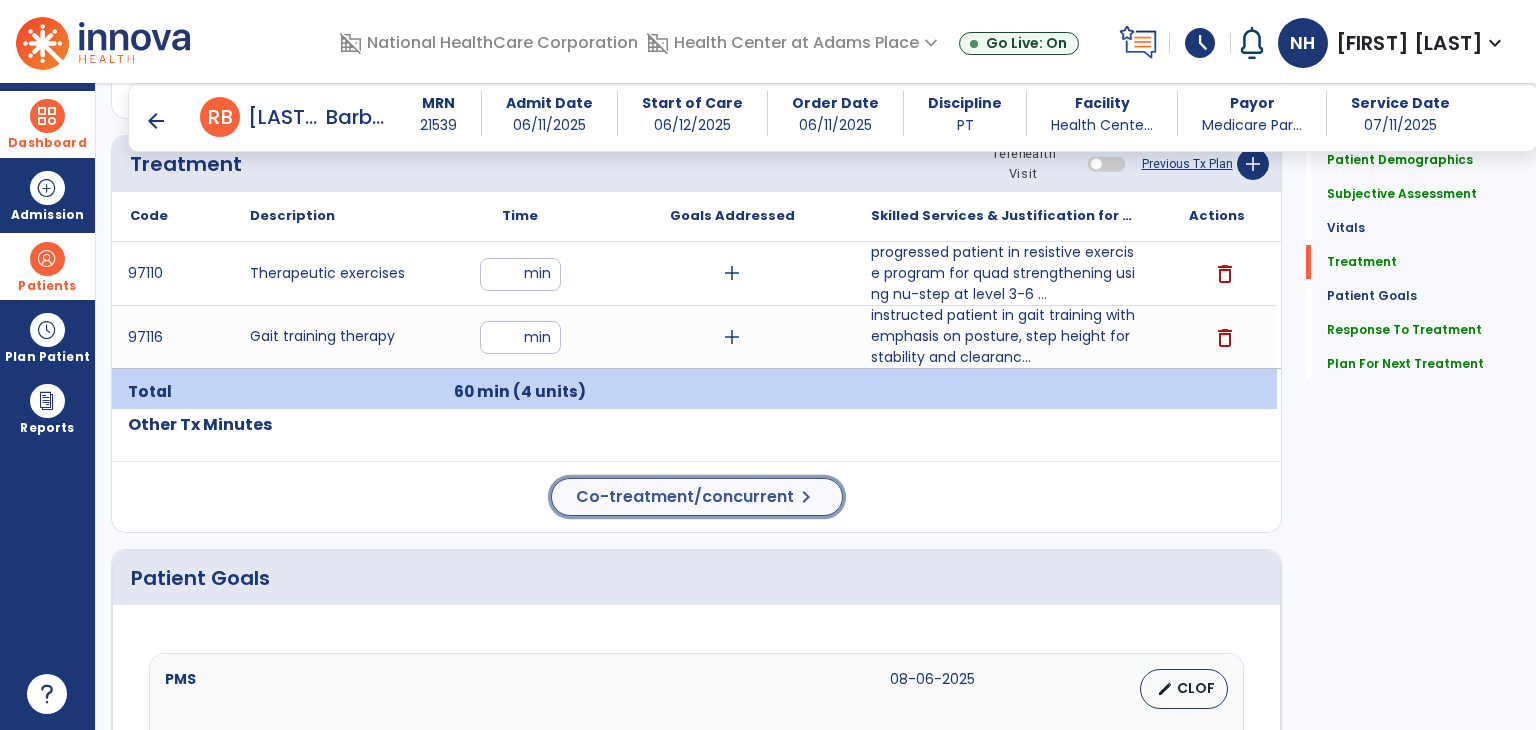 click on "Co-treatment/concurrent" 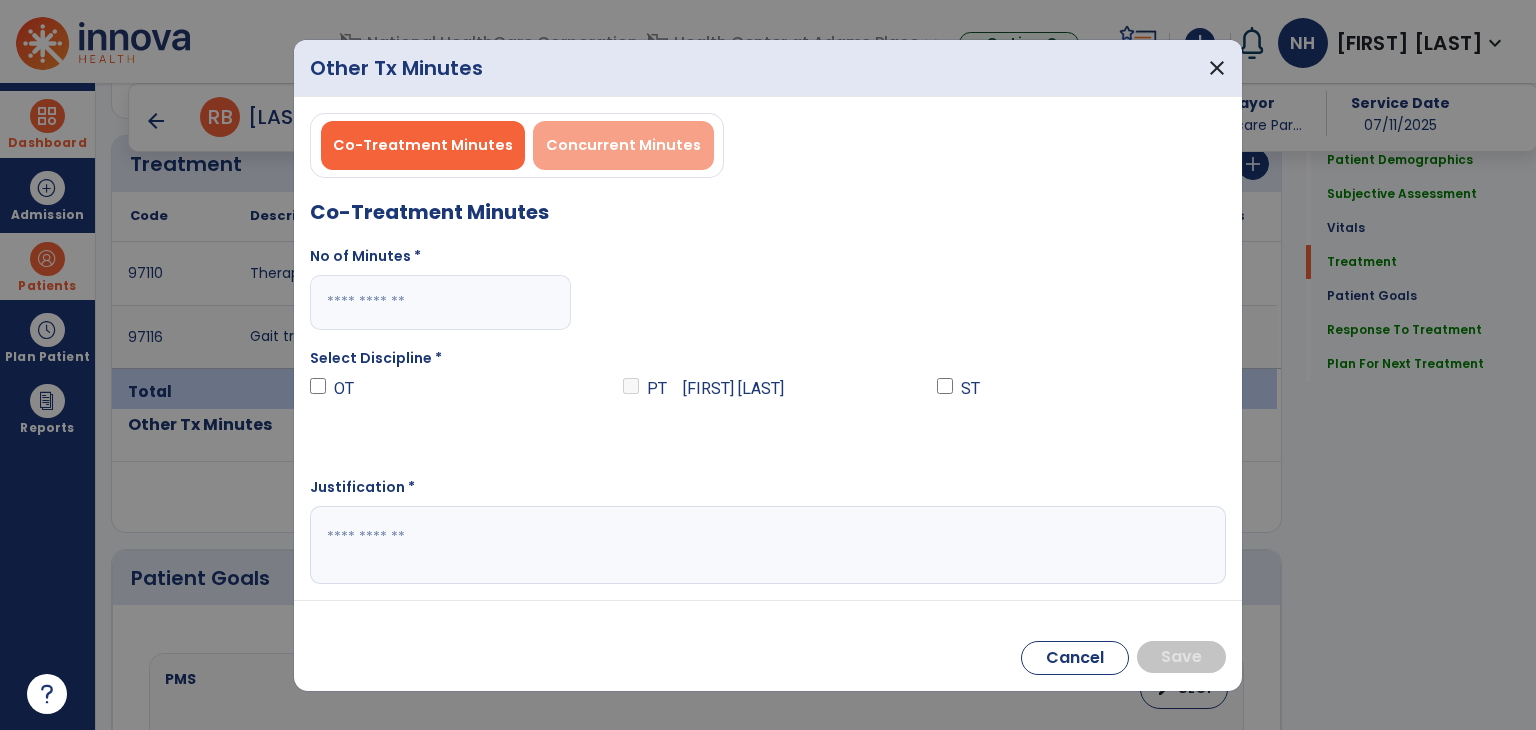 click on "Concurrent Minutes" at bounding box center [623, 145] 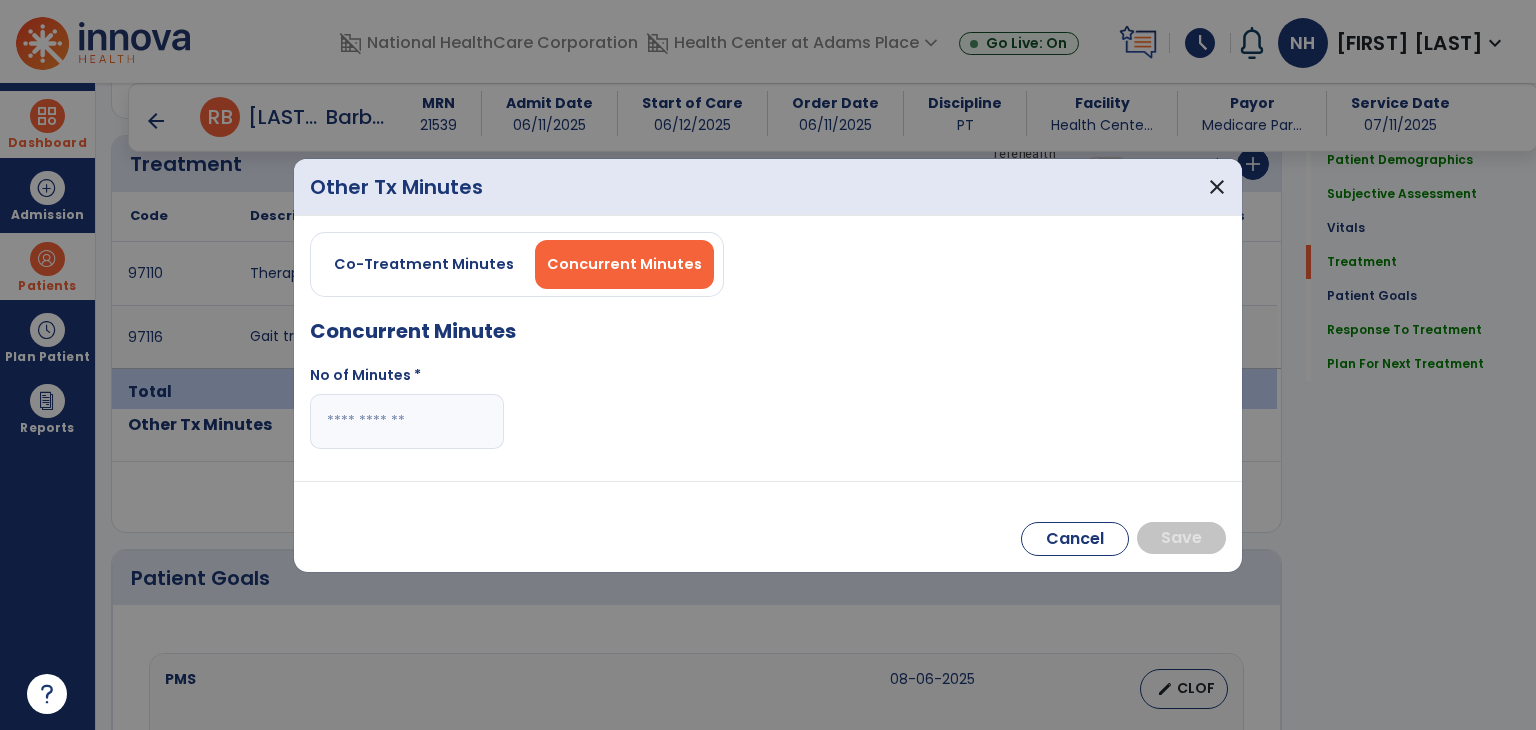 click at bounding box center (407, 421) 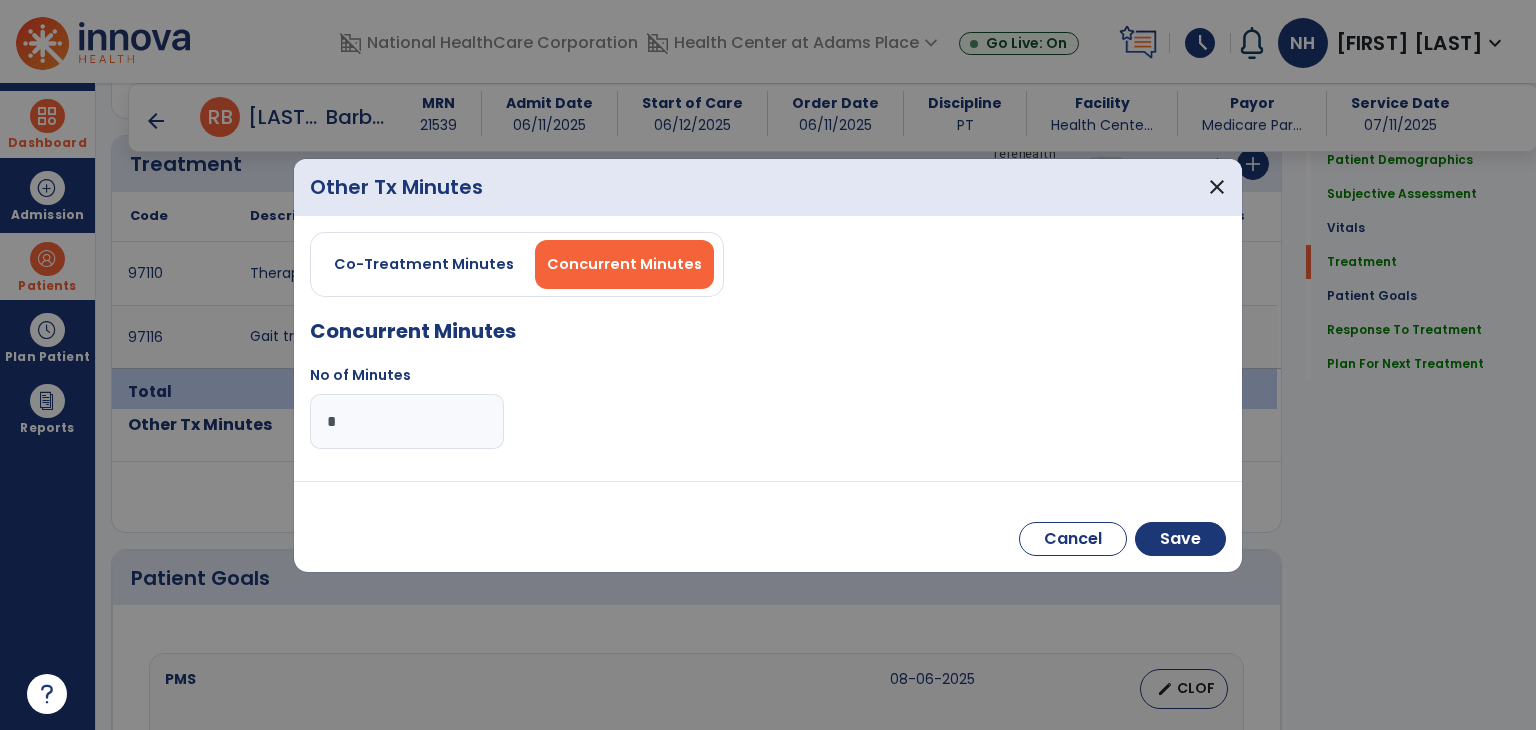 type on "**" 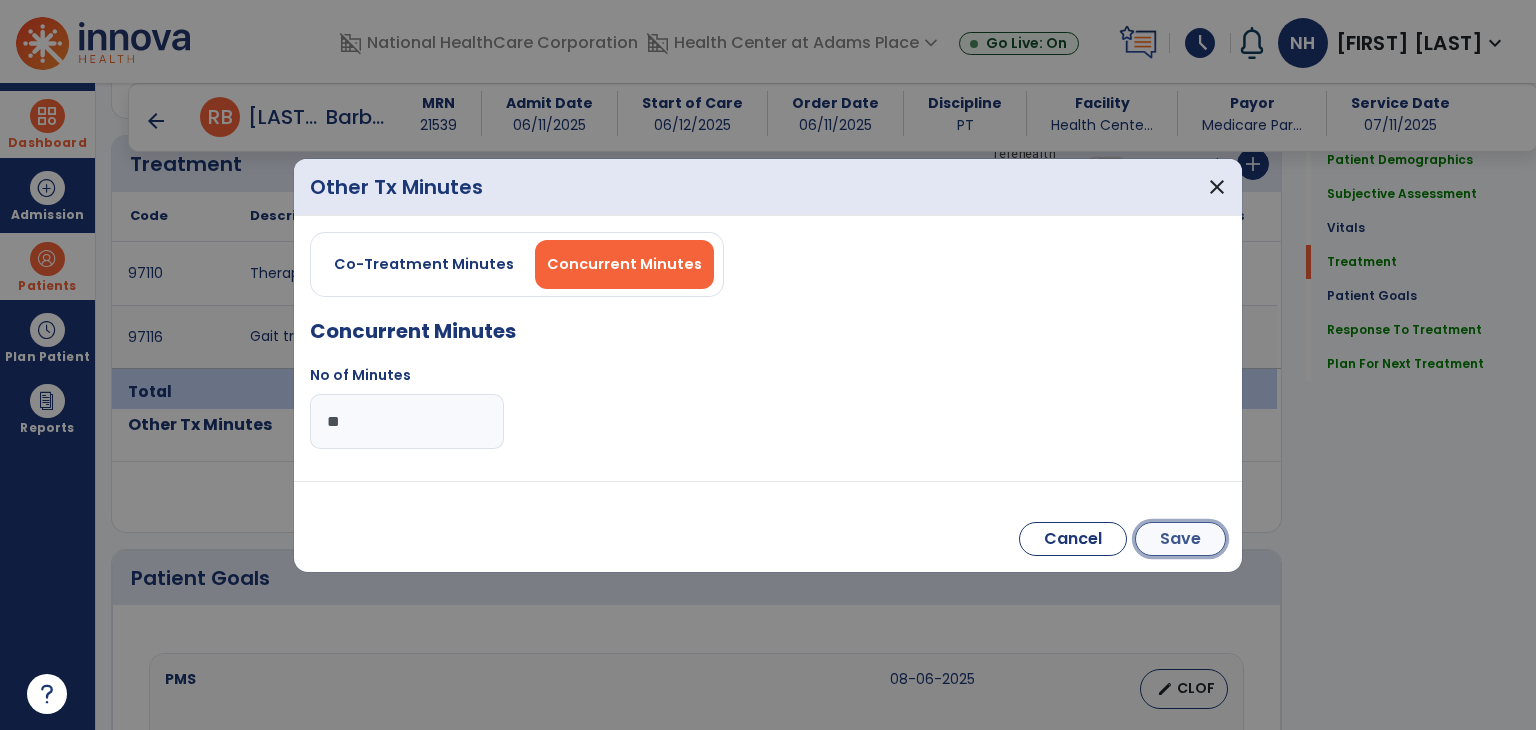click on "Save" at bounding box center [1180, 539] 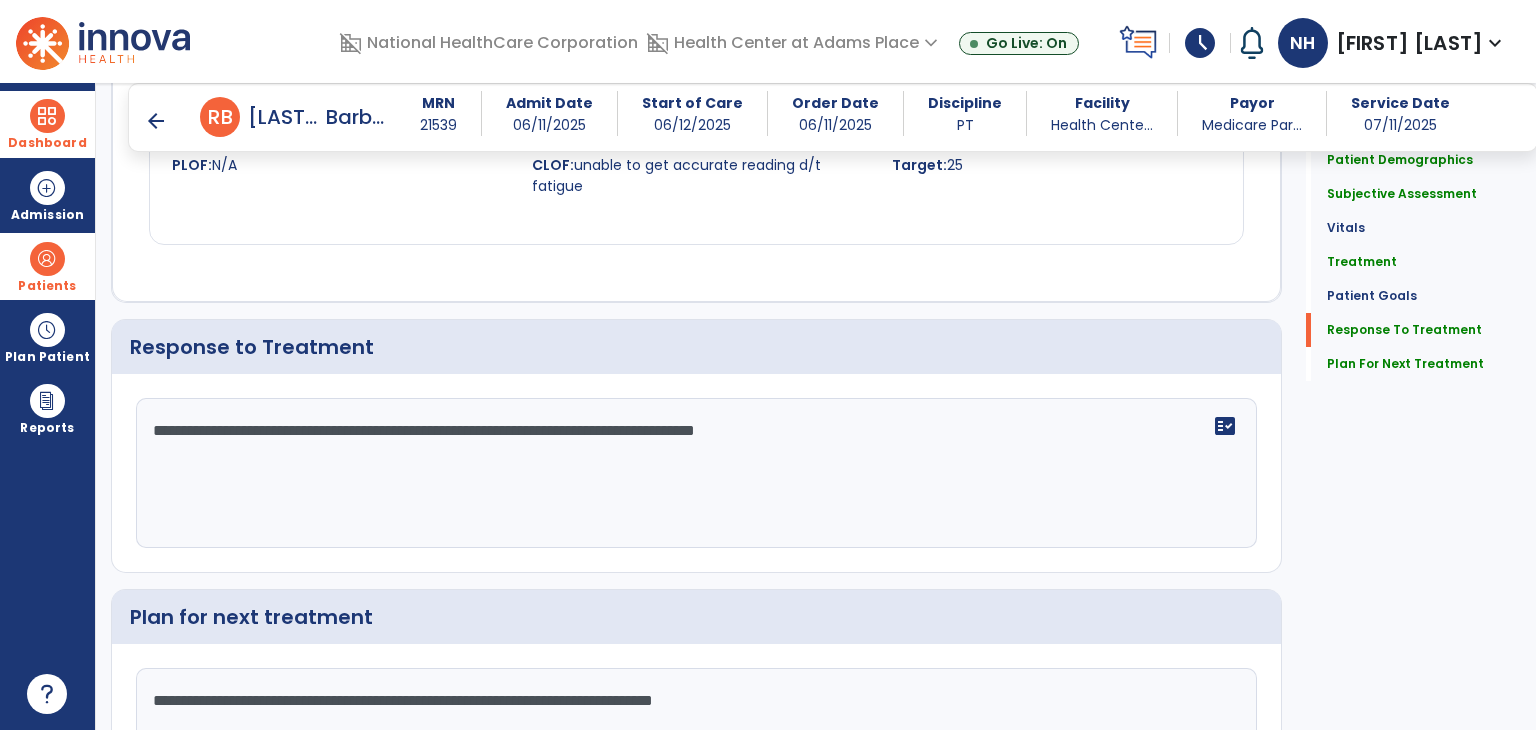scroll, scrollTop: 2860, scrollLeft: 0, axis: vertical 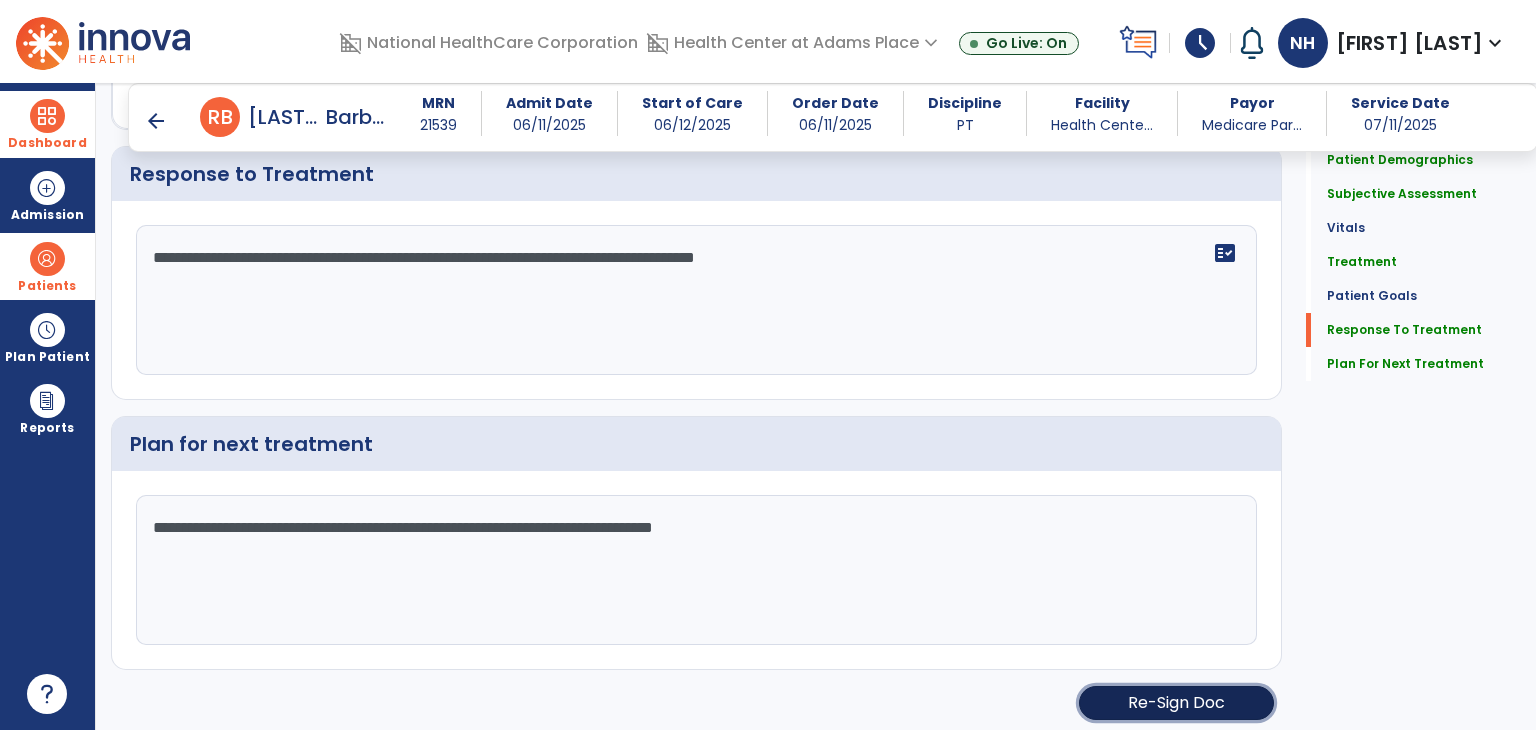 click on "Re-Sign Doc" 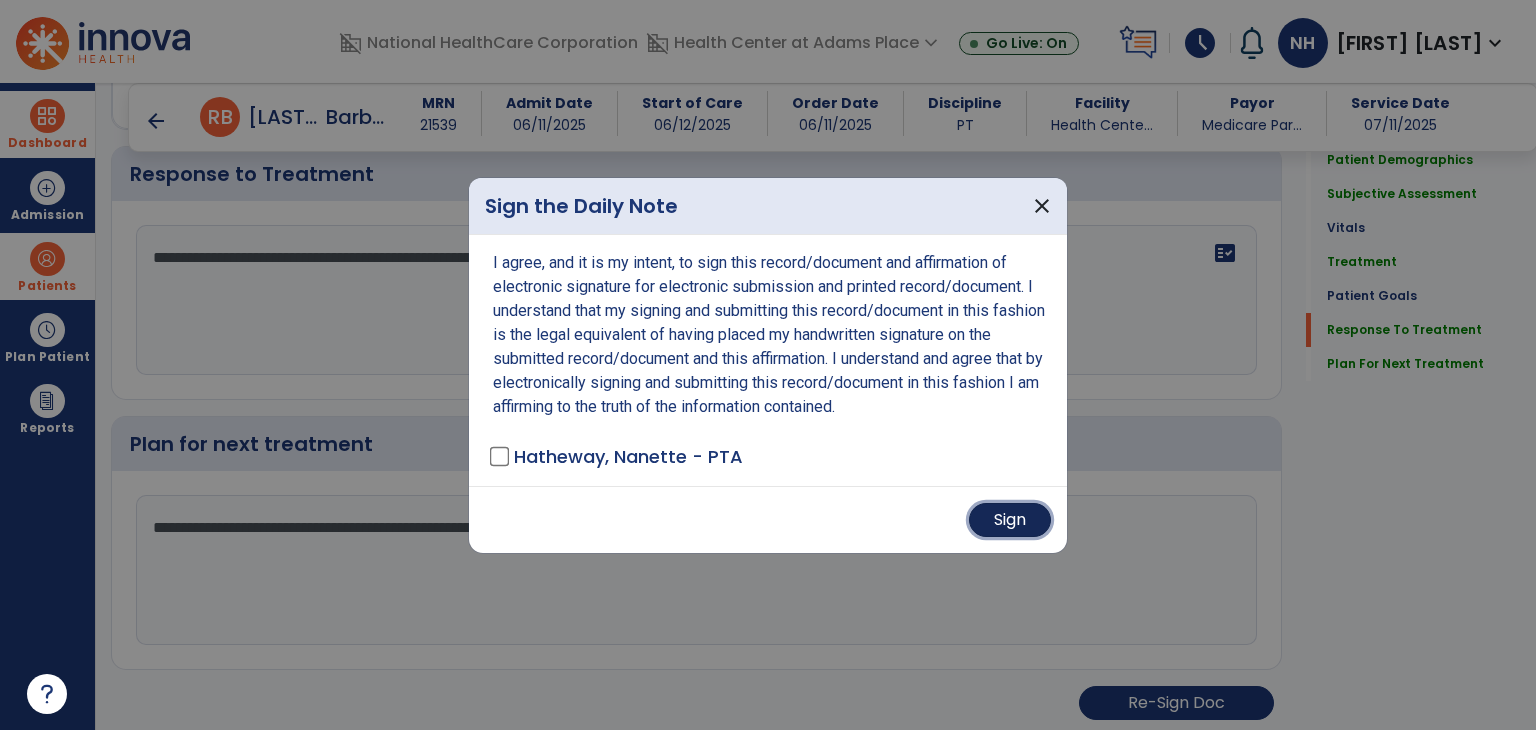 click on "Sign" at bounding box center [1010, 520] 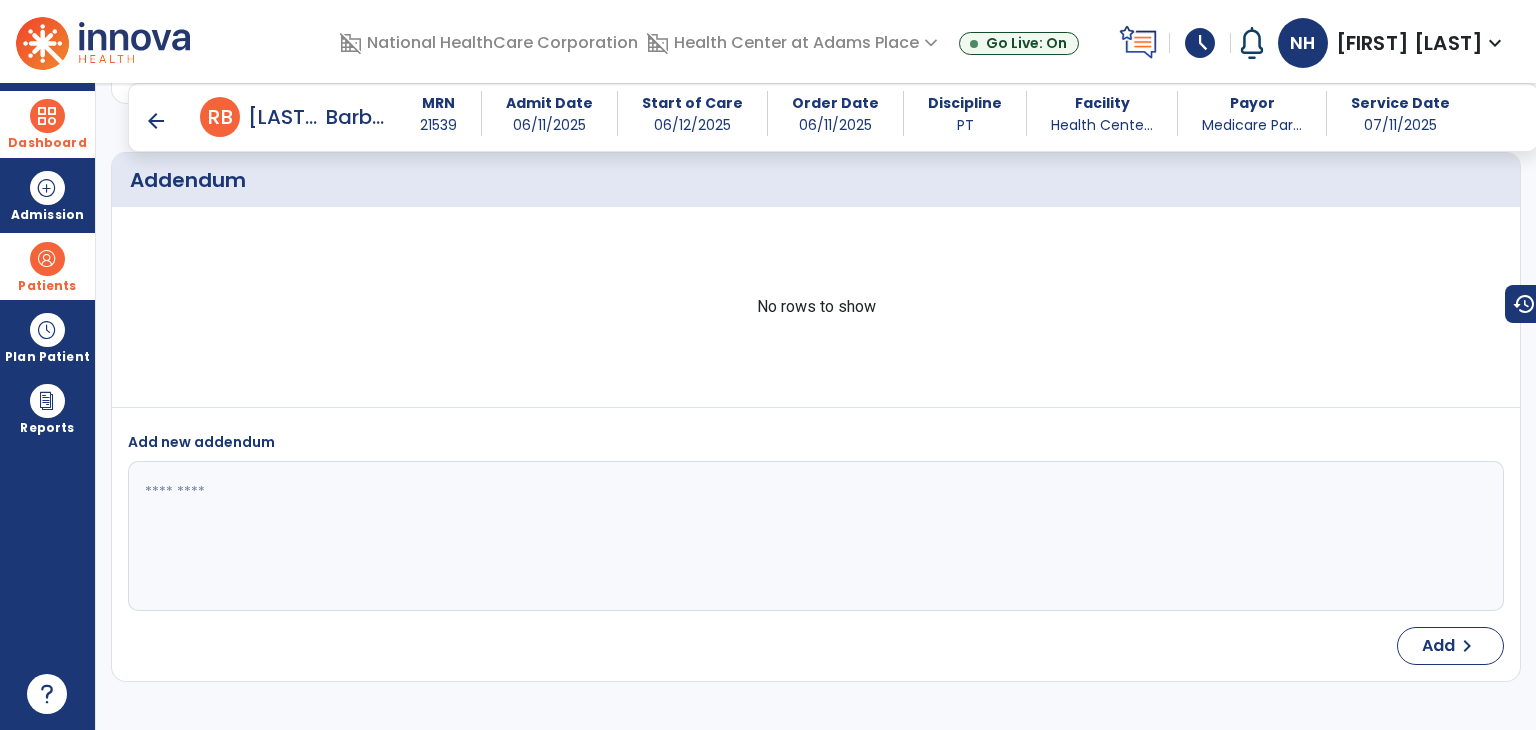 scroll, scrollTop: 4409, scrollLeft: 0, axis: vertical 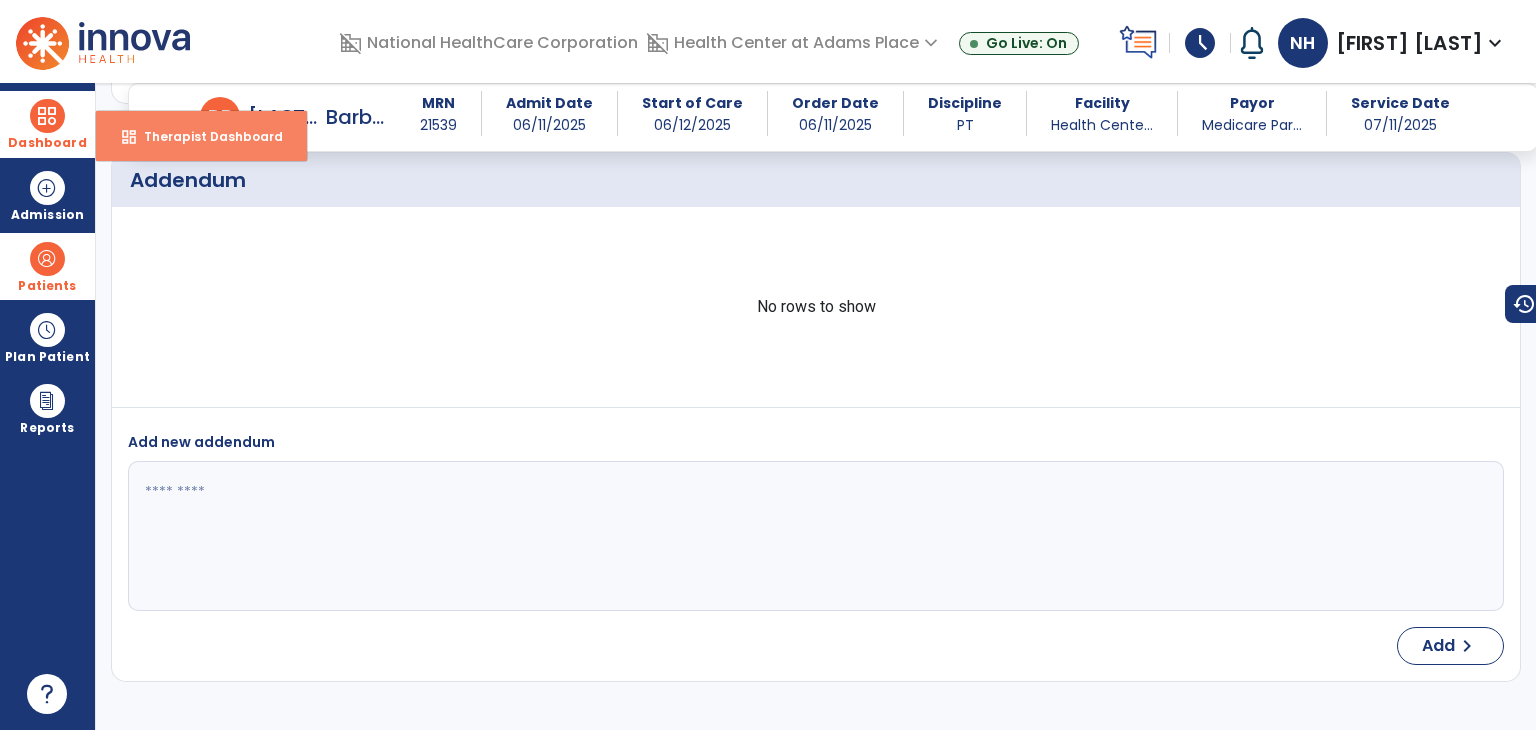 click on "Therapist Dashboard" at bounding box center [205, 136] 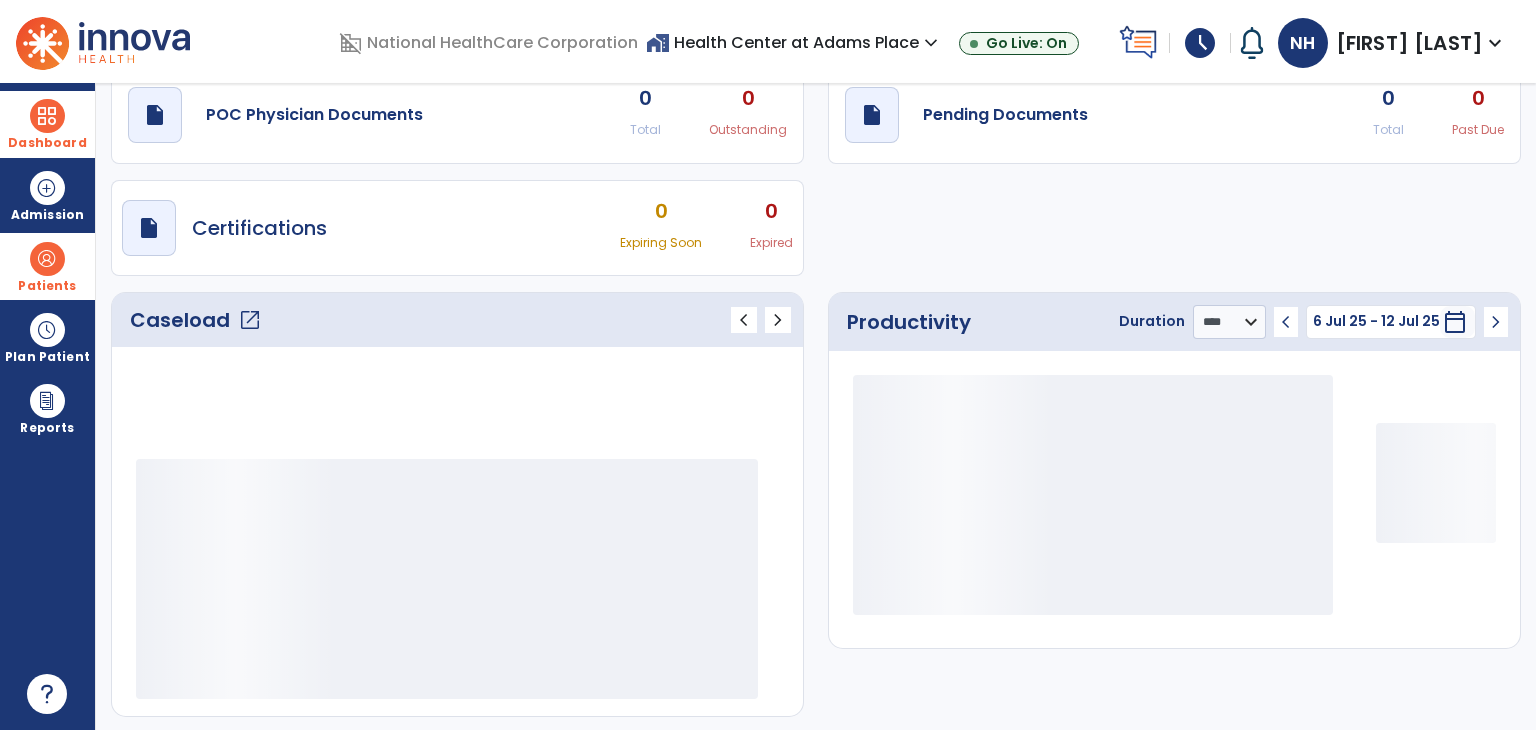 scroll, scrollTop: 75, scrollLeft: 0, axis: vertical 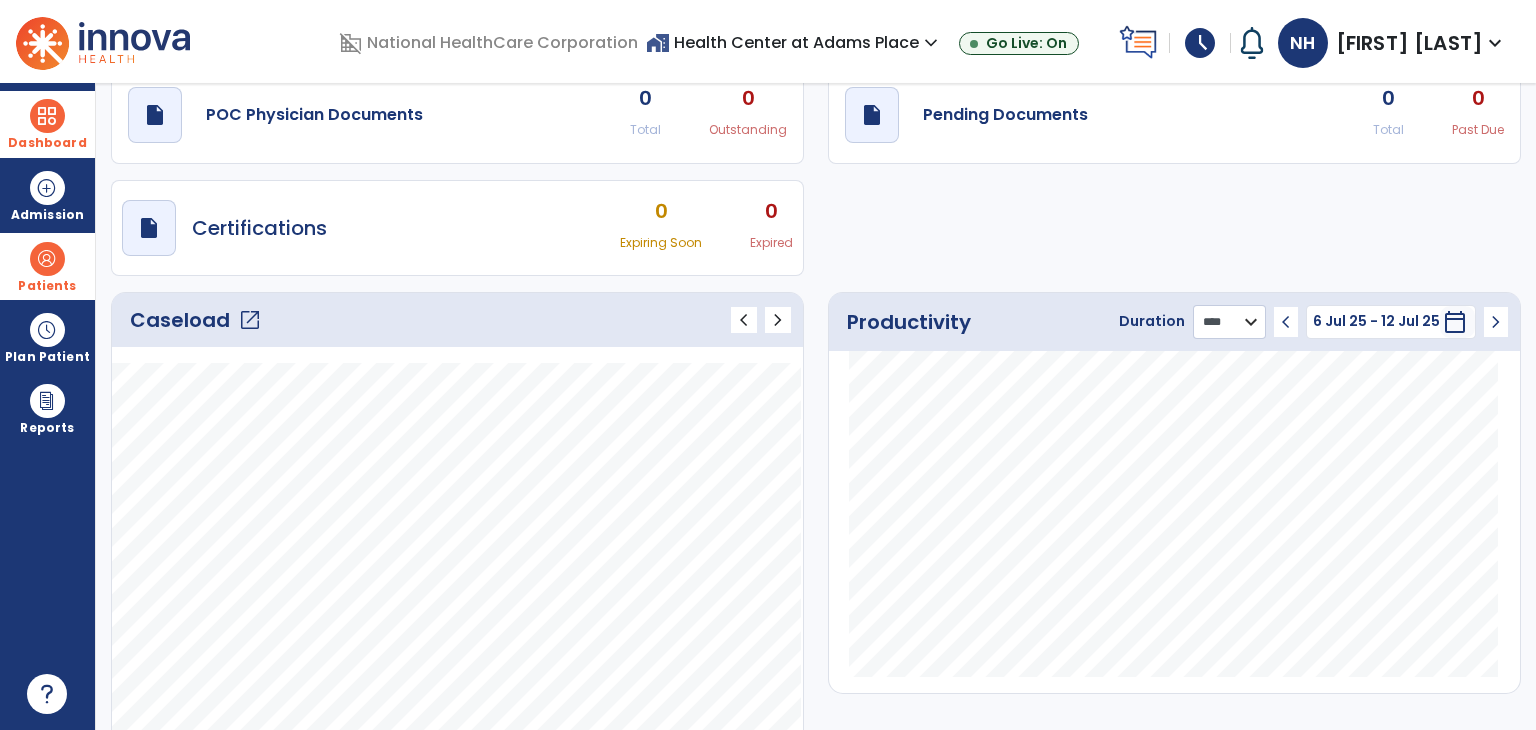 click on "******** **** ***" 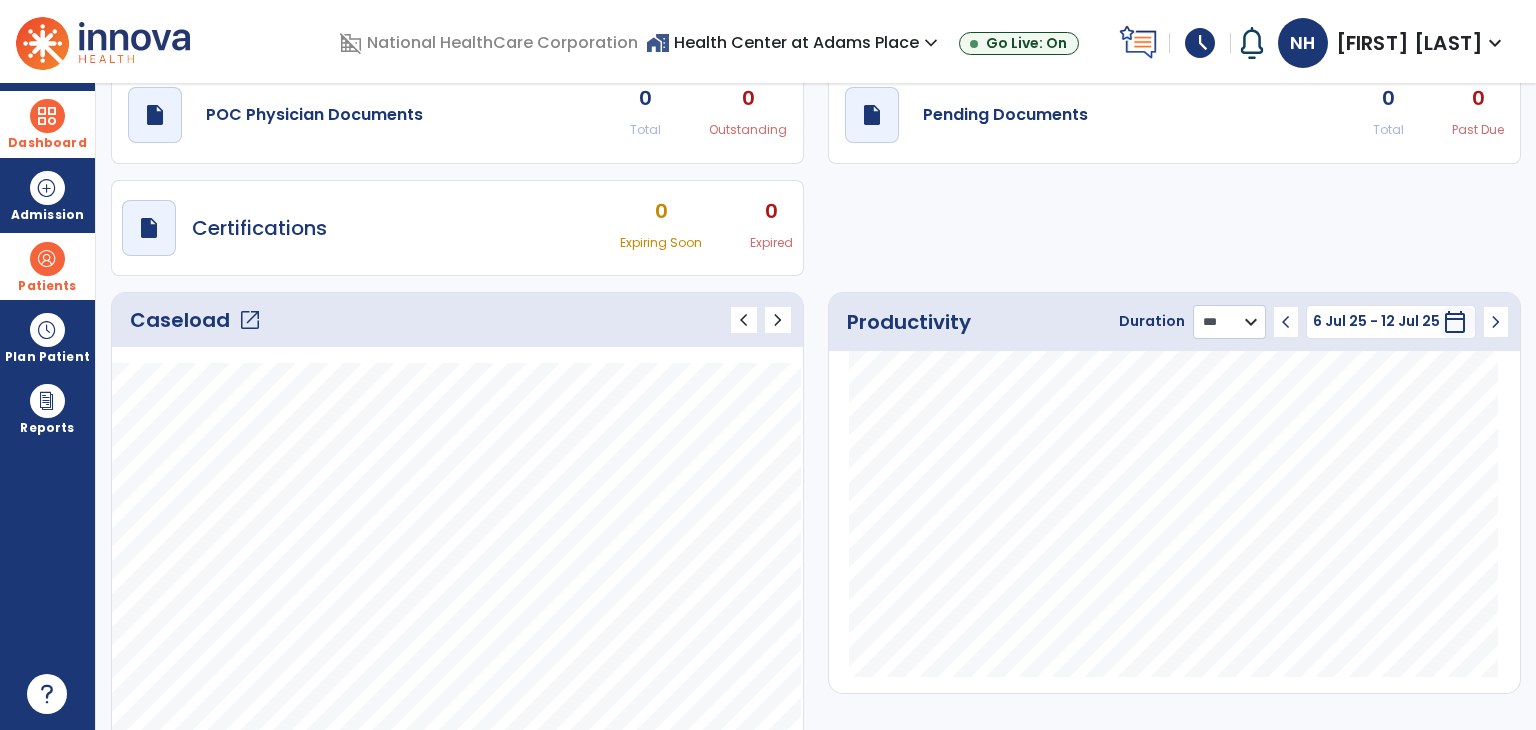 click on "******** **** ***" 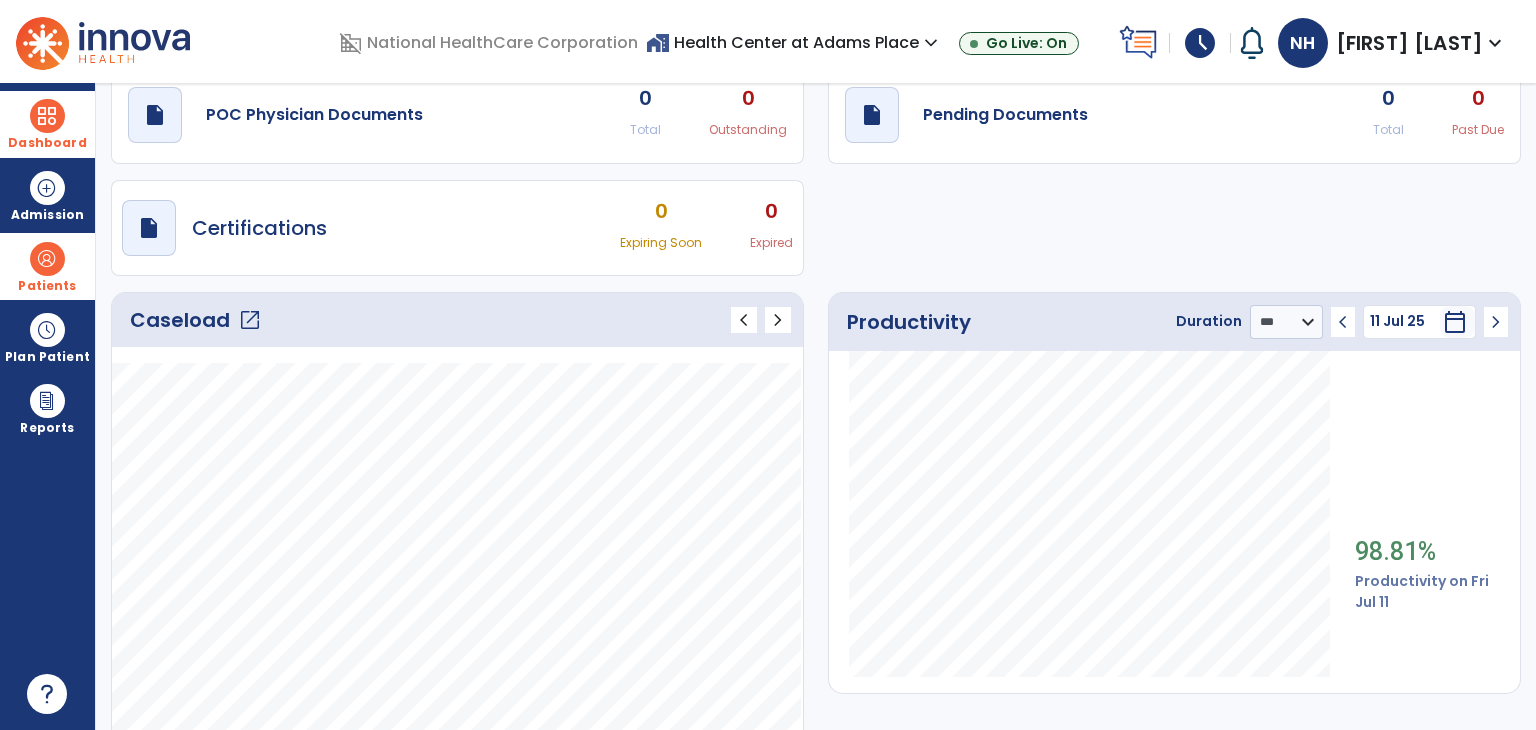 click on "draft   open_in_new  Certifications 0 Expiring Soon 0 Expired" at bounding box center [457, 228] 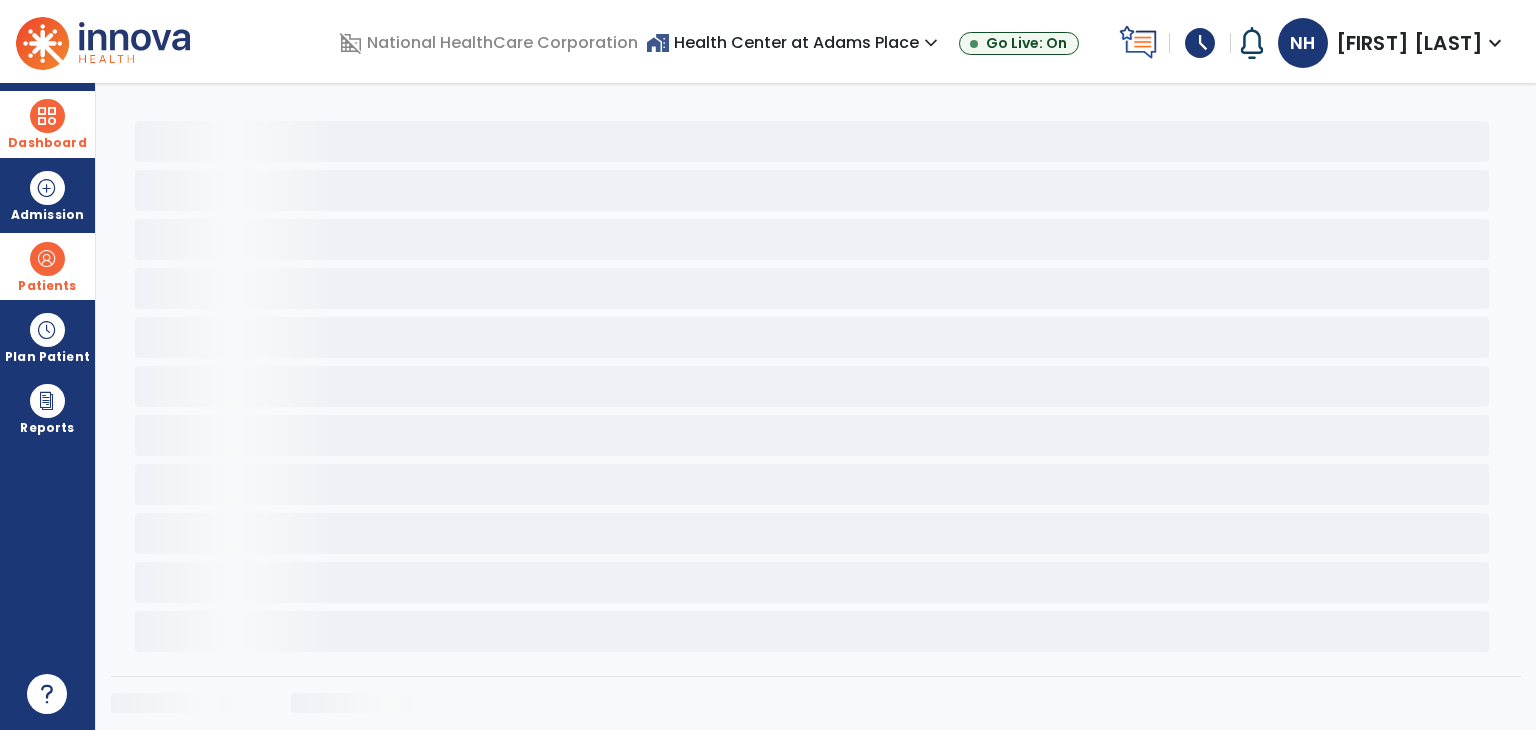 scroll, scrollTop: 0, scrollLeft: 0, axis: both 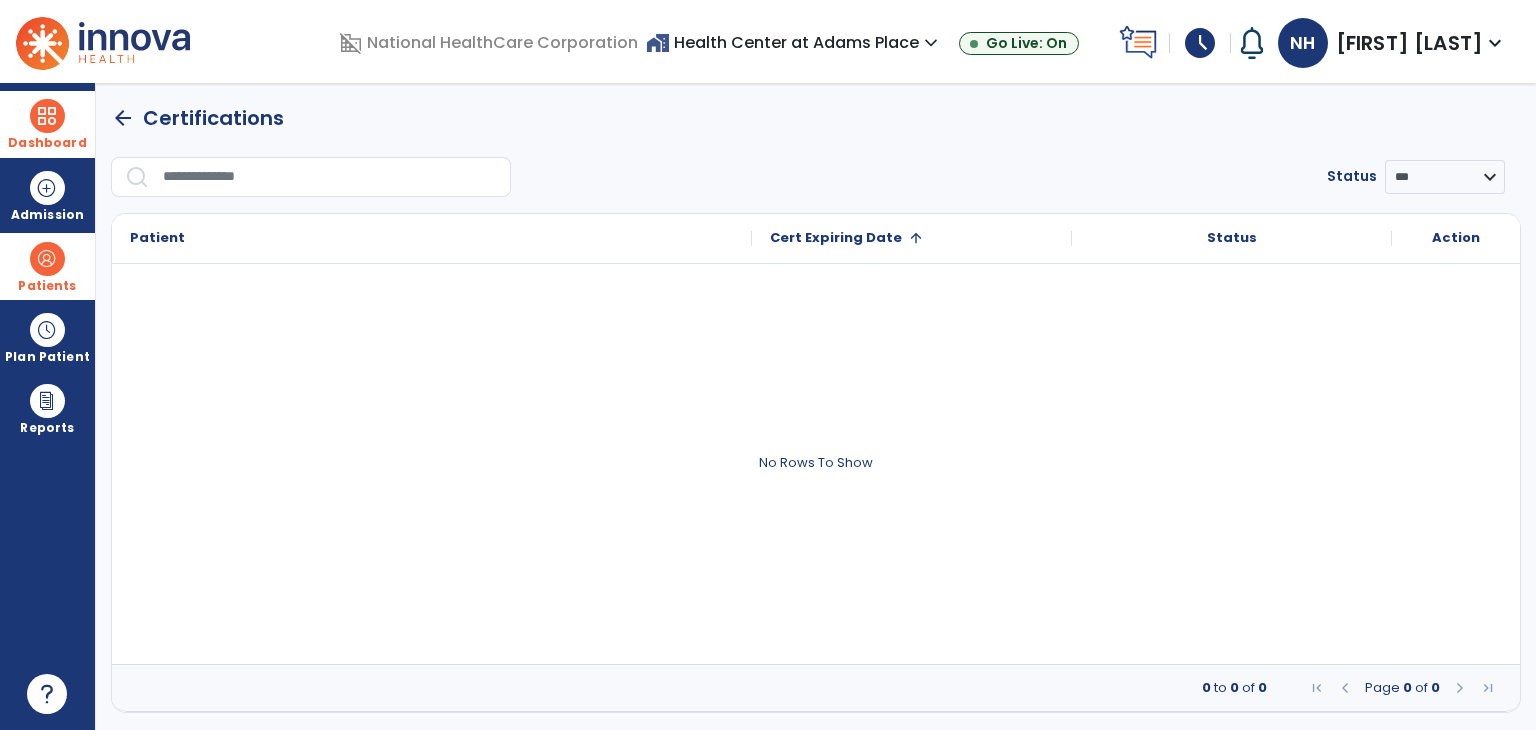 drag, startPoint x: 441, startPoint y: 243, endPoint x: 316, endPoint y: 211, distance: 129.031 